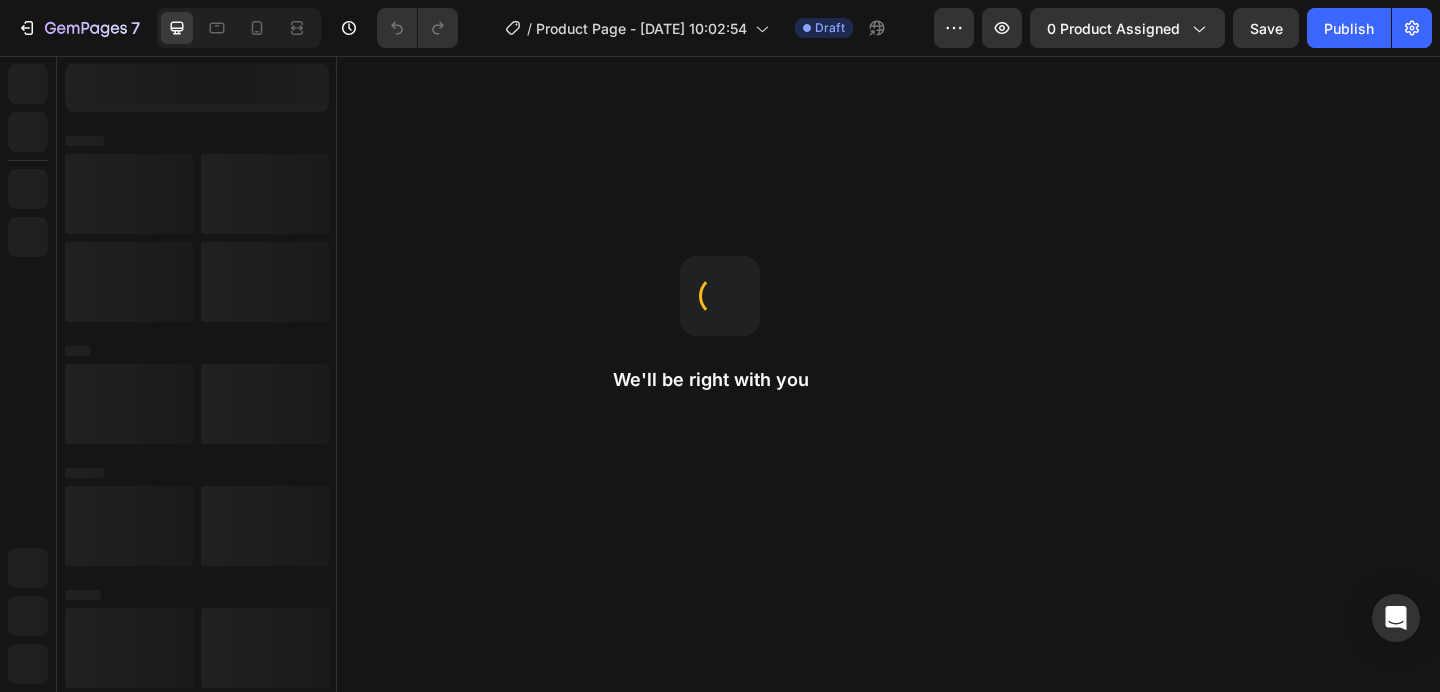 scroll, scrollTop: 0, scrollLeft: 0, axis: both 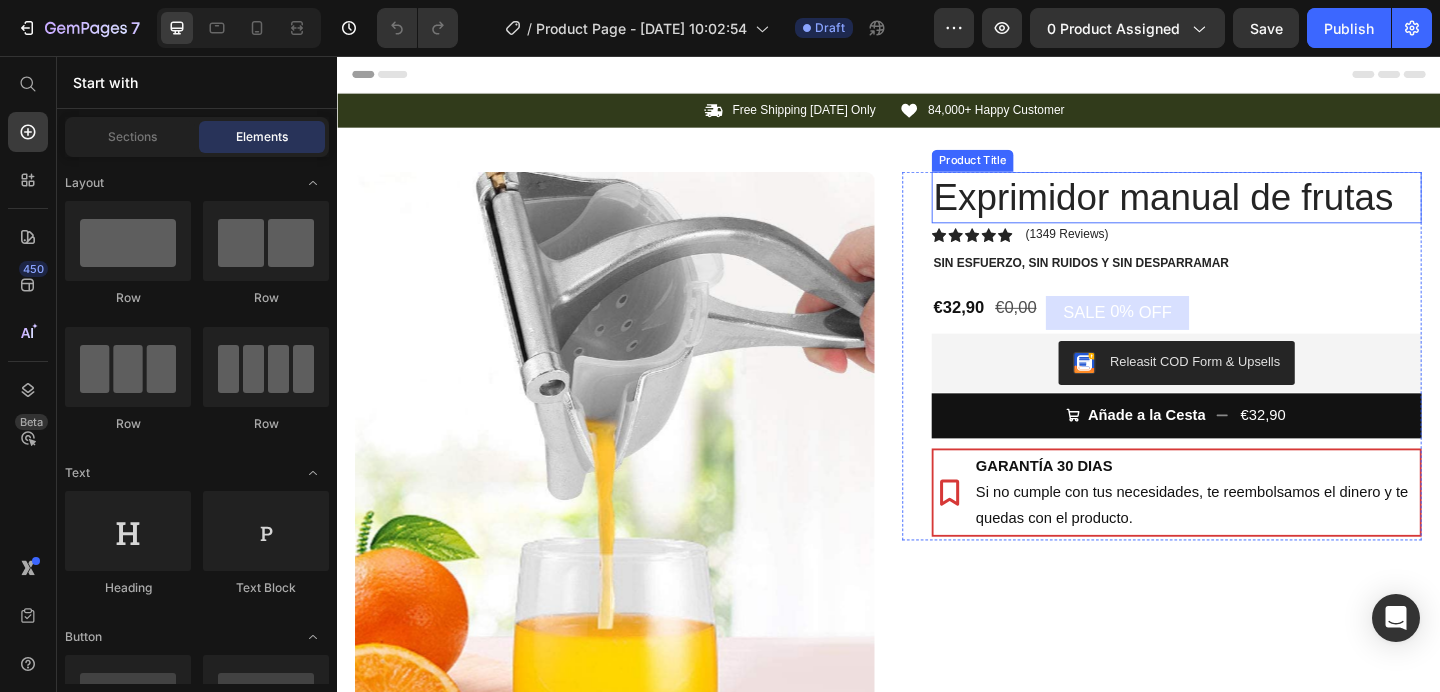 click on "Exprimidor manual de frutas" at bounding box center [1250, 210] 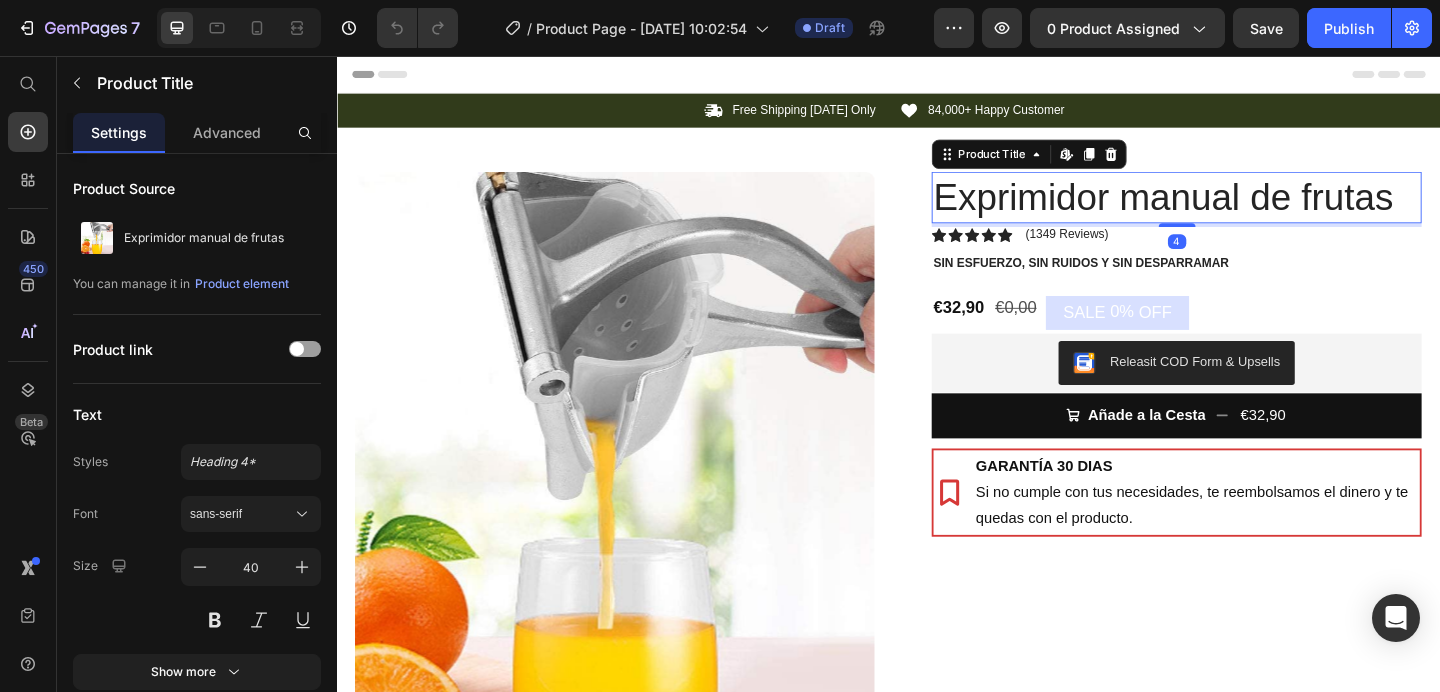 click on "Exprimidor manual de frutas" at bounding box center [1250, 210] 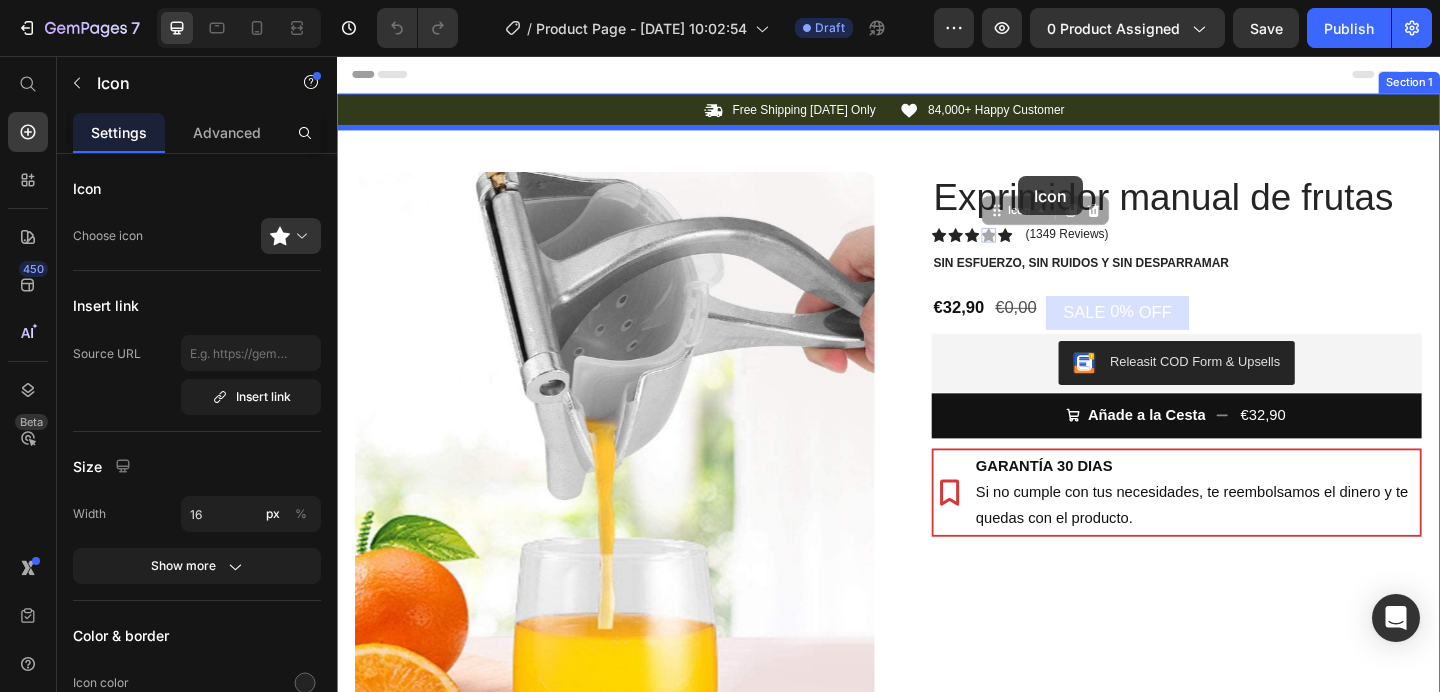 drag, startPoint x: 1051, startPoint y: 187, endPoint x: 1017, endPoint y: 175, distance: 36.05551 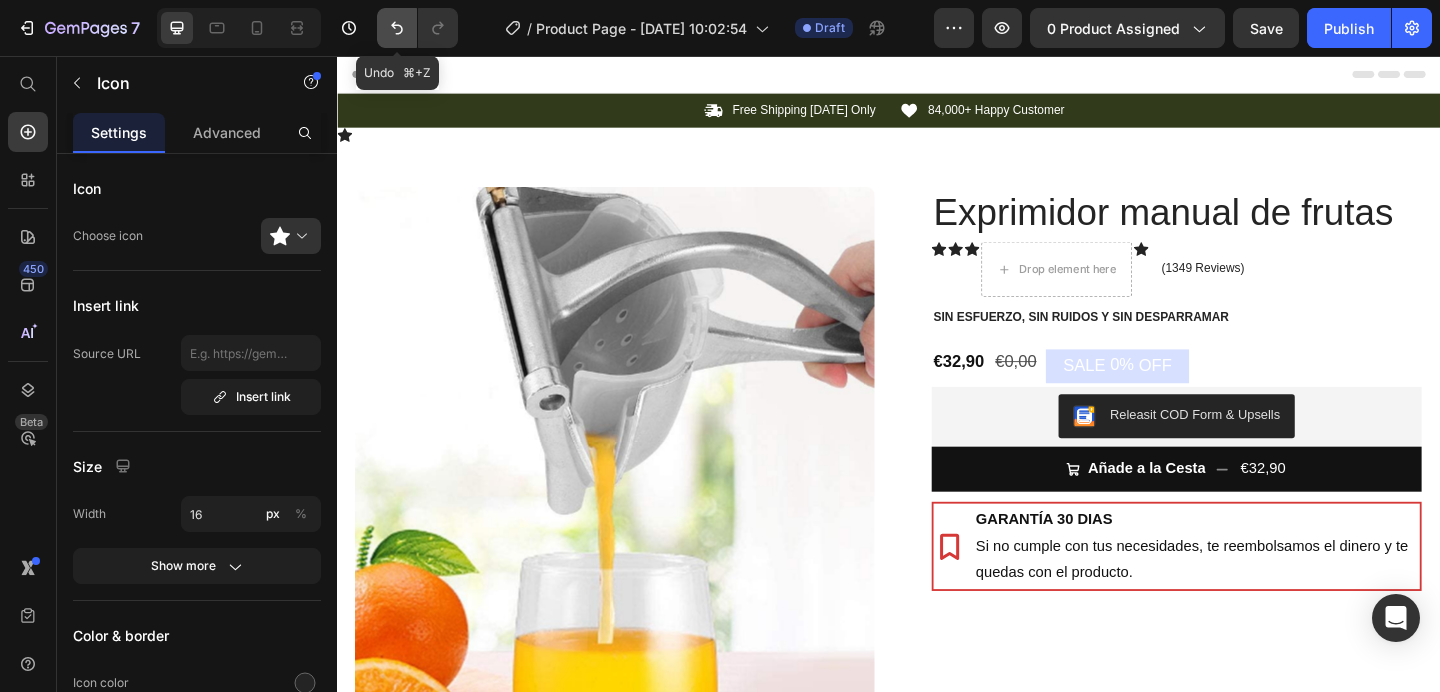 click 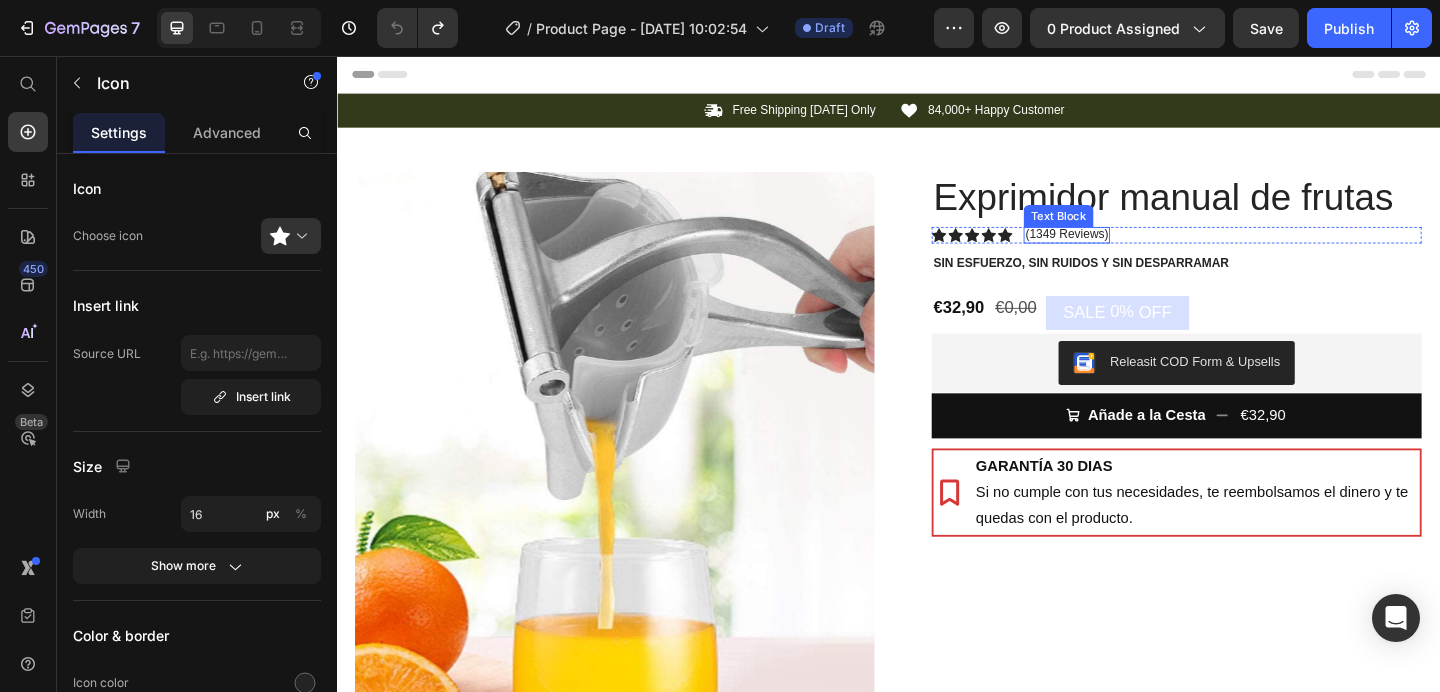 click on "(1349 Reviews)" at bounding box center (1131, 250) 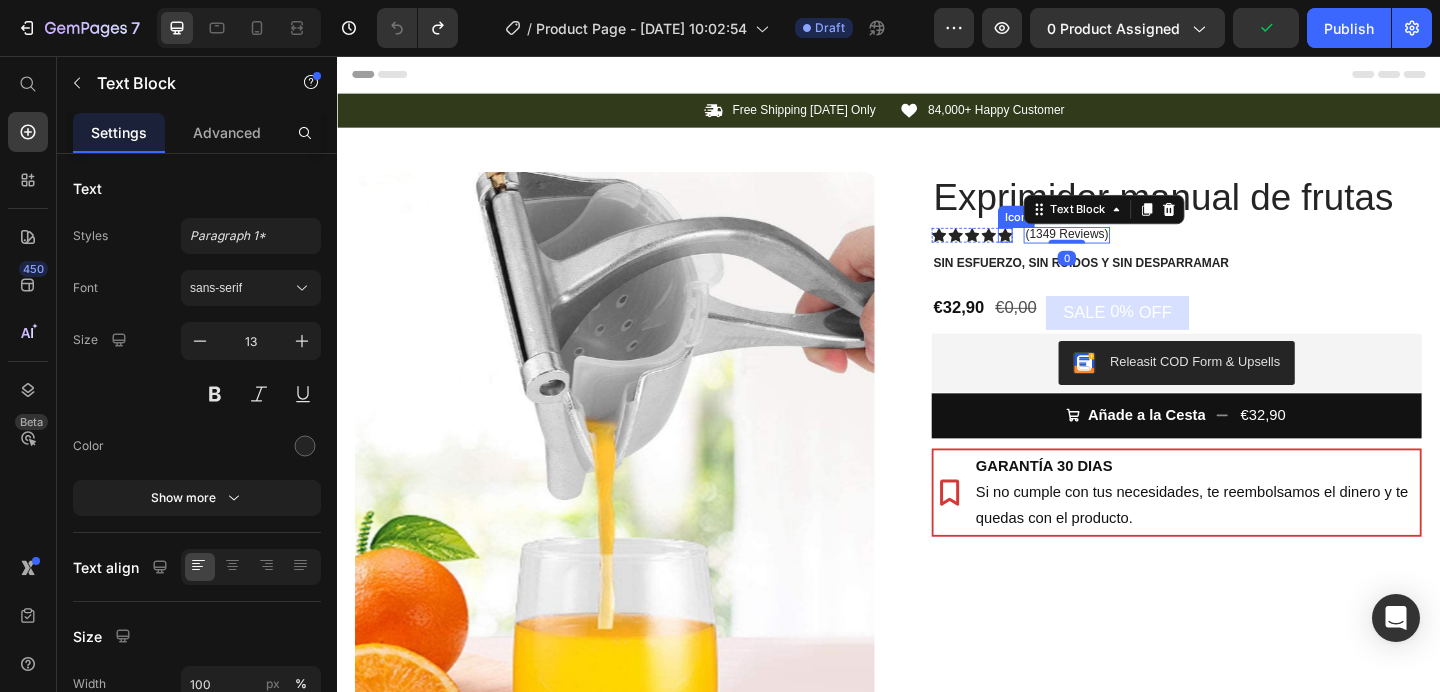 click on "Icon Icon Icon Icon Icon" at bounding box center [1028, 251] 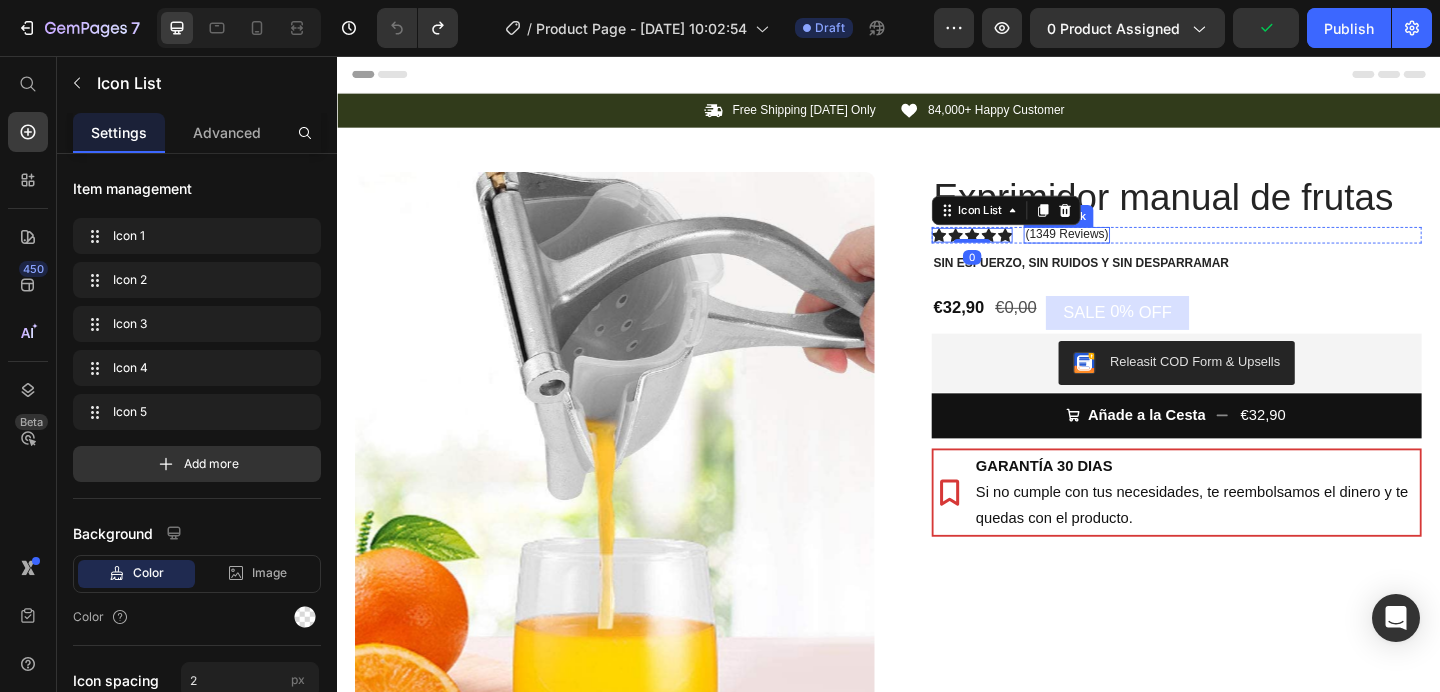 click on "(1349 Reviews)" at bounding box center [1131, 250] 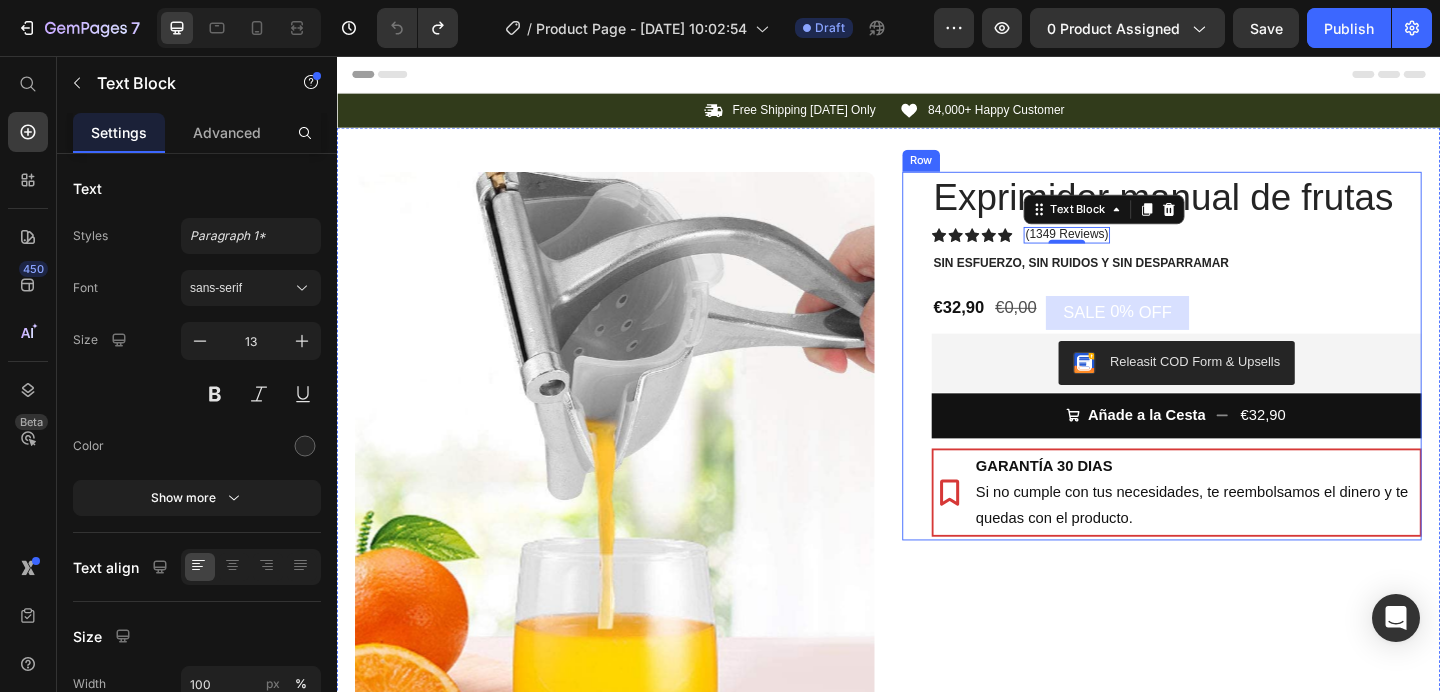 click on "Exprimidor manual de frutas Product Title Icon Icon Icon Icon Icon Icon List (1349 Reviews) Text Block   0 Row Sin Esfuerzo, Sin Ruidos y Sin Desparramar Text Block €32,90 Product Price €0,00 Product Price SALE 0% OFF Discount Tag Row Releasit COD Form & Upsells Releasit COD Form & Upsells
Añade a la Cesta
€32,90 Add to Cart
GARANTÍA 30 DIAS   Si no cumple con tus necesidades, te reembolsamos el dinero y te quedas con el producto. Item List Row Row Image
Icon [PERSON_NAME]. ([GEOGRAPHIC_DATA], [GEOGRAPHIC_DATA]) Compra verificada Text Block Row Icon Icon Icon Icon “Este exprimidor es el mejor que he usado, con diferencia.  Text Block Icon List Row" at bounding box center [1250, 382] 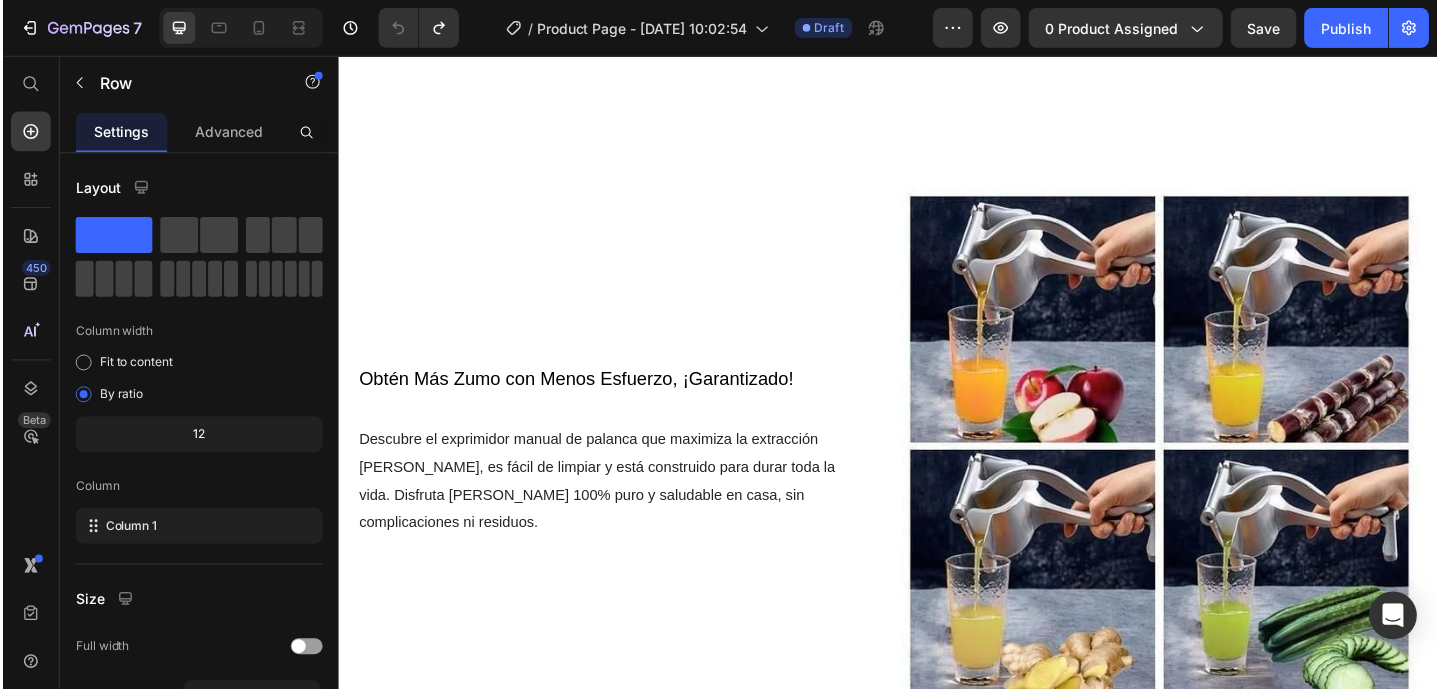 scroll, scrollTop: 1066, scrollLeft: 0, axis: vertical 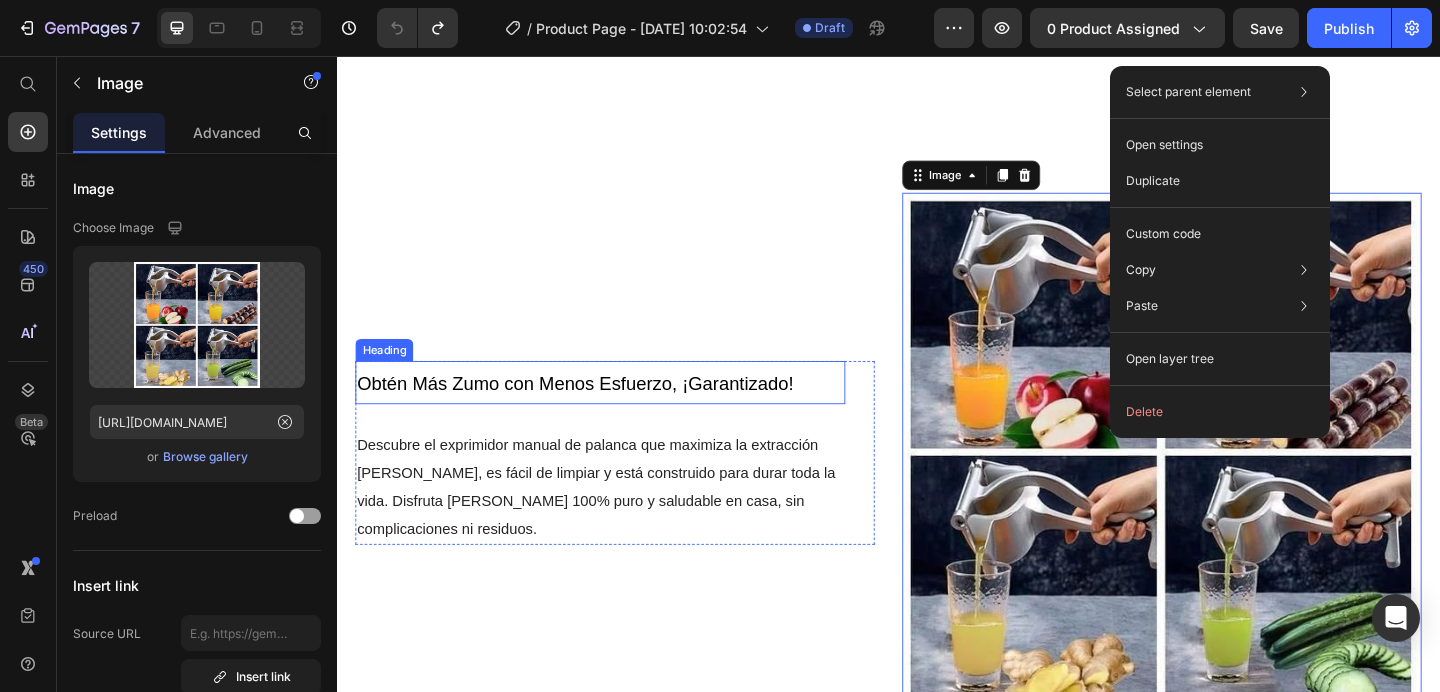 click on "Obtén Más Zumo con Menos Esfuerzo, ¡Garantizado!" at bounding box center [623, 411] 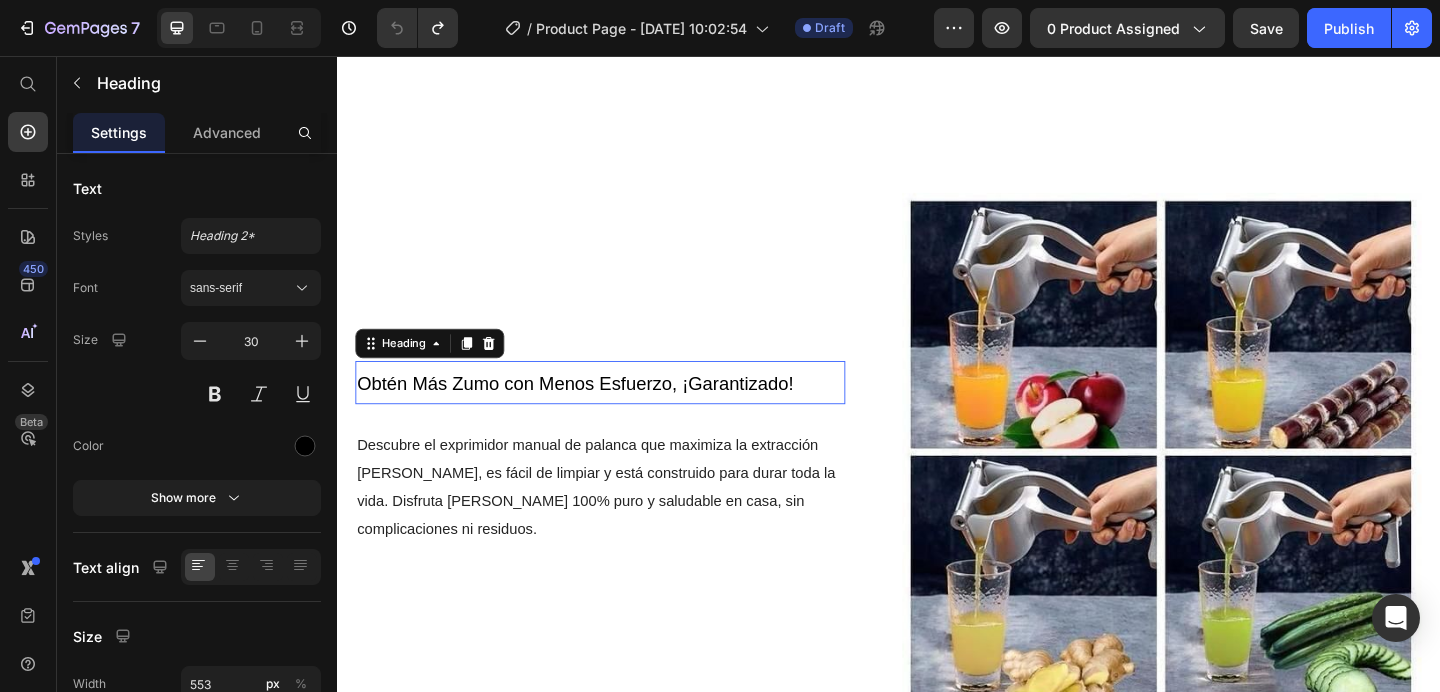 click on "Obtén Más Zumo con Menos Esfuerzo, ¡Garantizado!" at bounding box center [596, 413] 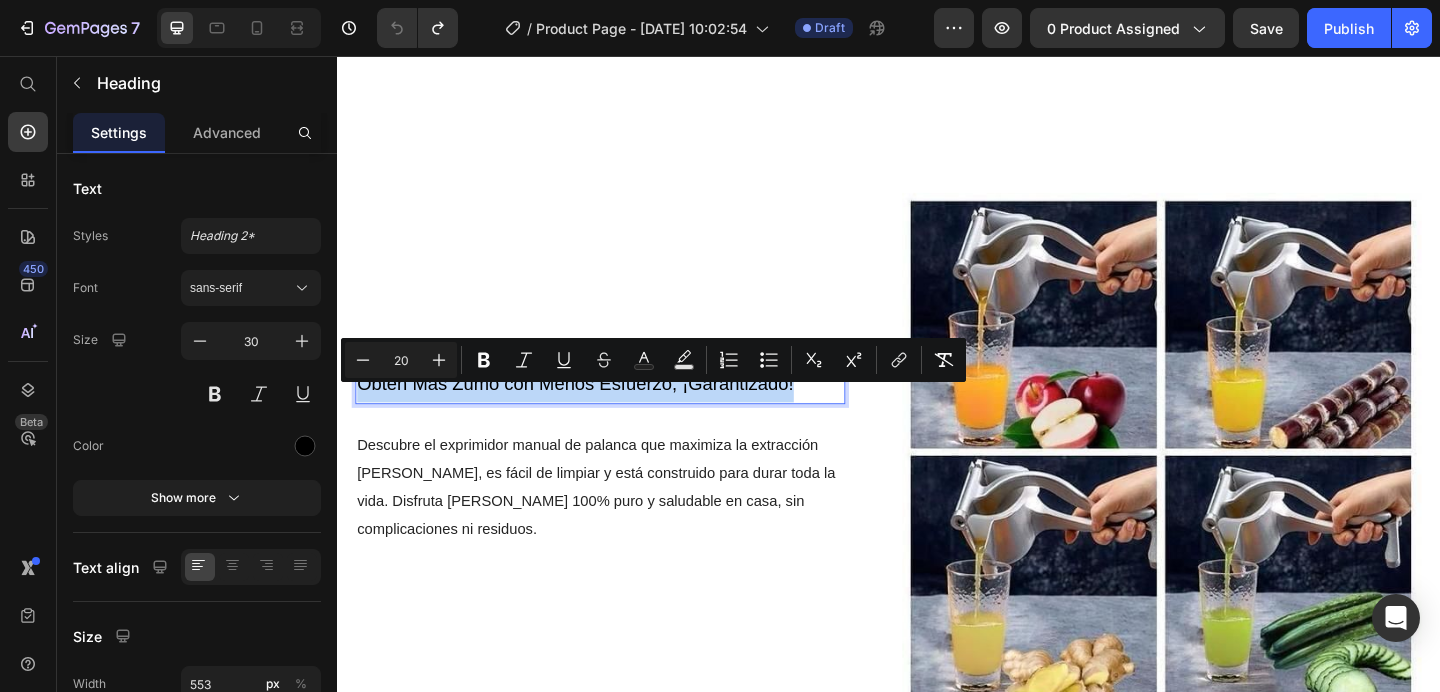 drag, startPoint x: 839, startPoint y: 424, endPoint x: 348, endPoint y: 428, distance: 491.0163 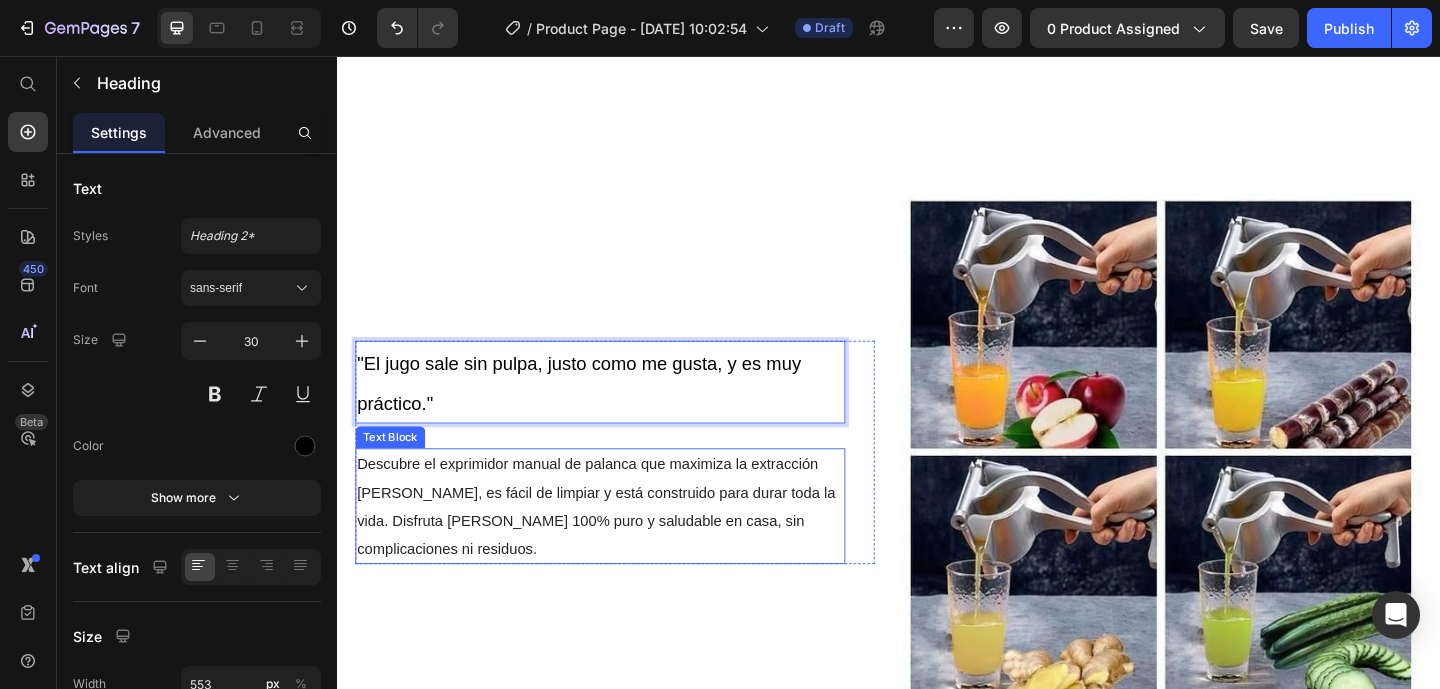 click on "Descubre el exprimidor manual de palanca que maximiza la extracción [PERSON_NAME], es fácil de limpiar y está construido para durar toda la vida. Disfruta [PERSON_NAME] 100% puro y saludable en casa, sin complicaciones ni residuos." at bounding box center (619, 546) 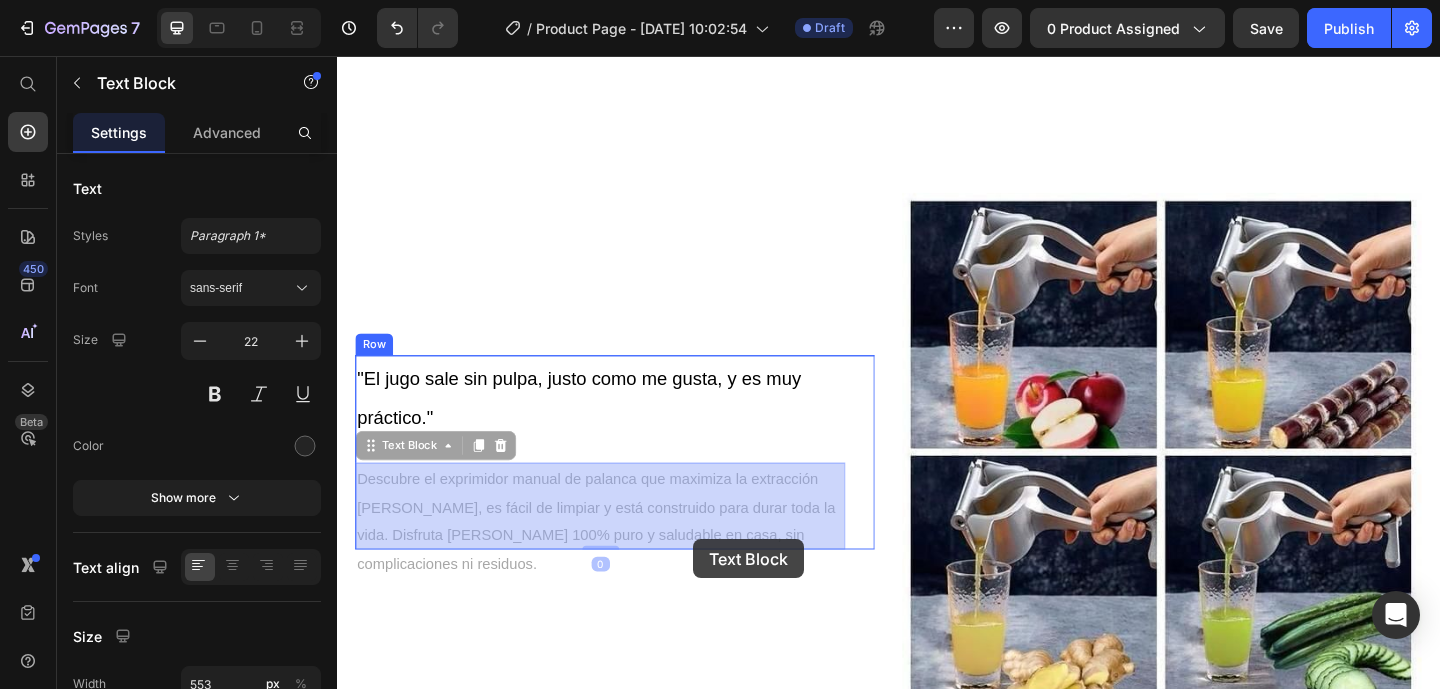 drag, startPoint x: 361, startPoint y: 515, endPoint x: 690, endPoint y: 540, distance: 329.9485 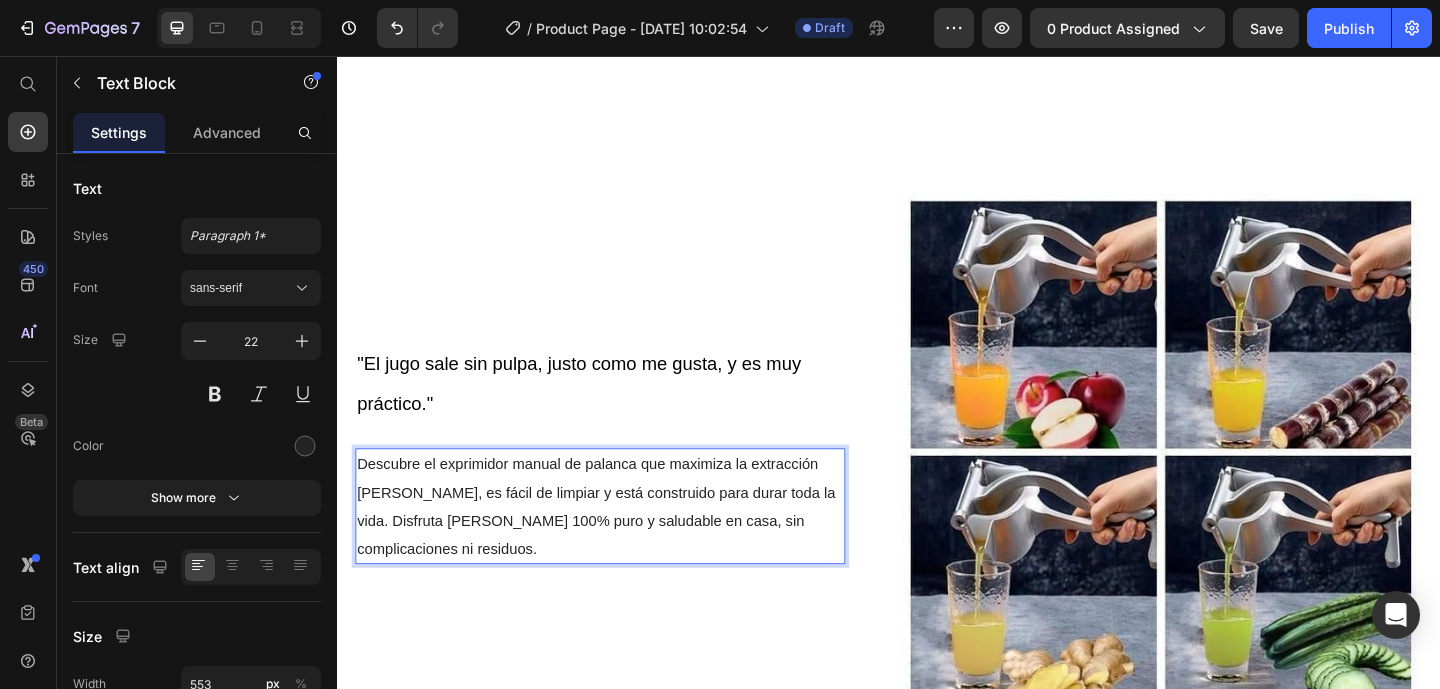 click on "Descubre el exprimidor manual de palanca que maximiza la extracción [PERSON_NAME], es fácil de limpiar y está construido para durar toda la vida. Disfruta [PERSON_NAME] 100% puro y saludable en casa, sin complicaciones ni residuos." at bounding box center (619, 546) 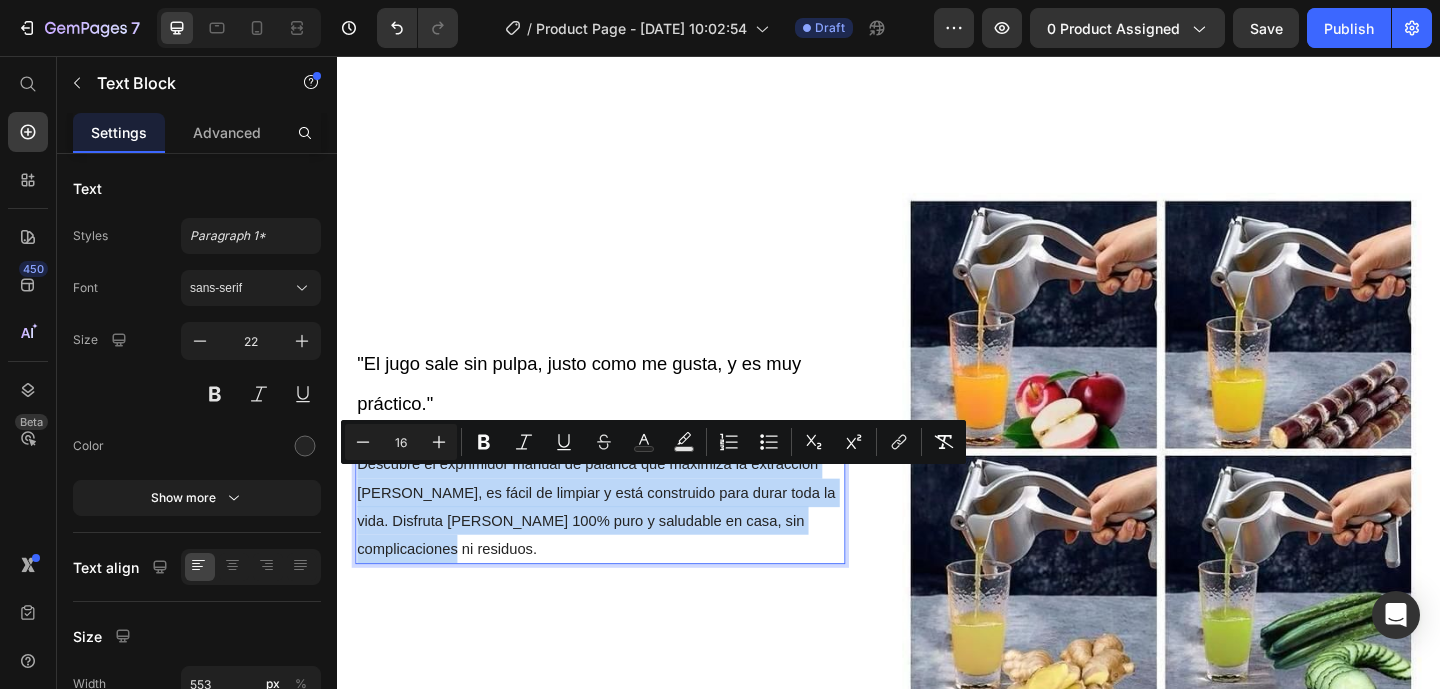 drag, startPoint x: 873, startPoint y: 578, endPoint x: 364, endPoint y: 500, distance: 514.9418 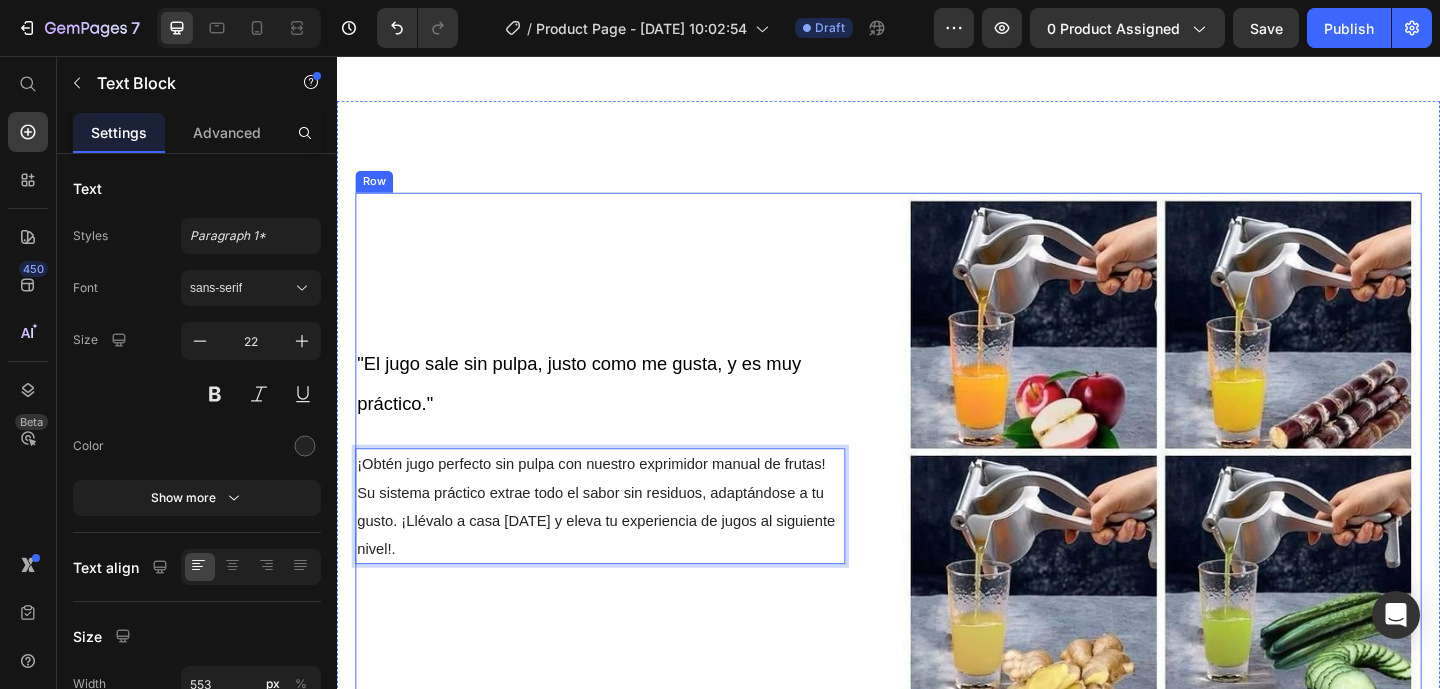 click on "⁠⁠⁠⁠⁠⁠⁠ "El jugo sale sin pulpa, justo como me gusta, y es muy práctico." Heading ¡Obtén jugo perfecto sin pulpa con nuestro exprimidor manual de frutas! Su sistema práctico extrae todo el sabor sin residuos, adaptándose a tu gusto. ¡Llévalo a casa [DATE] y eleva tu experiencia de jugos al siguiente nivel!. Text Block   0 Row" at bounding box center [639, 487] 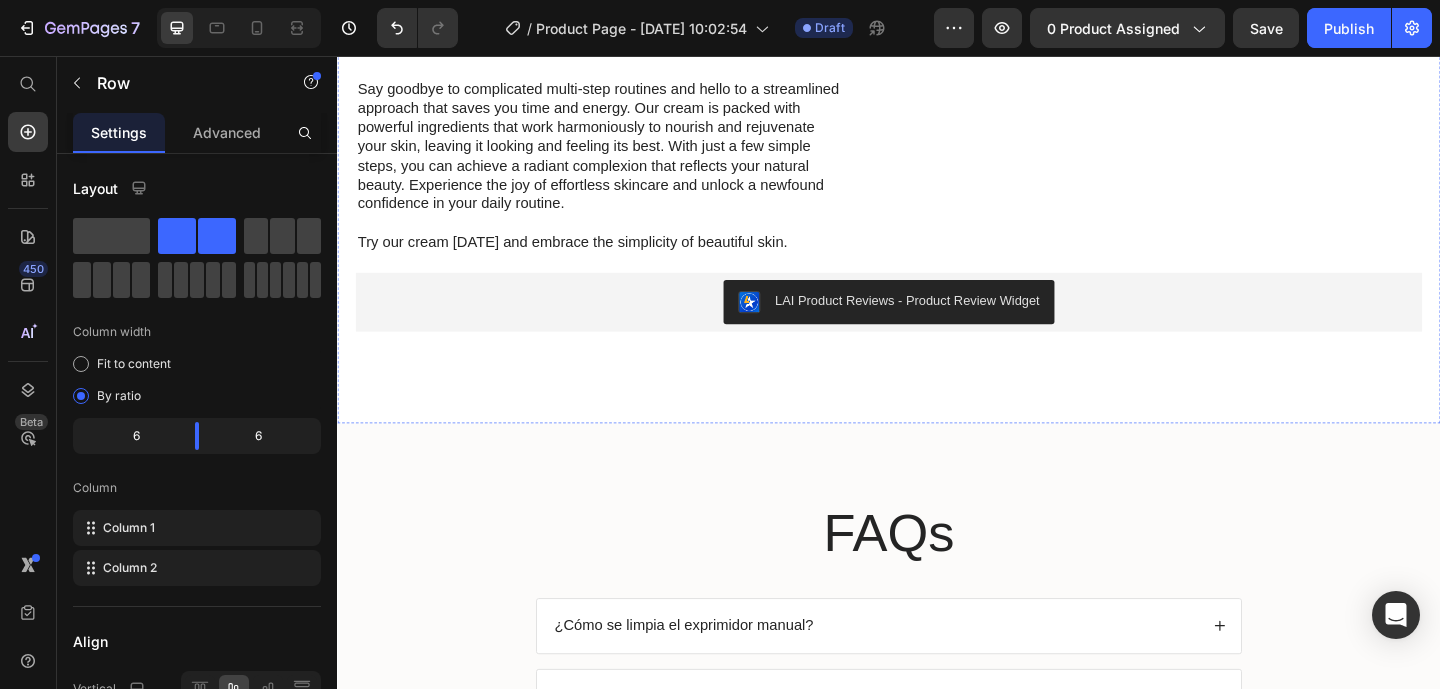 scroll, scrollTop: 2338, scrollLeft: 0, axis: vertical 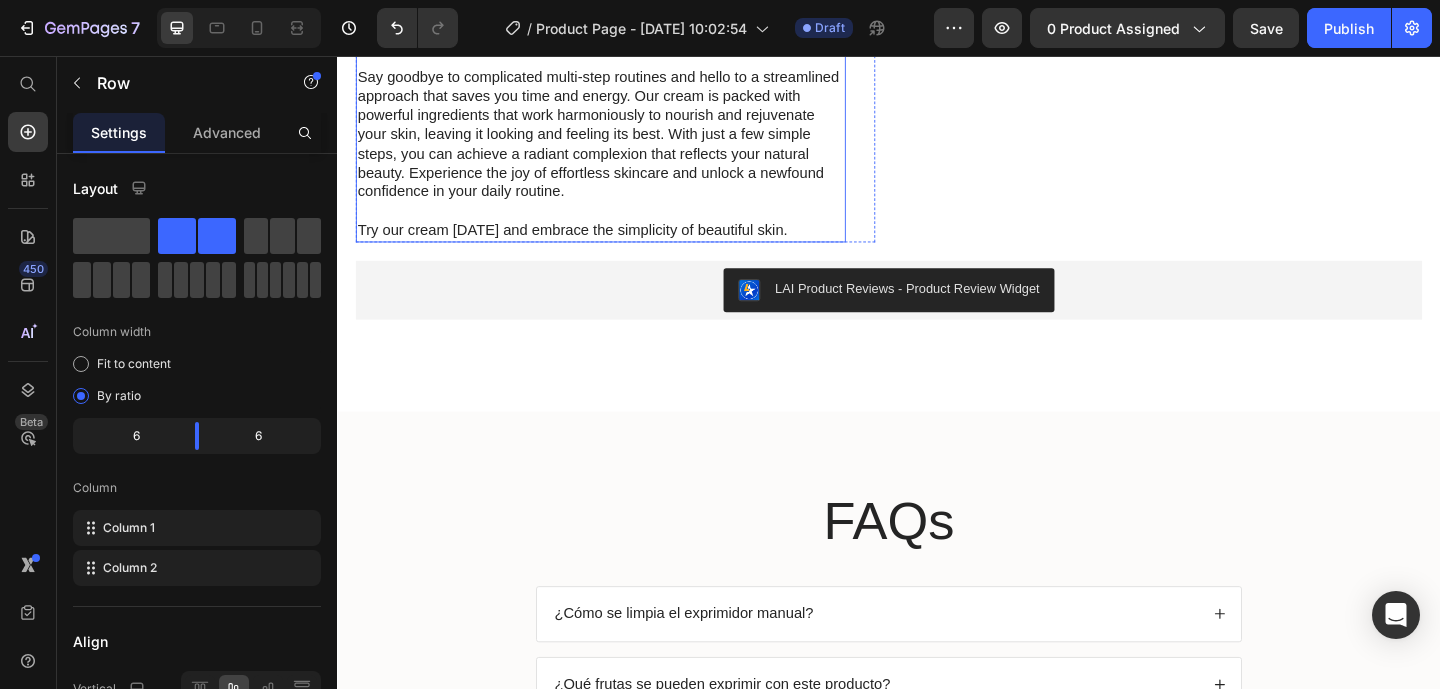drag, startPoint x: 820, startPoint y: 636, endPoint x: 413, endPoint y: 443, distance: 450.44202 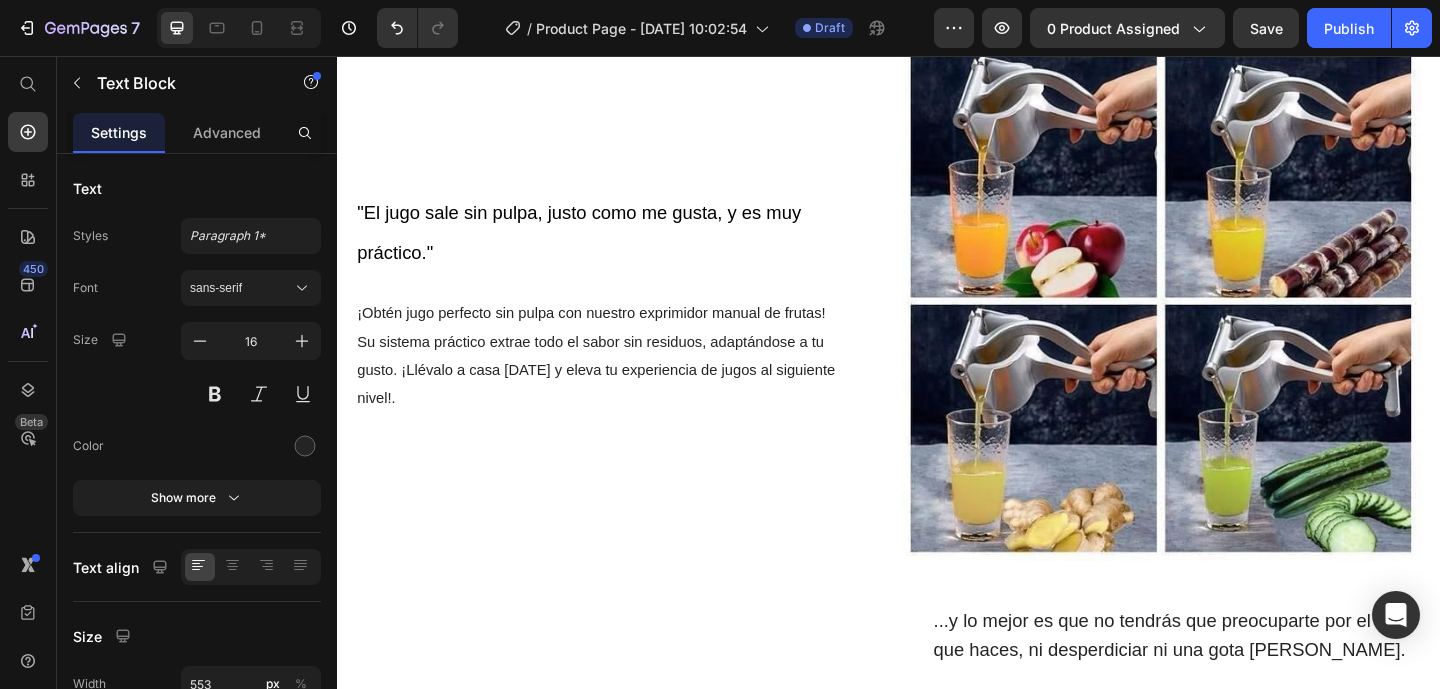 scroll, scrollTop: 1239, scrollLeft: 0, axis: vertical 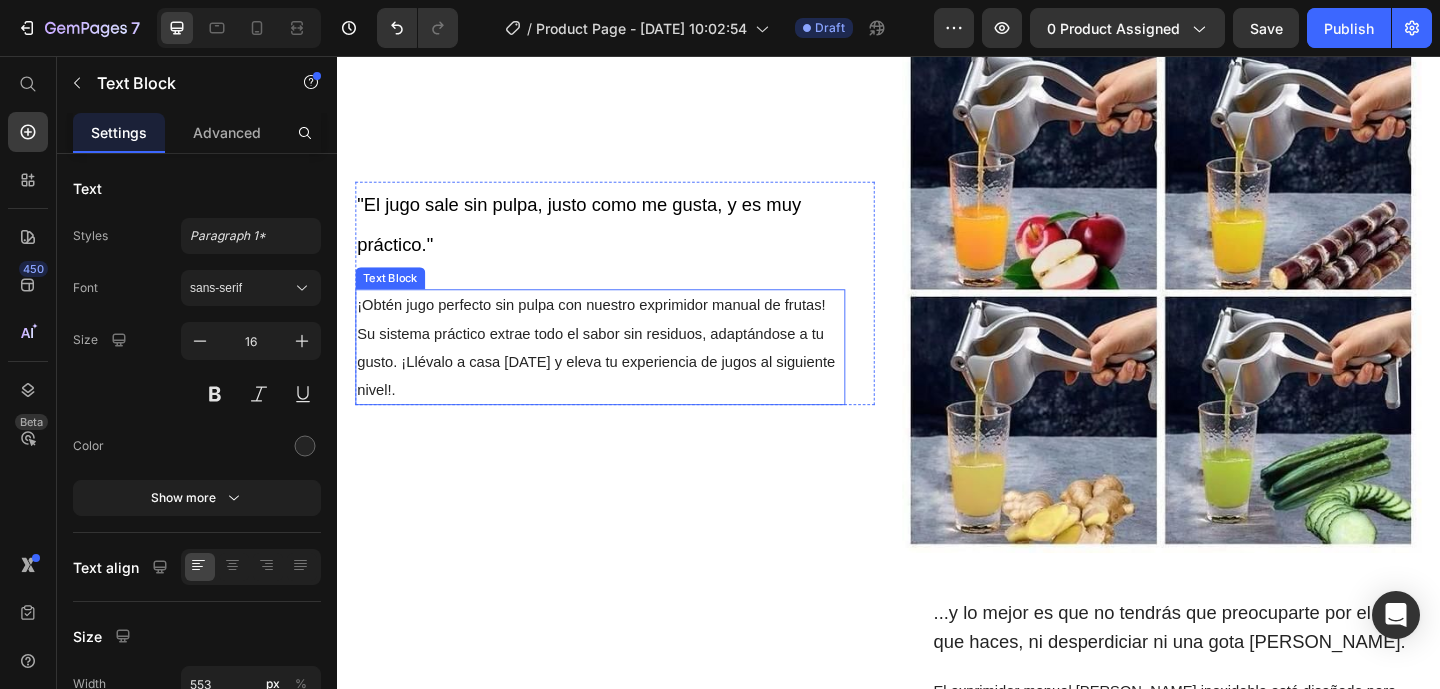 click on "¡Obtén jugo perfecto sin pulpa con nuestro exprimidor manual de frutas! Su sistema práctico extrae todo el sabor sin residuos, adaptándose a tu gusto. ¡Llévalo a casa [DATE] y eleva tu experiencia de jugos al siguiente nivel!." at bounding box center [619, 373] 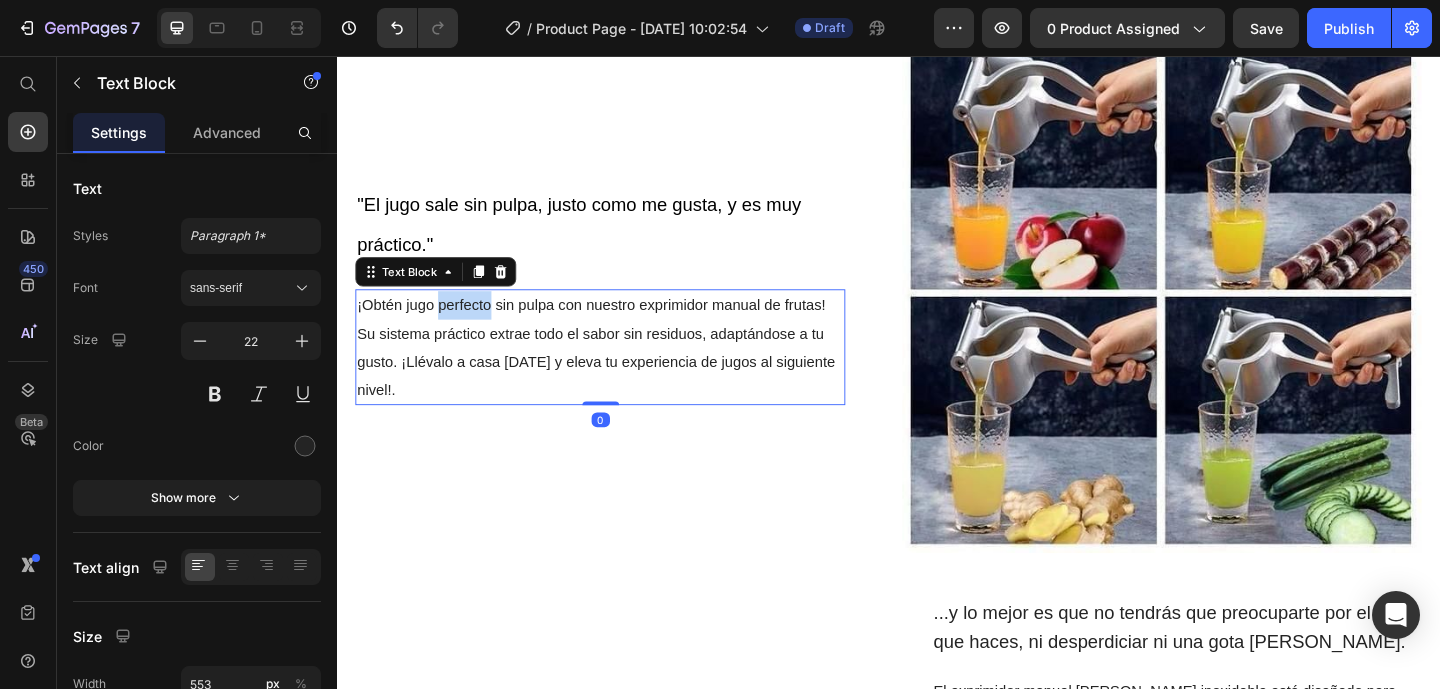 click on "¡Obtén jugo perfecto sin pulpa con nuestro exprimidor manual de frutas! Su sistema práctico extrae todo el sabor sin residuos, adaptándose a tu gusto. ¡Llévalo a casa [DATE] y eleva tu experiencia de jugos al siguiente nivel!." at bounding box center [619, 373] 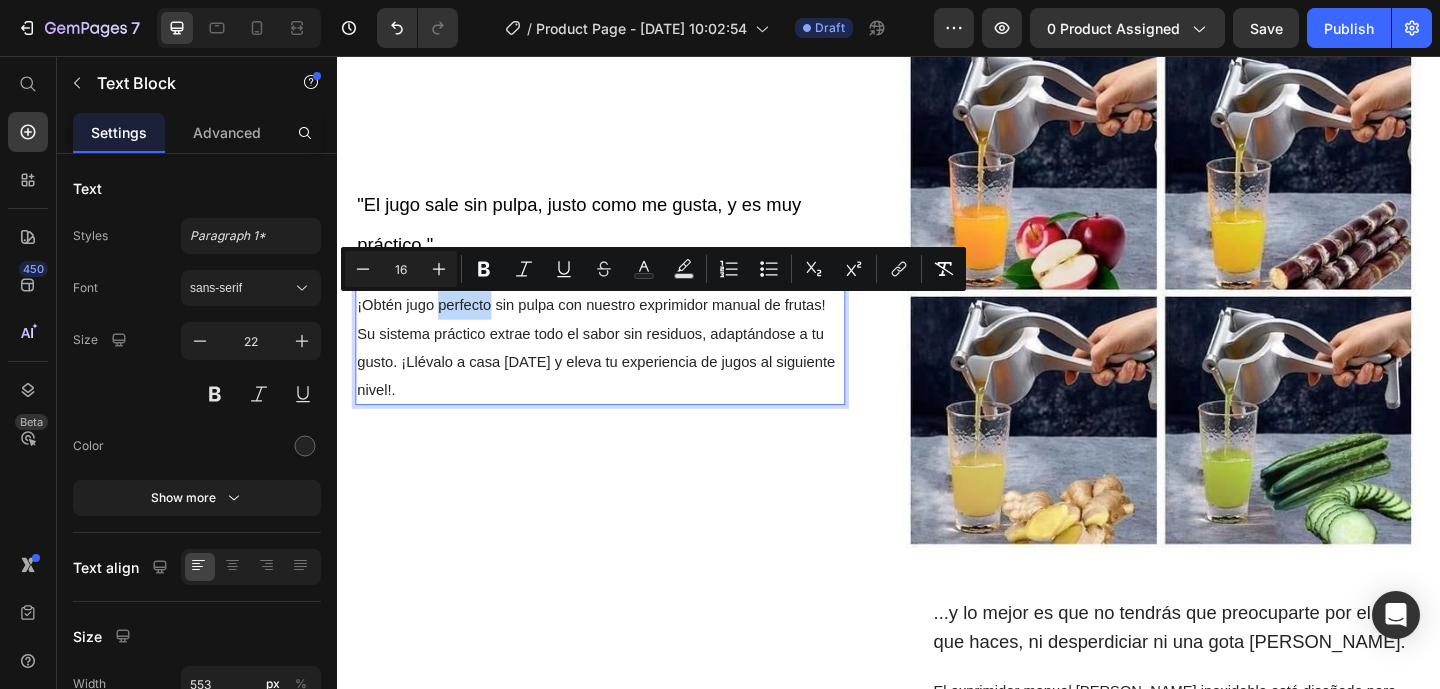 click on "¡Obtén jugo perfecto sin pulpa con nuestro exprimidor manual de frutas! Su sistema práctico extrae todo el sabor sin residuos, adaptándose a tu gusto. ¡Llévalo a casa [DATE] y eleva tu experiencia de jugos al siguiente nivel!." at bounding box center (619, 373) 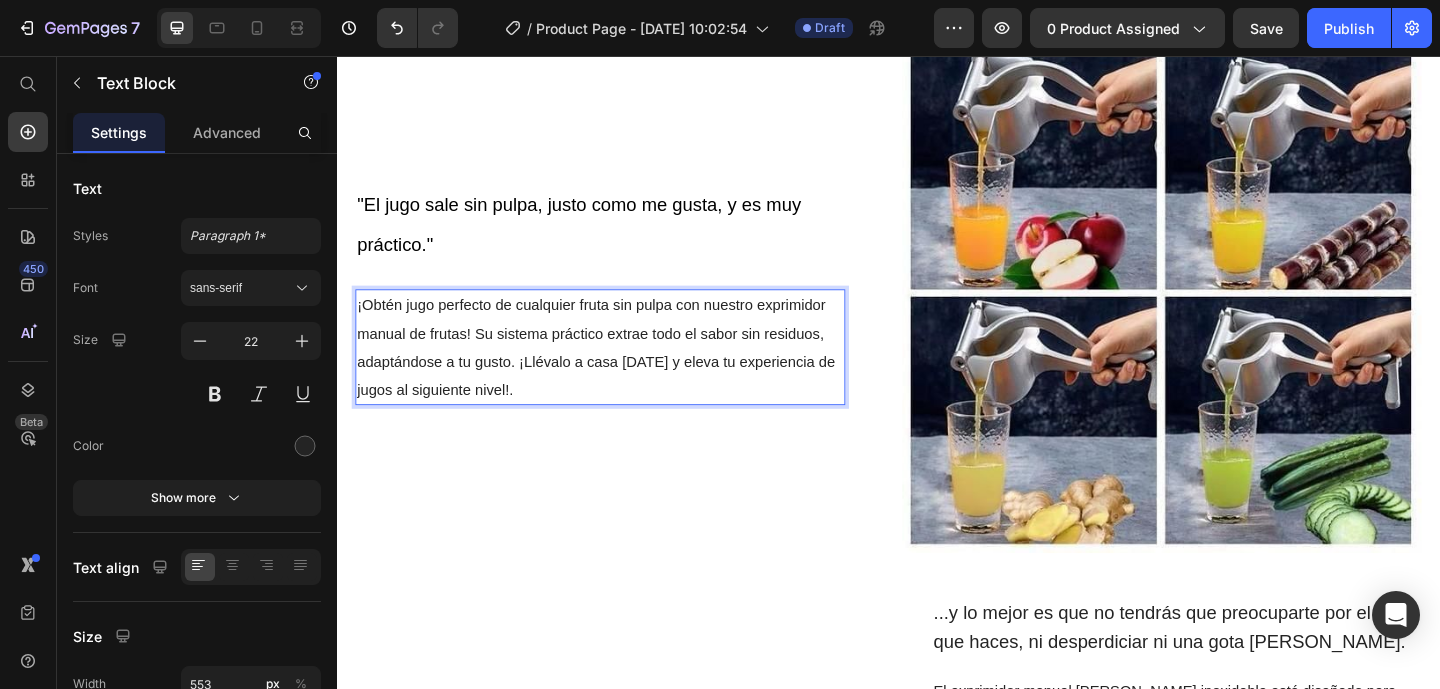 click on "¡Obtén jugo perfecto de cualquier fruta sin pulpa con nuestro exprimidor manual de frutas! Su sistema práctico extrae todo el sabor sin residuos, adaptándose a tu gusto. ¡Llévalo a casa [DATE] y eleva tu experiencia de jugos al siguiente nivel!." at bounding box center [619, 373] 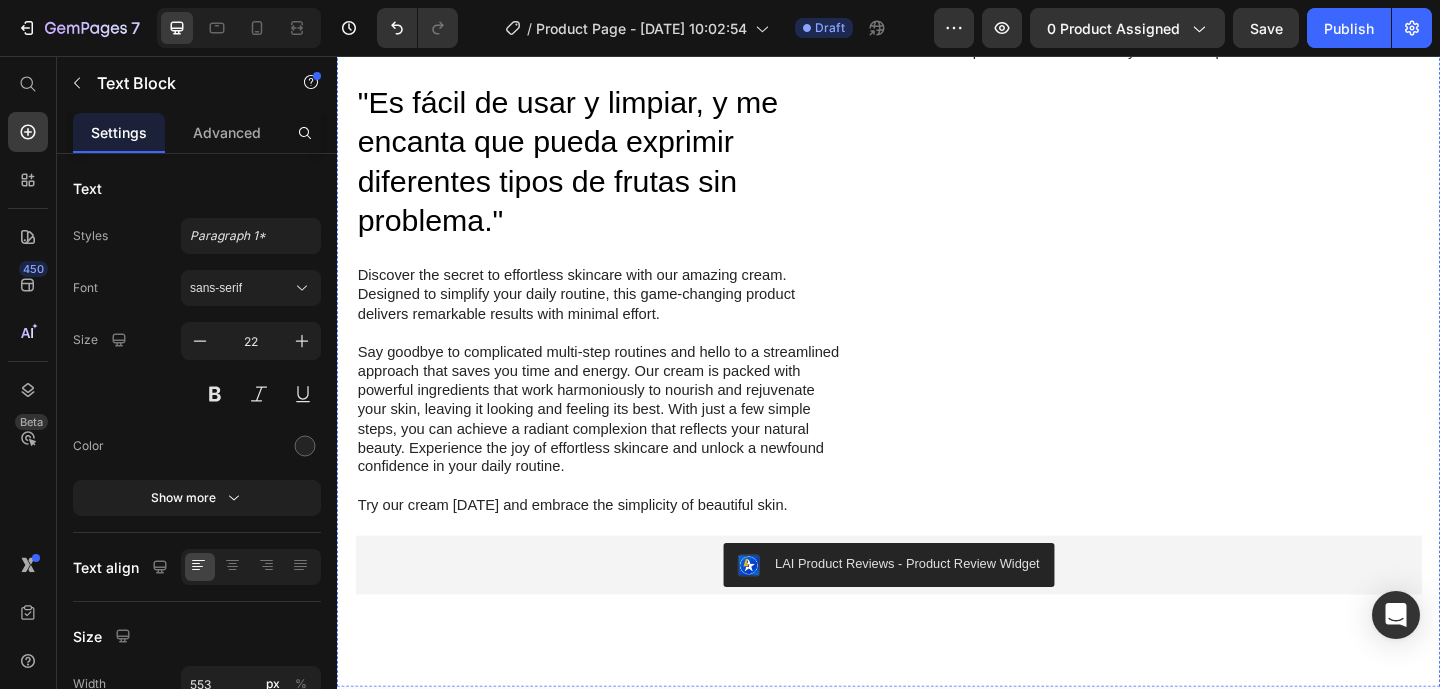 scroll, scrollTop: 2070, scrollLeft: 0, axis: vertical 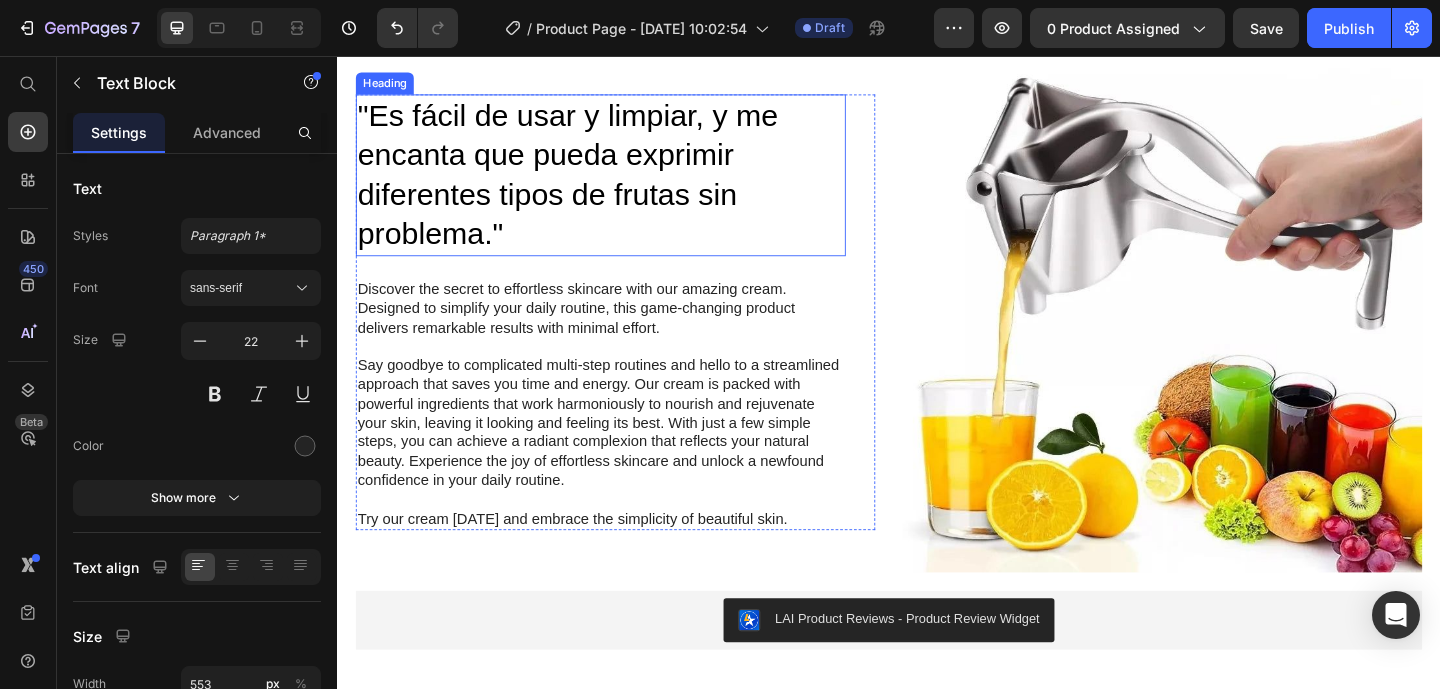 click on ""Es fácil de usar y limpiar, y me encanta que pueda exprimir diferentes tipos de frutas sin problema."" at bounding box center (623, 186) 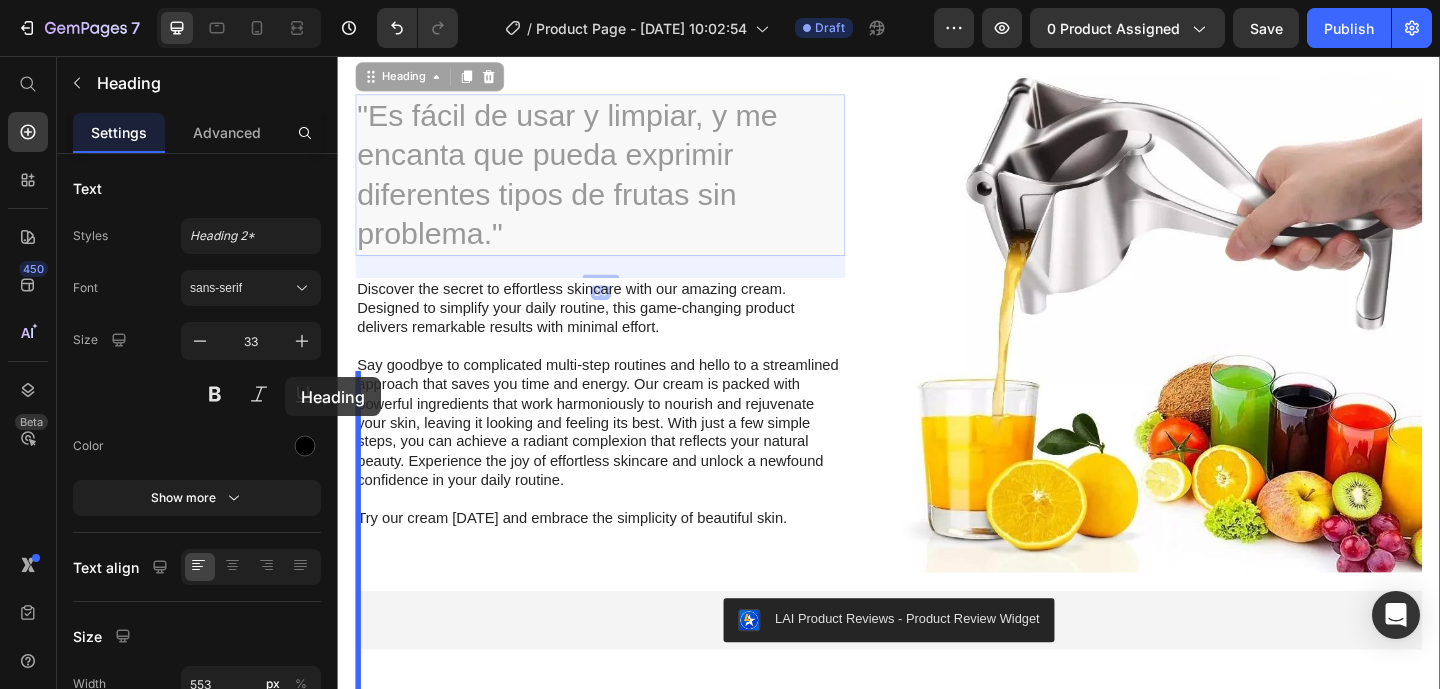 drag, startPoint x: 518, startPoint y: 593, endPoint x: 286, endPoint y: 376, distance: 317.66806 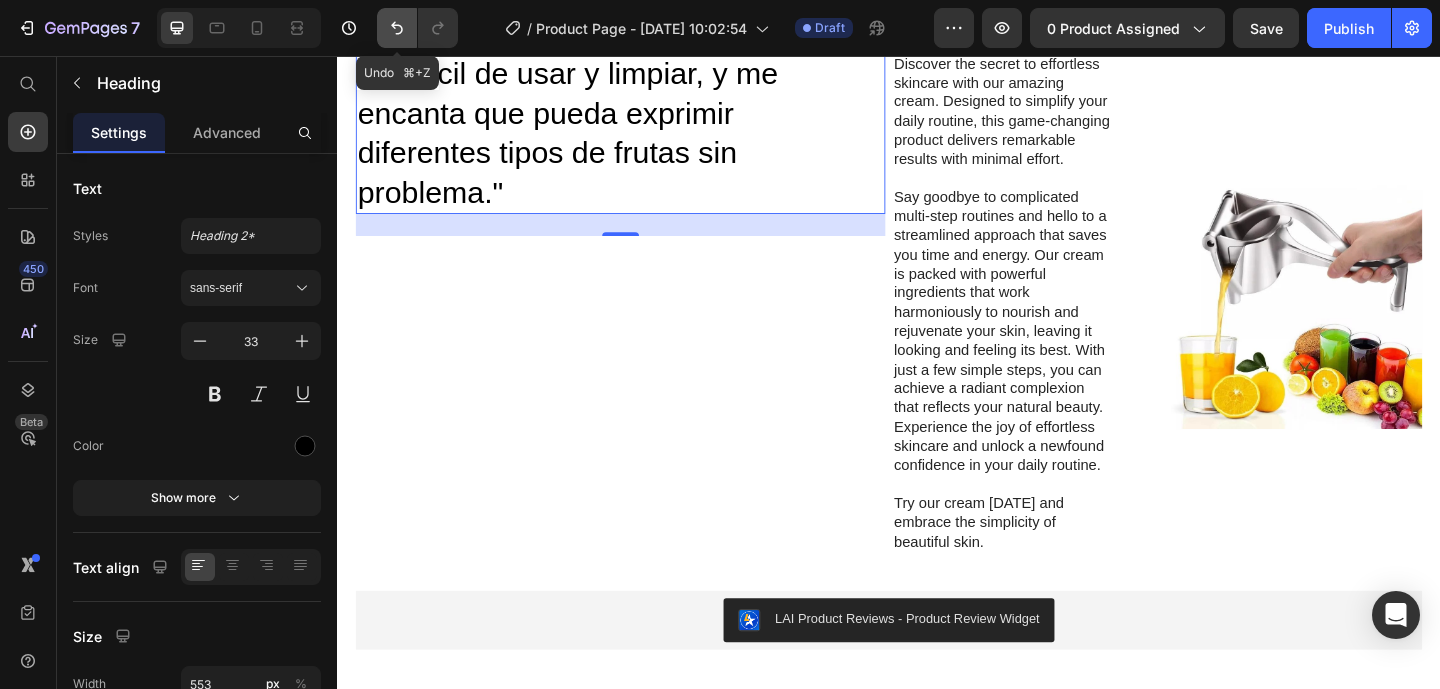 click 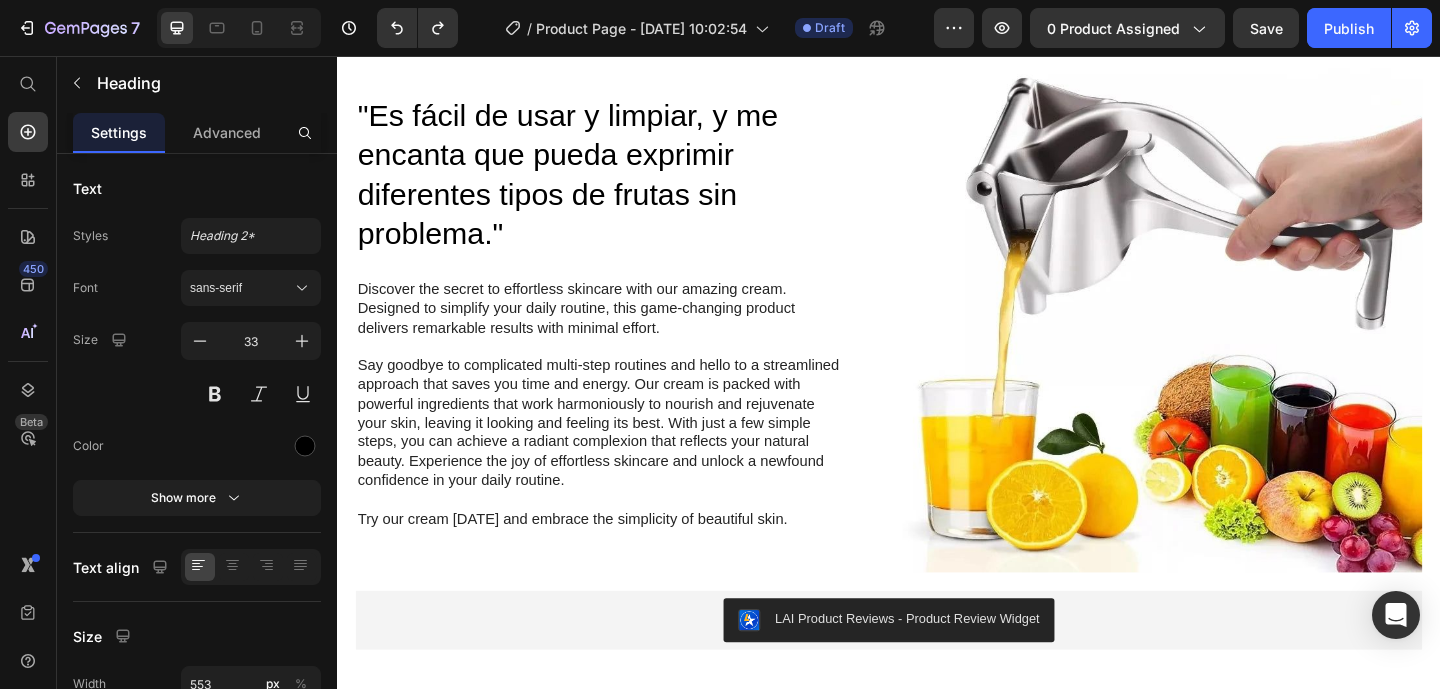 click on ""Es fácil de usar y limpiar, y me encanta que pueda exprimir diferentes tipos de frutas sin problema."" at bounding box center (623, 186) 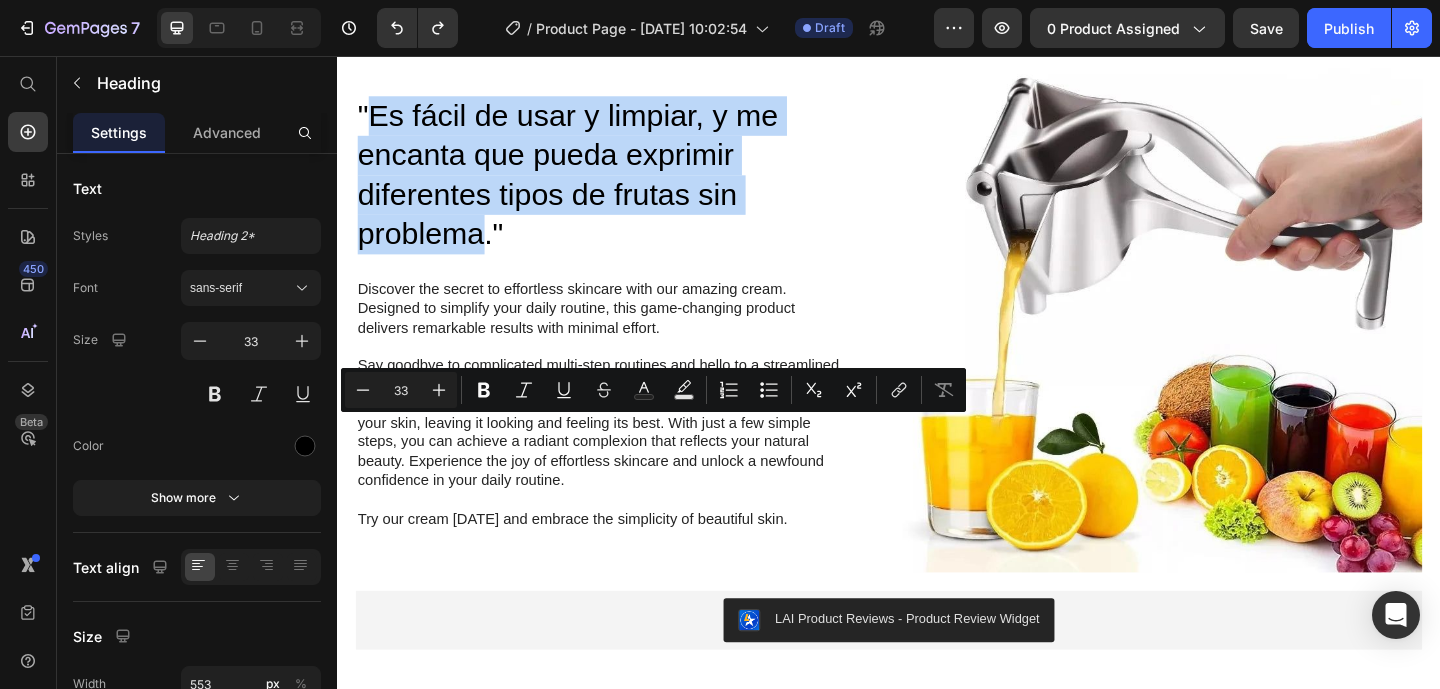 drag, startPoint x: 377, startPoint y: 466, endPoint x: 500, endPoint y: 588, distance: 173.2426 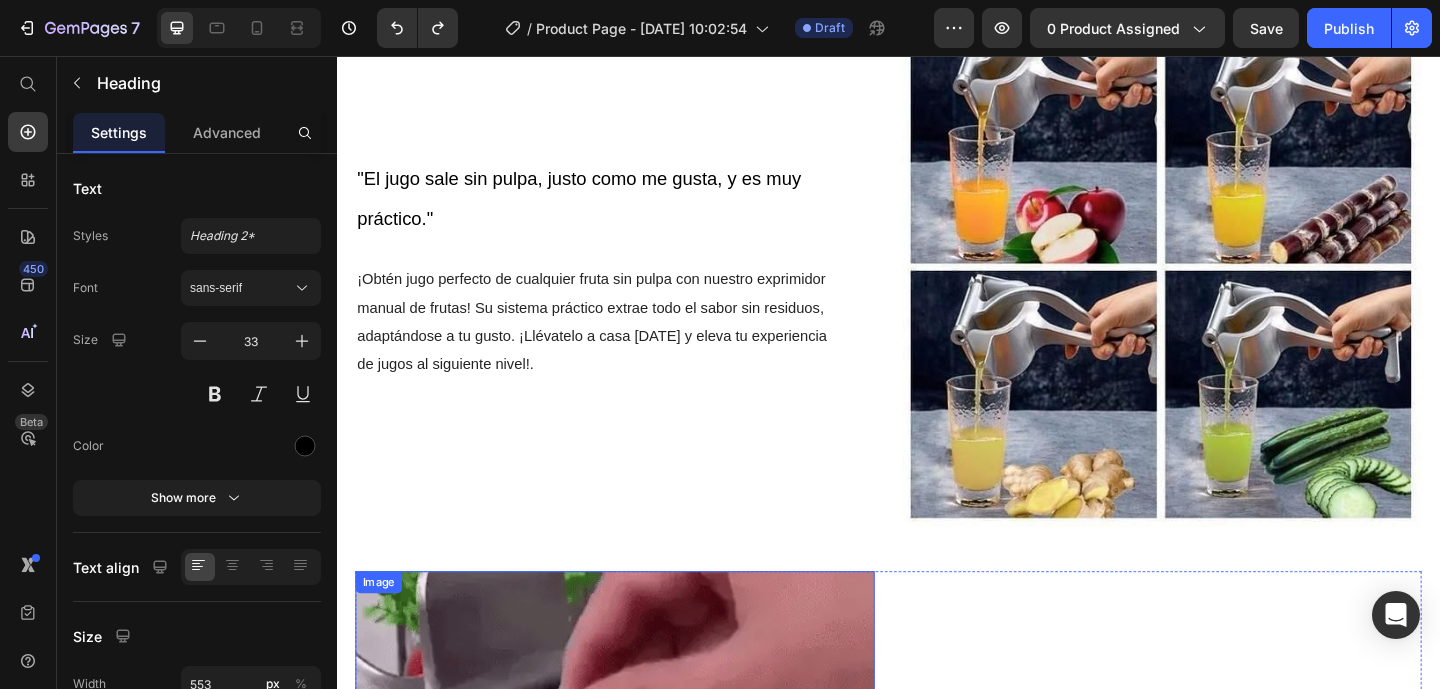 scroll, scrollTop: 1124, scrollLeft: 0, axis: vertical 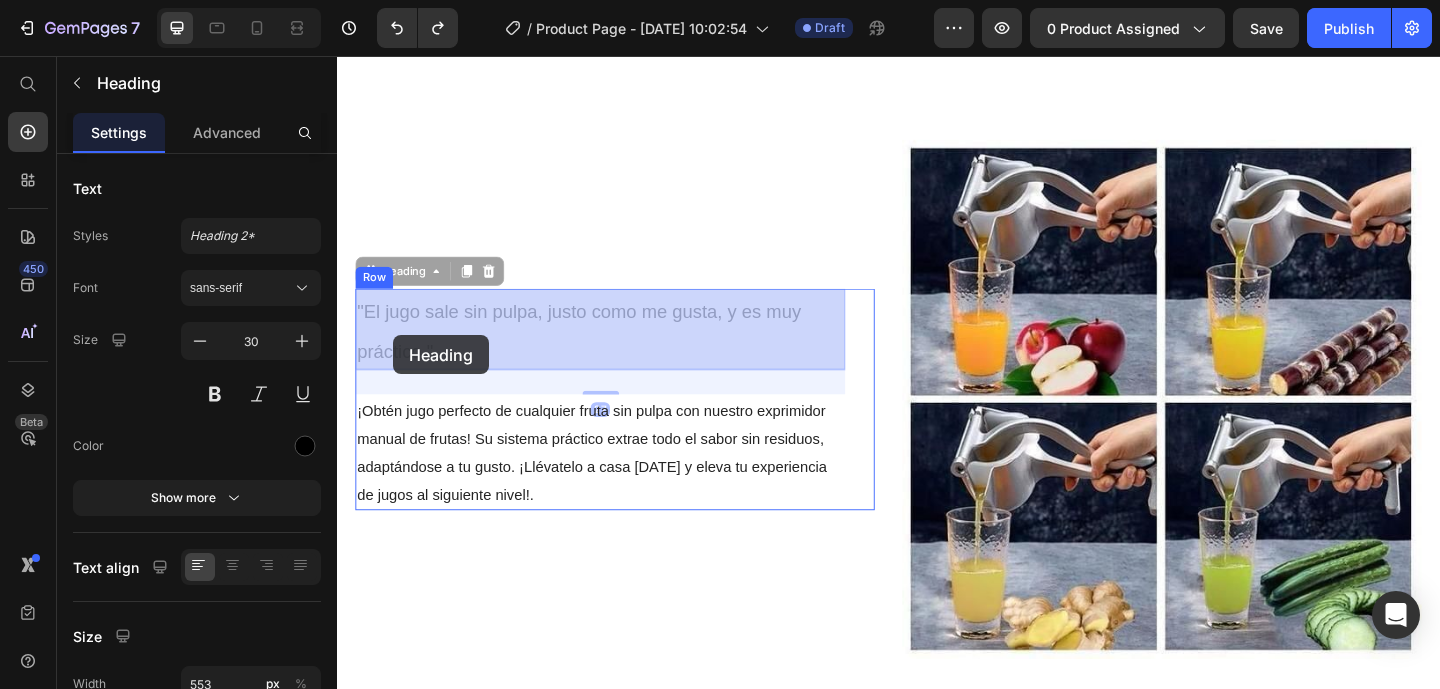 drag, startPoint x: 433, startPoint y: 383, endPoint x: 394, endPoint y: 336, distance: 61.073727 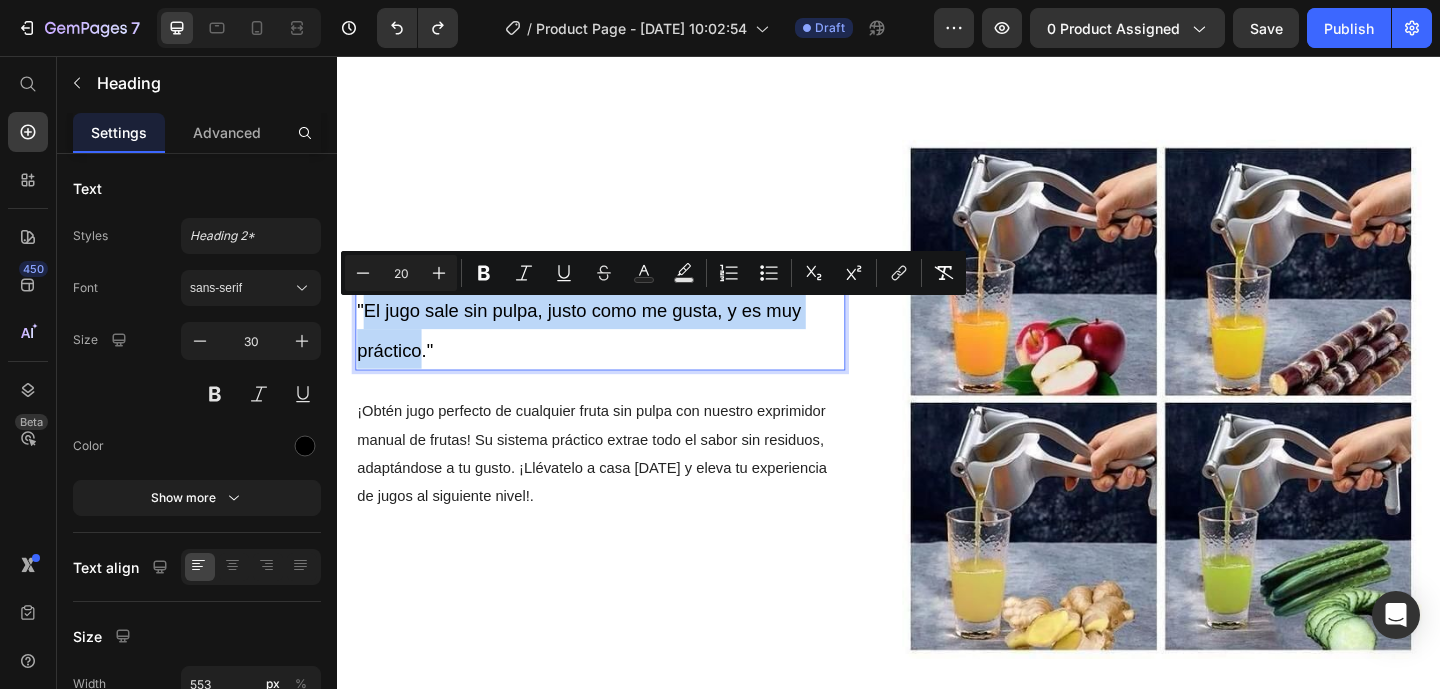 drag, startPoint x: 368, startPoint y: 330, endPoint x: 431, endPoint y: 374, distance: 76.843994 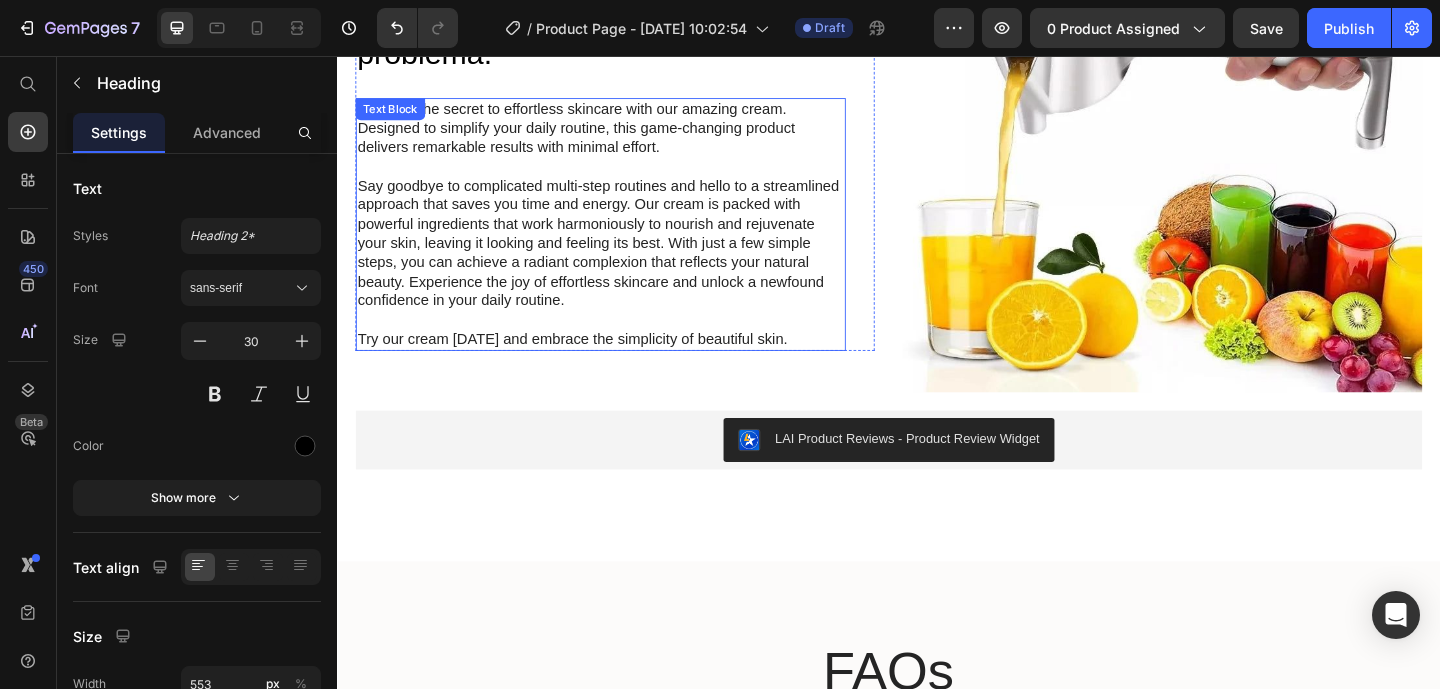 scroll, scrollTop: 2480, scrollLeft: 0, axis: vertical 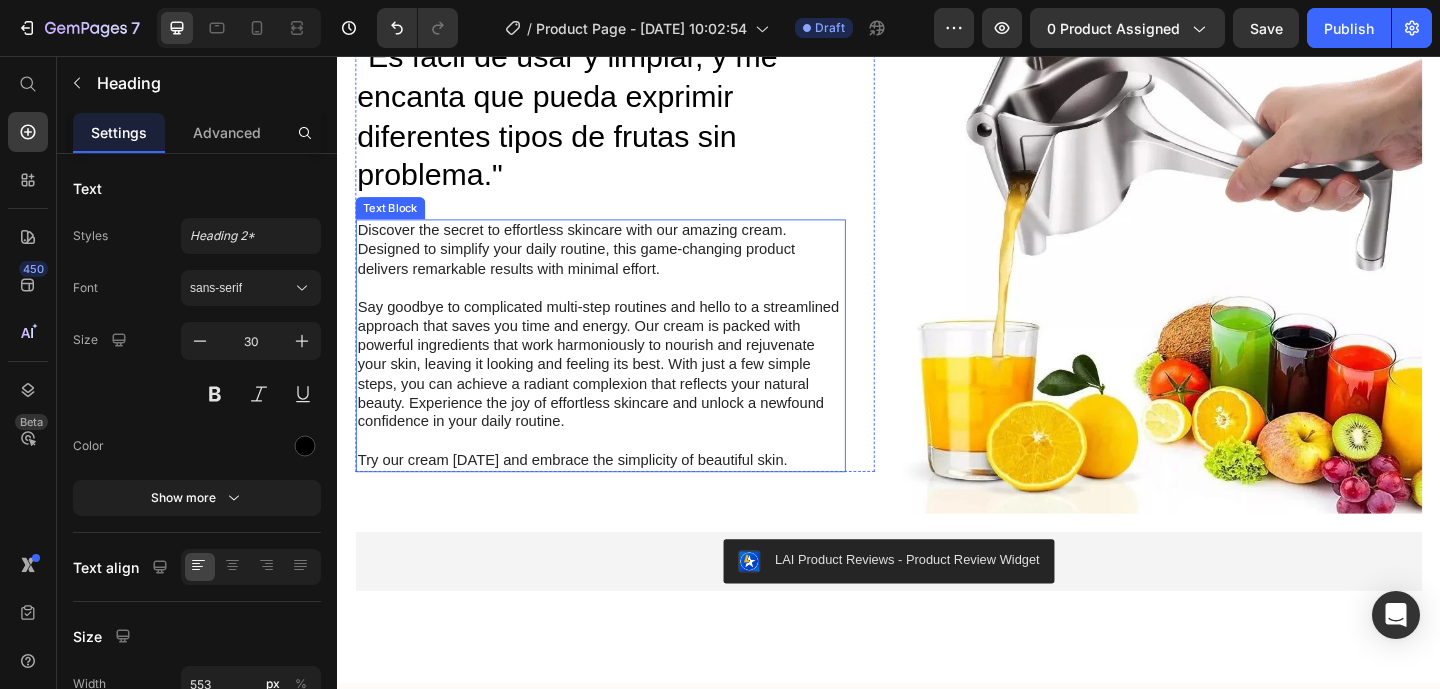 click on "Discover the secret to effortless skincare with our amazing cream. Designed to simplify your daily routine, this game-changing product delivers remarkable results with minimal effort." at bounding box center [623, 267] 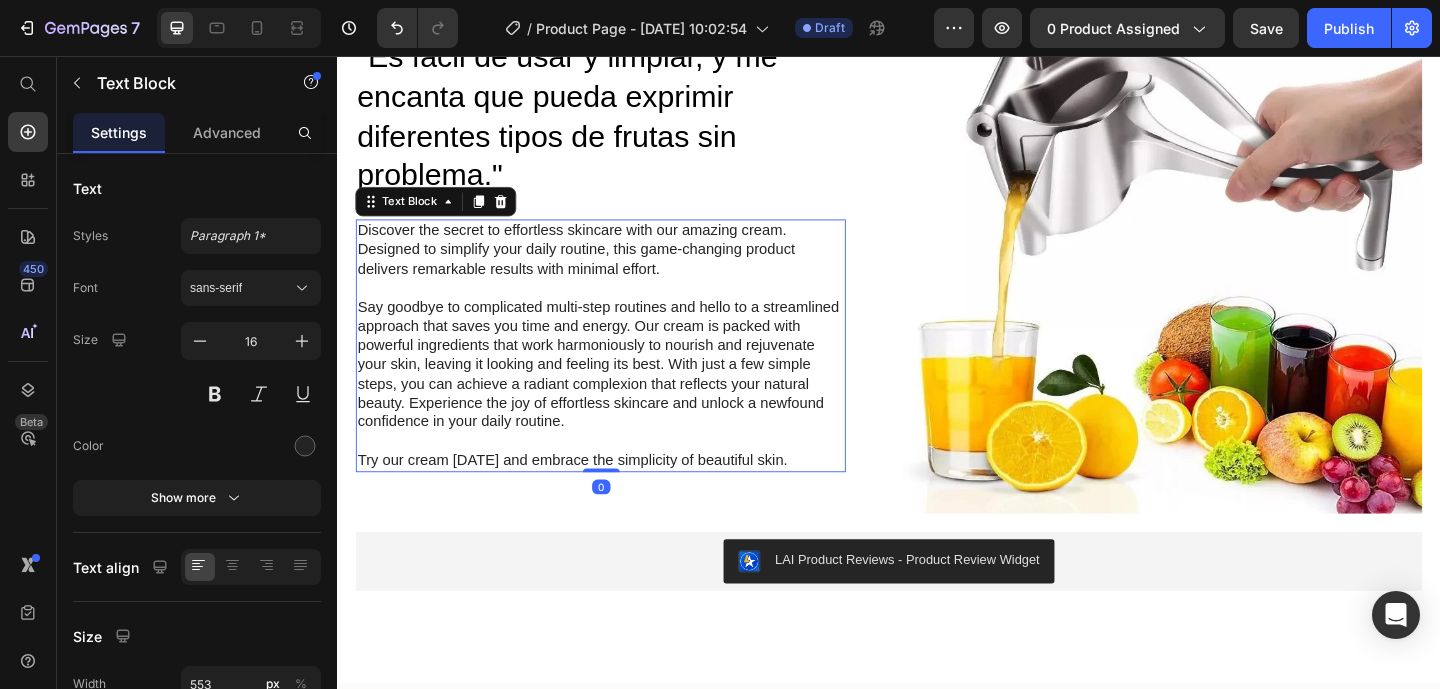 click on "Discover the secret to effortless skincare with our amazing cream. Designed to simplify your daily routine, this game-changing product delivers remarkable results with minimal effort." at bounding box center (623, 267) 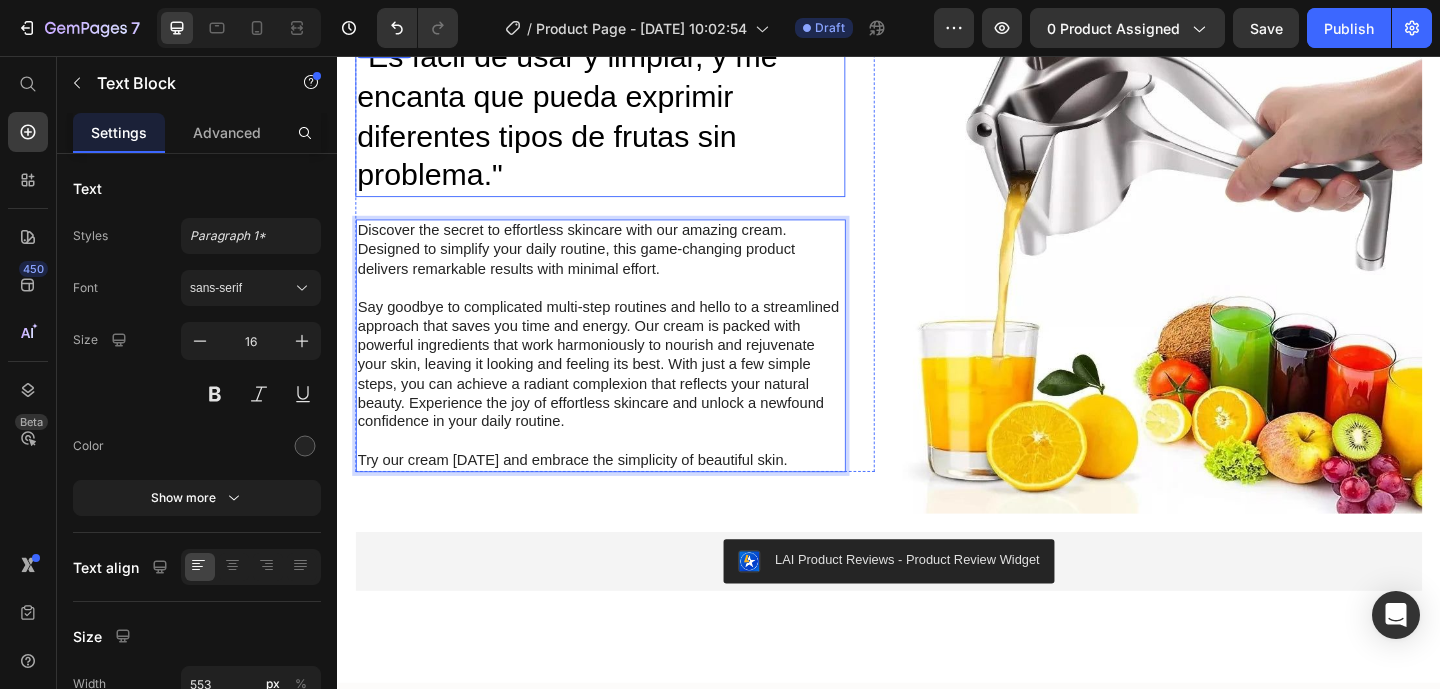 click on ""Es fácil de usar y limpiar, y me encanta que pueda exprimir diferentes tipos de frutas sin problema."" at bounding box center (623, 123) 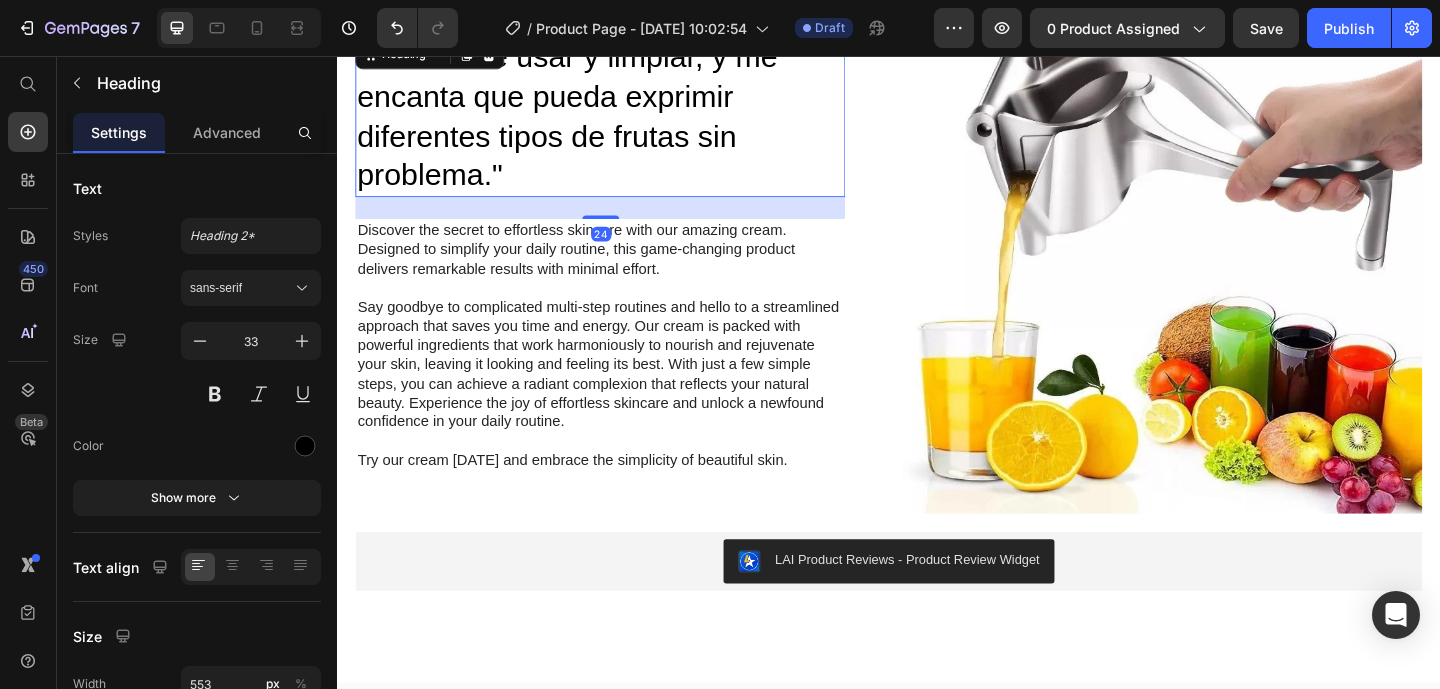 scroll, scrollTop: 2368, scrollLeft: 0, axis: vertical 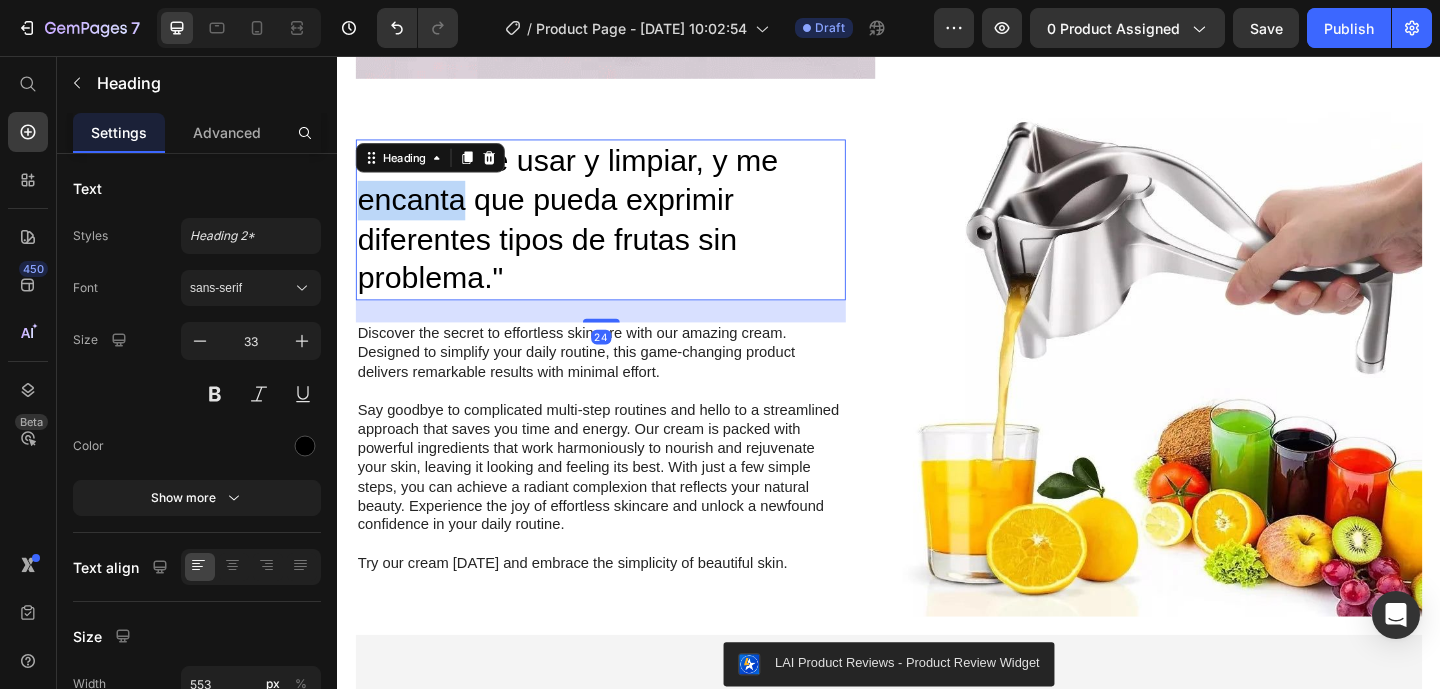 click on ""Es fácil de usar y limpiar, y me encanta que pueda exprimir diferentes tipos de frutas sin problema."" at bounding box center (623, 235) 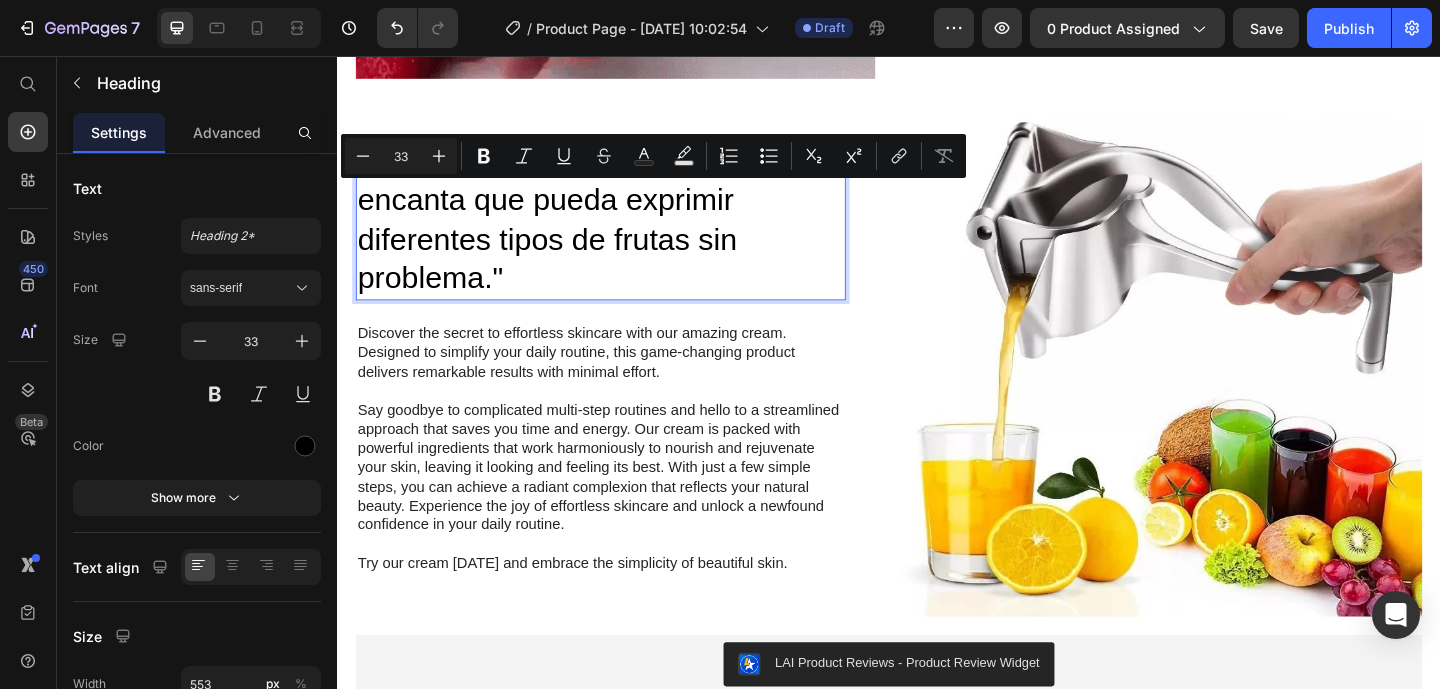 click on ""Es fácil de usar y limpiar, y me encanta que pueda exprimir diferentes tipos de frutas sin problema."" at bounding box center [623, 235] 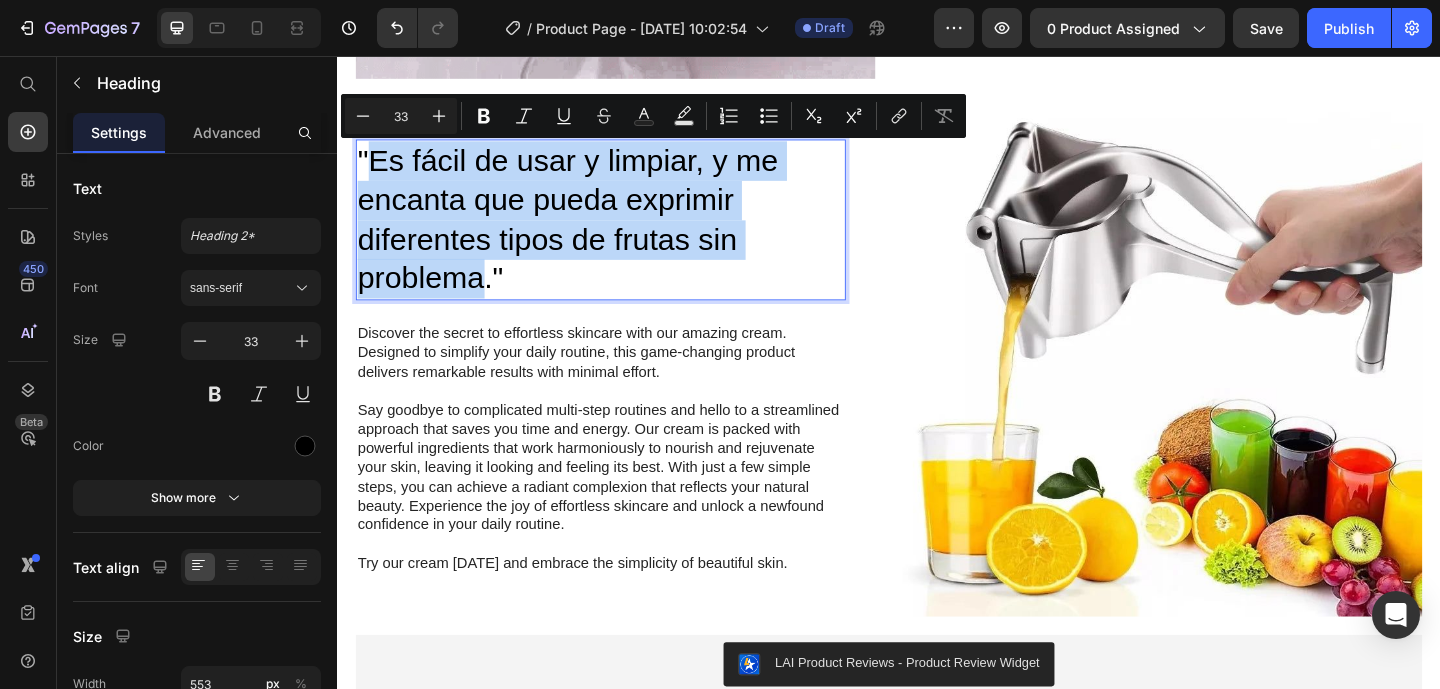 drag, startPoint x: 498, startPoint y: 300, endPoint x: 377, endPoint y: 171, distance: 176.86719 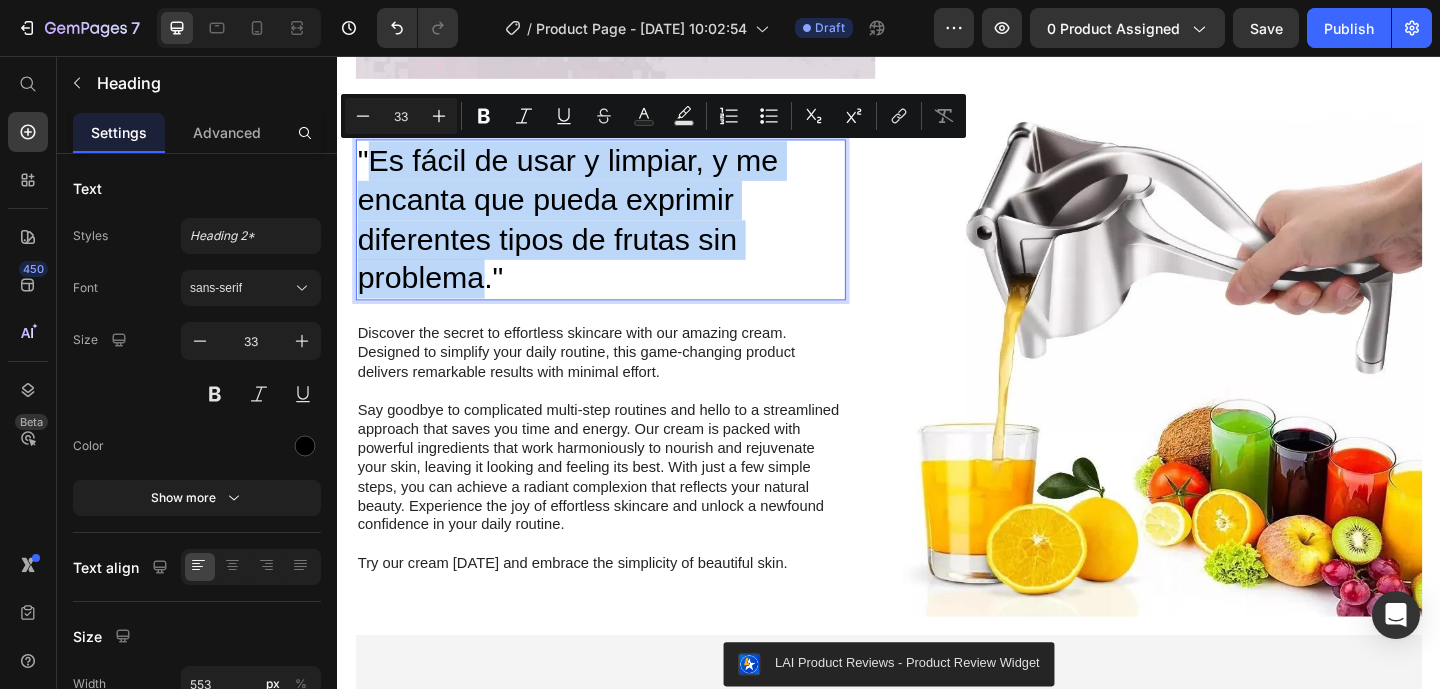 click on ""Es fácil de usar y limpiar, y me encanta que pueda exprimir diferentes tipos de frutas sin problema."" at bounding box center (623, 235) 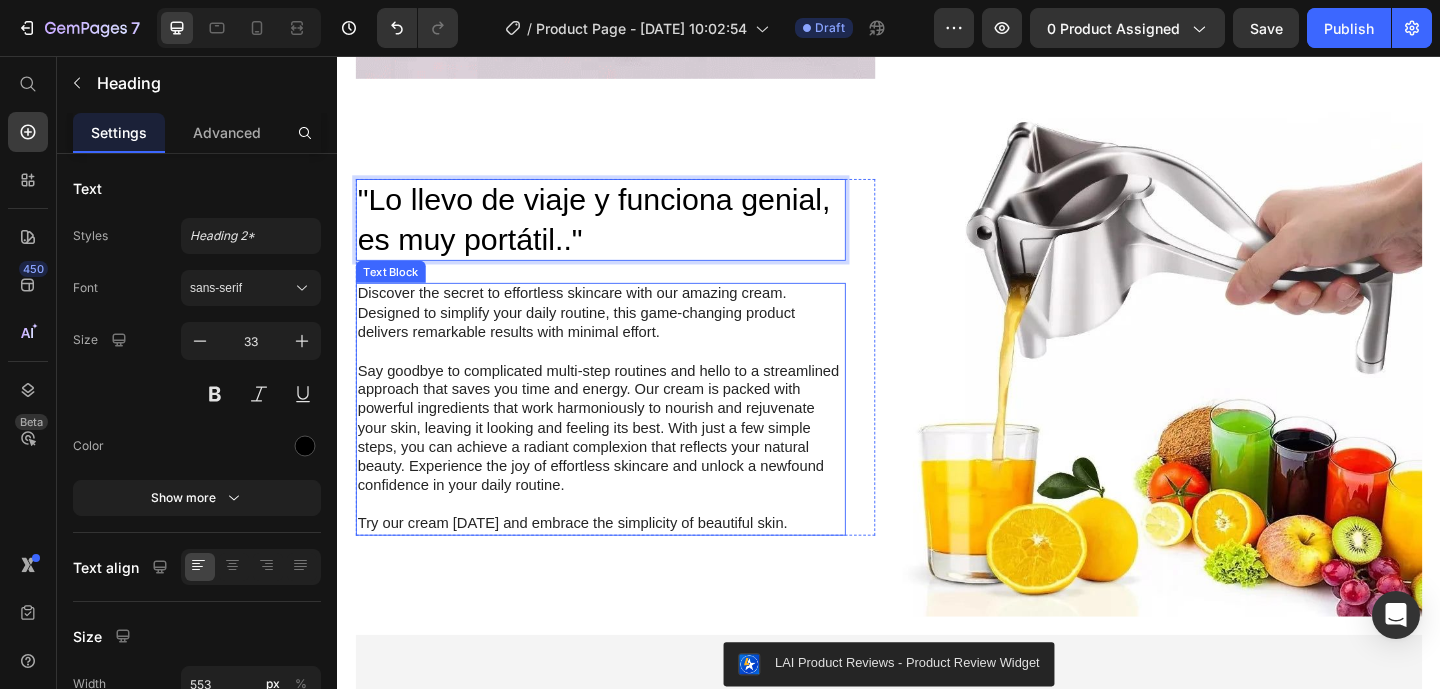 click on "Discover the secret to effortless skincare with our amazing cream. Designed to simplify your daily routine, this game-changing product delivers remarkable results with minimal effort." at bounding box center [623, 336] 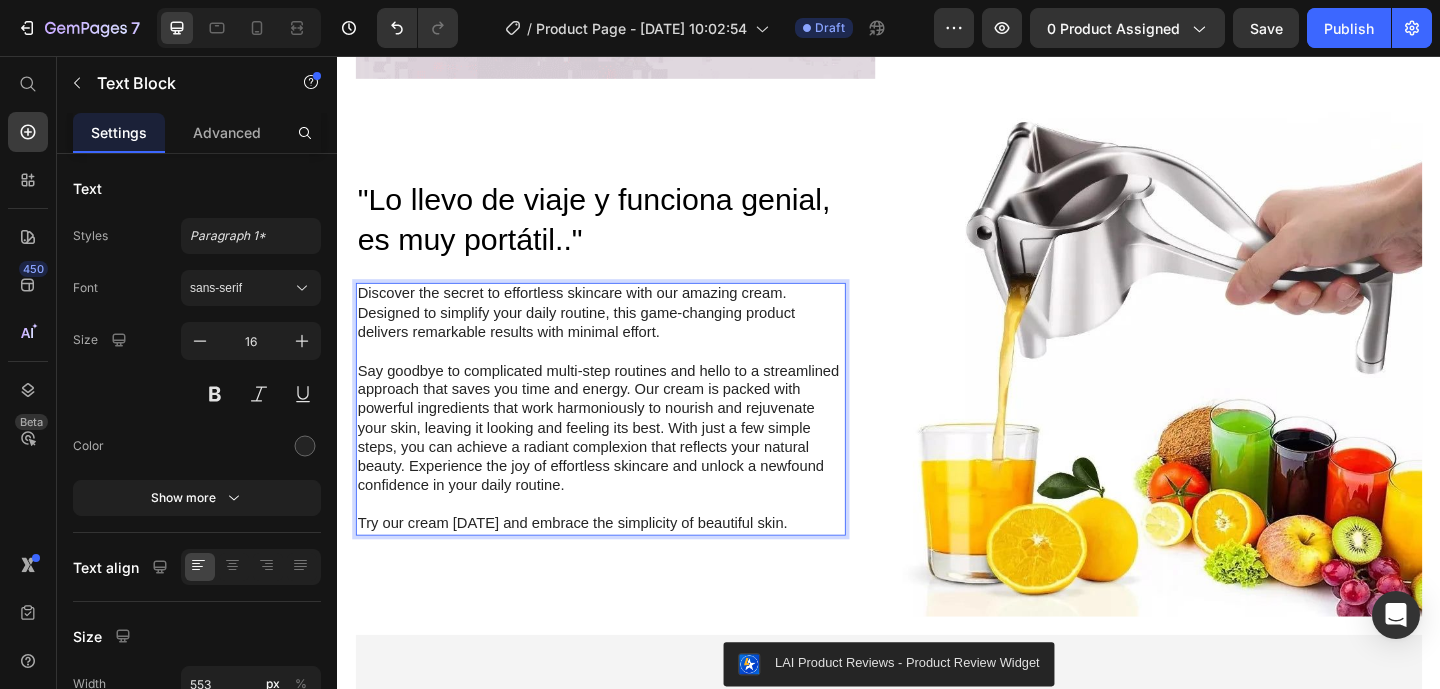 click on "Discover the secret to effortless skincare with our amazing cream. Designed to simplify your daily routine, this game-changing product delivers remarkable results with minimal effort." at bounding box center (623, 336) 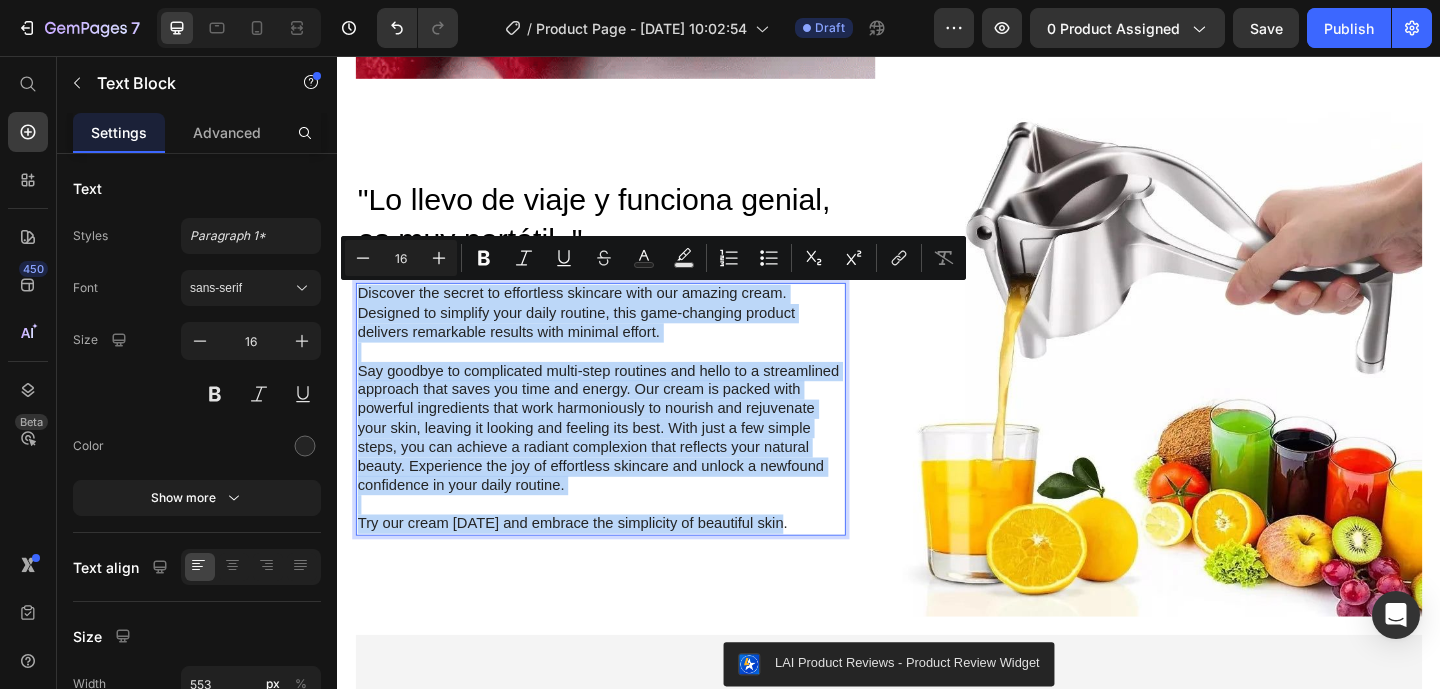 drag, startPoint x: 363, startPoint y: 316, endPoint x: 839, endPoint y: 578, distance: 543.3415 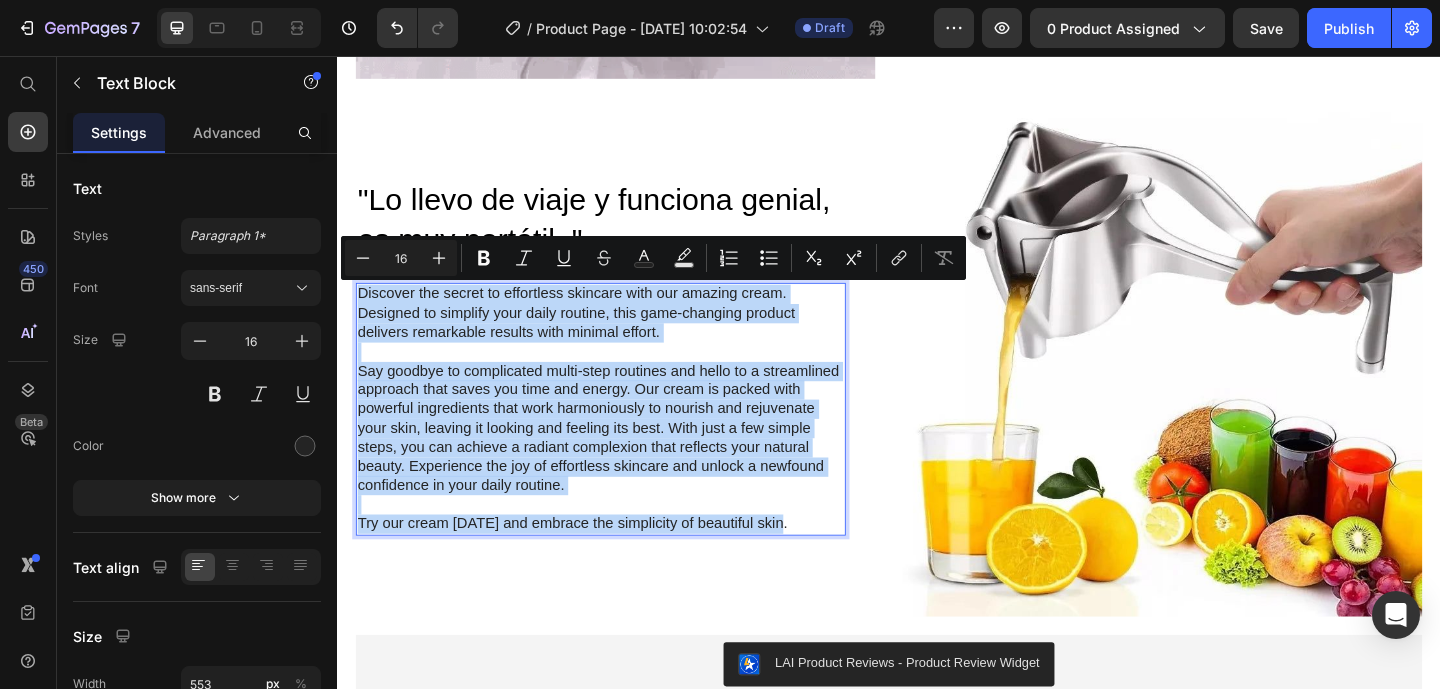 click on "Discover the secret to effortless skincare with our amazing cream. Designed to simplify your daily routine, this game-changing product delivers remarkable results with minimal effort. Say goodbye to complicated multi-step routines and hello to a streamlined approach that saves you time and energy. Our cream is packed with powerful ingredients that work harmoniously to nourish and rejuvenate your skin, leaving it looking and feeling its best. With just a few simple steps, you can achieve a radiant complexion that reflects your natural beauty. Experience the joy of effortless skincare and unlock a newfound confidence in your daily routine. Try our cream [DATE] and embrace the simplicity of beautiful skin." at bounding box center [623, 440] 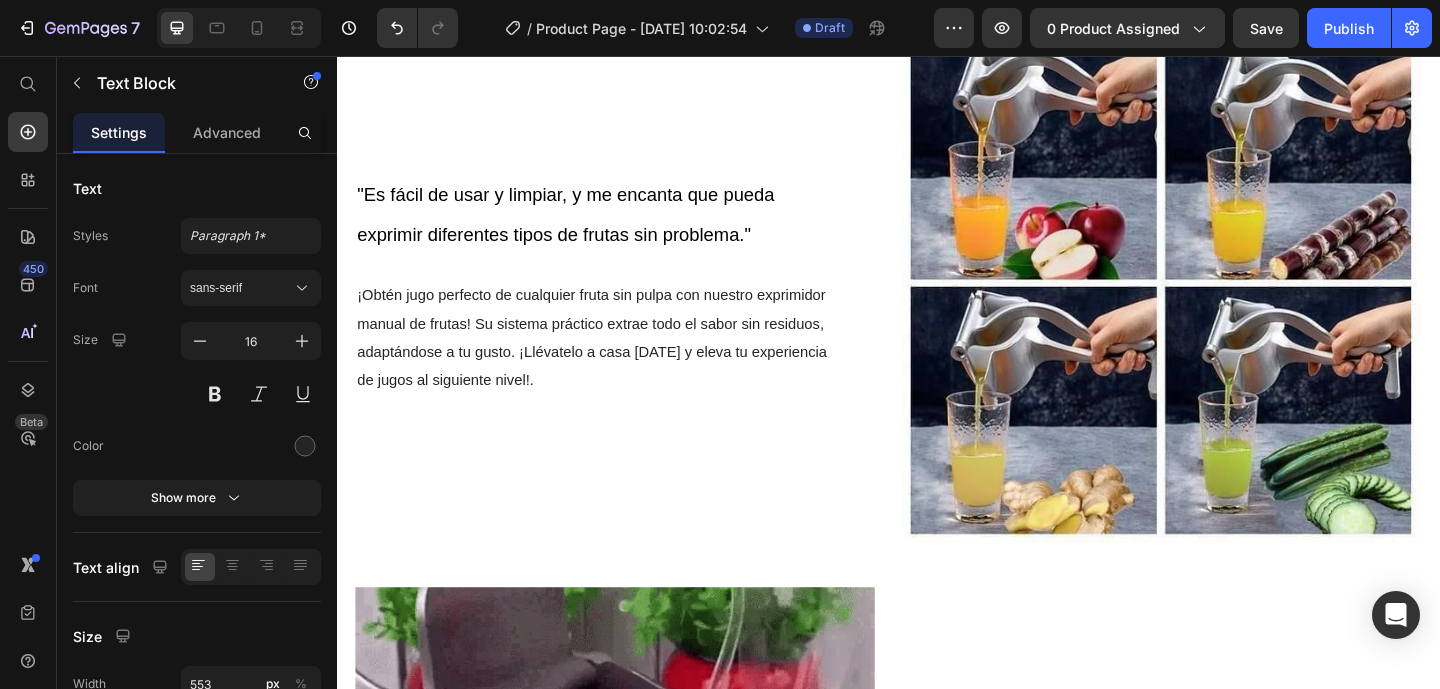 scroll, scrollTop: 1234, scrollLeft: 0, axis: vertical 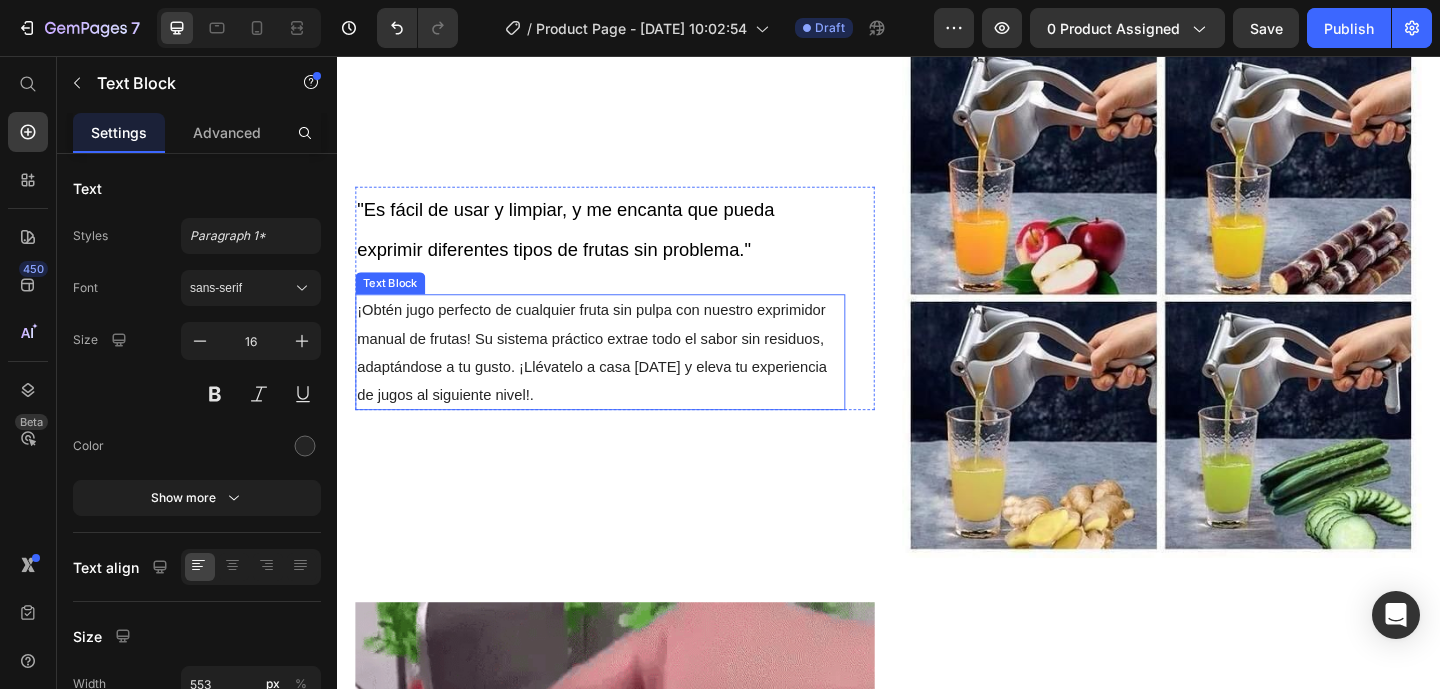 click on "¡Obtén jugo perfecto de cualquier fruta sin pulpa con nuestro exprimidor manual de frutas! Su sistema práctico extrae todo el sabor sin residuos, adaptándose a tu gusto. ¡Llévatelo a casa [DATE] y eleva tu experiencia de jugos al siguiente nivel!." at bounding box center (614, 378) 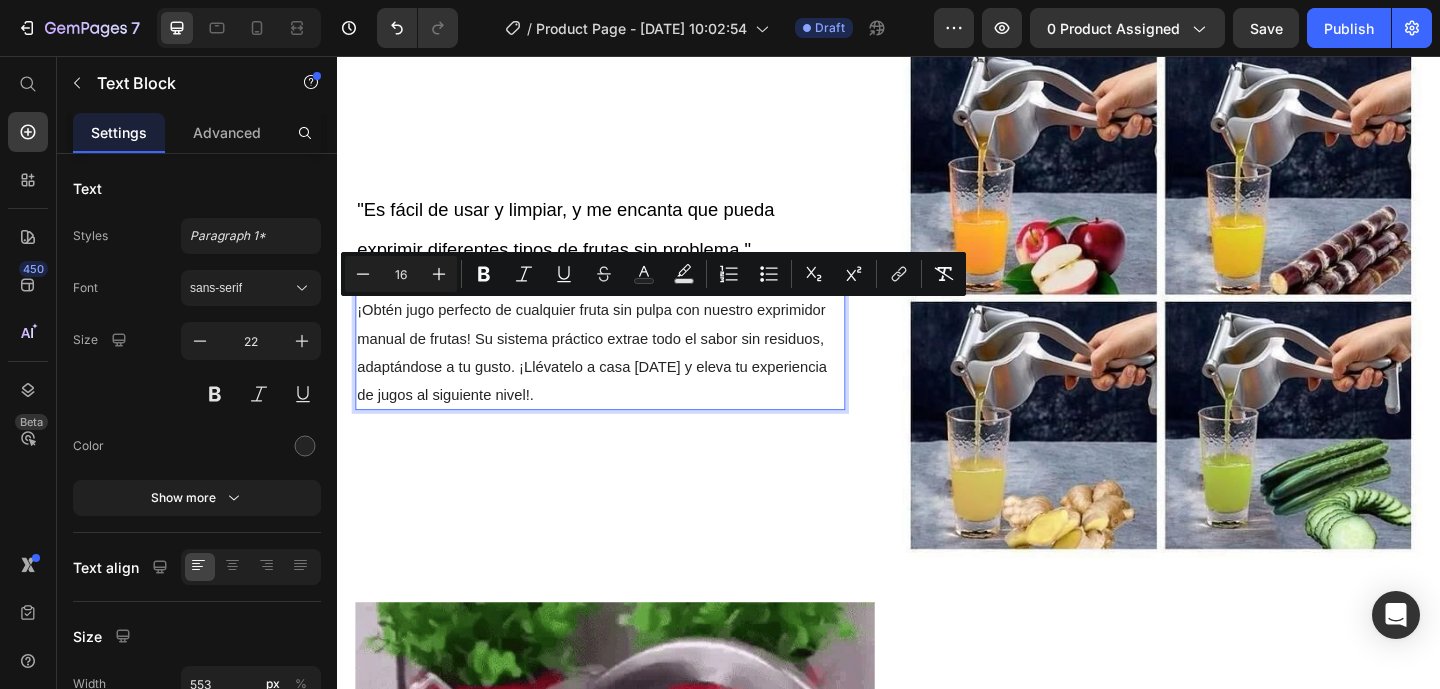 click on "¡Obtén jugo perfecto de cualquier fruta sin pulpa con nuestro exprimidor manual de frutas! Su sistema práctico extrae todo el sabor sin residuos, adaptándose a tu gusto. ¡Llévatelo a casa [DATE] y eleva tu experiencia de jugos al siguiente nivel!." at bounding box center (614, 378) 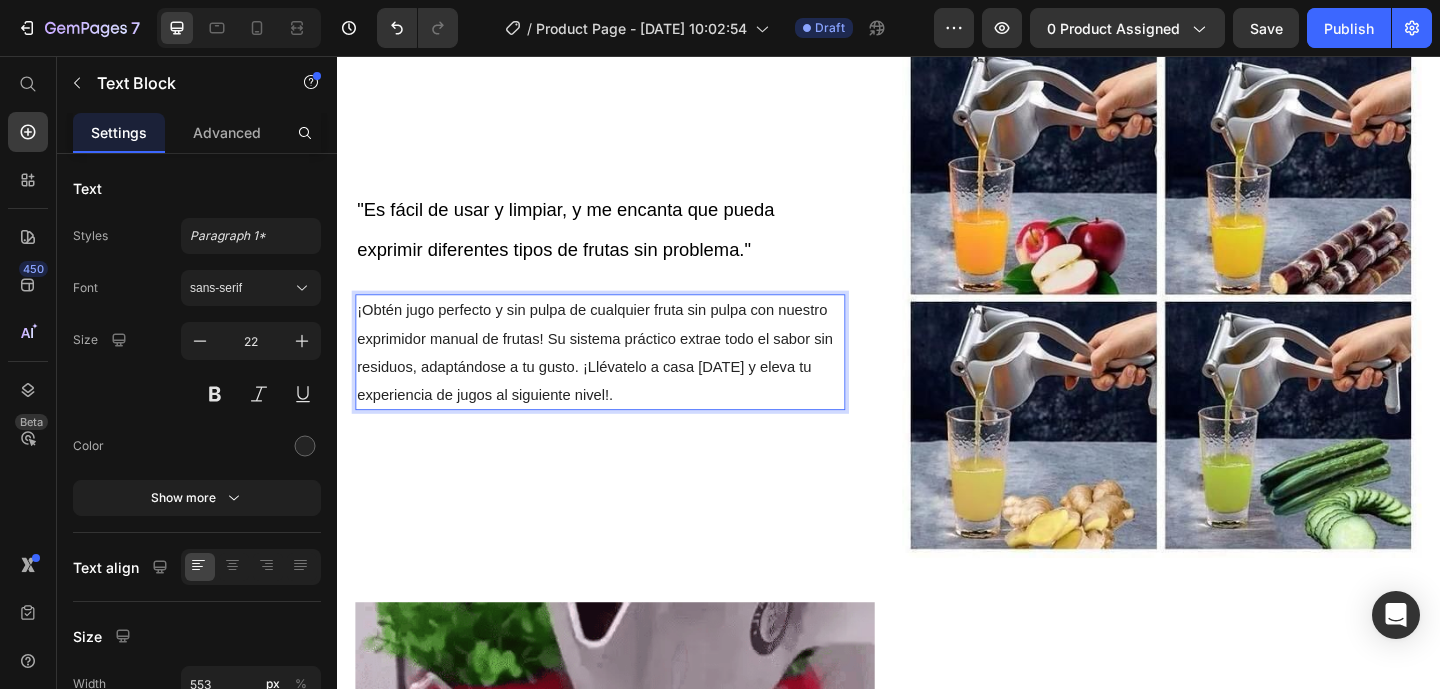 click on "¡Obtén jugo perfecto y sin pulpa de cualquier fruta sin pulpa con nuestro exprimidor manual de frutas! Su sistema práctico extrae todo el sabor sin residuos, adaptándose a tu gusto. ¡Llévatelo a casa [DATE] y eleva tu experiencia de jugos al siguiente nivel!." at bounding box center [618, 378] 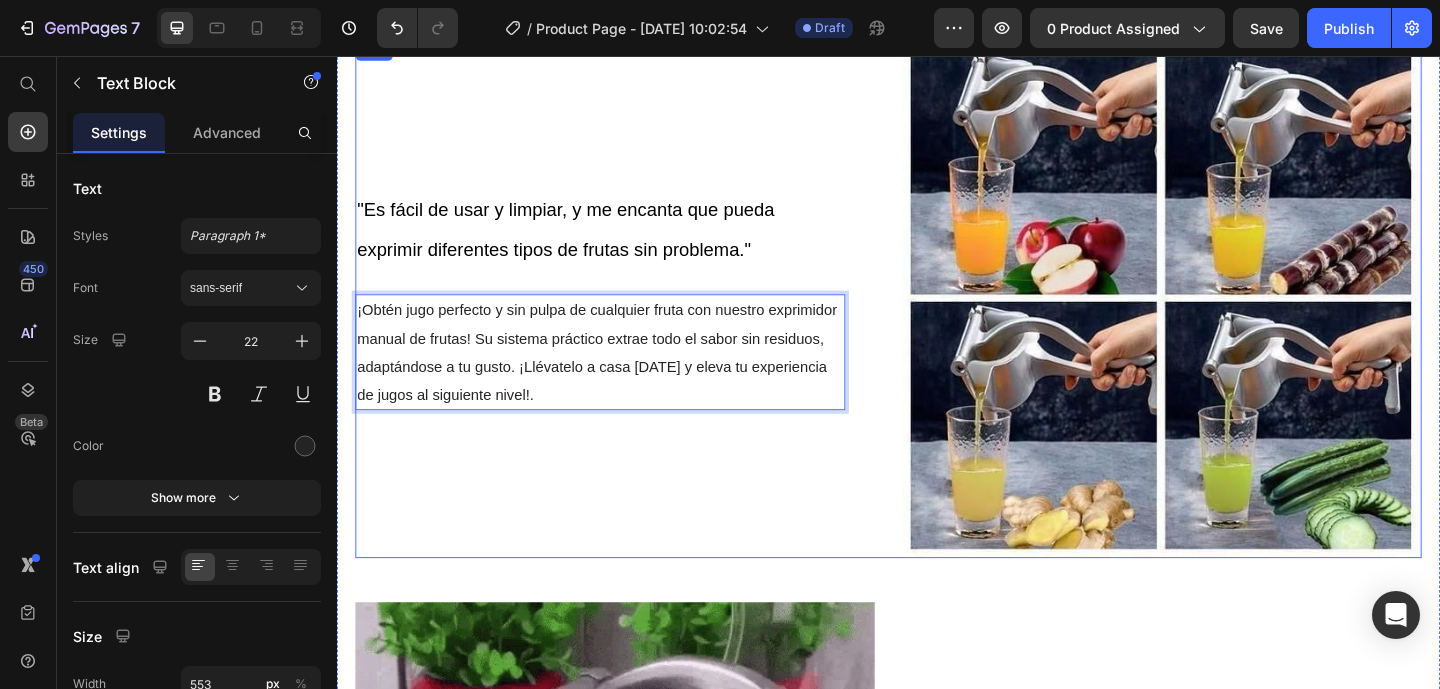 click on "⁠⁠⁠⁠⁠⁠⁠ "Es fácil de usar y limpiar, y me encanta que pueda exprimir diferentes tipos de frutas sin problema." Heading ¡Obtén jugo perfecto y sin pulpa de cualquier fruta con nuestro exprimidor manual de frutas! Su sistema práctico extrae todo el sabor sin residuos, adaptándose a tu gusto. ¡Llévatelo a casa [DATE] y eleva tu experiencia de jugos al siguiente nivel!. Text Block   0 Row Image Row ...y lo mejor es que no tendrás que preocuparte por el ruido que haces, ni desperdiciar ni una gota [PERSON_NAME]. Heading El exprimidor manual [PERSON_NAME] inoxidable está diseñado para maximizar la extracción [PERSON_NAME], asegurando que no se desperdicie ni una gota. Con su filtro de precisión y sistema ergonómico, te permite disfrutar de zumos frescos y saludables sin complicaciones. Olvídate de los exprimidores que dejan restos y de los eléctricos difíciles de limpiar. Invierte en calidad y durabilidad para tu cocina. Text Block Row Image Row "Lo llevo de viaje y funciona genial, es muy portátil.."" at bounding box center [937, 960] 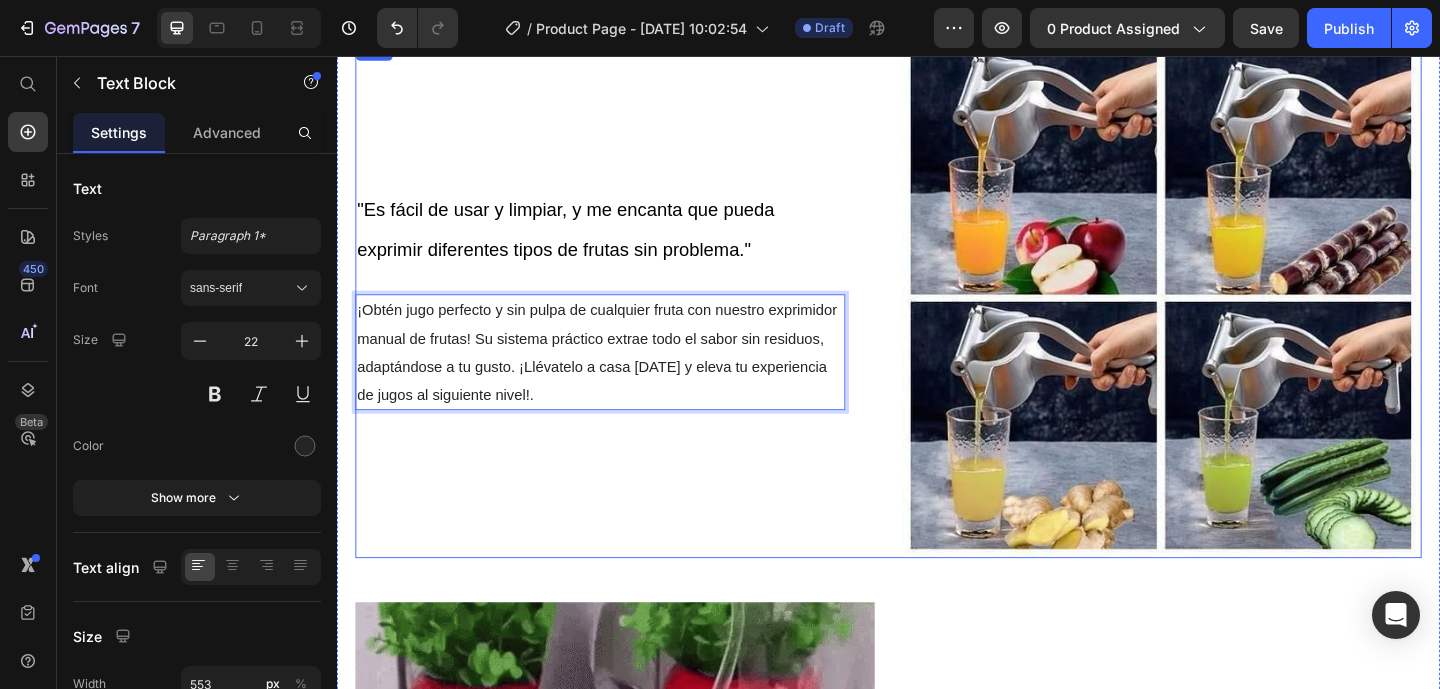 click on "...y lo mejor es que no tendrás que preocuparte por el ruido que haces, ni desperdiciar ni una gota [PERSON_NAME]." at bounding box center (1249, 855) 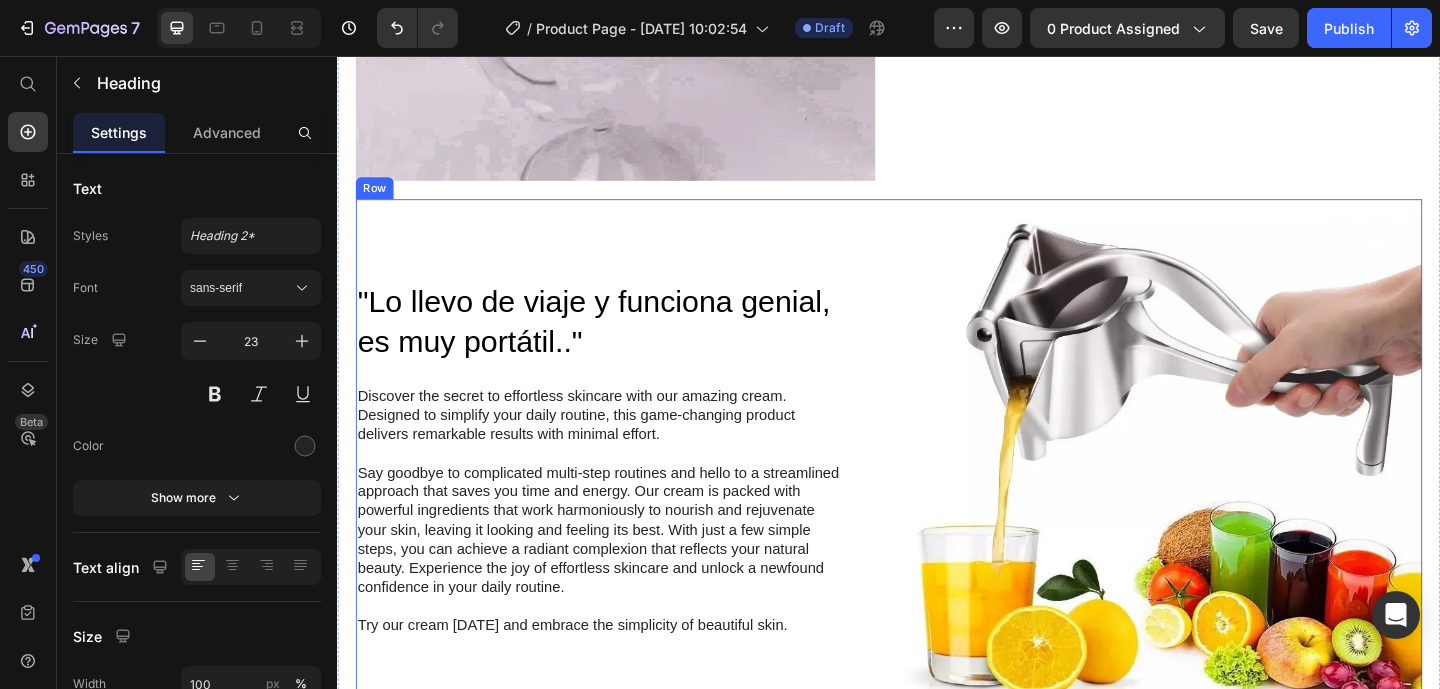 scroll, scrollTop: 2256, scrollLeft: 0, axis: vertical 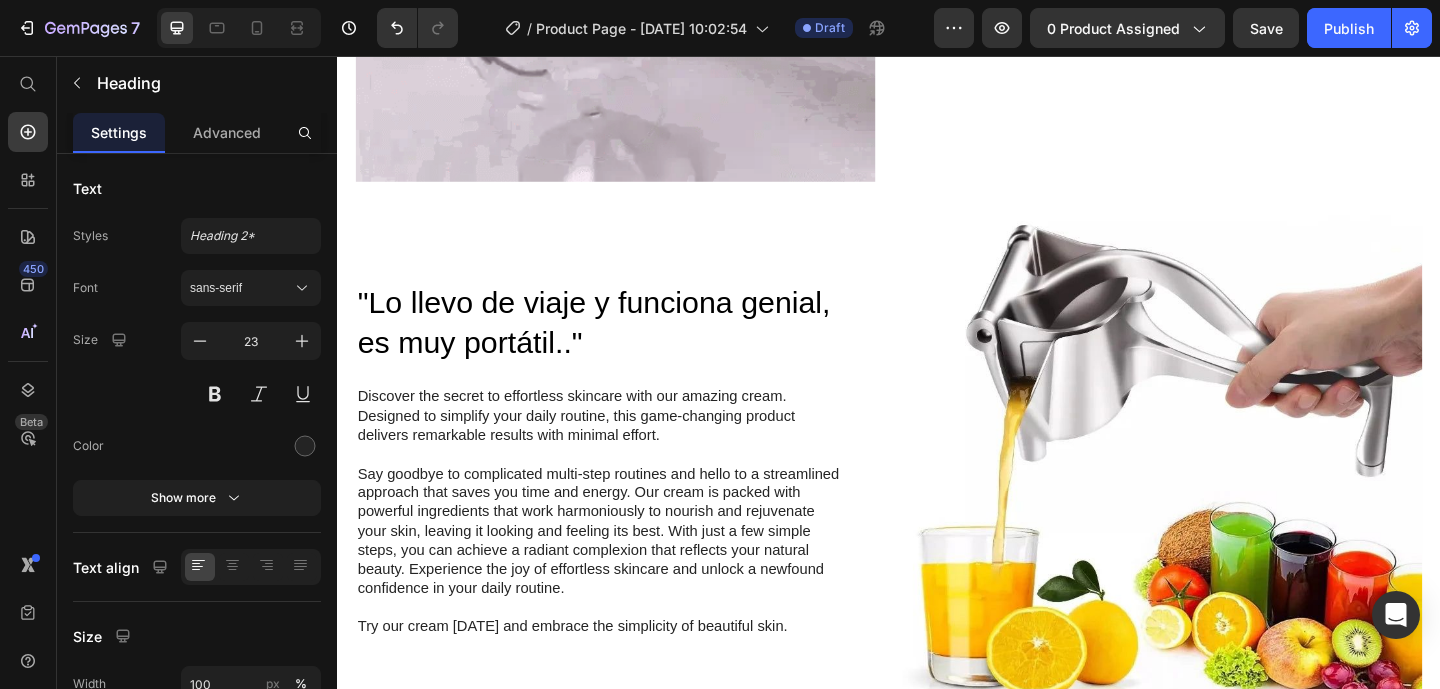 click on "Discover the secret to effortless skincare with our amazing cream. Designed to simplify your daily routine, this game-changing product delivers remarkable results with minimal effort." at bounding box center [623, 448] 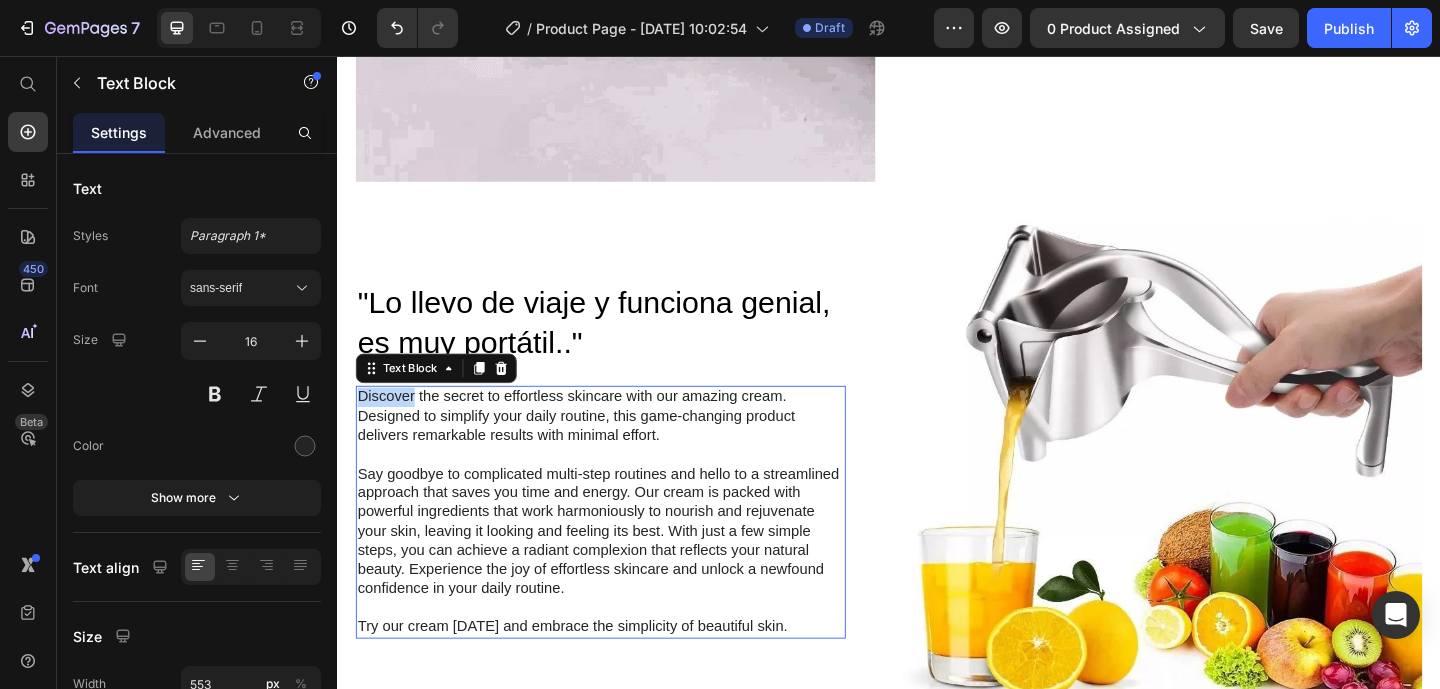 click on "Discover the secret to effortless skincare with our amazing cream. Designed to simplify your daily routine, this game-changing product delivers remarkable results with minimal effort." at bounding box center [623, 448] 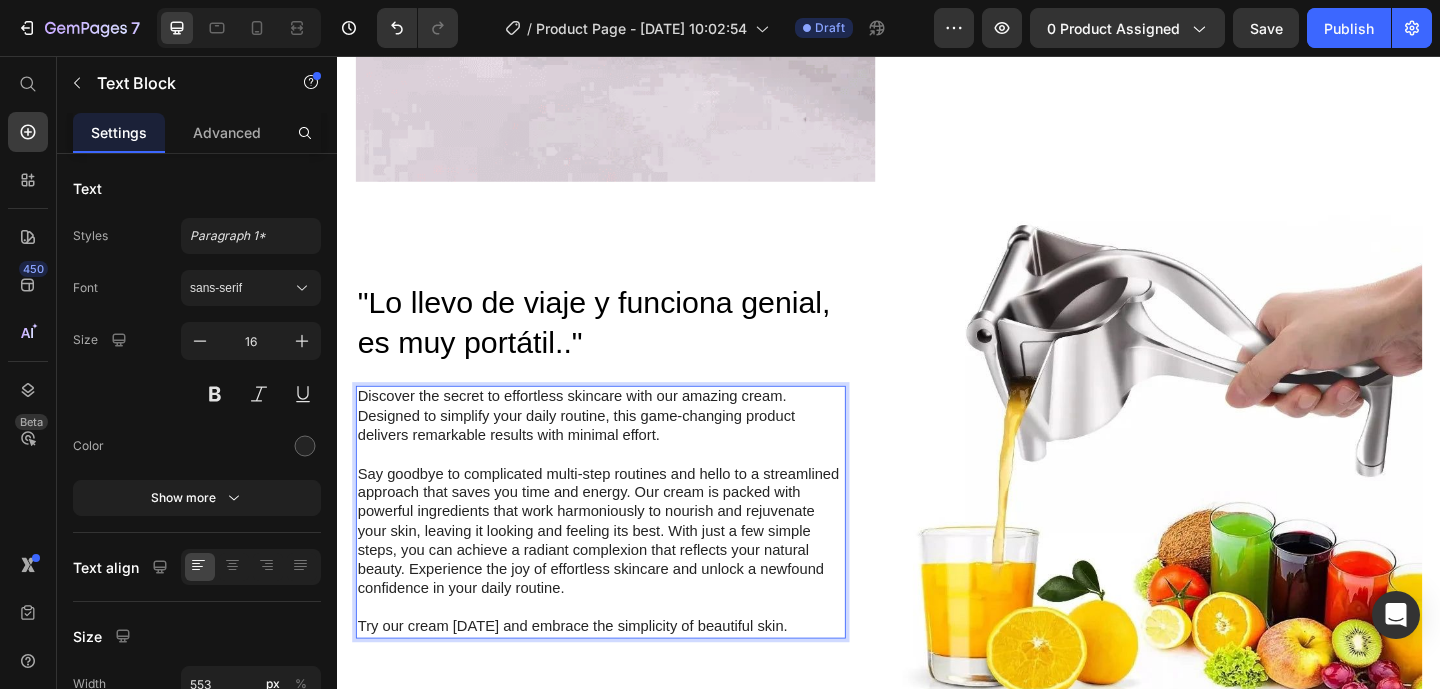 click on "Discover the secret to effortless skincare with our amazing cream. Designed to simplify your daily routine, this game-changing product delivers remarkable results with minimal effort." at bounding box center (623, 448) 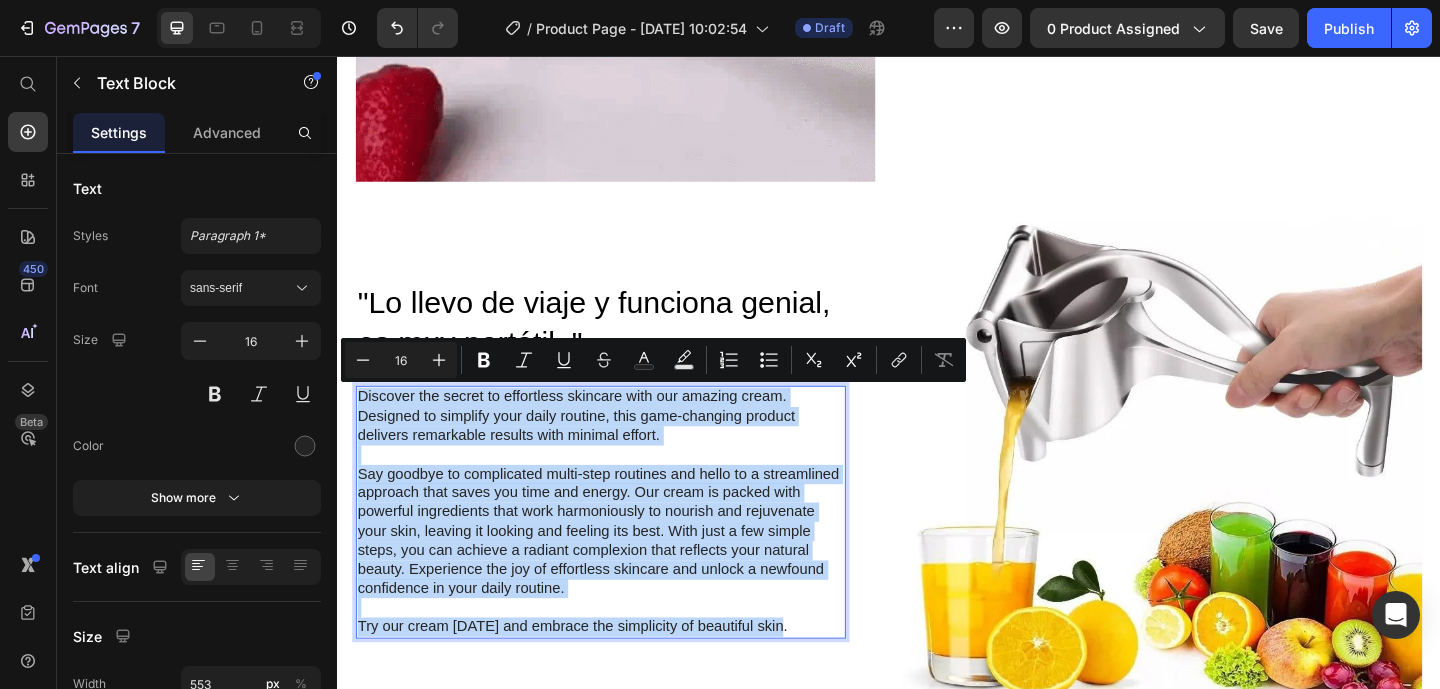 drag, startPoint x: 364, startPoint y: 419, endPoint x: 829, endPoint y: 684, distance: 535.21027 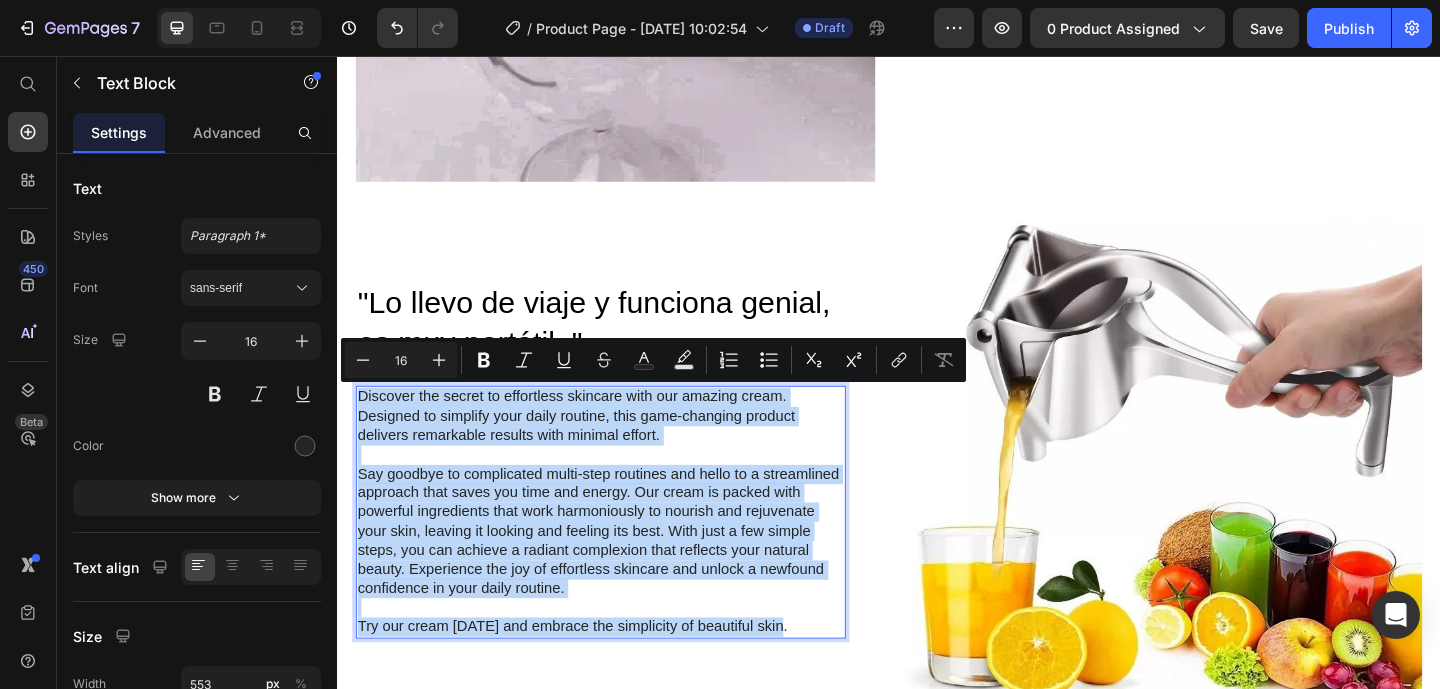 click on "Discover the secret to effortless skincare with our amazing cream. Designed to simplify your daily routine, this game-changing product delivers remarkable results with minimal effort. Say goodbye to complicated multi-step routines and hello to a streamlined approach that saves you time and energy. Our cream is packed with powerful ingredients that work harmoniously to nourish and rejuvenate your skin, leaving it looking and feeling its best. With just a few simple steps, you can achieve a radiant complexion that reflects your natural beauty. Experience the joy of effortless skincare and unlock a newfound confidence in your daily routine. Try our cream [DATE] and embrace the simplicity of beautiful skin." at bounding box center [623, 552] 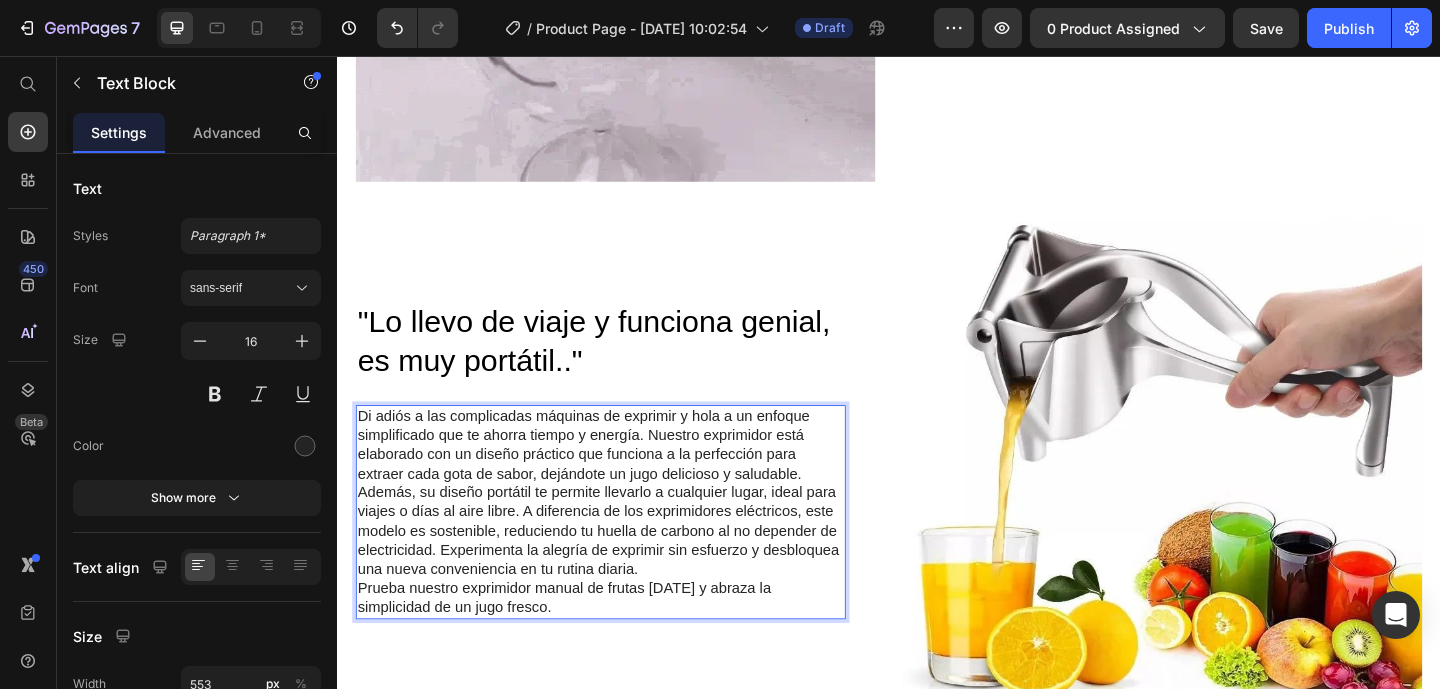 click on "Di adiós a las complicadas máquinas de exprimir y hola a un enfoque simplificado que te ahorra tiempo y energía. Nuestro exprimidor está elaborado con un diseño práctico que funciona a la perfección para extraer cada gota de sabor, dejándote un jugo delicioso y saludable. Además, su diseño portátil te permite llevarlo a cualquier lugar, ideal para viajes o días al aire libre. A diferencia de los exprimidores eléctricos, este modelo es sostenible, reduciendo tu huella de carbono al no depender de electricidad. Experimenta la alegría de exprimir sin esfuerzo y desbloquea una nueva conveniencia en tu rutina diaria." at bounding box center [623, 531] 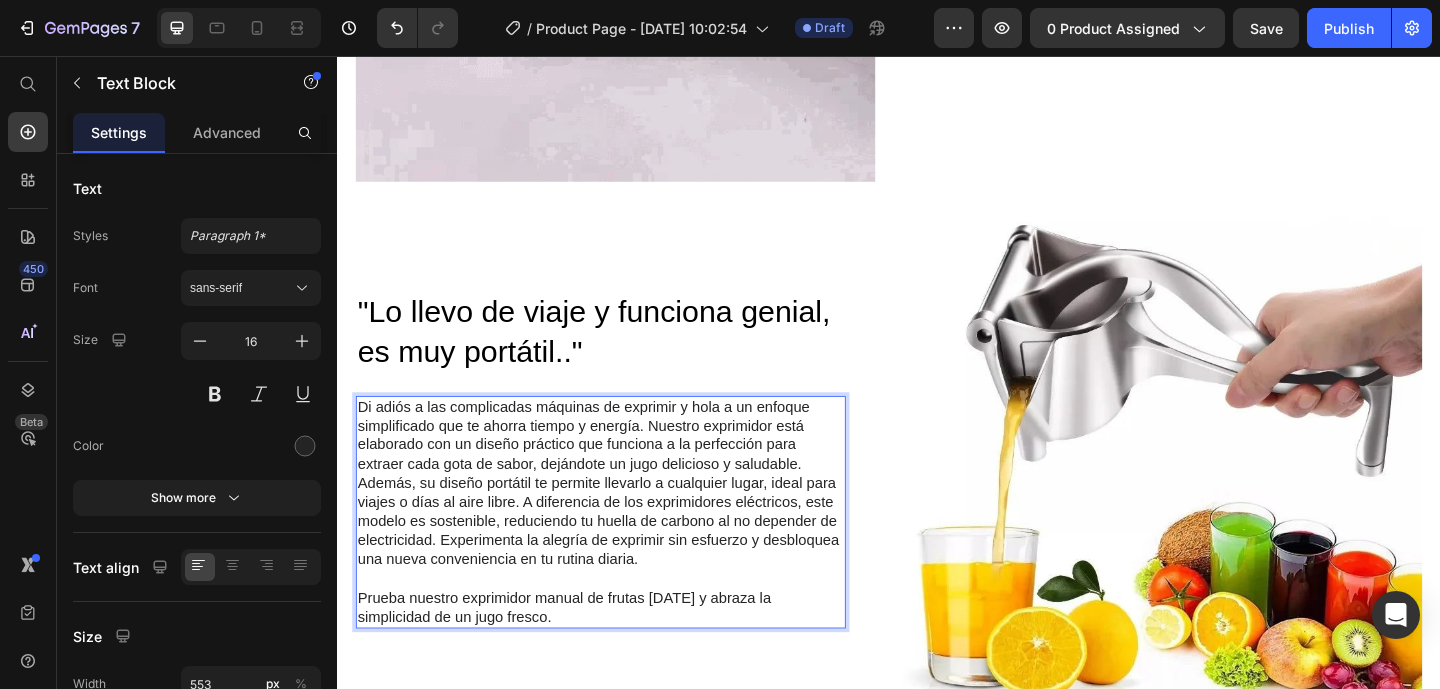 click on "Di adiós a las complicadas máquinas de exprimir y hola a un enfoque simplificado que te ahorra tiempo y energía. Nuestro exprimidor está elaborado con un diseño práctico que funciona a la perfección para extraer cada gota de sabor, dejándote un jugo delicioso y saludable. Además, su diseño portátil te permite llevarlo a cualquier lugar, ideal para viajes o días al aire libre. A diferencia de los exprimidores eléctricos, este modelo es sostenible, reduciendo tu huella de carbono al no depender de electricidad. Experimenta la alegría de exprimir sin esfuerzo y desbloquea una nueva conveniencia en tu rutina diaria." at bounding box center [623, 521] 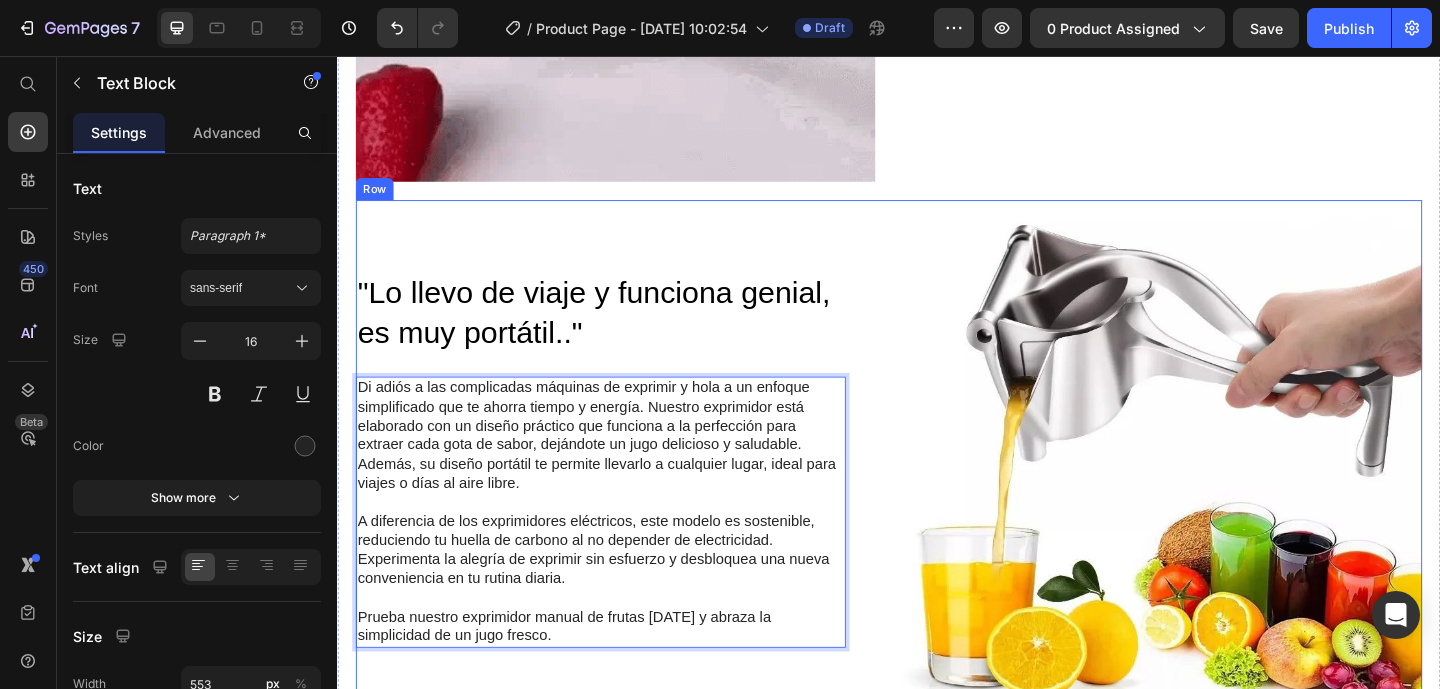 click on ""Lo llevo de viaje y funciona genial, es muy portátil.." Heading Di adiós a las complicadas máquinas de exprimir y hola a un enfoque simplificado que te ahorra tiempo y energía. Nuestro exprimidor está elaborado con un diseño práctico que funciona a la perfección para extraer cada gota de sabor, dejándote un jugo delicioso y saludable. Además, su diseño portátil te permite llevarlo a cualquier lugar, ideal para viajes o días al aire libre.  A diferencia de los exprimidores eléctricos, este modelo es sostenible, reduciendo tu huella de carbono al no depender de electricidad. Experimenta la alegría de exprimir sin esfuerzo y desbloquea una nueva conveniencia en tu rutina diaria. Prueba nuestro exprimidor manual de frutas [DATE] y abraza la simplicidad de un jugo fresco. Text Block   0 Row Image Row" at bounding box center (937, 495) 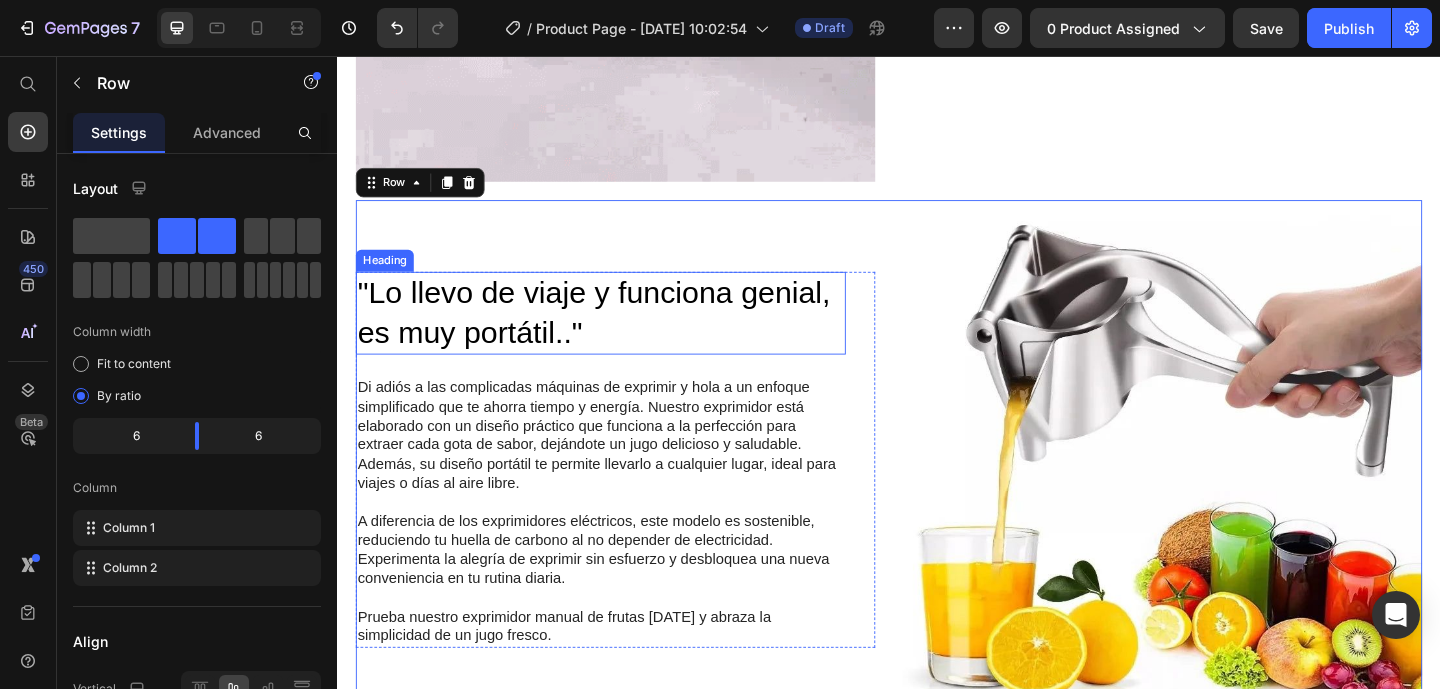 drag, startPoint x: 588, startPoint y: 362, endPoint x: 597, endPoint y: 367, distance: 10.29563 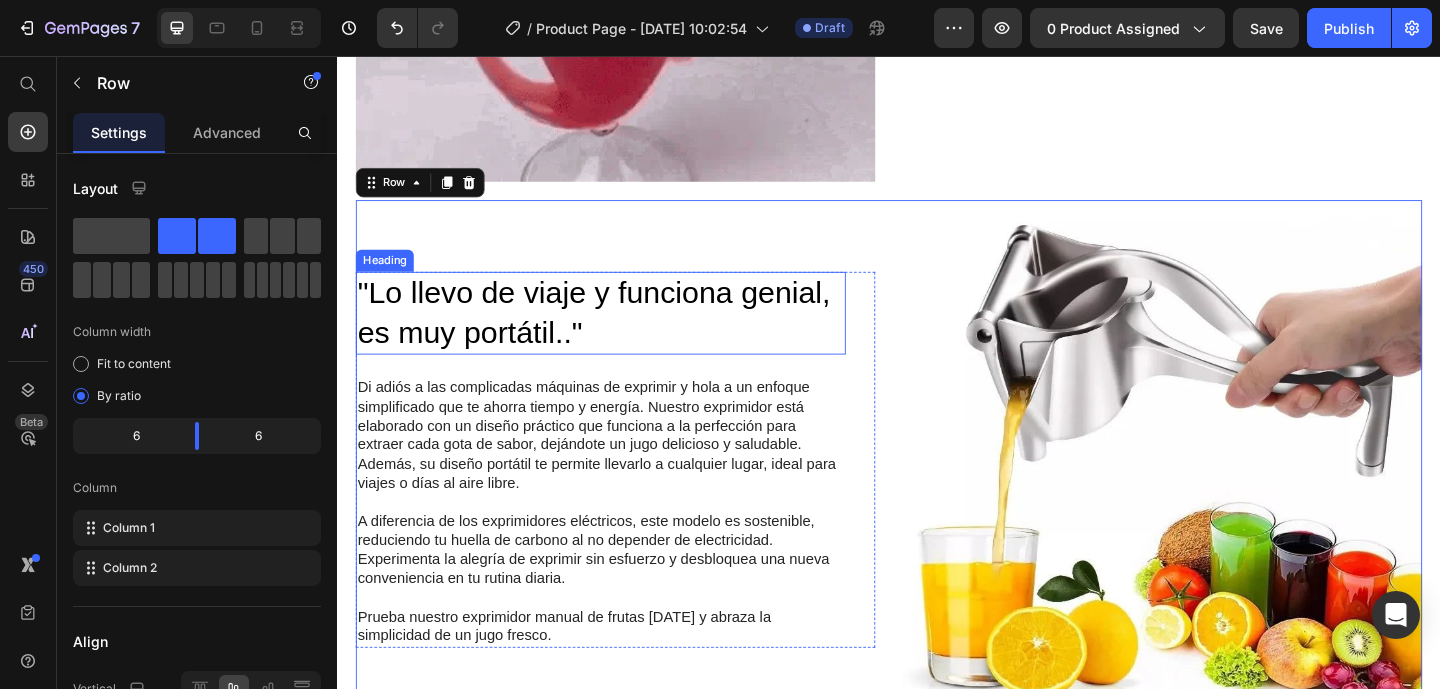 click on ""Lo llevo de viaje y funciona genial, es muy portátil.."" at bounding box center [623, 336] 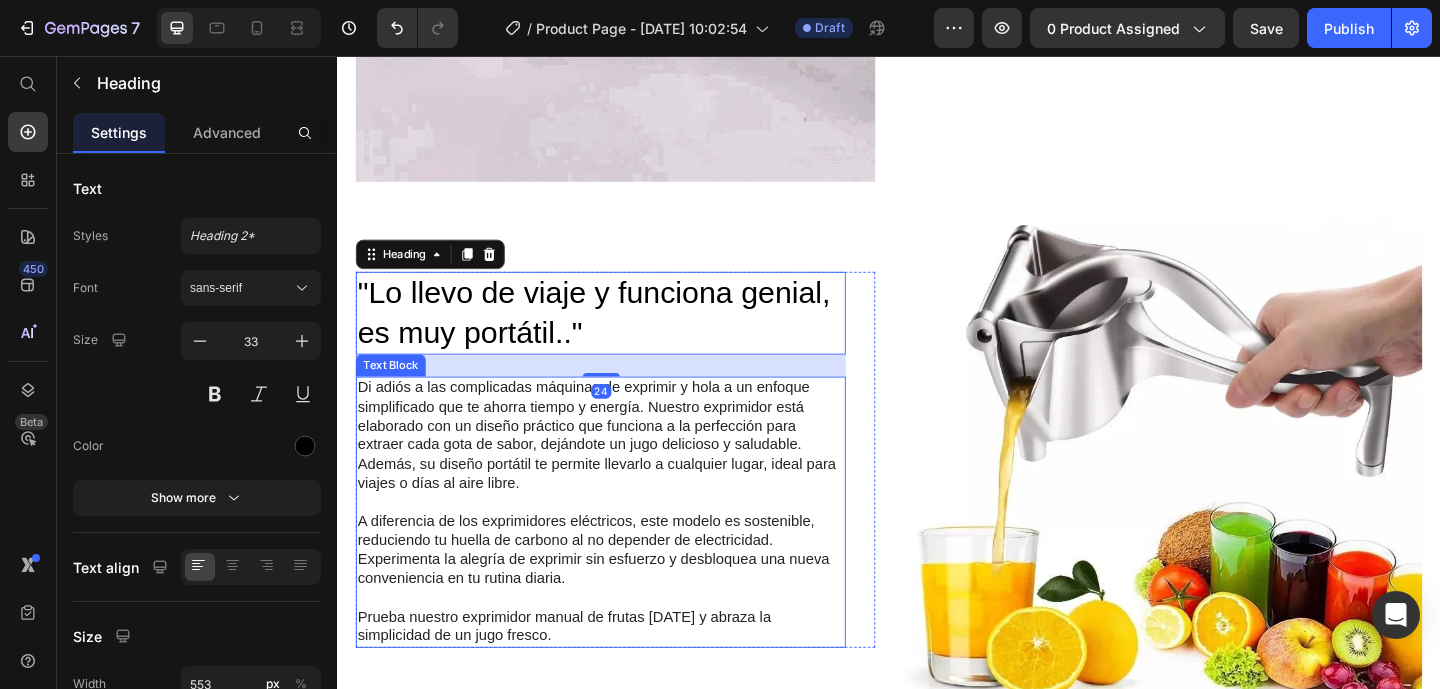 click at bounding box center (623, 542) 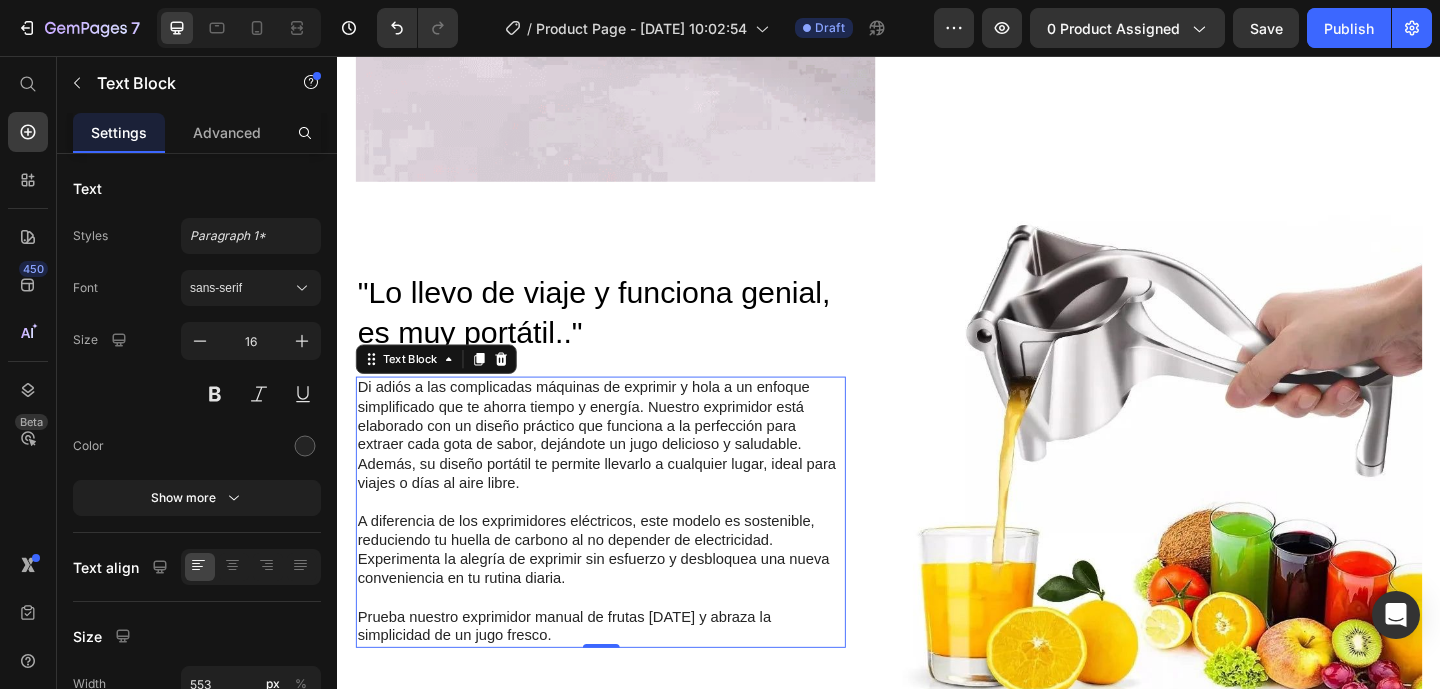 click on ""Lo llevo de viaje y funciona genial, es muy portátil.."" at bounding box center (623, 336) 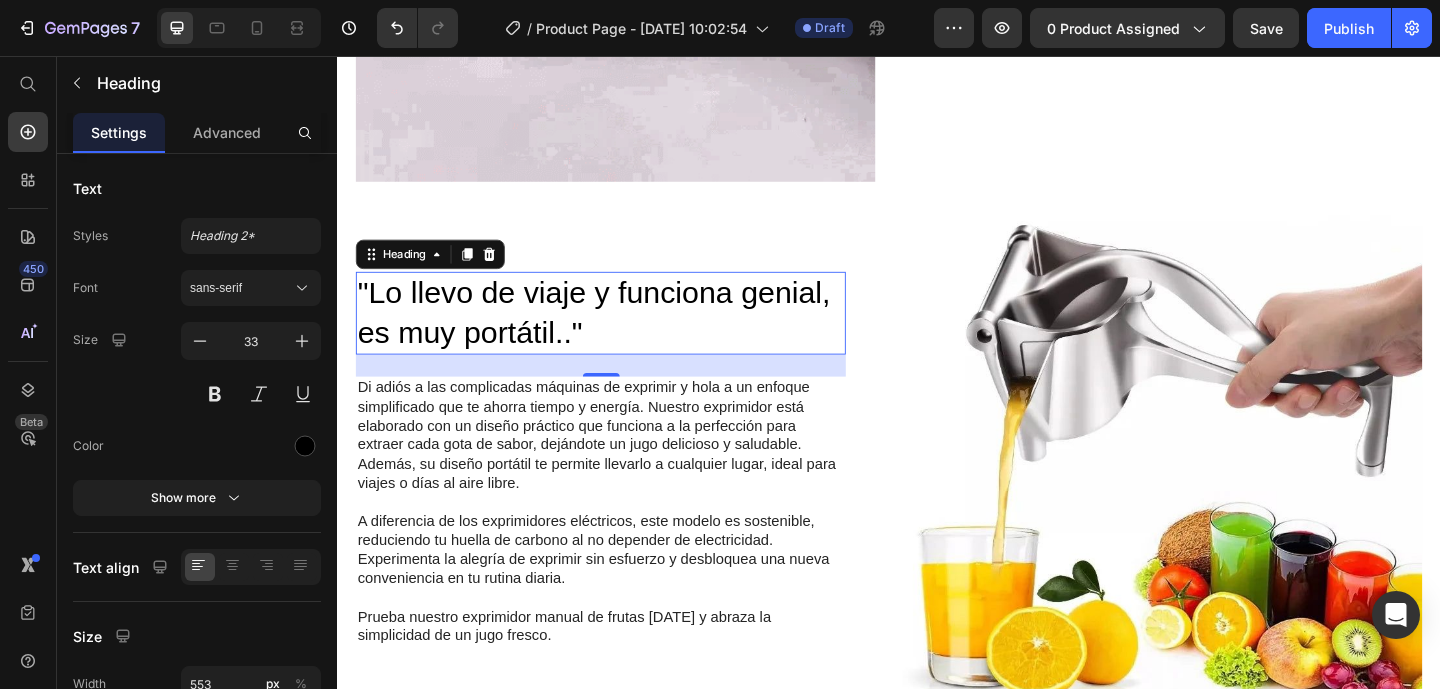 click on ""Lo llevo de viaje y funciona genial, es muy portátil.."" at bounding box center [623, 336] 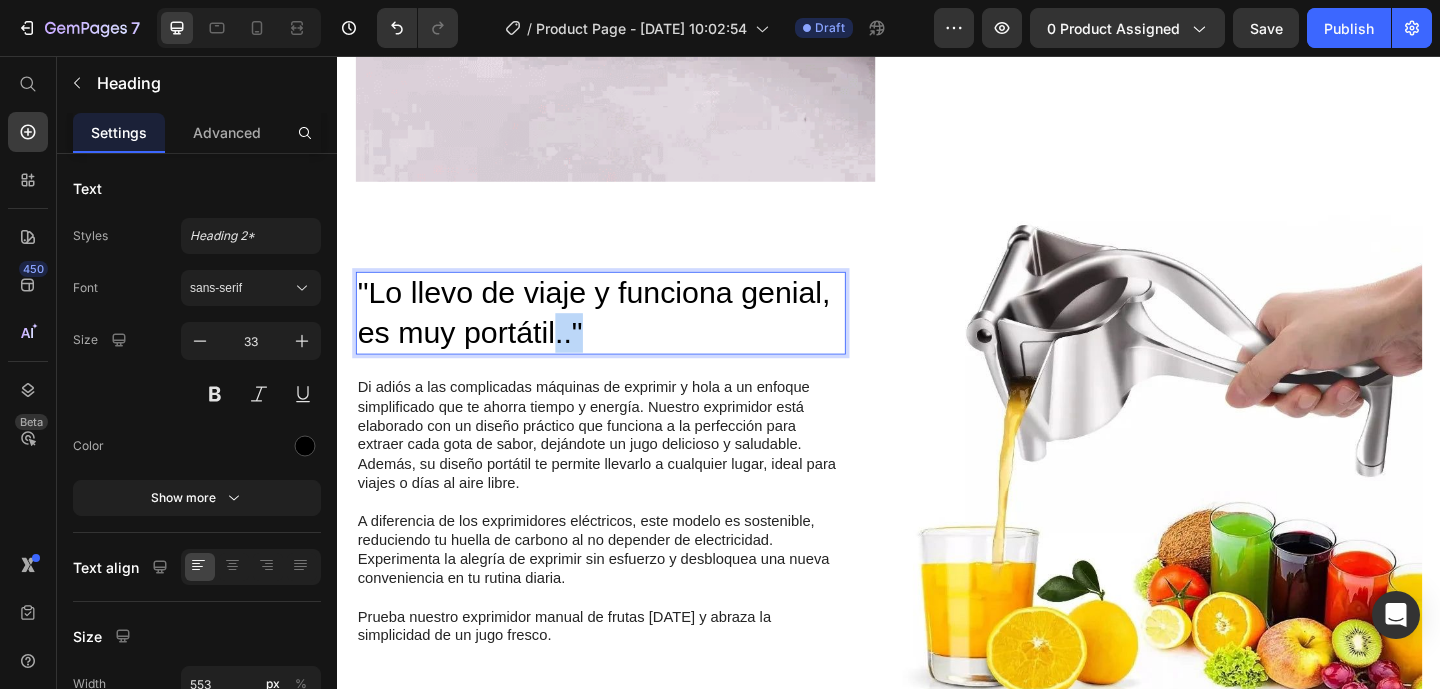 click on ""Lo llevo de viaje y funciona genial, es muy portátil.."" at bounding box center (623, 336) 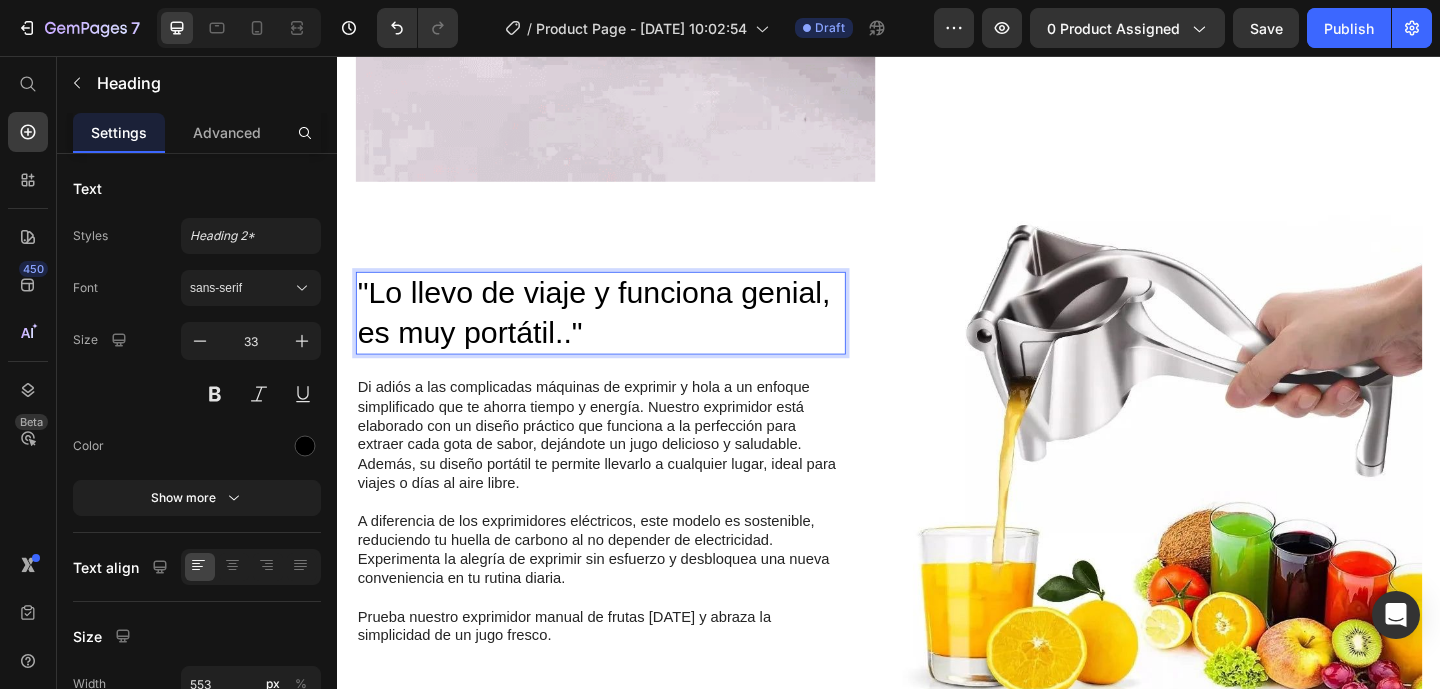 click on ""Lo llevo de viaje y funciona genial, es muy portátil.."" at bounding box center (623, 336) 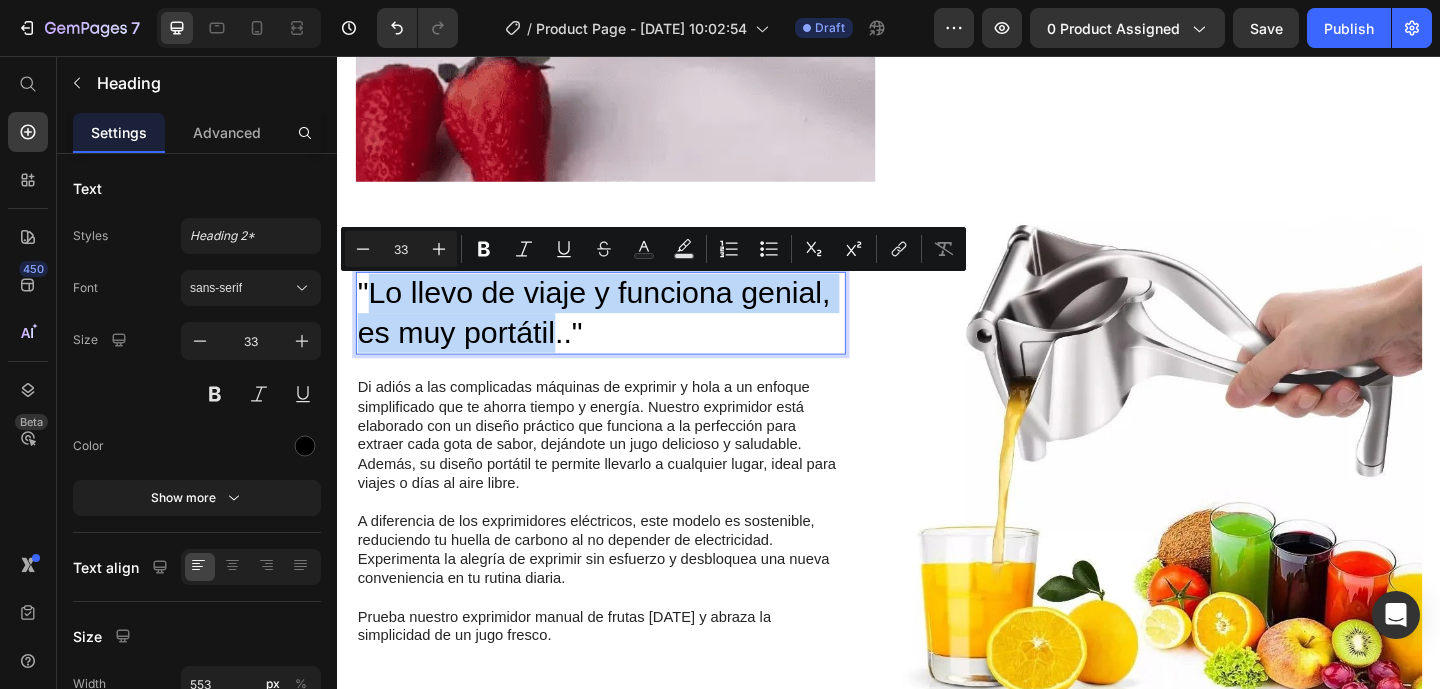drag, startPoint x: 573, startPoint y: 356, endPoint x: 371, endPoint y: 308, distance: 207.62466 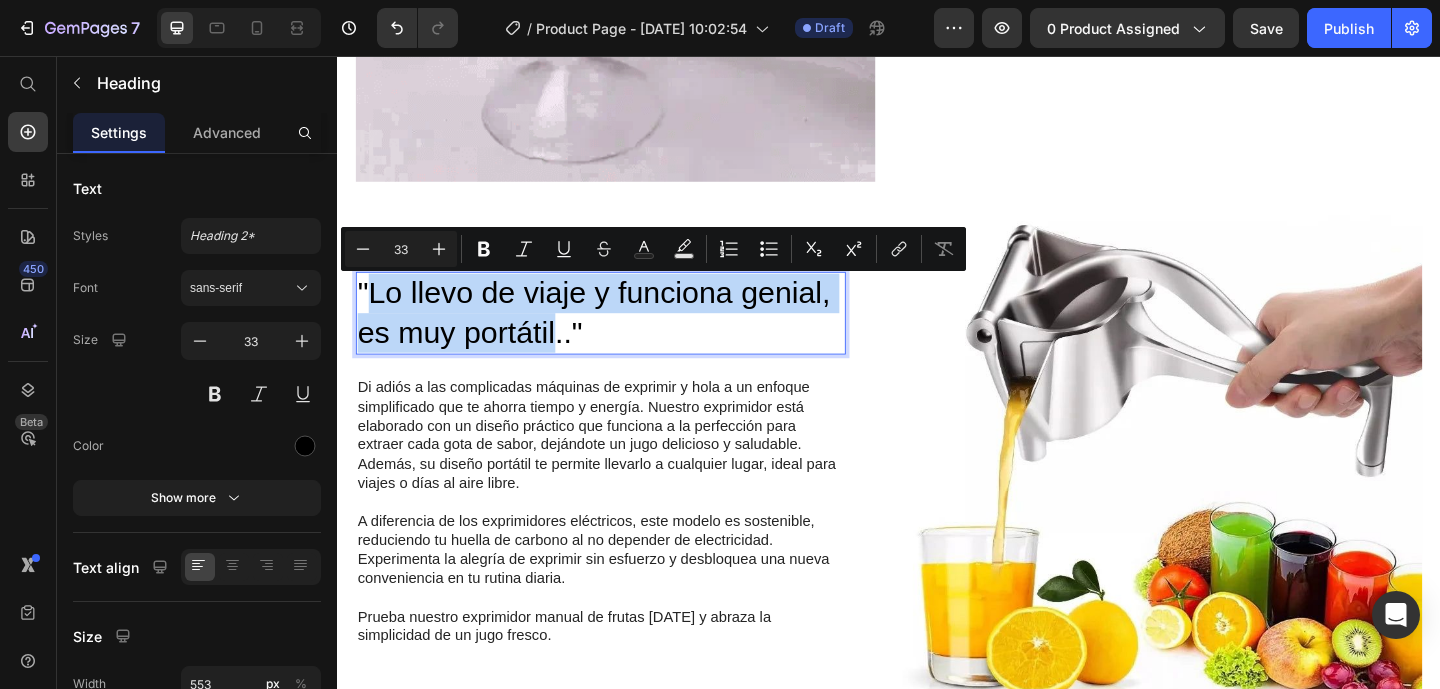 click on ""Lo llevo de viaje y funciona genial, es muy portátil.."" at bounding box center [623, 336] 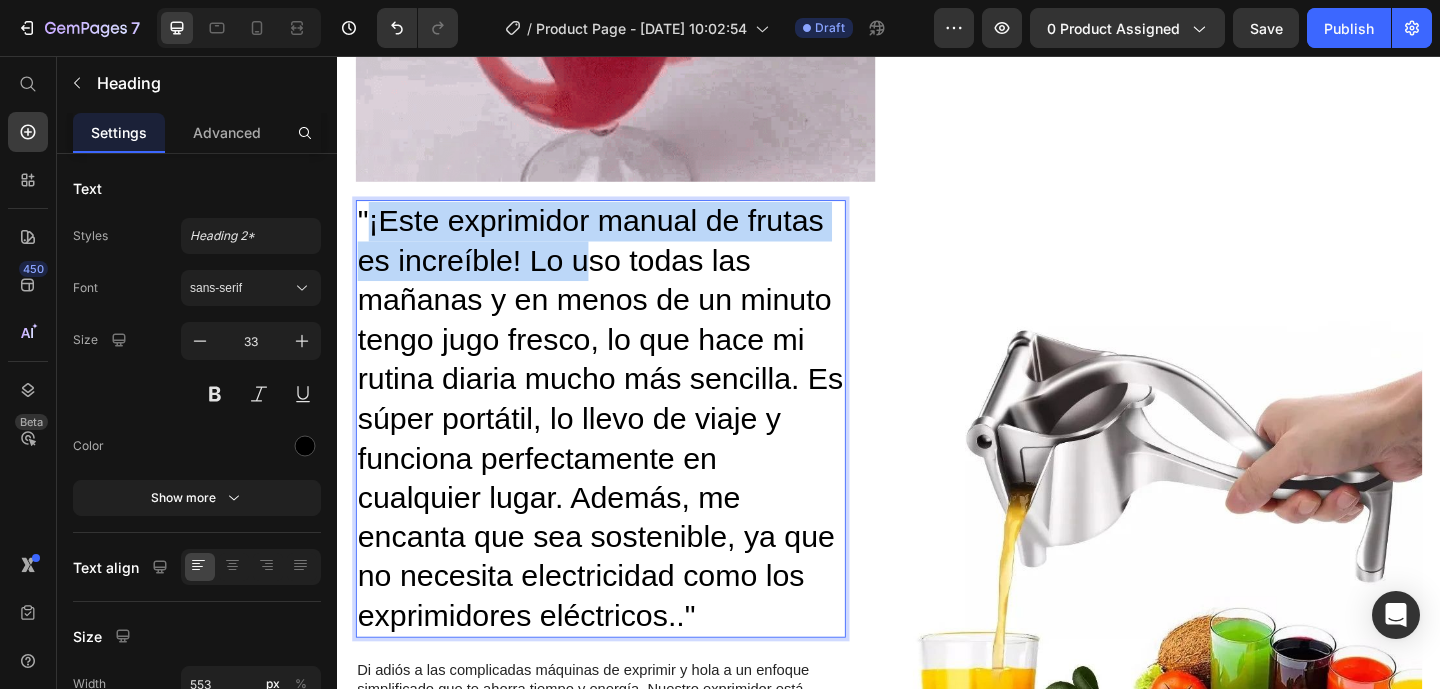 scroll, scrollTop: 12, scrollLeft: 0, axis: vertical 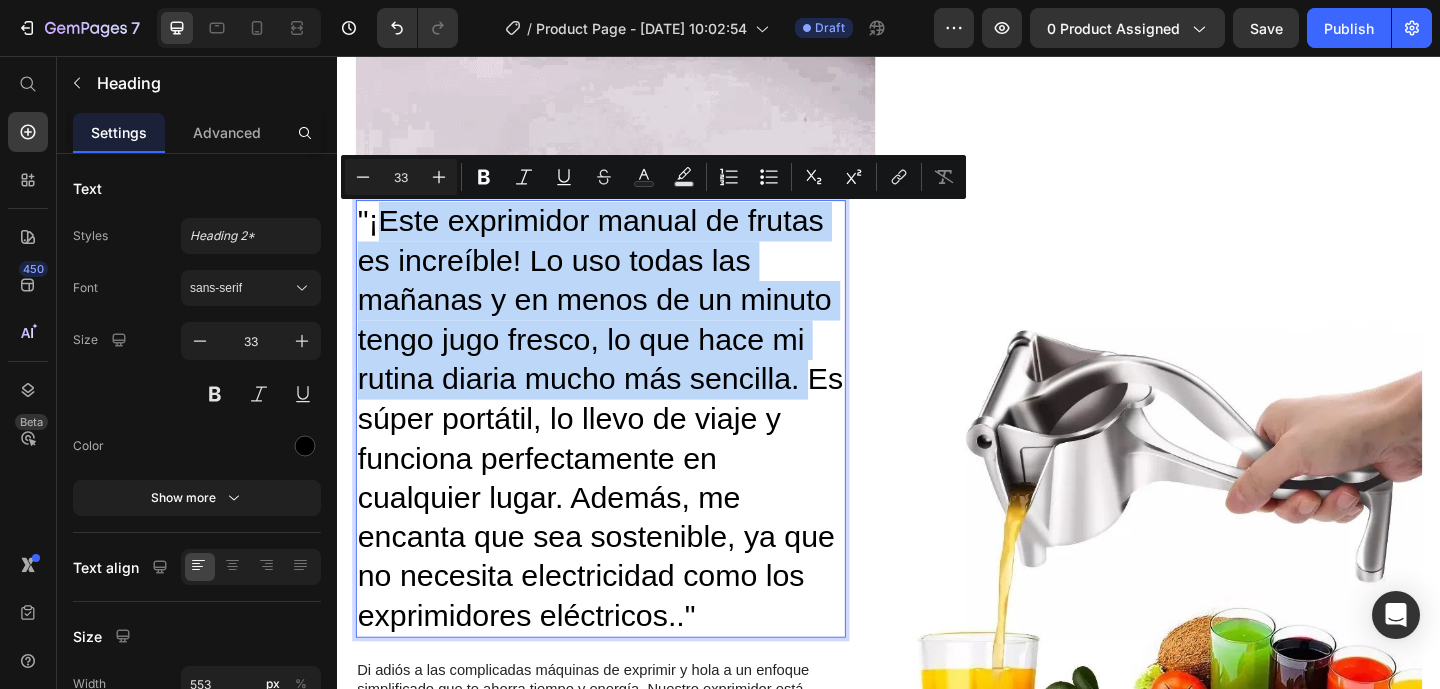 drag, startPoint x: 848, startPoint y: 406, endPoint x: 379, endPoint y: 240, distance: 497.5108 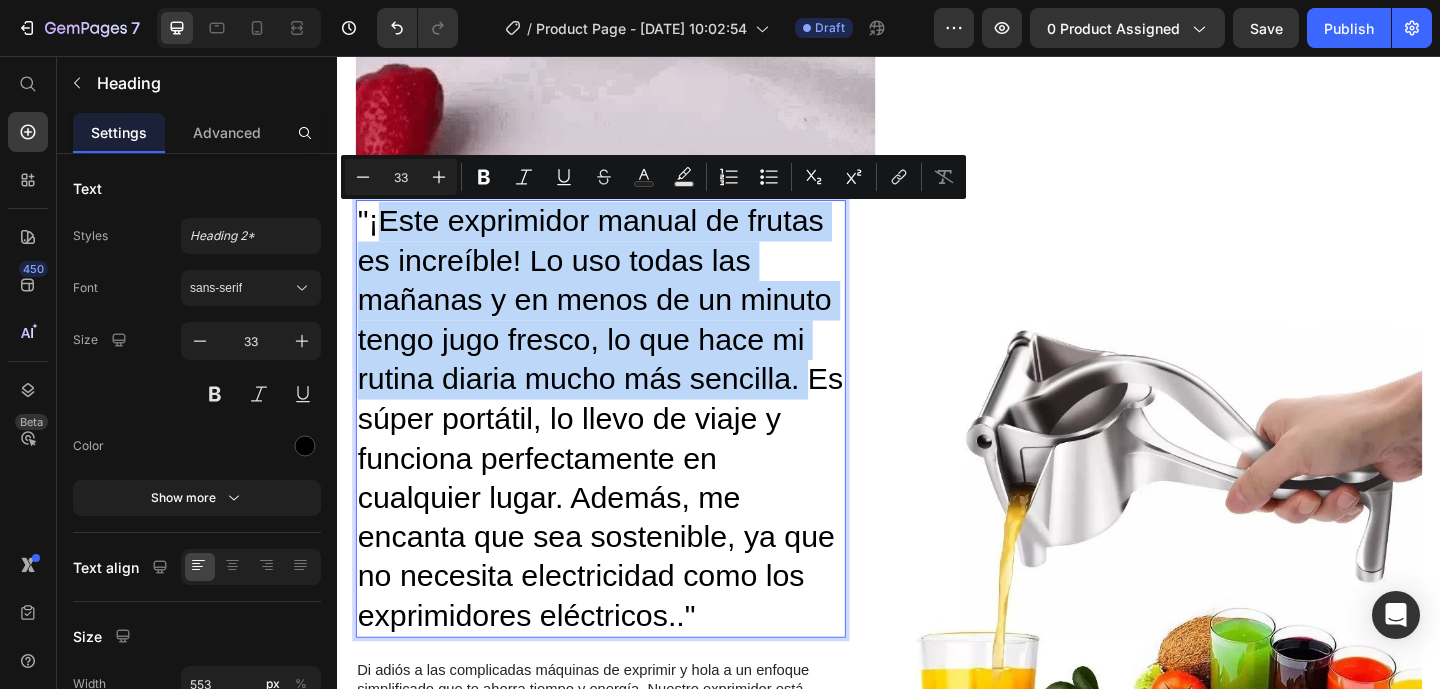 click on ""¡Este exprimidor manual de frutas es increíble! Lo uso todas las mañanas y en menos de un minuto tengo jugo fresco, lo que hace mi rutina diaria mucho más sencilla. Es súper portátil, lo llevo de viaje y funciona perfectamente en cualquier lugar. Además, me encanta que sea sostenible, ya que no necesita electricidad como los exprimidores eléctricos.."" at bounding box center [623, 451] 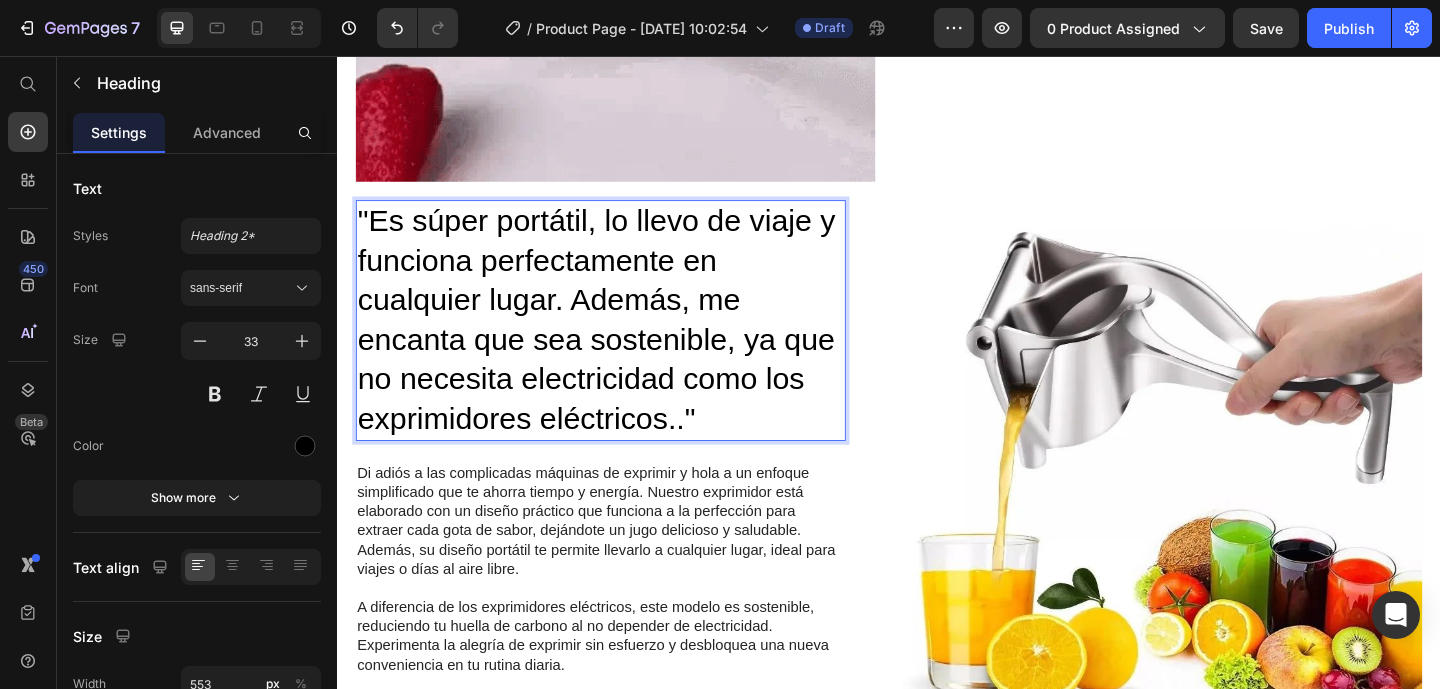 click on ""Es súper portátil, lo llevo de viaje y funciona perfectamente en cualquier lugar. Además, me encanta que sea sostenible, ya que no necesita electricidad como los exprimidores eléctricos.."" at bounding box center [623, 343] 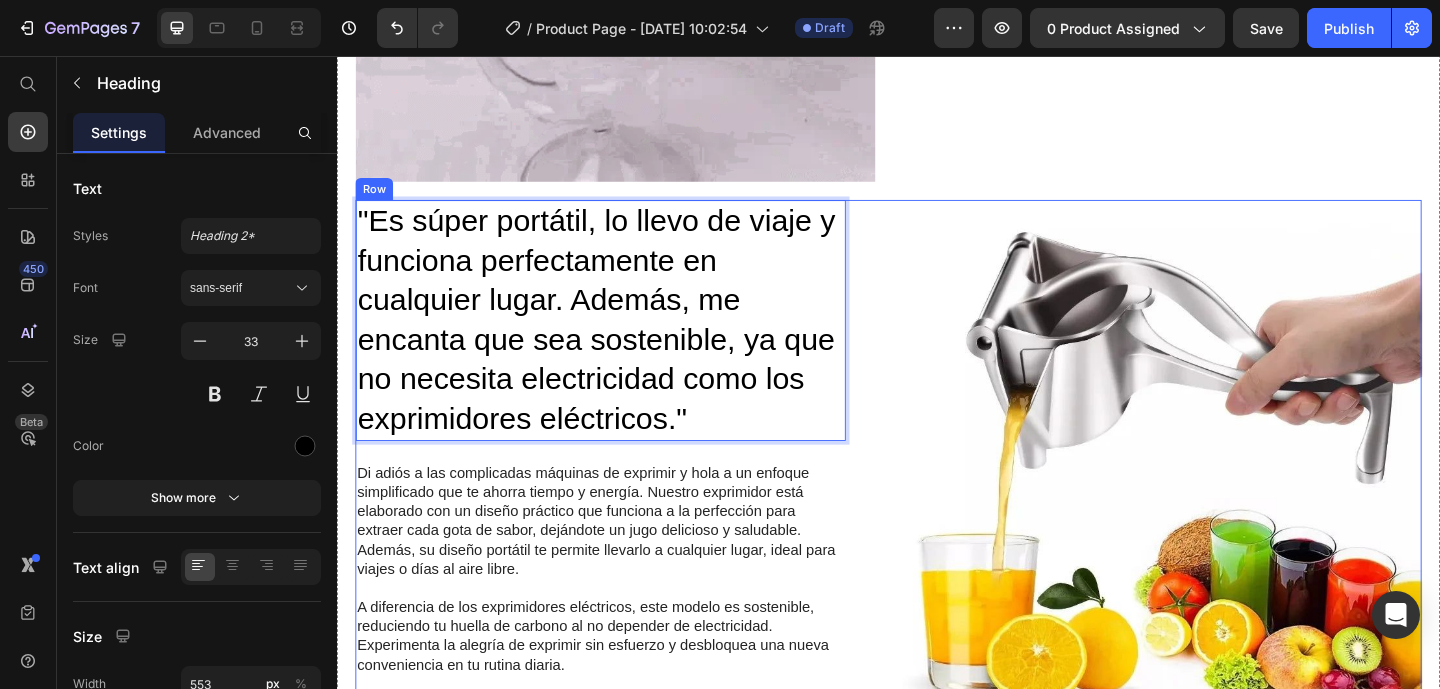 click on ""Es súper portátil, lo llevo de viaje y funciona perfectamente en cualquier lugar. Además, me encanta que sea sostenible, ya que no necesita electricidad como los exprimidores eléctricos." Heading   24 Di adiós a las complicadas máquinas de exprimir y hola a un enfoque simplificado que te ahorra tiempo y energía. Nuestro exprimidor está elaborado con un diseño práctico que funciona a la perfección para extraer cada gota de sabor, dejándote un jugo delicioso y saludable. Además, su diseño portátil te permite llevarlo a cualquier lugar, ideal para viajes o días al aire libre.  A diferencia de los exprimidores eléctricos, este modelo es sostenible, reduciendo tu huella de carbono al no depender de electricidad. Experimenta la alegría de exprimir sin esfuerzo y desbloquea una nueva conveniencia en tu rutina diaria. Prueba nuestro exprimidor manual de frutas [DATE] y abraza la simplicidad de un jugo fresco. Text Block Row Image Row" at bounding box center [937, 503] 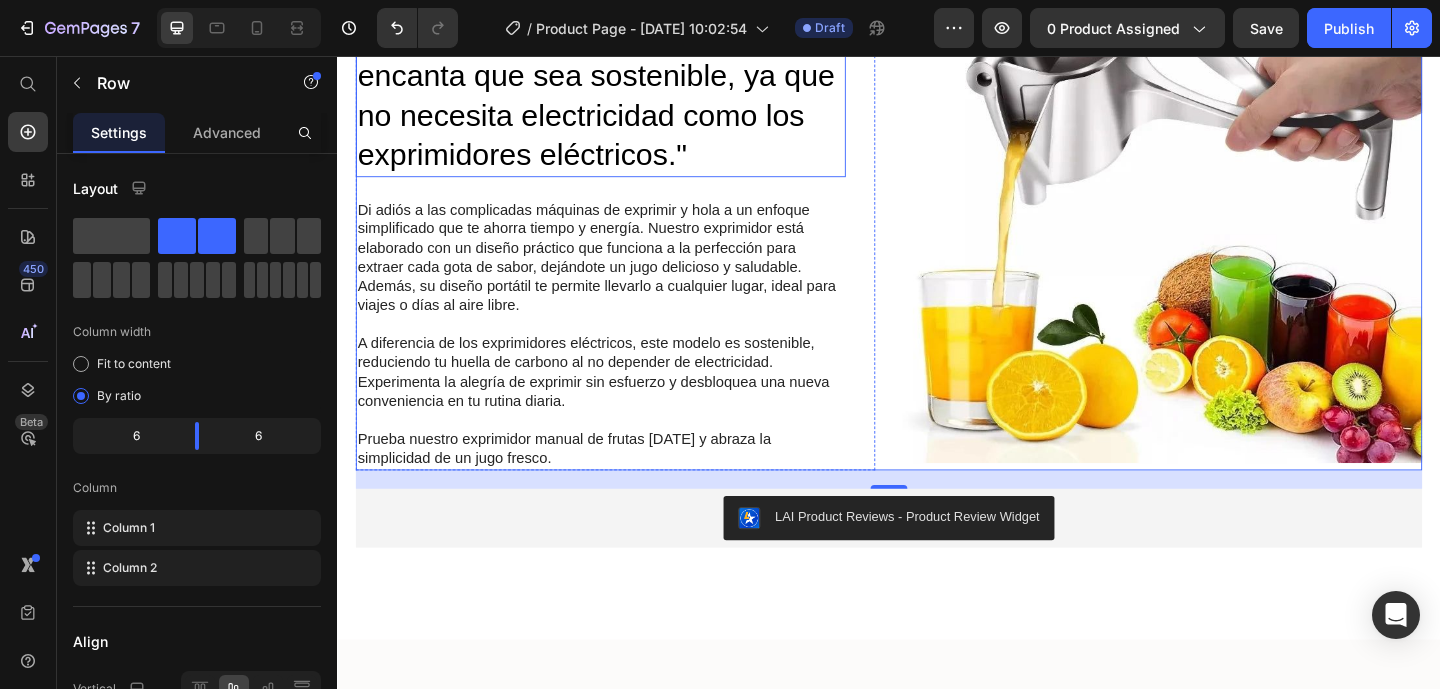 scroll, scrollTop: 2546, scrollLeft: 0, axis: vertical 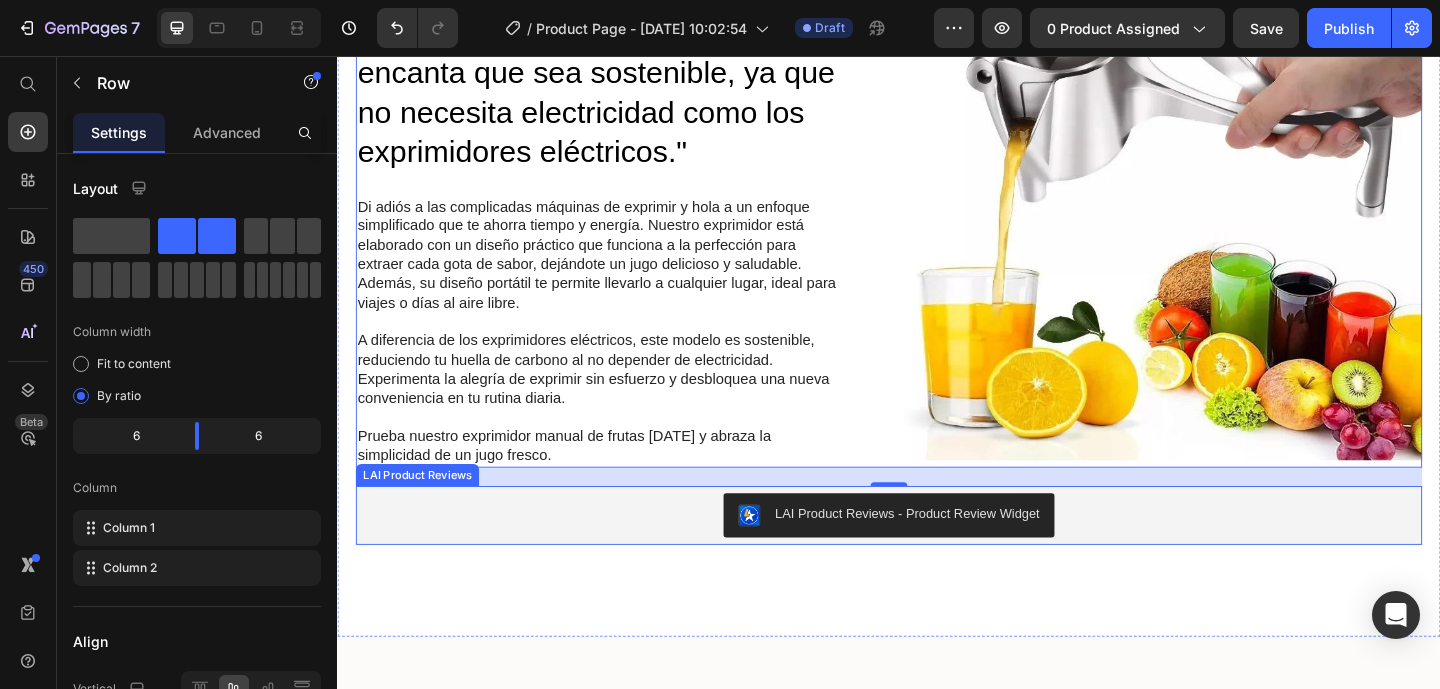 click on "LAI Product Reviews - Product Review Widget" at bounding box center (937, 556) 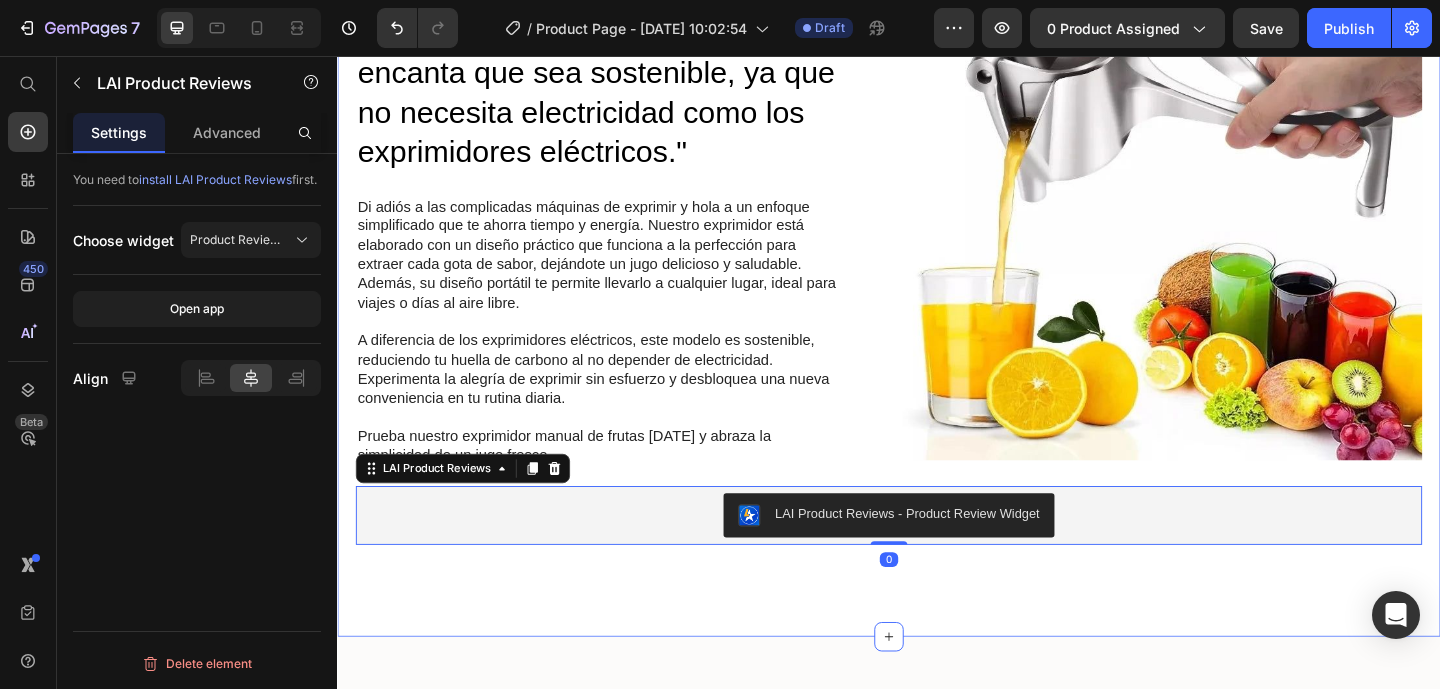 click on "⁠⁠⁠⁠⁠⁠⁠ "Es fácil de usar y limpiar, y me encanta que pueda exprimir diferentes tipos de frutas sin problema." Heading ¡Obtén jugo perfecto y sin pulpa de cualquier fruta con nuestro exprimidor manual de frutas! Su sistema práctico extrae todo el sabor sin residuos, adaptándose a tu gusto. ¡Llévatelo a casa [DATE] y eleva tu experiencia de jugos al siguiente nivel!. Text Block Row Image Row ...y lo mejor es que no tendrás que preocuparte por el ruido que haces, ni desperdiciar ni una gota [PERSON_NAME]. Heading El exprimidor manual [PERSON_NAME] inoxidable está diseñado para maximizar la extracción [PERSON_NAME], asegurando que no se desperdicie ni una gota. Con su filtro de precisión y sistema ergonómico, te permite disfrutar de zumos frescos y saludables sin complicaciones. Olvídate de los exprimidores que dejan restos y de los eléctricos difíciles de limpiar. Invierte en calidad y durabilidad para tu cocina. Text Block Row Image Row Heading Text Block Row Image Row LAI Product Reviews   0" at bounding box center (937, -344) 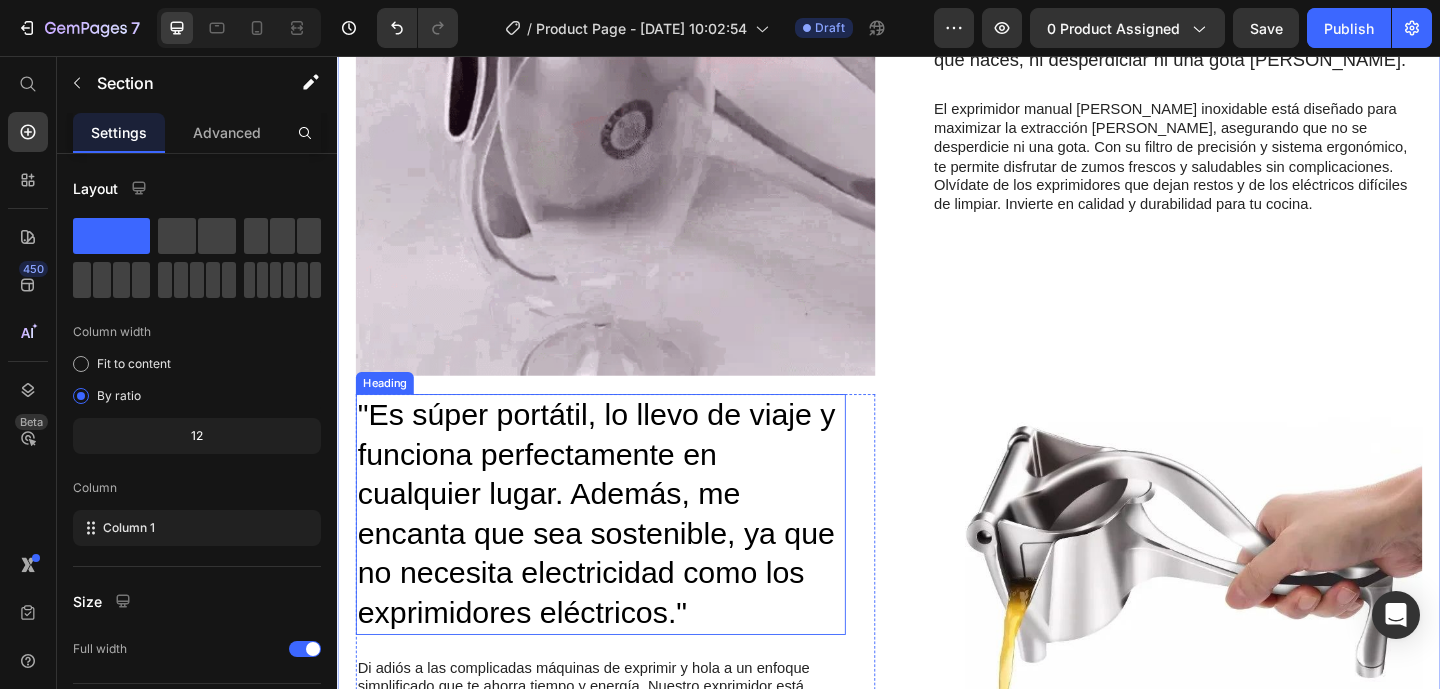 scroll, scrollTop: 2072, scrollLeft: 0, axis: vertical 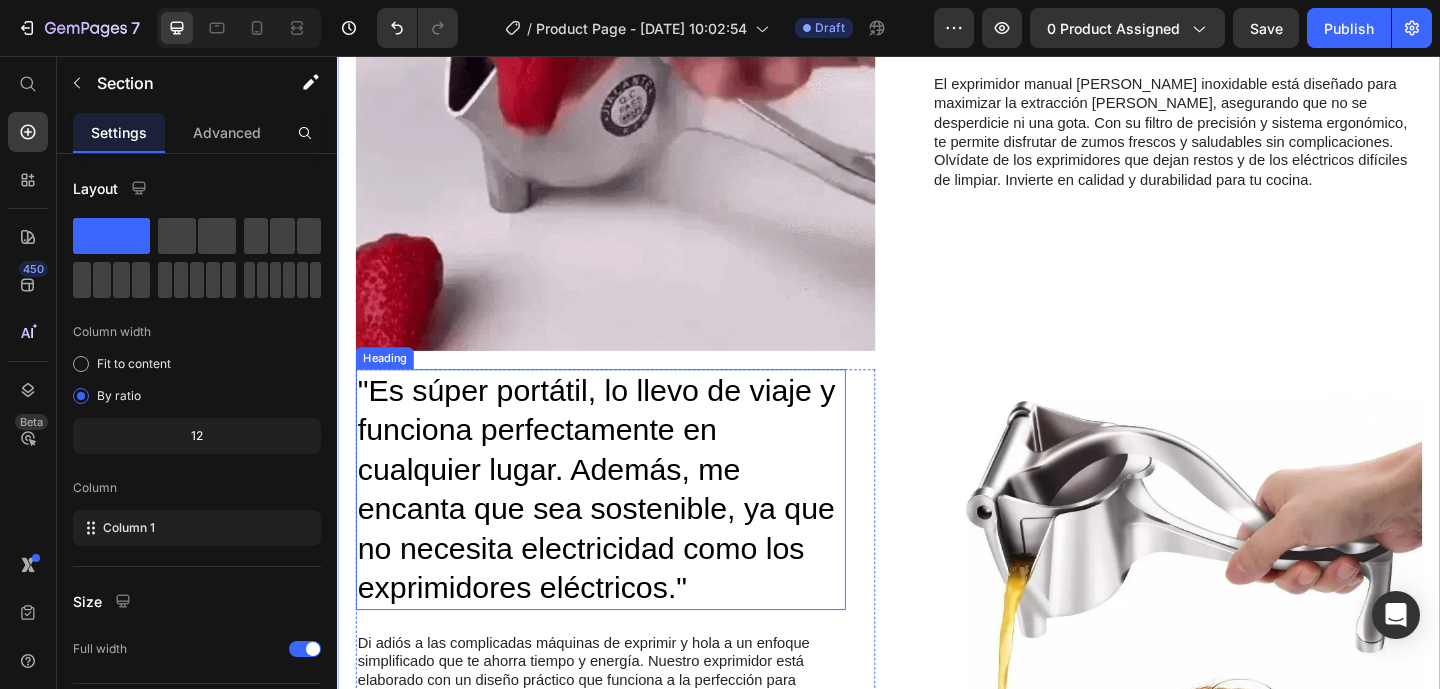 click on ""Es súper portátil, lo llevo de viaje y funciona perfectamente en cualquier lugar. Además, me encanta que sea sostenible, ya que no necesita electricidad como los exprimidores eléctricos."" at bounding box center [623, 527] 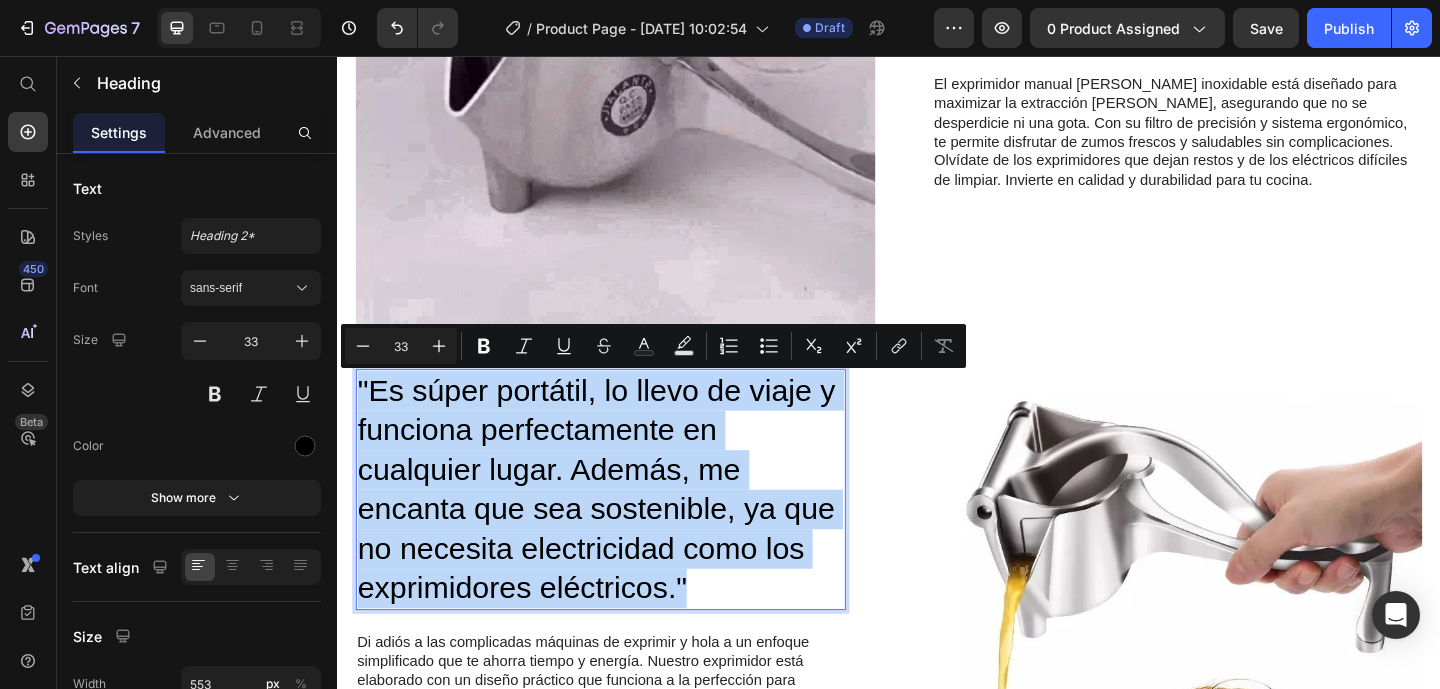 drag, startPoint x: 721, startPoint y: 630, endPoint x: 328, endPoint y: 412, distance: 449.41406 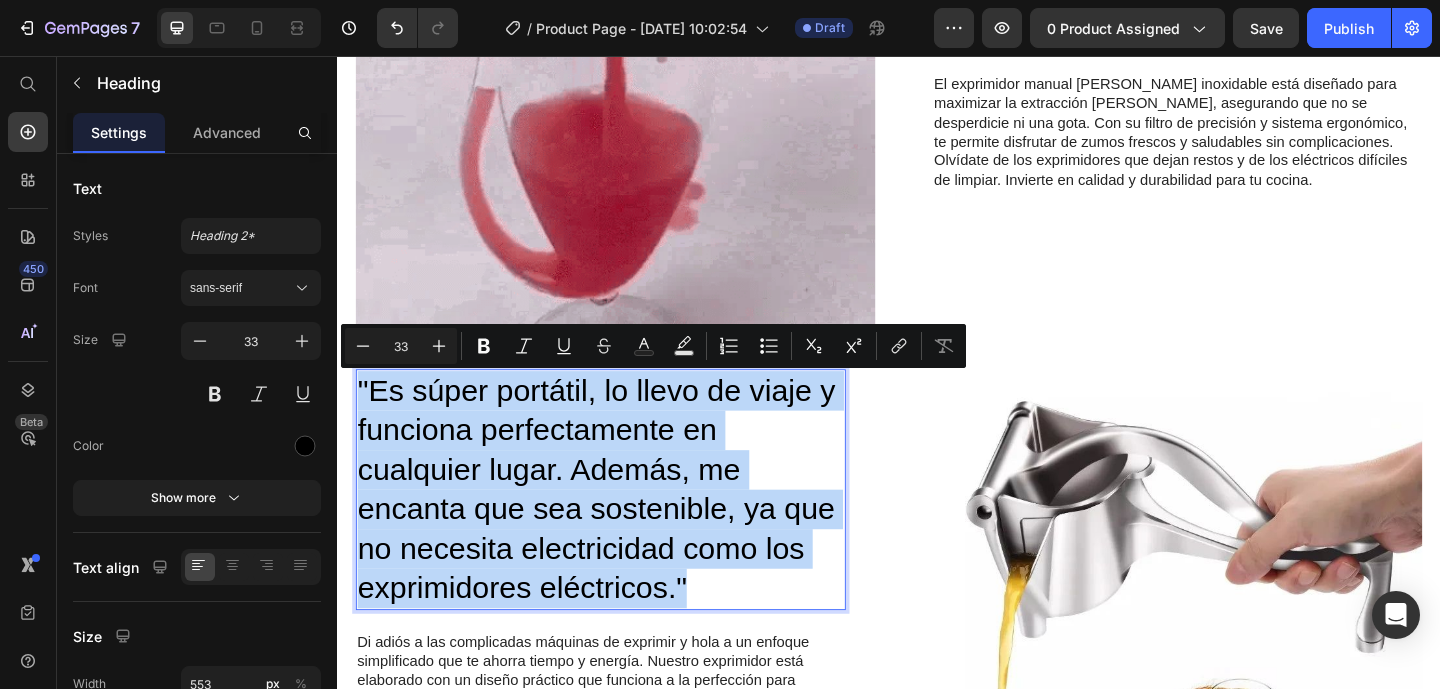 click on ""Es súper portátil, lo llevo de viaje y funciona perfectamente en cualquier lugar. Además, me encanta que sea sostenible, ya que no necesita electricidad como los exprimidores eléctricos."" at bounding box center [623, 527] 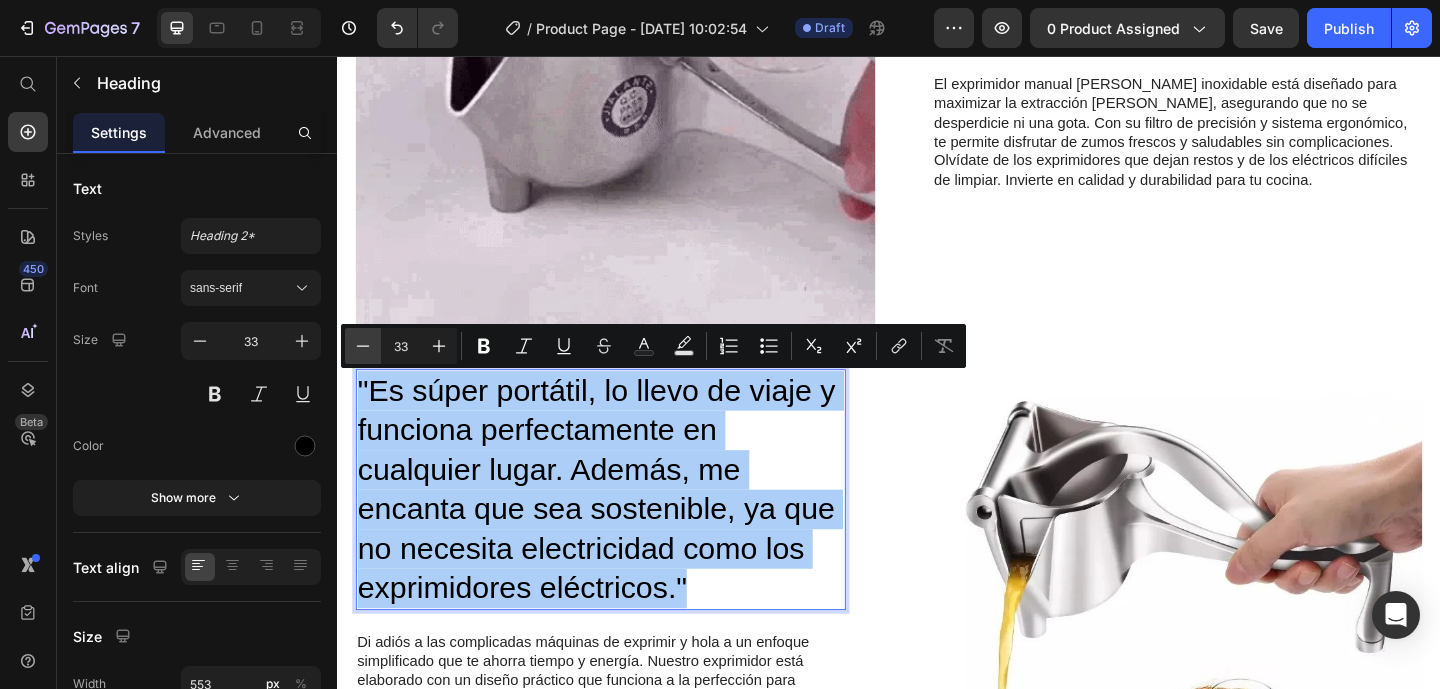 click 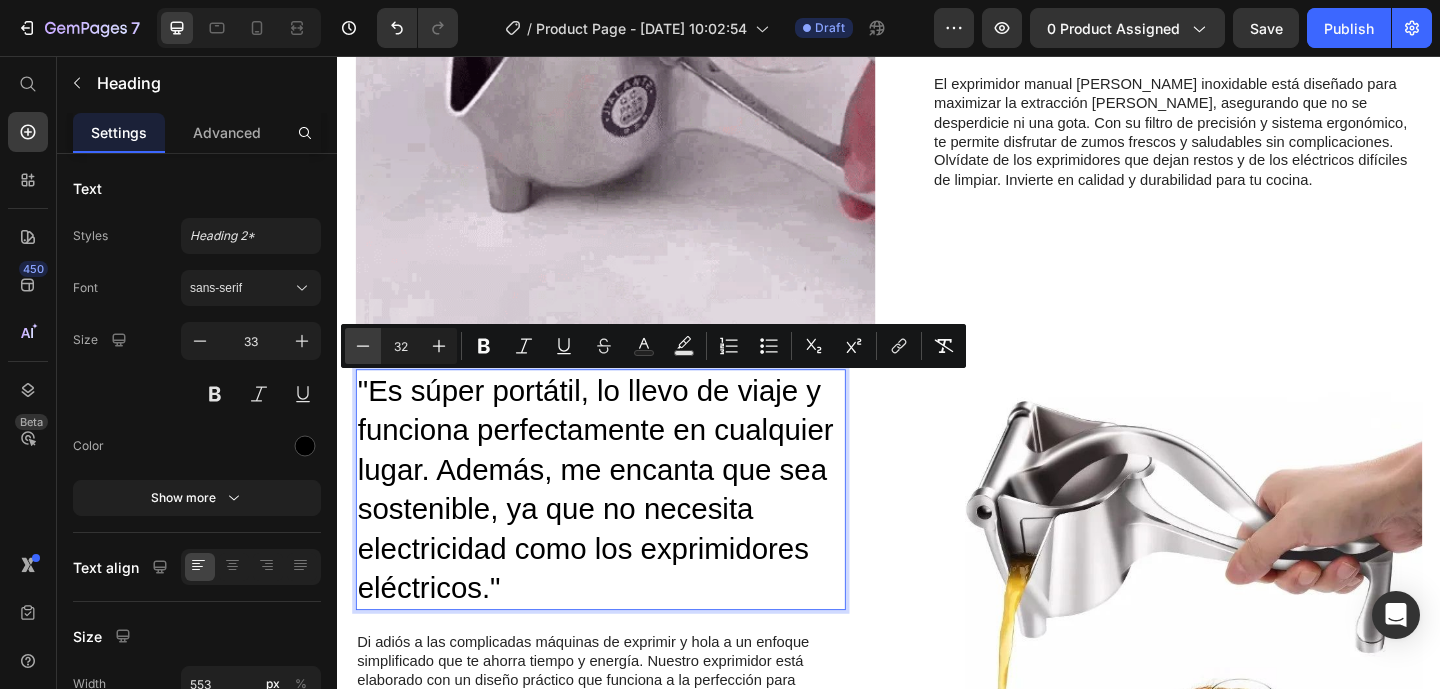 click 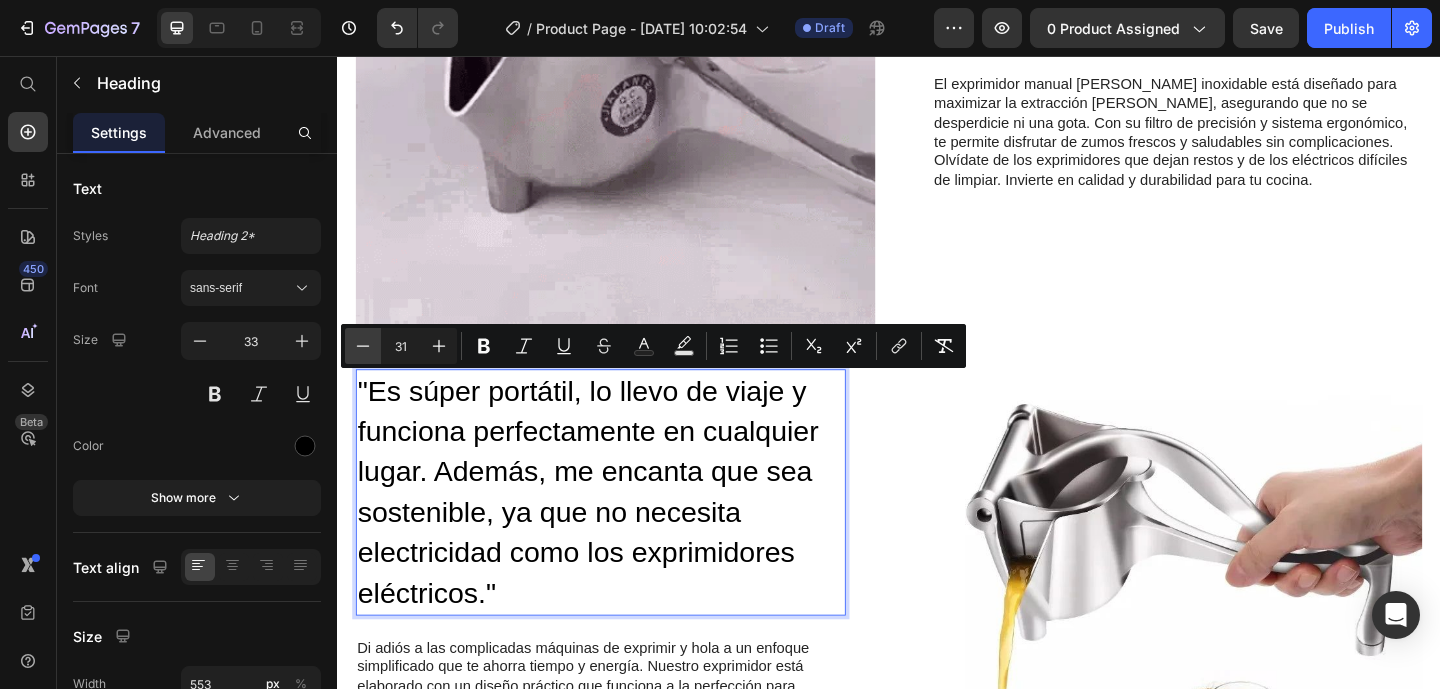 click 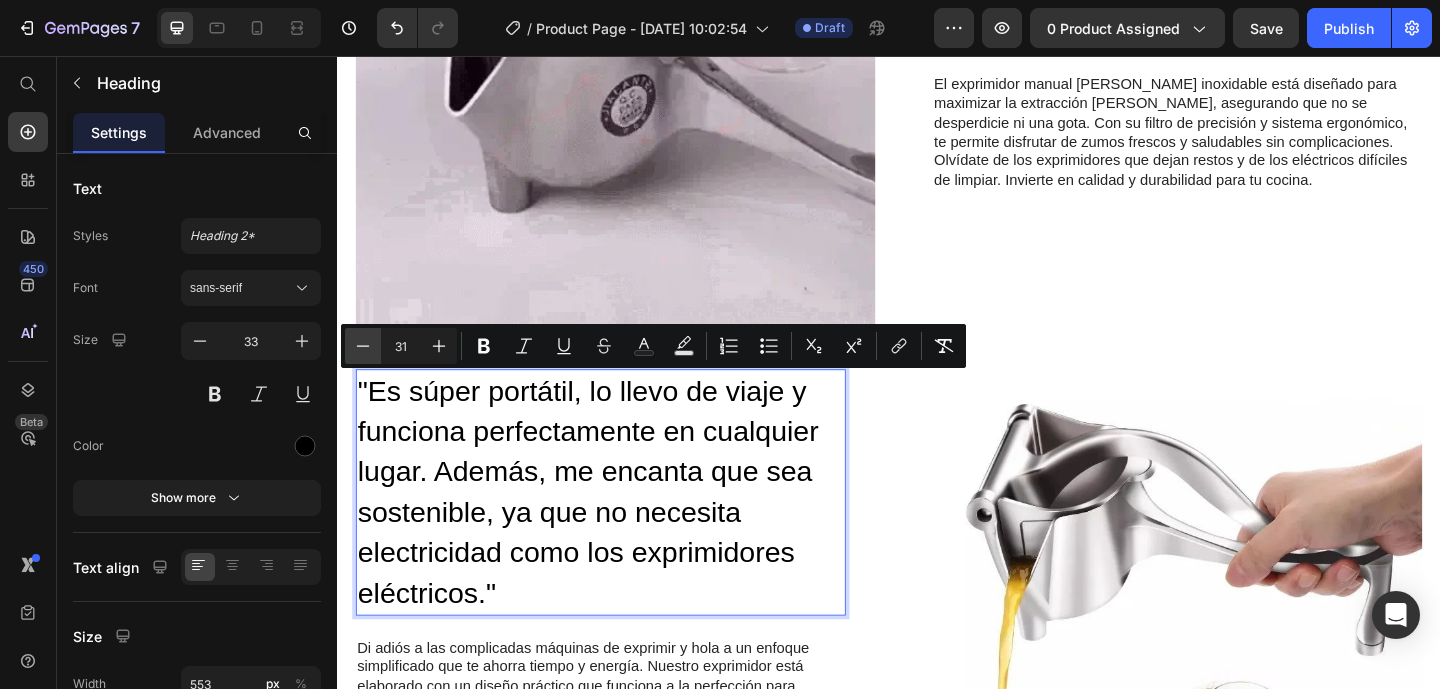 type on "30" 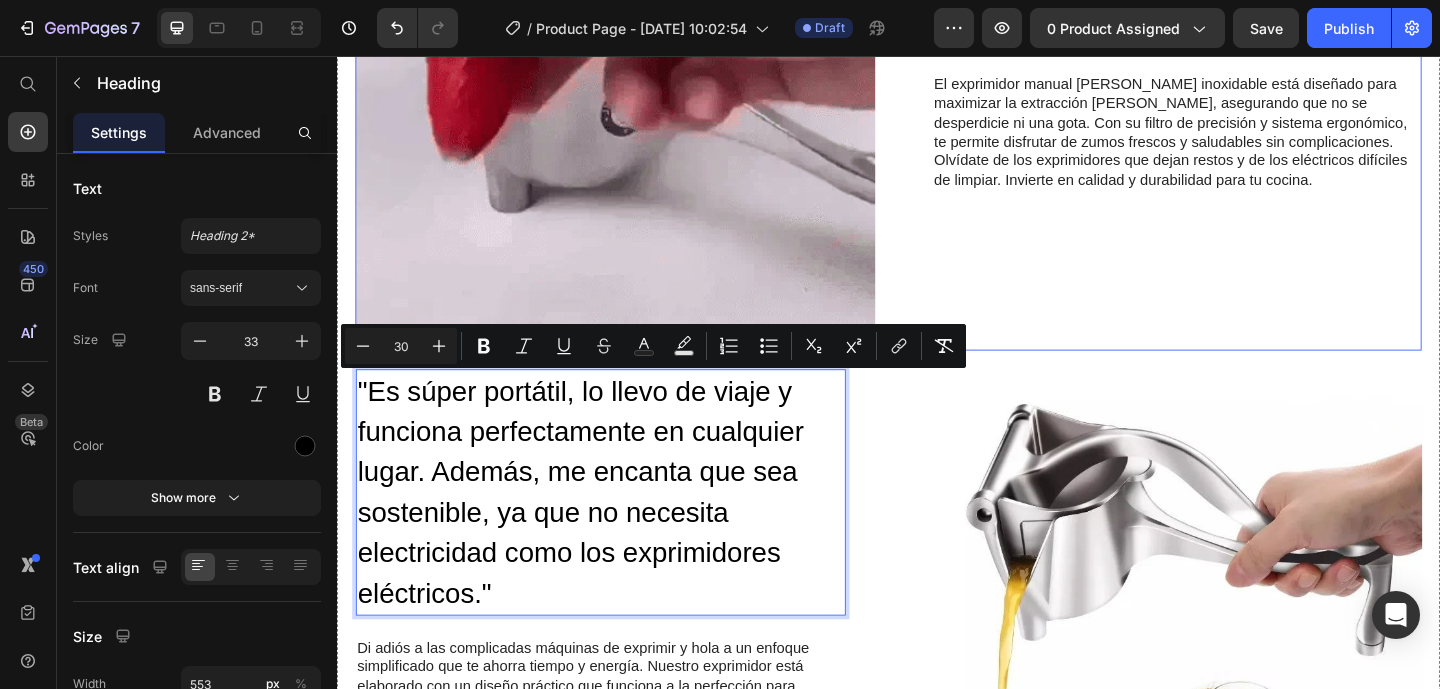 click on "...y lo mejor es que no tendrás que preocuparte por el ruido que haces, ni desperdiciar ni una gota [PERSON_NAME]. Heading El exprimidor manual [PERSON_NAME] inoxidable está diseñado para maximizar la extracción [PERSON_NAME], asegurando que no se desperdicie ni una gota. Con su filtro de precisión y sistema ergonómico, te permite disfrutar de zumos frescos y saludables sin complicaciones. Olvídate de los exprimidores que dejan restos y de los eléctricos difíciles de limpiar. Invierte en calidad y durabilidad para tu cocina. Text Block Row" at bounding box center [1234, 94] 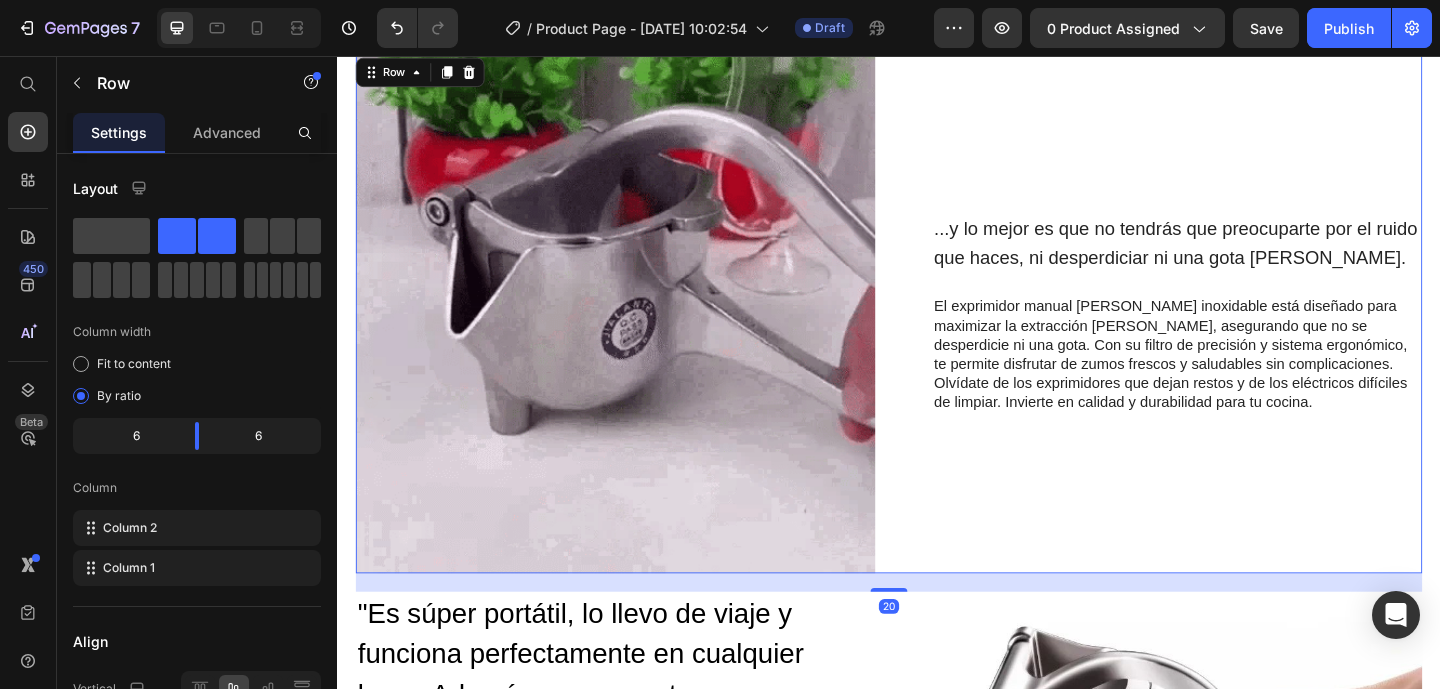 scroll, scrollTop: 1784, scrollLeft: 0, axis: vertical 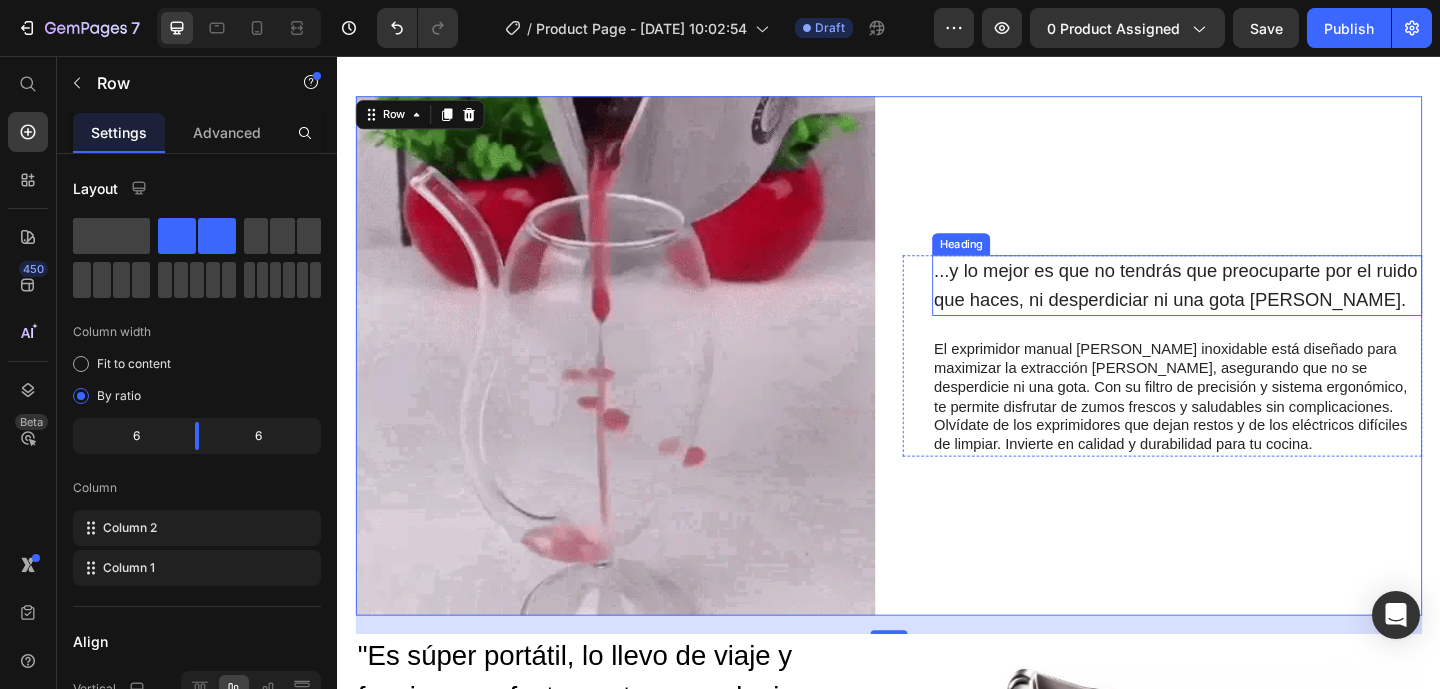 click on "...y lo mejor es que no tendrás que preocuparte por el ruido que haces, ni desperdiciar ni una gota [PERSON_NAME]." at bounding box center (1249, 305) 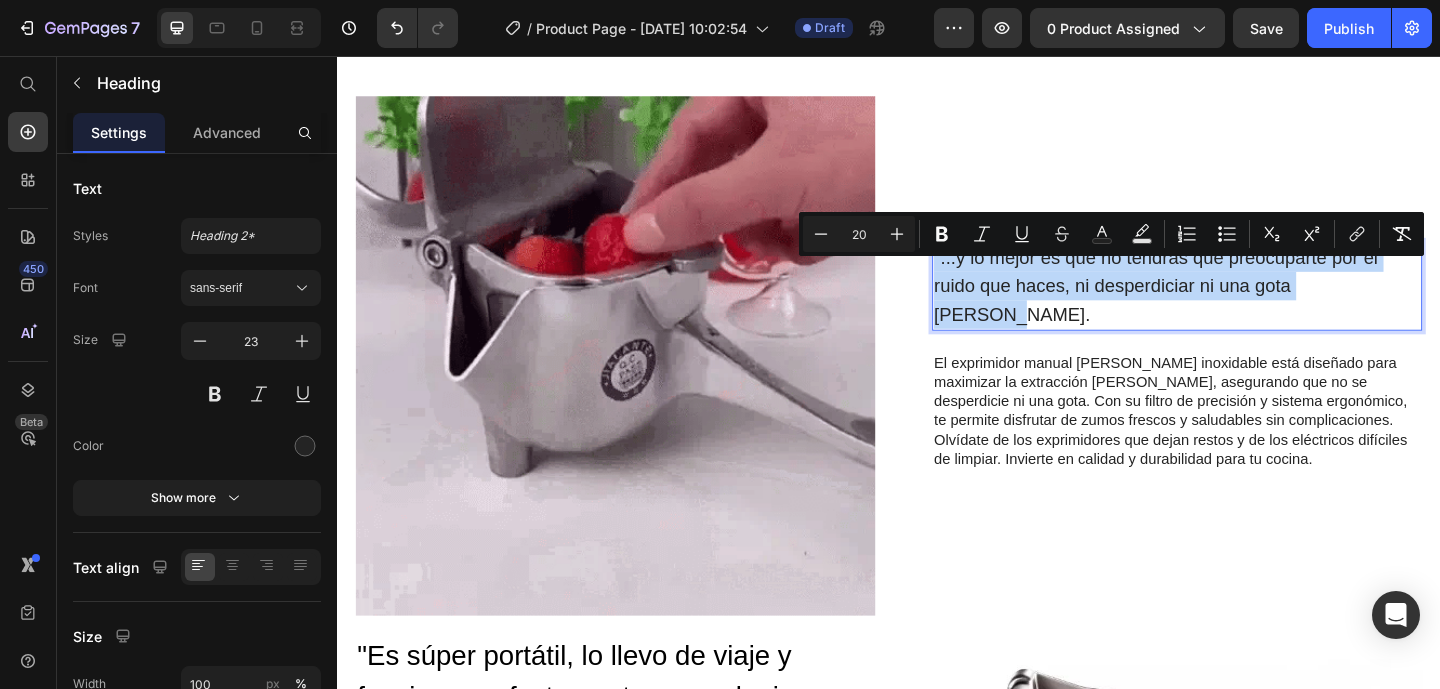 drag, startPoint x: 987, startPoint y: 288, endPoint x: 1371, endPoint y: 352, distance: 389.2968 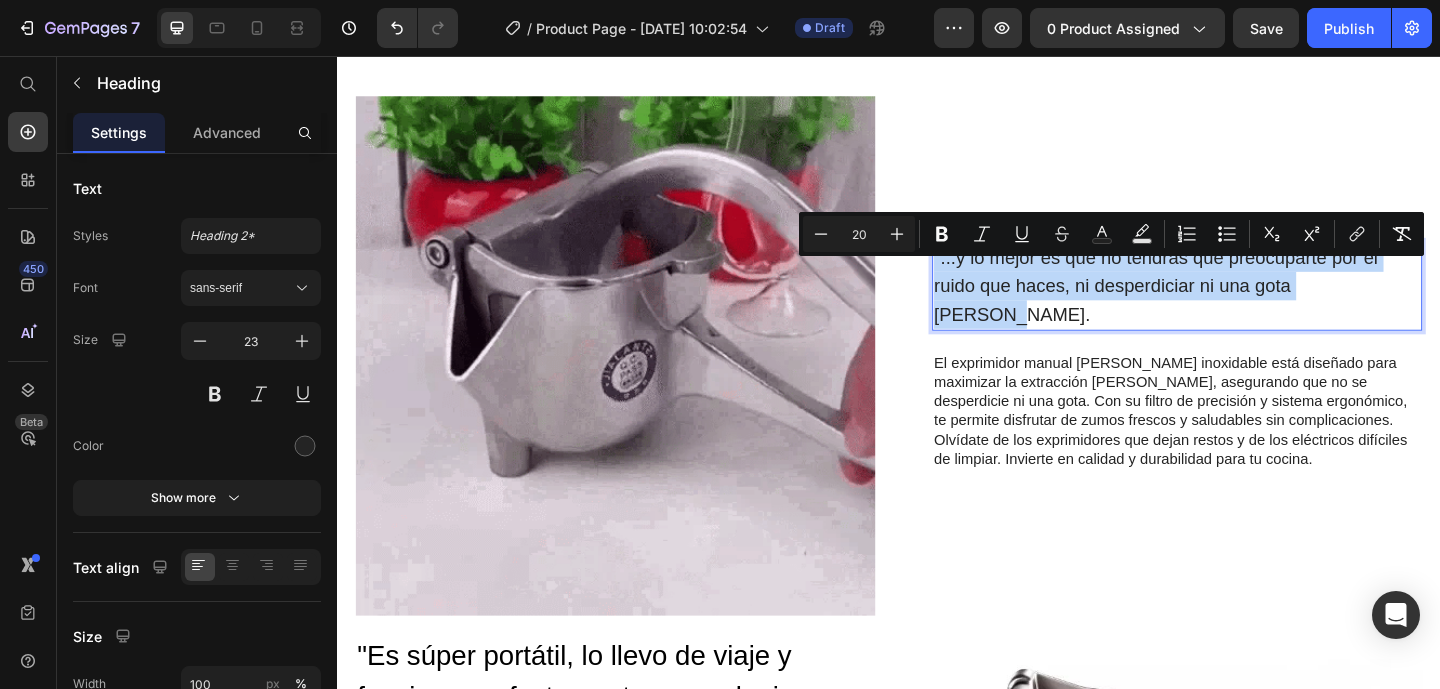 click on ""...y lo mejor es que no tendrás que preocuparte por el ruido que haces, ni desperdiciar ni una gota [PERSON_NAME]." at bounding box center [1250, 306] 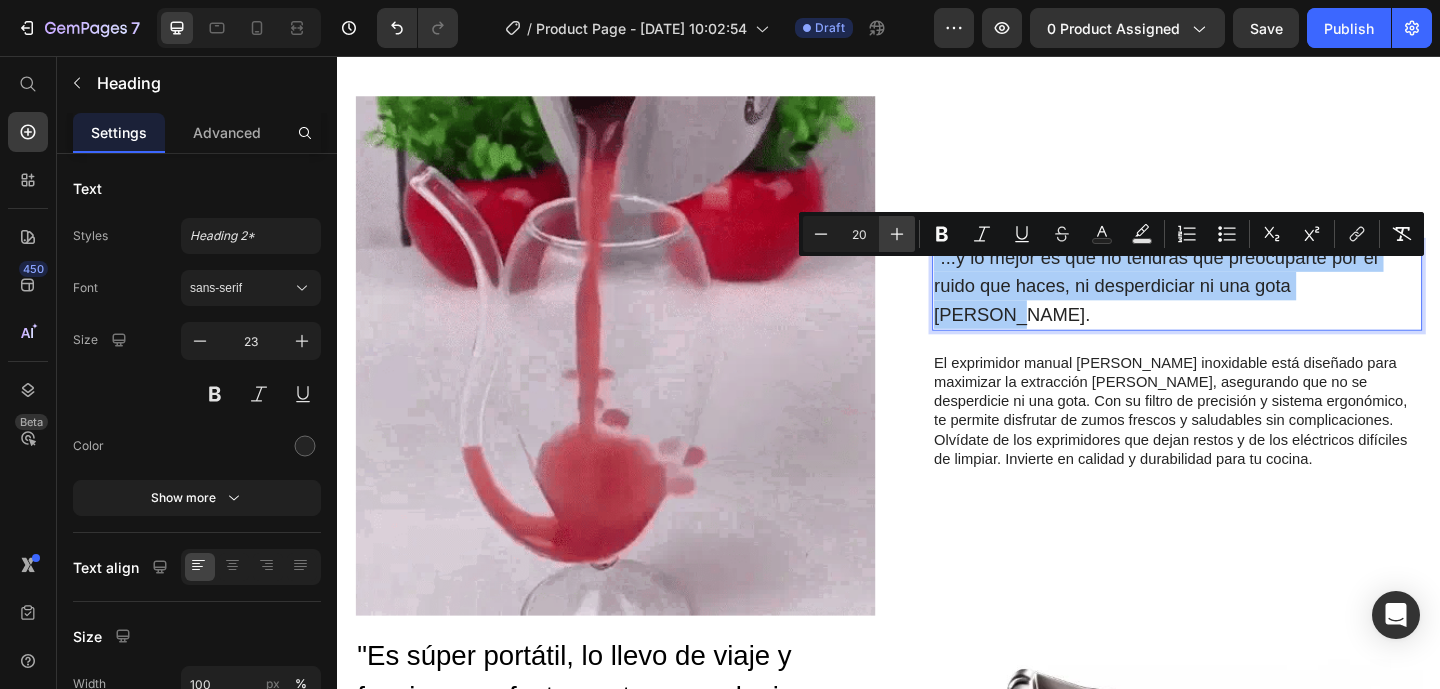 click 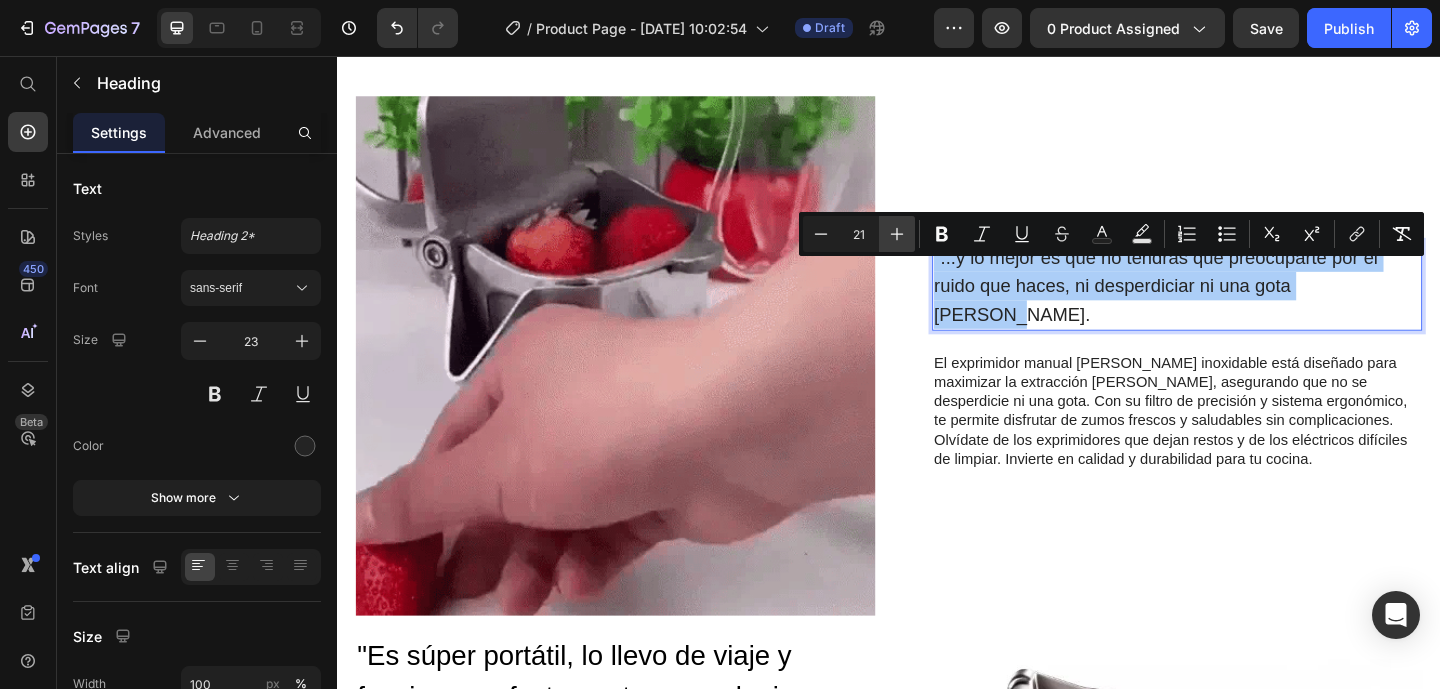 click 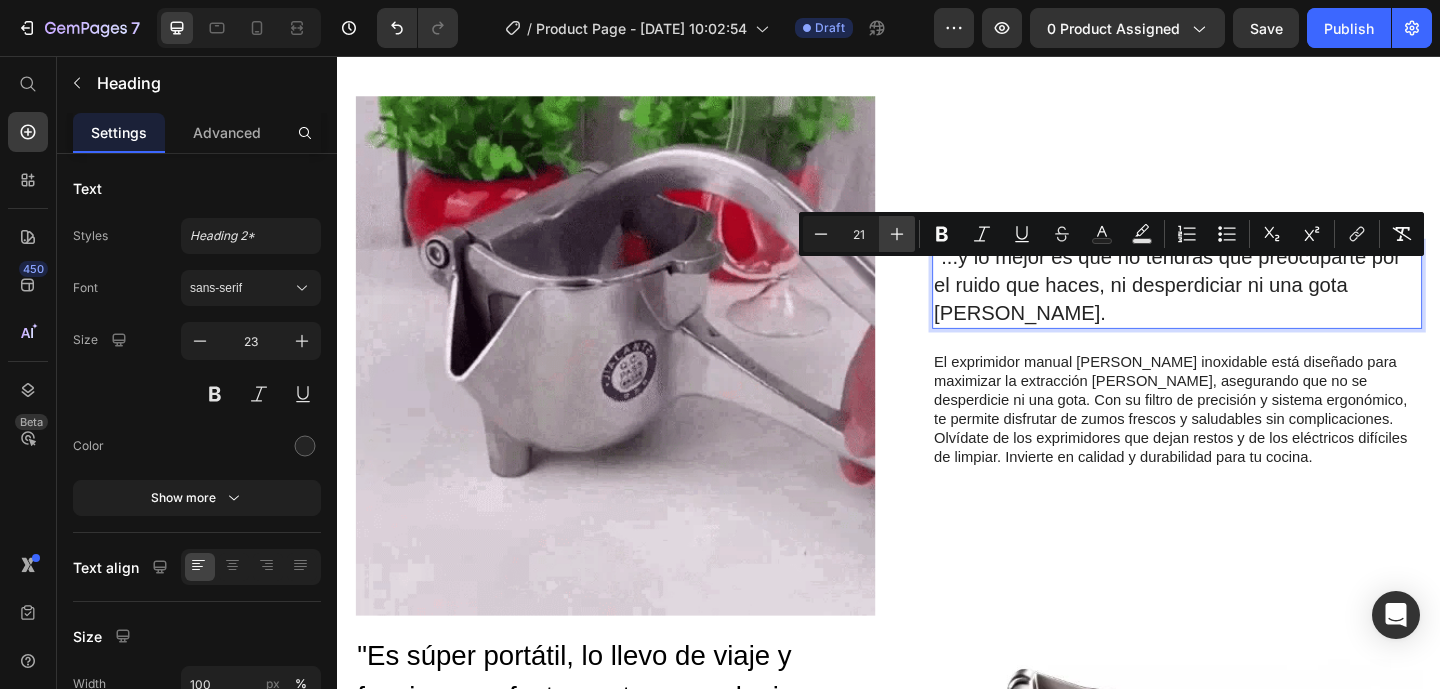 type on "22" 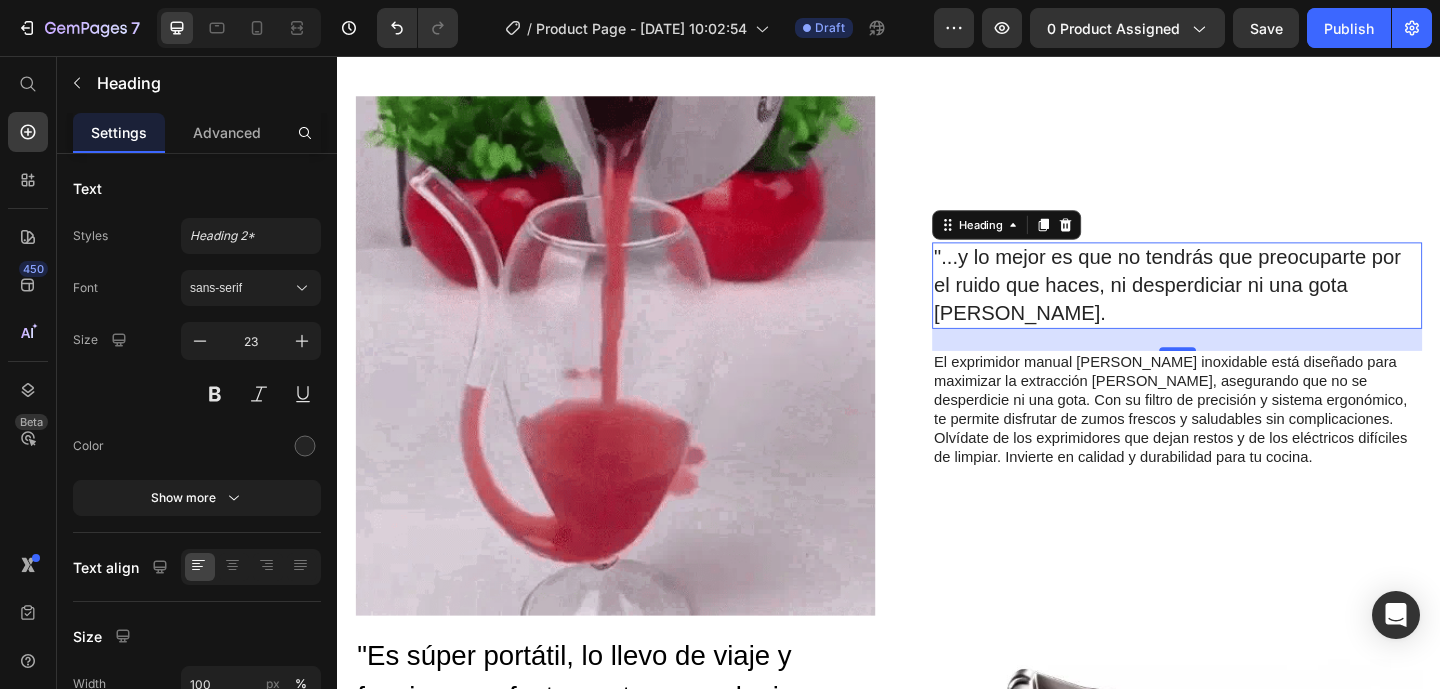 click on ""...y lo mejor es que no tendrás que preocuparte por el ruido que haces, ni desperdiciar ni una gota [PERSON_NAME]. Heading   24 El exprimidor manual [PERSON_NAME] inoxidable está diseñado para maximizar la extracción [PERSON_NAME], asegurando que no se desperdicie ni una gota. Con su filtro de precisión y sistema ergonómico, te permite disfrutar de zumos frescos y saludables sin complicaciones. Olvídate de los exprimidores que dejan restos y de los eléctricos difíciles de limpiar. Invierte en calidad y durabilidad para tu cocina. Text Block Row Image Row" at bounding box center (937, 382) 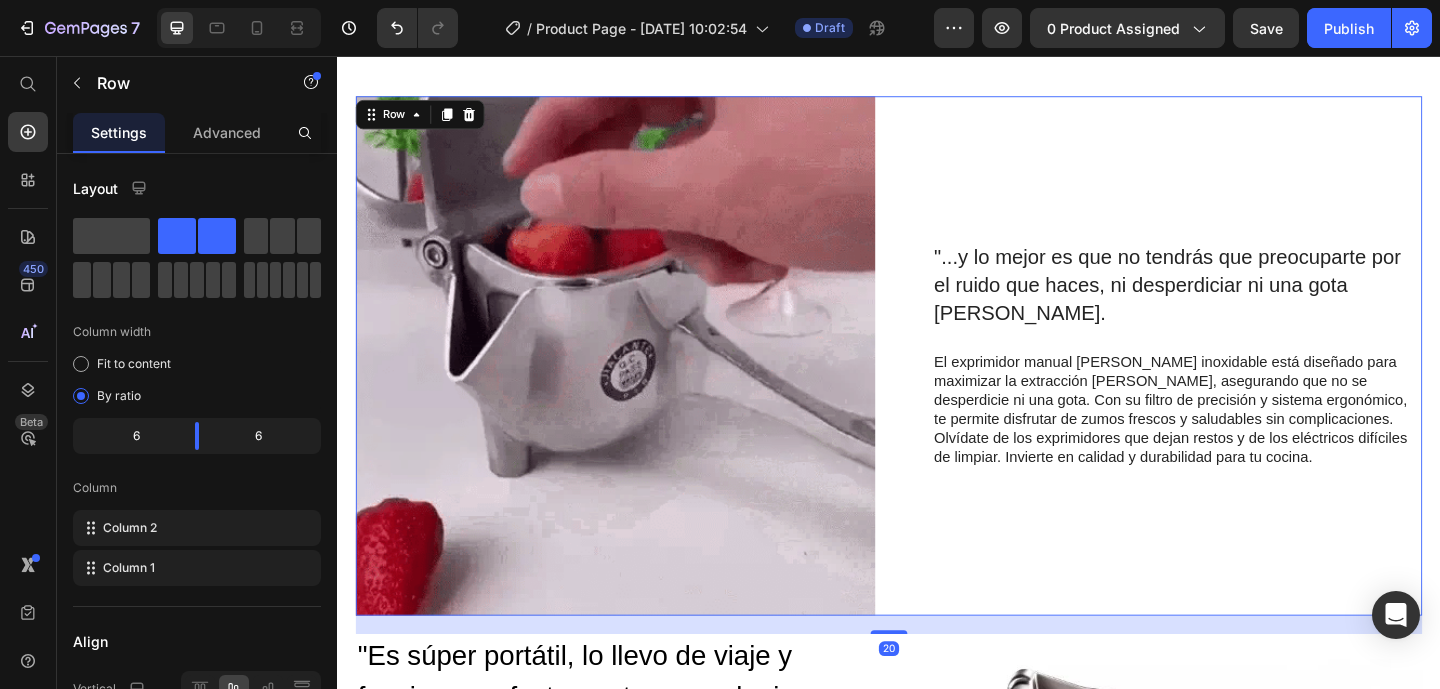 click on "⁠⁠⁠⁠⁠⁠⁠ "...y lo mejor es que no tendrás que preocuparte por el ruido que haces, ni desperdiciar ni una gota [PERSON_NAME]. Heading El exprimidor manual [PERSON_NAME] inoxidable está diseñado para maximizar la extracción [PERSON_NAME], asegurando que no se desperdicie ni una gota. Con su filtro de precisión y sistema ergonómico, te permite disfrutar de zumos frescos y saludables sin complicaciones. Olvídate de los exprimidores que dejan restos y de los eléctricos difíciles de limpiar. Invierte en calidad y durabilidad para tu cocina. Text Block Row Image Row   20" at bounding box center [937, 382] 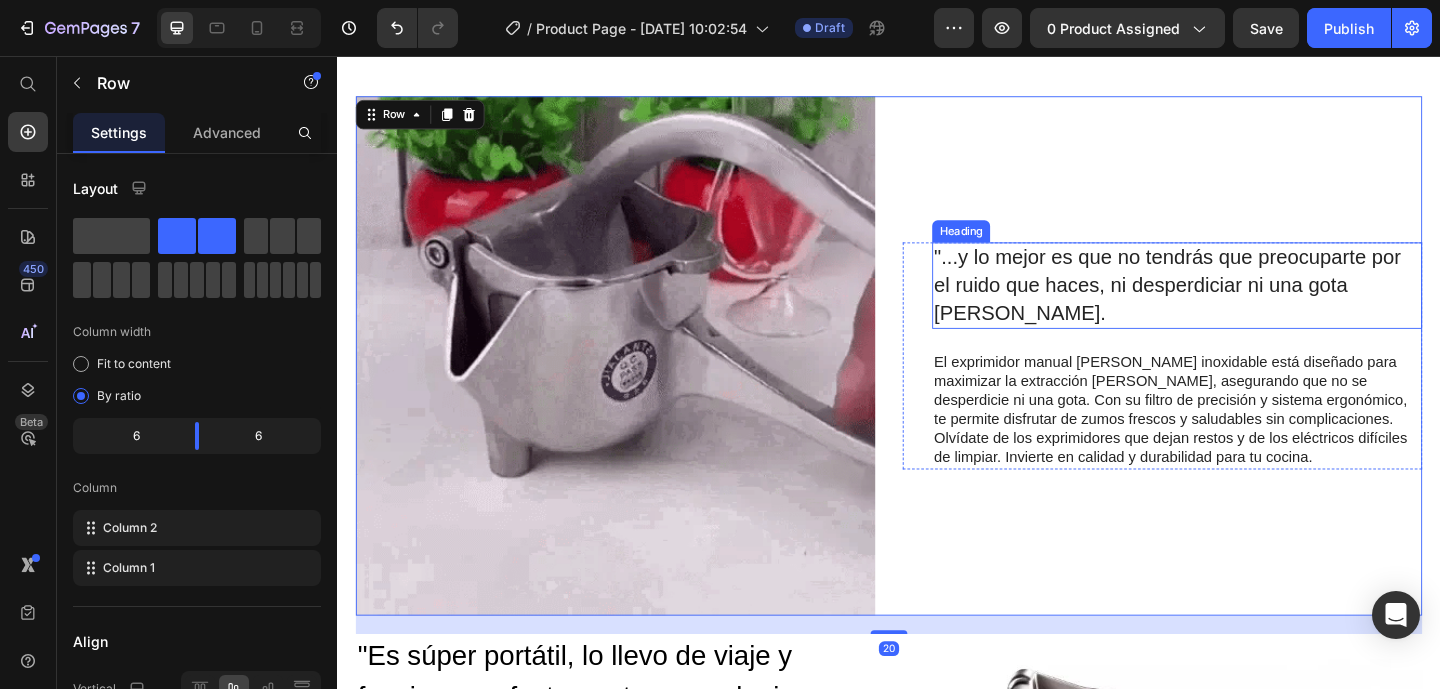 click on "⁠⁠⁠⁠⁠⁠⁠ "...y lo mejor es que no tendrás que preocuparte por el ruido que haces, ni desperdiciar ni una gota [PERSON_NAME]." at bounding box center (1250, 306) 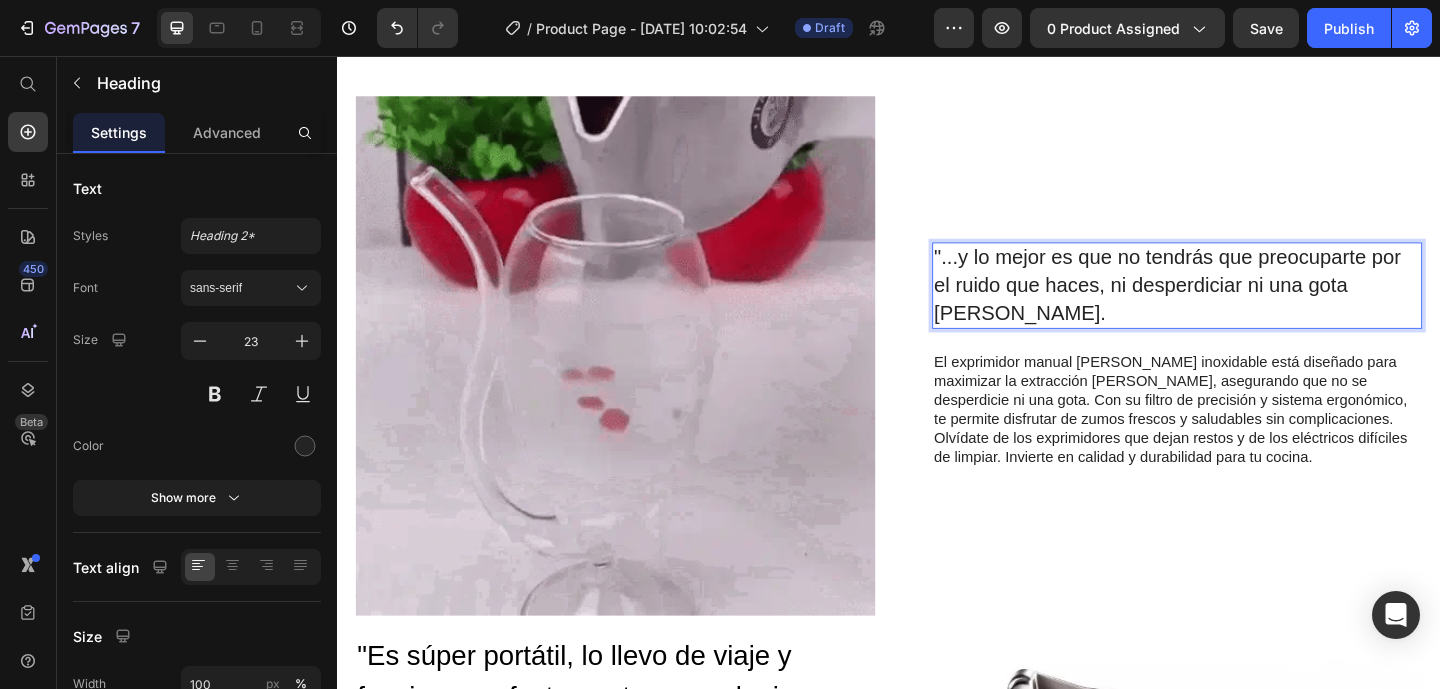 click on ""...y lo mejor es que no tendrás que preocuparte por el ruido que haces, ni desperdiciar ni una gota [PERSON_NAME]." at bounding box center [1240, 305] 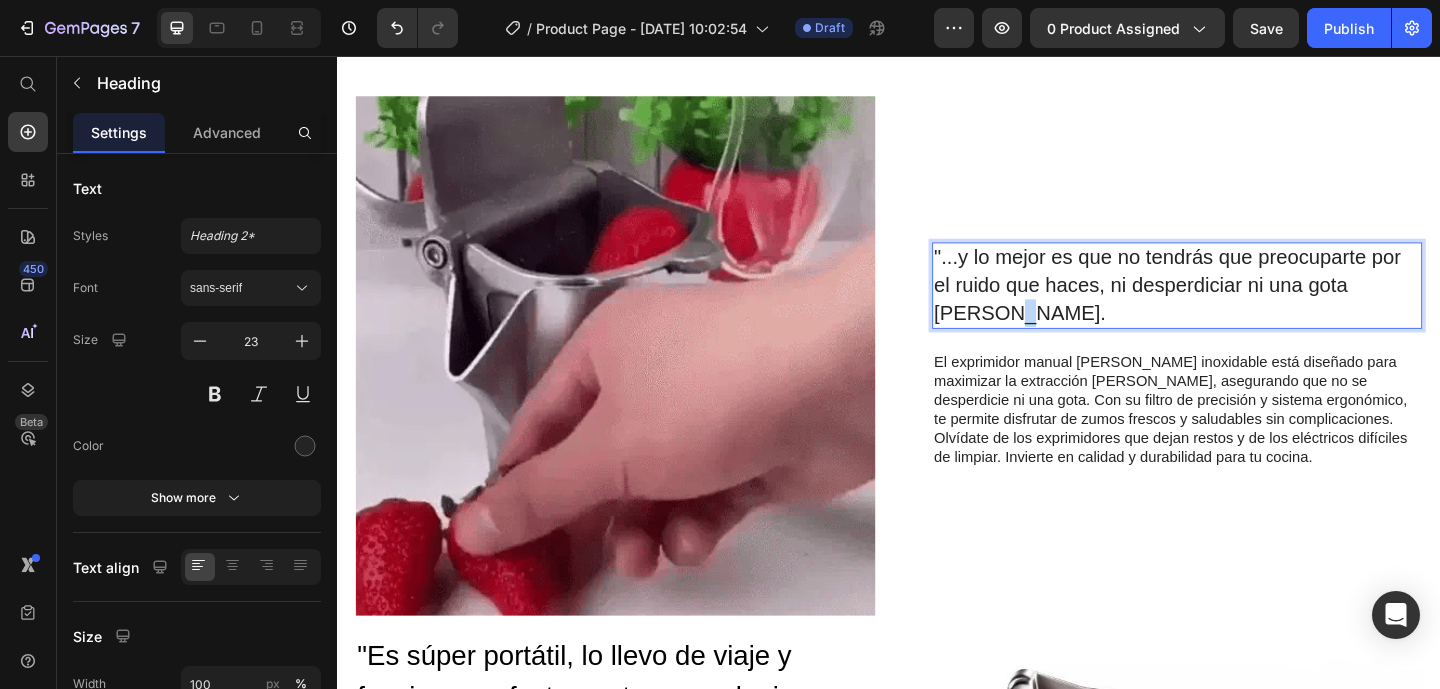 click on ""...y lo mejor es que no tendrás que preocuparte por el ruido que haces, ni desperdiciar ni una gota [PERSON_NAME]." at bounding box center (1240, 305) 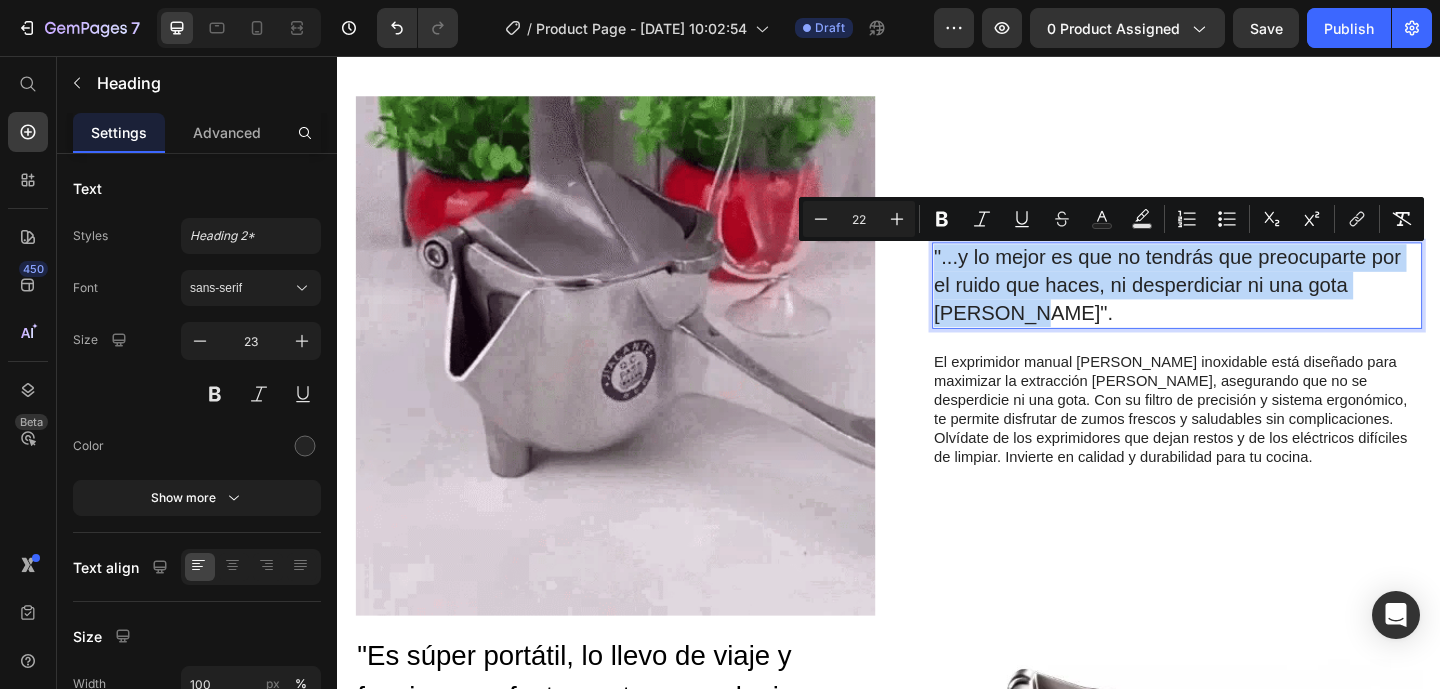drag, startPoint x: 1069, startPoint y: 334, endPoint x: 953, endPoint y: 263, distance: 136.00368 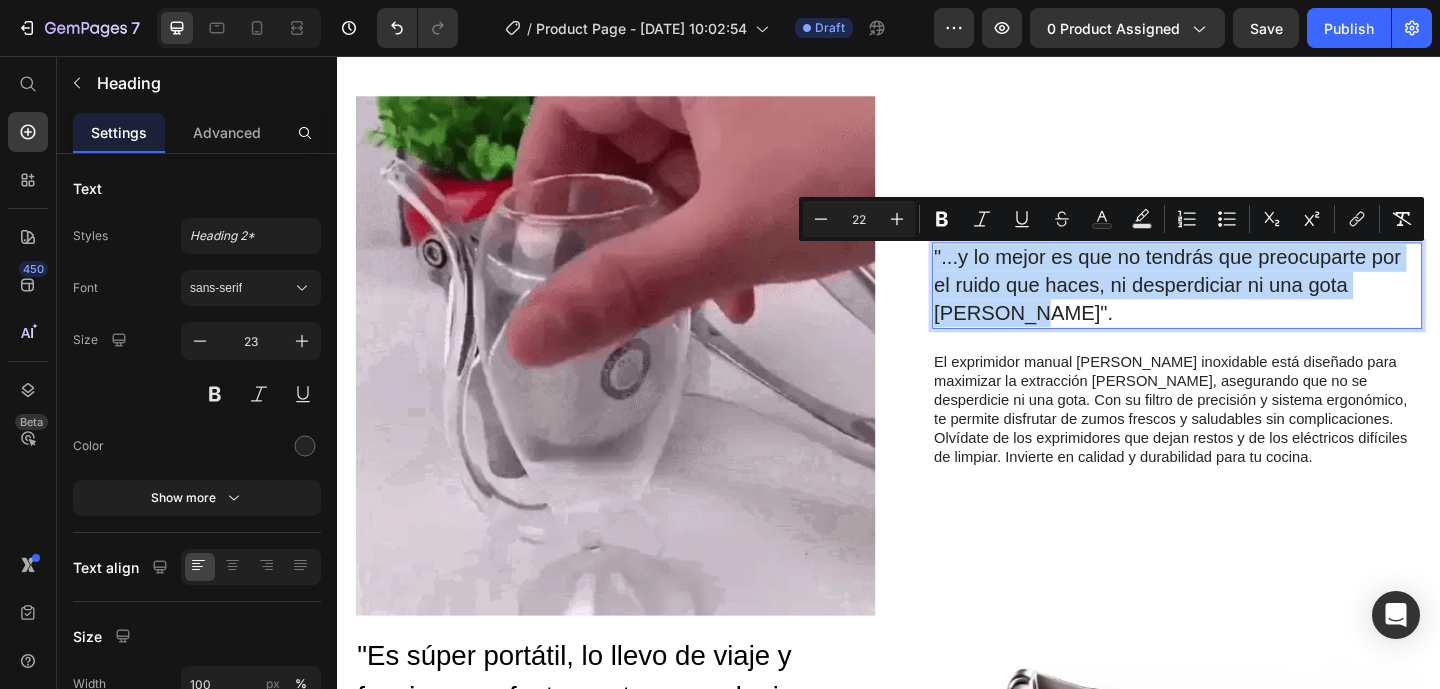 click on ""...y lo mejor es que no tendrás que preocuparte por el ruido que haces, ni desperdiciar ni una gota [PERSON_NAME]"." at bounding box center (1250, 306) 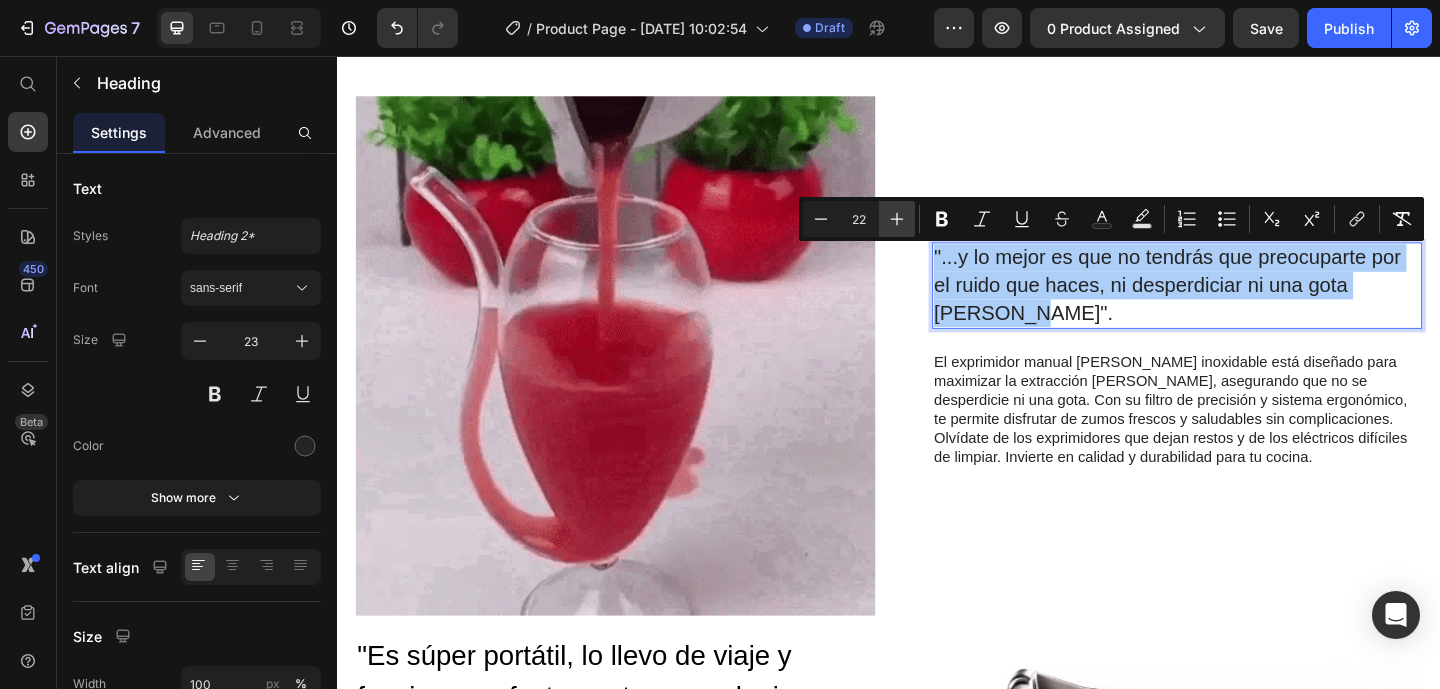 click 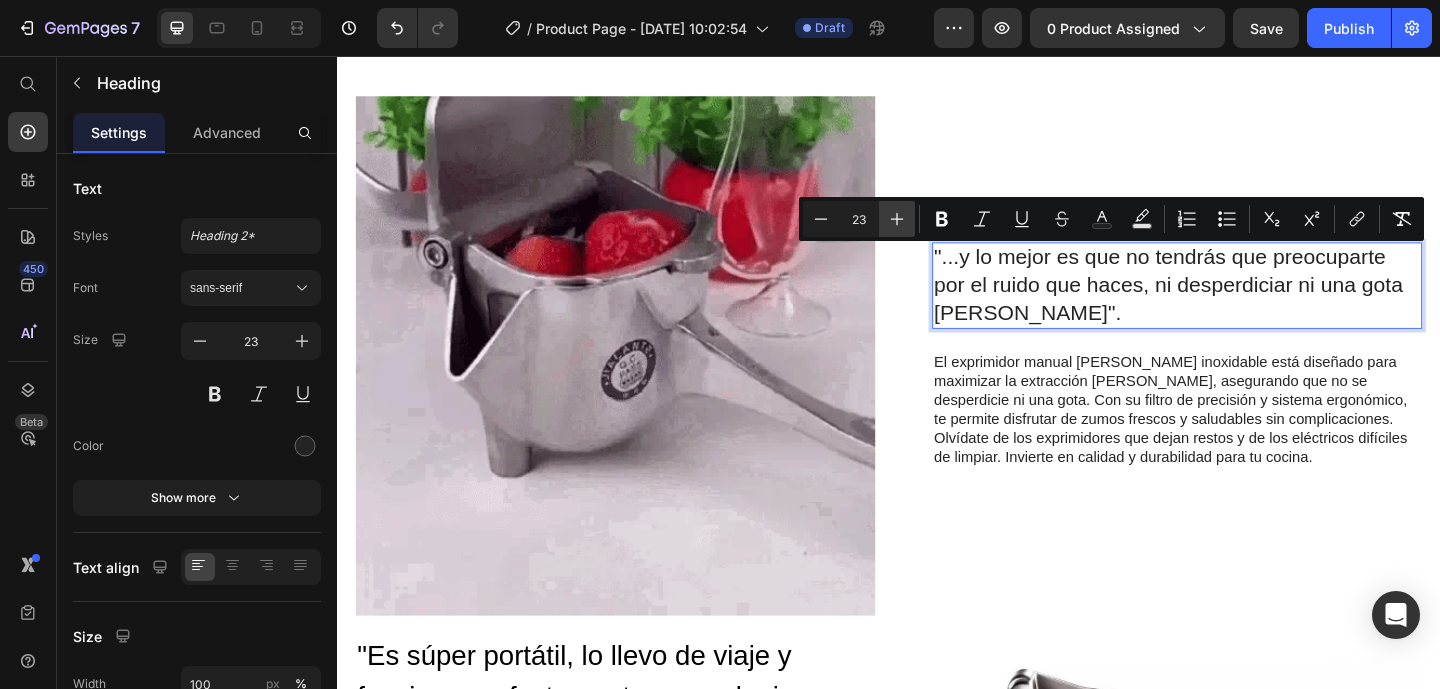 click 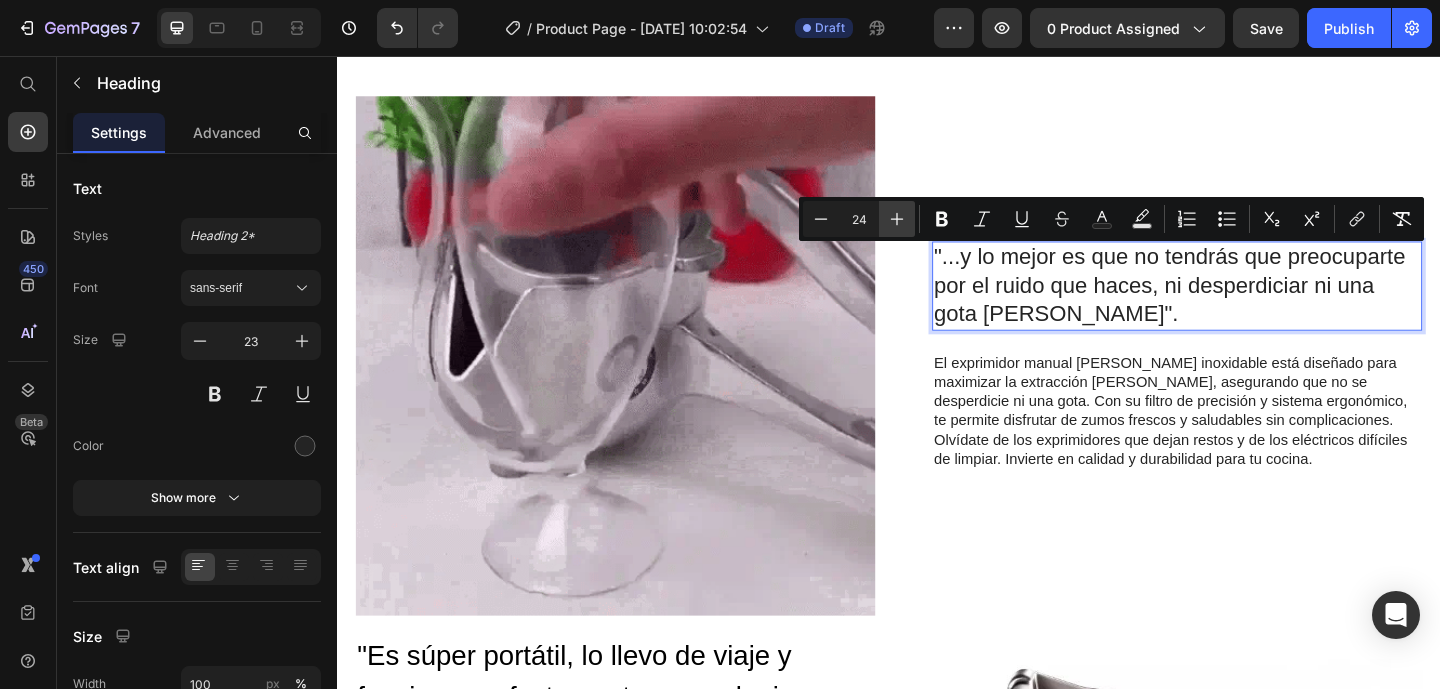 click 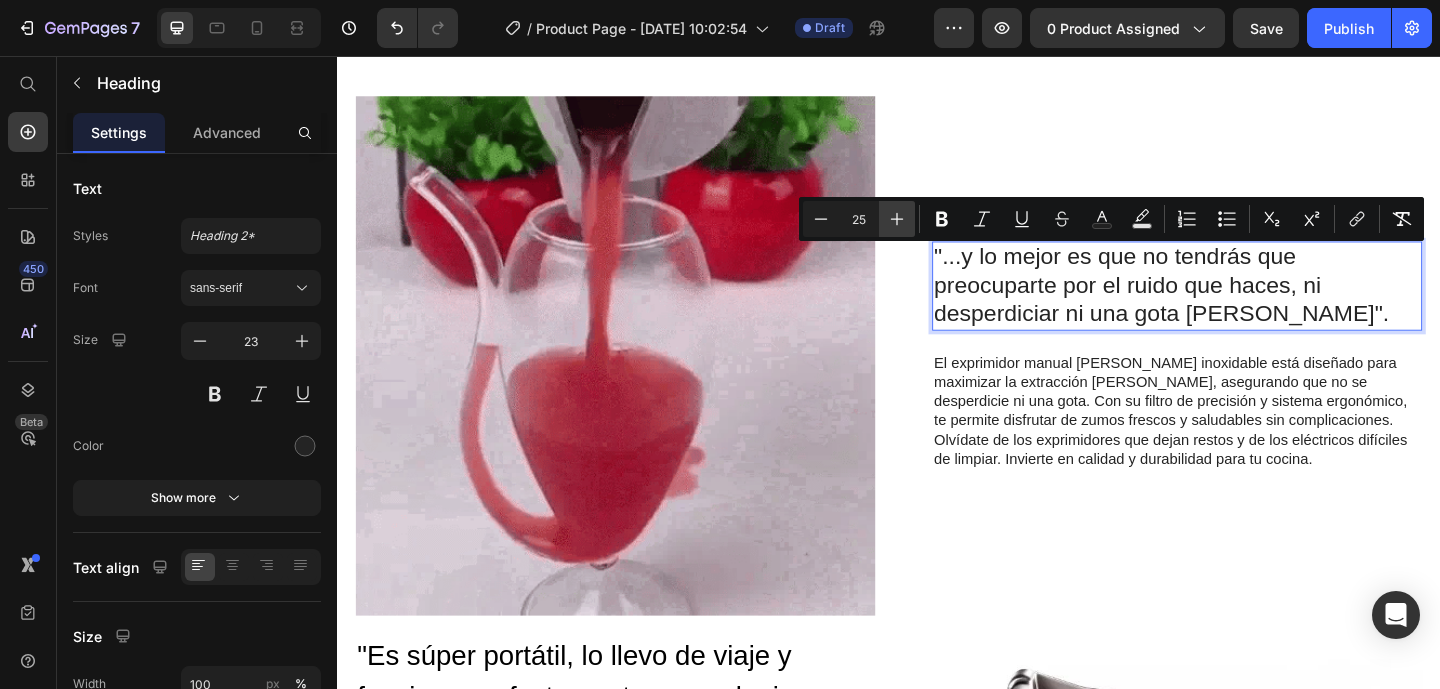 click 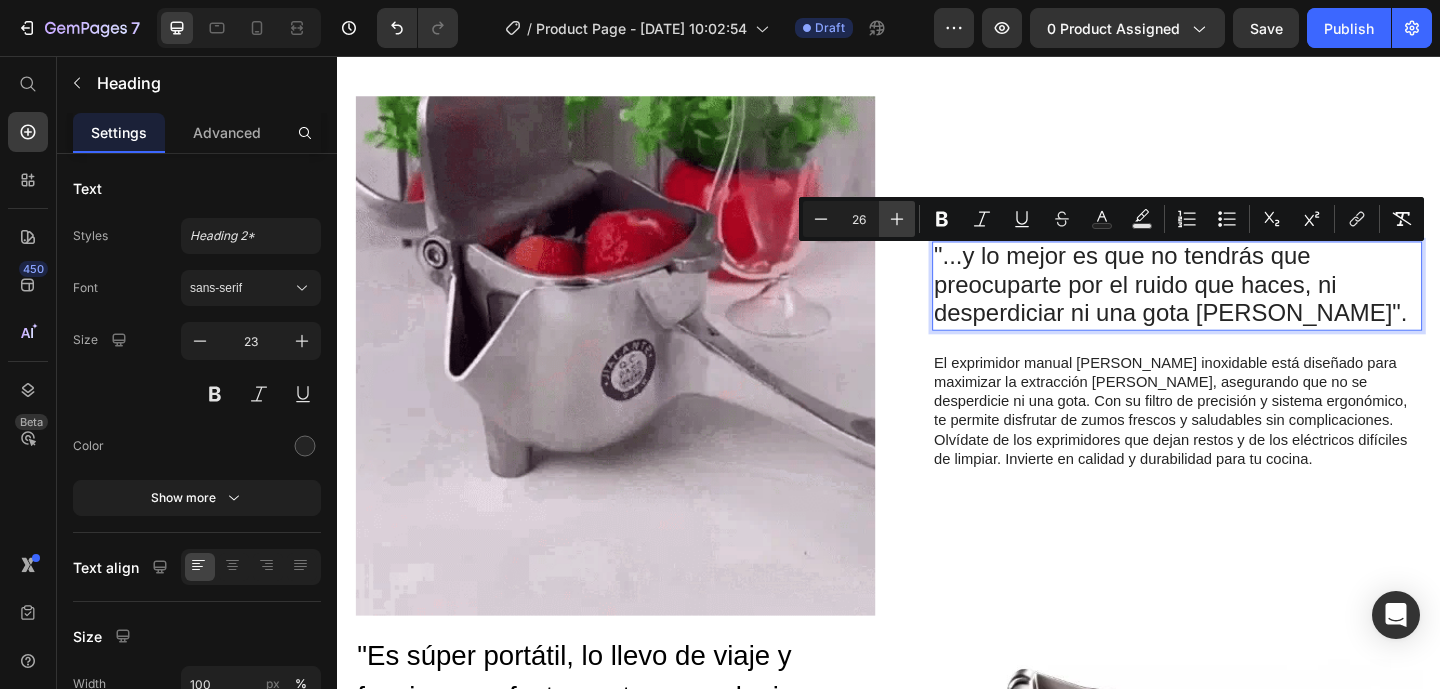 click 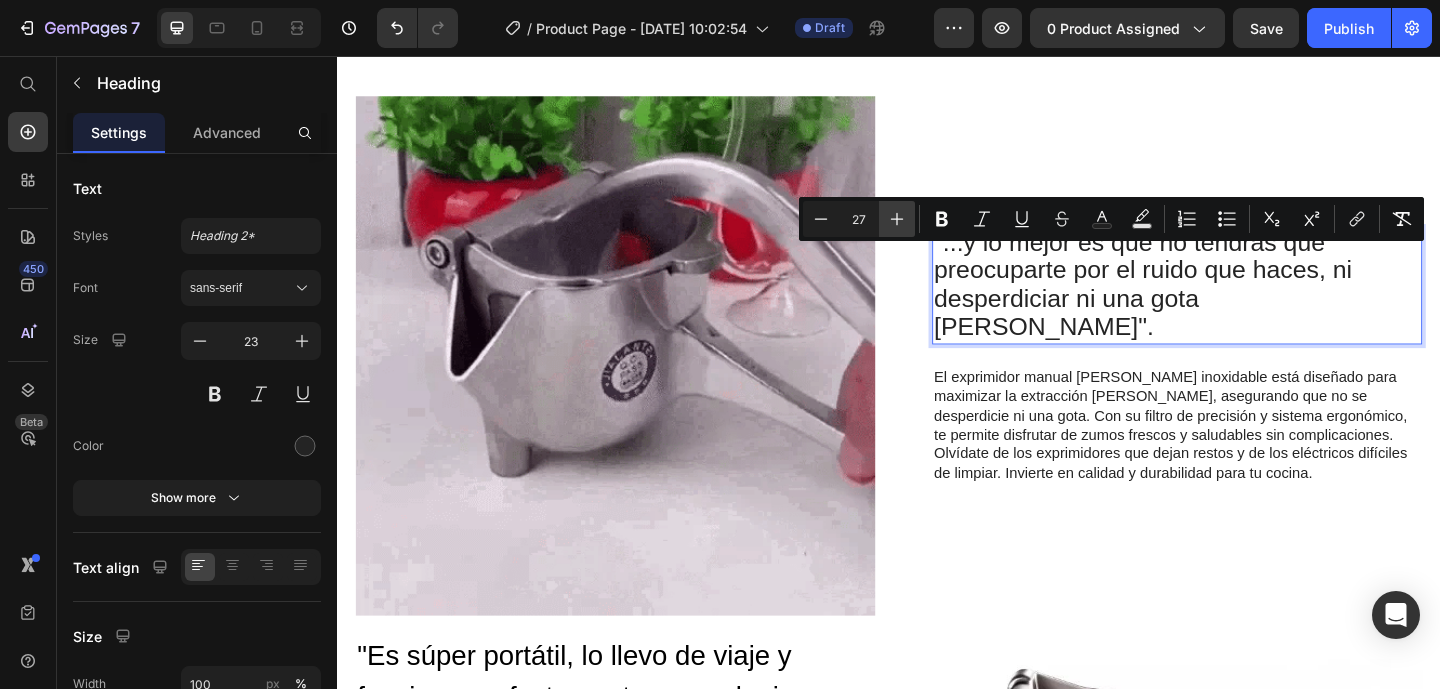 click 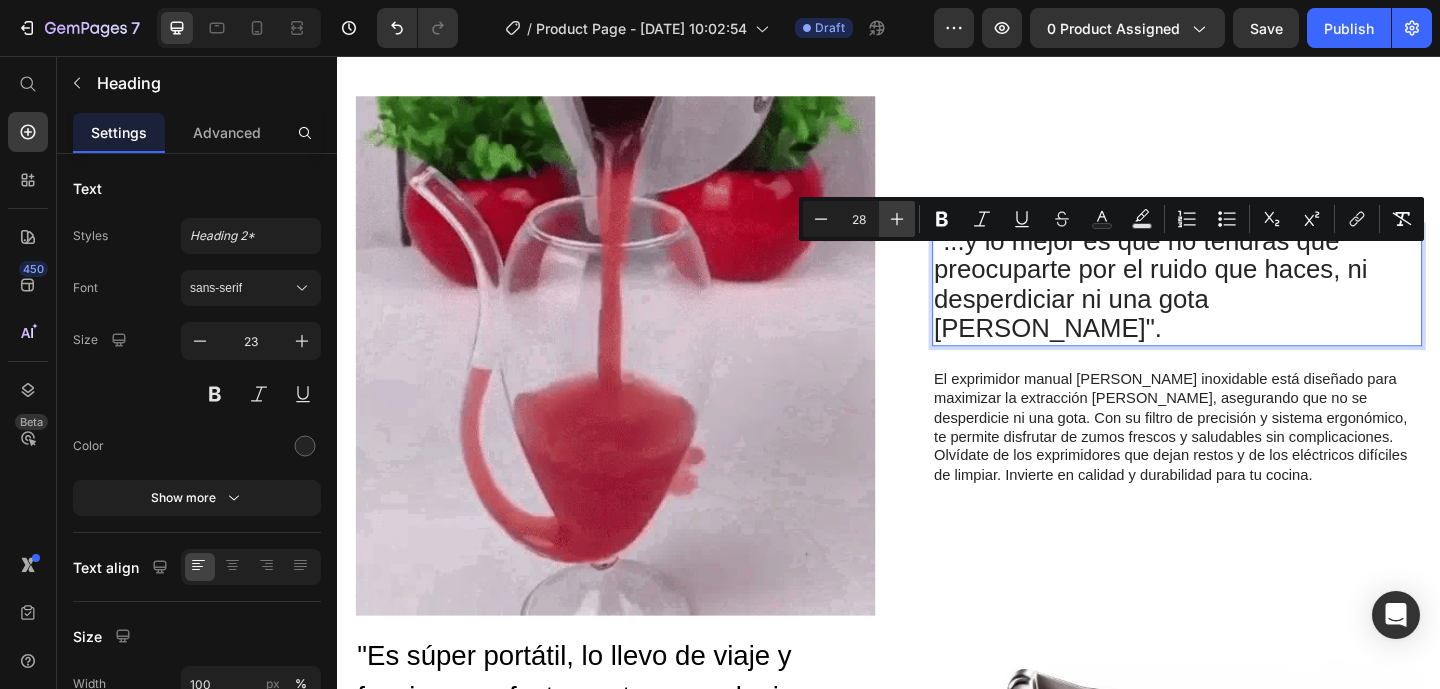 click 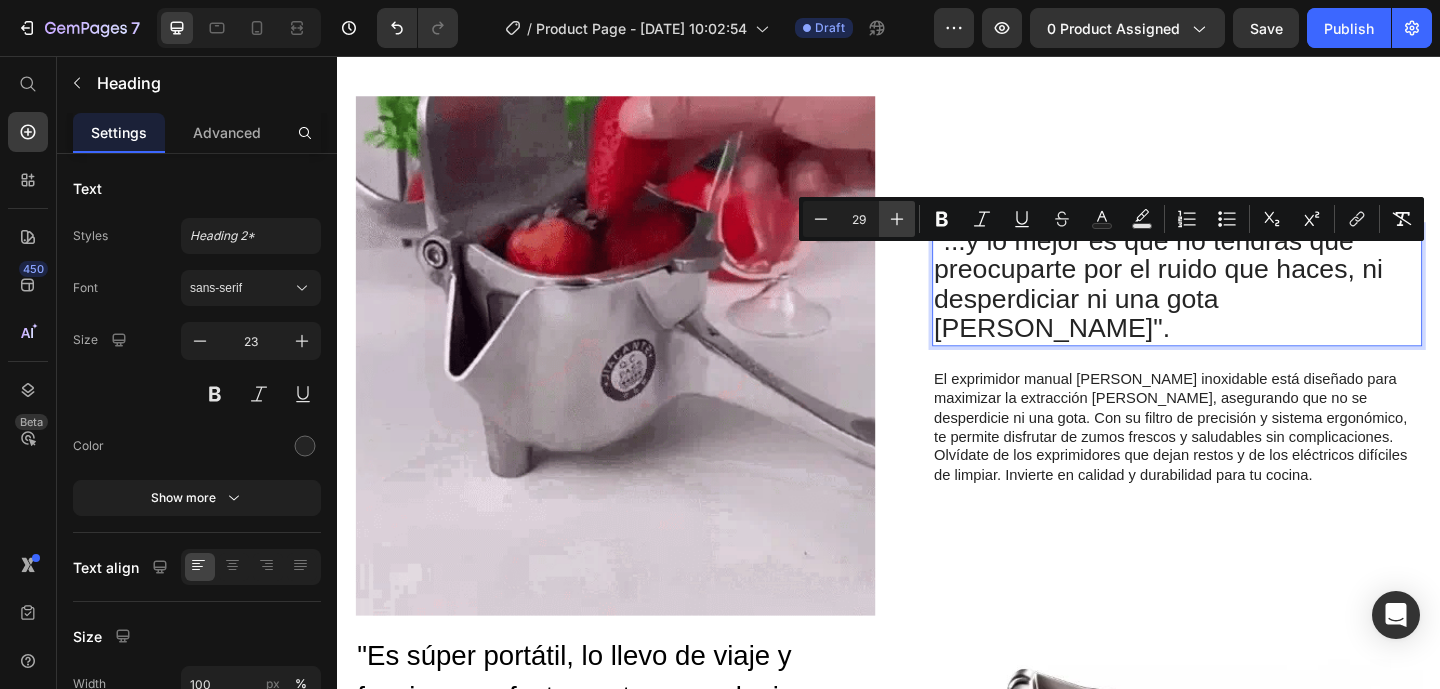 click 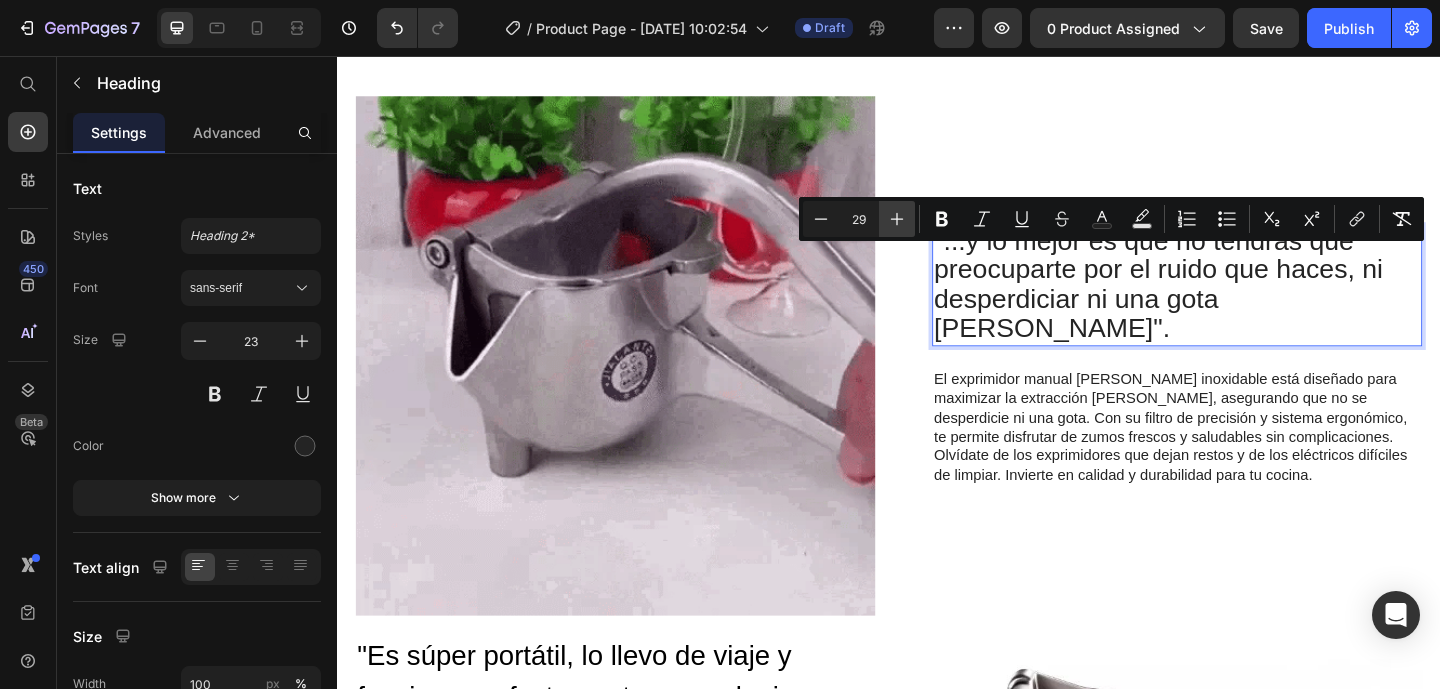 type on "30" 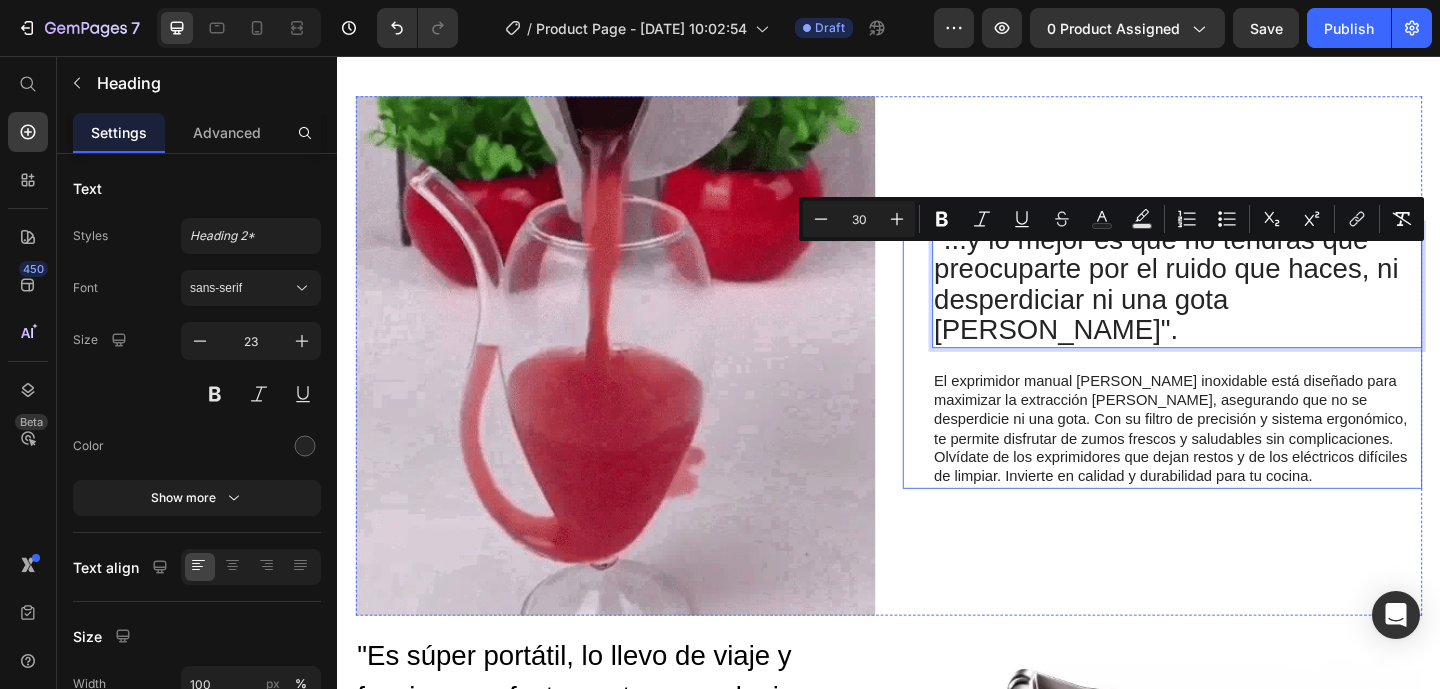 click on ""...y lo mejor es que no tendrás que preocuparte por el ruido que haces, ni desperdiciar ni una gota [PERSON_NAME]". Heading   24 El exprimidor manual [PERSON_NAME] inoxidable está diseñado para maximizar la extracción [PERSON_NAME], asegurando que no se desperdicie ni una gota. Con su filtro de precisión y sistema ergonómico, te permite disfrutar de zumos frescos y saludables sin complicaciones. Olvídate de los exprimidores que dejan restos y de los eléctricos difíciles de limpiar. Invierte en calidad y durabilidad para tu cocina. Text Block" at bounding box center (1250, 383) 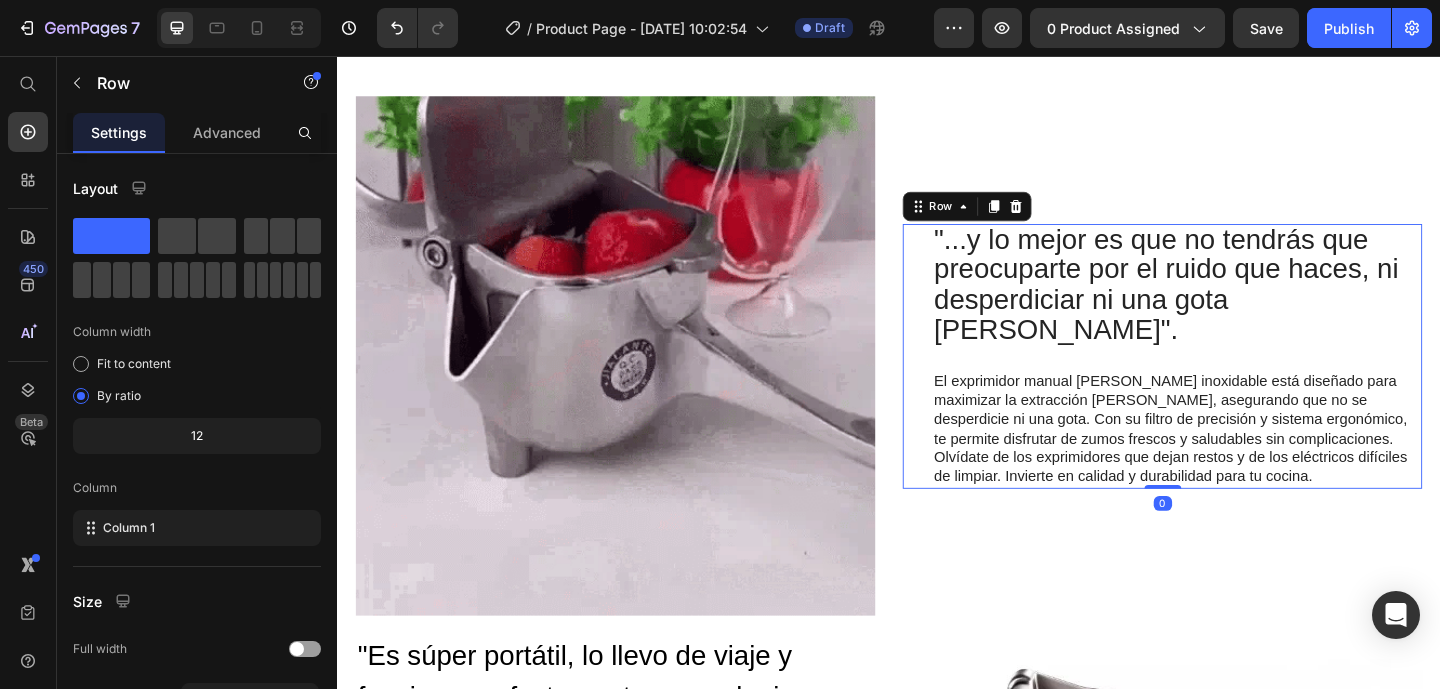 click on "⁠⁠⁠⁠⁠⁠⁠ "...y lo mejor es que no tendrás que preocuparte por el ruido que haces, ni desperdiciar ni una gota [PERSON_NAME]". Heading El exprimidor manual [PERSON_NAME] inoxidable está diseñado para maximizar la extracción [PERSON_NAME], asegurando que no se desperdicie ni una gota. Con su filtro de precisión y sistema ergonómico, te permite disfrutar de zumos frescos y saludables sin complicaciones. Olvídate de los exprimidores que dejan restos y de los eléctricos difíciles de limpiar. Invierte en calidad y durabilidad para tu cocina. Text Block" at bounding box center [1250, 383] 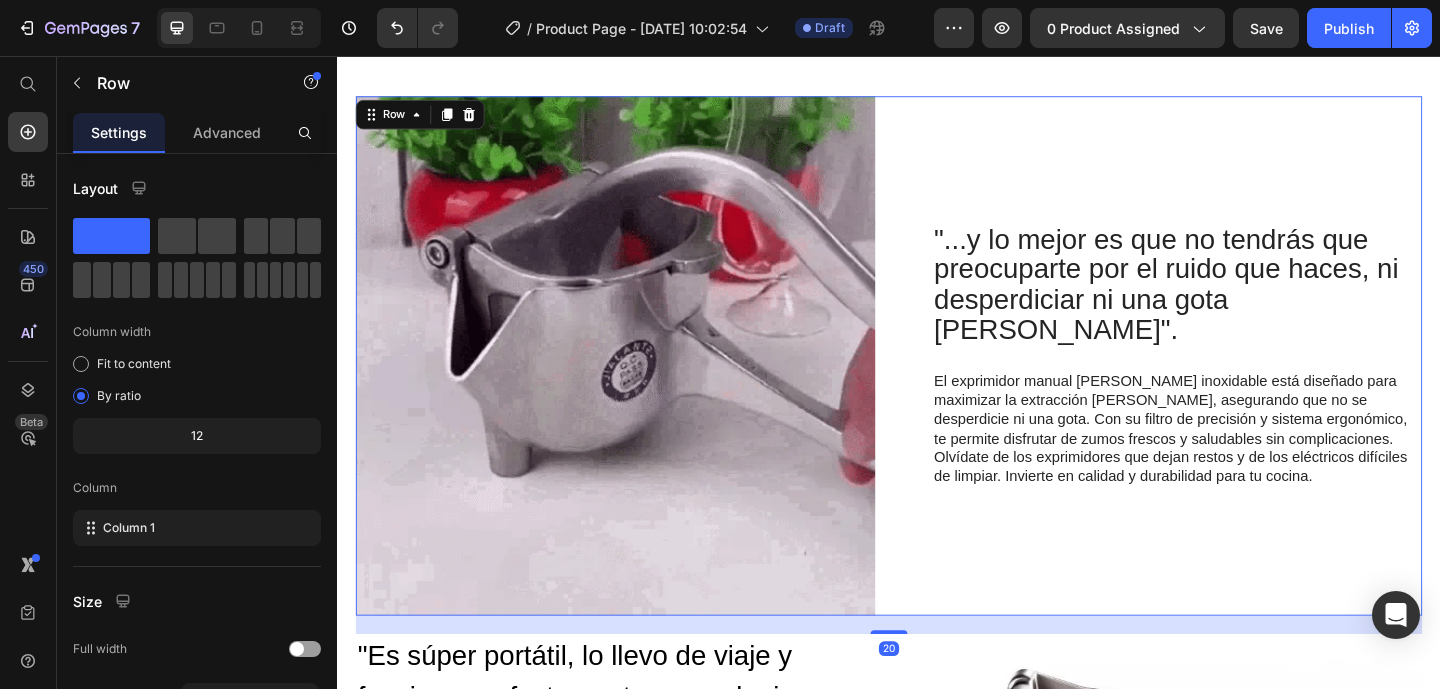 click on "⁠⁠⁠⁠⁠⁠⁠ "...y lo mejor es que no tendrás que preocuparte por el ruido que haces, ni desperdiciar ni una gota [PERSON_NAME]". Heading El exprimidor manual [PERSON_NAME] inoxidable está diseñado para maximizar la extracción [PERSON_NAME], asegurando que no se desperdicie ni una gota. Con su filtro de precisión y sistema ergonómico, te permite disfrutar de zumos frescos y saludables sin complicaciones. Olvídate de los exprimidores que dejan restos y de los eléctricos difíciles de limpiar. Invierte en calidad y durabilidad para tu cocina. Text Block Row" at bounding box center (1234, 382) 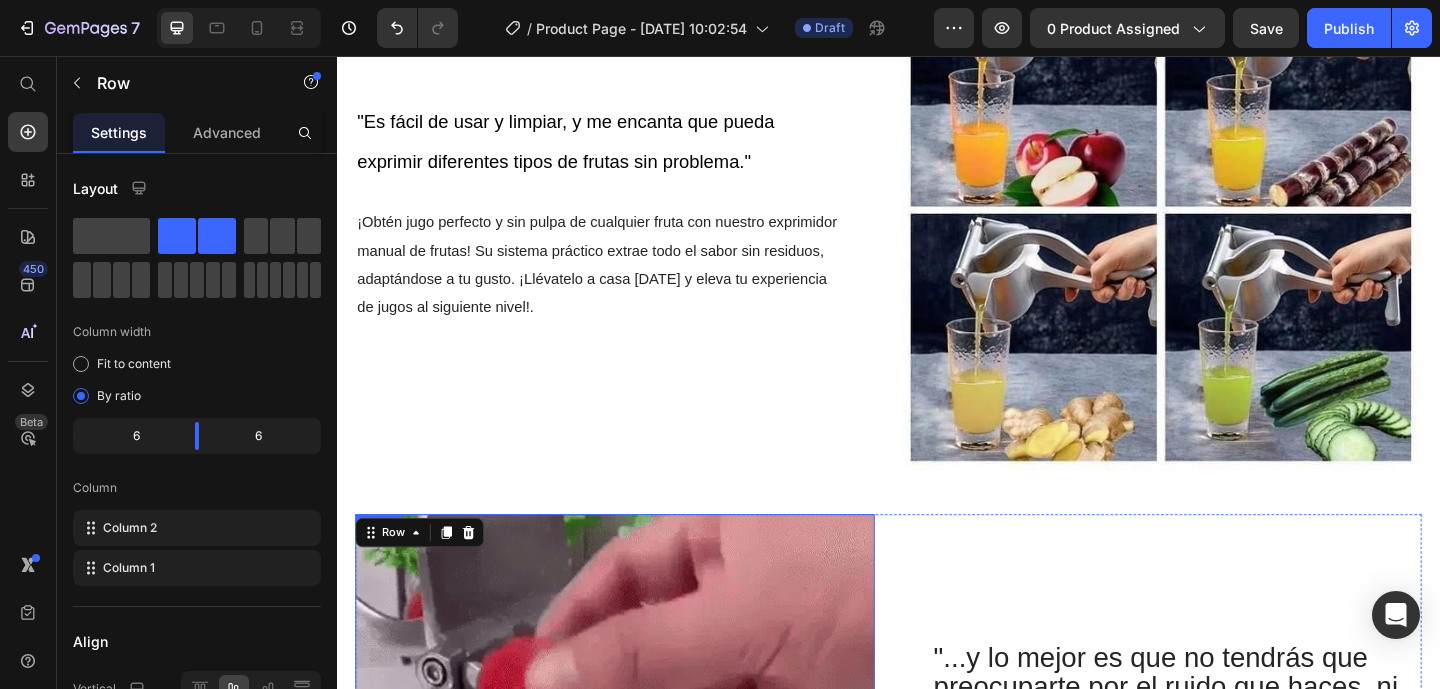 scroll, scrollTop: 1330, scrollLeft: 0, axis: vertical 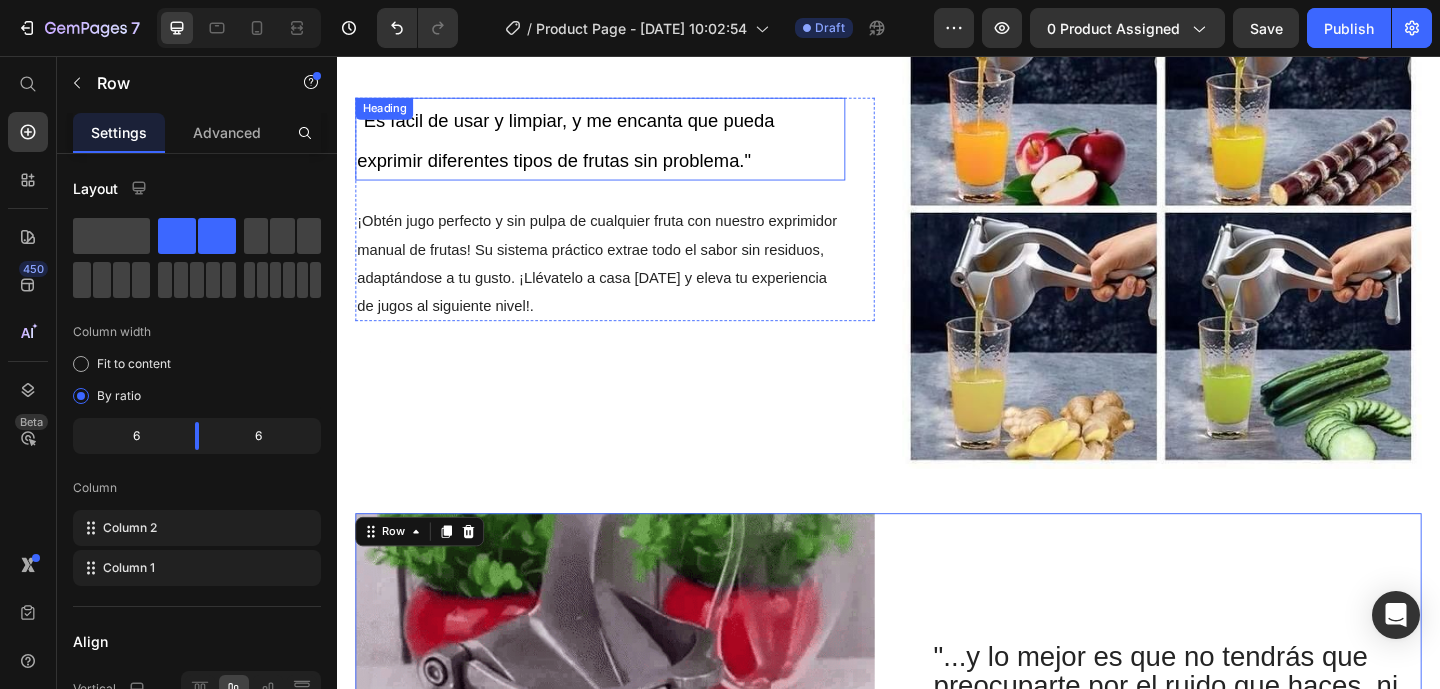 click on ""Es fácil de usar y limpiar, y me encanta que pueda exprimir diferentes tipos de frutas sin problema."" at bounding box center (586, 148) 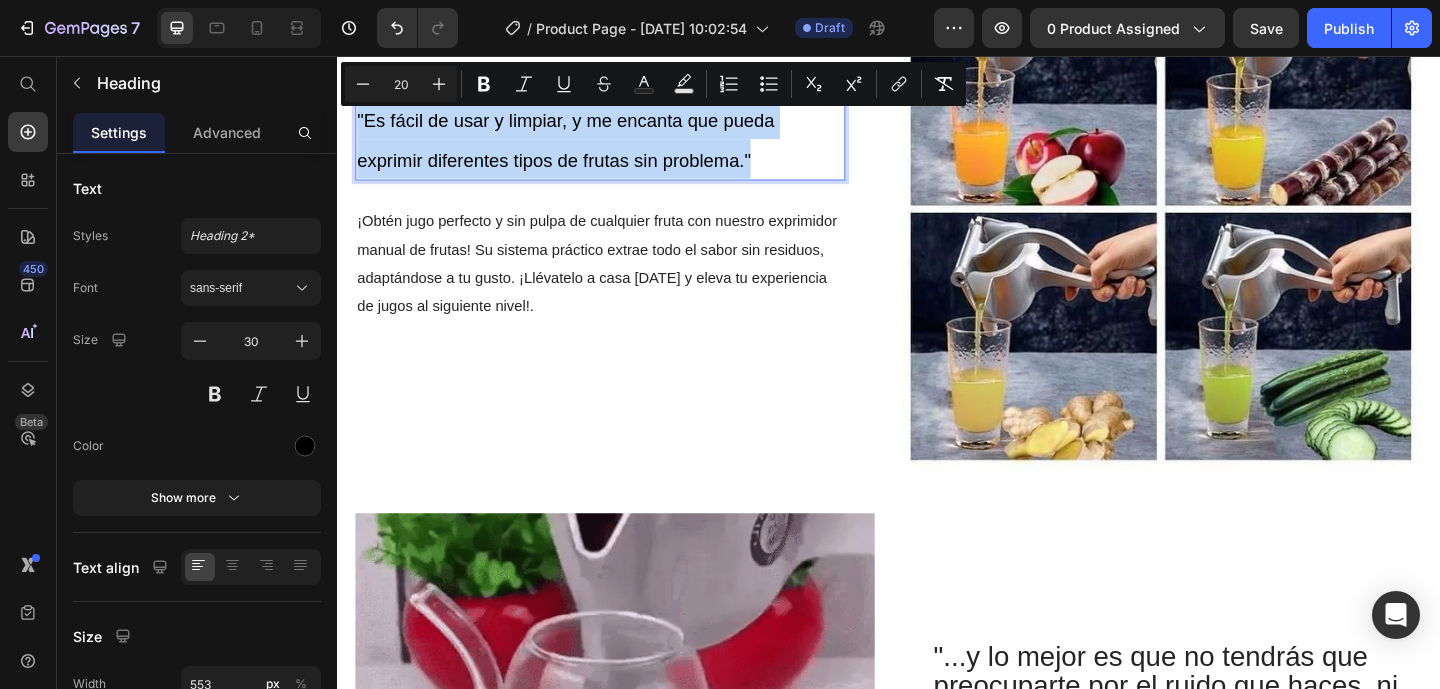 drag, startPoint x: 803, startPoint y: 168, endPoint x: 335, endPoint y: 131, distance: 469.46033 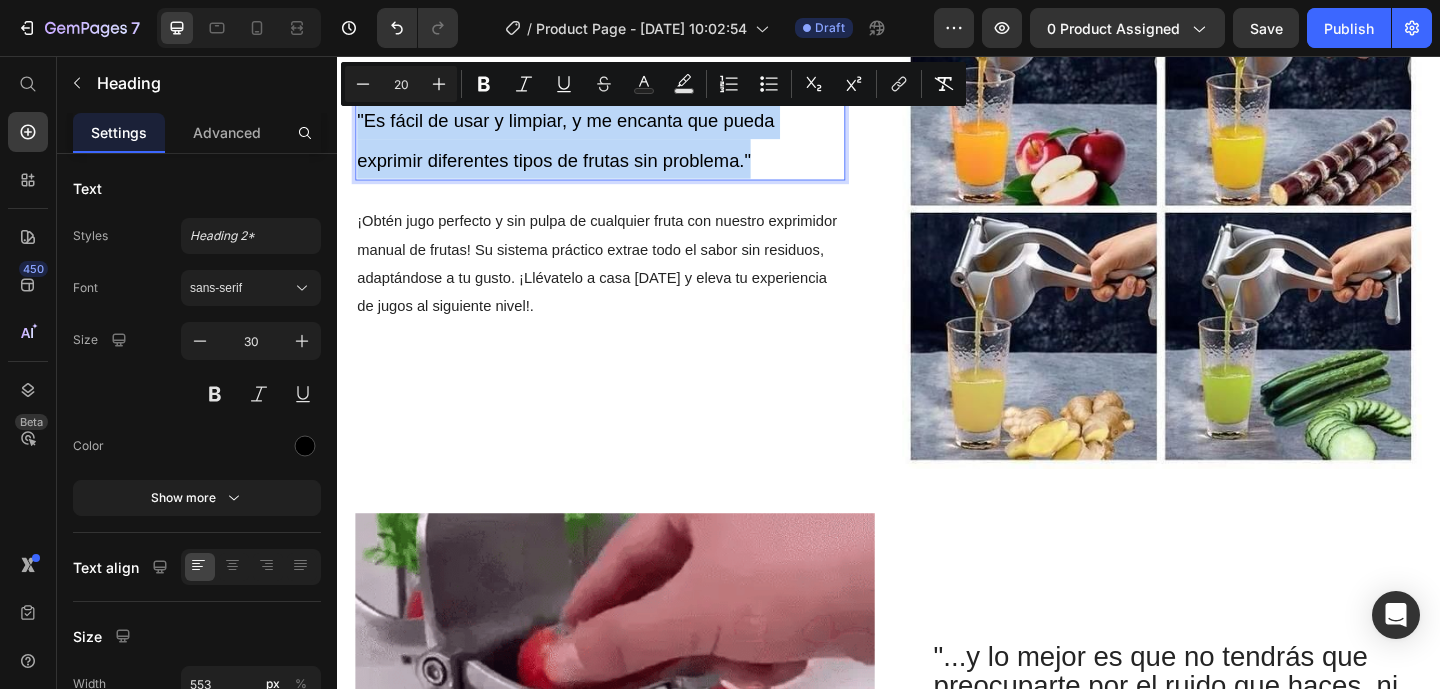 click on ""Es fácil de usar y limpiar, y me encanta que pueda exprimir diferentes tipos de frutas sin problema."" at bounding box center [623, 147] 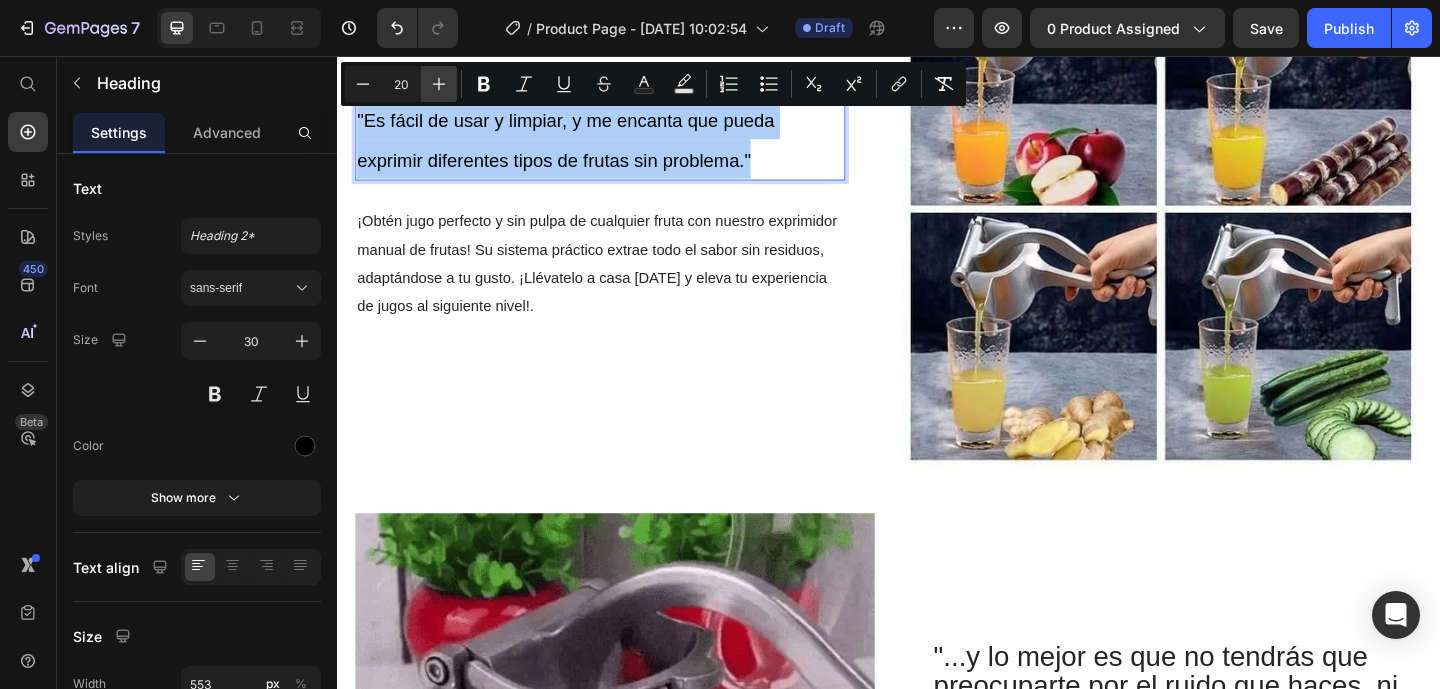 click 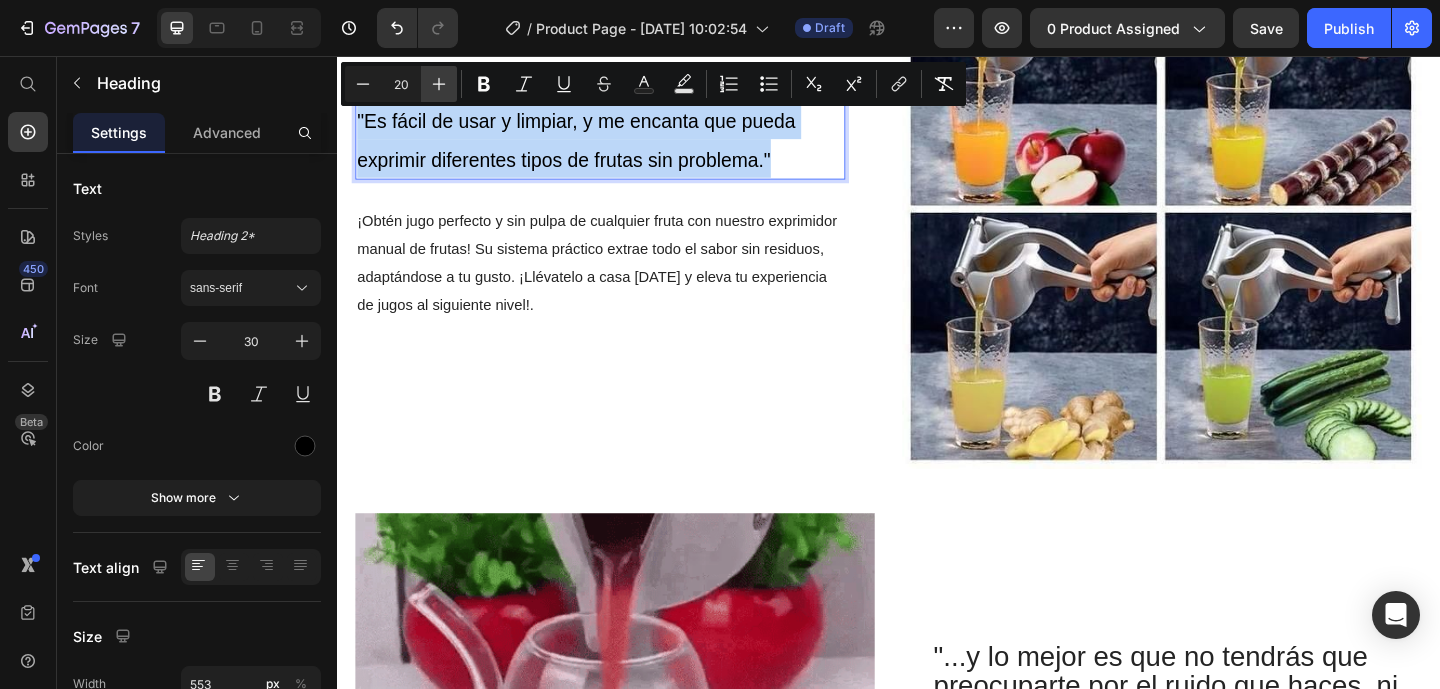 type on "21" 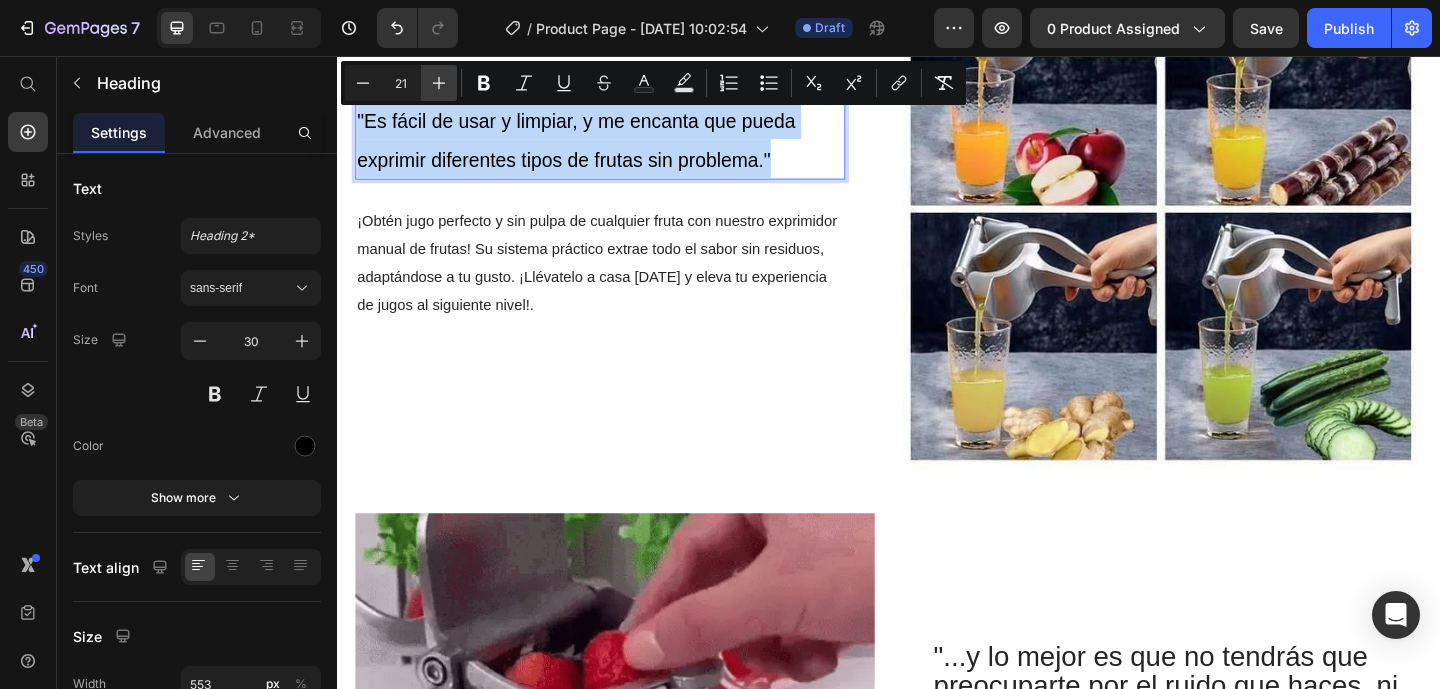 scroll, scrollTop: 1331, scrollLeft: 0, axis: vertical 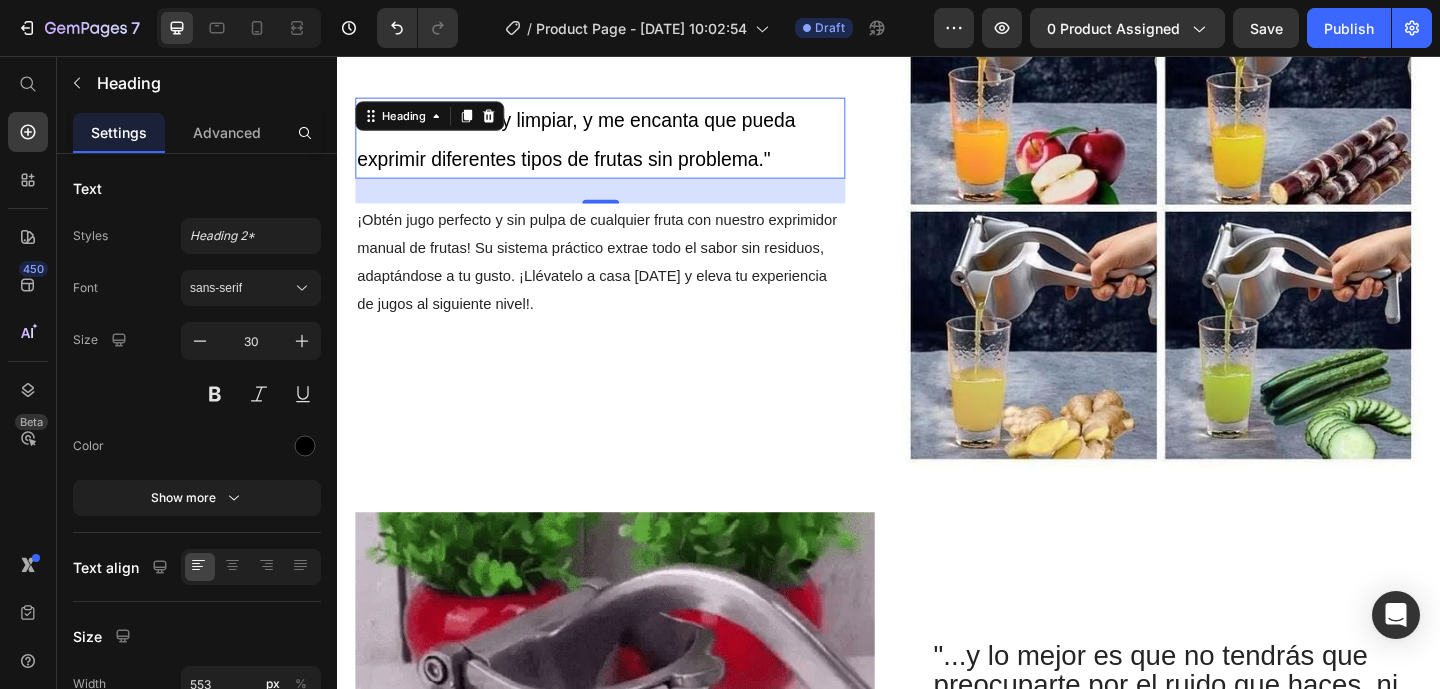 click on ""Es fácil de usar y limpiar, y me encanta que pueda exprimir diferentes tipos de frutas sin problema." Heading   27 ¡Obtén jugo perfecto y sin pulpa de cualquier fruta con nuestro exprimidor manual de frutas! Su sistema práctico extrae todo el sabor sin residuos, adaptándose a tu gusto. ¡Llévatelo a casa [DATE] y eleva tu experiencia de jugos al siguiente nivel!. Text Block Row" at bounding box center (639, 222) 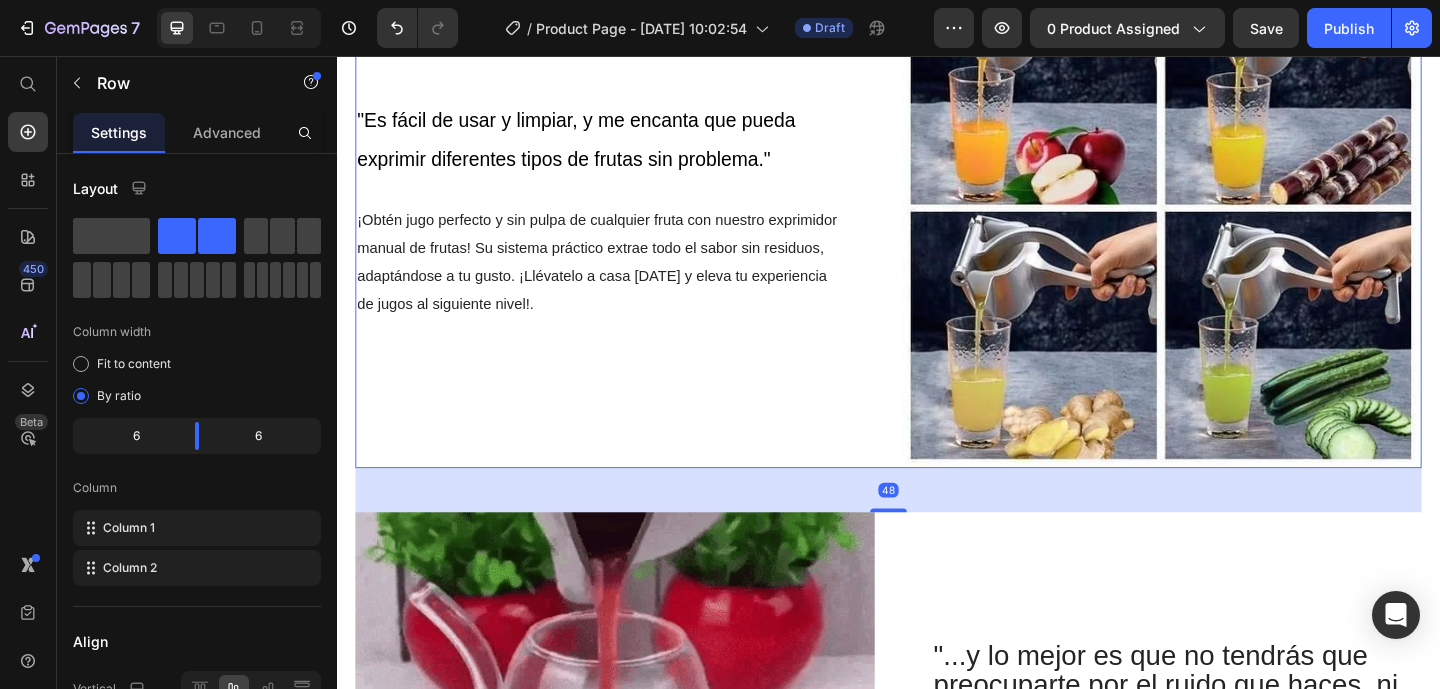click on "⁠⁠⁠⁠⁠⁠⁠ "Es fácil de usar y limpiar, y me encanta que pueda exprimir diferentes tipos de frutas sin problema." Heading ¡Obtén jugo perfecto y sin pulpa de cualquier fruta con nuestro exprimidor manual de frutas! Su sistema práctico extrae todo el sabor sin residuos, adaptándose a tu gusto. ¡Llévatelo a casa [DATE] y eleva tu experiencia de jugos al siguiente nivel!. Text Block Row" at bounding box center [639, 222] 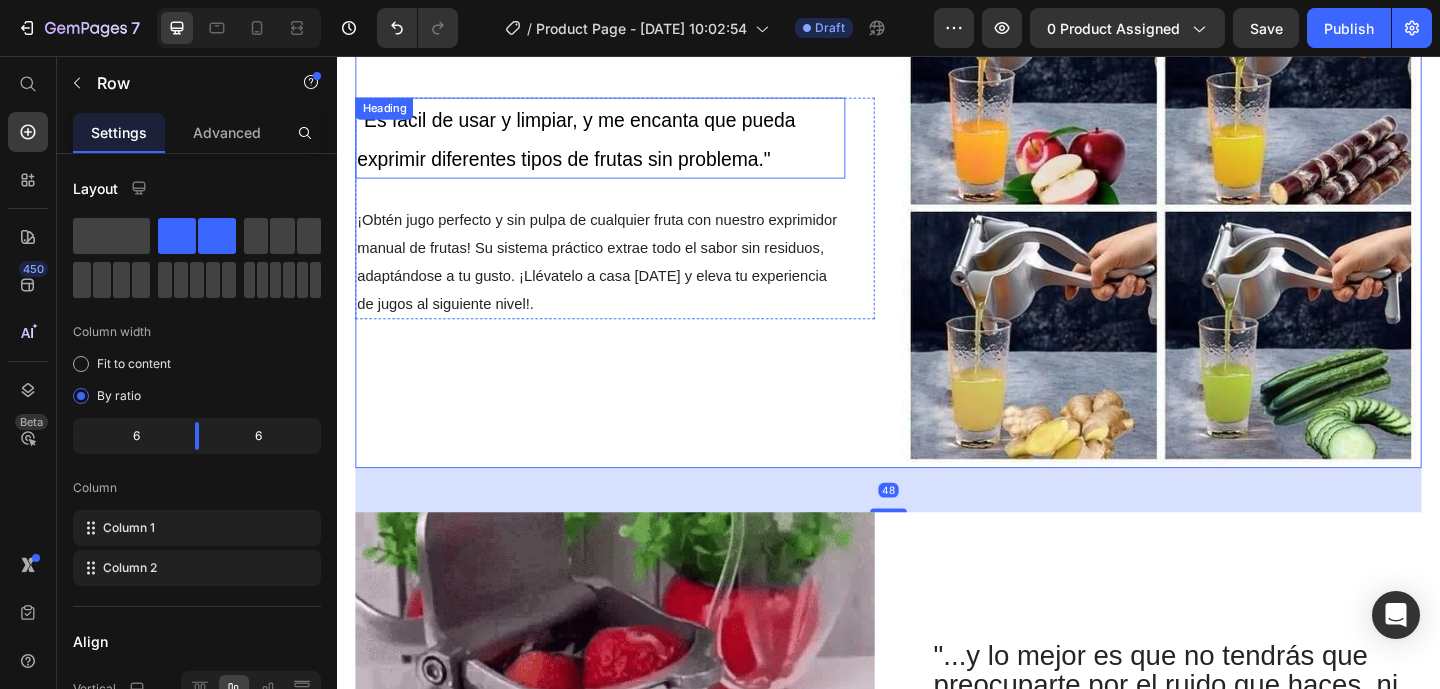click on ""Es fácil de usar y limpiar, y me encanta que pueda exprimir diferentes tipos de frutas sin problema."" at bounding box center (597, 147) 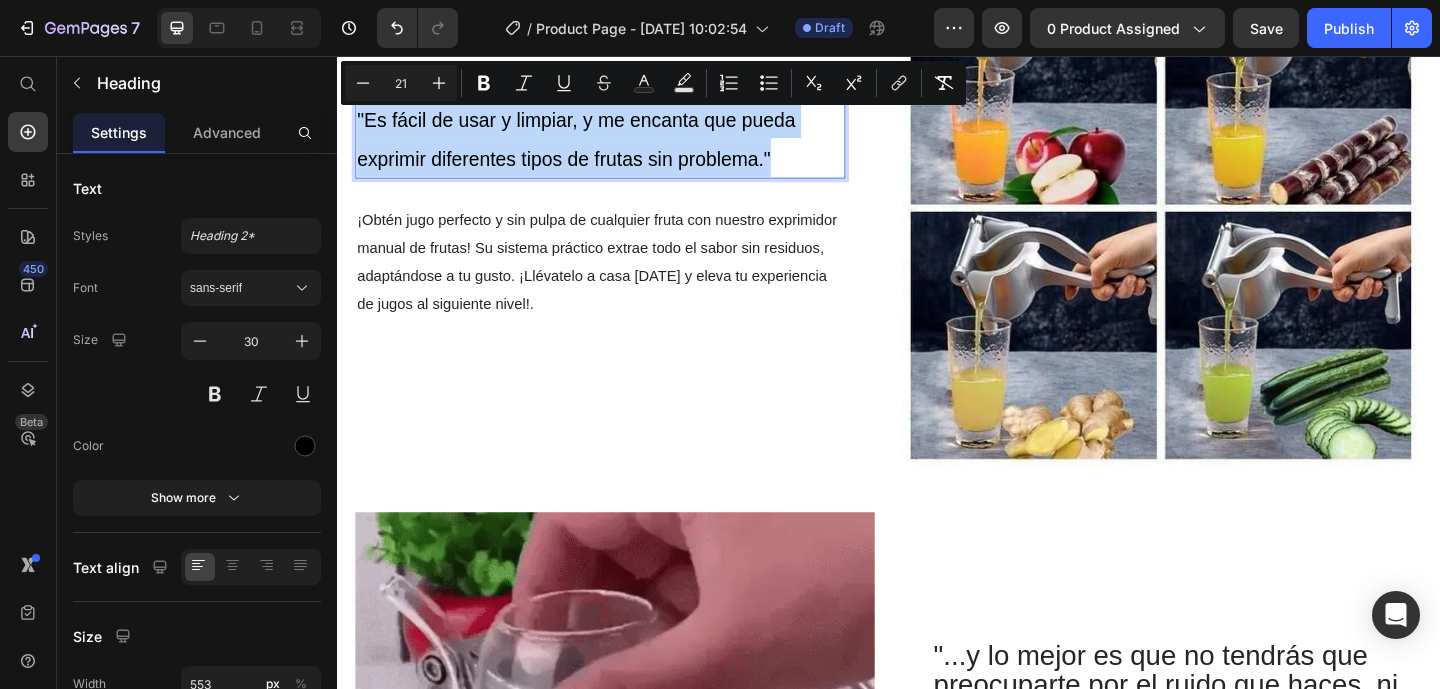 drag, startPoint x: 833, startPoint y: 165, endPoint x: 360, endPoint y: 129, distance: 474.368 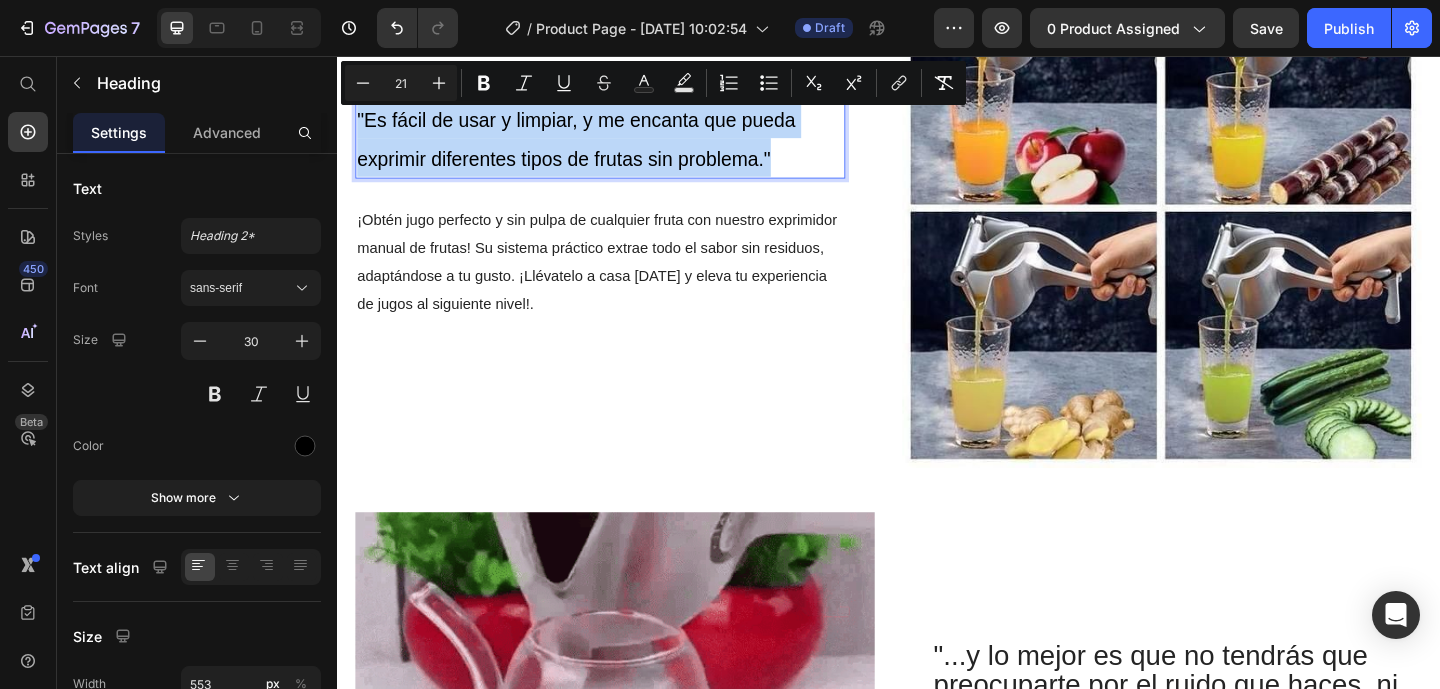 click on ""Es fácil de usar y limpiar, y me encanta que pueda exprimir diferentes tipos de frutas sin problema."" at bounding box center [623, 146] 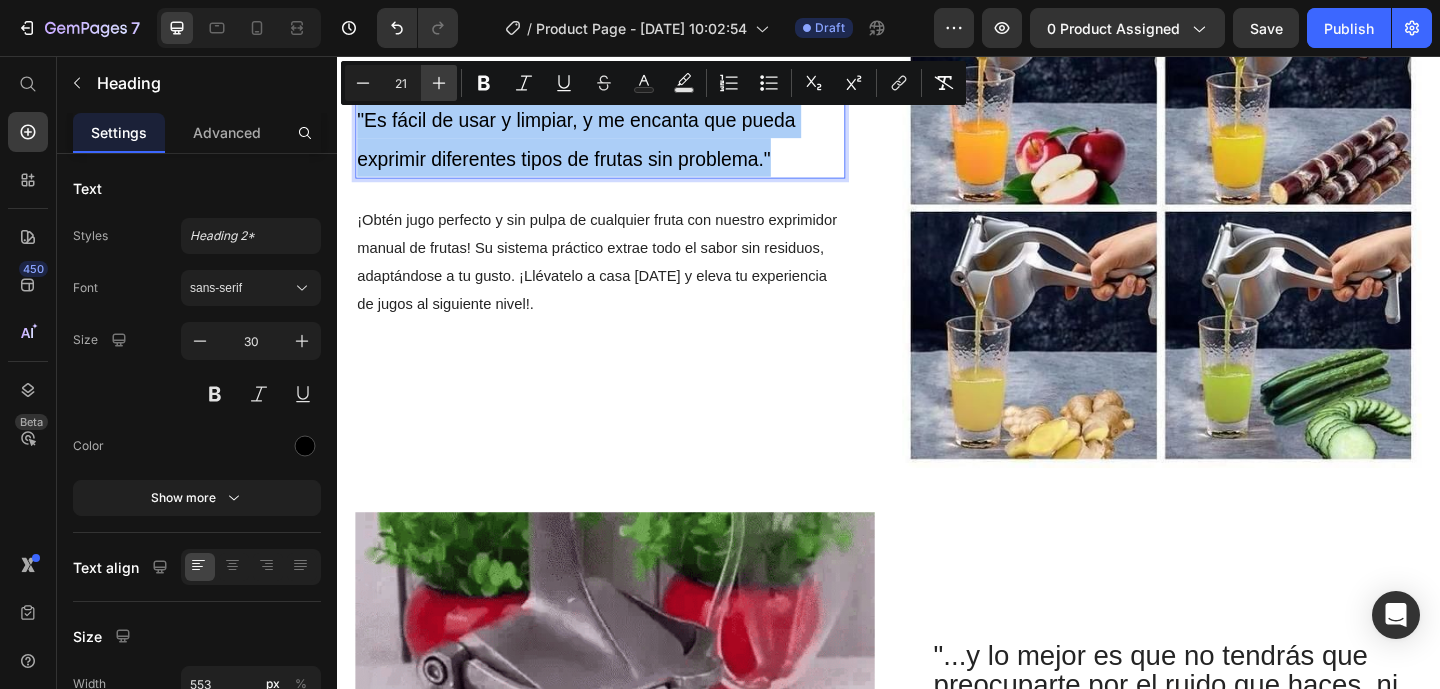 click 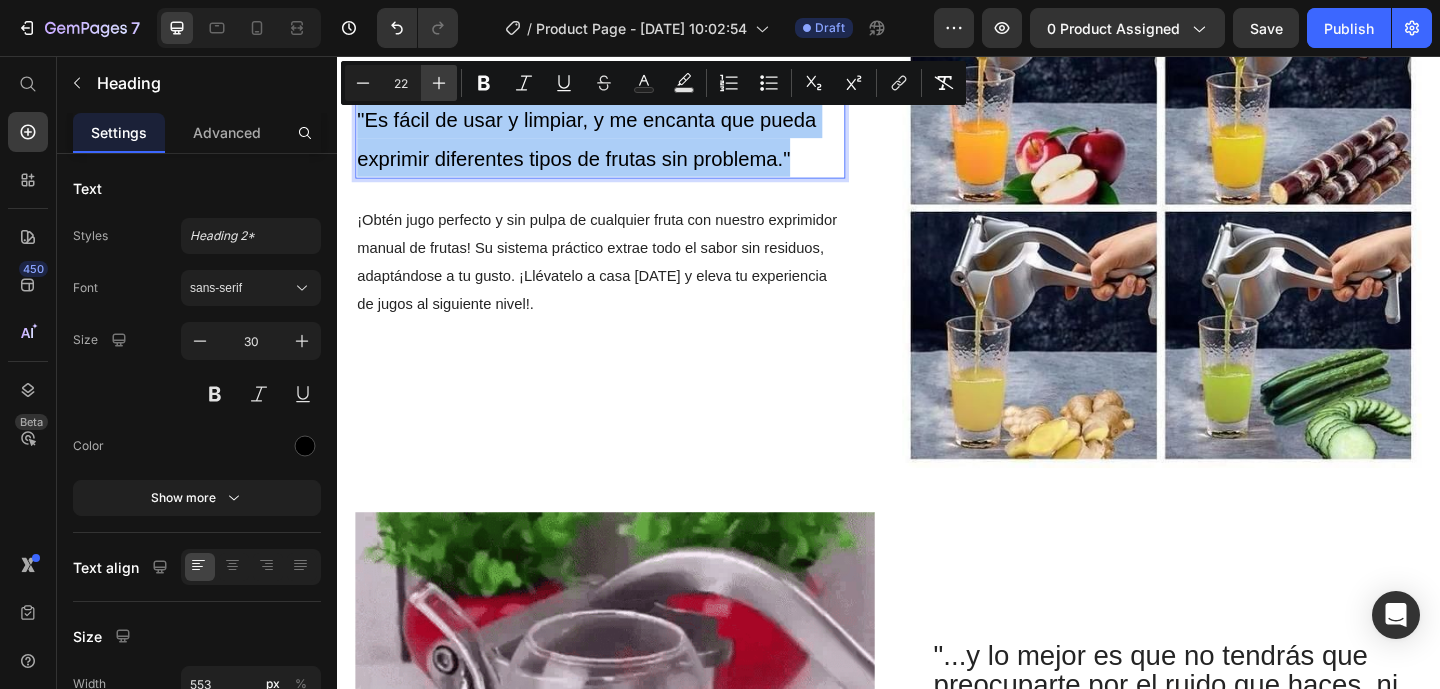click 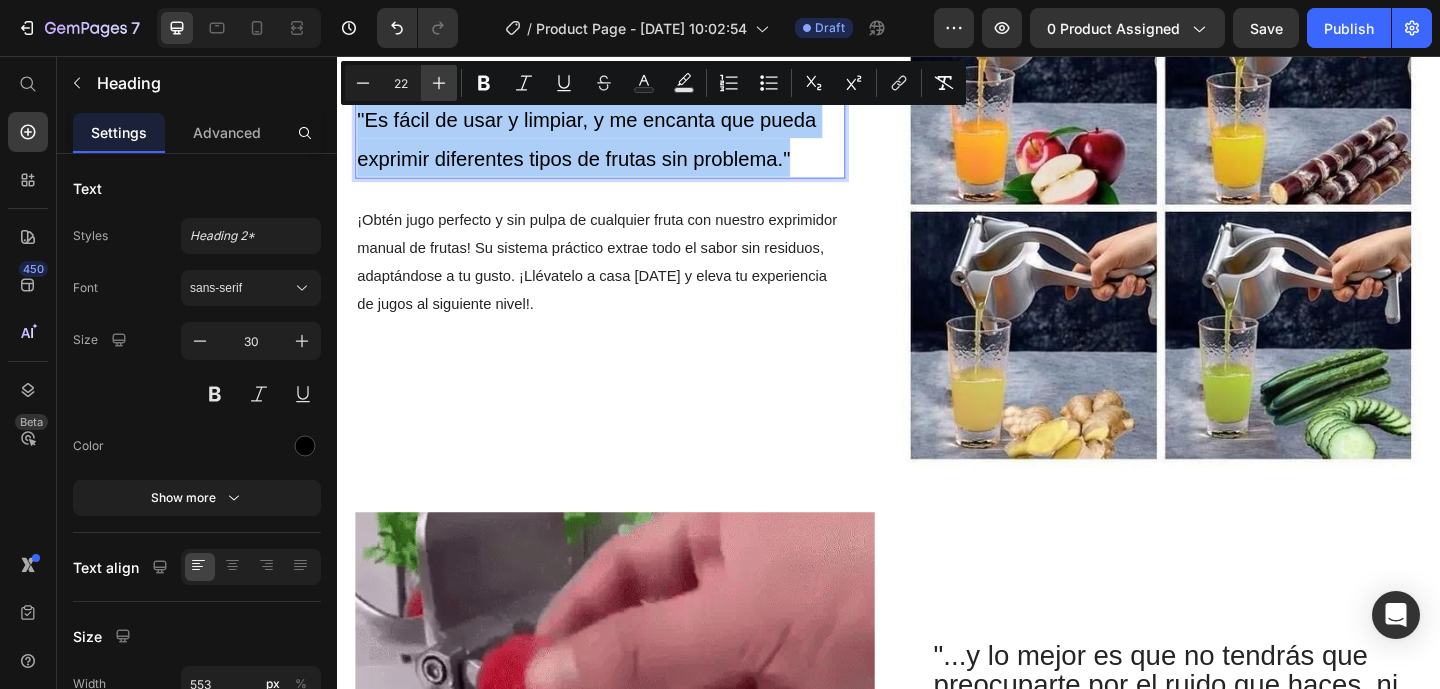 click 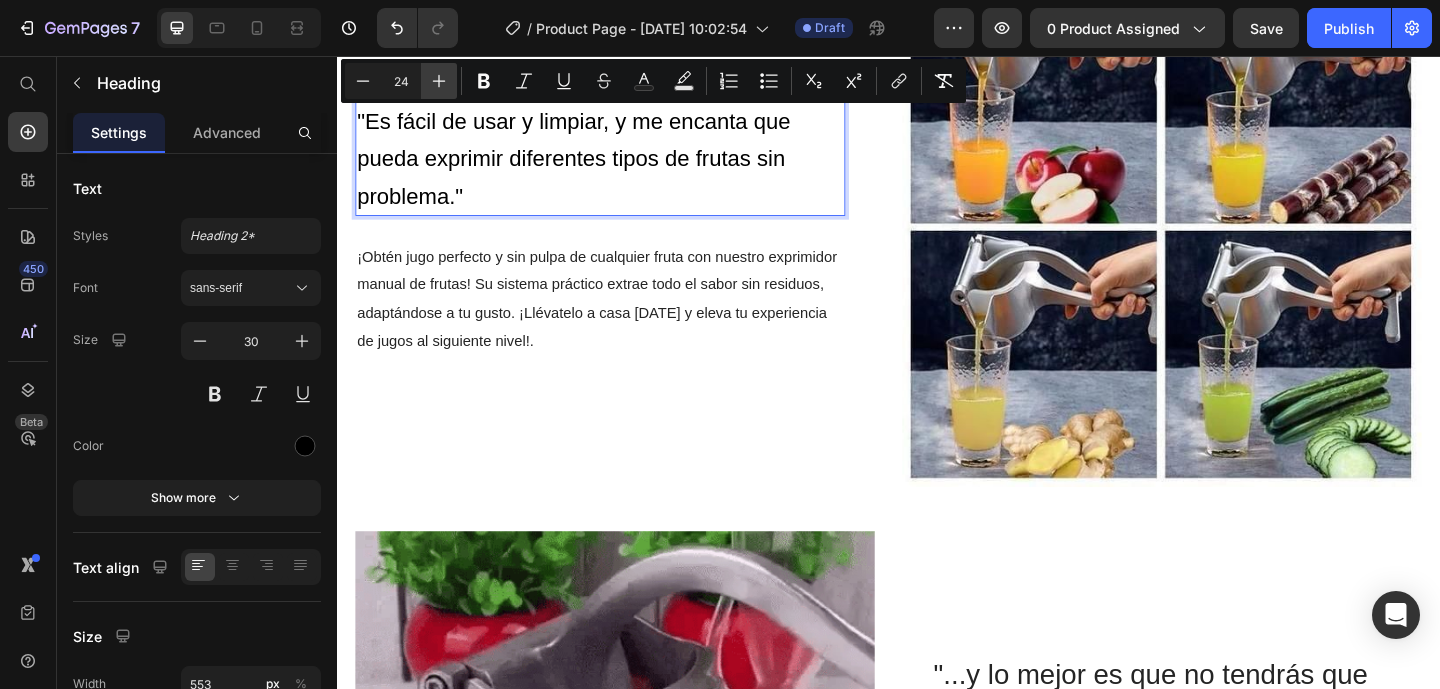 click 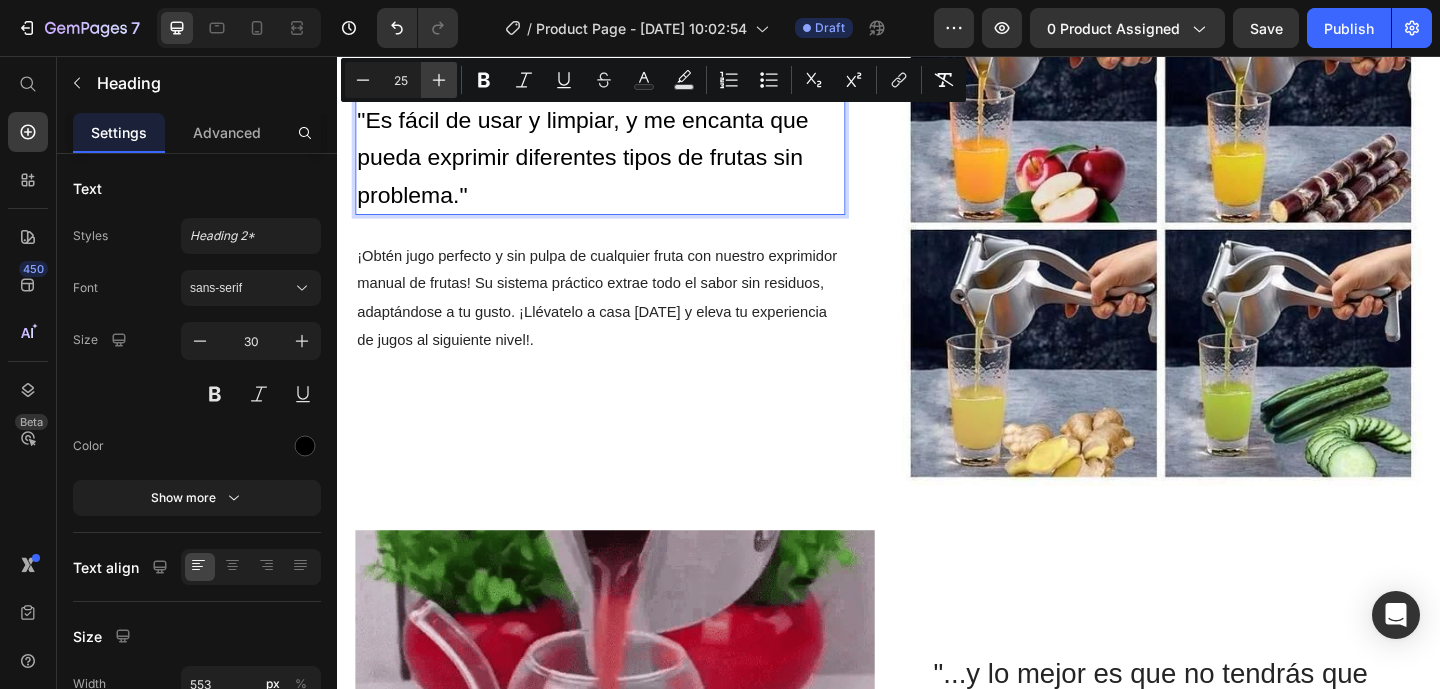 click 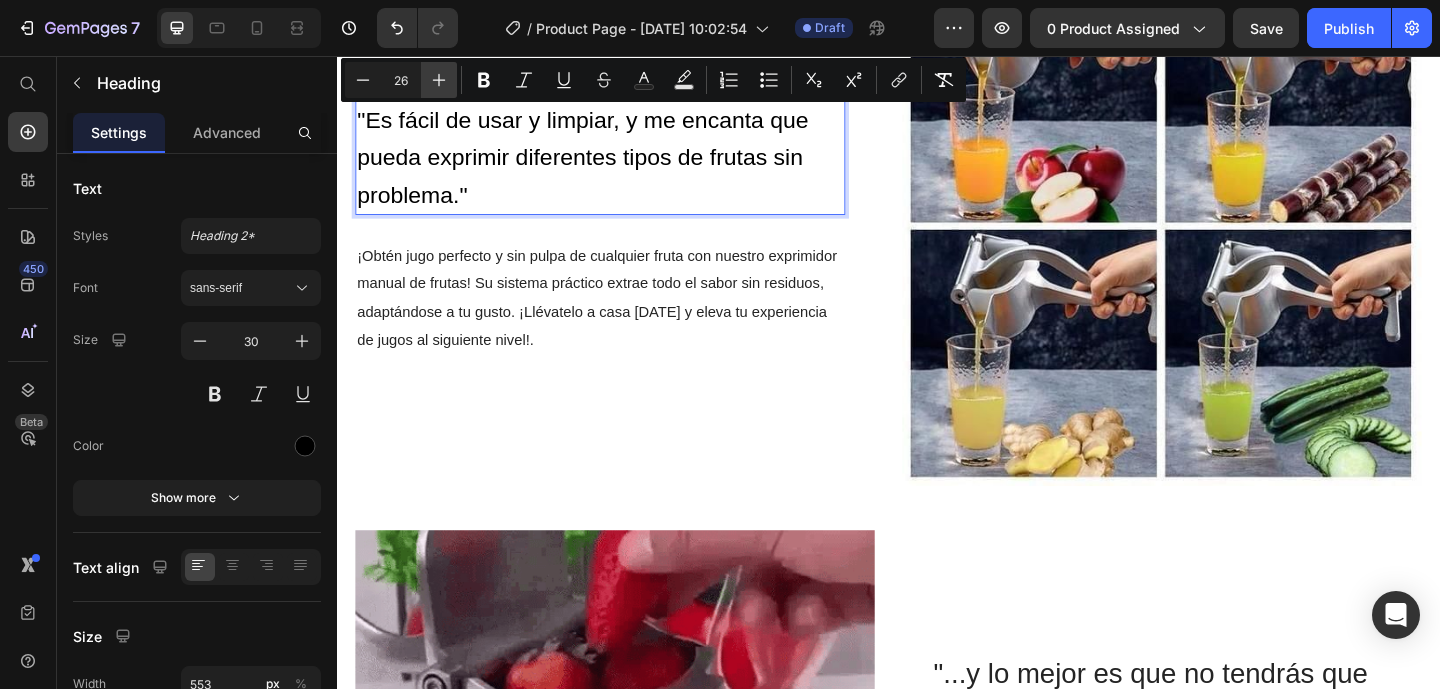 scroll, scrollTop: 1312, scrollLeft: 0, axis: vertical 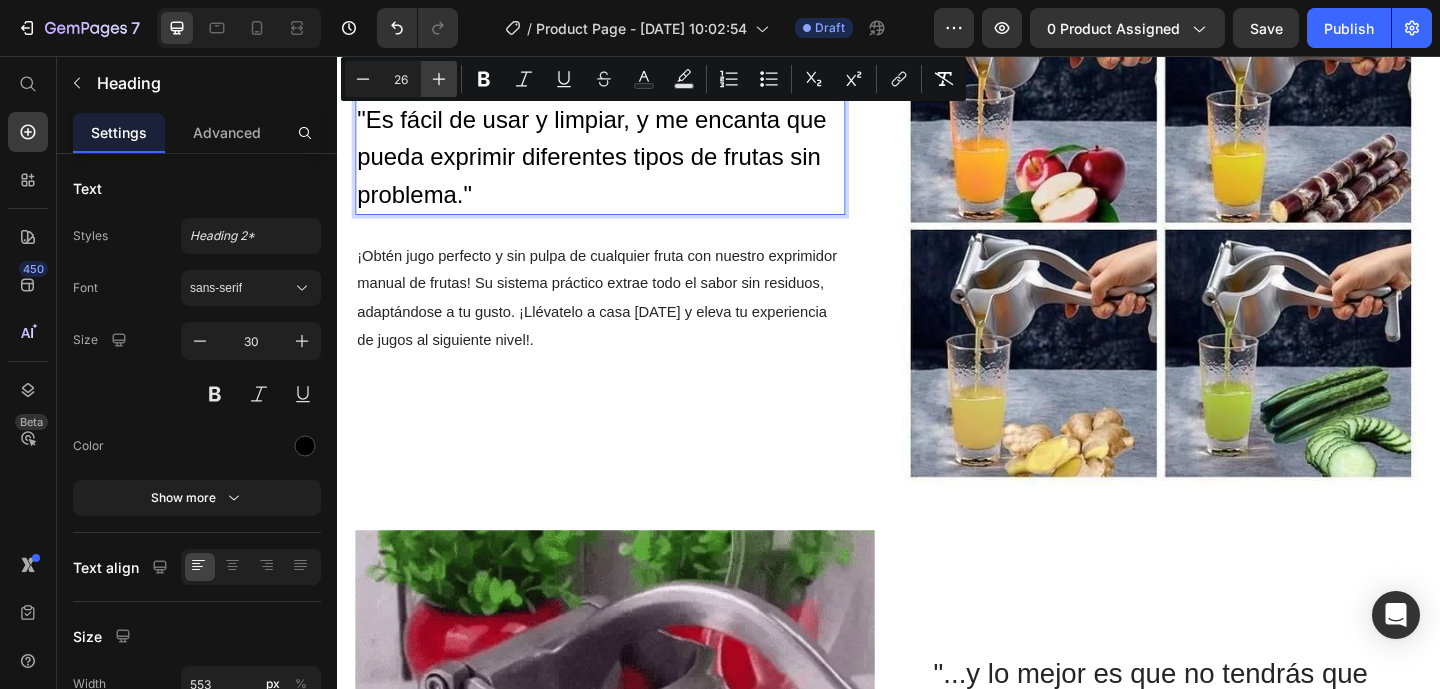 click 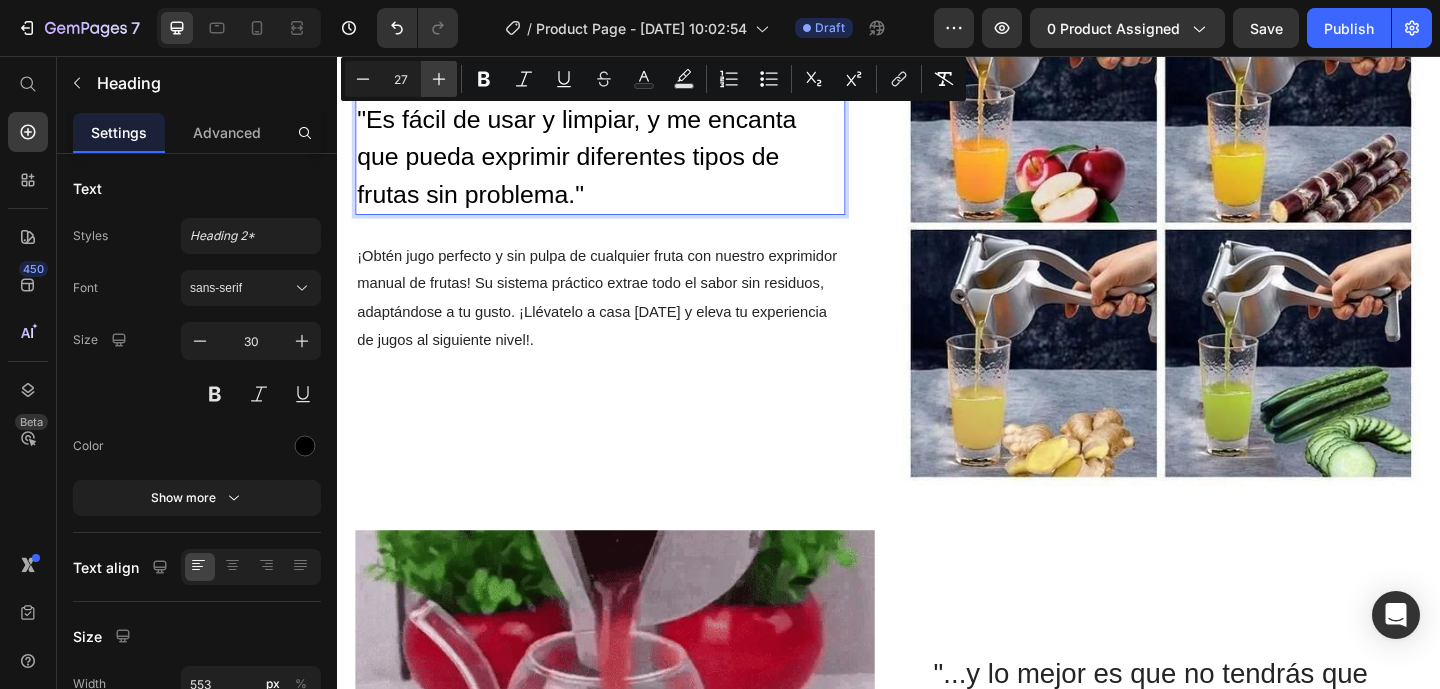click 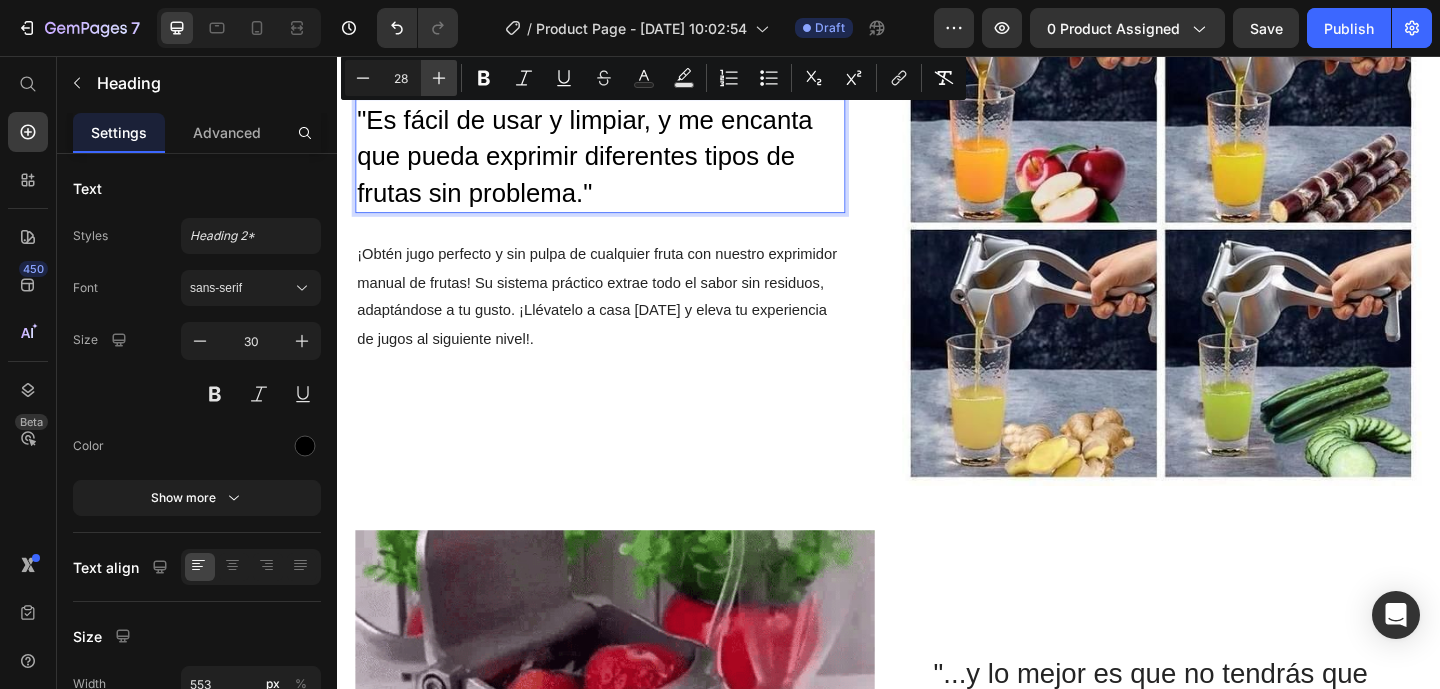 scroll, scrollTop: 1313, scrollLeft: 0, axis: vertical 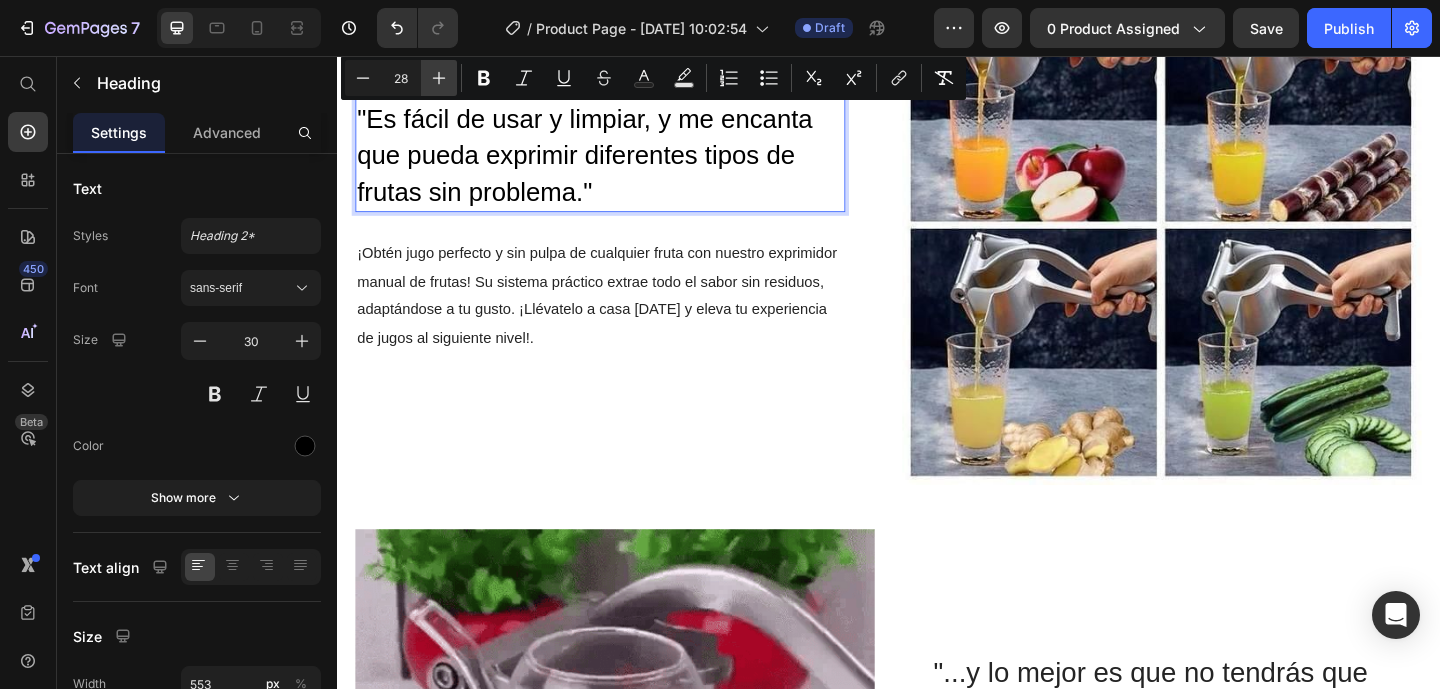 click 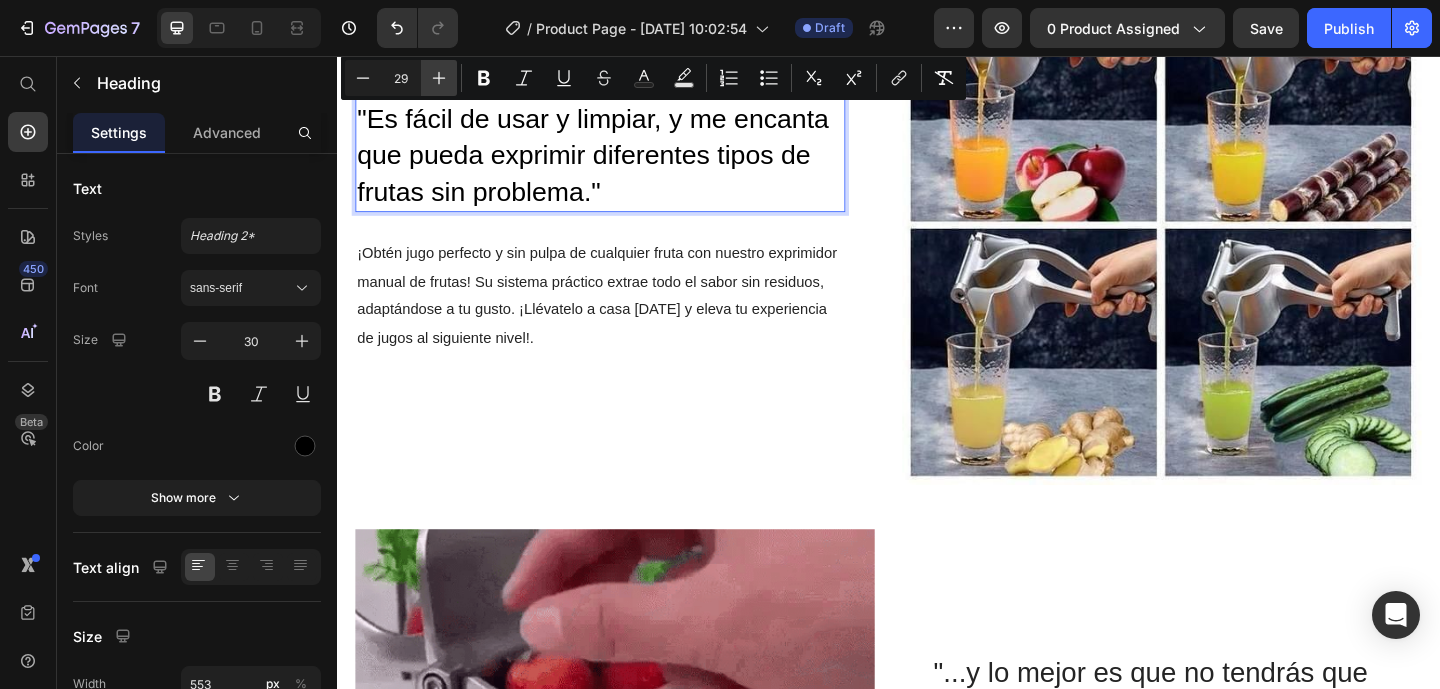 click 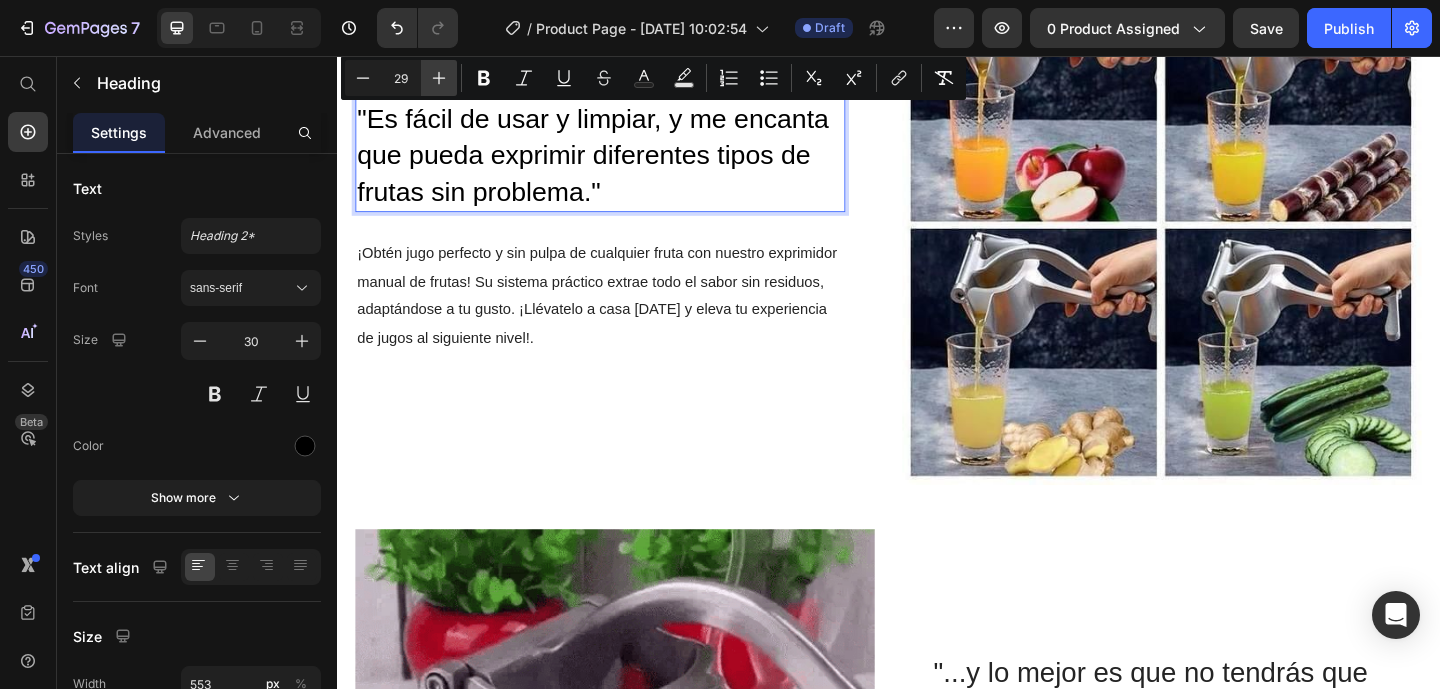 type on "30" 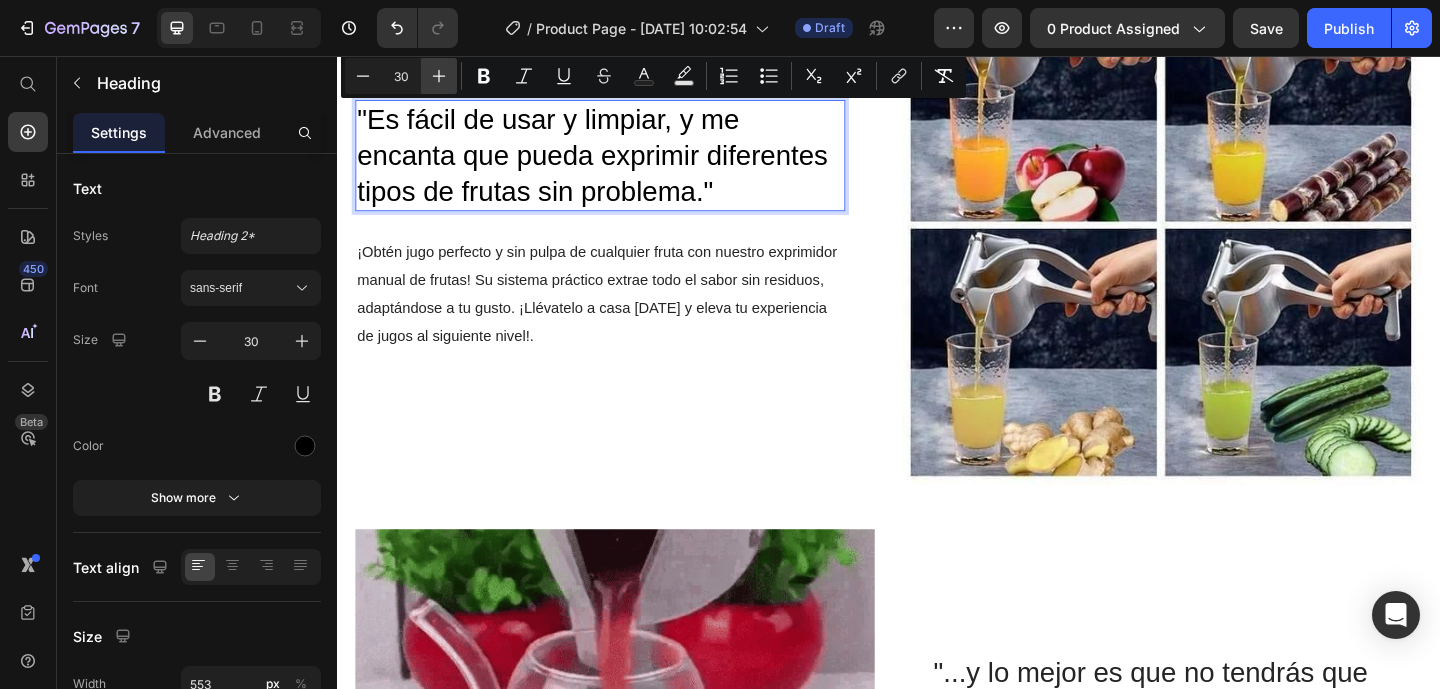scroll, scrollTop: 1314, scrollLeft: 0, axis: vertical 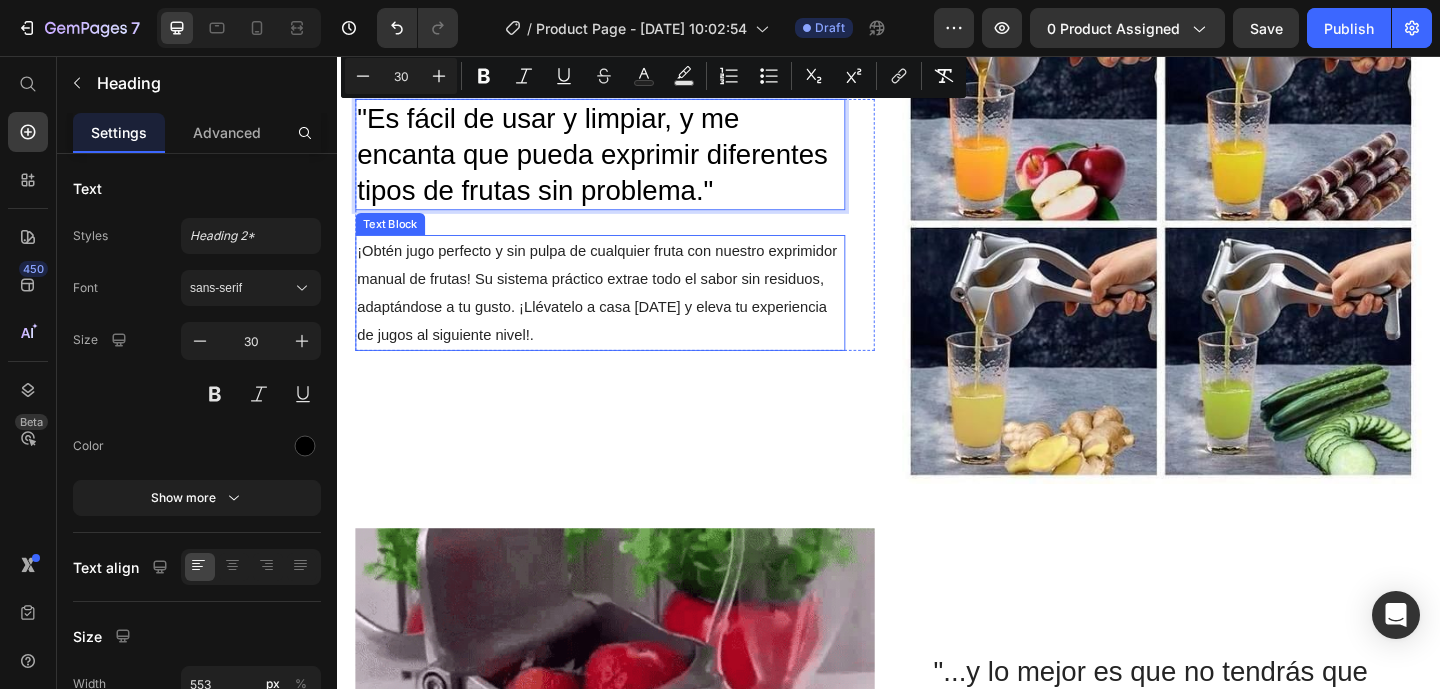 click on "¡Obtén jugo perfecto y sin pulpa de cualquier fruta con nuestro exprimidor manual de frutas! Su sistema práctico extrae todo el sabor sin residuos, adaptándose a tu gusto. ¡Llévatelo a casa [DATE] y eleva tu experiencia de jugos al siguiente nivel!." at bounding box center [623, 314] 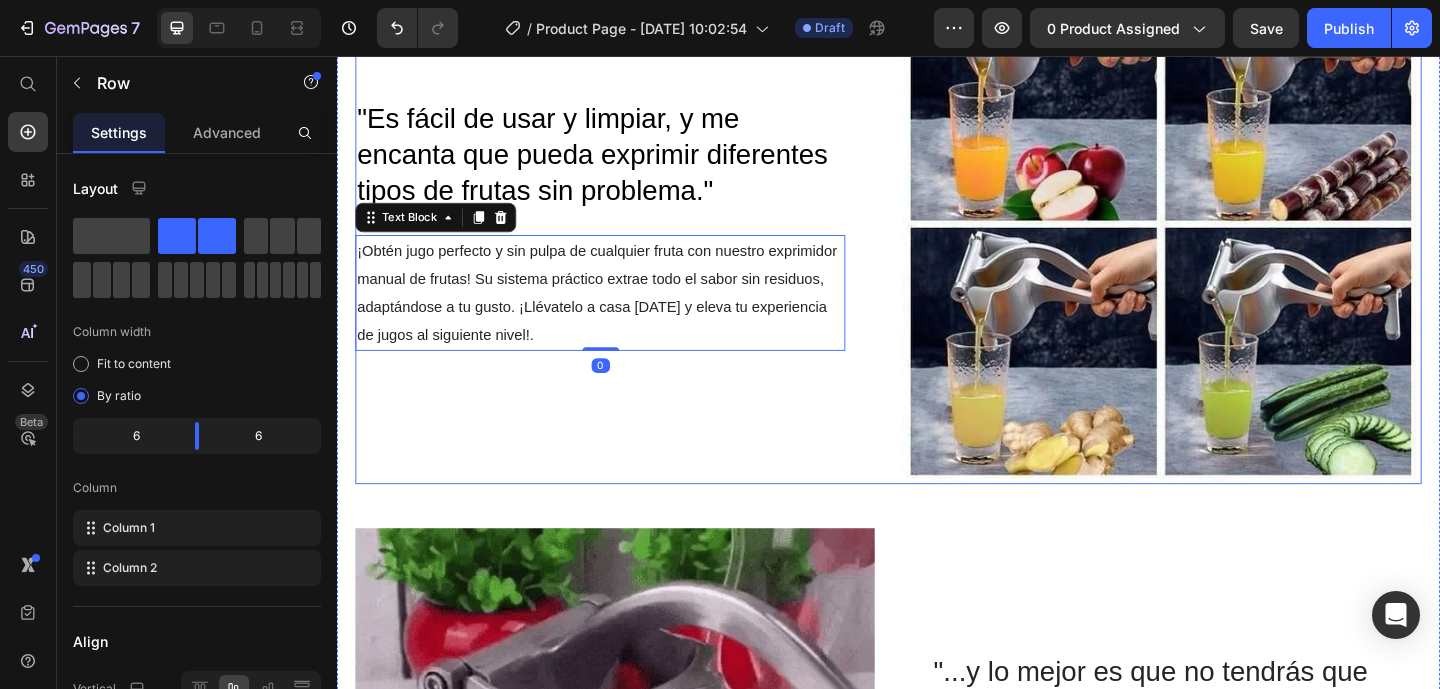 click on "⁠⁠⁠⁠⁠⁠⁠ "Es fácil de usar y limpiar, y me encanta que pueda exprimir diferentes tipos de frutas sin problema." Heading ¡Obtén jugo perfecto y sin pulpa de cualquier fruta con nuestro exprimidor manual de frutas! Su sistema práctico extrae todo el sabor sin residuos, adaptándose a tu gusto. ¡Llévatelo a casa [DATE] y eleva tu experiencia de jugos al siguiente nivel!. Text Block   0 Row Image Row ⁠⁠⁠⁠⁠⁠⁠ "...y lo mejor es que no tendrás que preocuparte por el ruido que haces, ni desperdiciar ni una gota [PERSON_NAME]". Heading El exprimidor manual [PERSON_NAME] inoxidable está diseñado para maximizar la extracción [PERSON_NAME], asegurando que no se desperdicie ni una gota. Con su filtro de precisión y sistema ergonómico, te permite disfrutar de zumos frescos y saludables sin complicaciones. Olvídate de los exprimidores que dejan restos y de los eléctricos difíciles de limpiar. Invierte en calidad y durabilidad para tu cocina. Text Block Row Image Row ⁠⁠⁠⁠⁠⁠⁠ Heading Row" at bounding box center (937, 891) 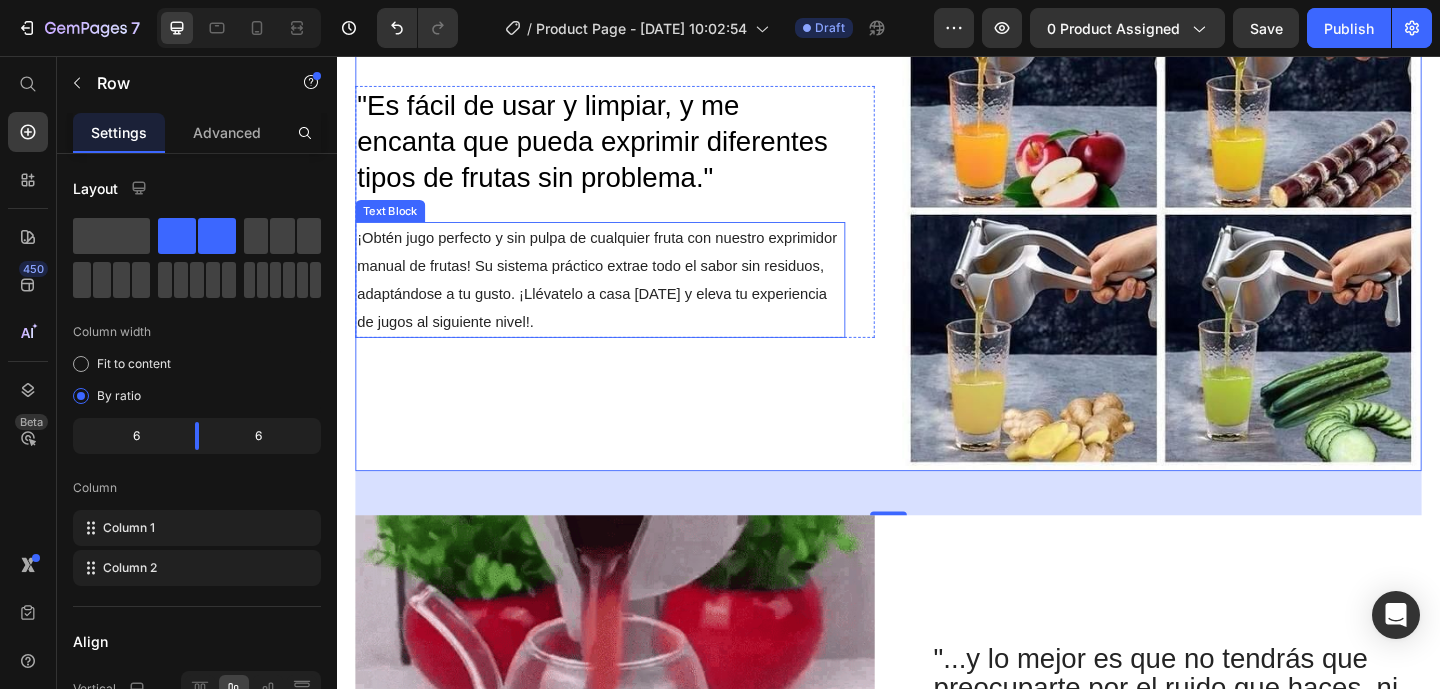 scroll, scrollTop: 1348, scrollLeft: 0, axis: vertical 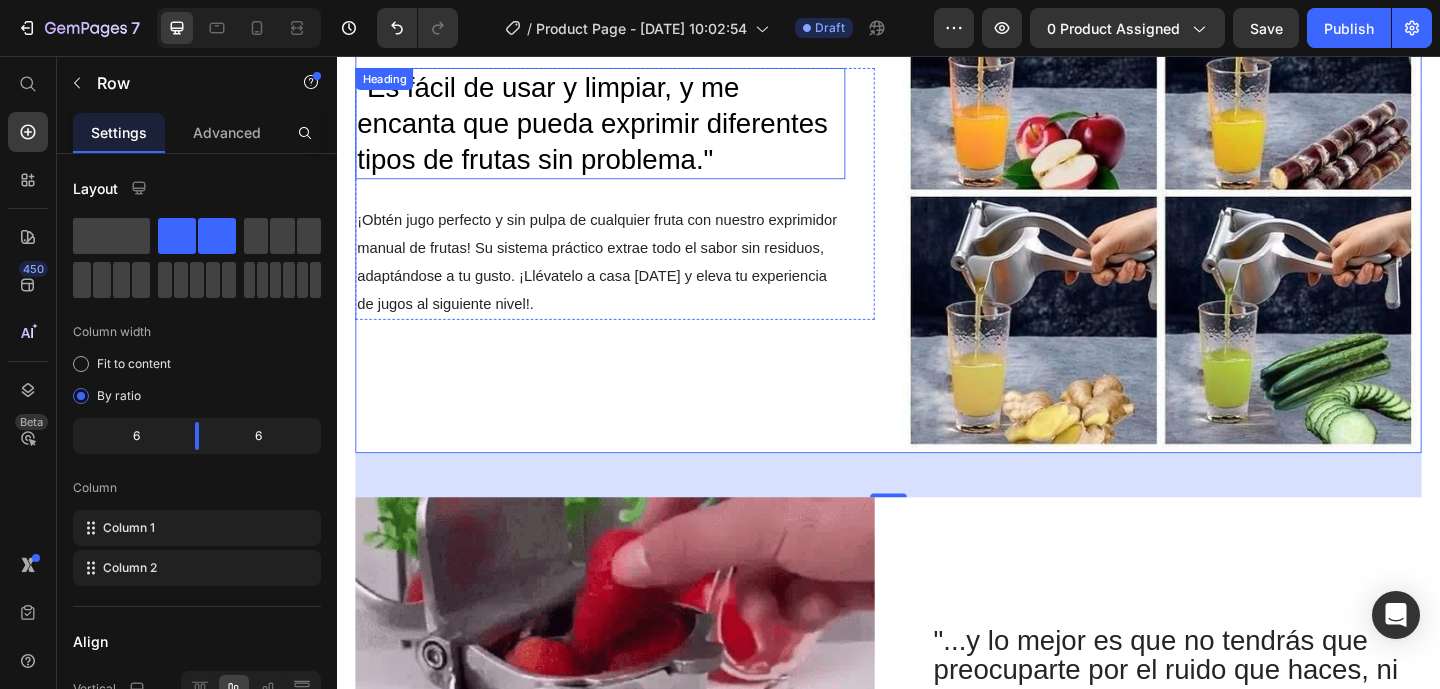 click on "⁠⁠⁠⁠⁠⁠⁠ "Es fácil de usar y limpiar, y me encanta que pueda exprimir diferentes tipos de frutas sin problema."" at bounding box center (623, 129) 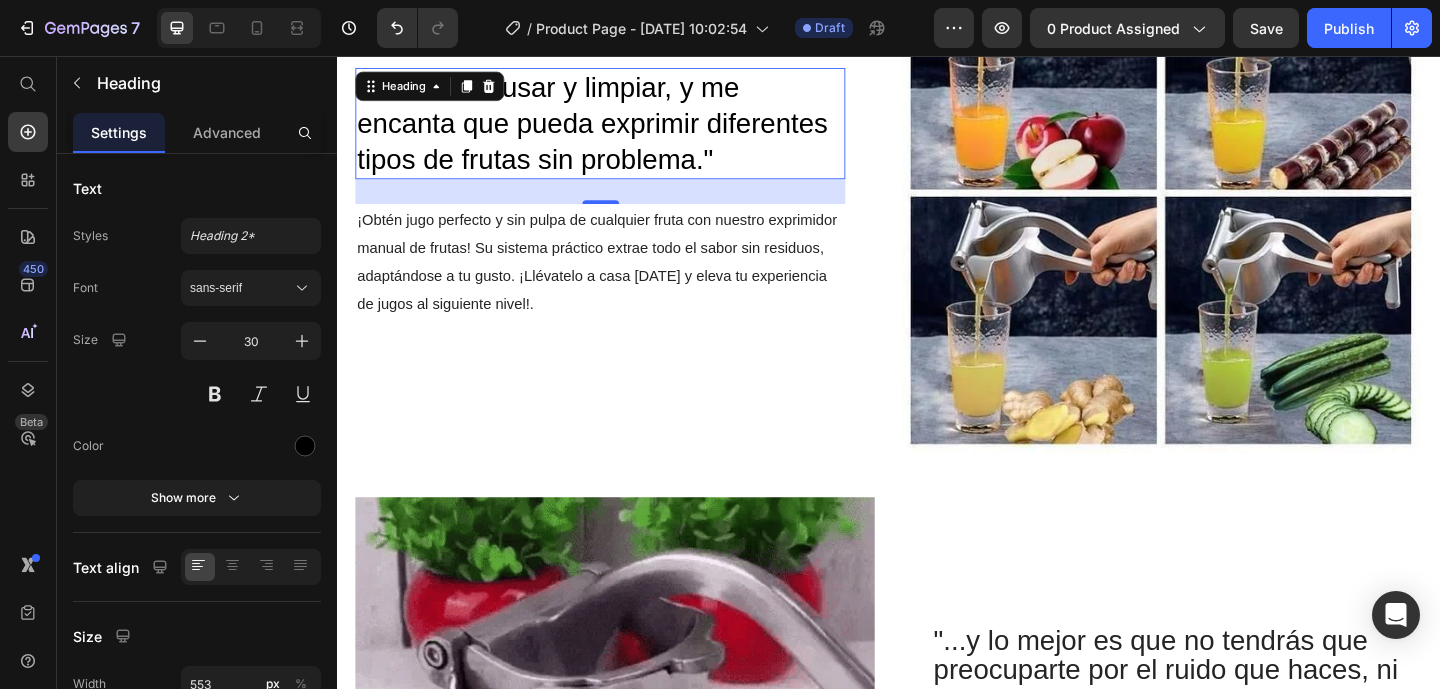 click on "¡Obtén jugo perfecto y sin pulpa de cualquier fruta con nuestro exprimidor manual de frutas! Su sistema práctico extrae todo el sabor sin residuos, adaptándose a tu gusto. ¡Llévatelo a casa [DATE] y eleva tu experiencia de jugos al siguiente nivel!." at bounding box center (620, 280) 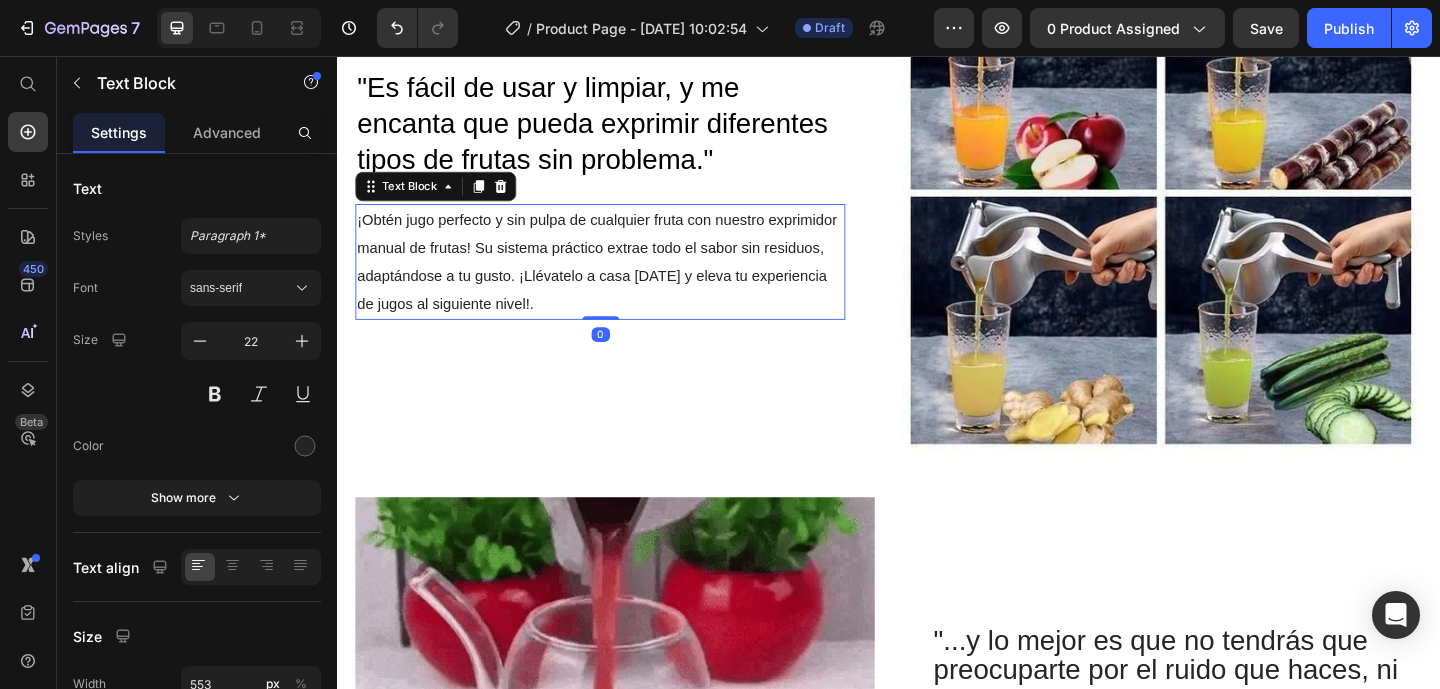 click on "¡Obtén jugo perfecto y sin pulpa de cualquier fruta con nuestro exprimidor manual de frutas! Su sistema práctico extrae todo el sabor sin residuos, adaptándose a tu gusto. ¡Llévatelo a casa [DATE] y eleva tu experiencia de jugos al siguiente nivel!." at bounding box center [620, 280] 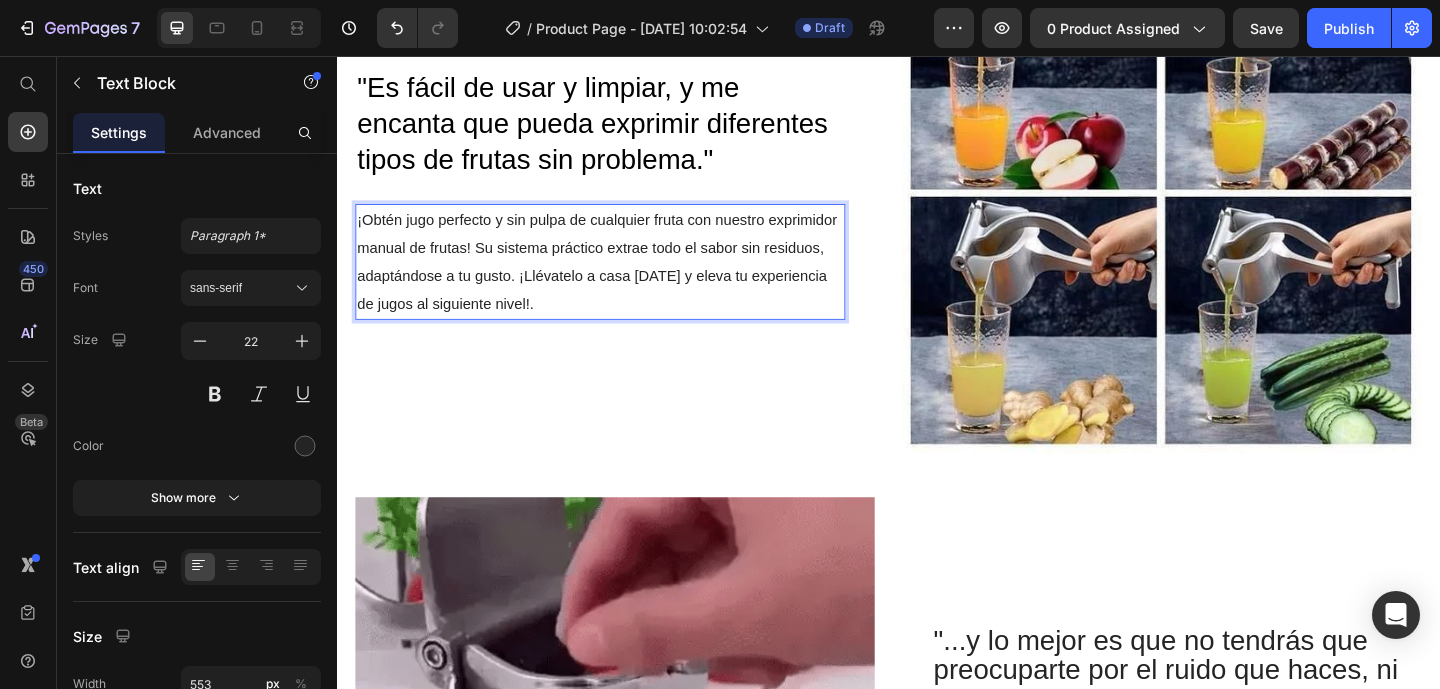 click on "¡Obtén jugo perfecto y sin pulpa de cualquier fruta con nuestro exprimidor manual de frutas! Su sistema práctico extrae todo el sabor sin residuos, adaptándose a tu gusto. ¡Llévatelo a casa [DATE] y eleva tu experiencia de jugos al siguiente nivel!." at bounding box center [620, 280] 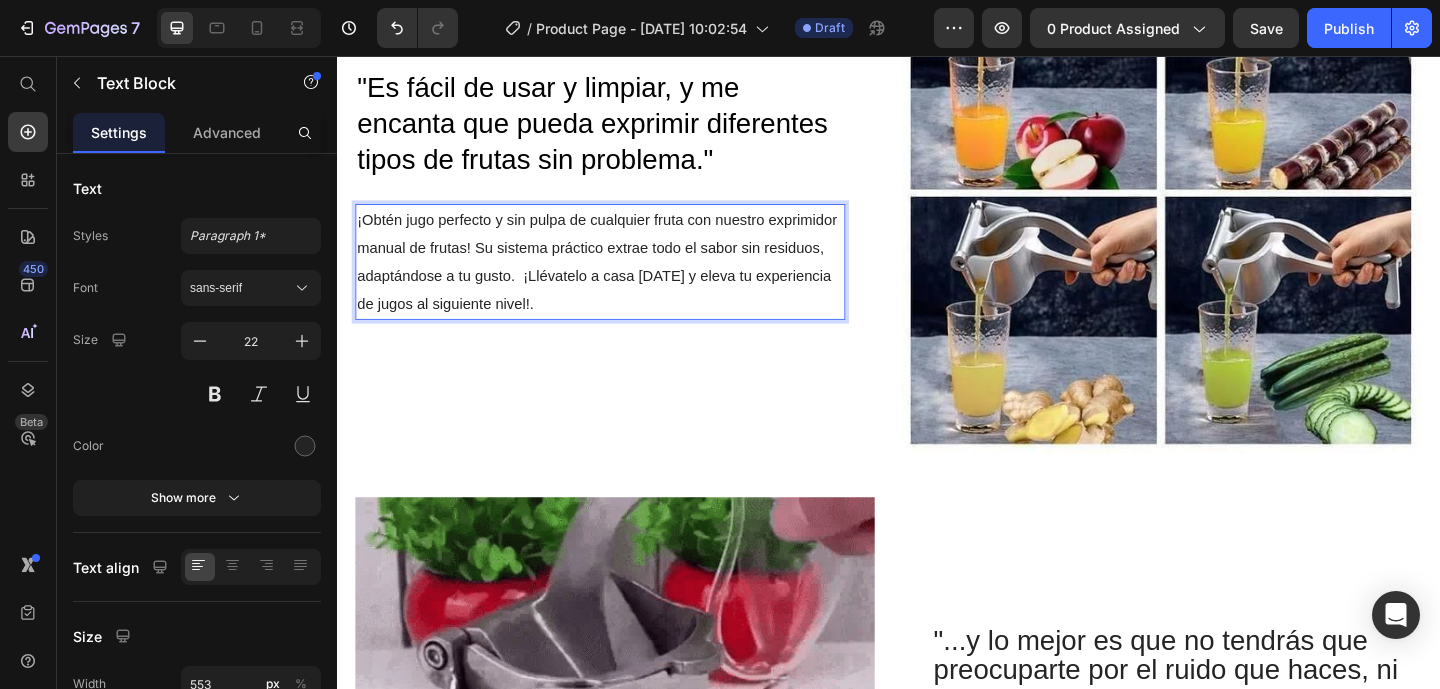 scroll, scrollTop: 1318, scrollLeft: 0, axis: vertical 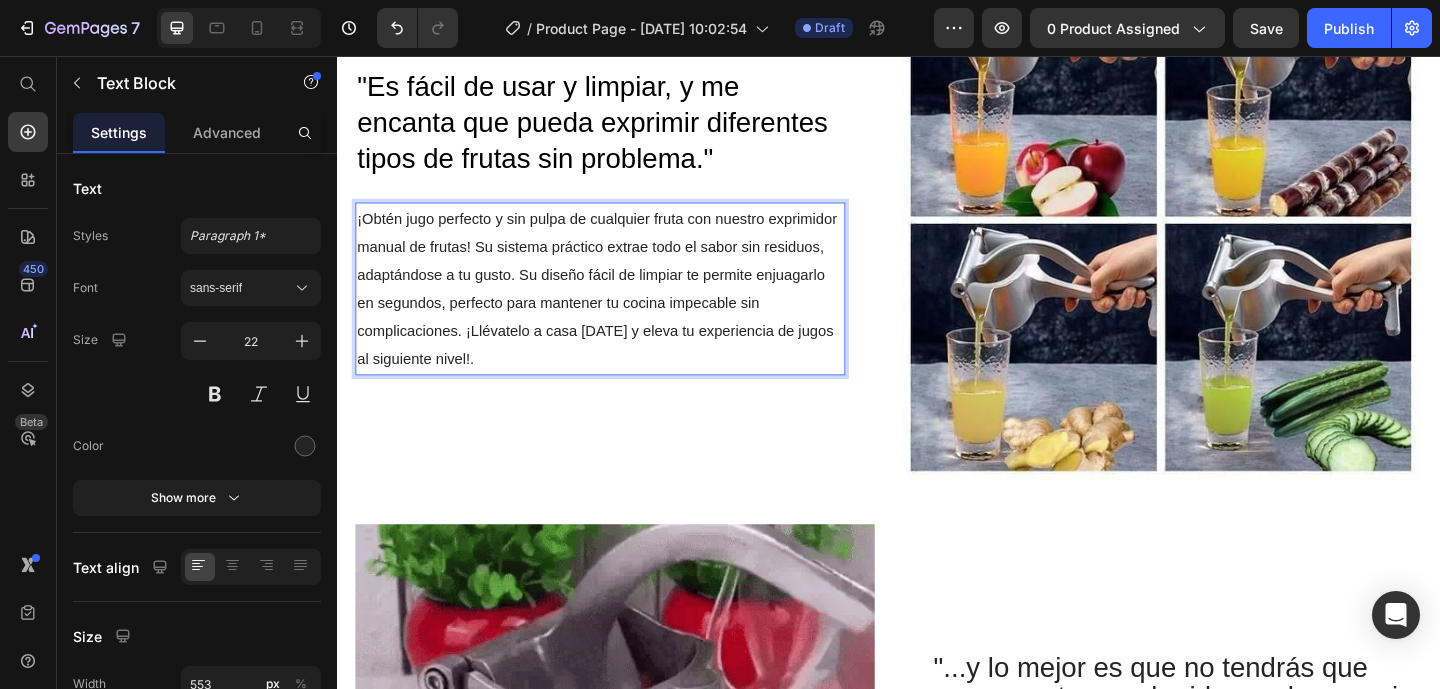 click on "¡Obtén jugo perfecto y sin pulpa de cualquier fruta con nuestro exprimidor manual de frutas! Su sistema práctico extrae todo el sabor sin residuos, adaptándose a tu gusto. Su diseño fácil de limpiar te permite enjuagarlo en segundos, perfecto para mantener tu cocina impecable sin complicaciones. ¡Llévatelo a casa [DATE] y eleva tu experiencia de jugos al siguiente nivel!." at bounding box center [620, 310] 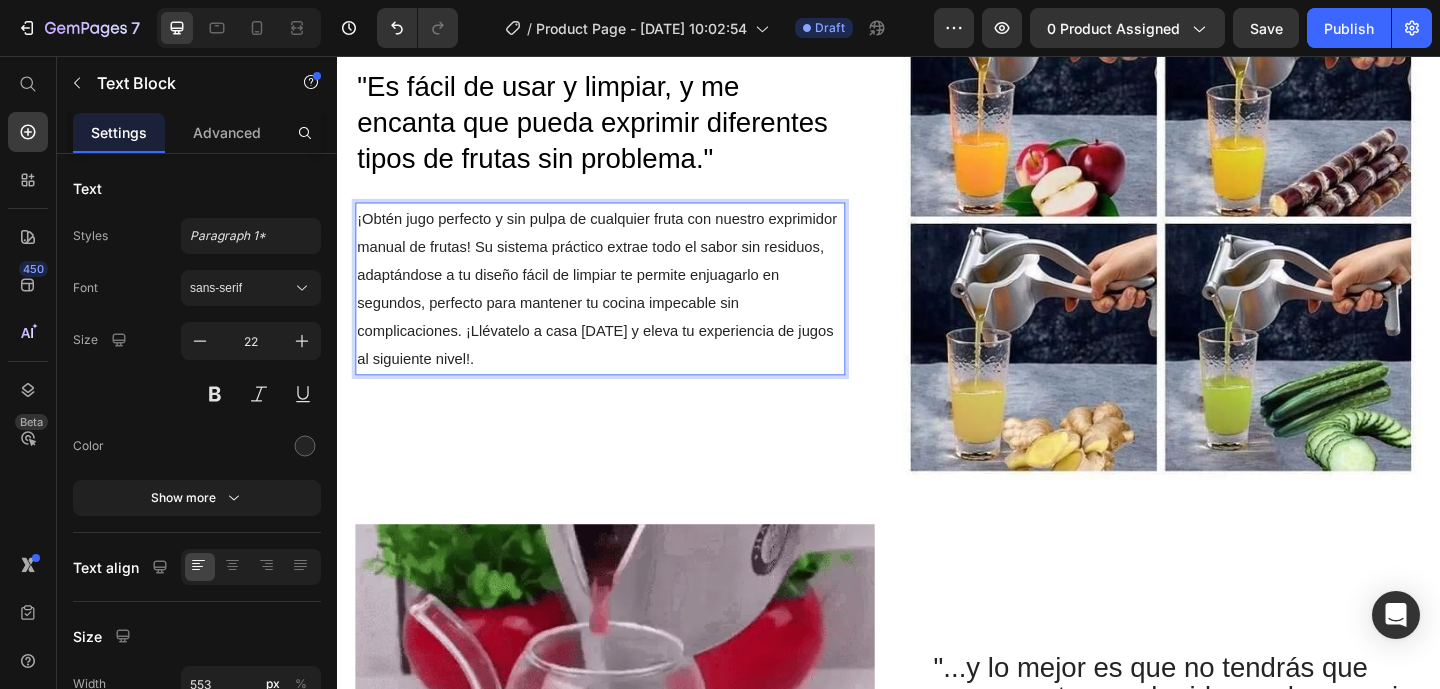 scroll, scrollTop: 1333, scrollLeft: 0, axis: vertical 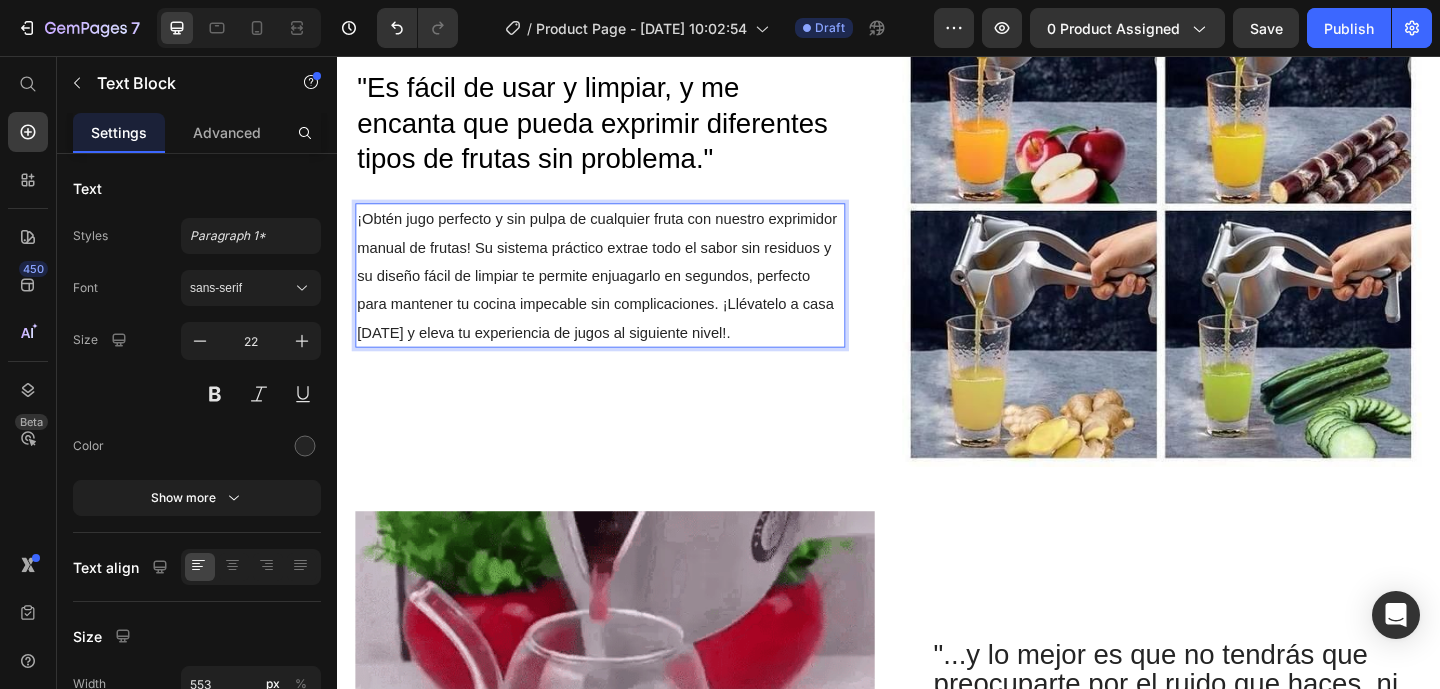 click on "¡Obtén jugo perfecto y sin pulpa de cualquier fruta con nuestro exprimidor manual de frutas! Su sistema práctico extrae todo el sabor sin residuos y su diseño fácil de limpiar te permite enjuagarlo en segundos, perfecto para mantener tu cocina impecable sin complicaciones. ¡Llévatelo a casa [DATE] y eleva tu experiencia de jugos al siguiente nivel!." at bounding box center [620, 294] 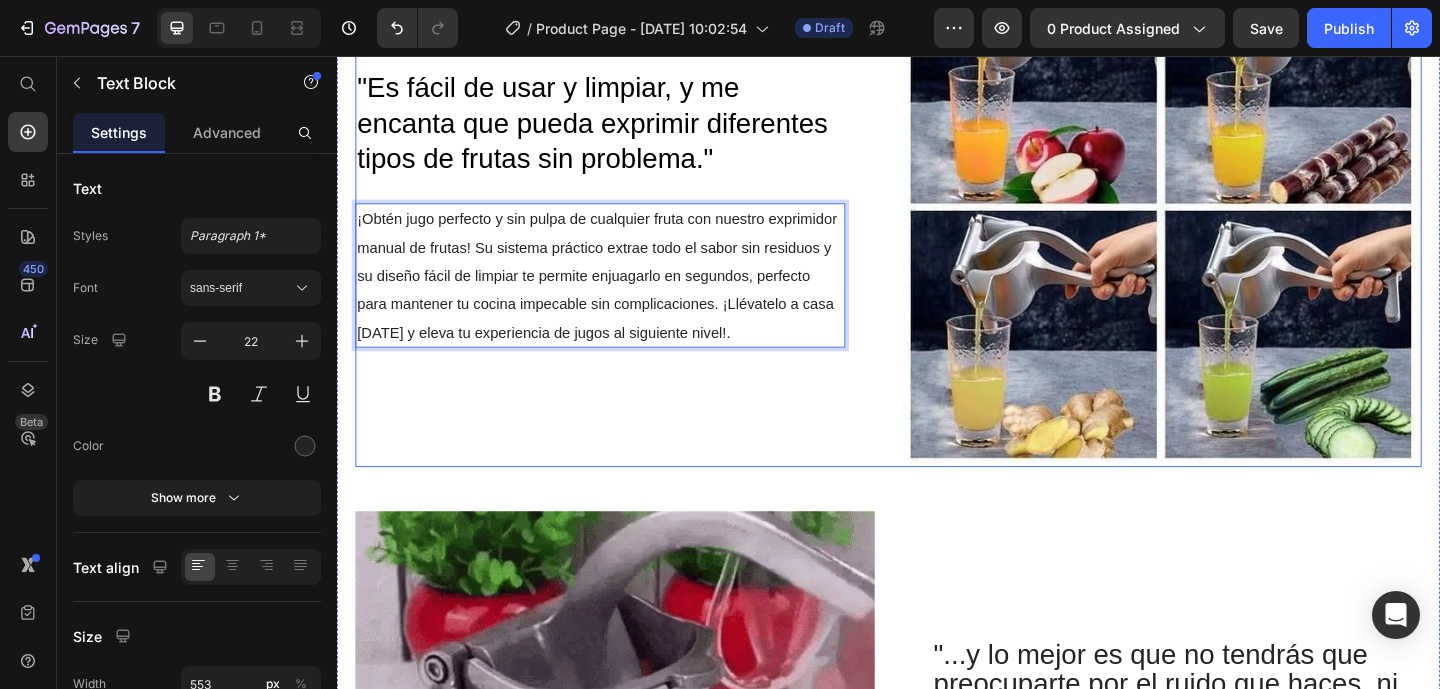 click on "⁠⁠⁠⁠⁠⁠⁠ "Es fácil de usar y limpiar, y me encanta que pueda exprimir diferentes tipos de frutas sin problema." Heading ¡Obtén jugo perfecto y sin pulpa de cualquier fruta con nuestro exprimidor manual de frutas! Su sistema práctico extrae todo el sabor sin residuos y su diseño fácil de limpiar te permite enjuagarlo en segundos, perfecto para mantener tu cocina impecable sin complicaciones. ¡Llévatelo a casa [DATE] y eleva tu experiencia de jugos al siguiente nivel!. Text Block   0 Row" at bounding box center (639, 220) 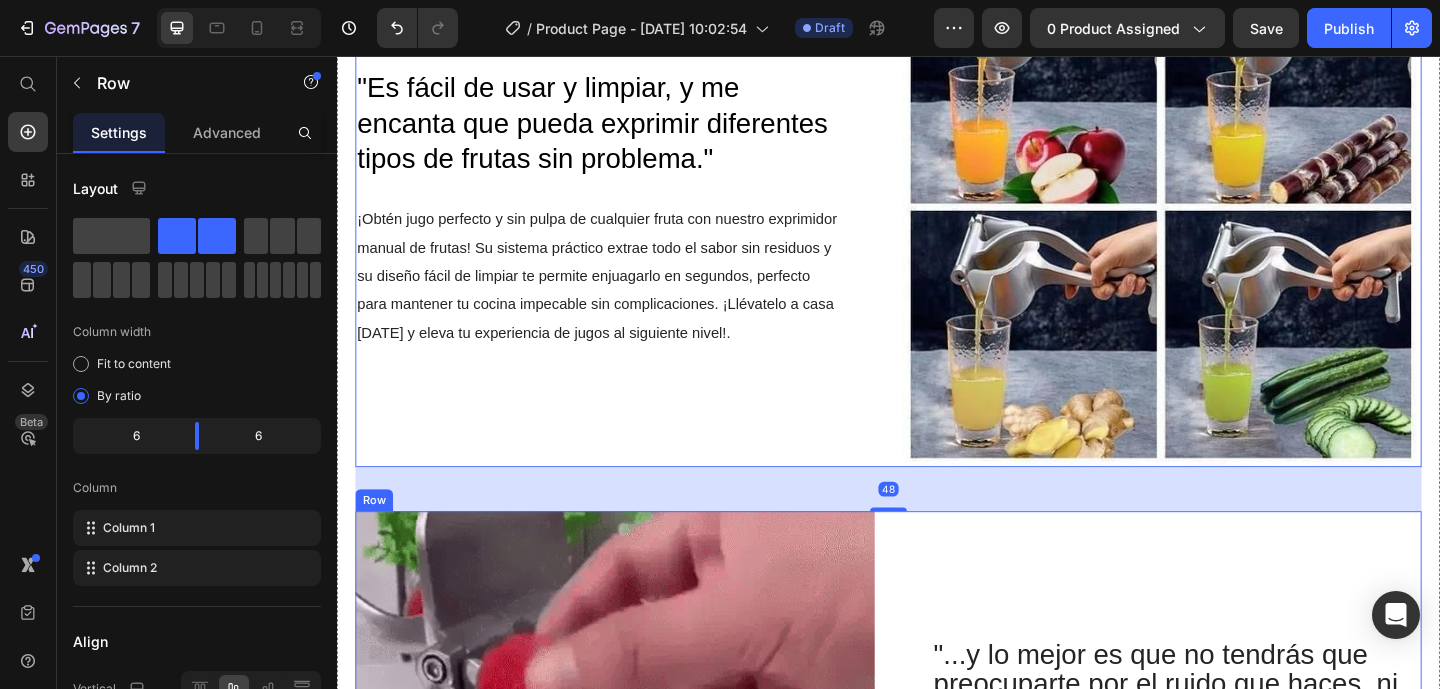 click on "⁠⁠⁠⁠⁠⁠⁠ "...y lo mejor es que no tendrás que preocuparte por el ruido que haces, ni desperdiciar ni una gota [PERSON_NAME]". Heading El exprimidor manual [PERSON_NAME] inoxidable está diseñado para maximizar la extracción [PERSON_NAME], asegurando que no se desperdicie ni una gota. Con su filtro de precisión y sistema ergonómico, te permite disfrutar de zumos frescos y saludables sin complicaciones. Olvídate de los exprimidores que dejan restos y de los eléctricos difíciles de limpiar. Invierte en calidad y durabilidad para tu cocina. Text Block Row" at bounding box center [1234, 833] 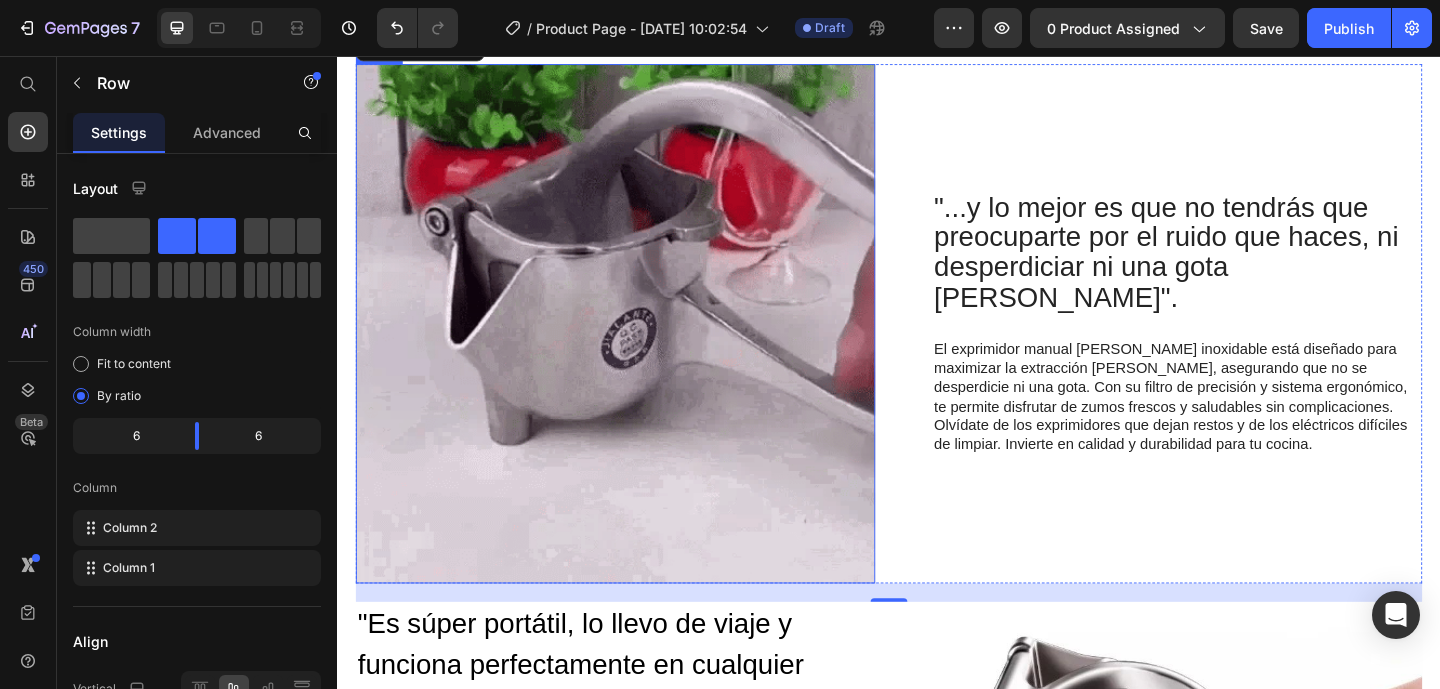scroll, scrollTop: 1843, scrollLeft: 0, axis: vertical 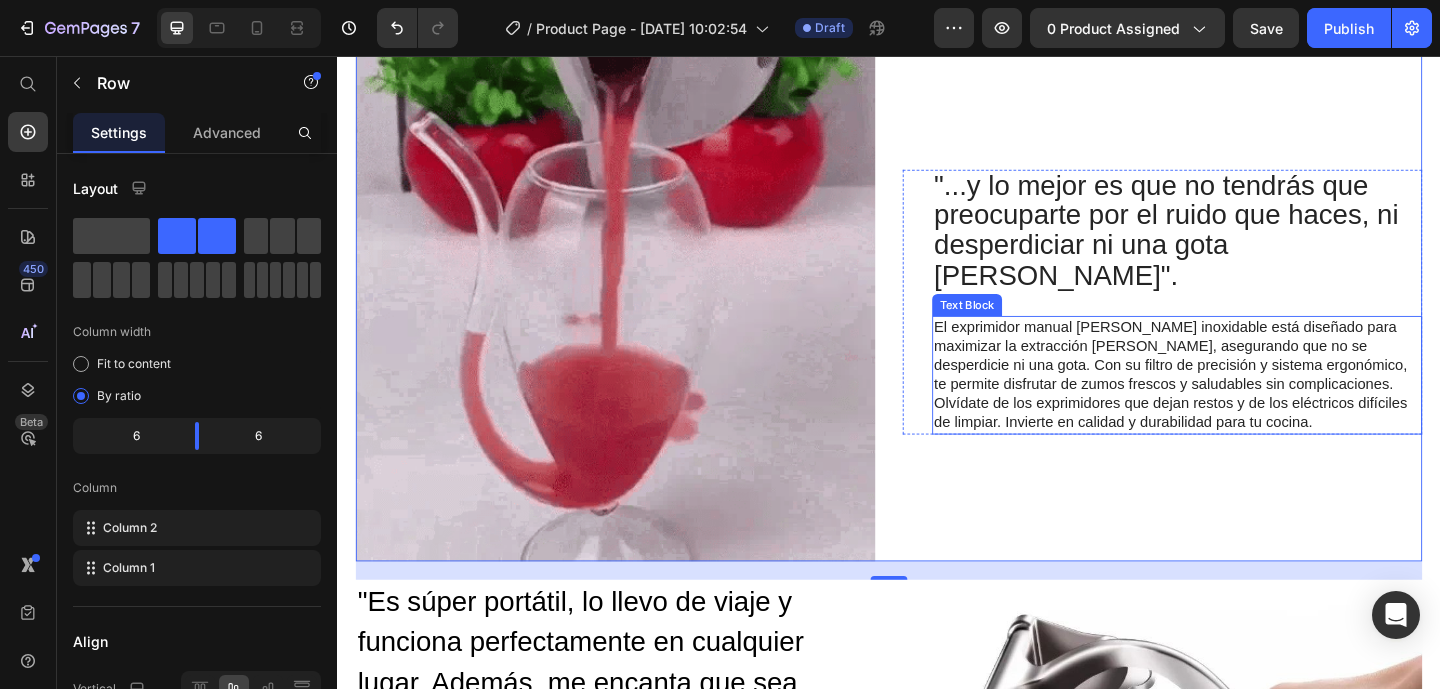 click on "El exprimidor manual [PERSON_NAME] inoxidable está diseñado para maximizar la extracción [PERSON_NAME], asegurando que no se desperdicie ni una gota. Con su filtro de precisión y sistema ergonómico, te permite disfrutar de zumos frescos y saludables sin complicaciones. Olvídate de los exprimidores que dejan restos y de los eléctricos difíciles de limpiar. Invierte en calidad y durabilidad para tu cocina." at bounding box center (1250, 403) 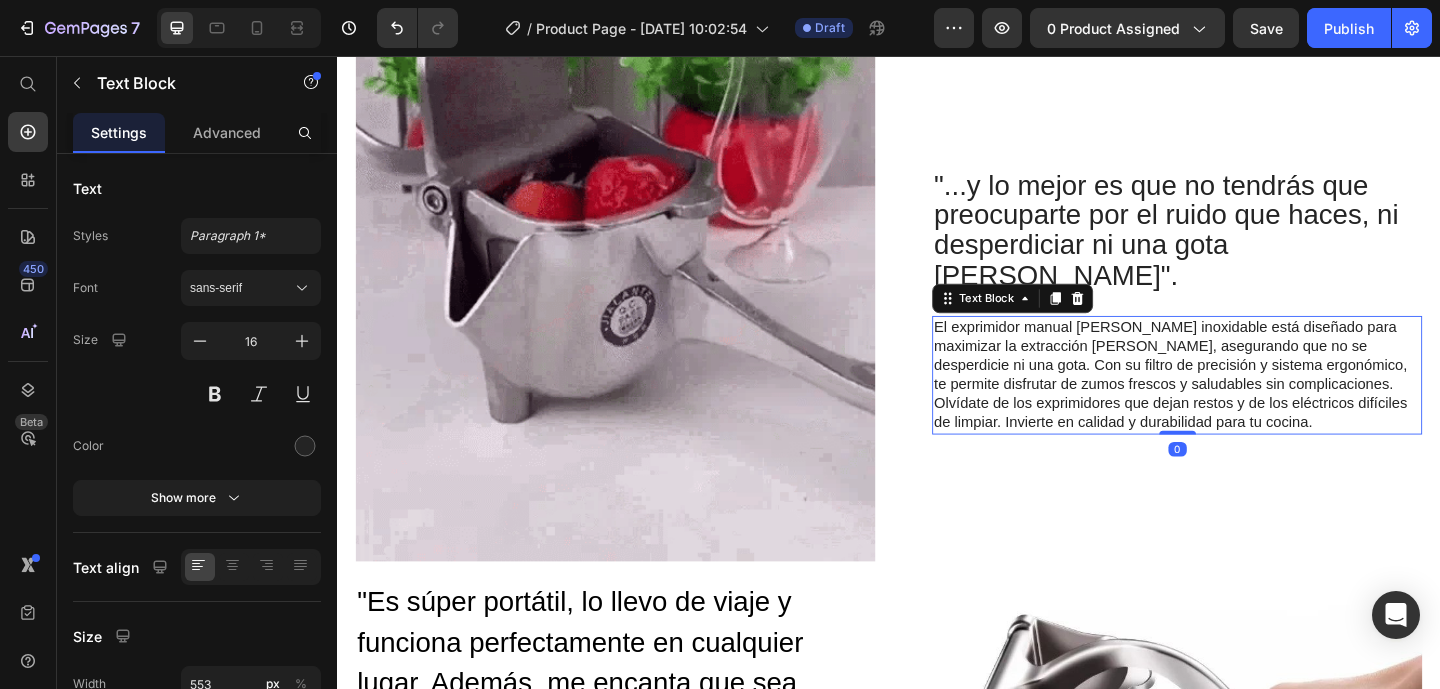 click on "⁠⁠⁠⁠⁠⁠⁠ "...y lo mejor es que no tendrás que preocuparte por el ruido que haces, ni desperdiciar ni una gota [PERSON_NAME]". Heading El exprimidor manual [PERSON_NAME] inoxidable está diseñado para maximizar la extracción [PERSON_NAME], asegurando que no se desperdicie ni una gota. Con su filtro de precisión y sistema ergonómico, te permite disfrutar de zumos frescos y saludables sin complicaciones. Olvídate de los exprimidores que dejan restos y de los eléctricos difíciles de limpiar. Invierte en calidad y durabilidad para tu cocina. Text Block   0" at bounding box center [1250, 324] 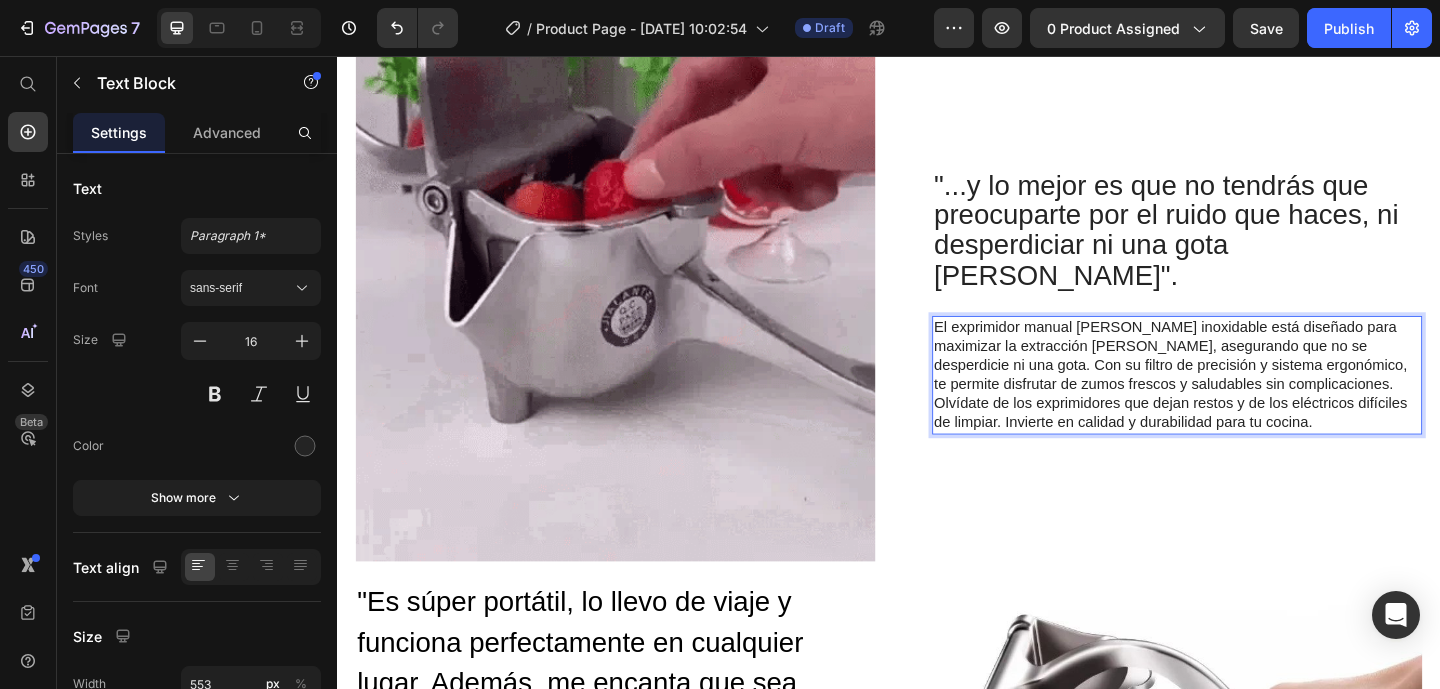 click on "El exprimidor manual [PERSON_NAME] inoxidable está diseñado para maximizar la extracción [PERSON_NAME], asegurando que no se desperdicie ni una gota. Con su filtro de precisión y sistema ergonómico, te permite disfrutar de zumos frescos y saludables sin complicaciones. Olvídate de los exprimidores que dejan restos y de los eléctricos difíciles de limpiar. Invierte en calidad y durabilidad para tu cocina." at bounding box center [1250, 403] 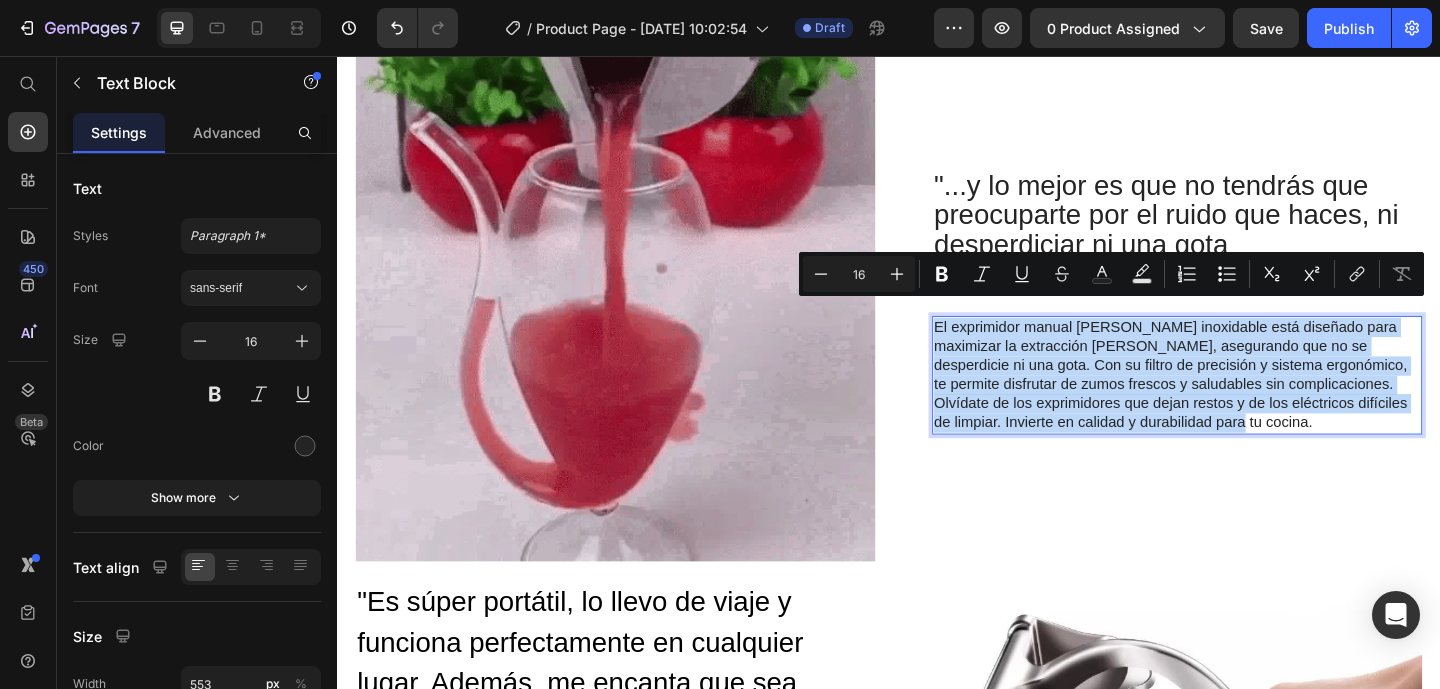 drag, startPoint x: 991, startPoint y: 330, endPoint x: 1192, endPoint y: 438, distance: 228.17757 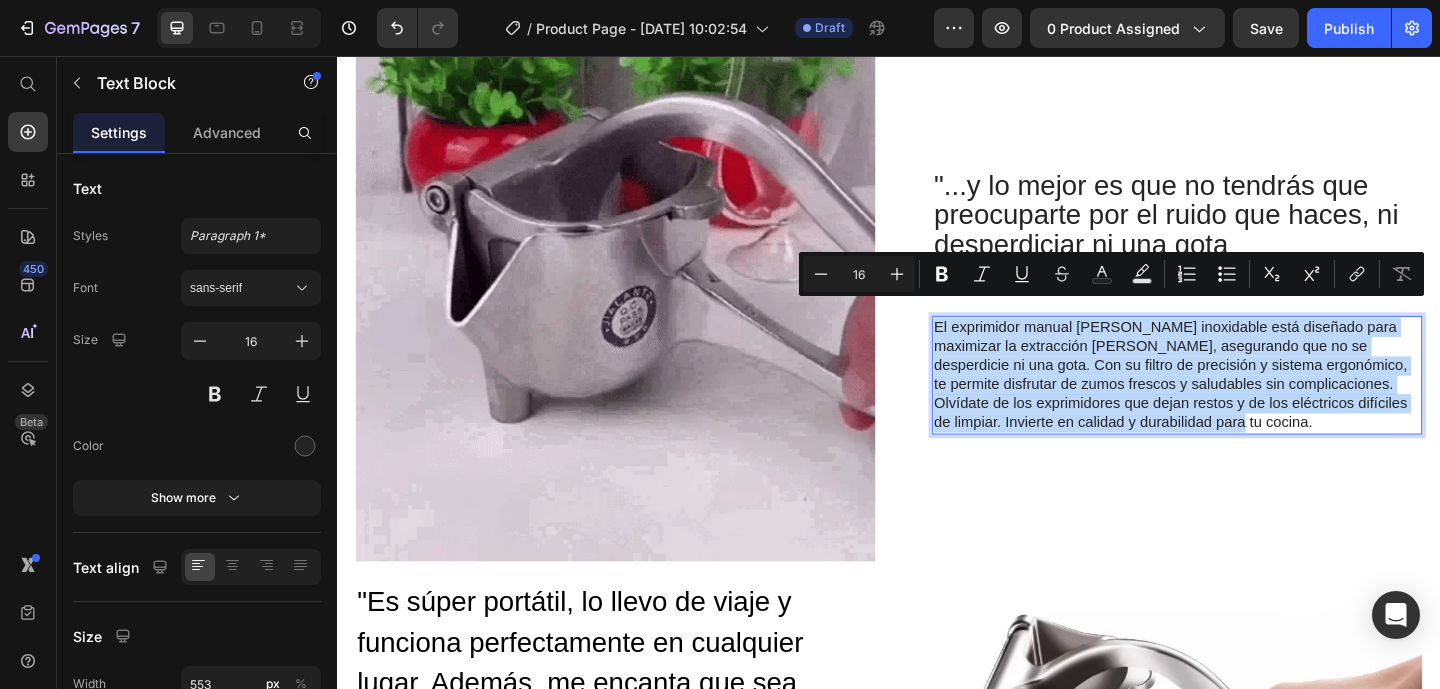 click on "El exprimidor manual [PERSON_NAME] inoxidable está diseñado para maximizar la extracción [PERSON_NAME], asegurando que no se desperdicie ni una gota. Con su filtro de precisión y sistema ergonómico, te permite disfrutar de zumos frescos y saludables sin complicaciones. Olvídate de los exprimidores que dejan restos y de los eléctricos difíciles de limpiar. Invierte en calidad y durabilidad para tu cocina." at bounding box center [1250, 403] 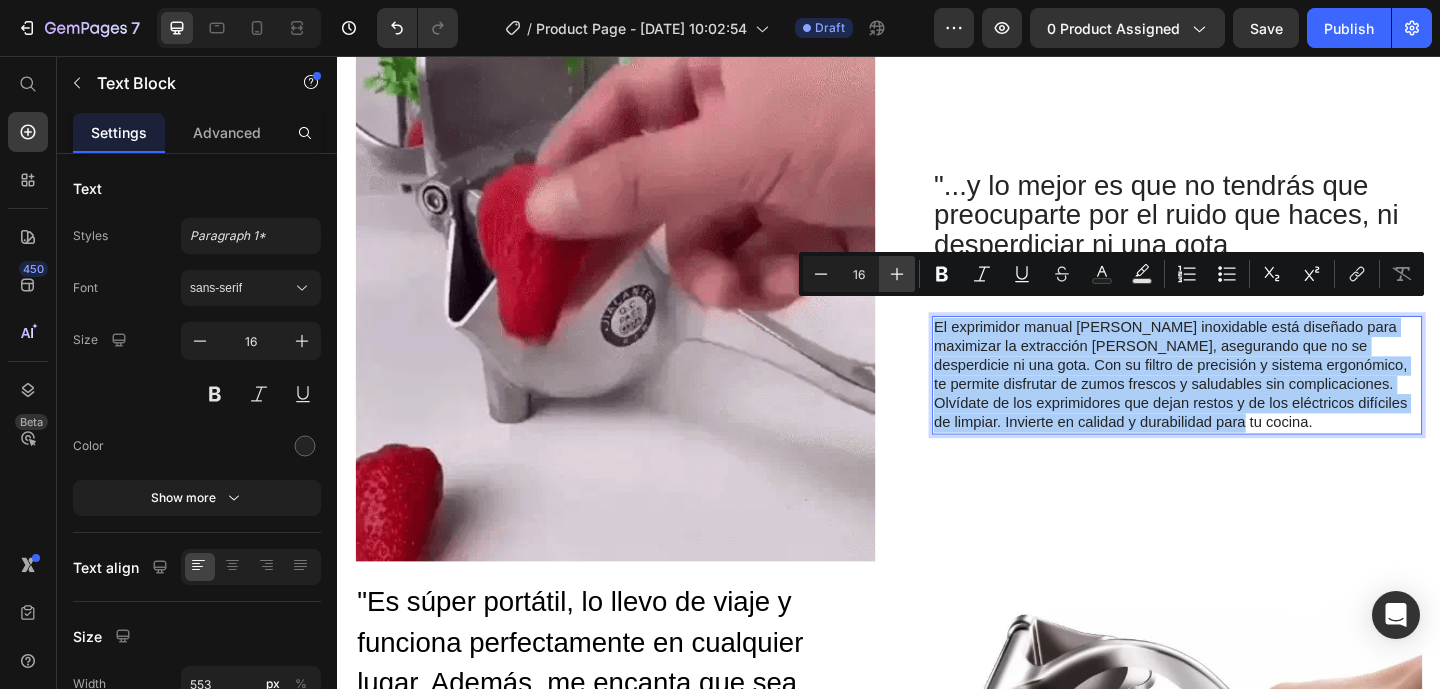 click 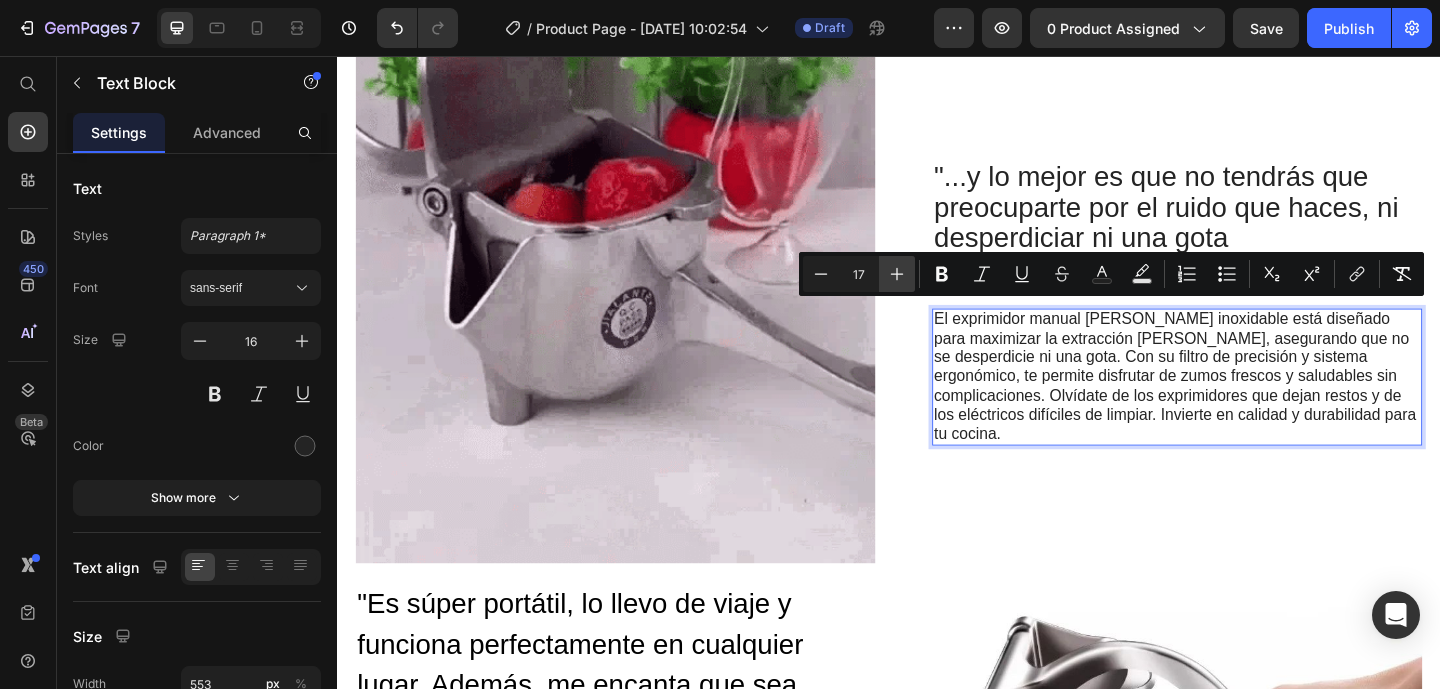 click 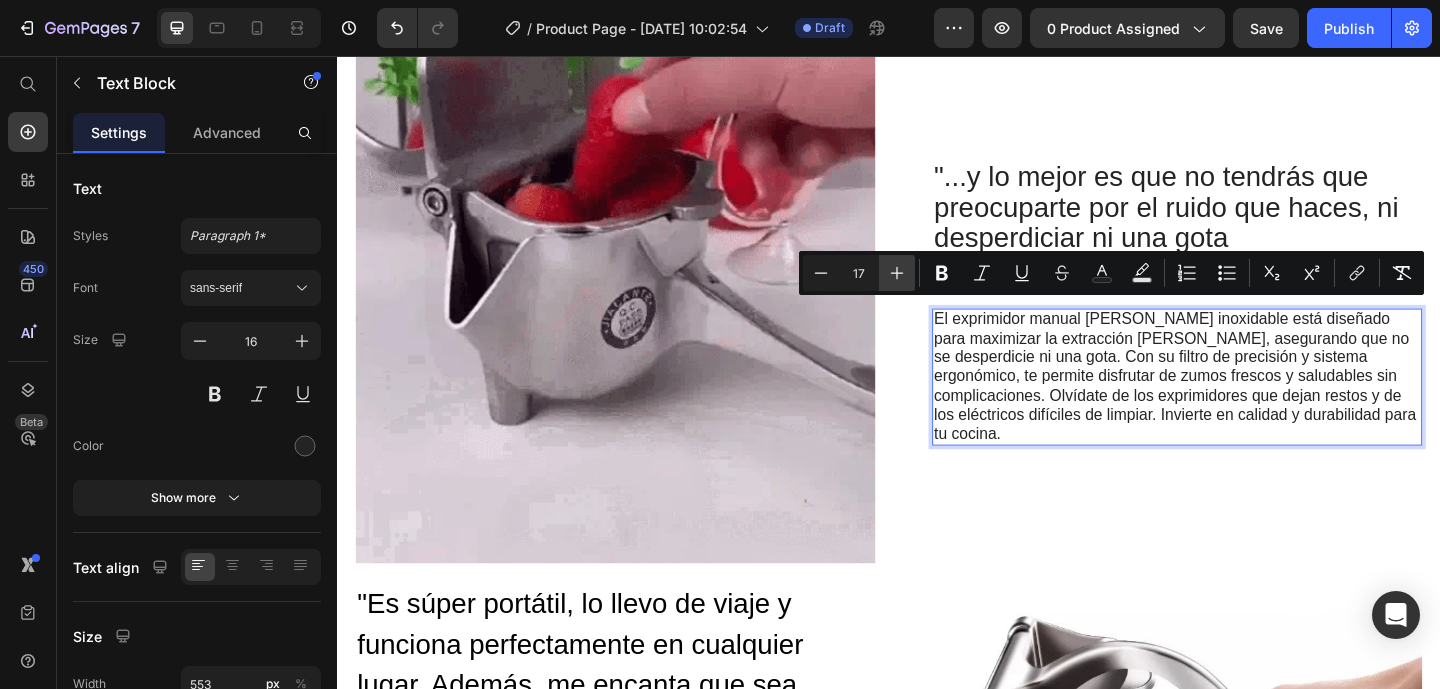 type on "18" 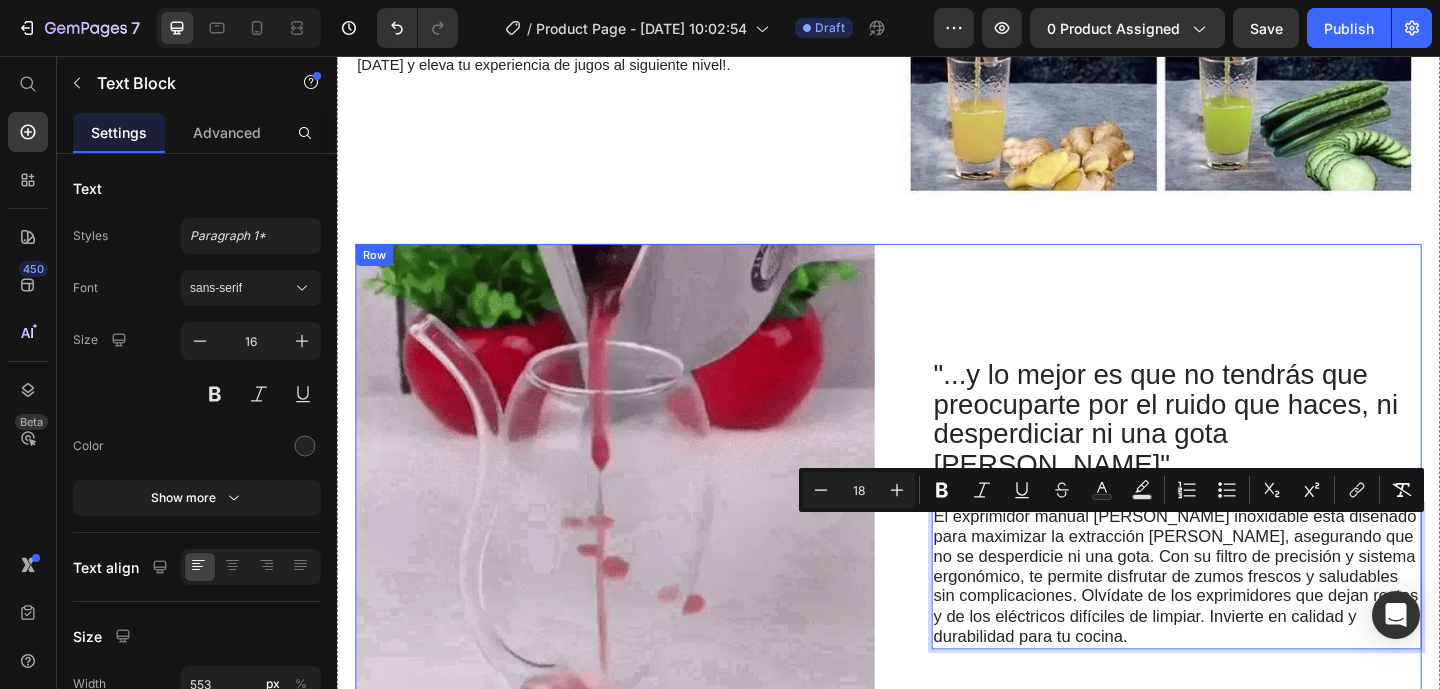 scroll, scrollTop: 1330, scrollLeft: 0, axis: vertical 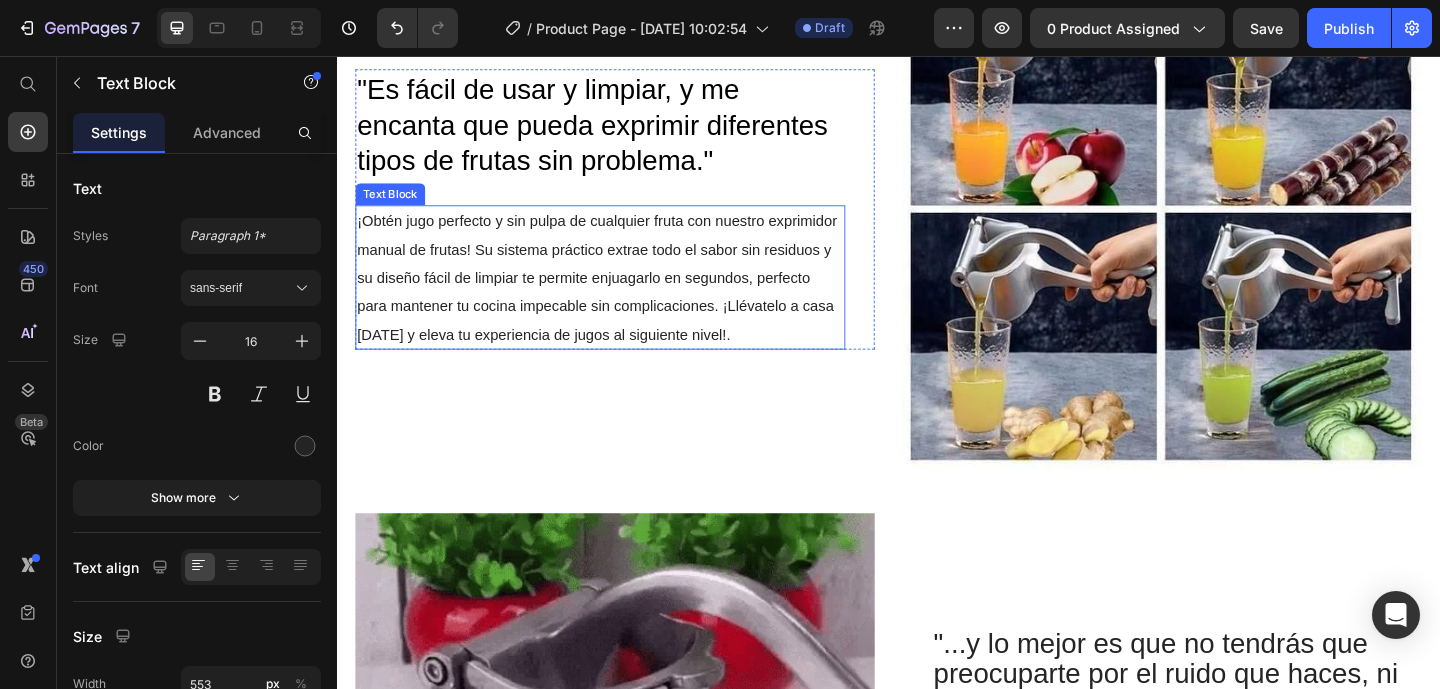 click on "¡Obtén jugo perfecto y sin pulpa de cualquier fruta con nuestro exprimidor manual de frutas! Su sistema práctico extrae todo el sabor sin residuos y su diseño fácil de limpiar te permite enjuagarlo en segundos, perfecto para mantener tu cocina impecable sin complicaciones. ¡Llévatelo a casa [DATE] y eleva tu experiencia de jugos al siguiente nivel!." at bounding box center [623, 297] 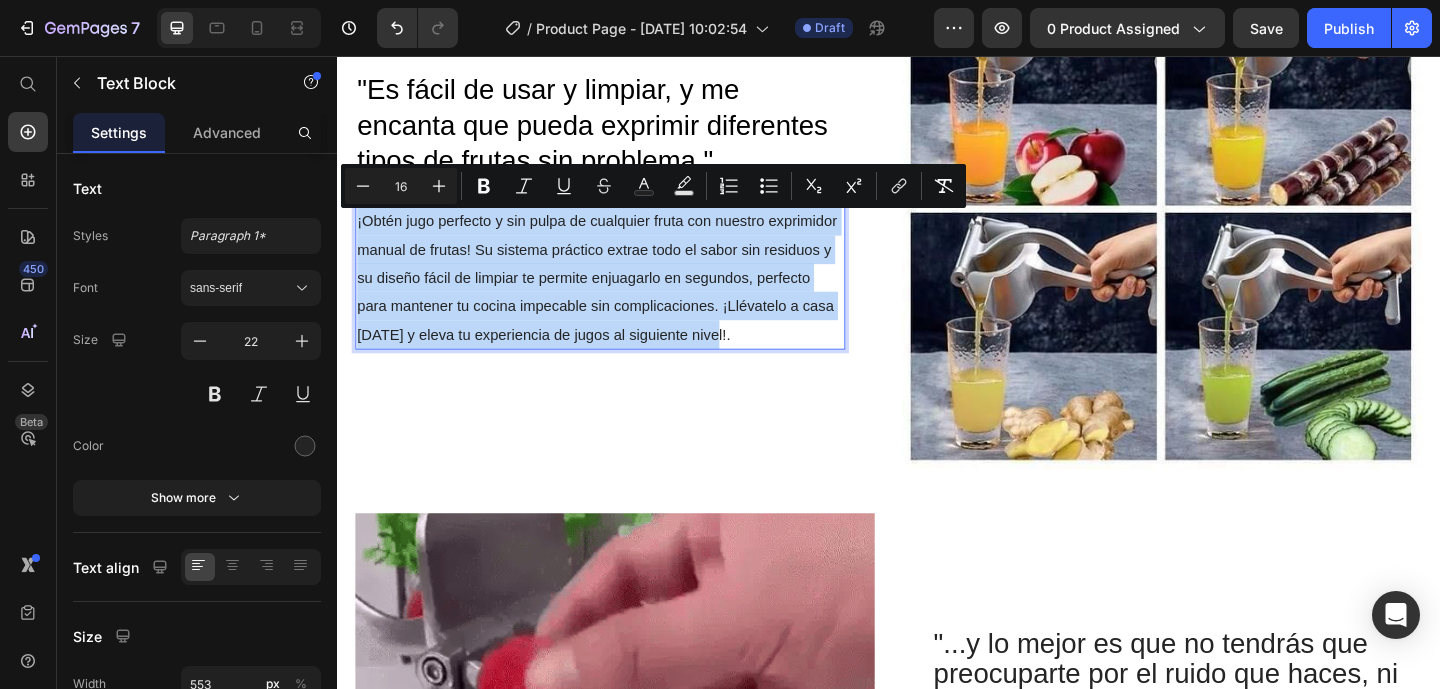 drag, startPoint x: 361, startPoint y: 234, endPoint x: 803, endPoint y: 358, distance: 459.06427 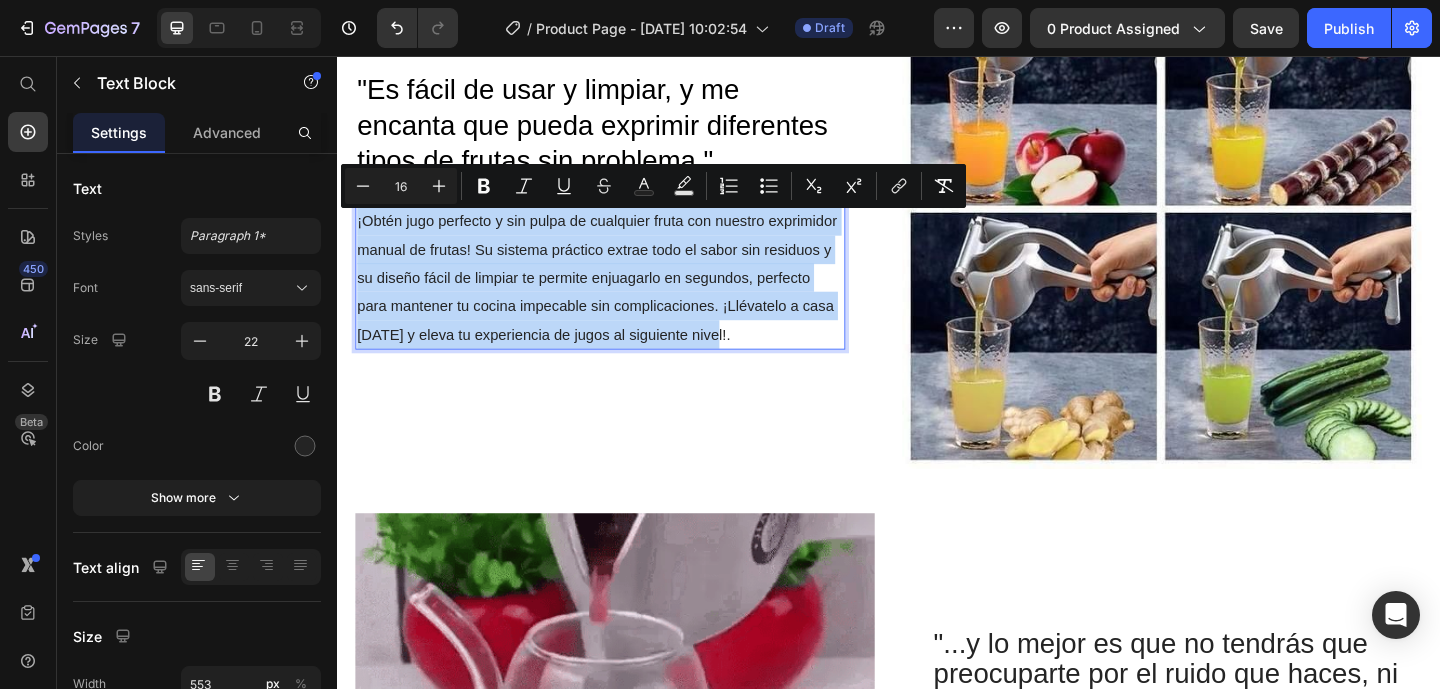 click on "¡Obtén jugo perfecto y sin pulpa de cualquier fruta con nuestro exprimidor manual de frutas! Su sistema práctico extrae todo el sabor sin residuos y su diseño fácil de limpiar te permite enjuagarlo en segundos, perfecto para mantener tu cocina impecable sin complicaciones. ¡Llévatelo a casa [DATE] y eleva tu experiencia de jugos al siguiente nivel!." at bounding box center [623, 297] 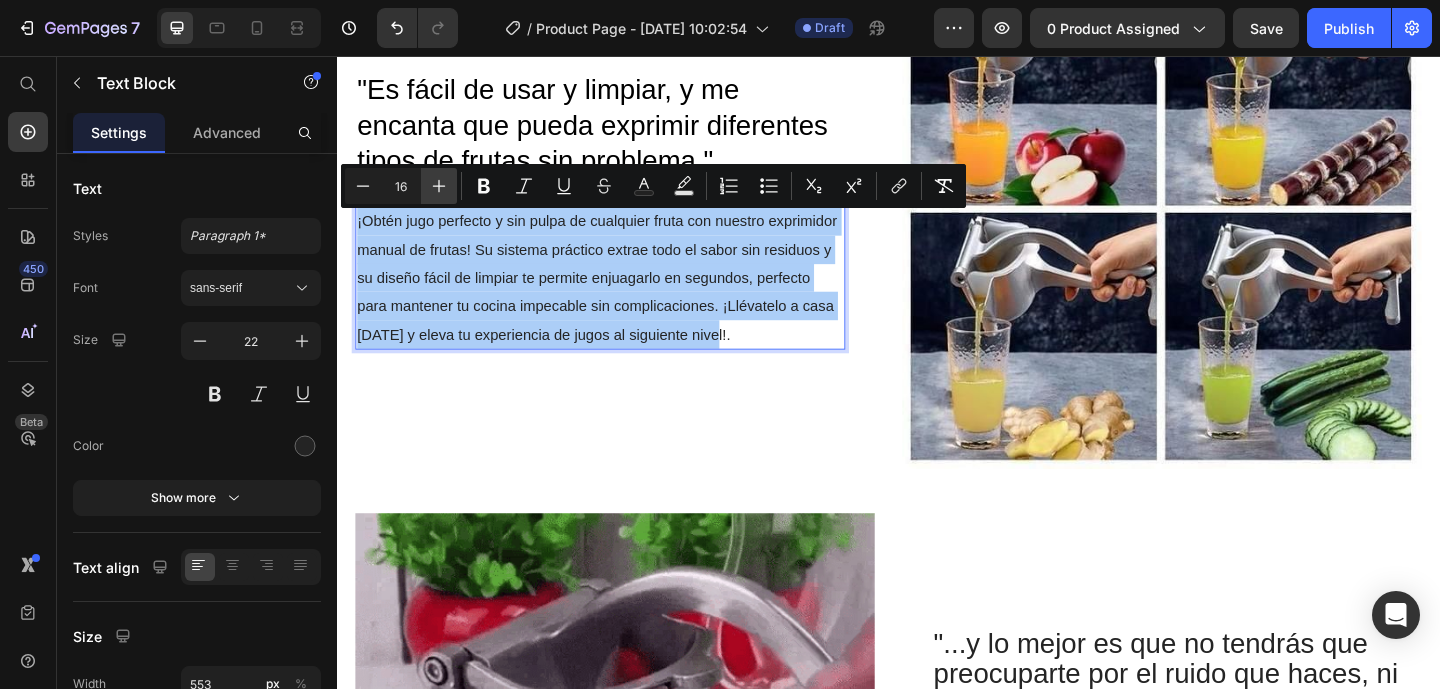 click 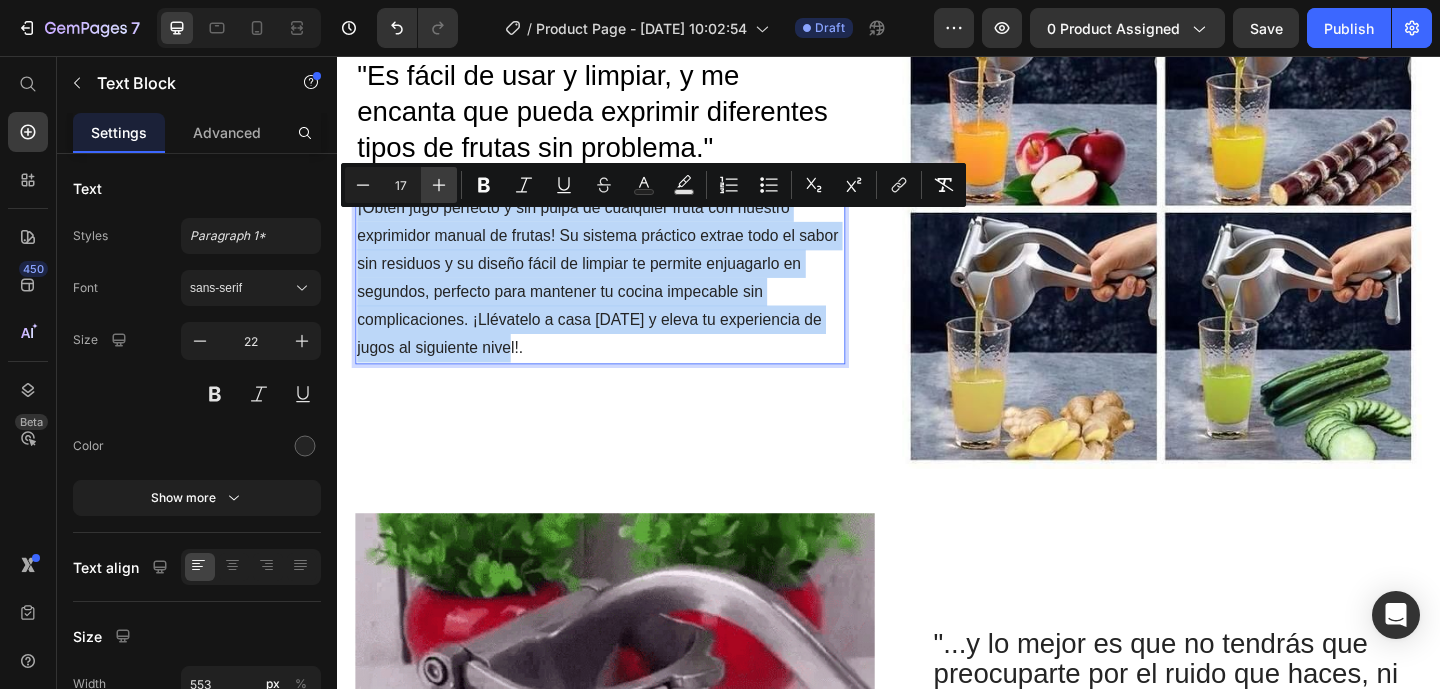 scroll, scrollTop: 1317, scrollLeft: 0, axis: vertical 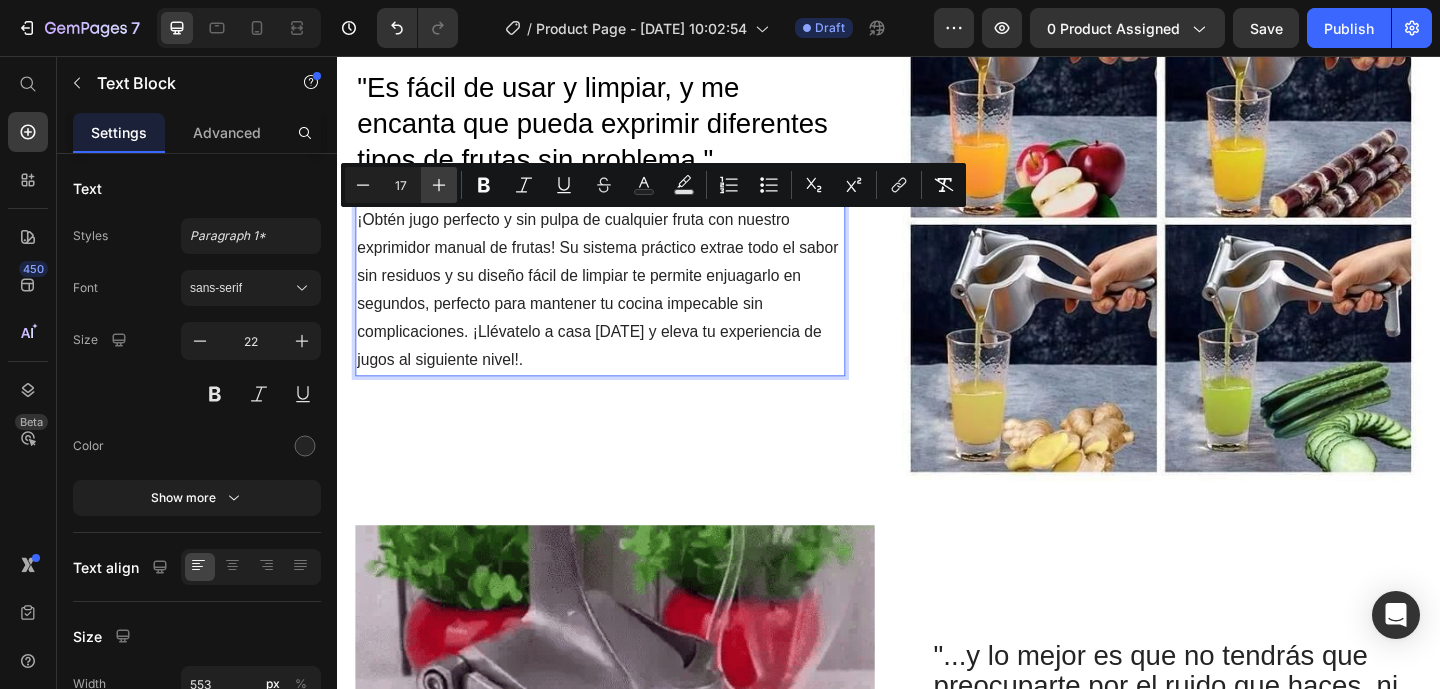 click 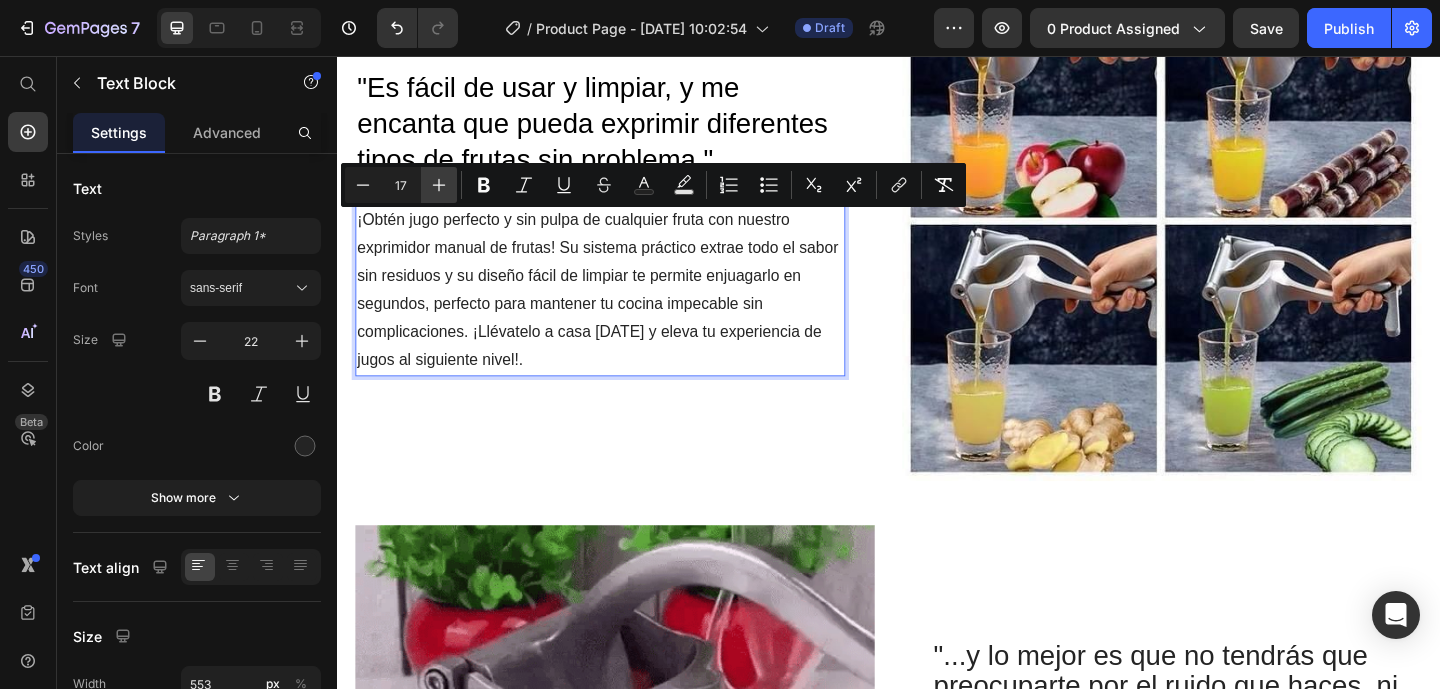 type on "18" 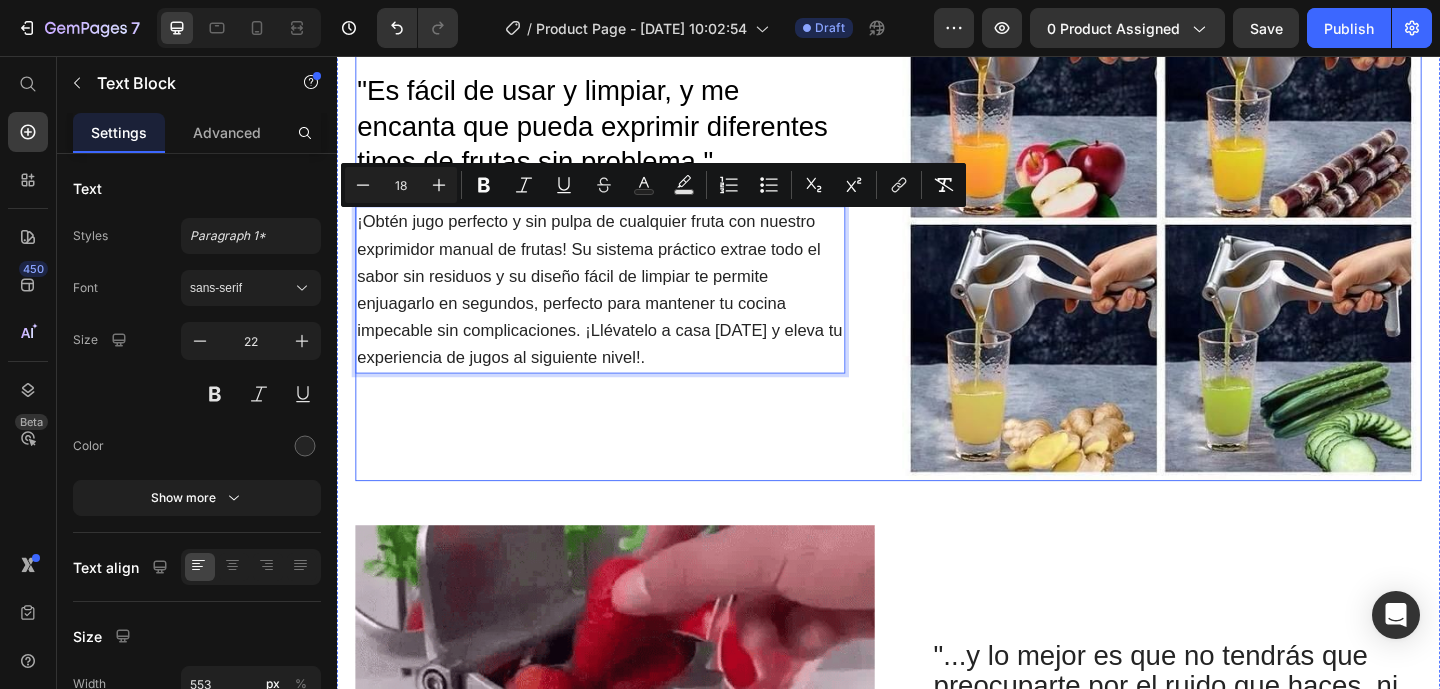 click on "⁠⁠⁠⁠⁠⁠⁠ "Es fácil de usar y limpiar, y me encanta que pueda exprimir diferentes tipos de frutas sin problema." Heading ¡Obtén jugo perfecto y sin pulpa de cualquier fruta con nuestro exprimidor manual de frutas! Su sistema práctico extrae todo el sabor sin residuos y su diseño fácil de limpiar te permite enjuagarlo en segundos, perfecto para mantener tu cocina impecable sin complicaciones. ¡Llévatelo a casa [DATE] y eleva tu experiencia de jugos al siguiente nivel!. Text Block   0 Row" at bounding box center [639, 236] 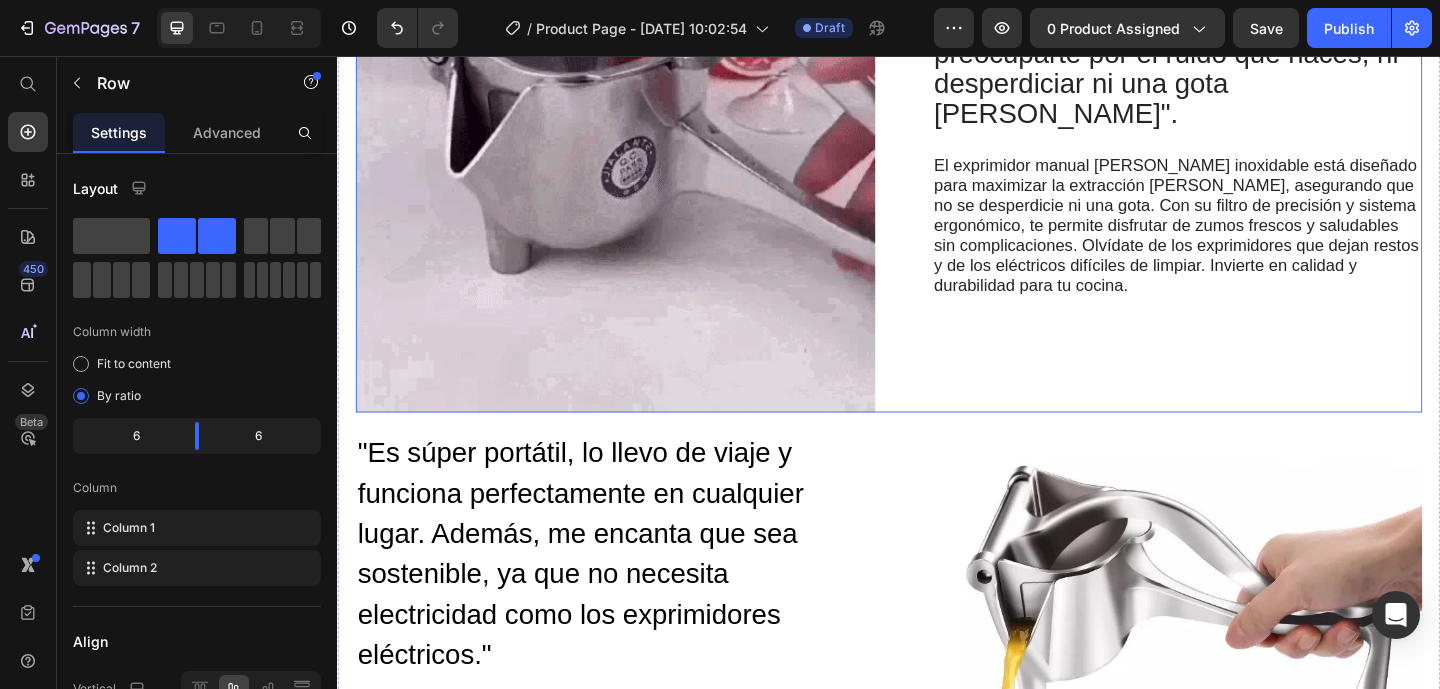 scroll, scrollTop: 2047, scrollLeft: 0, axis: vertical 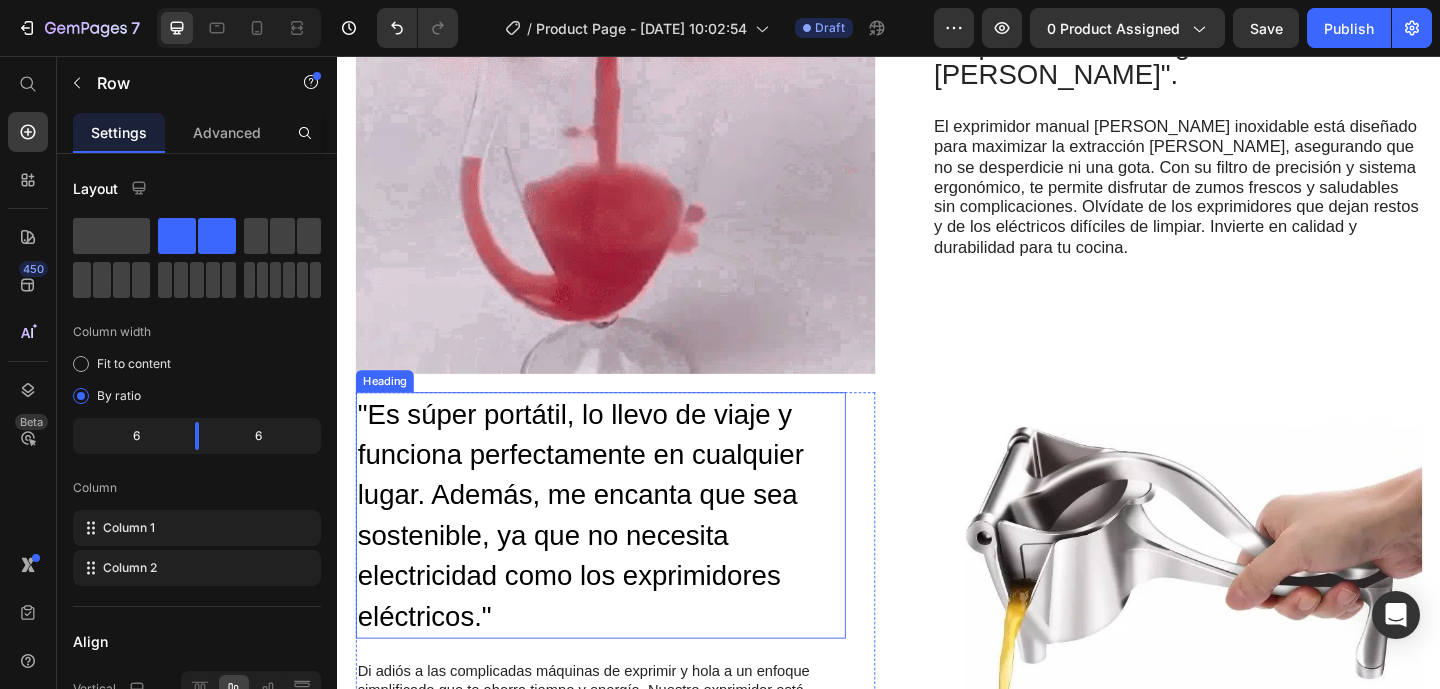 click on ""Es súper portátil, lo llevo de viaje y funciona perfectamente en cualquier lugar. Además, me encanta que sea sostenible, ya que no necesita electricidad como los exprimidores eléctricos."" at bounding box center (601, 555) 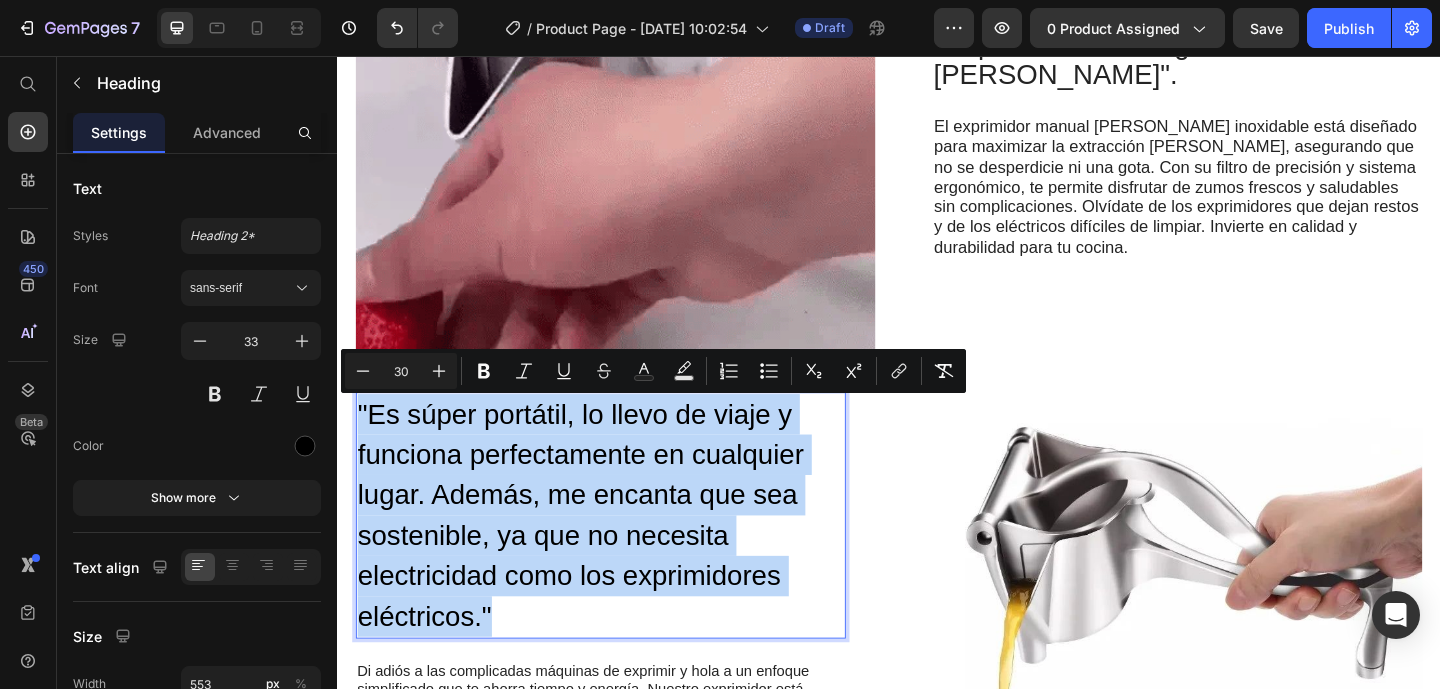 drag, startPoint x: 515, startPoint y: 659, endPoint x: 354, endPoint y: 429, distance: 280.7508 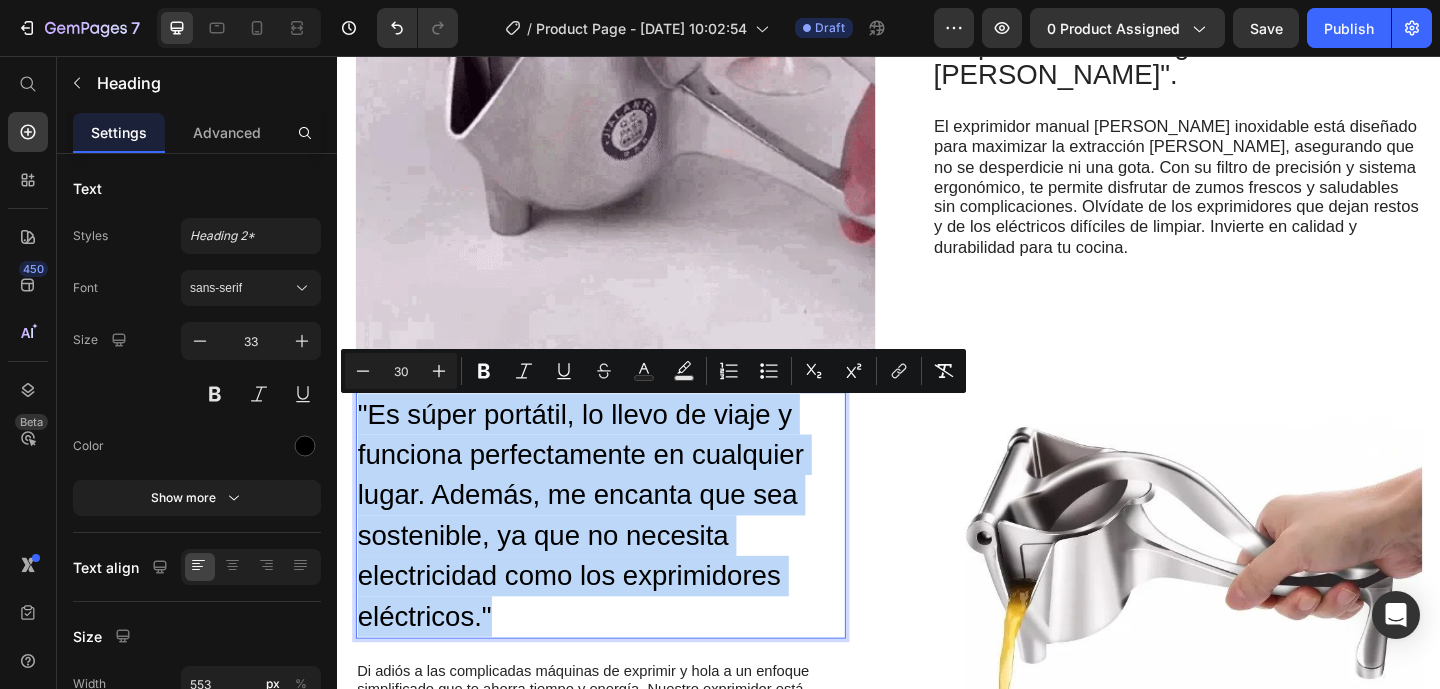 click on ""Es súper portátil, lo llevo de viaje y funciona perfectamente en cualquier lugar. Además, me encanta que sea sostenible, ya que no necesita electricidad como los exprimidores eléctricos."" at bounding box center (623, 555) 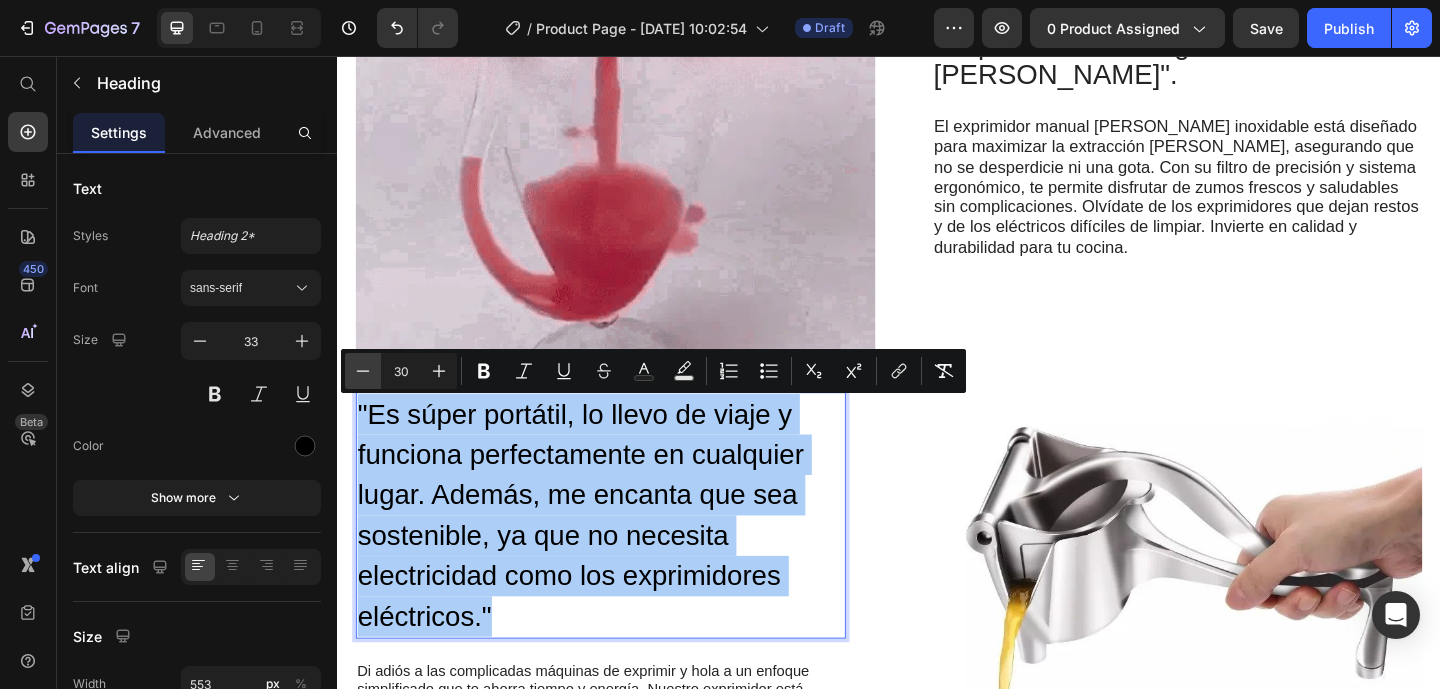 click 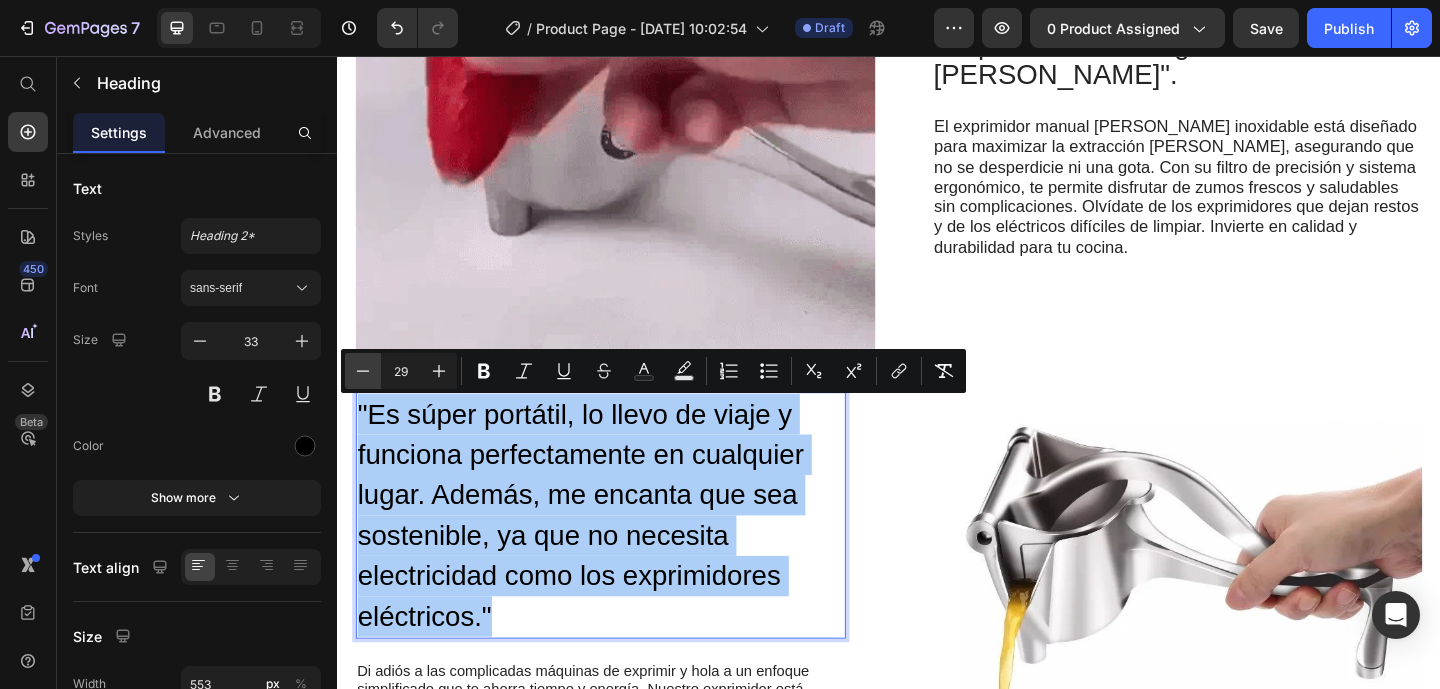 click 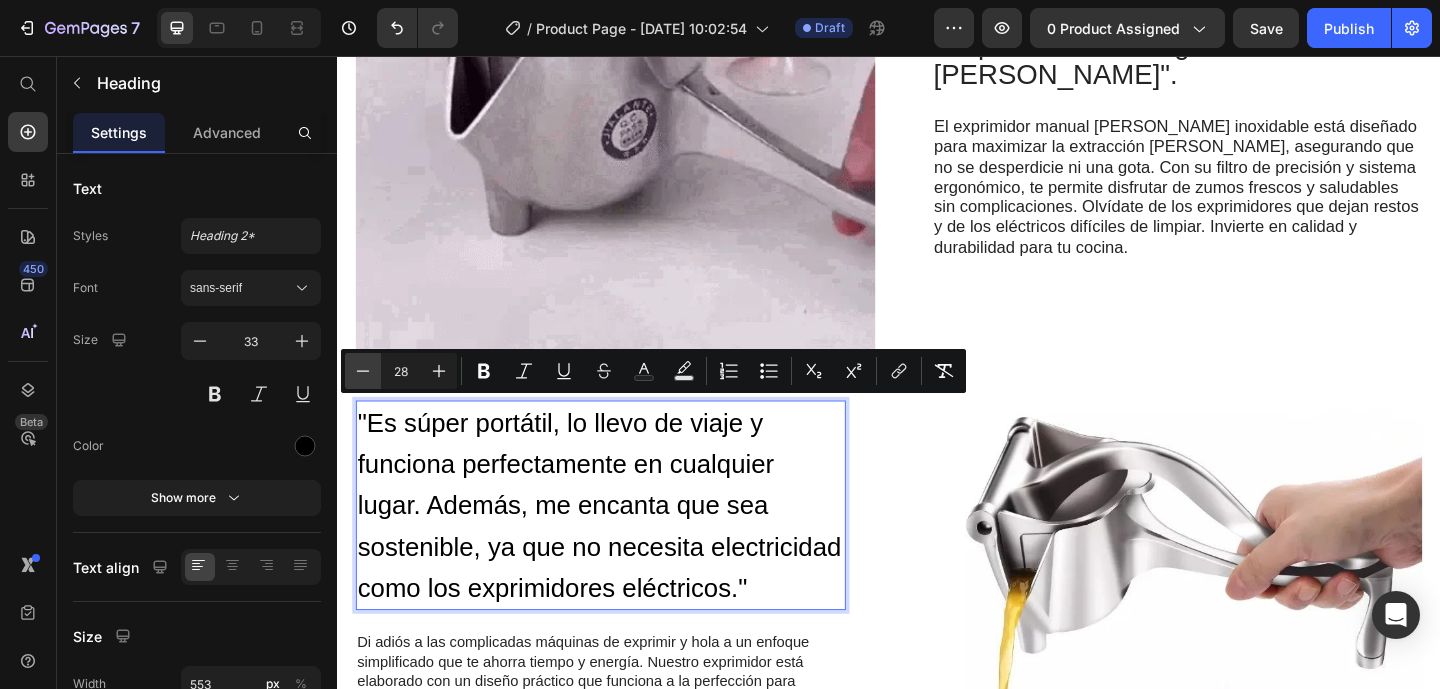 click 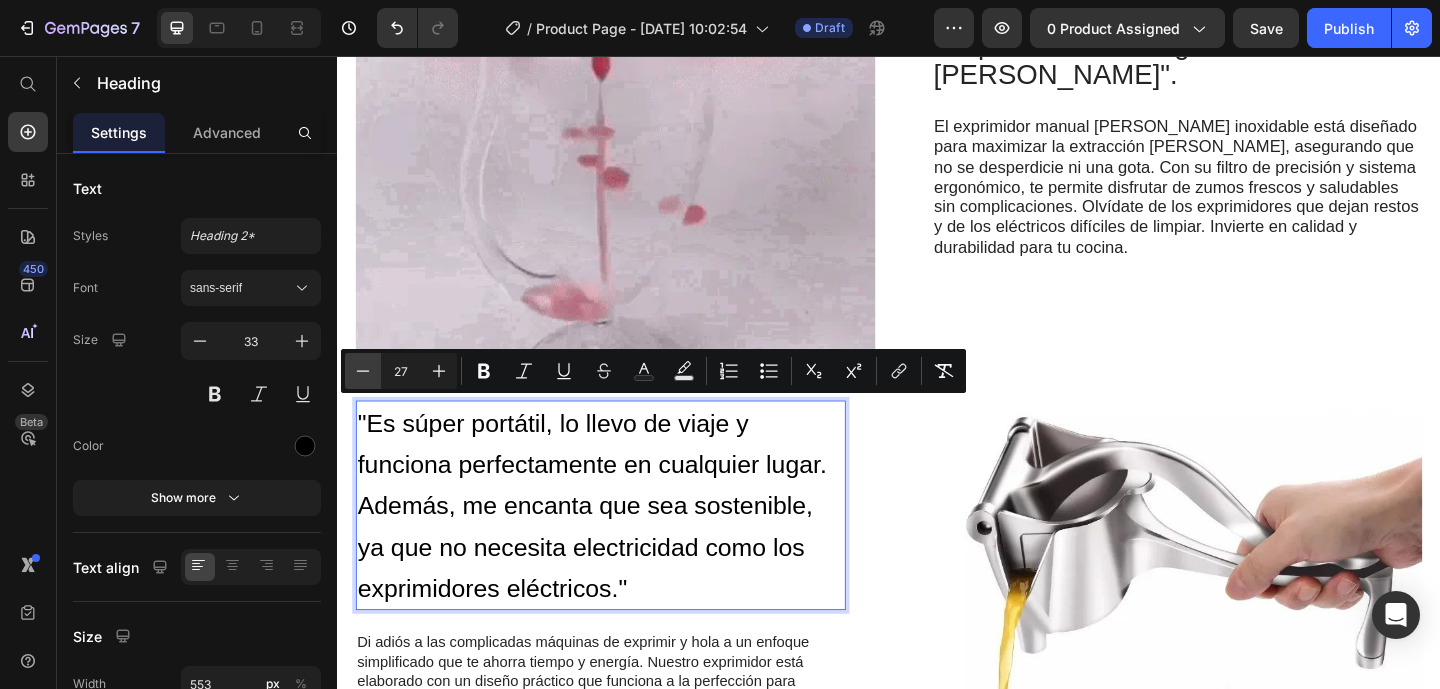 click 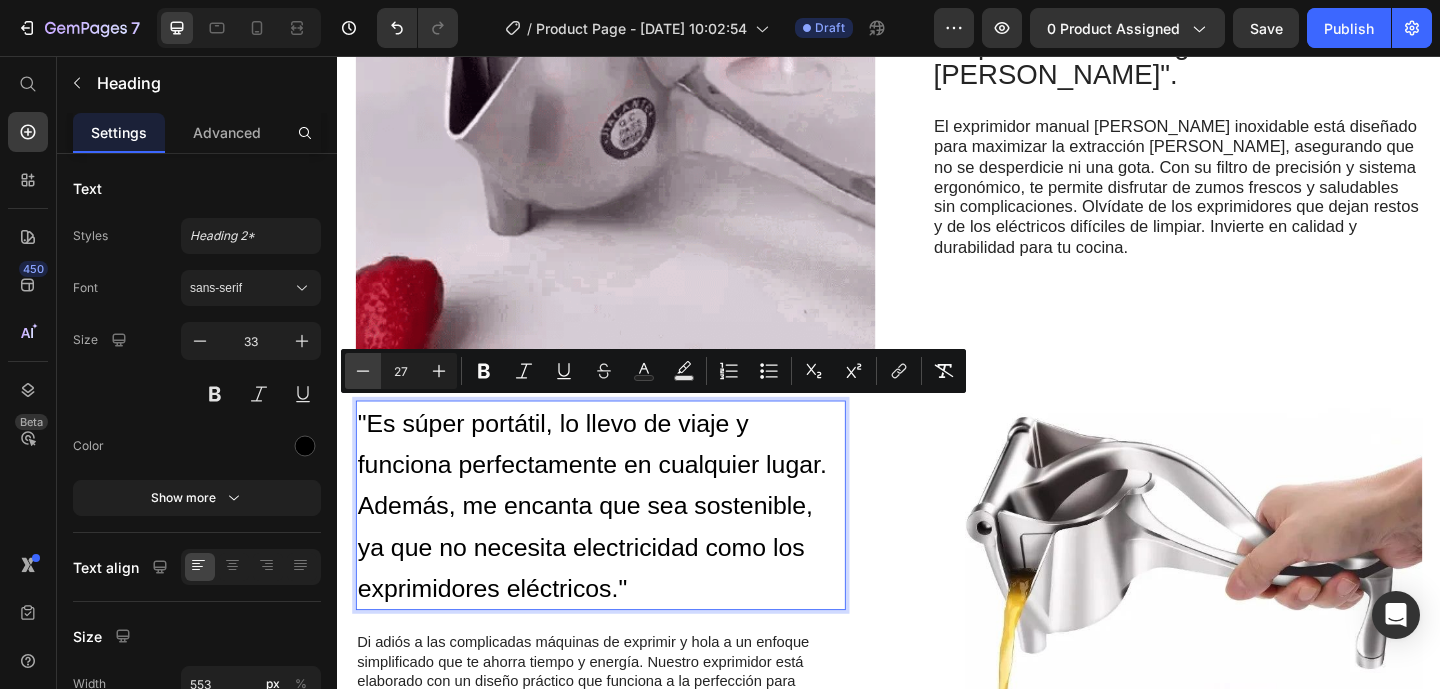 type on "26" 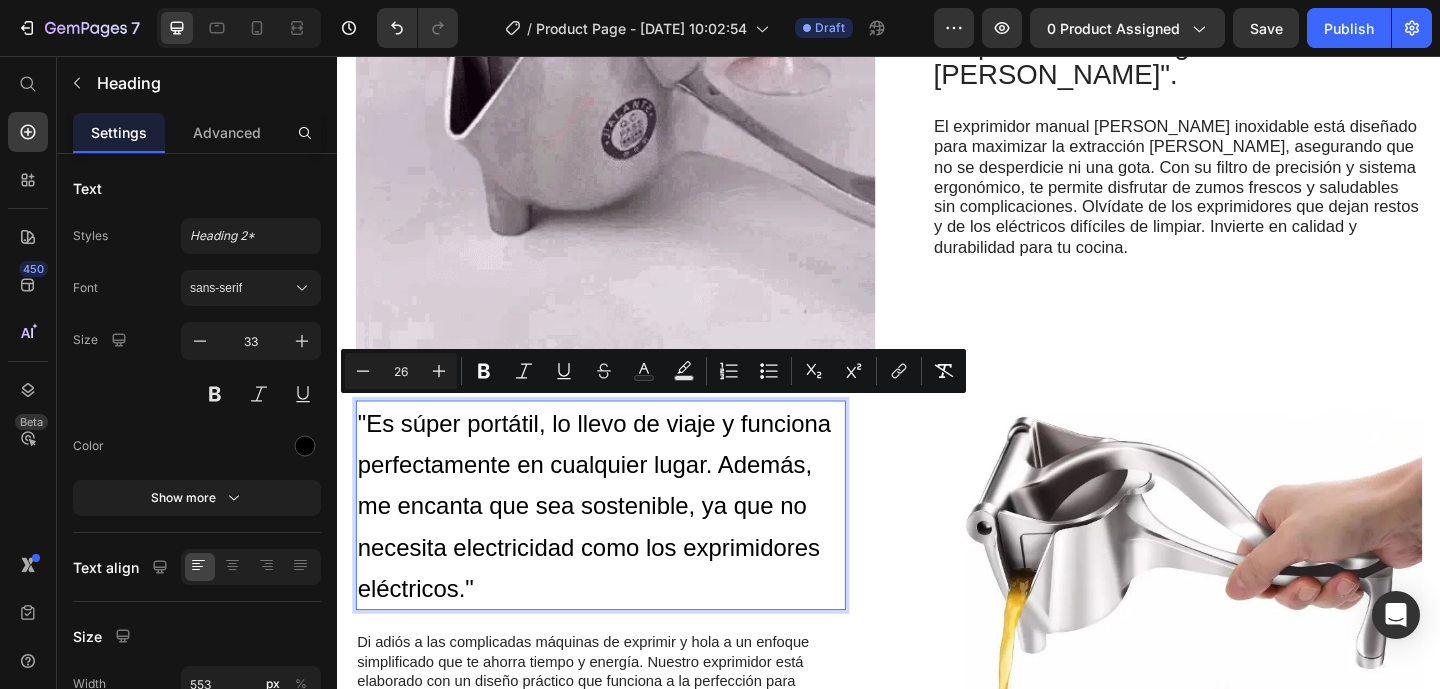 click on ""Es súper portátil, lo llevo de viaje y funciona perfectamente en cualquier lugar. Además, me encanta que sea sostenible, ya que no necesita electricidad como los exprimidores eléctricos."" at bounding box center (616, 546) 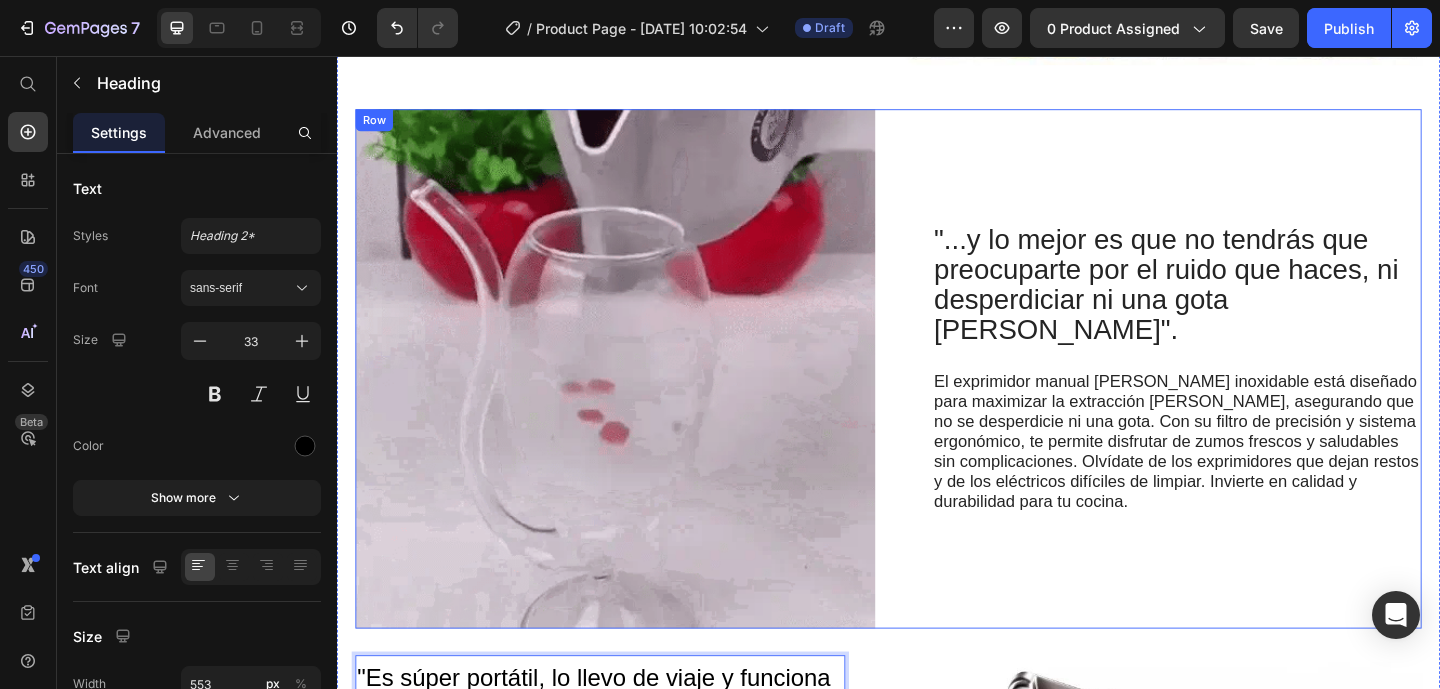 scroll, scrollTop: 1749, scrollLeft: 0, axis: vertical 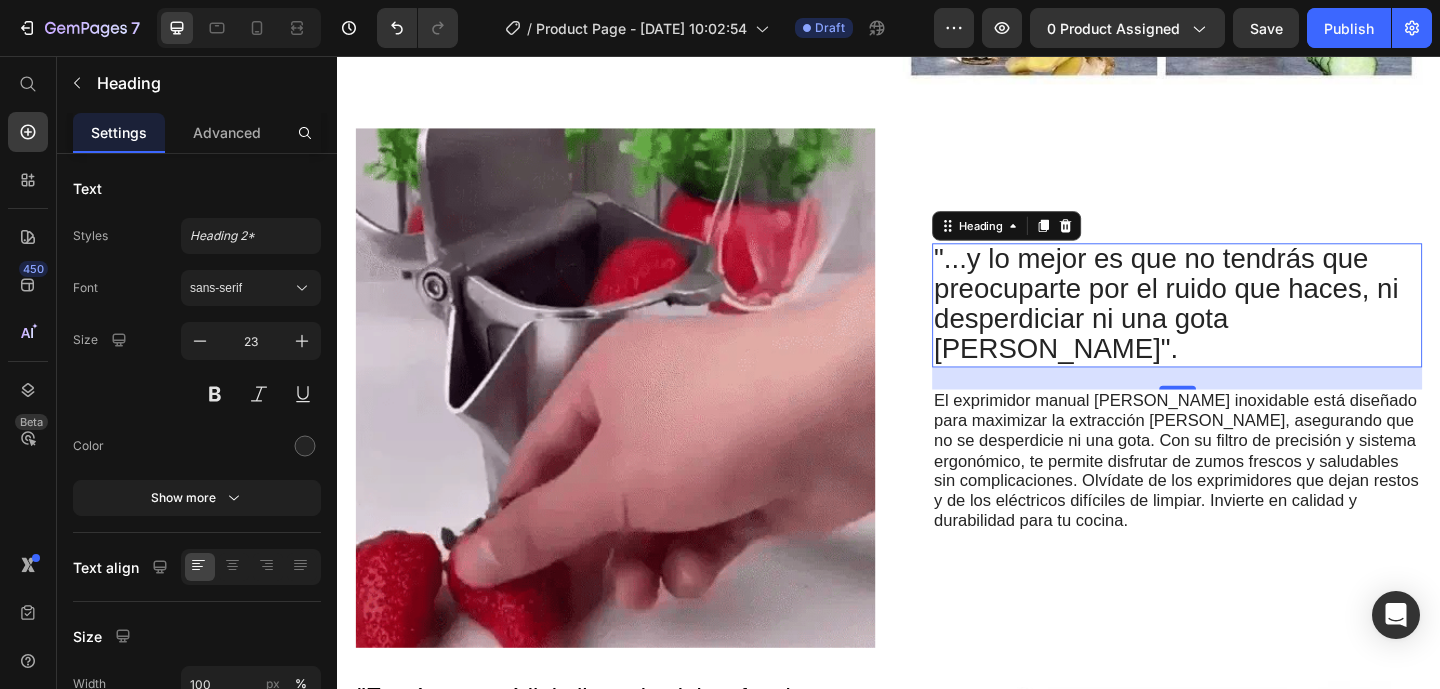 click on "Header ⁠⁠⁠⁠⁠⁠⁠ "Es fácil de usar y limpiar, y me encanta que pueda exprimir diferentes tipos de frutas sin problema." Heading ¡Obtén jugo perfecto y sin pulpa de cualquier fruta con nuestro exprimidor manual de frutas! Su sistema práctico extrae todo el sabor sin residuos y su diseño fácil de limpiar te permite enjuagarlo en segundos, perfecto para mantener tu cocina impecable sin complicaciones. ¡Llévatelo a casa [DATE] y eleva tu experiencia de jugos al siguiente nivel!. Text Block Row Image Row ⁠⁠⁠⁠⁠⁠⁠ "...y lo mejor es que no tendrás que preocuparte por el ruido que haces, ni desperdiciar ni una gota [PERSON_NAME]". Heading   0 Text Block Row Image Row ⁠⁠⁠⁠⁠⁠⁠ "Es súper portátil, lo llevo de viaje y funciona perfectamente en cualquier lugar. Además, me encanta que sea sostenible, ya que no necesita electricidad como los exprimidores eléctricos." Heading Prueba nuestro exprimidor manual de frutas [DATE] y abraza la simplicidad de un jugo fresco. Text Block Row Row" at bounding box center (937, 443) 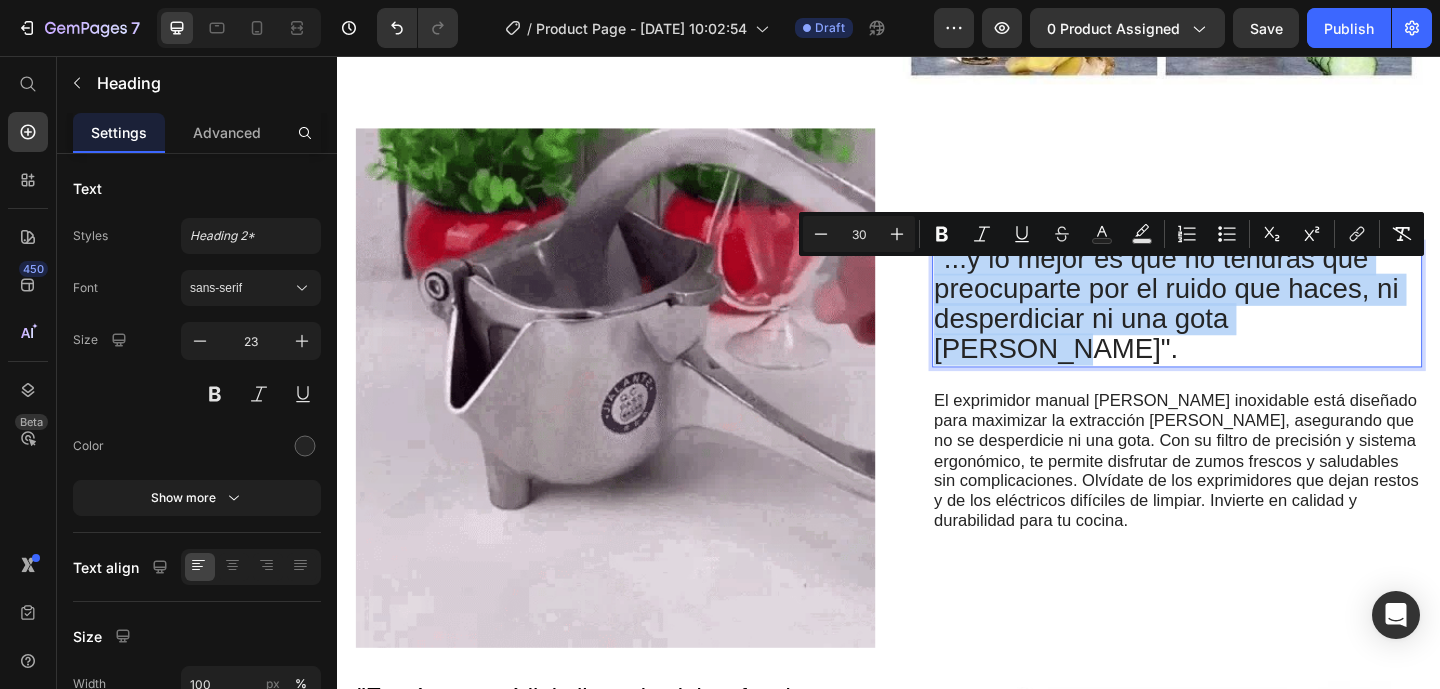 drag, startPoint x: 989, startPoint y: 292, endPoint x: 1390, endPoint y: 389, distance: 412.56516 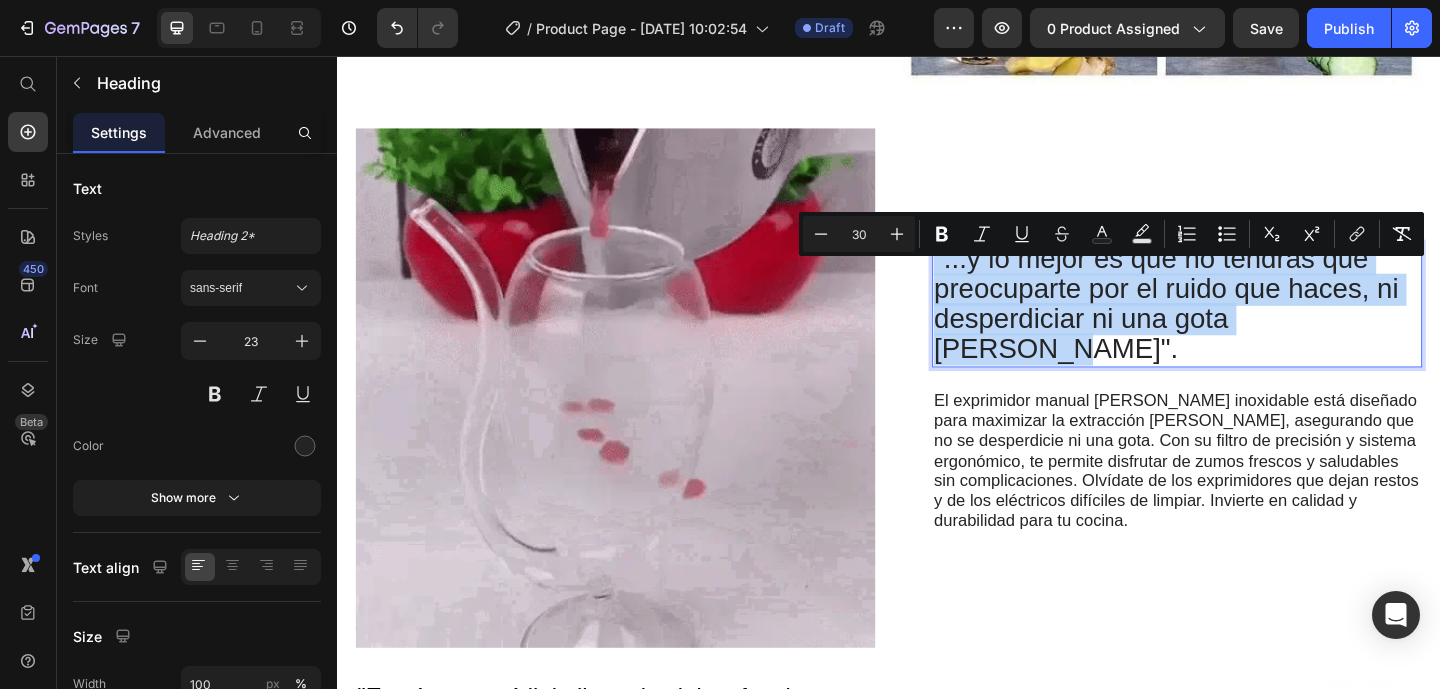 click on ""...y lo mejor es que no tendrás que preocuparte por el ruido que haces, ni desperdiciar ni una gota [PERSON_NAME]"." at bounding box center [1250, 328] 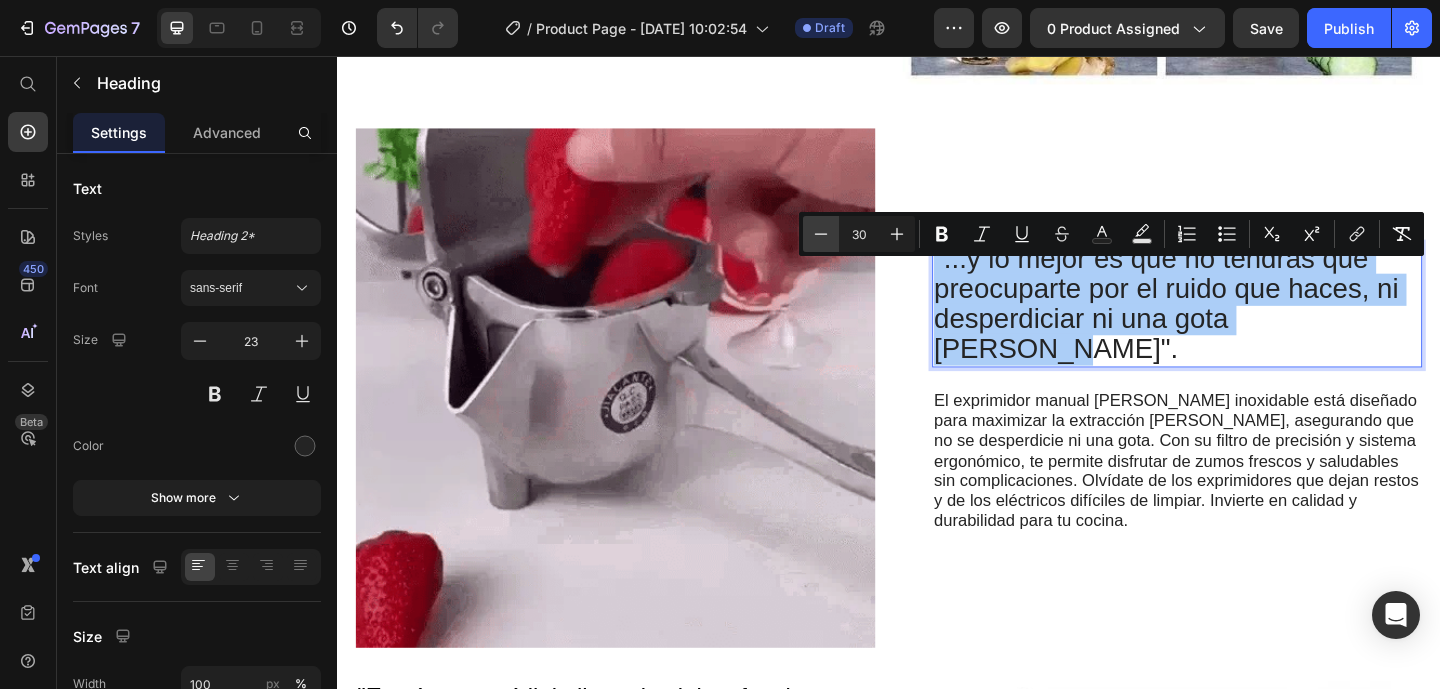 click 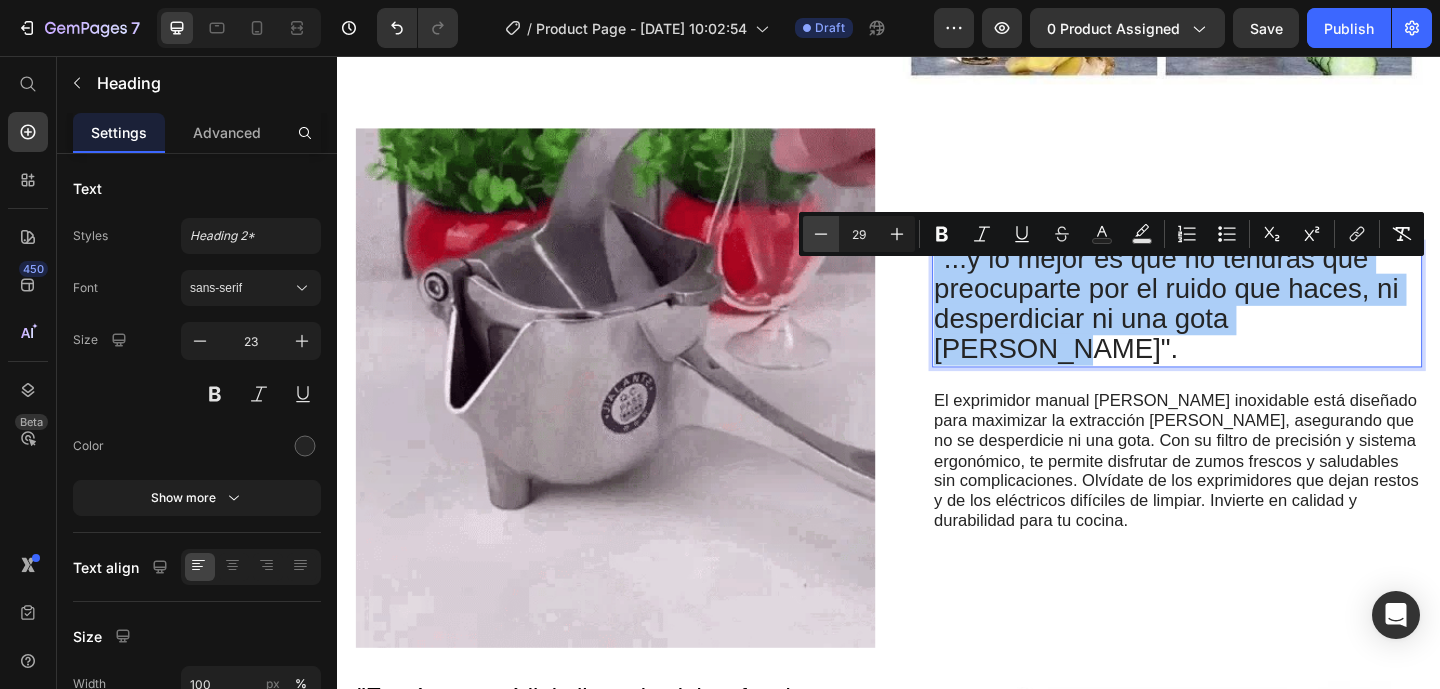 click 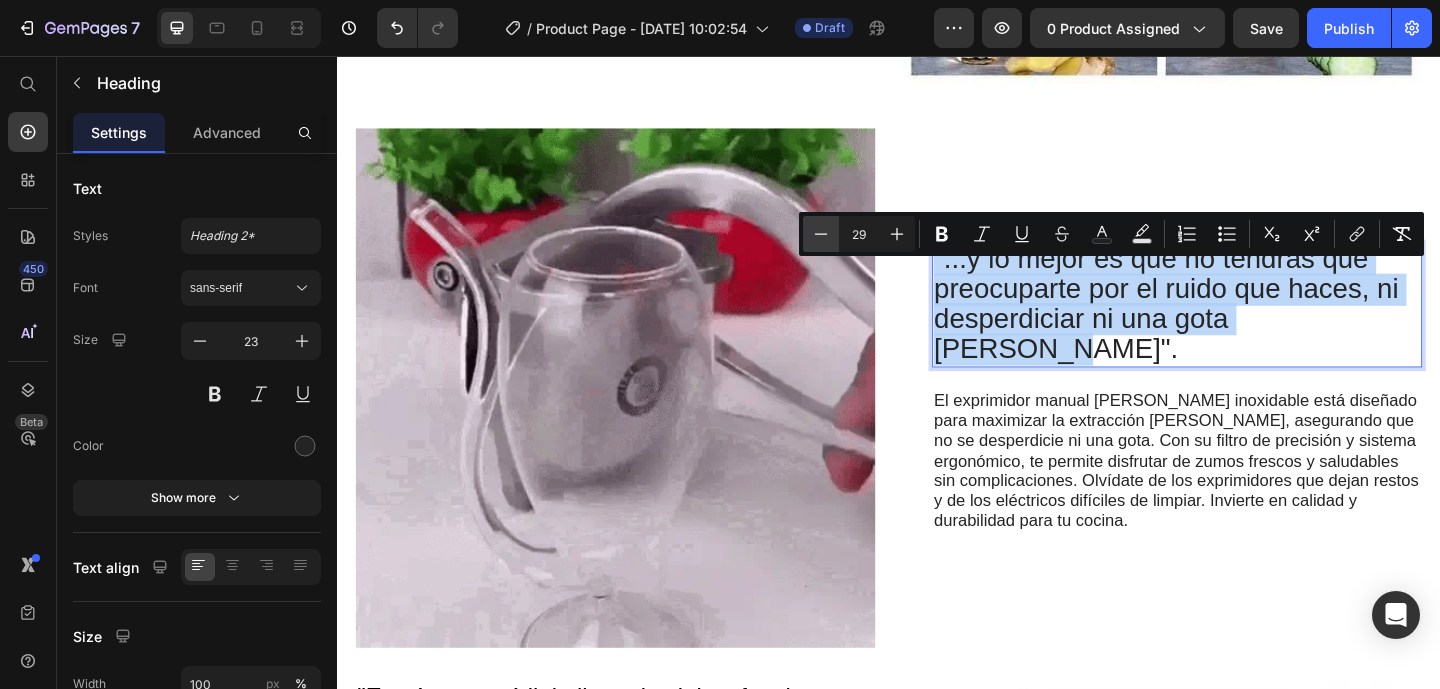 type on "28" 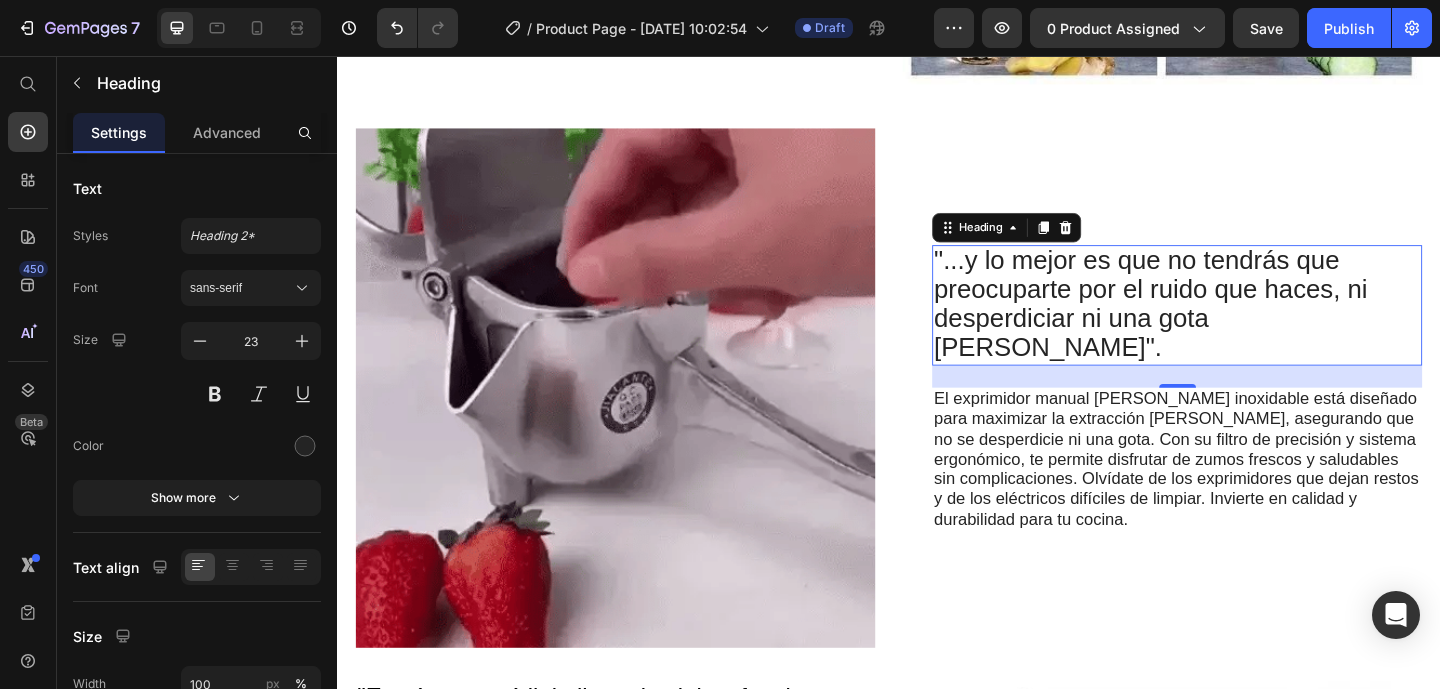 click at bounding box center (639, 417) 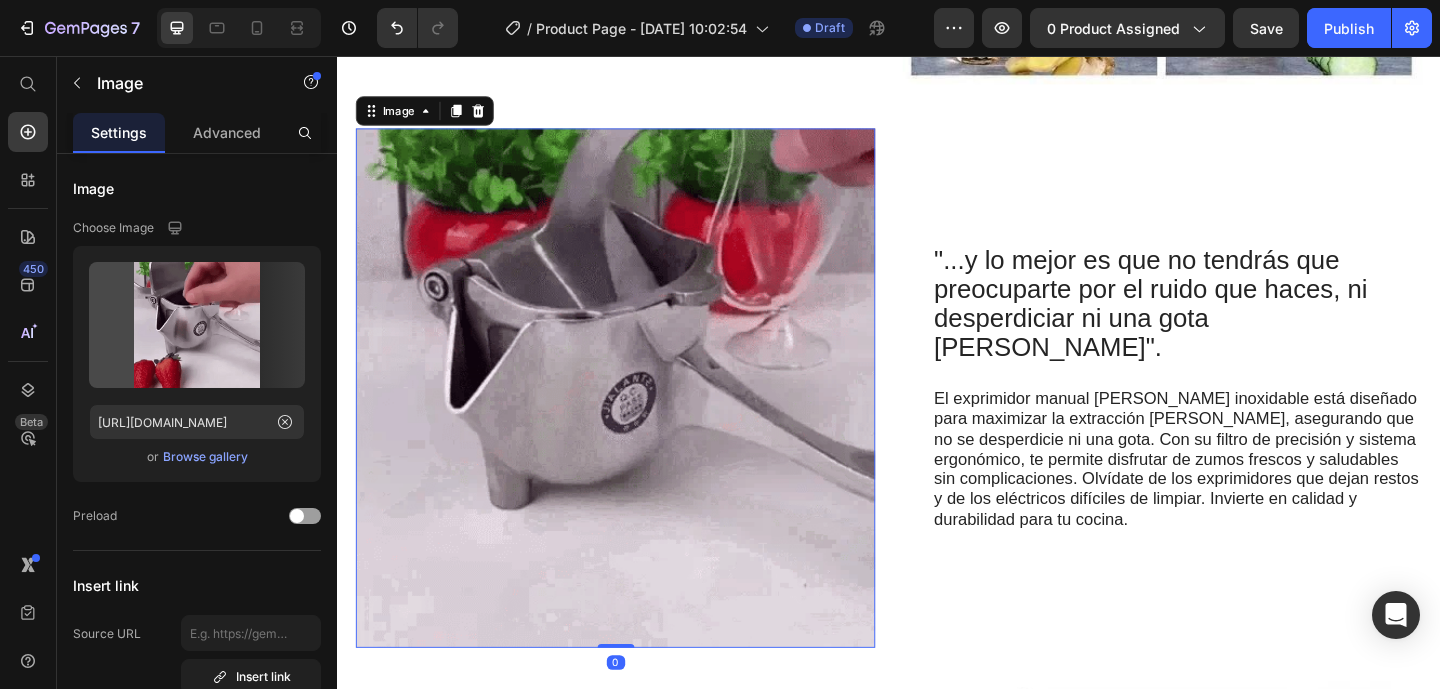 click at bounding box center [639, 417] 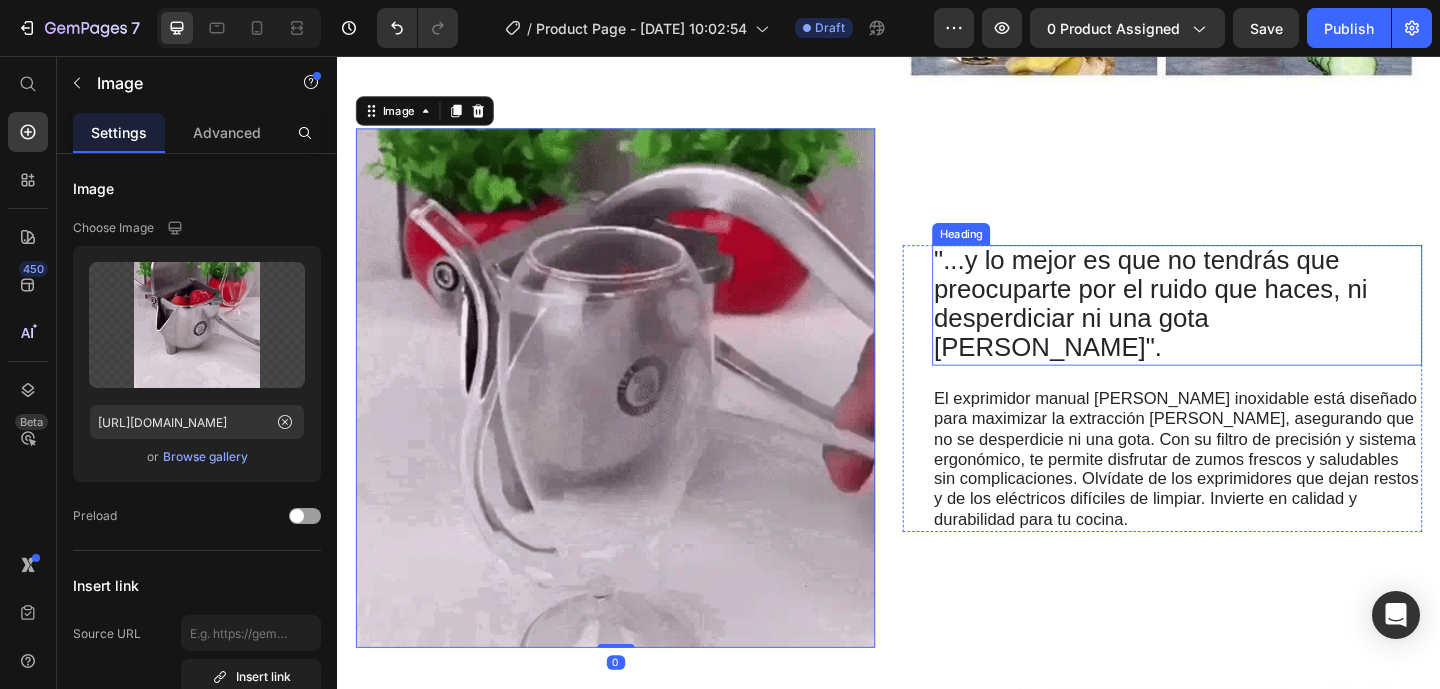 click on "⁠⁠⁠⁠⁠⁠⁠ "...y lo mejor es que no tendrás que preocuparte por el ruido que haces, ni desperdiciar ni una gota [PERSON_NAME]"." at bounding box center [1250, 328] 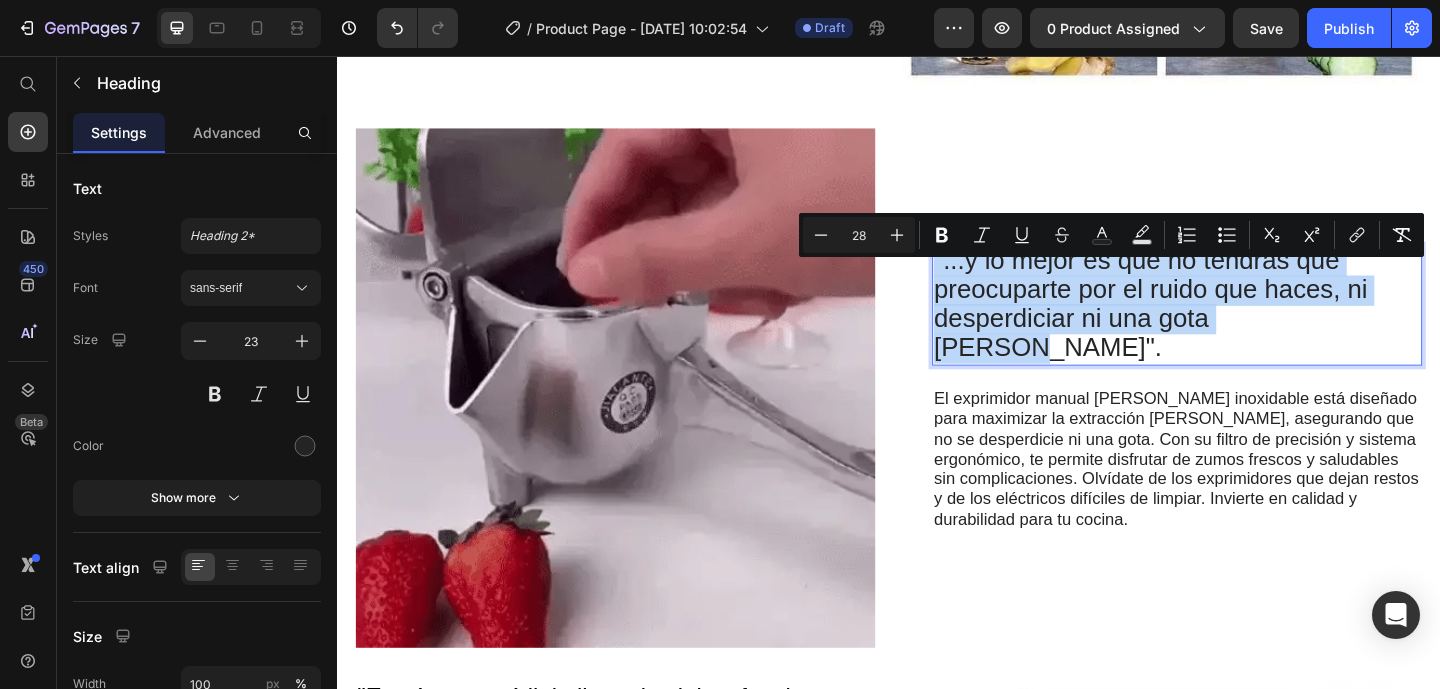 drag, startPoint x: 990, startPoint y: 288, endPoint x: 1401, endPoint y: 359, distance: 417.08752 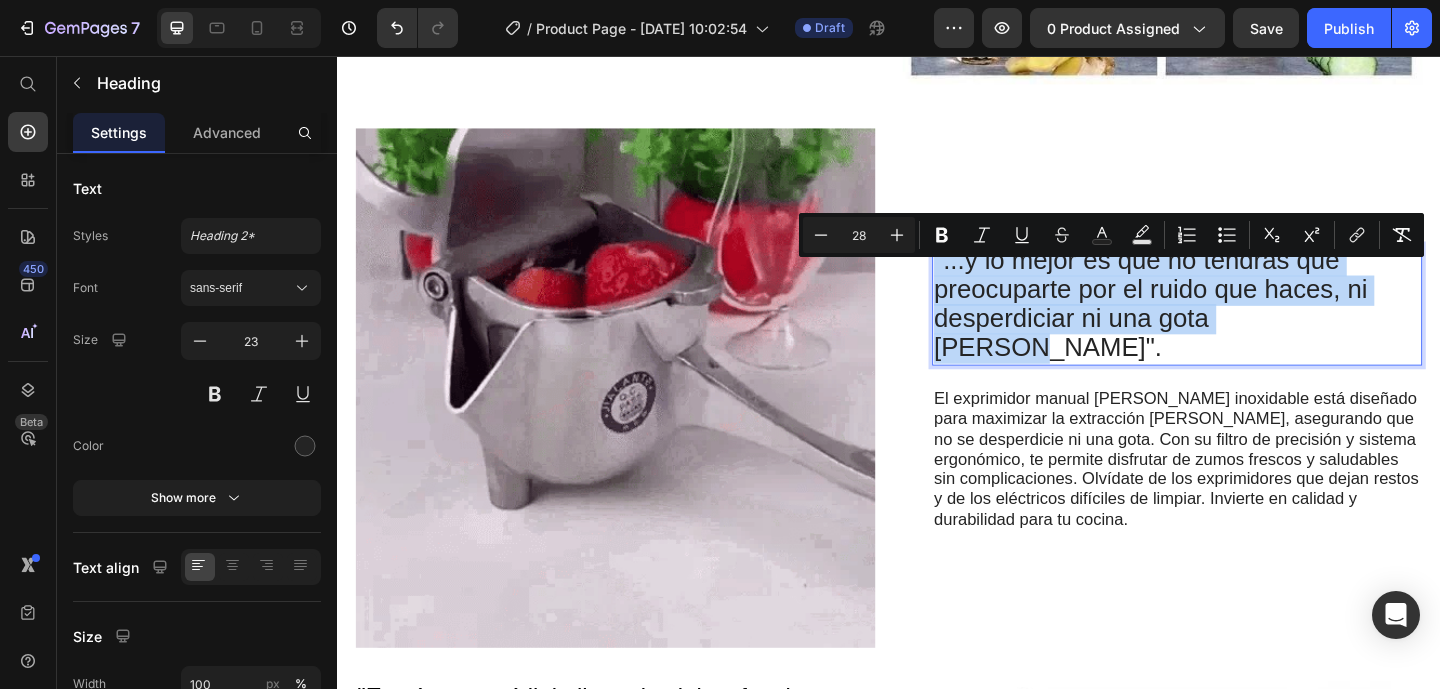 click on ""...y lo mejor es que no tendrás que preocuparte por el ruido que haces, ni desperdiciar ni una gota [PERSON_NAME]"." at bounding box center [1222, 326] 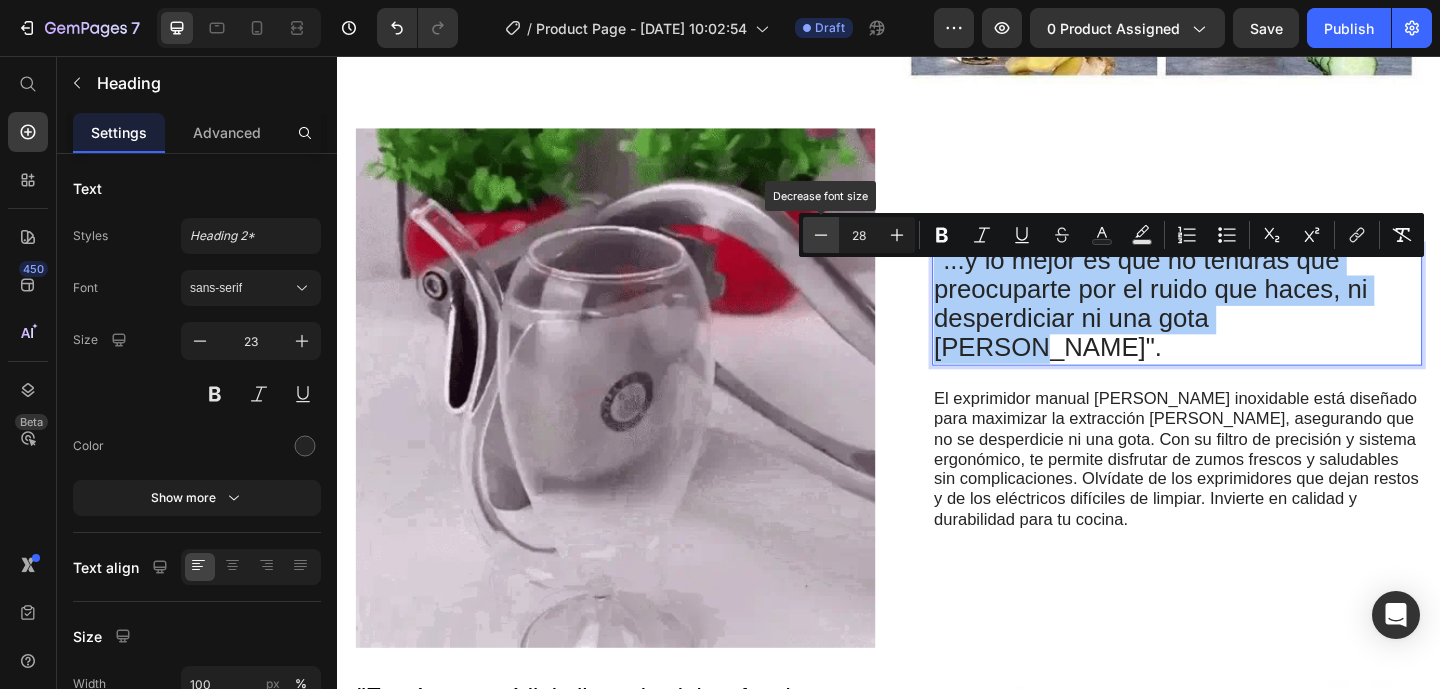 click 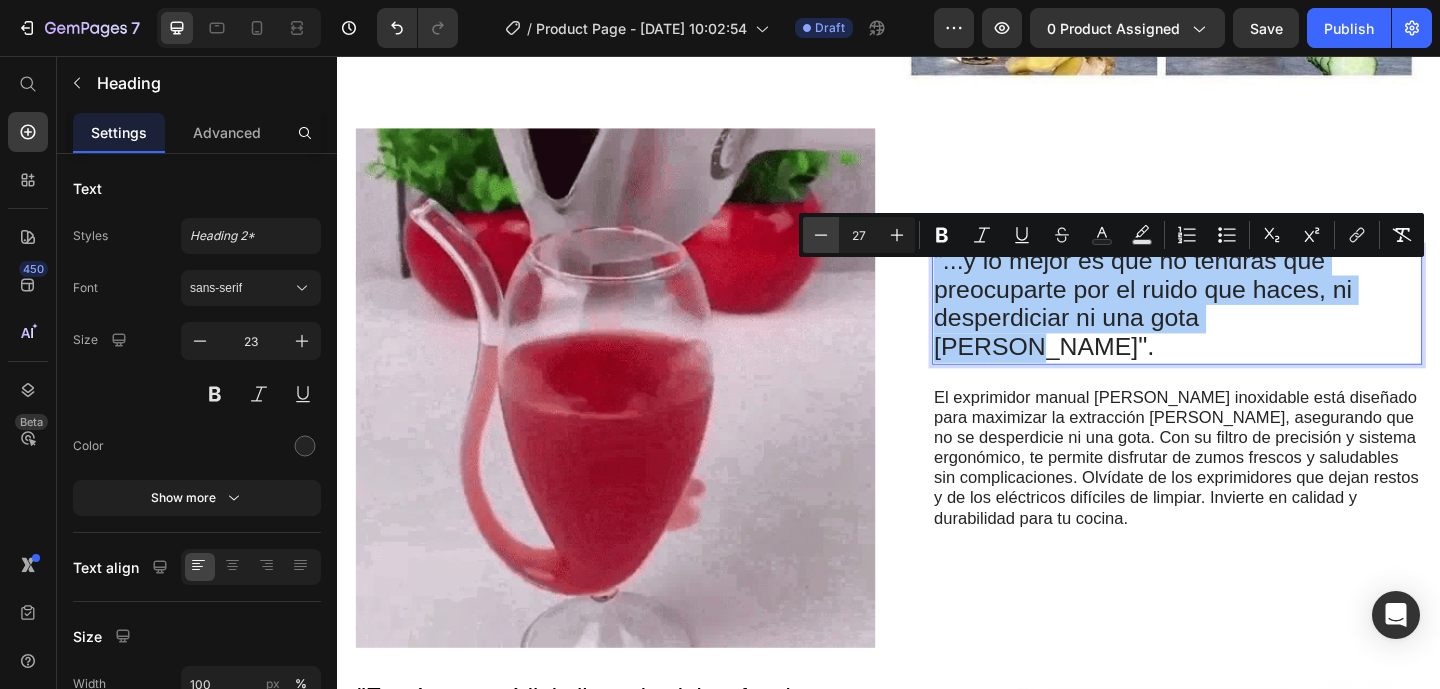 click 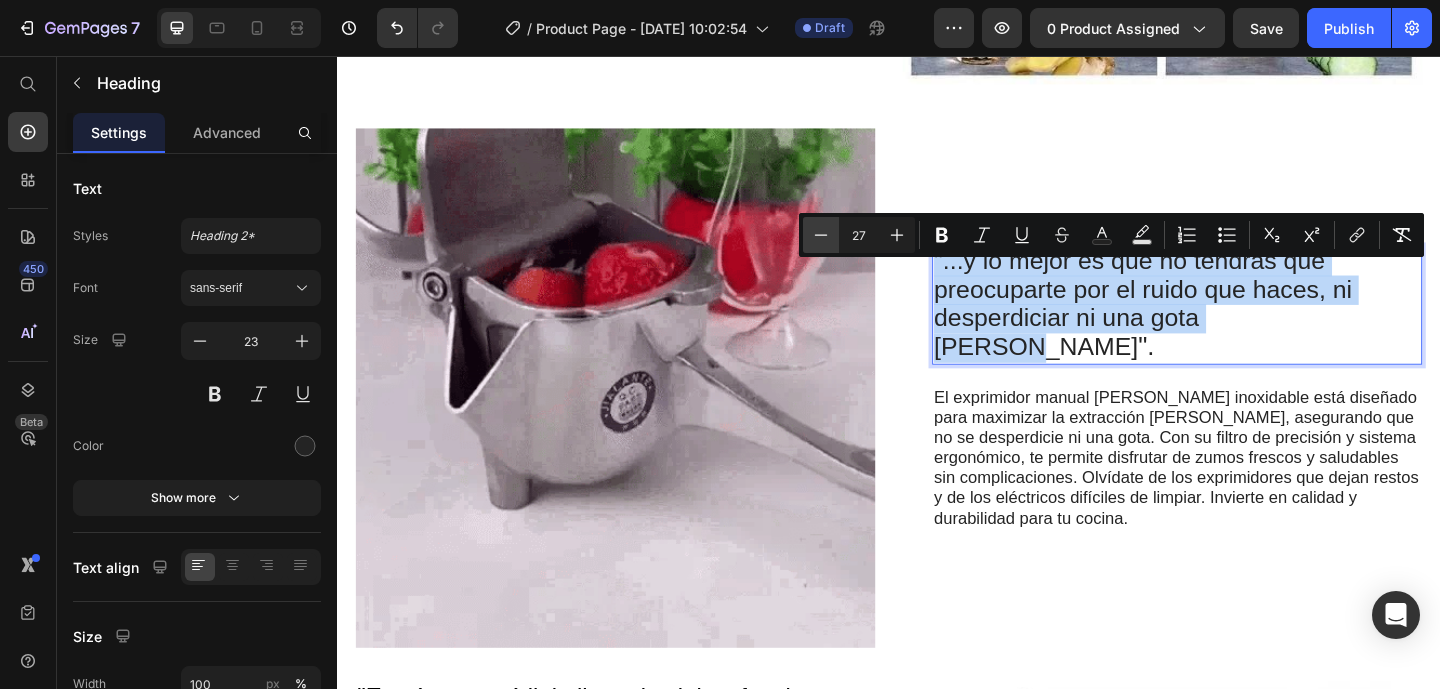 type on "26" 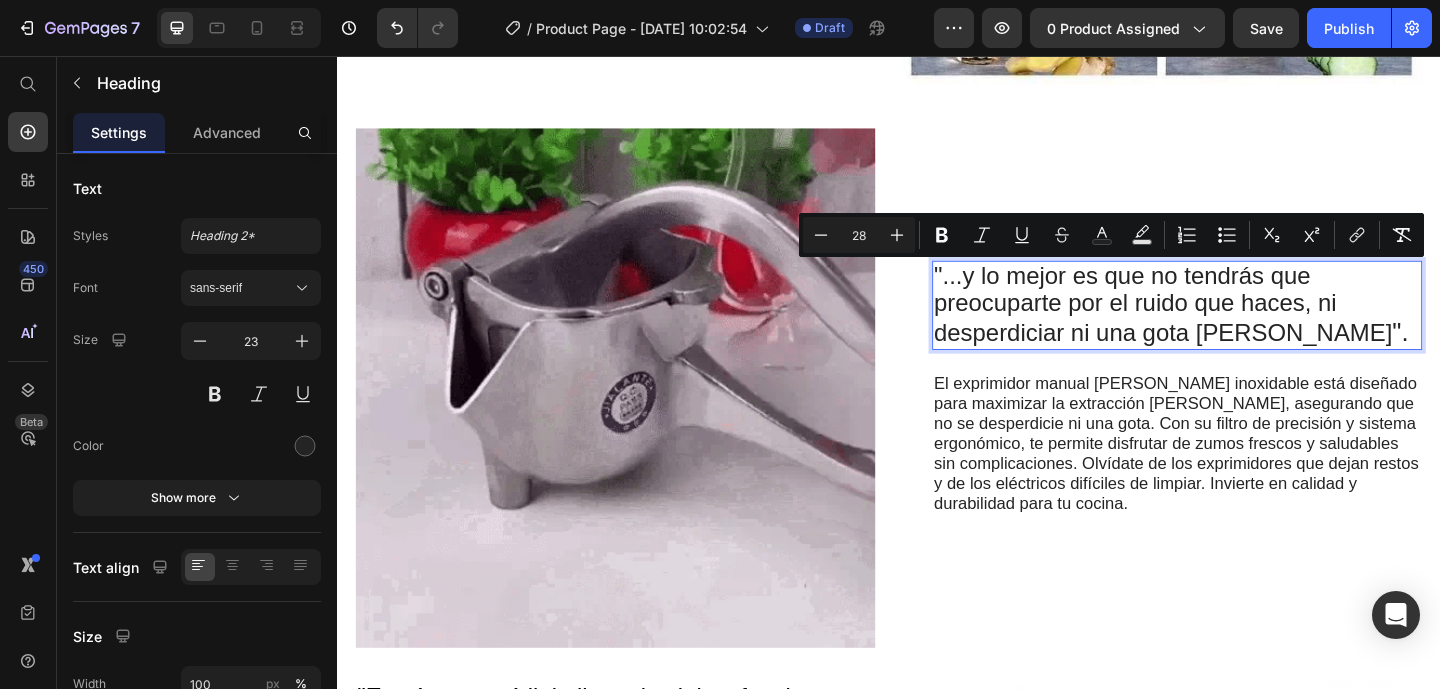 click on ""." at bounding box center [1494, 356] 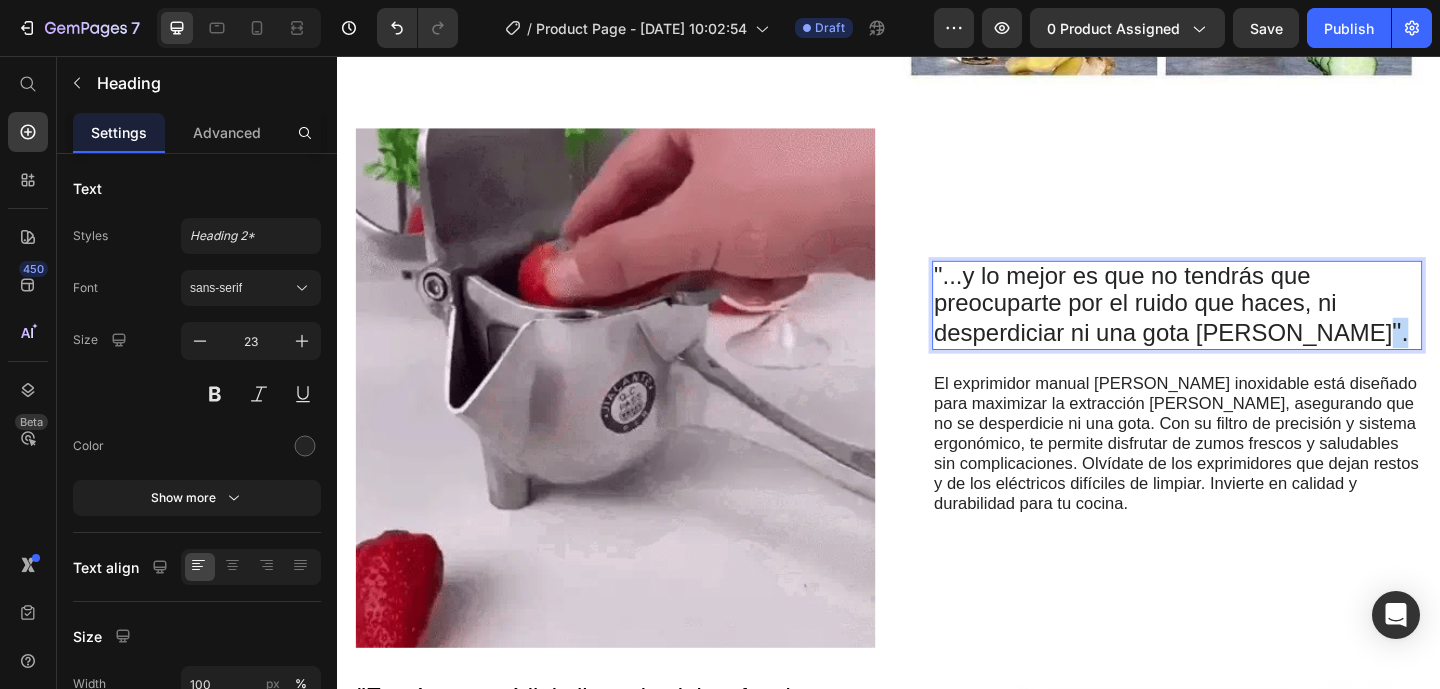 drag, startPoint x: 1396, startPoint y: 362, endPoint x: 1371, endPoint y: 361, distance: 25.019993 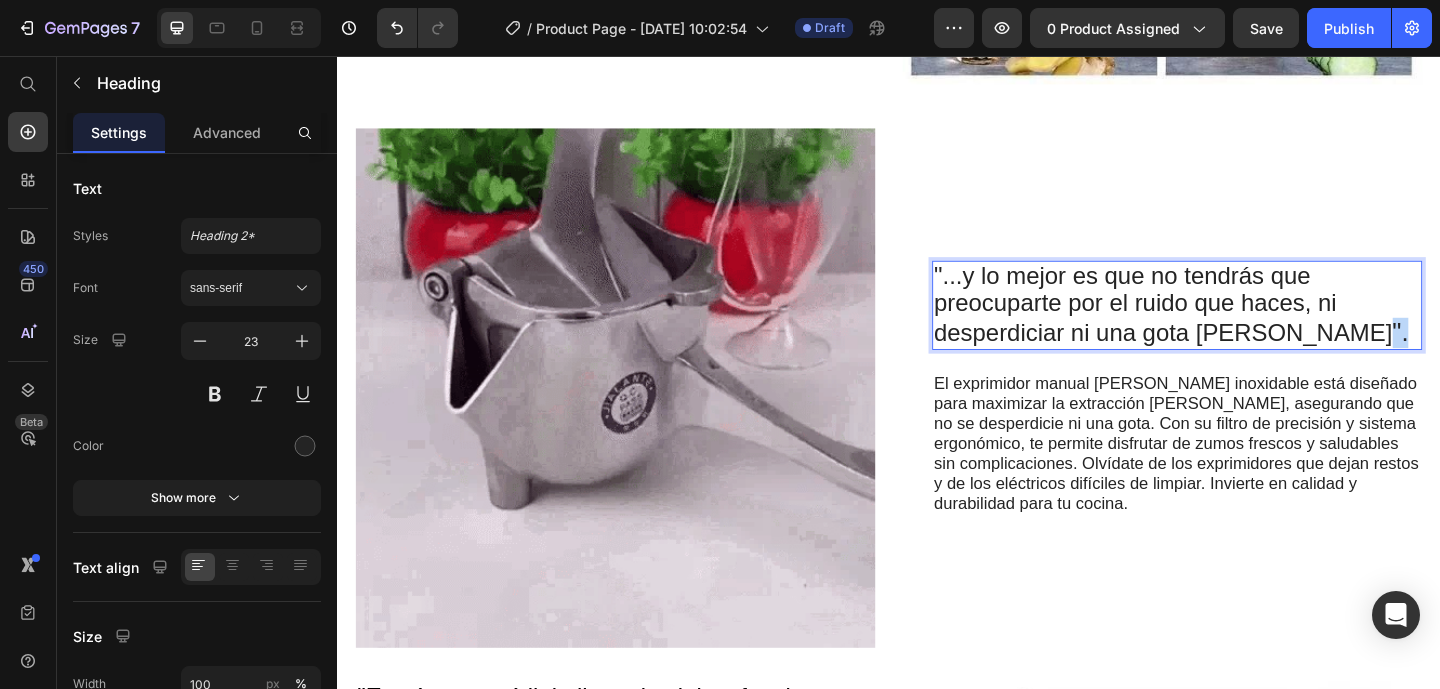 click on ""...y lo mejor es que no tendrás que preocuparte por el ruido que haces, ni desperdiciar ni una gota [PERSON_NAME] "." at bounding box center (1250, 328) 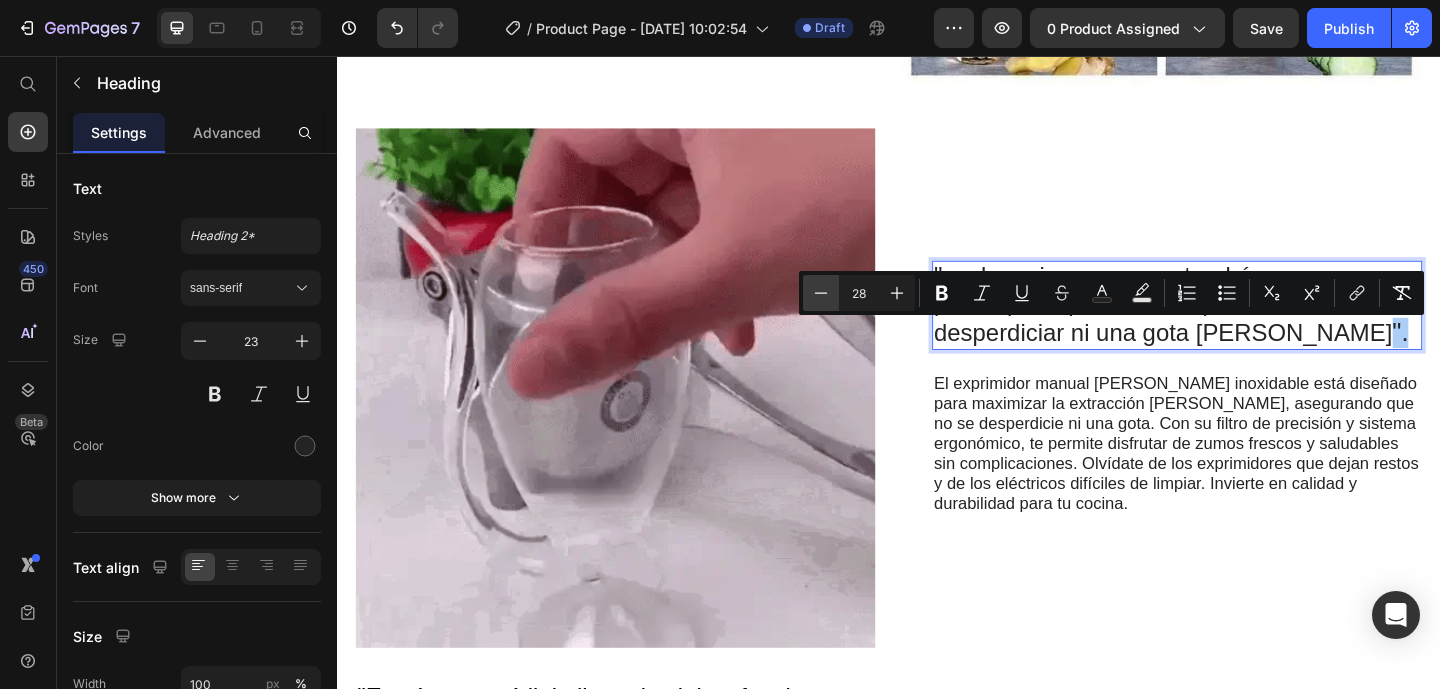 click 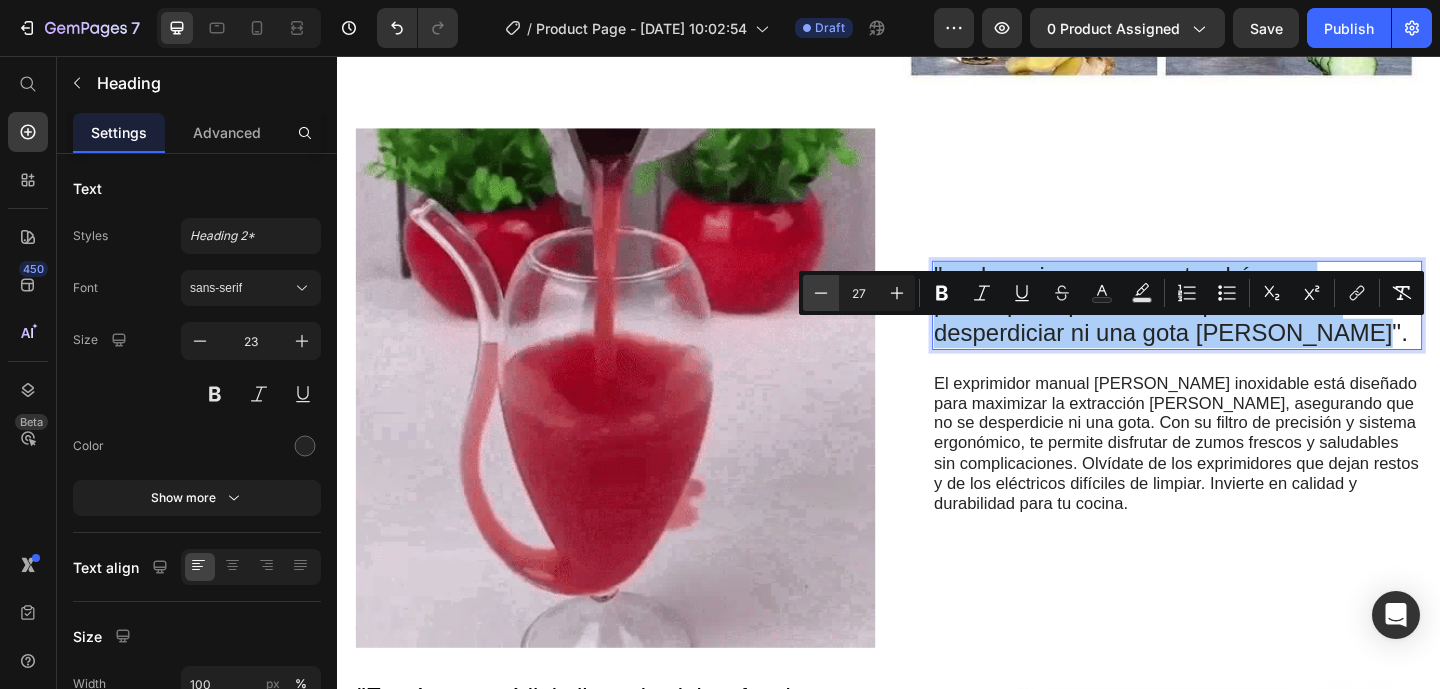 click 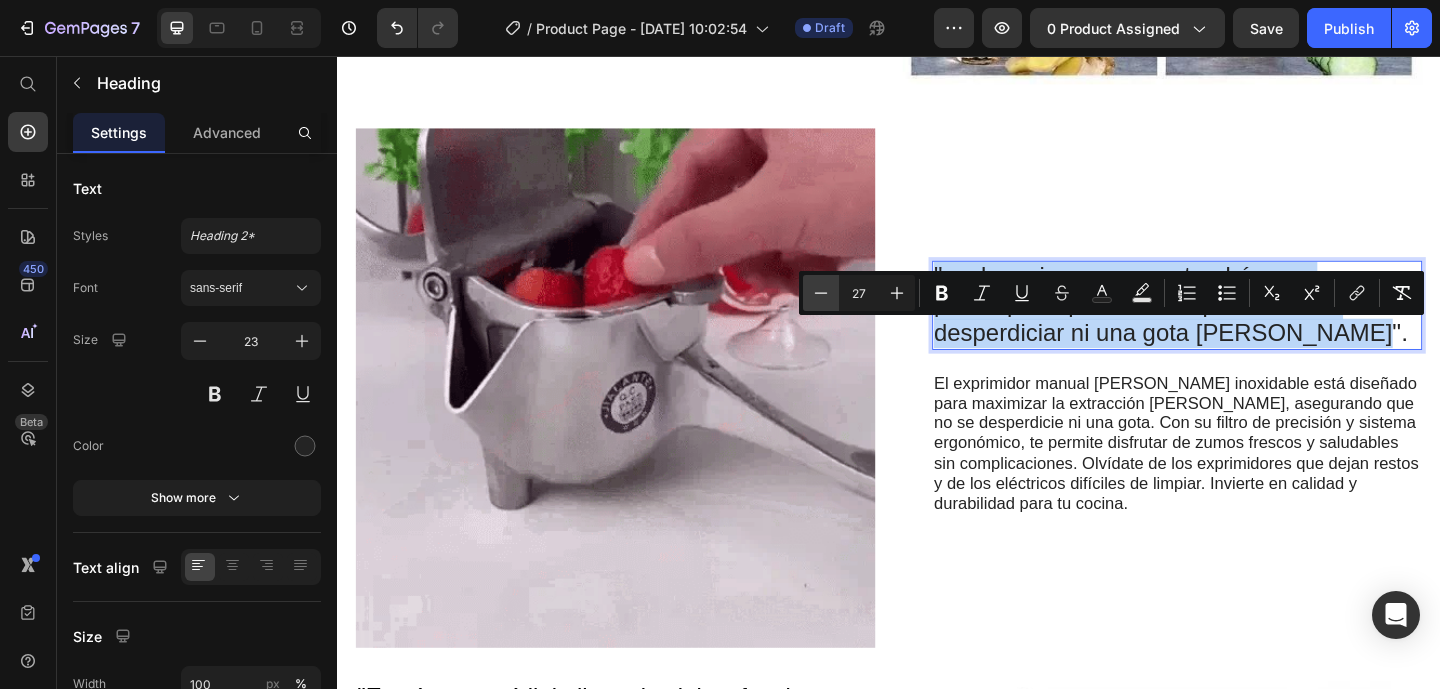 type on "26" 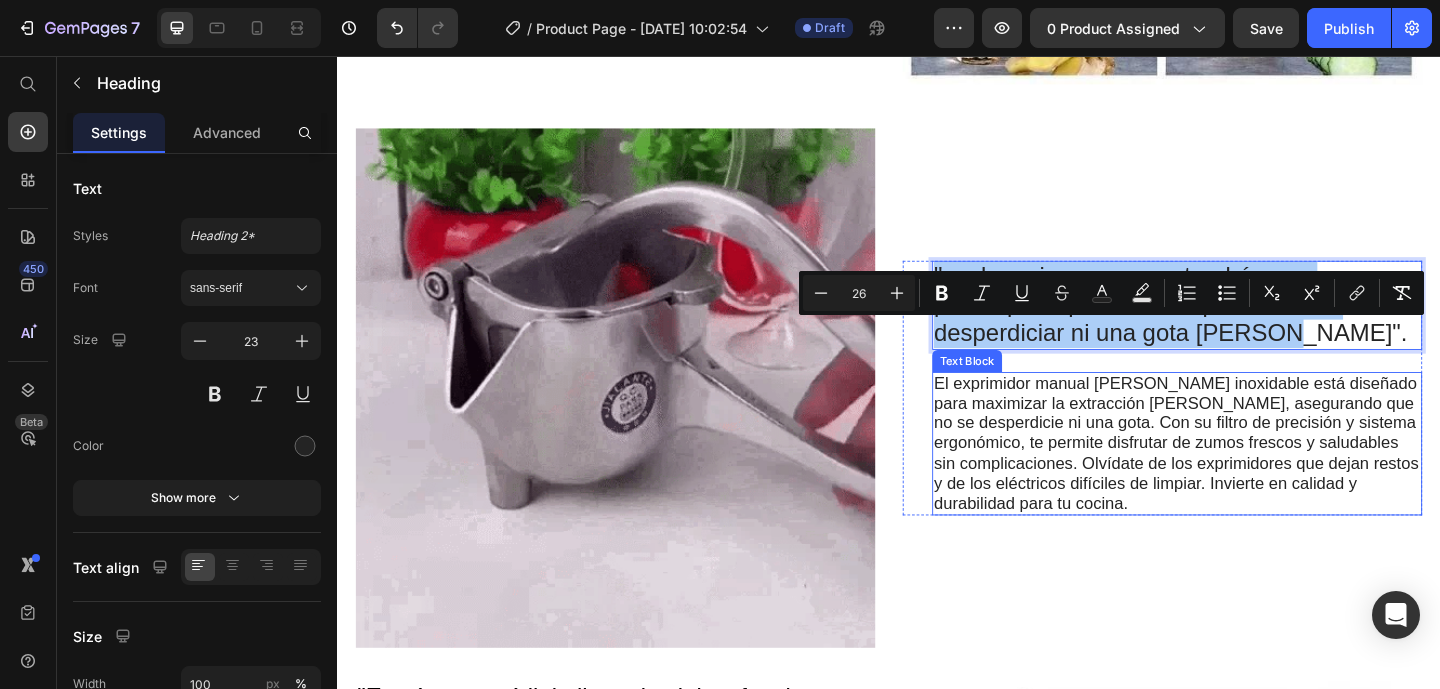 click on "El exprimidor manual [PERSON_NAME] inoxidable está diseñado para maximizar la extracción [PERSON_NAME], asegurando que no se desperdicie ni una gota. Con su filtro de precisión y sistema ergonómico, te permite disfrutar de zumos frescos y saludables sin complicaciones. Olvídate de los exprimidores que dejan restos y de los eléctricos difíciles de limpiar. Invierte en calidad y durabilidad para tu cocina." at bounding box center [1249, 477] 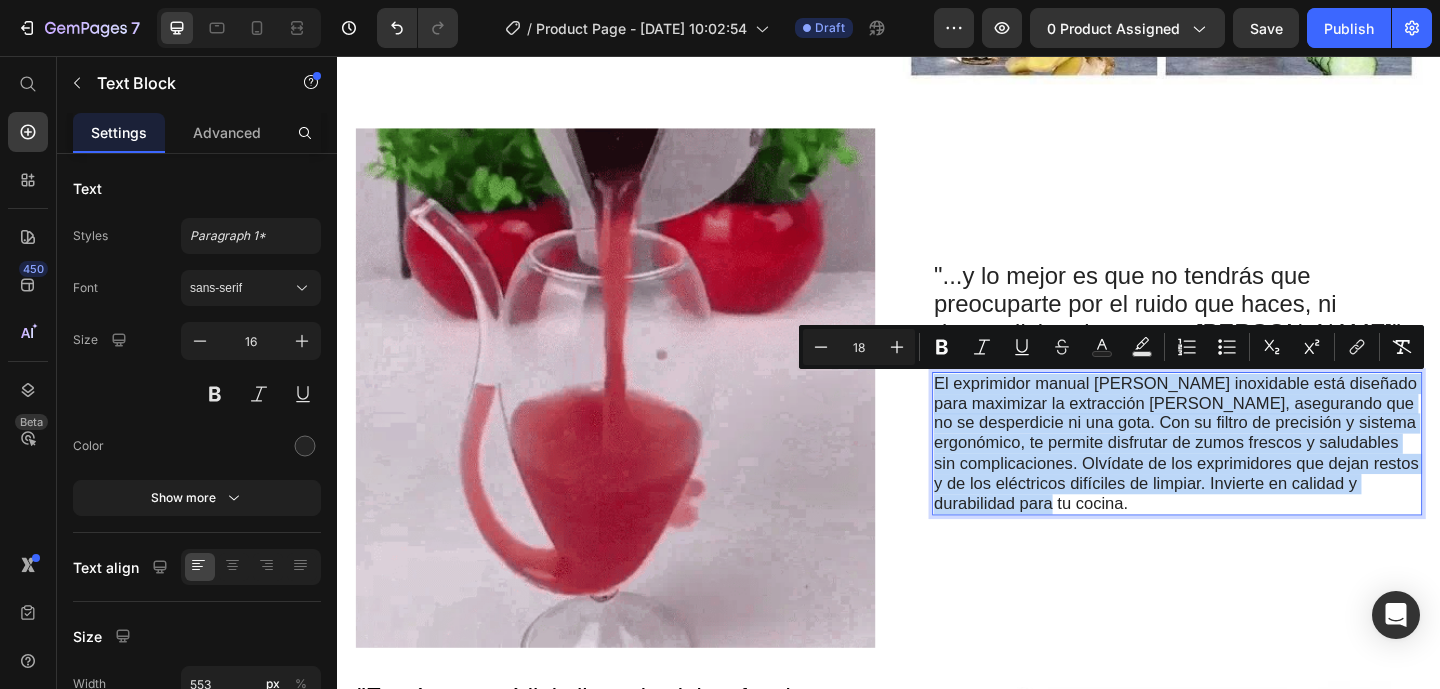 drag, startPoint x: 991, startPoint y: 410, endPoint x: 1225, endPoint y: 542, distance: 268.66336 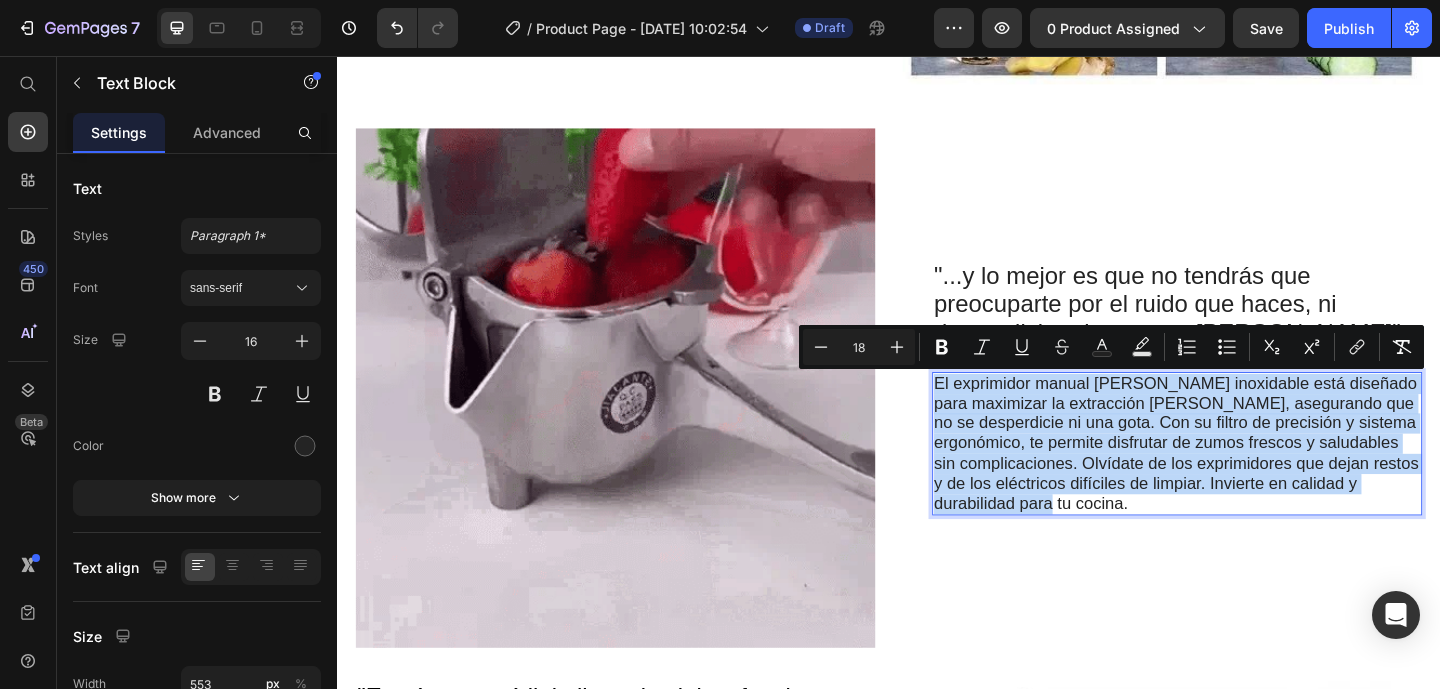 click on "El exprimidor manual [PERSON_NAME] inoxidable está diseñado para maximizar la extracción [PERSON_NAME], asegurando que no se desperdicie ni una gota. Con su filtro de precisión y sistema ergonómico, te permite disfrutar de zumos frescos y saludables sin complicaciones. Olvídate de los exprimidores que dejan restos y de los eléctricos difíciles de limpiar. Invierte en calidad y durabilidad para tu cocina." at bounding box center [1250, 478] 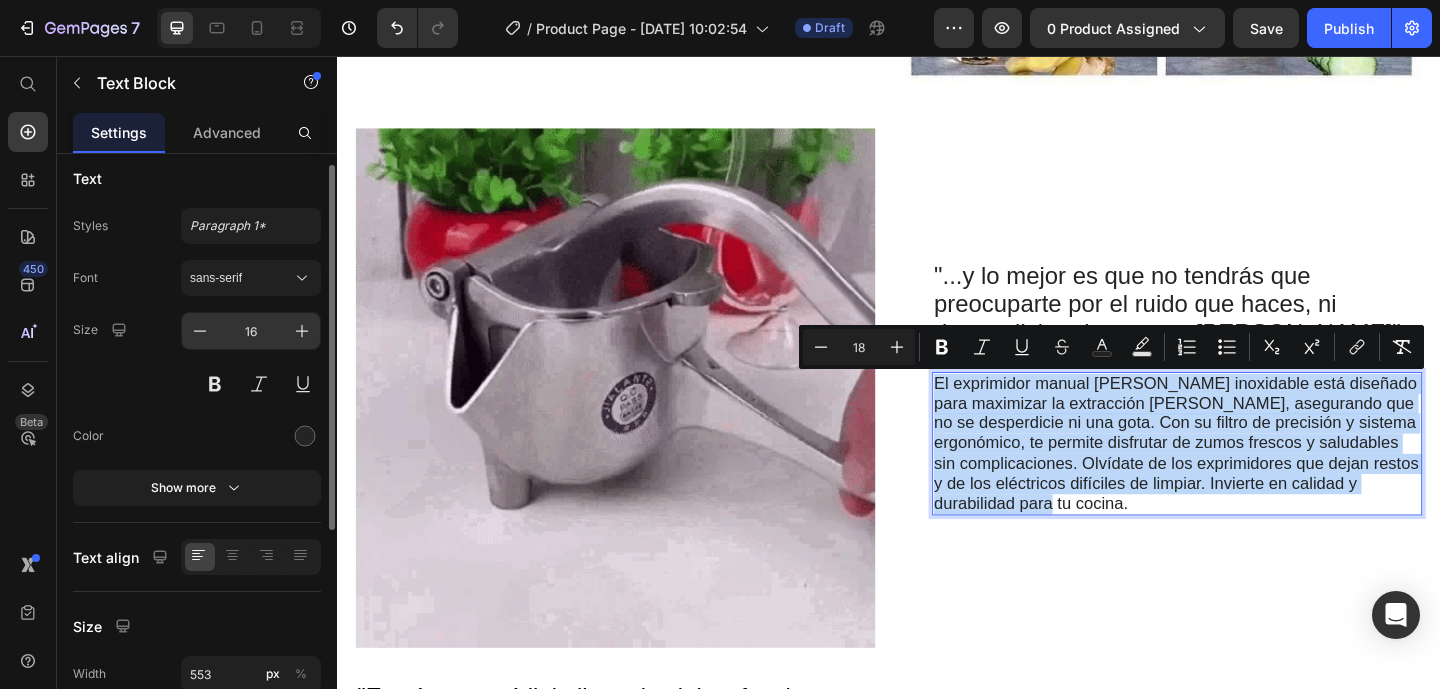 scroll, scrollTop: 13, scrollLeft: 0, axis: vertical 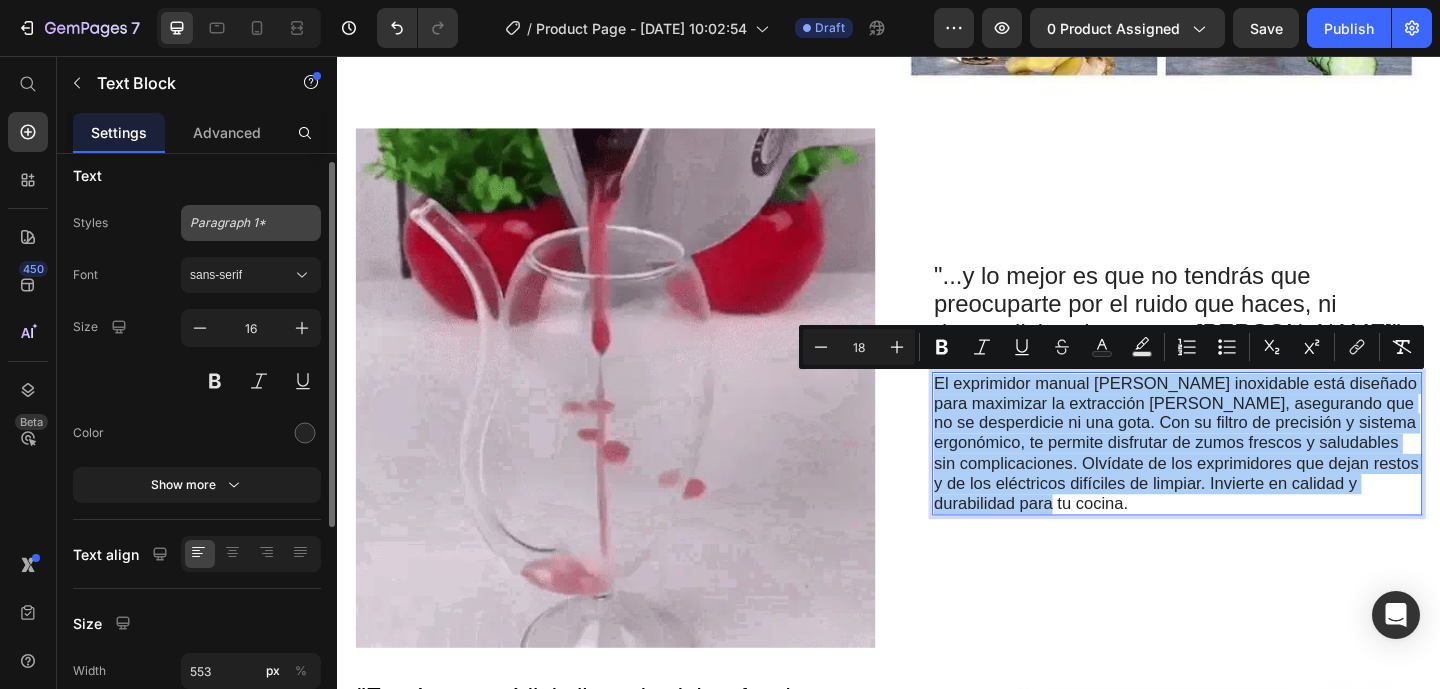 click on "Paragraph 1*" 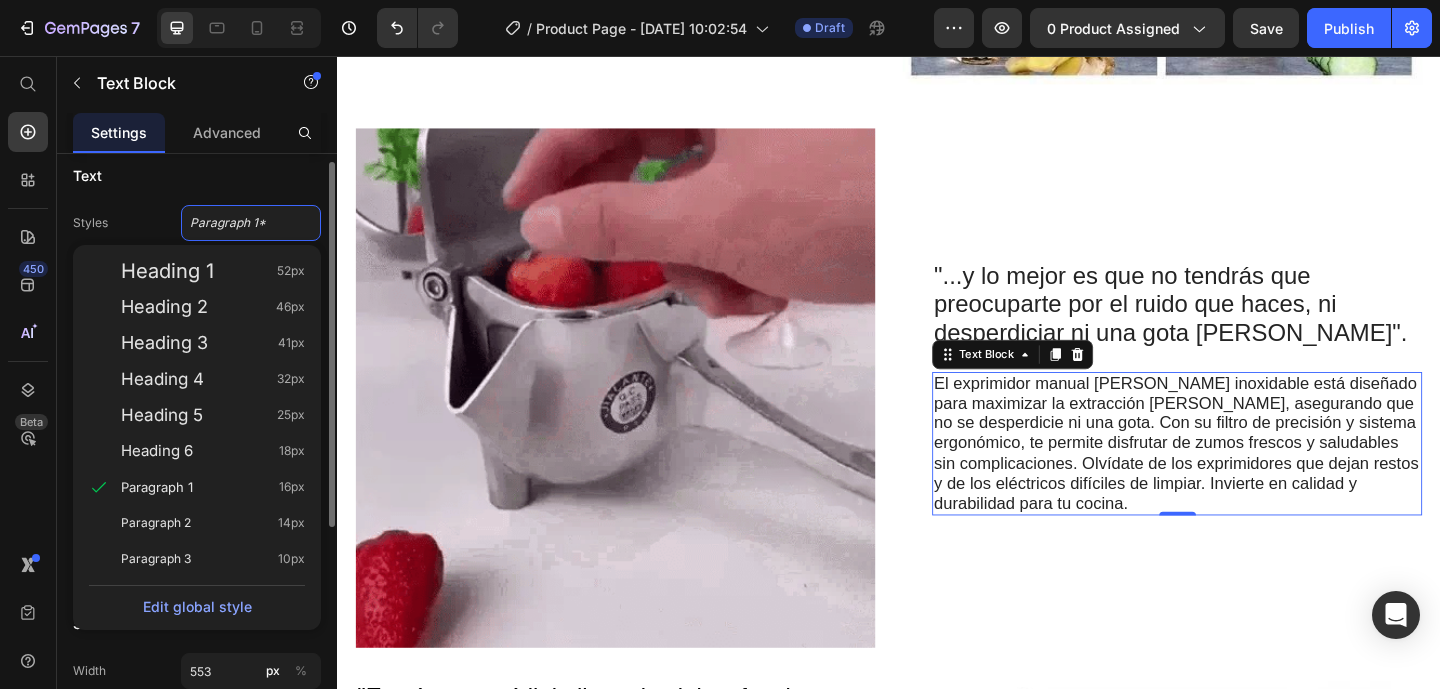 click on "Styles Paragraph 1* Heading 1 52px Heading 2 46px Heading 3 41px Heading 4 32px Heading 5 25px Heading 6 18px Paragraph 1 16px Paragraph 2 14px Paragraph 3 10px  Edit global style" at bounding box center [197, 223] 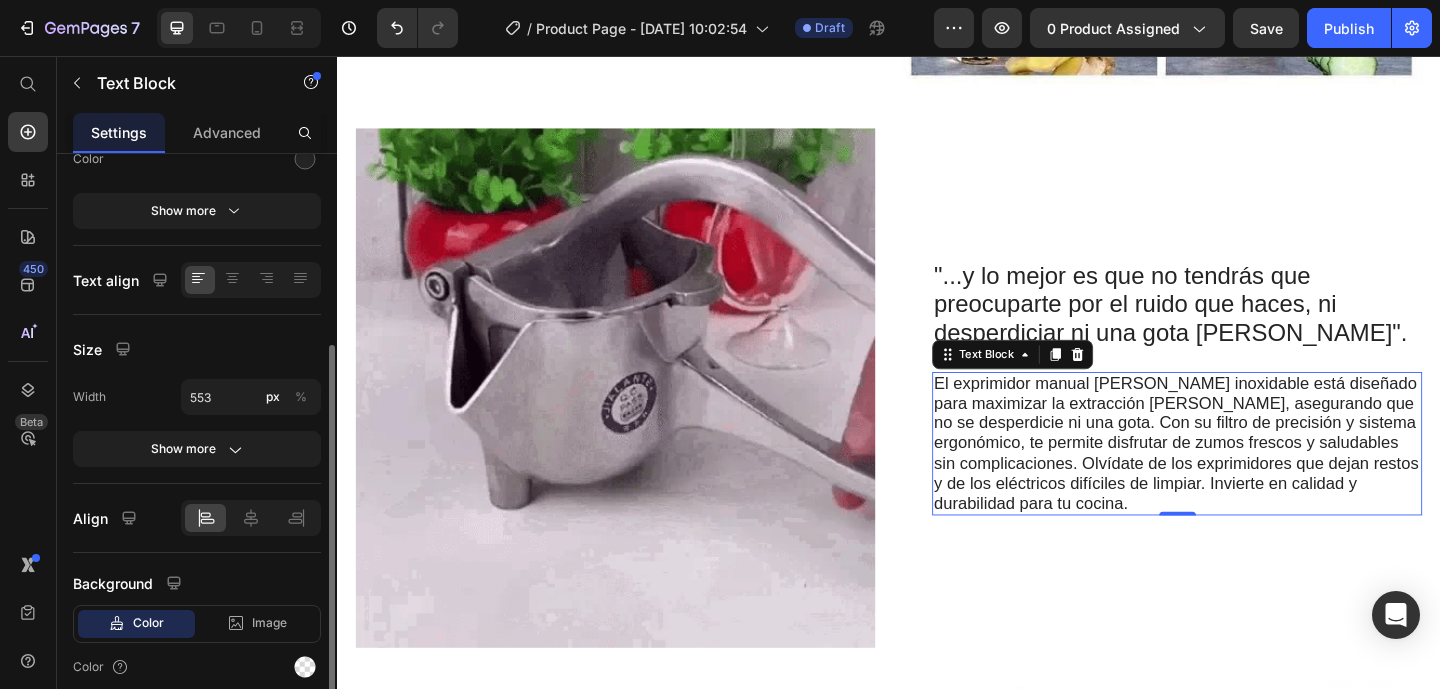 scroll, scrollTop: 301, scrollLeft: 0, axis: vertical 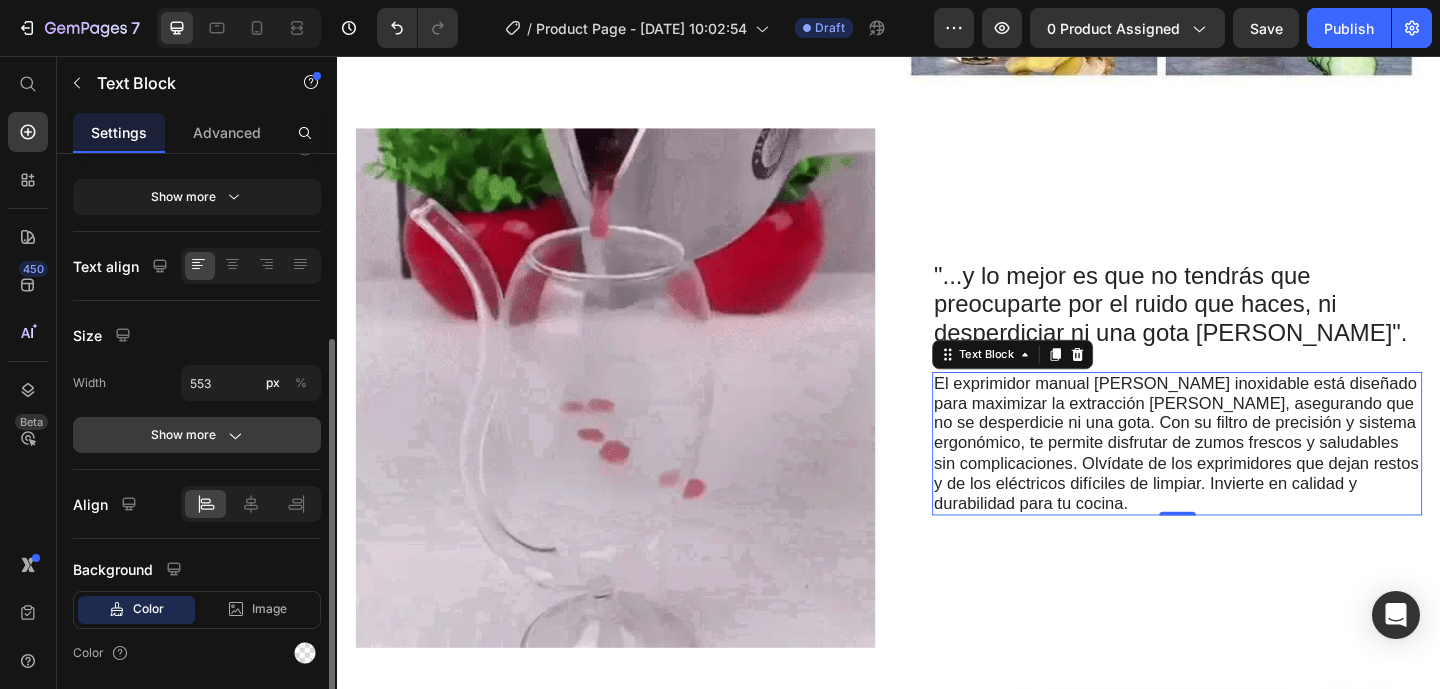 click 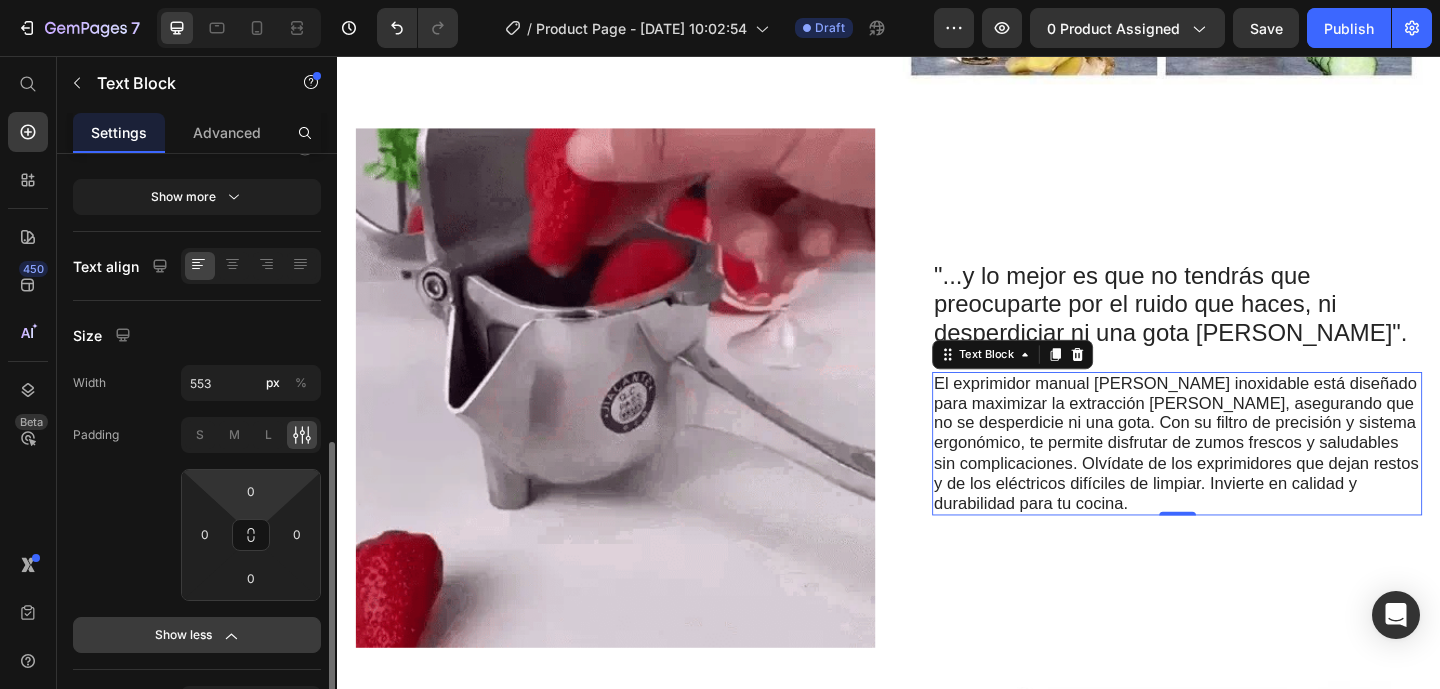 scroll, scrollTop: 409, scrollLeft: 0, axis: vertical 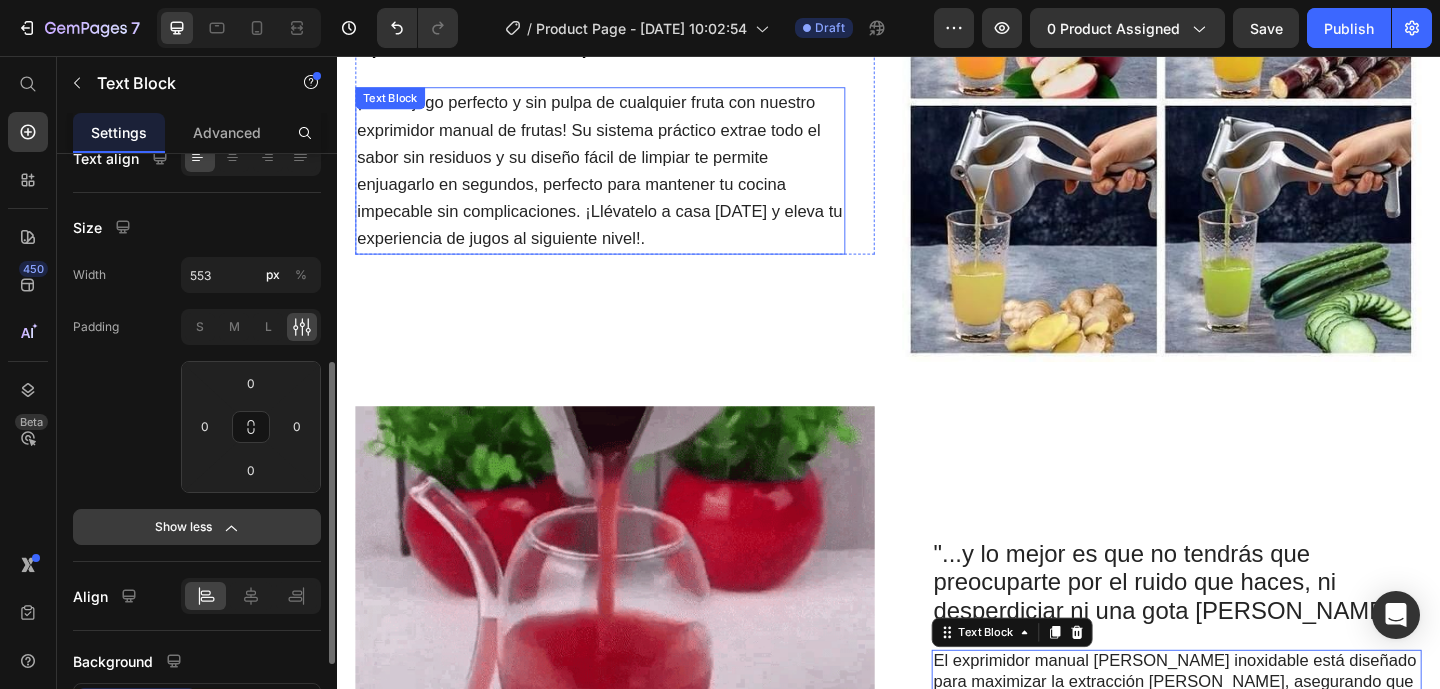 click on "¡Obtén jugo perfecto y sin pulpa de cualquier fruta con nuestro exprimidor manual de frutas! Su sistema práctico extrae todo el sabor sin residuos y su diseño fácil de limpiar te permite enjuagarlo en segundos, perfecto para mantener tu cocina impecable sin complicaciones. ¡Llévatelo a casa [DATE] y eleva tu experiencia de jugos al siguiente nivel!." at bounding box center (623, 181) 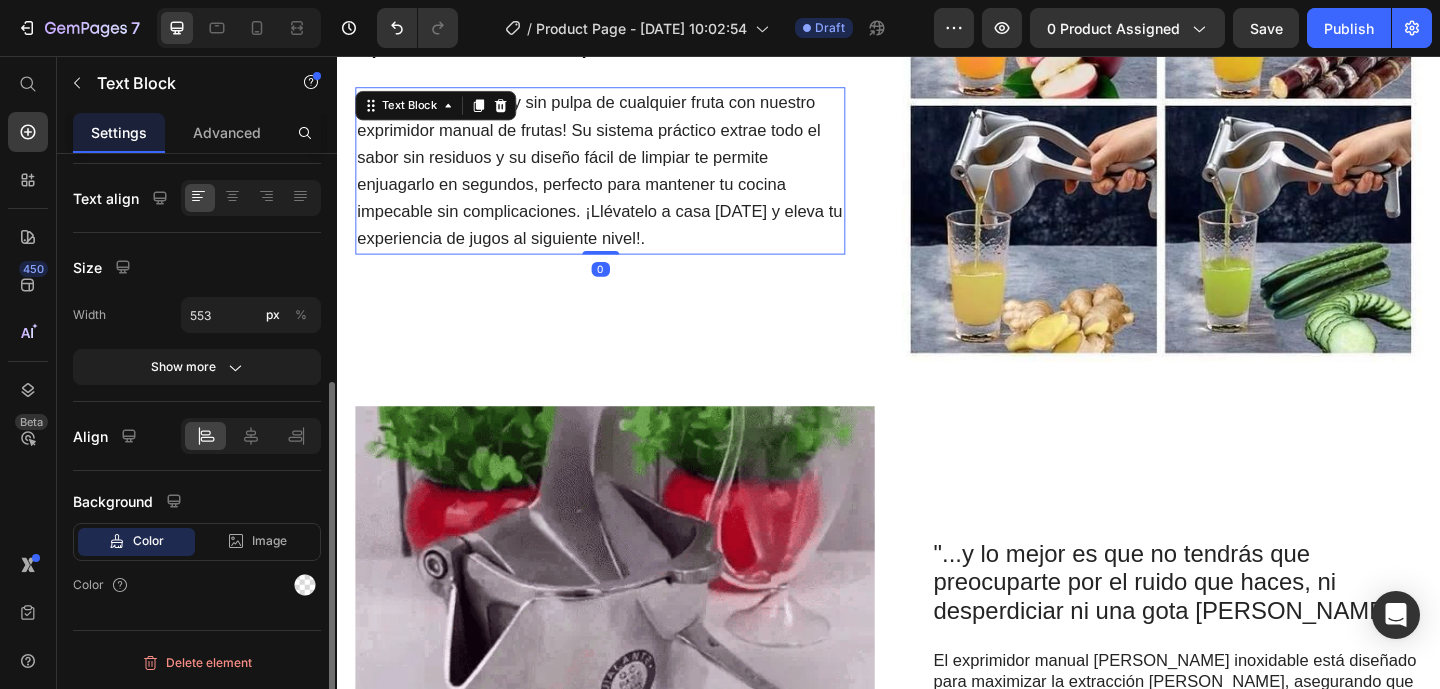 scroll, scrollTop: 369, scrollLeft: 0, axis: vertical 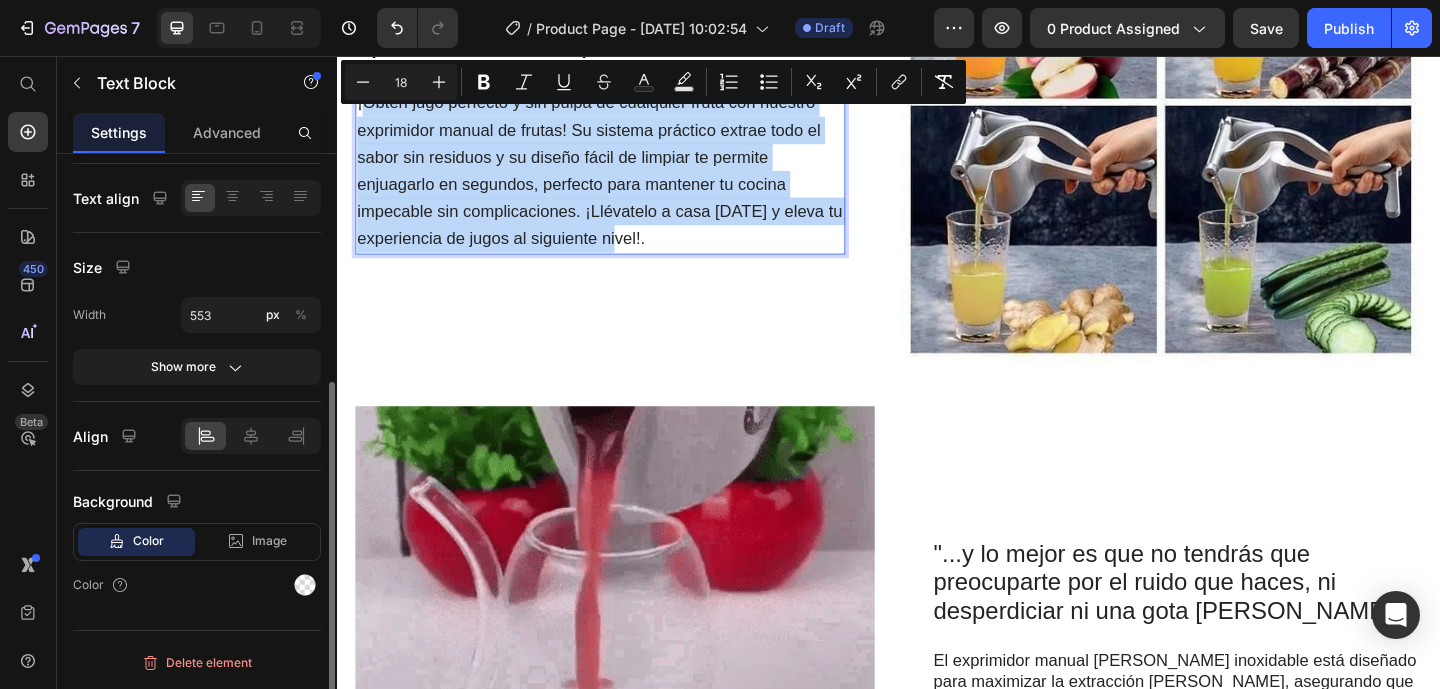 drag, startPoint x: 665, startPoint y: 253, endPoint x: 361, endPoint y: 105, distance: 338.1124 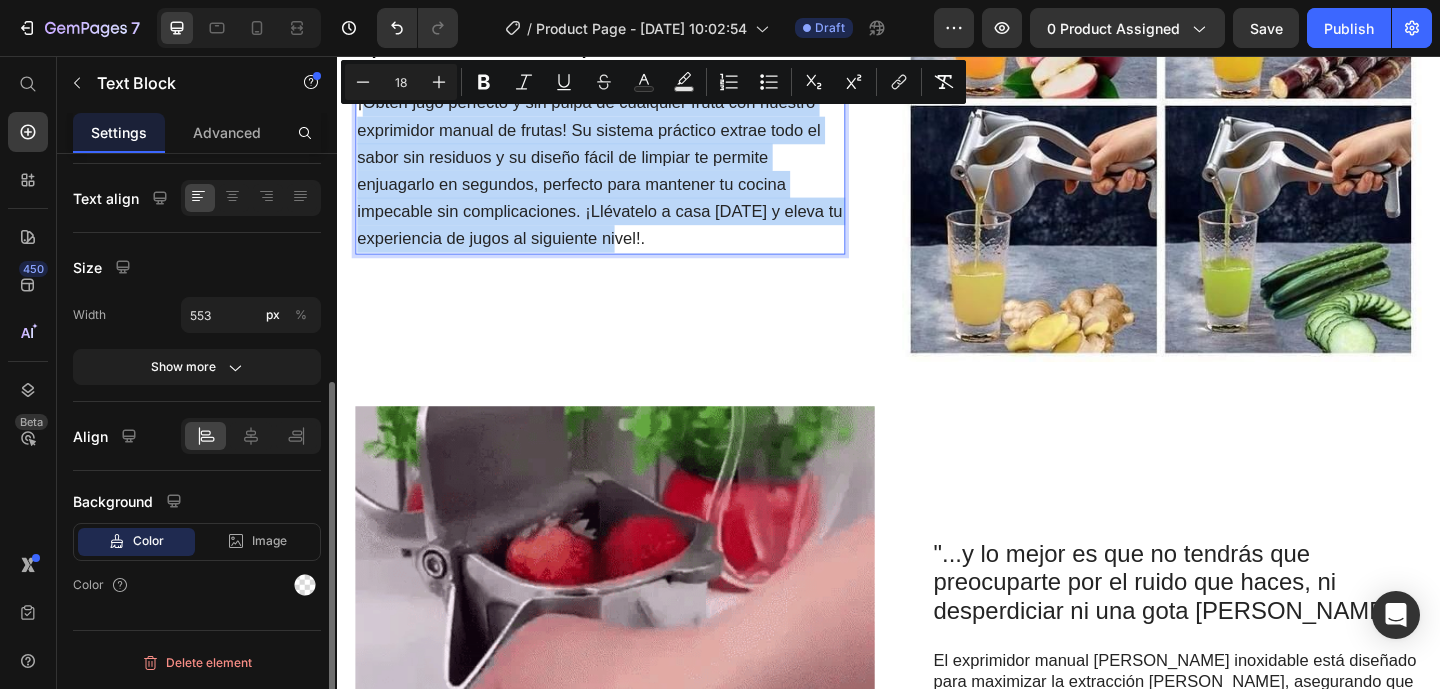 click on "¡Obtén jugo perfecto y sin pulpa de cualquier fruta con nuestro exprimidor manual de frutas! Su sistema práctico extrae todo el sabor sin residuos y su diseño fácil de limpiar te permite enjuagarlo en segundos, perfecto para mantener tu cocina impecable sin complicaciones. ¡Llévatelo a casa [DATE] y eleva tu experiencia de jugos al siguiente nivel!." at bounding box center (623, 181) 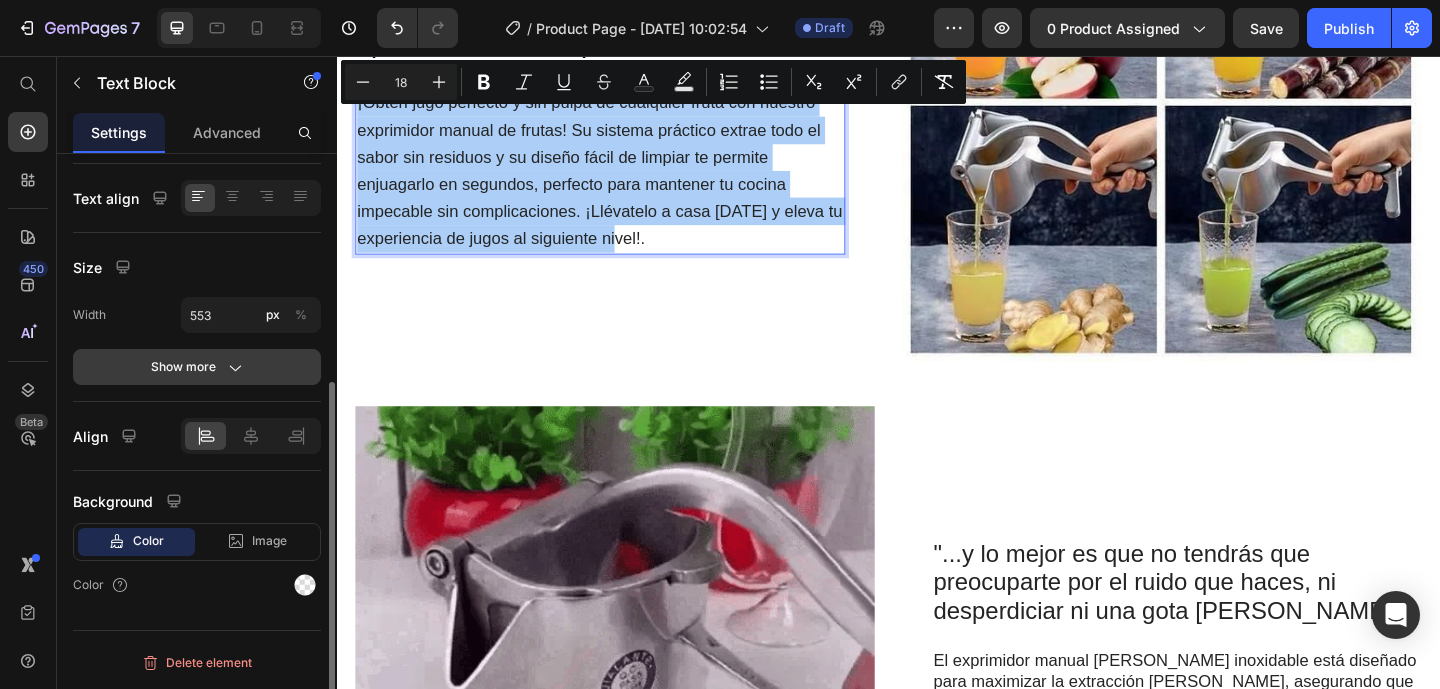 click 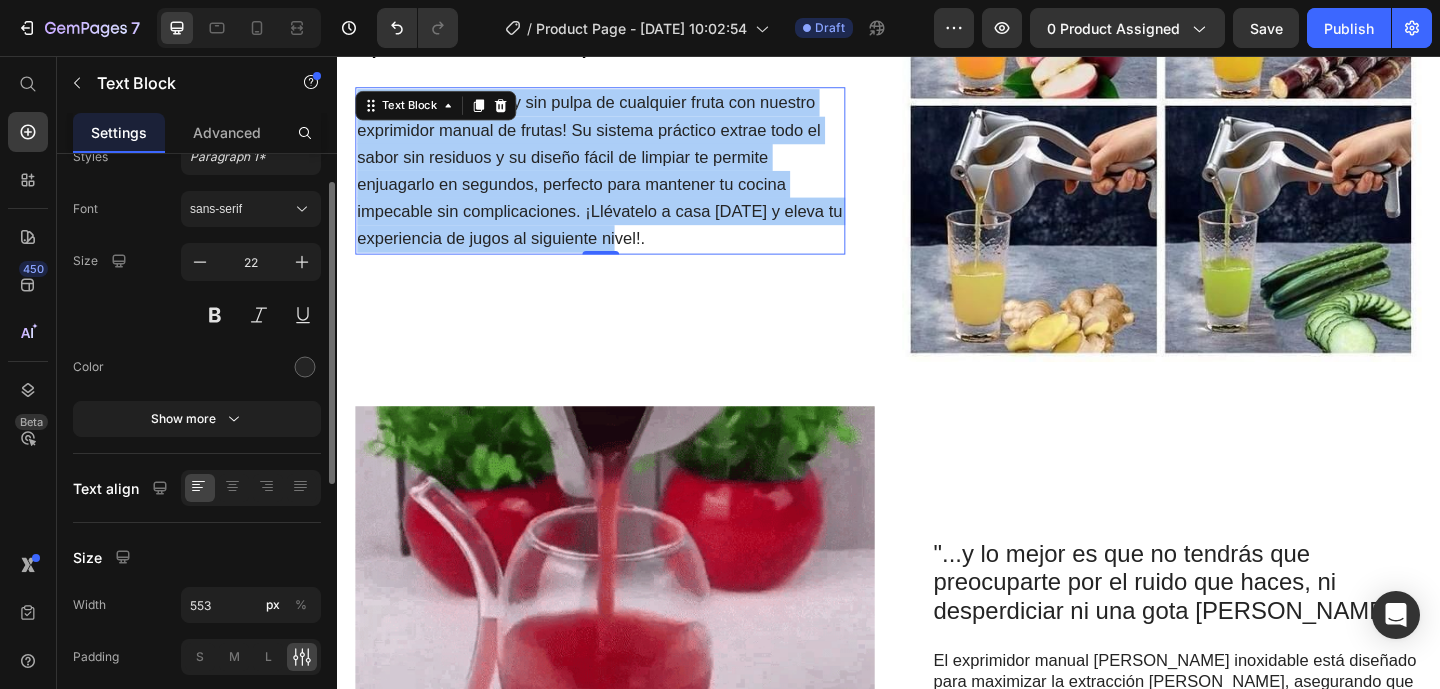 scroll, scrollTop: 70, scrollLeft: 0, axis: vertical 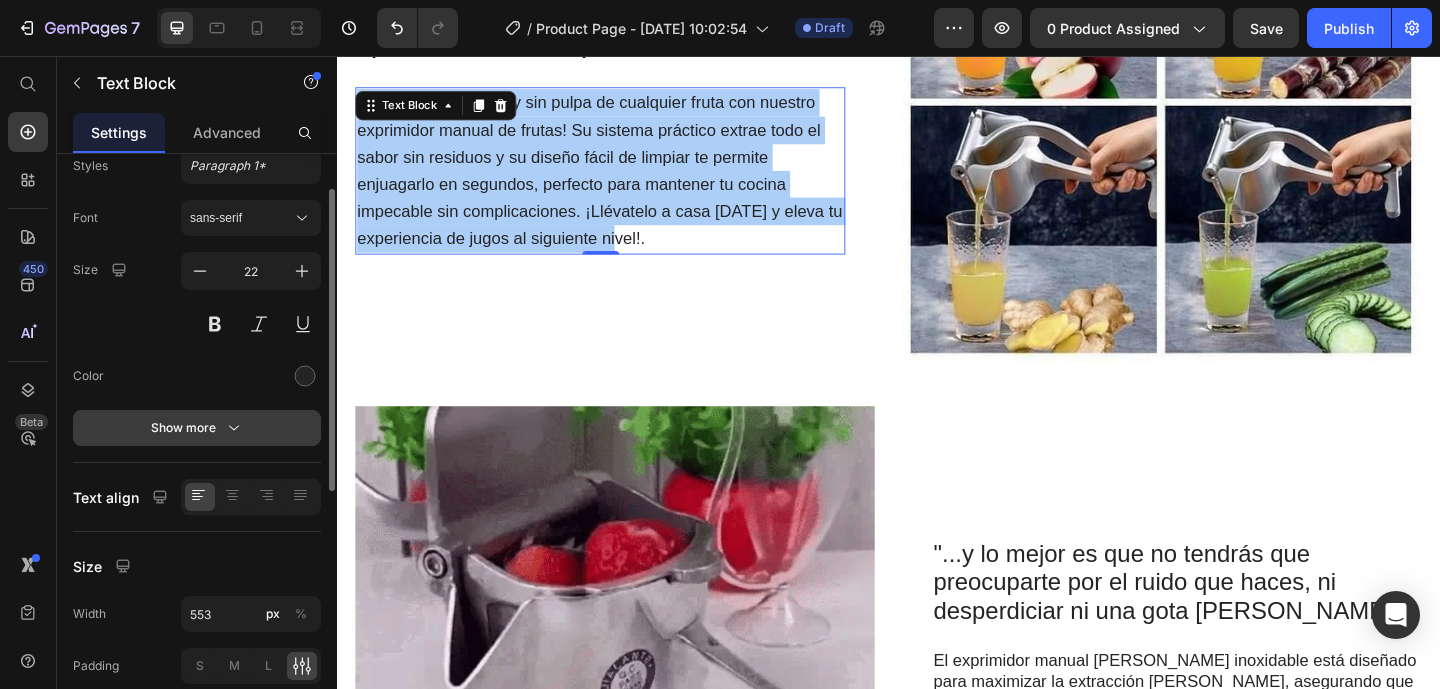 click on "Show more" at bounding box center (197, 428) 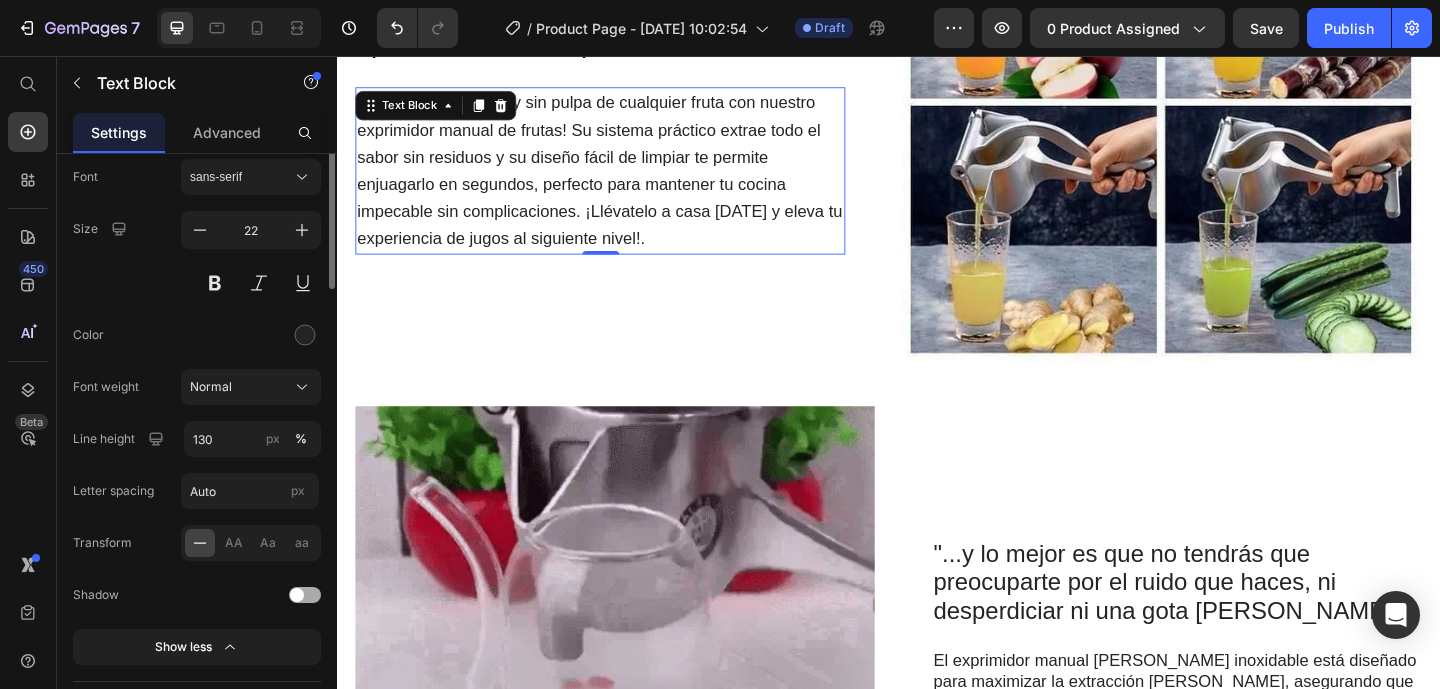 scroll, scrollTop: 0, scrollLeft: 0, axis: both 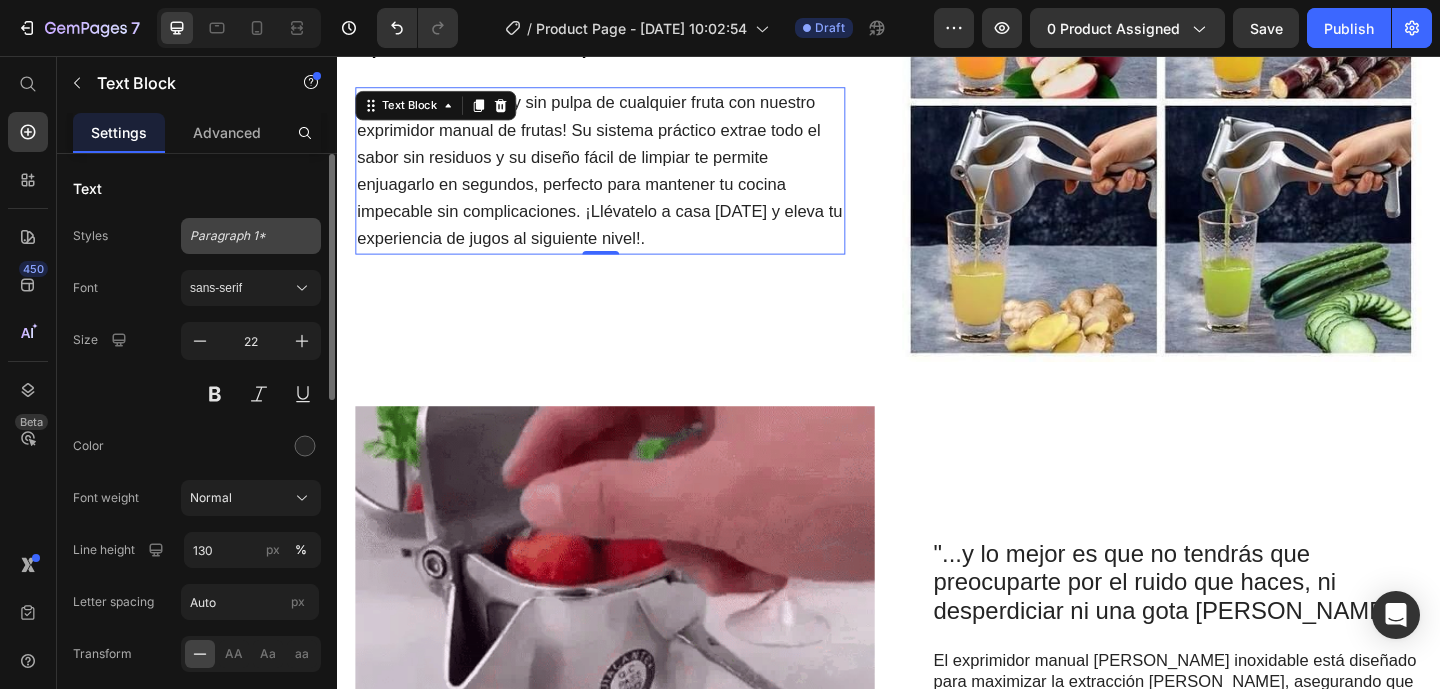 click on "Paragraph 1*" 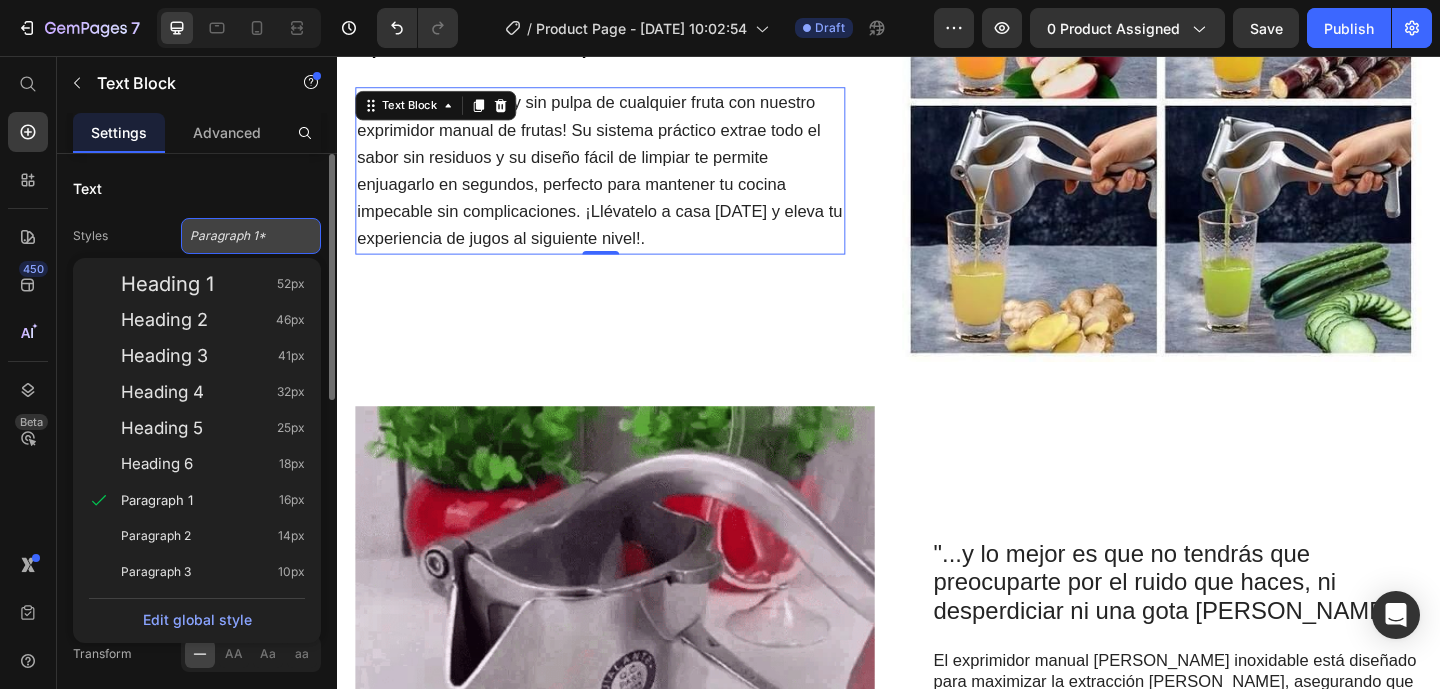 click on "Paragraph 1*" 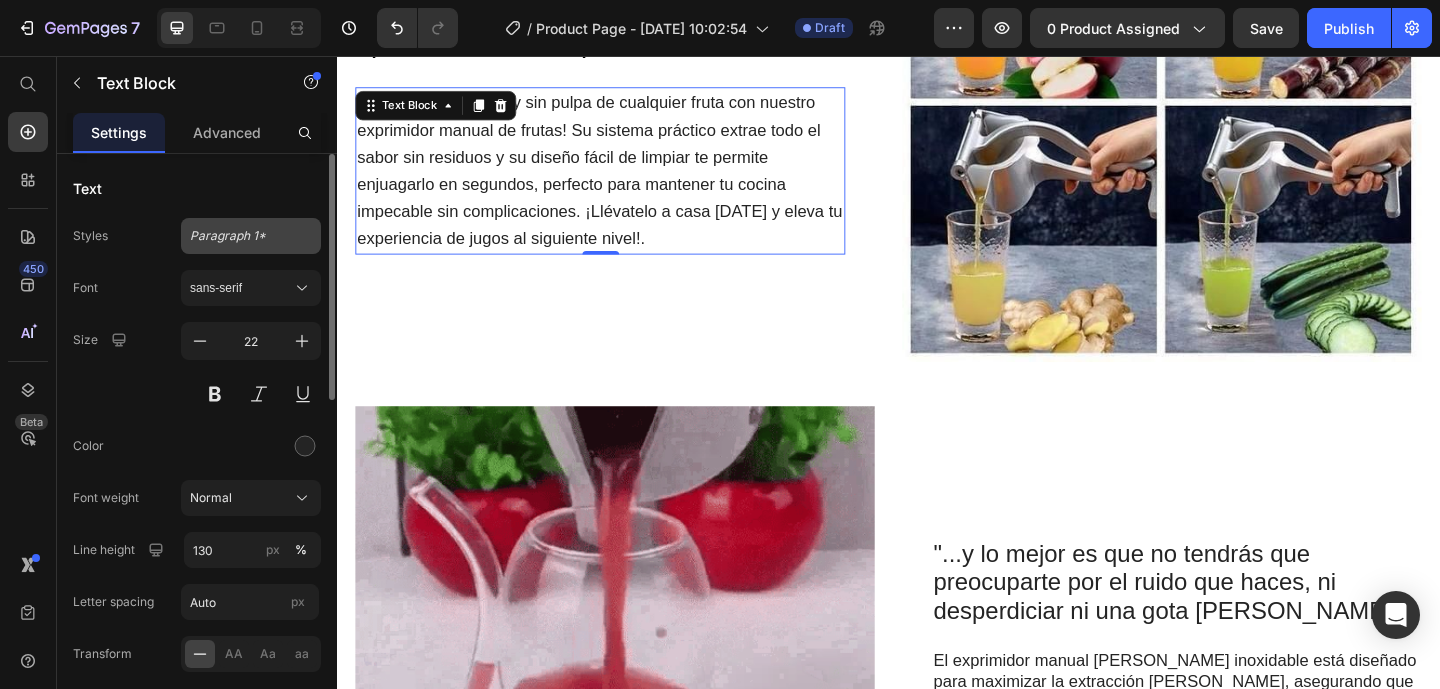 click on "Paragraph 1*" 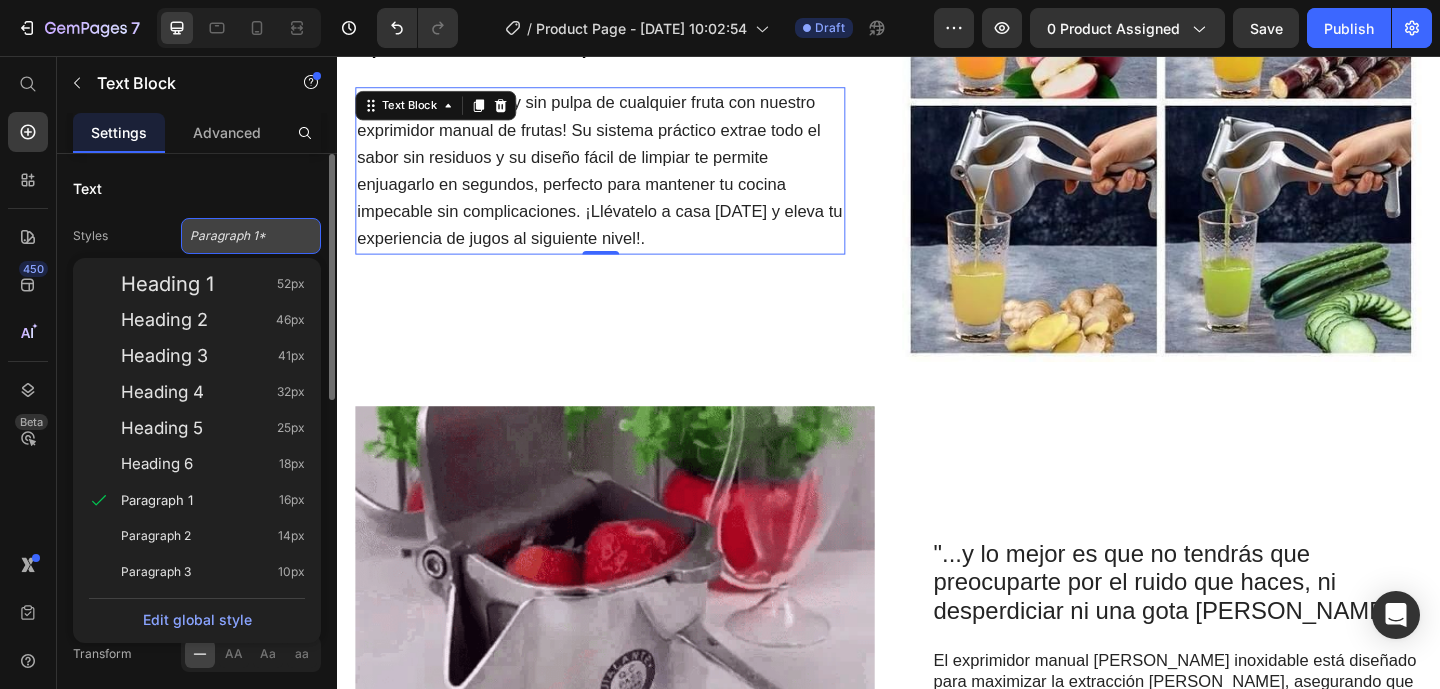 click on "Paragraph 1*" 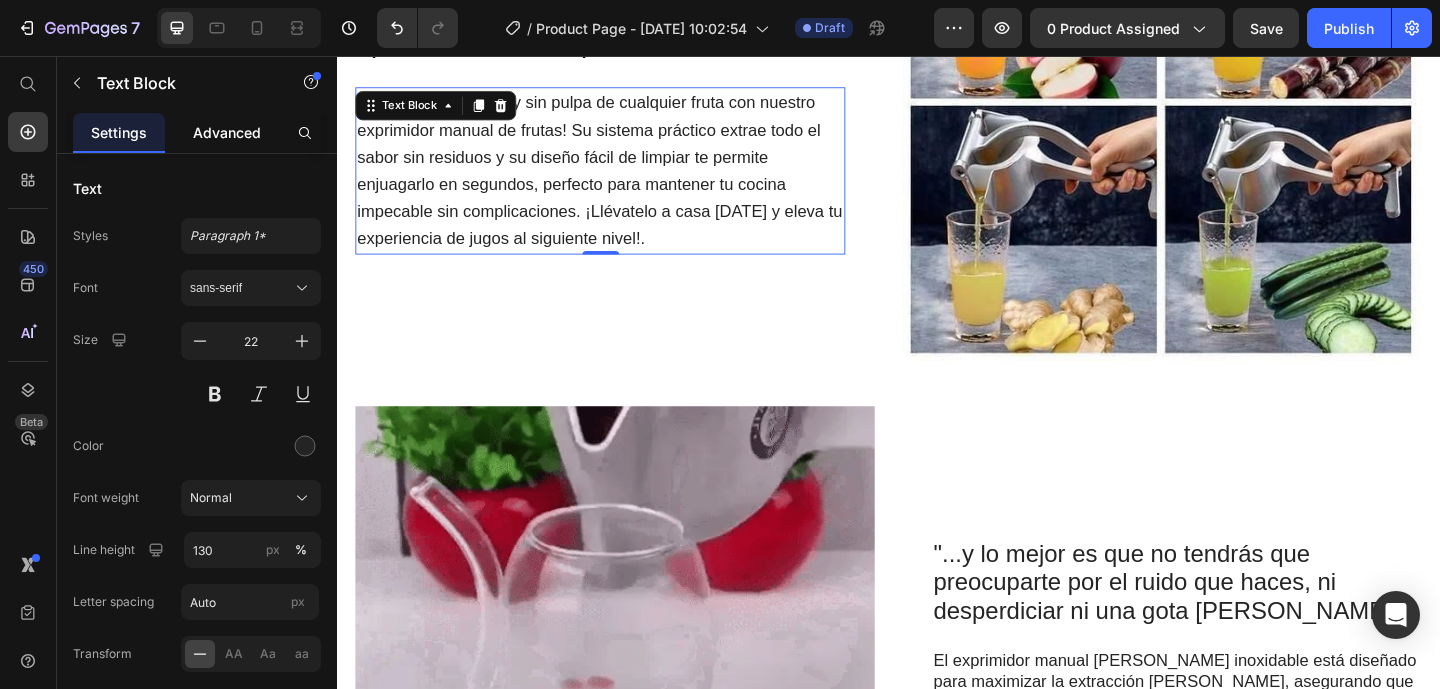 click on "Advanced" at bounding box center [227, 132] 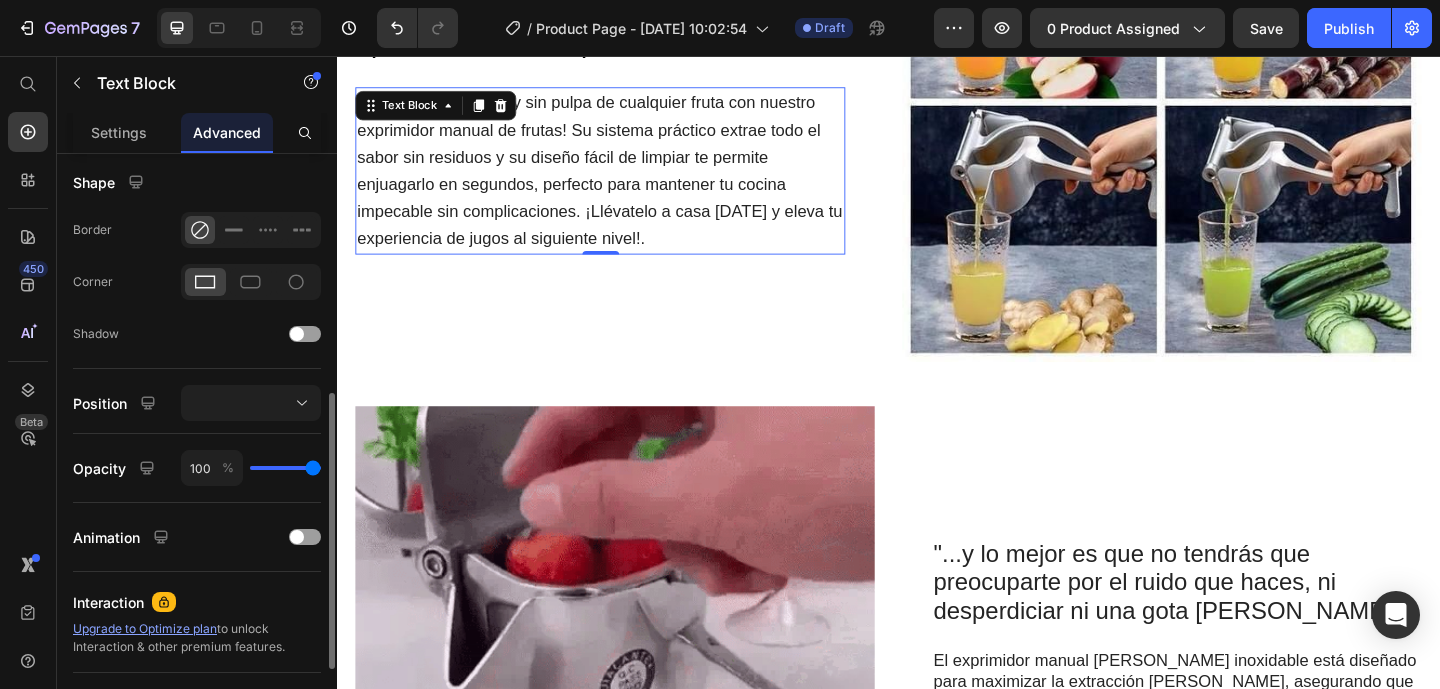 scroll, scrollTop: 507, scrollLeft: 0, axis: vertical 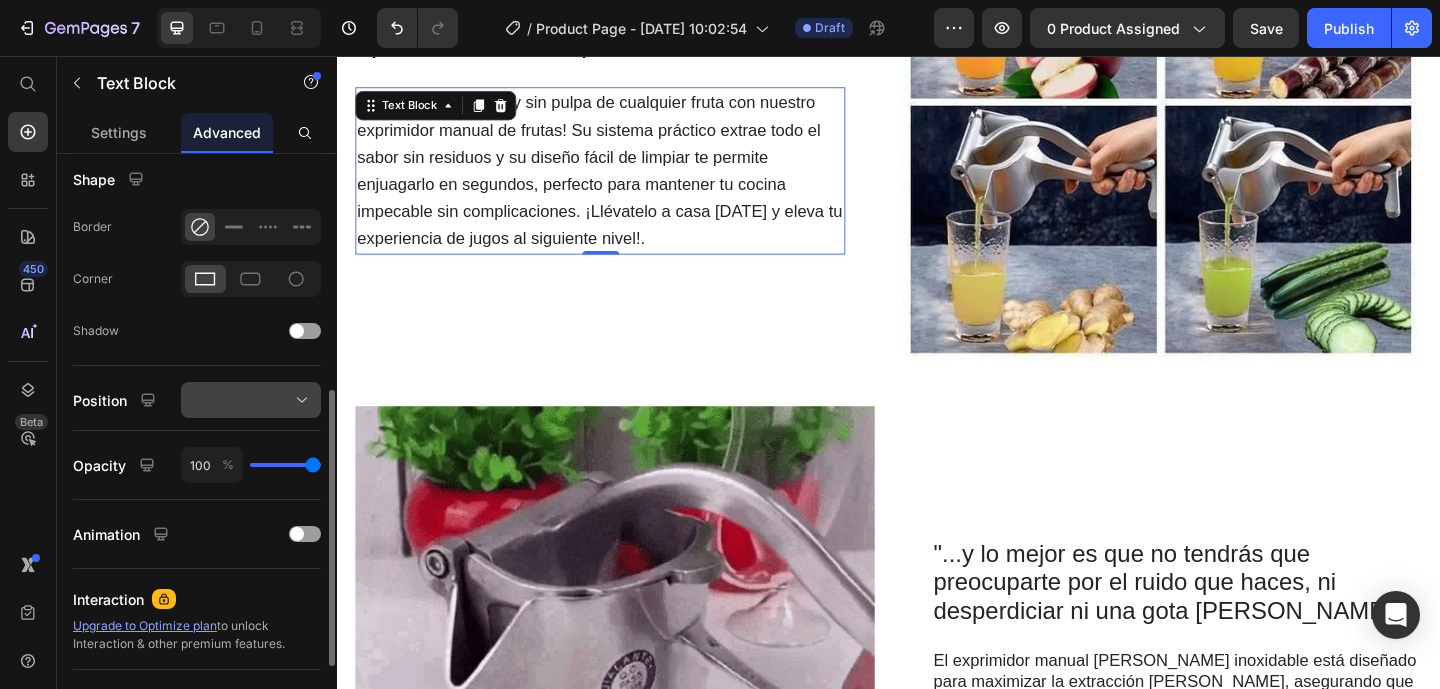click at bounding box center (251, 400) 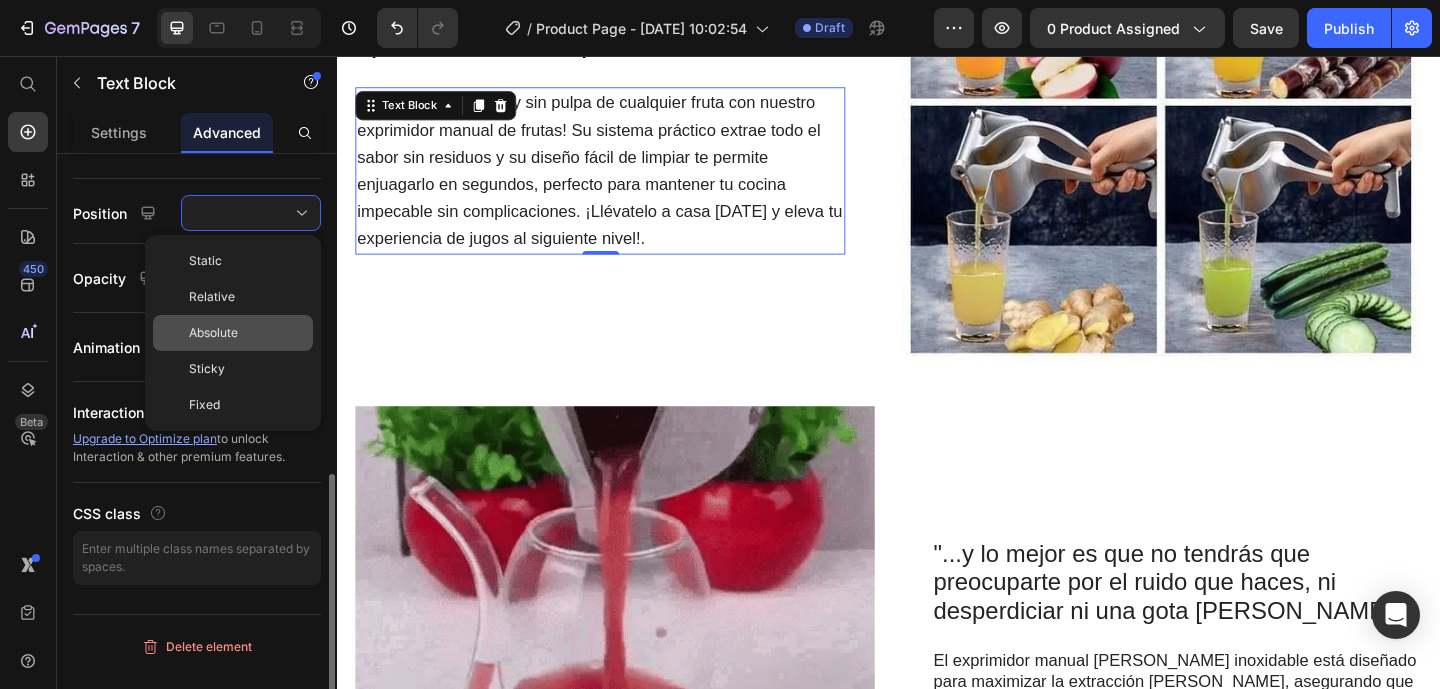 scroll, scrollTop: 694, scrollLeft: 0, axis: vertical 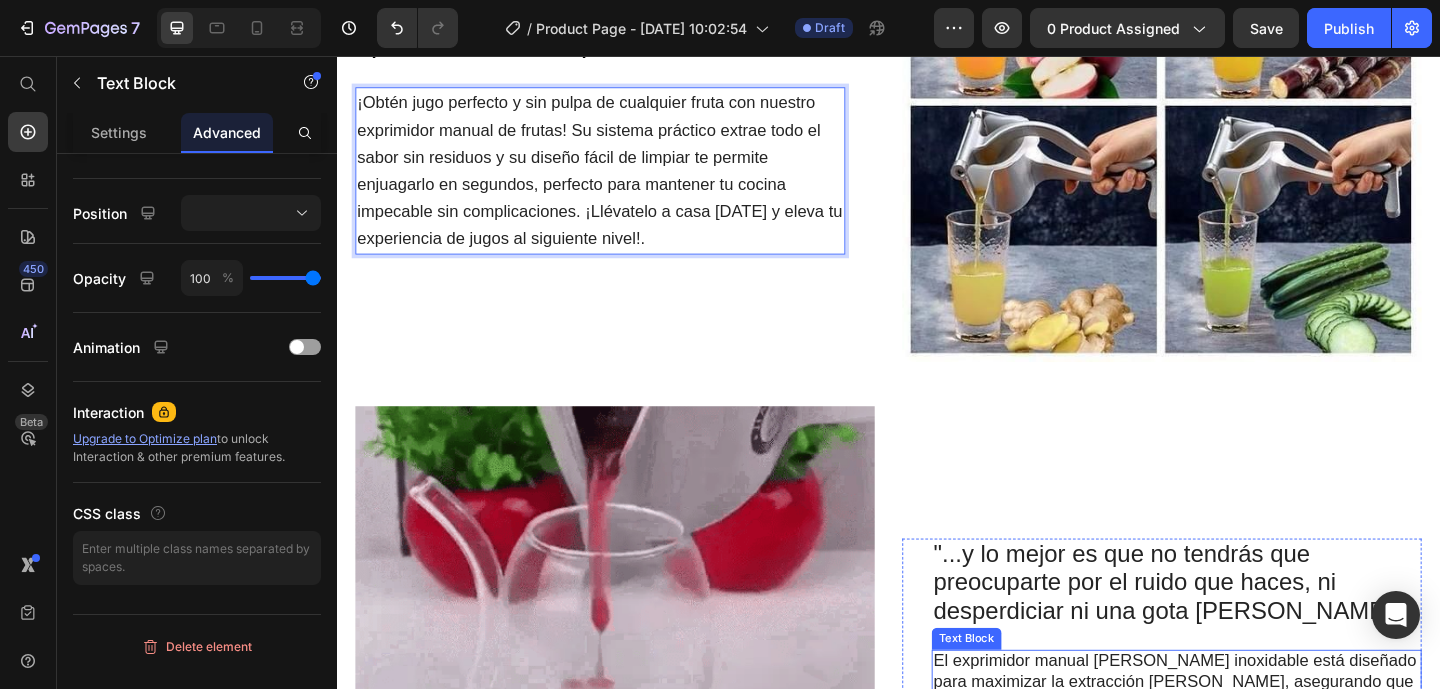 click on "El exprimidor manual [PERSON_NAME] inoxidable está diseñado para maximizar la extracción [PERSON_NAME], asegurando que no se desperdicie ni una gota. Con su filtro de precisión y sistema ergonómico, te permite disfrutar de zumos frescos y saludables sin complicaciones. Olvídate de los exprimidores que dejan restos y de los eléctricos difíciles de limpiar. Invierte en calidad y durabilidad para tu cocina." at bounding box center (1249, 779) 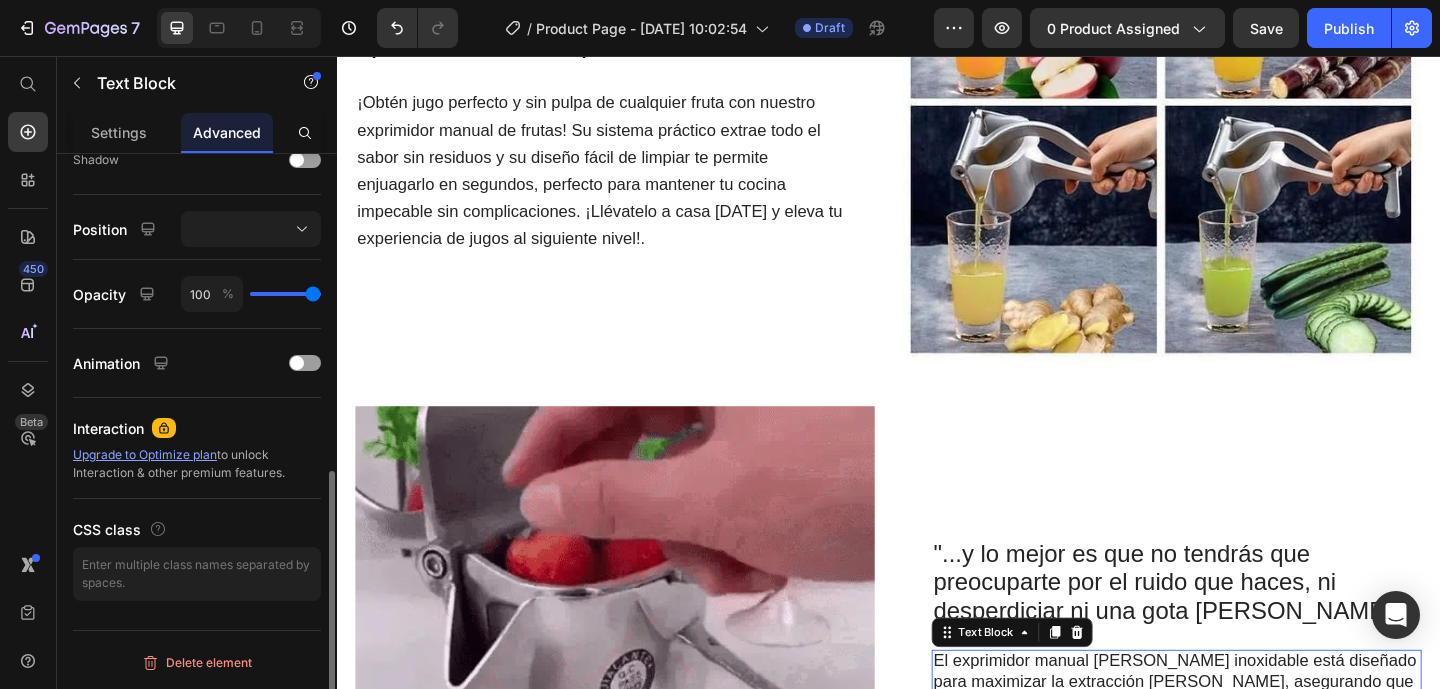 scroll, scrollTop: 678, scrollLeft: 0, axis: vertical 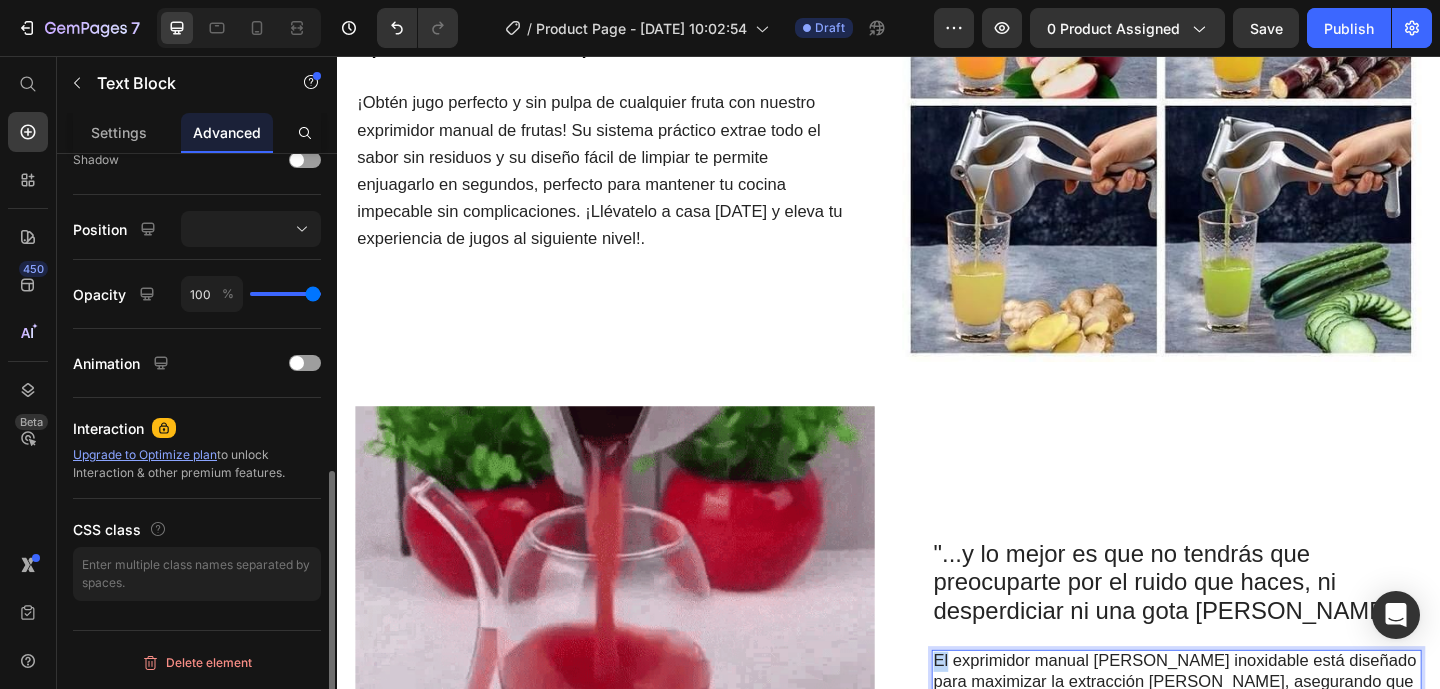 click on "El exprimidor manual [PERSON_NAME] inoxidable está diseñado para maximizar la extracción [PERSON_NAME], asegurando que no se desperdicie ni una gota. Con su filtro de precisión y sistema ergonómico, te permite disfrutar de zumos frescos y saludables sin complicaciones. Olvídate de los exprimidores que dejan restos y de los eléctricos difíciles de limpiar. Invierte en calidad y durabilidad para tu cocina." at bounding box center [1249, 779] 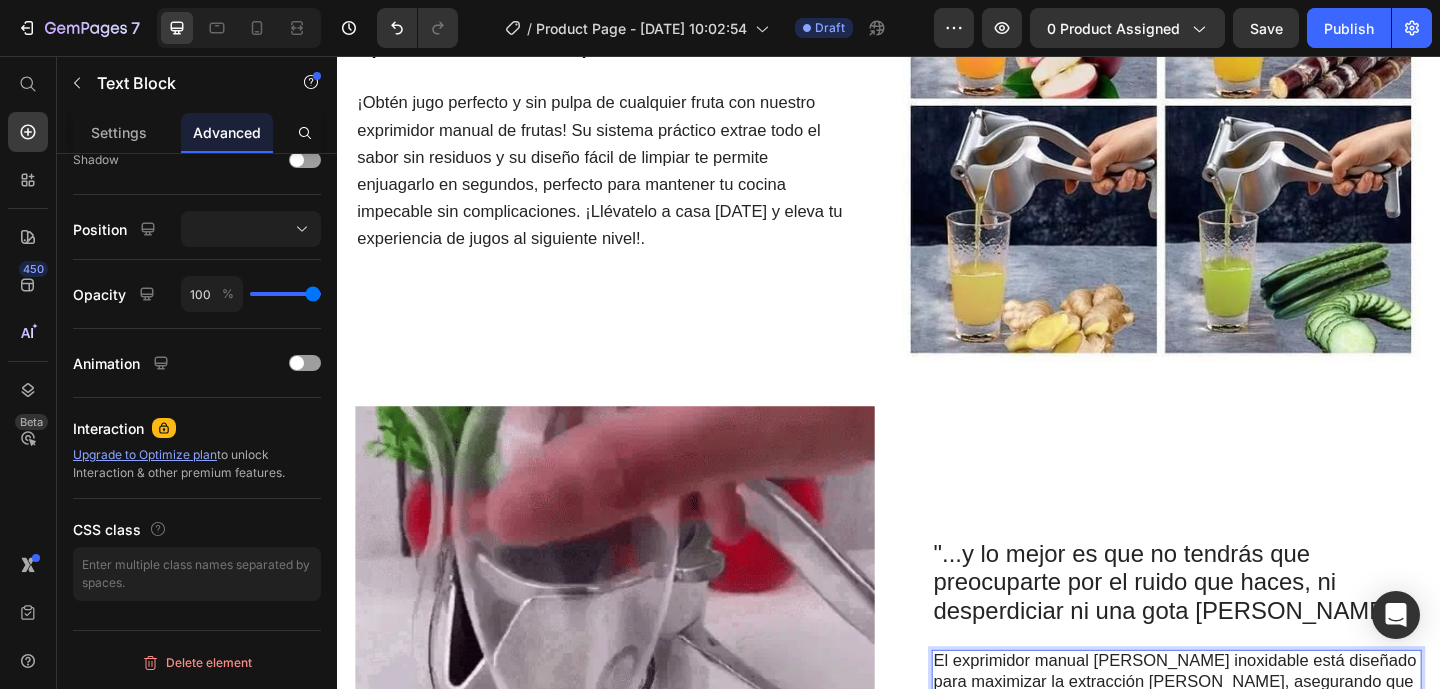 click on "El exprimidor manual [PERSON_NAME] inoxidable está diseñado para maximizar la extracción [PERSON_NAME], asegurando que no se desperdicie ni una gota. Con su filtro de precisión y sistema ergonómico, te permite disfrutar de zumos frescos y saludables sin complicaciones. Olvídate de los exprimidores que dejan restos y de los eléctricos difíciles de limpiar. Invierte en calidad y durabilidad para tu cocina." at bounding box center [1249, 779] 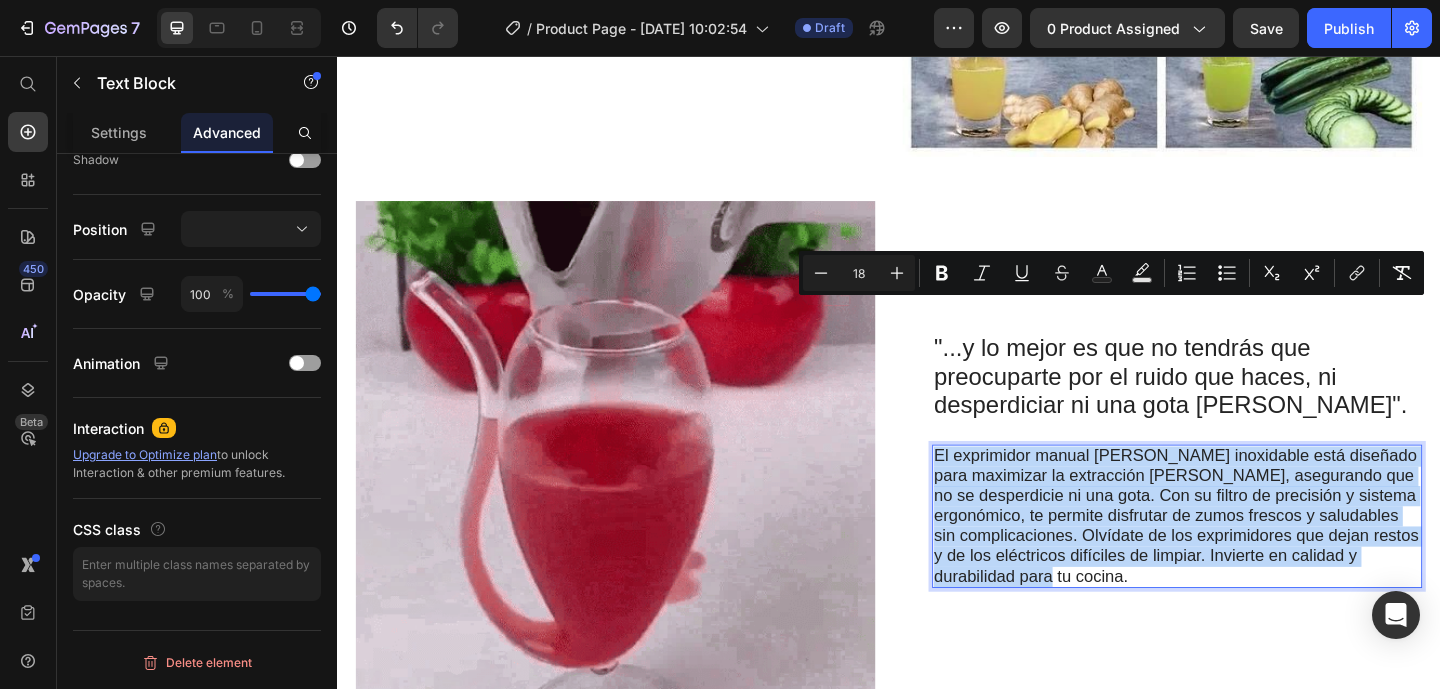 scroll, scrollTop: 1878, scrollLeft: 0, axis: vertical 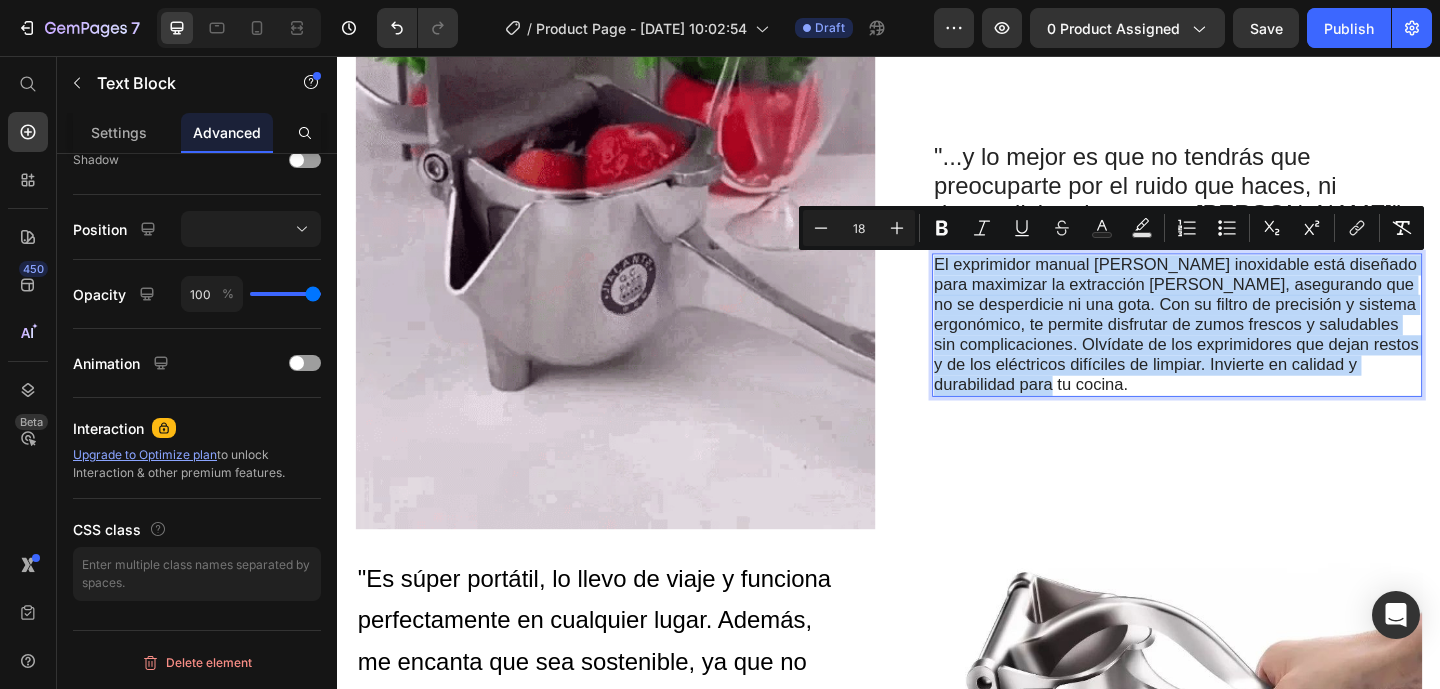 drag, startPoint x: 991, startPoint y: 711, endPoint x: 1254, endPoint y: 442, distance: 376.20474 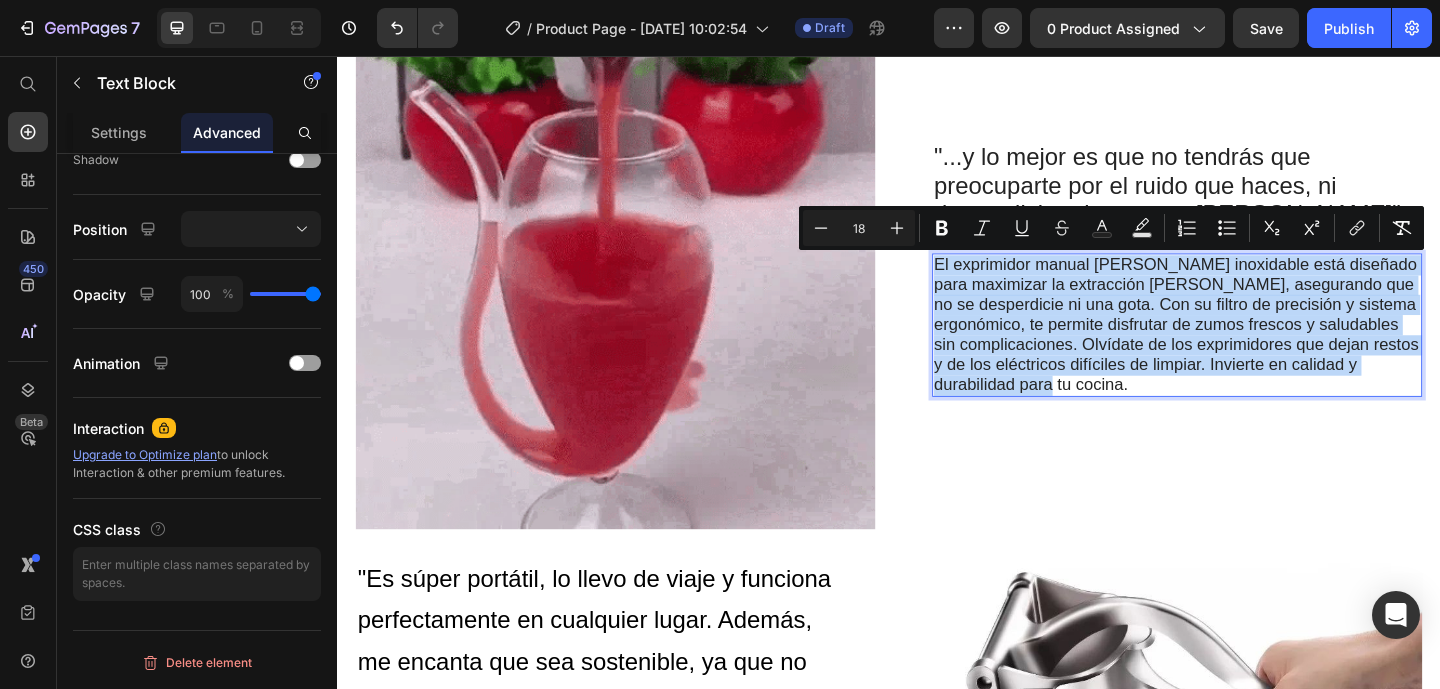 click on "El exprimidor manual [PERSON_NAME] inoxidable está diseñado para maximizar la extracción [PERSON_NAME], asegurando que no se desperdicie ni una gota. Con su filtro de precisión y sistema ergonómico, te permite disfrutar de zumos frescos y saludables sin complicaciones. Olvídate de los exprimidores que dejan restos y de los eléctricos difíciles de limpiar. Invierte en calidad y durabilidad para tu cocina." at bounding box center [1250, 349] 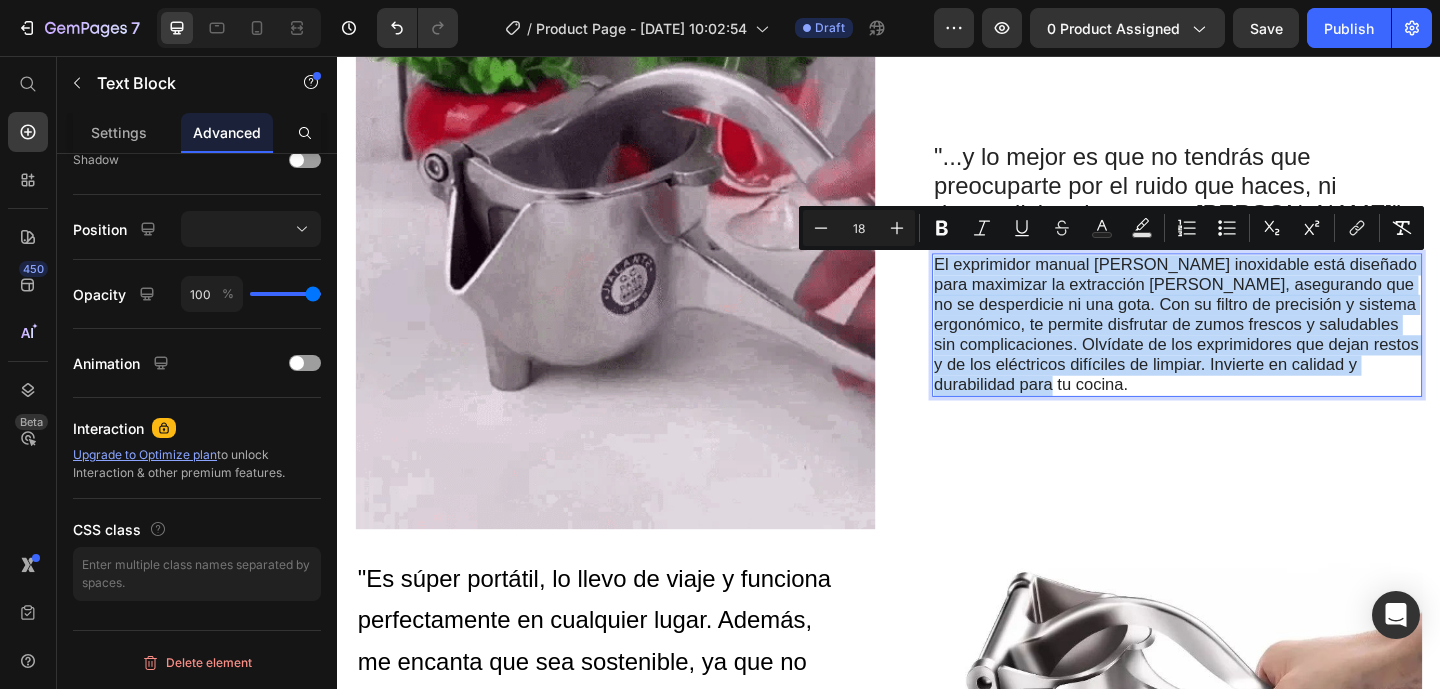 scroll, scrollTop: 678, scrollLeft: 0, axis: vertical 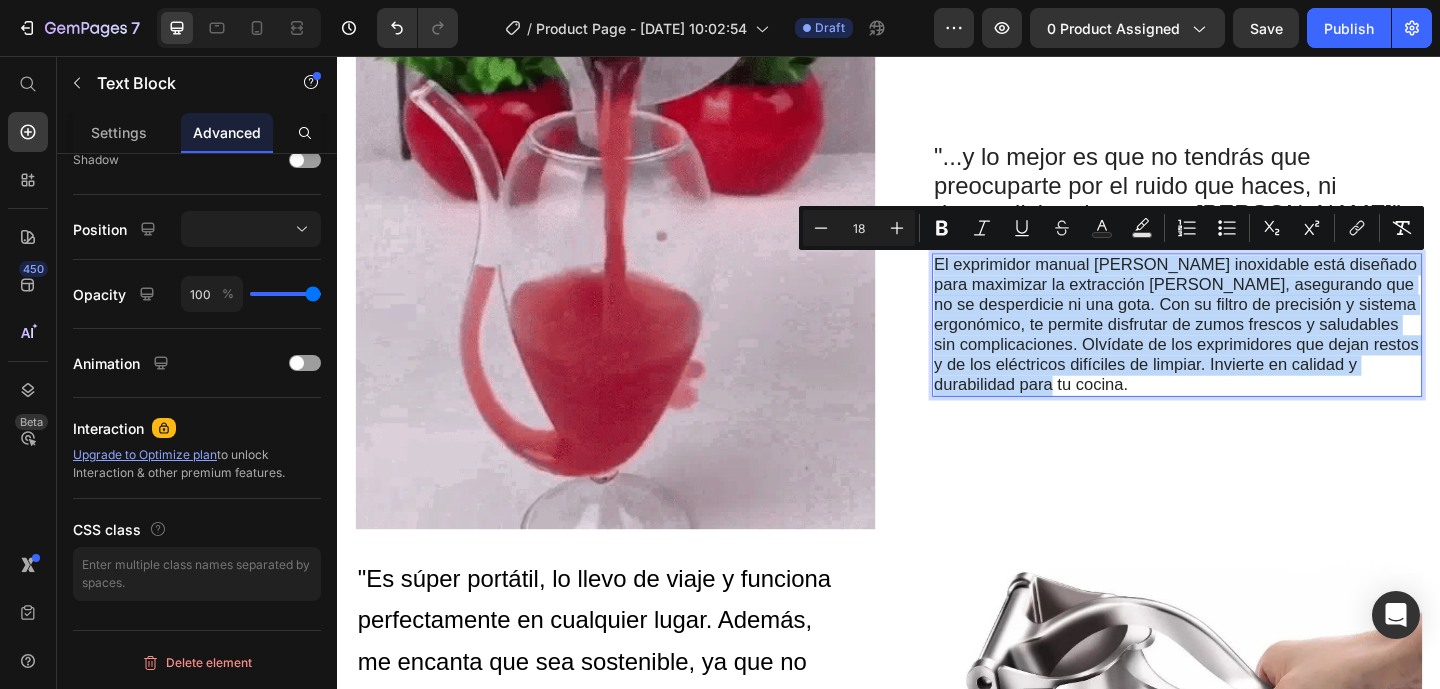 copy on "El exprimidor manual [PERSON_NAME] inoxidable está diseñado para maximizar la extracción [PERSON_NAME], asegurando que no se desperdicie ni una gota. Con su filtro de precisión y sistema ergonómico, te permite disfrutar de zumos frescos y saludables sin complicaciones. Olvídate de los exprimidores que dejan restos y de los eléctricos difíciles de limpiar. Invierte en calidad y durabilidad para tu cocina." 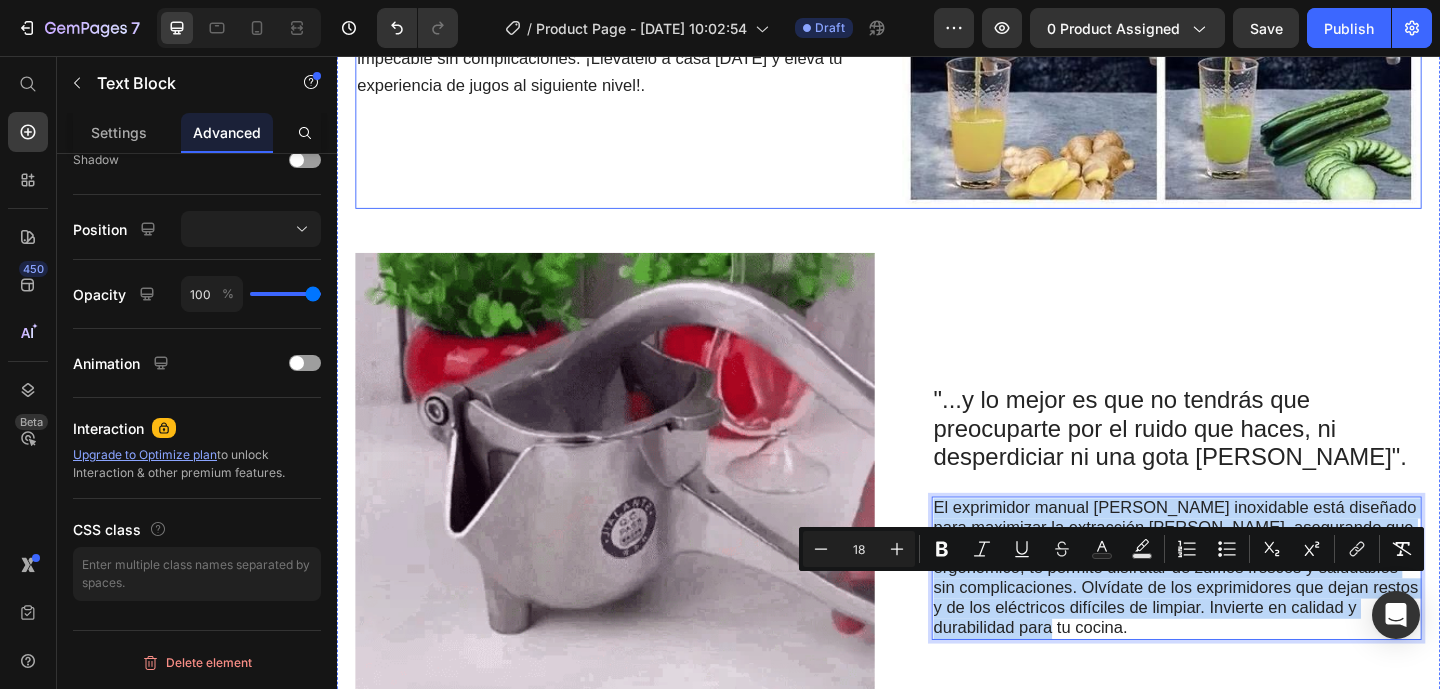 scroll, scrollTop: 1505, scrollLeft: 0, axis: vertical 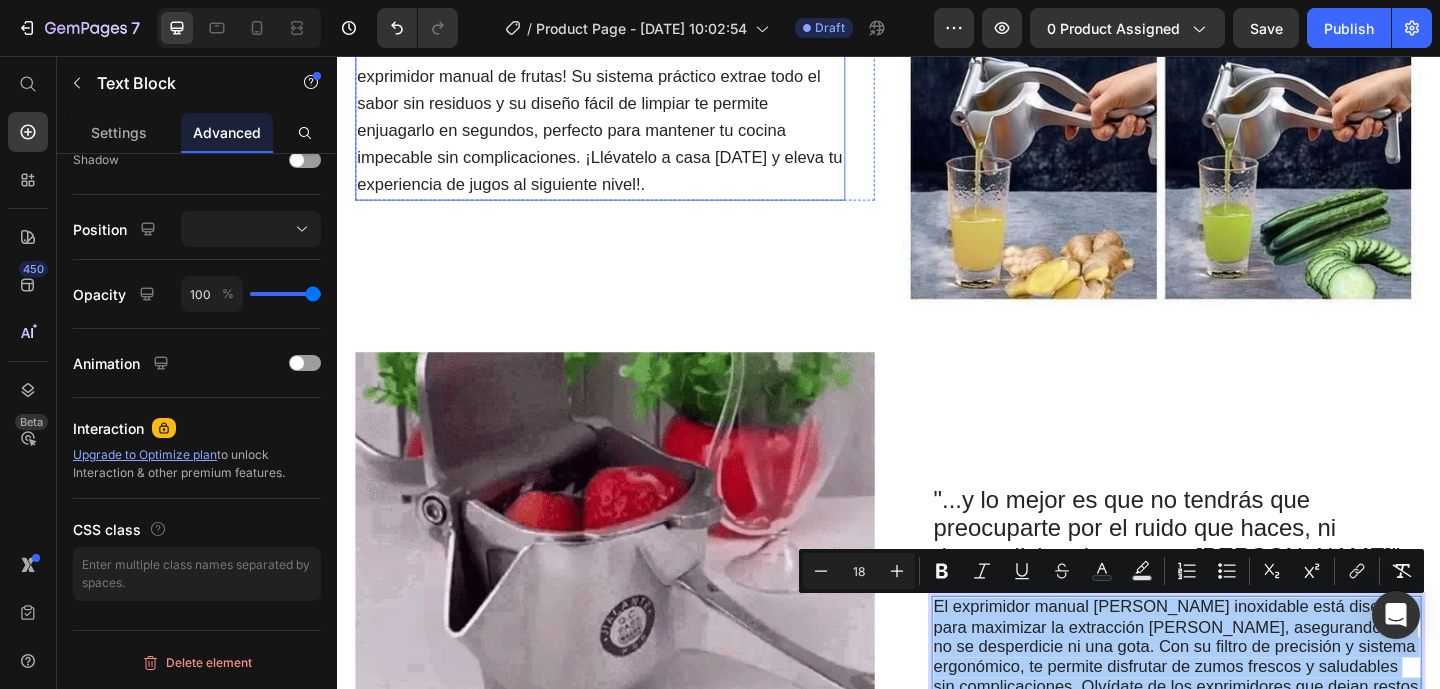 click on "¡Obtén jugo perfecto y sin pulpa de cualquier fruta con nuestro exprimidor manual de frutas! Su sistema práctico extrae todo el sabor sin residuos y su diseño fácil de limpiar te permite enjuagarlo en segundos, perfecto para mantener tu cocina impecable sin complicaciones. ¡Llévatelo a casa [DATE] y eleva tu experiencia de jugos al siguiente nivel!." at bounding box center [623, 123] 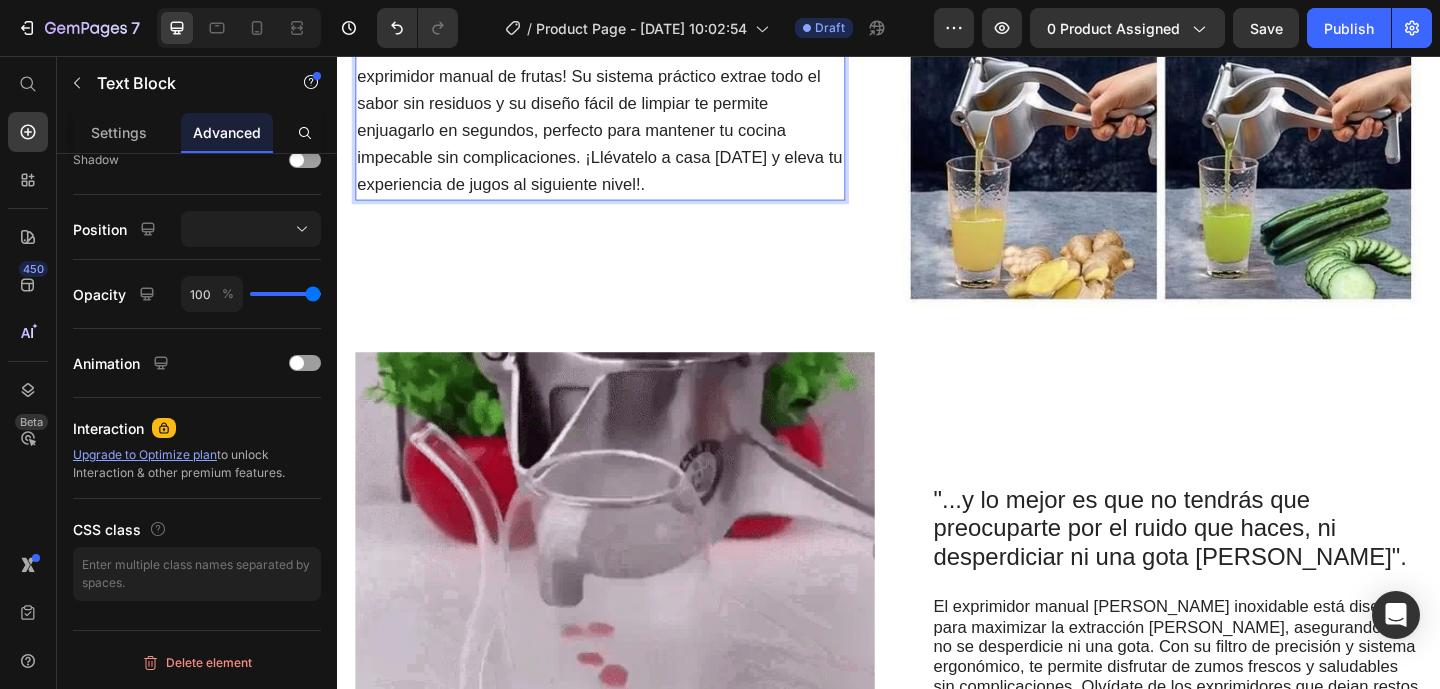 click on "¡Obtén jugo perfecto y sin pulpa de cualquier fruta con nuestro exprimidor manual de frutas! Su sistema práctico extrae todo el sabor sin residuos y su diseño fácil de limpiar te permite enjuagarlo en segundos, perfecto para mantener tu cocina impecable sin complicaciones. ¡Llévatelo a casa [DATE] y eleva tu experiencia de jugos al siguiente nivel!." at bounding box center (623, 123) 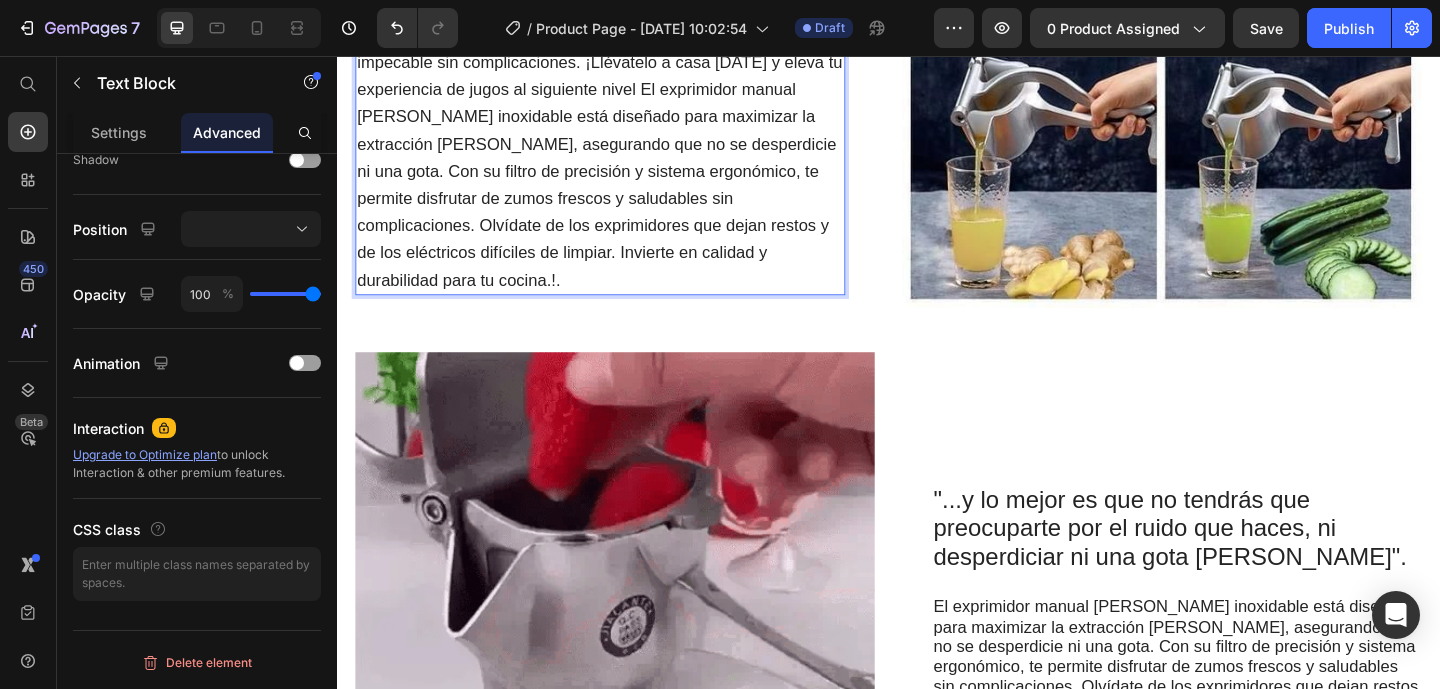 scroll, scrollTop: 1416, scrollLeft: 0, axis: vertical 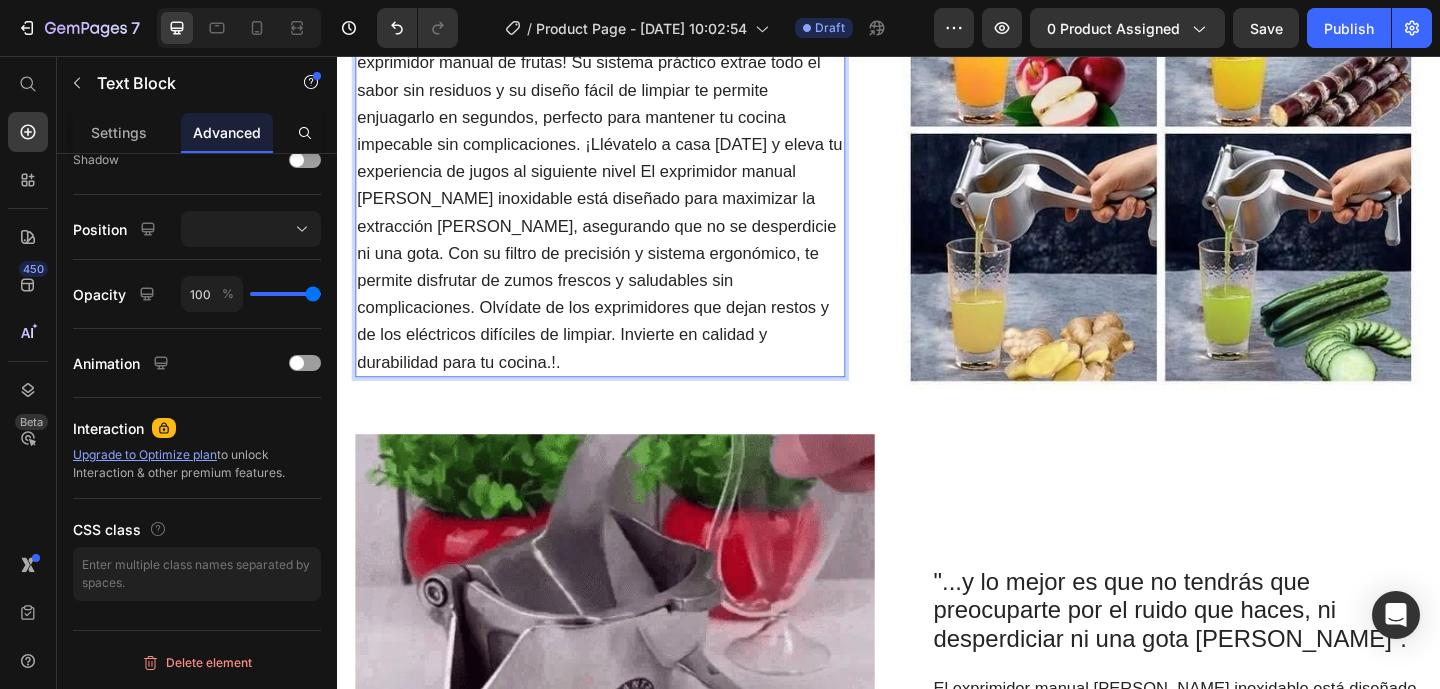 click on "¡Obtén jugo perfecto y sin pulpa de cualquier fruta con nuestro exprimidor manual de frutas! Su sistema práctico extrae todo el sabor sin residuos y su diseño fácil de limpiar te permite enjuagarlo en segundos, perfecto para mantener tu cocina impecable sin complicaciones. ¡Llévatelo a casa [DATE] y eleva tu experiencia de jugos al siguiente nivel El exprimidor manual [PERSON_NAME] inoxidable está diseñado para maximizar la extracción [PERSON_NAME], asegurando que no se desperdicie ni una gota. Con su filtro de precisión y sistema ergonómico, te permite disfrutar de zumos frescos y saludables sin complicaciones. Olvídate de los exprimidores que dejan restos y de los eléctricos difíciles de limpiar. Invierte en calidad y durabilidad para tu cocina.!." at bounding box center [623, 211] 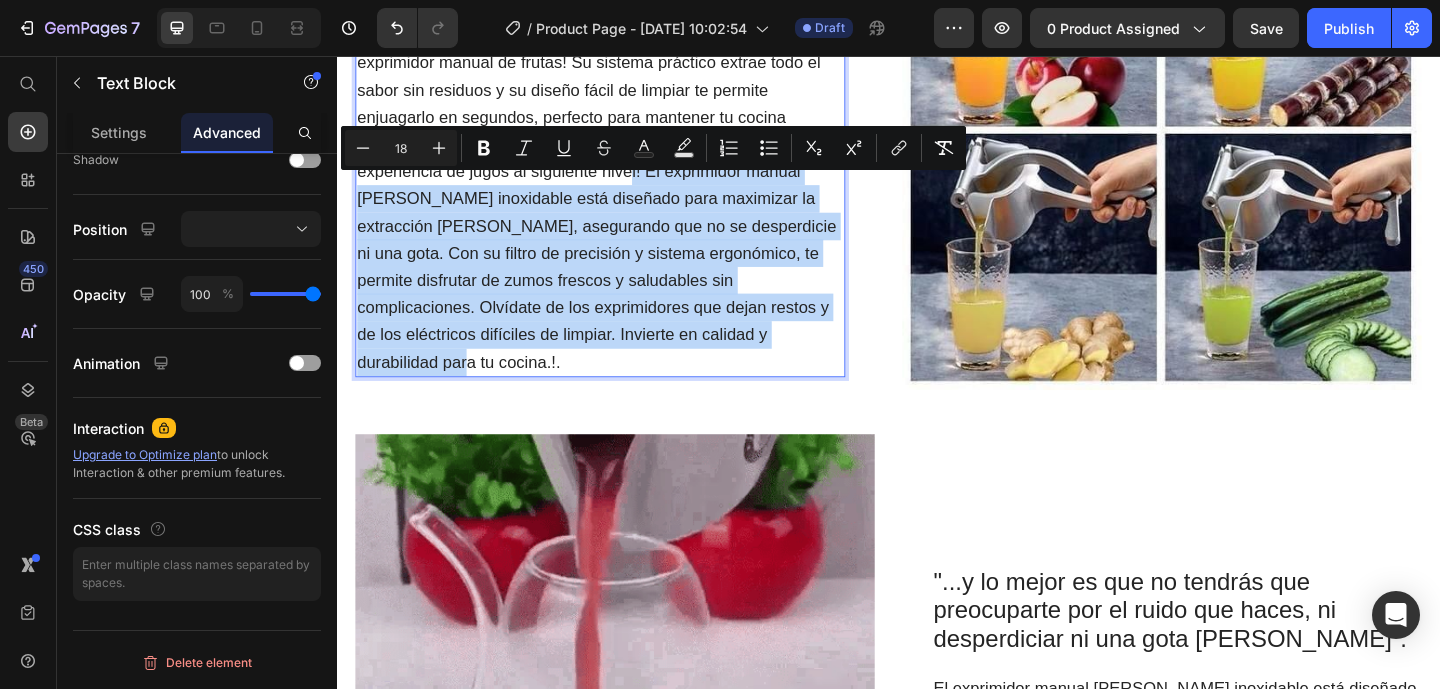 drag, startPoint x: 673, startPoint y: 199, endPoint x: 823, endPoint y: 389, distance: 242.07437 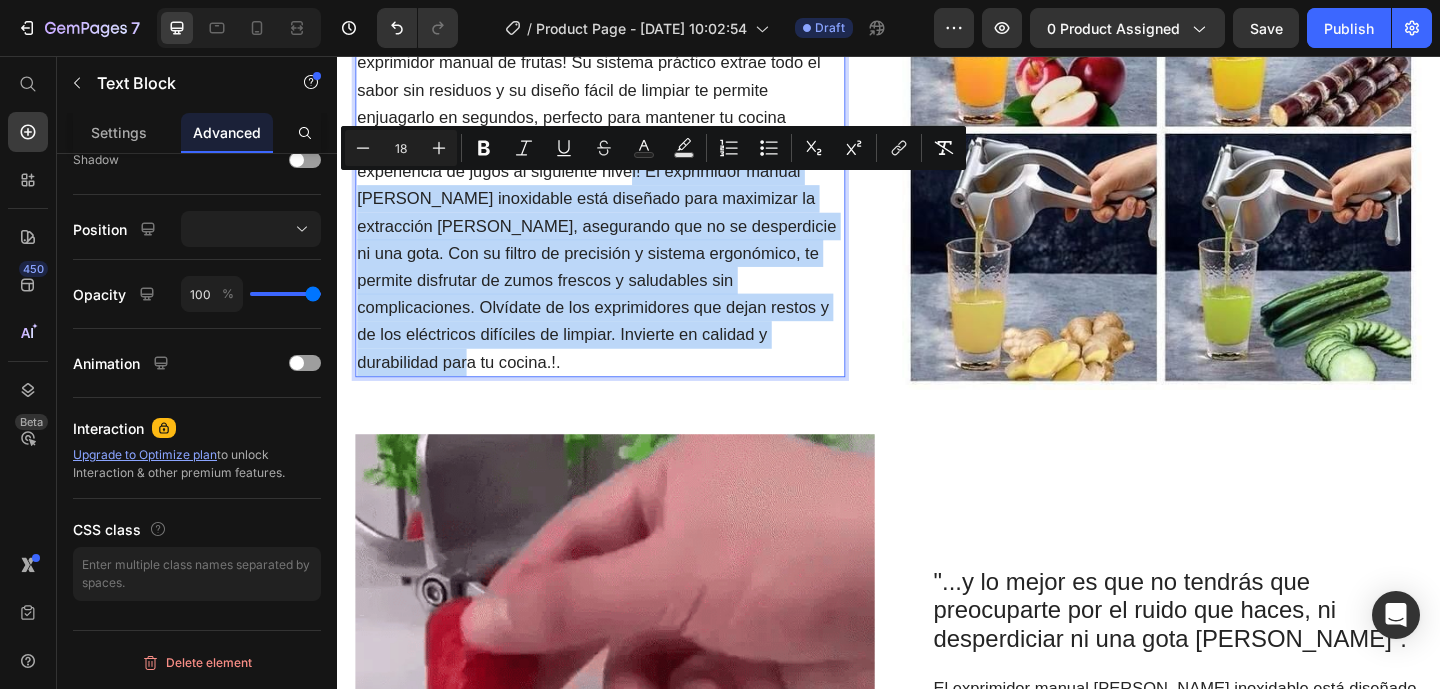 click on "¡Obtén jugo perfecto y sin pulpa de cualquier fruta con nuestro exprimidor manual de frutas! Su sistema práctico extrae todo el sabor sin residuos y su diseño fácil de limpiar te permite enjuagarlo en segundos, perfecto para mantener tu cocina impecable sin complicaciones. ¡Llévatelo a casa [DATE] y eleva tu experiencia de jugos al siguiente nivel! El exprimidor manual [PERSON_NAME] inoxidable está diseñado para maximizar la extracción [PERSON_NAME], asegurando que no se desperdicie ni una gota. Con su filtro de precisión y sistema ergonómico, te permite disfrutar de zumos frescos y saludables sin complicaciones. Olvídate de los exprimidores que dejan restos y de los eléctricos difíciles de limpiar. Invierte en calidad y durabilidad para tu cocina.!." at bounding box center [623, 211] 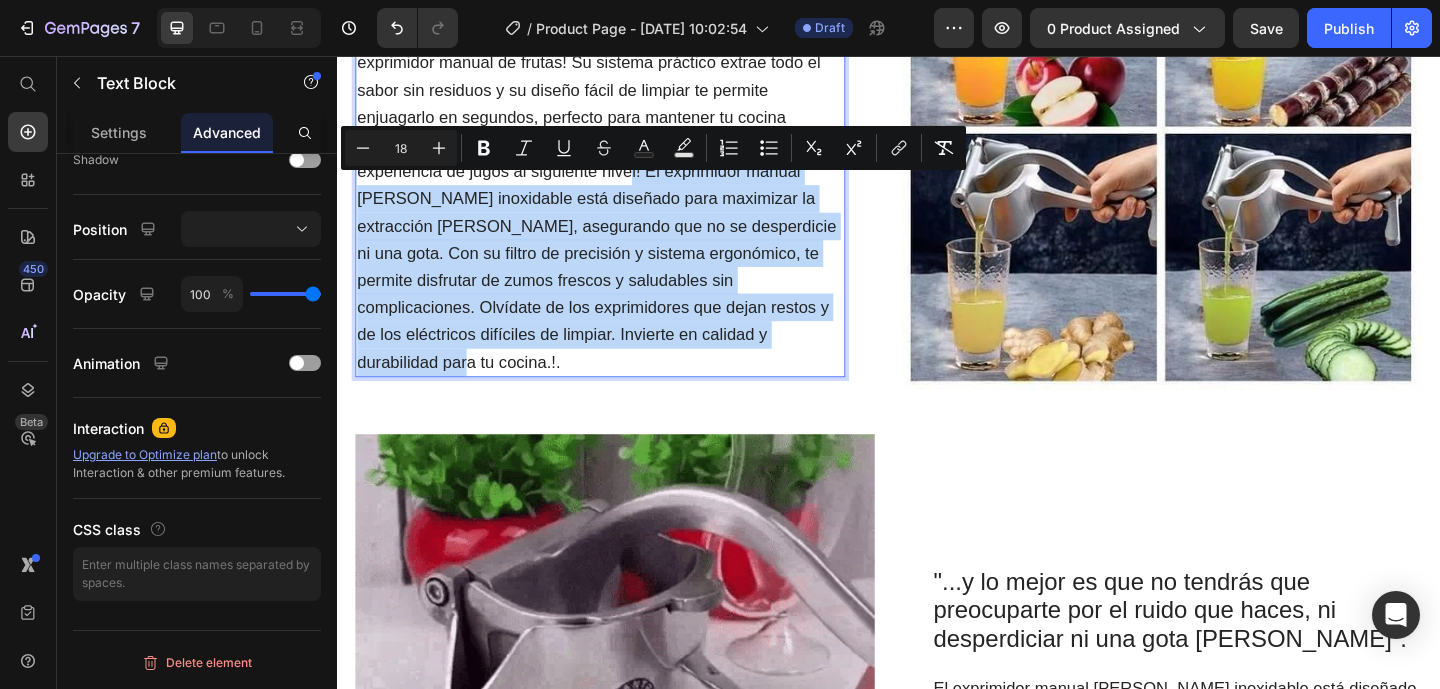 scroll, scrollTop: 678, scrollLeft: 0, axis: vertical 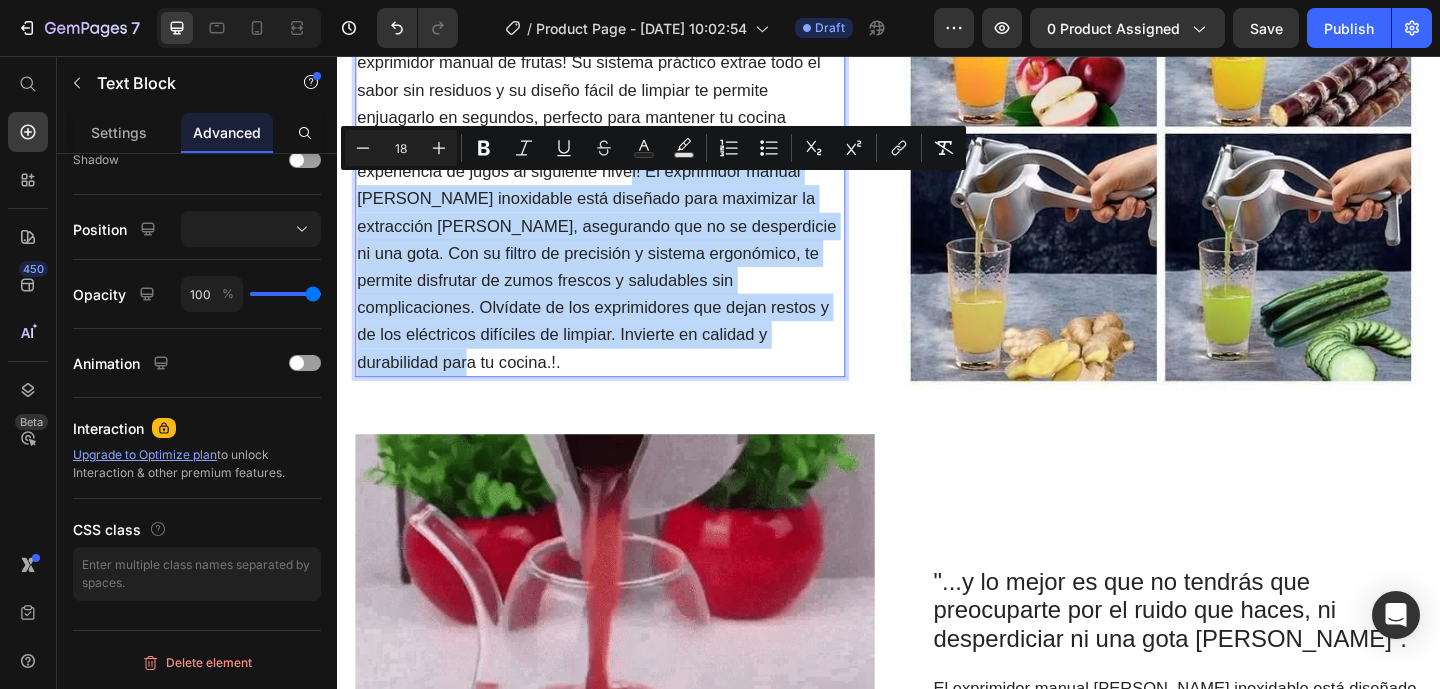 copy on "El exprimidor manual [PERSON_NAME] inoxidable está diseñado para maximizar la extracción [PERSON_NAME], asegurando que no se desperdicie ni una gota. Con su filtro de precisión y sistema ergonómico, te permite disfrutar de zumos frescos y saludables sin complicaciones. Olvídate de los exprimidores que dejan restos y de los eléctricos difíciles de limpiar. Invierte en calidad y durabilidad para tu cocina.!." 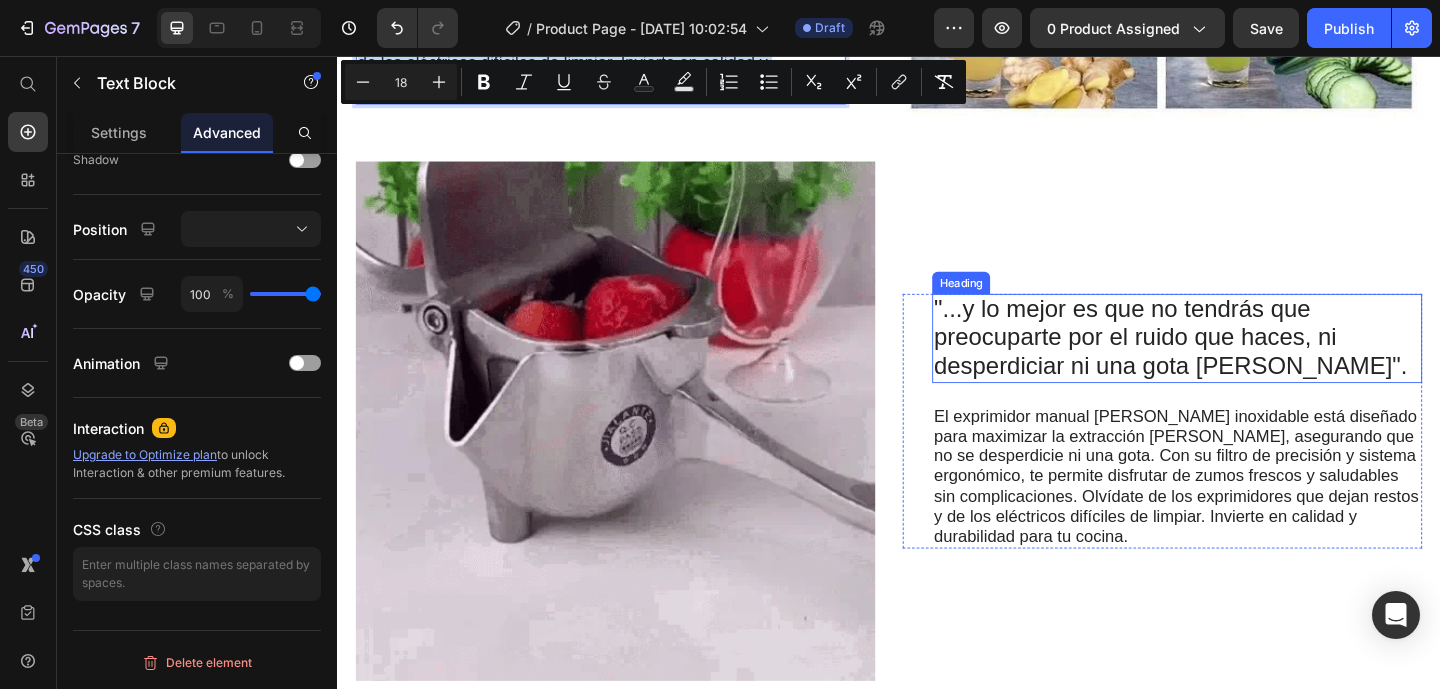 scroll, scrollTop: 1739, scrollLeft: 0, axis: vertical 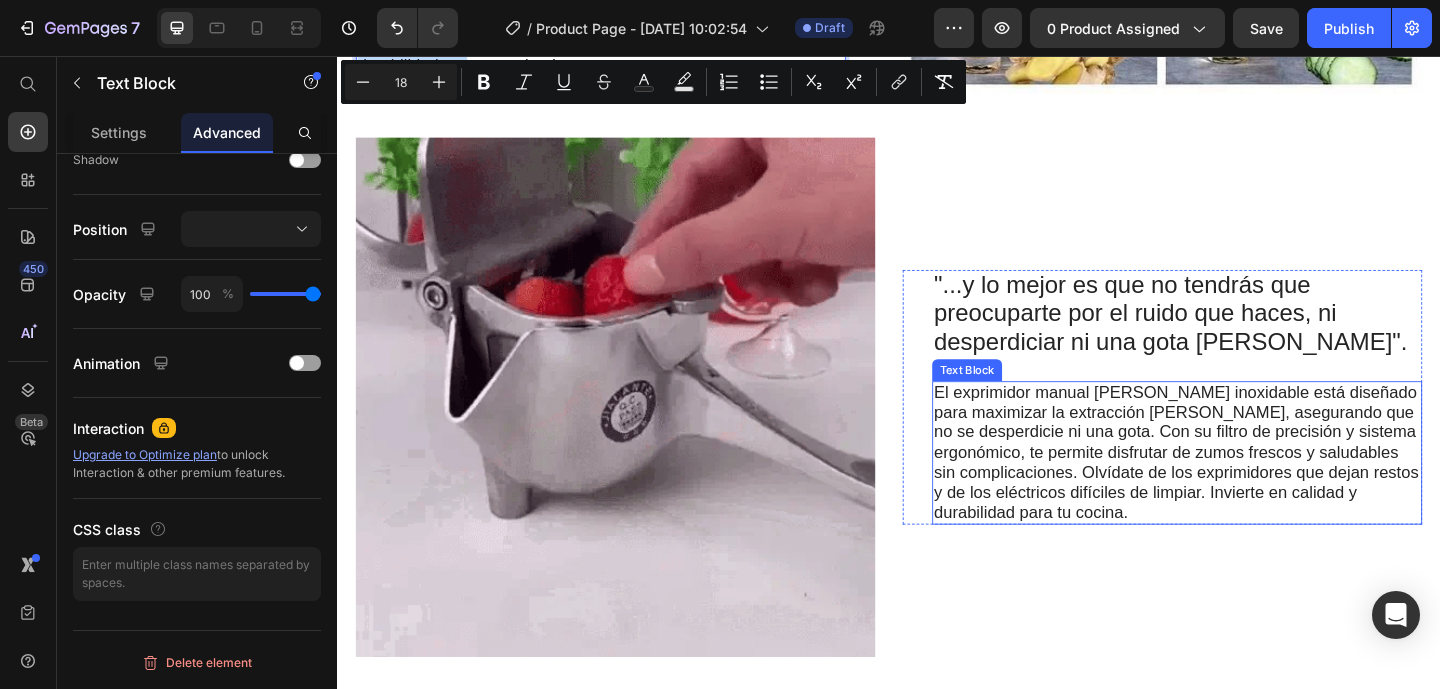 click on "El exprimidor manual [PERSON_NAME] inoxidable está diseñado para maximizar la extracción [PERSON_NAME], asegurando que no se desperdicie ni una gota. Con su filtro de precisión y sistema ergonómico, te permite disfrutar de zumos frescos y saludables sin complicaciones. Olvídate de los exprimidores que dejan restos y de los eléctricos difíciles de limpiar. Invierte en calidad y durabilidad para tu cocina." at bounding box center [1250, 488] 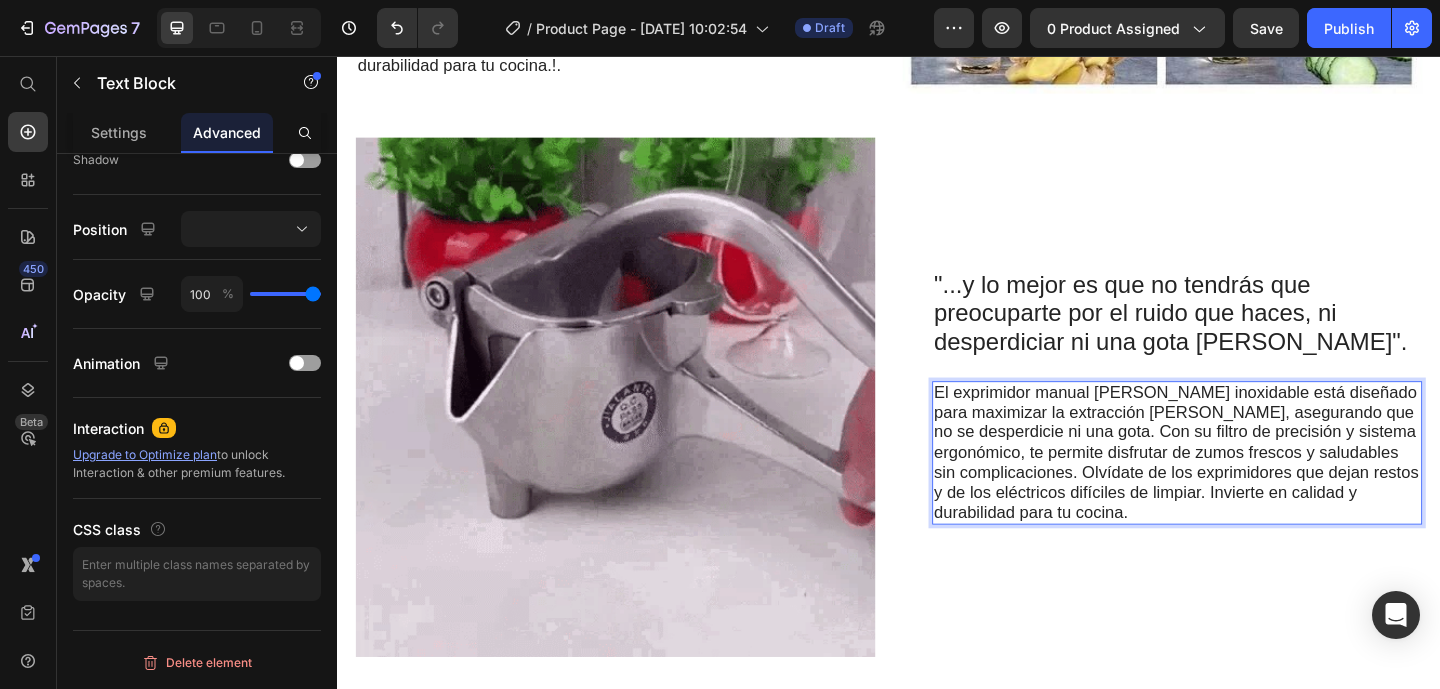 click on "El exprimidor manual [PERSON_NAME] inoxidable está diseñado para maximizar la extracción [PERSON_NAME], asegurando que no se desperdicie ni una gota. Con su filtro de precisión y sistema ergonómico, te permite disfrutar de zumos frescos y saludables sin complicaciones. Olvídate de los exprimidores que dejan restos y de los eléctricos difíciles de limpiar. Invierte en calidad y durabilidad para tu cocina." at bounding box center [1250, 488] 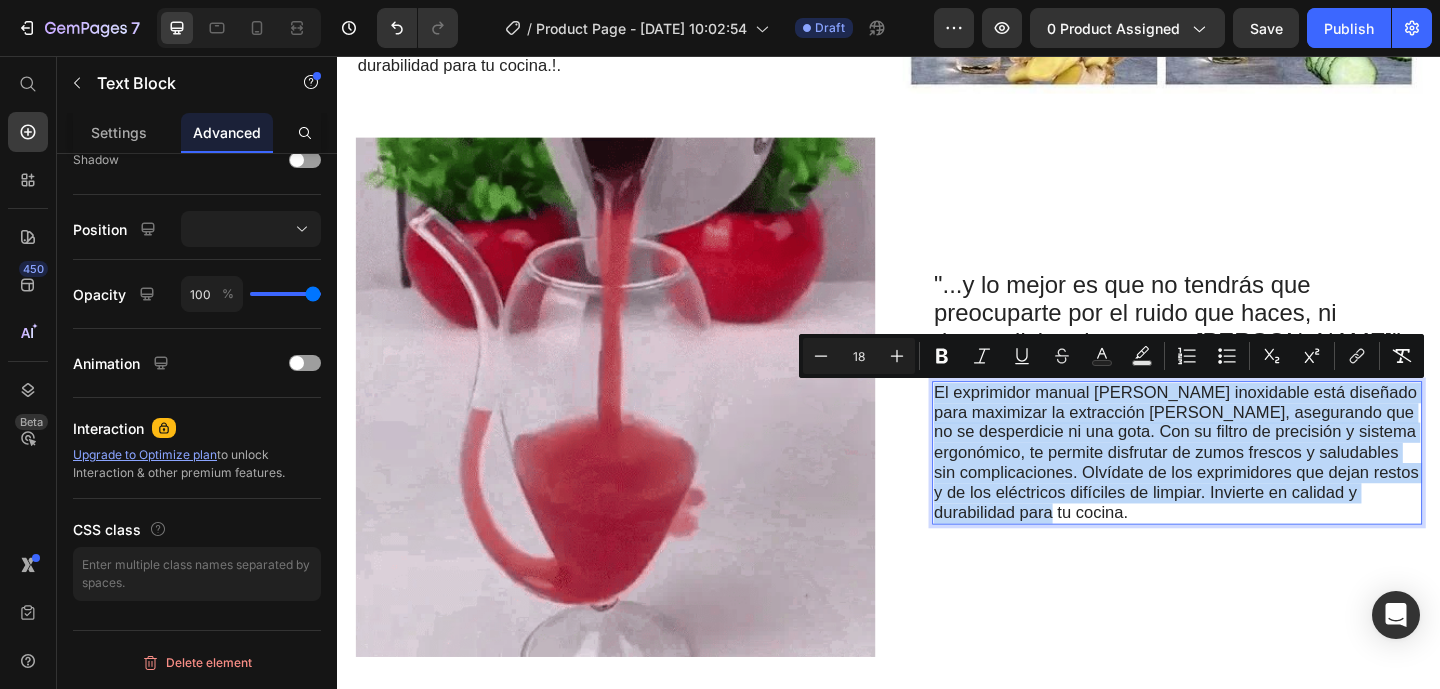 drag, startPoint x: 1201, startPoint y: 548, endPoint x: 980, endPoint y: 431, distance: 250.06 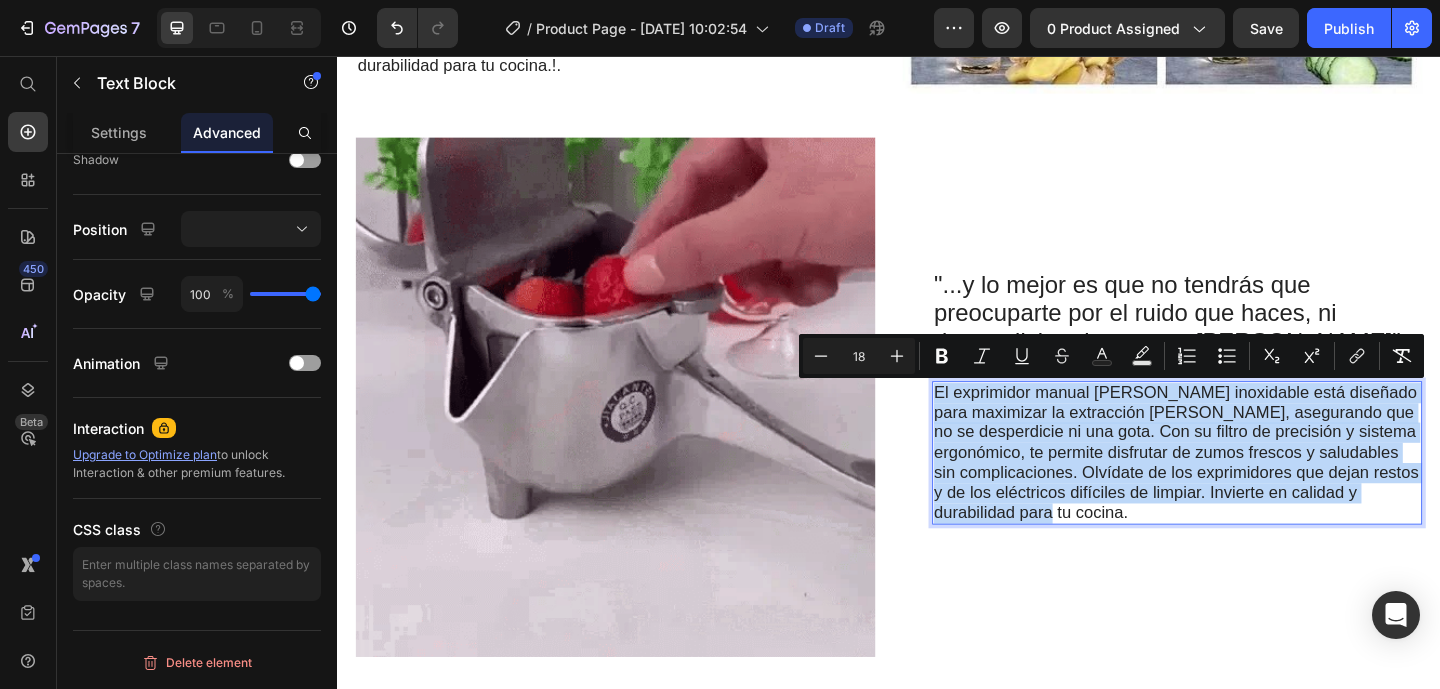 click on "El exprimidor manual [PERSON_NAME] inoxidable está diseñado para maximizar la extracción [PERSON_NAME], asegurando que no se desperdicie ni una gota. Con su filtro de precisión y sistema ergonómico, te permite disfrutar de zumos frescos y saludables sin complicaciones. Olvídate de los exprimidores que dejan restos y de los eléctricos difíciles de limpiar. Invierte en calidad y durabilidad para tu cocina." at bounding box center (1250, 488) 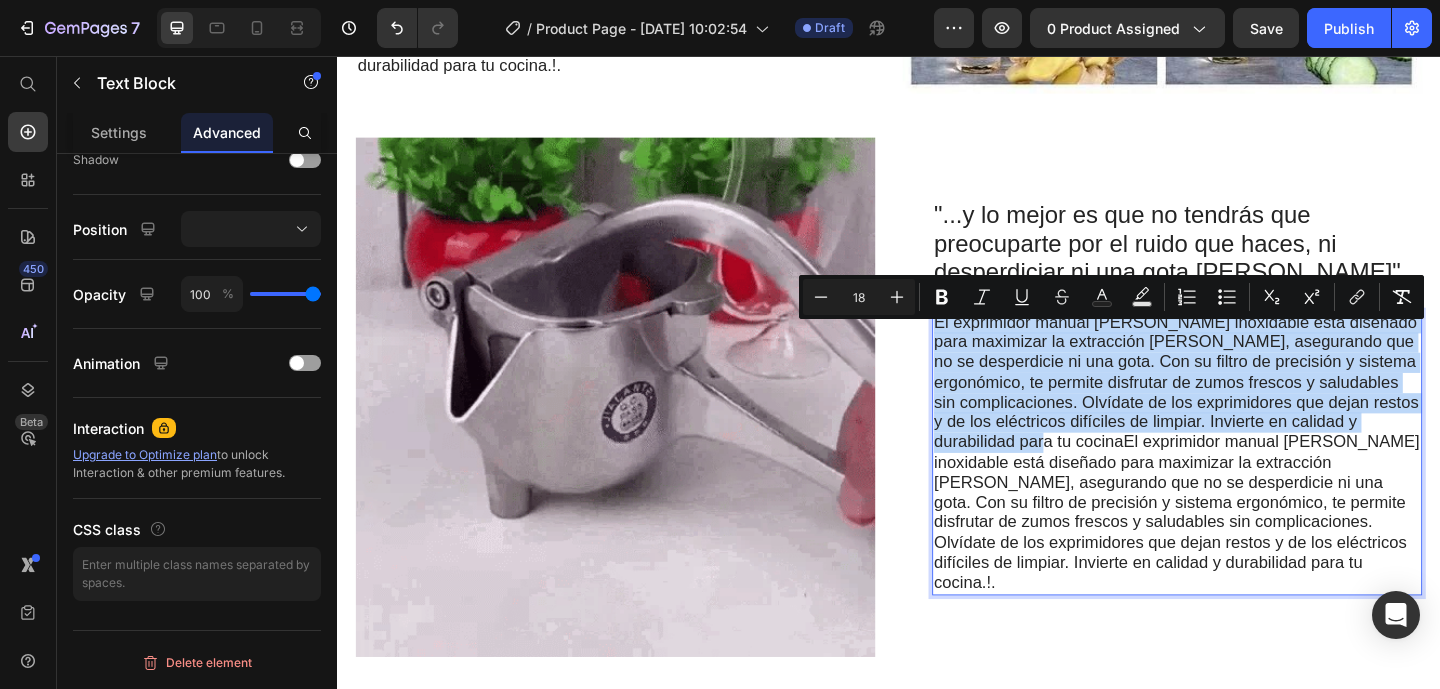 drag, startPoint x: 994, startPoint y: 360, endPoint x: 976, endPoint y: 351, distance: 20.12461 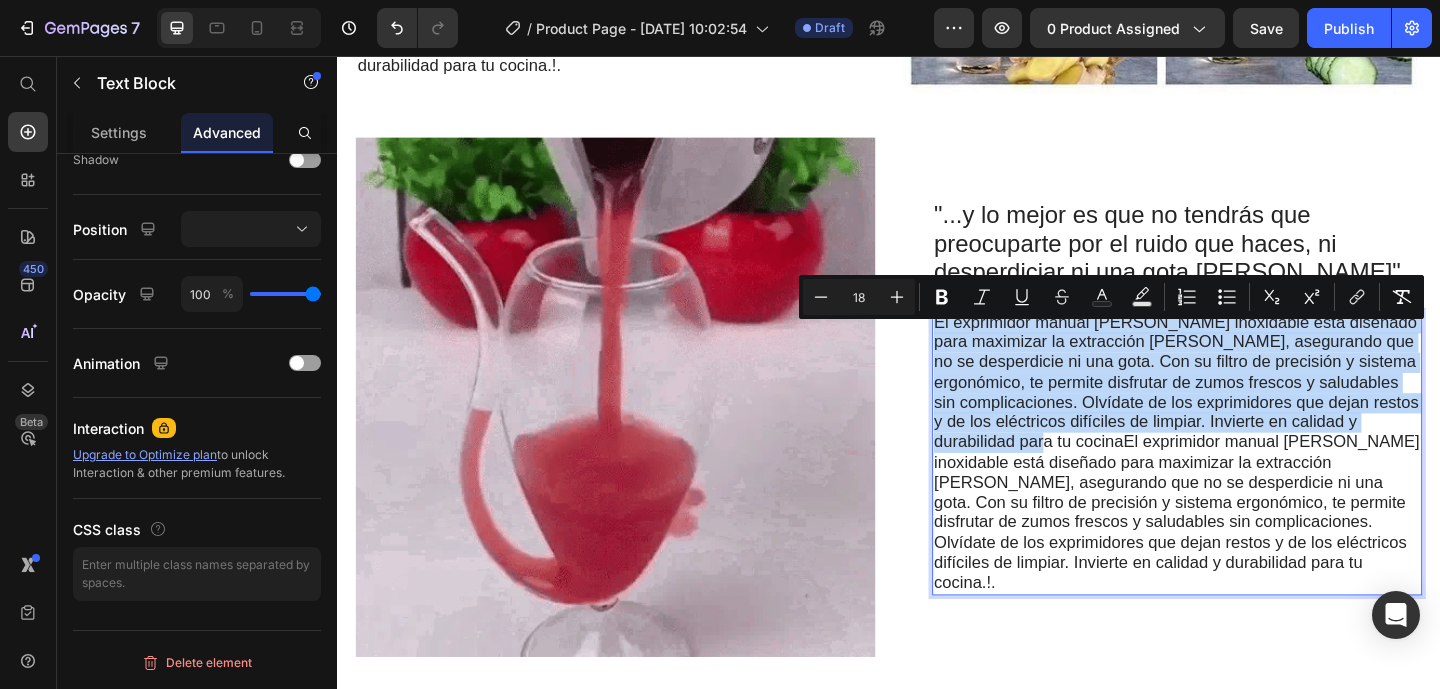click on "El exprimidor manual [PERSON_NAME] inoxidable está diseñado para maximizar la extracción [PERSON_NAME], asegurando que no se desperdicie ni una gota. Con su filtro de precisión y sistema ergonómico, te permite disfrutar de zumos frescos y saludables sin complicaciones. Olvídate de los exprimidores que dejan restos y de los eléctricos difíciles de limpiar. Invierte en calidad y durabilidad para tu cocinaEl exprimidor manual [PERSON_NAME] inoxidable está diseñado para maximizar la extracción [PERSON_NAME], asegurando que no se desperdicie ni una gota. Con su filtro de precisión y sistema ergonómico, te permite disfrutar de zumos frescos y saludables sin complicaciones. Olvídate de los exprimidores que dejan restos y de los eléctricos difíciles de limpiar. Invierte en calidad y durabilidad para tu cocina.!." at bounding box center (1250, 488) 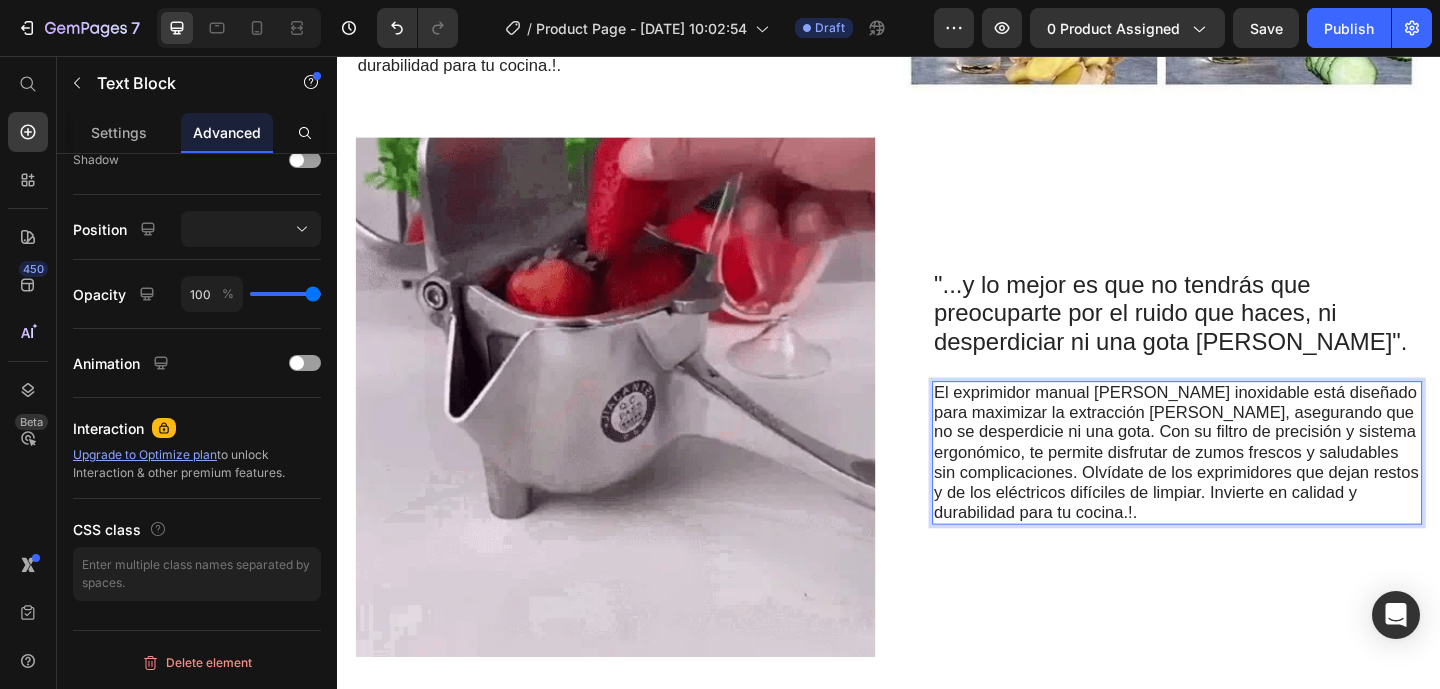 click on "El exprimidor manual [PERSON_NAME] inoxidable está diseñado para maximizar la extracción [PERSON_NAME], asegurando que no se desperdicie ni una gota. Con su filtro de precisión y sistema ergonómico, te permite disfrutar de zumos frescos y saludables sin complicaciones. Olvídate de los exprimidores que dejan restos y de los eléctricos difíciles de limpiar. Invierte en calidad y durabilidad para tu cocina.!." at bounding box center (1250, 488) 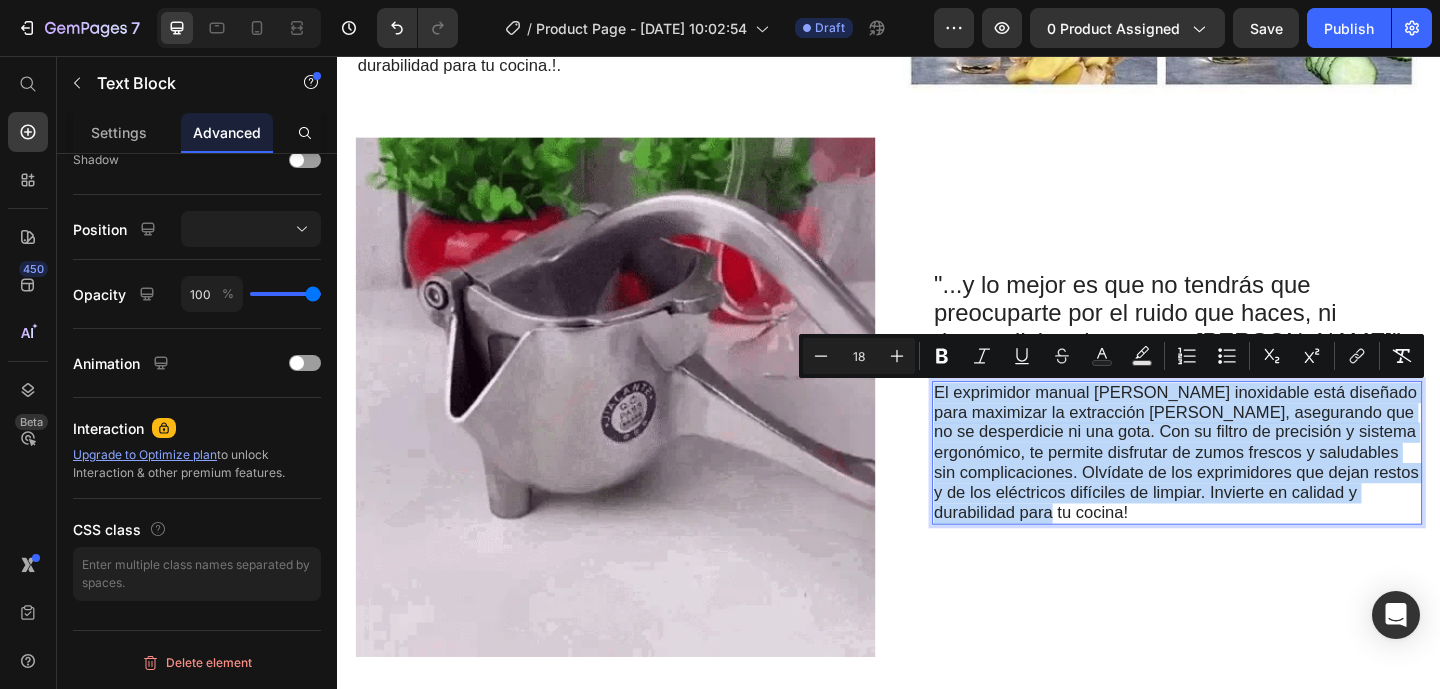 drag, startPoint x: 1216, startPoint y: 547, endPoint x: 937, endPoint y: 386, distance: 322.1211 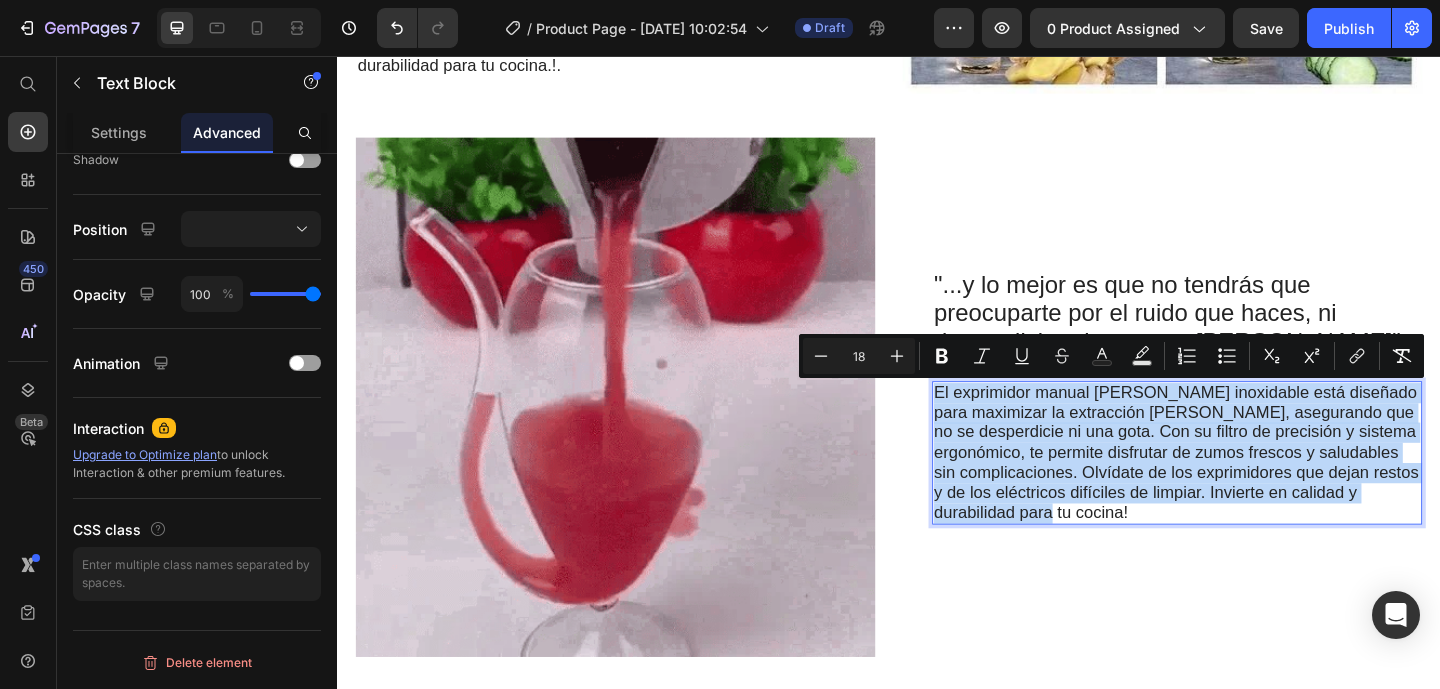 click on "El exprimidor manual [PERSON_NAME] inoxidable está diseñado para maximizar la extracción [PERSON_NAME], asegurando que no se desperdicie ni una gota. Con su filtro de precisión y sistema ergonómico, te permite disfrutar de zumos frescos y saludables sin complicaciones. Olvídate de los exprimidores que dejan restos y de los eléctricos difíciles de limpiar. Invierte en calidad y durabilidad para tu cocina!" at bounding box center (1250, 488) 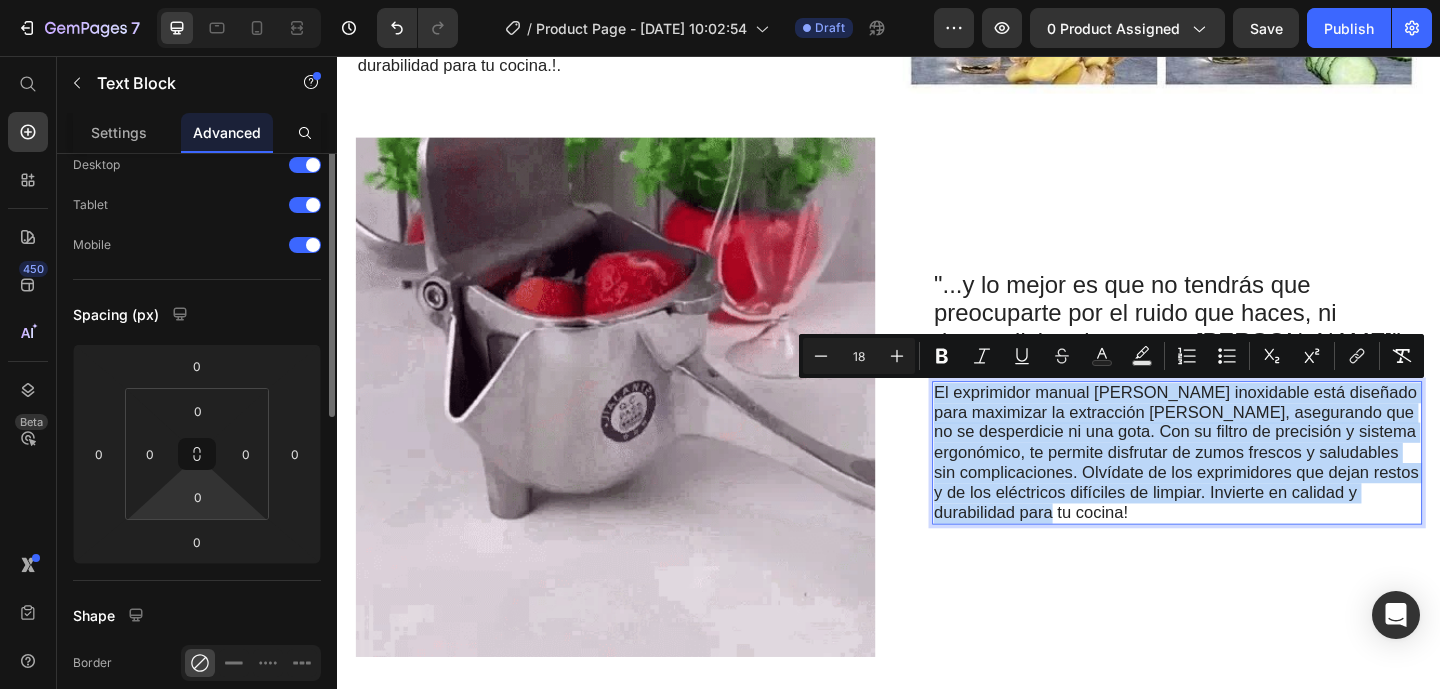 scroll, scrollTop: 0, scrollLeft: 0, axis: both 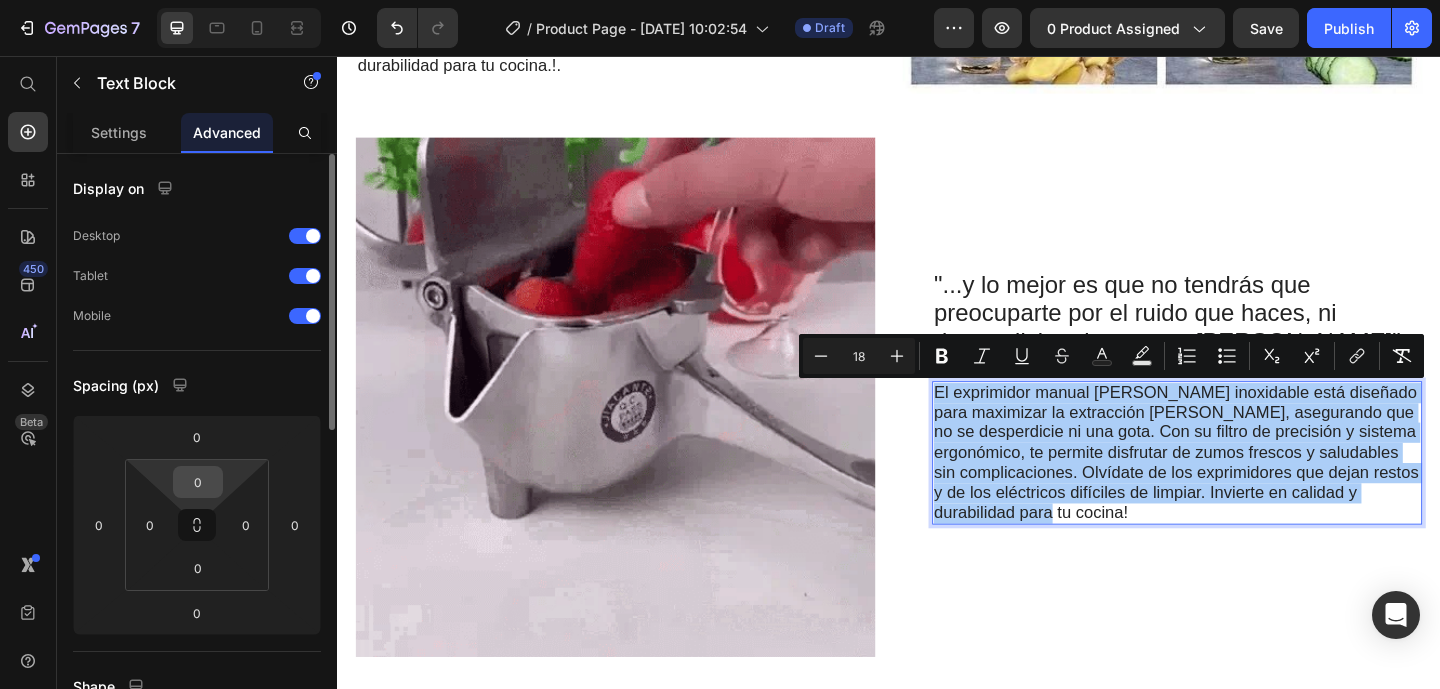 click on "0" at bounding box center (198, 482) 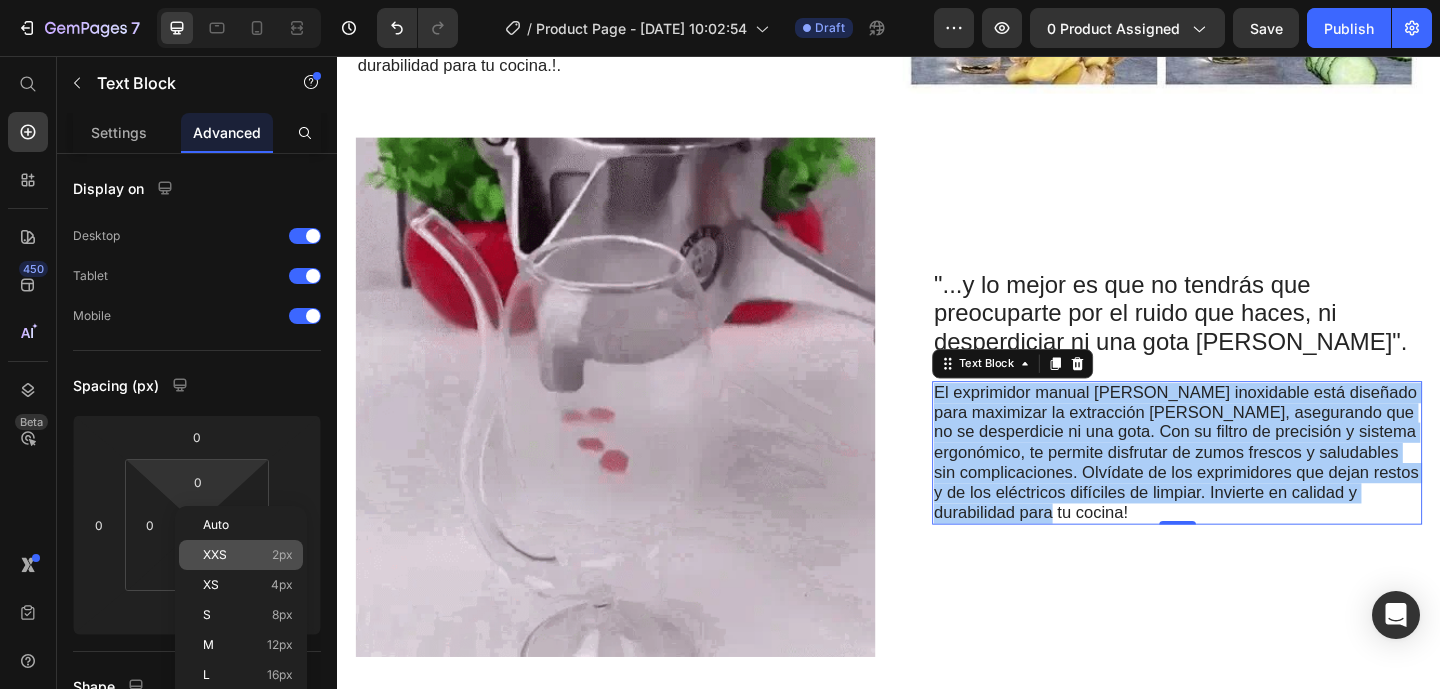 click on "XXS 2px" 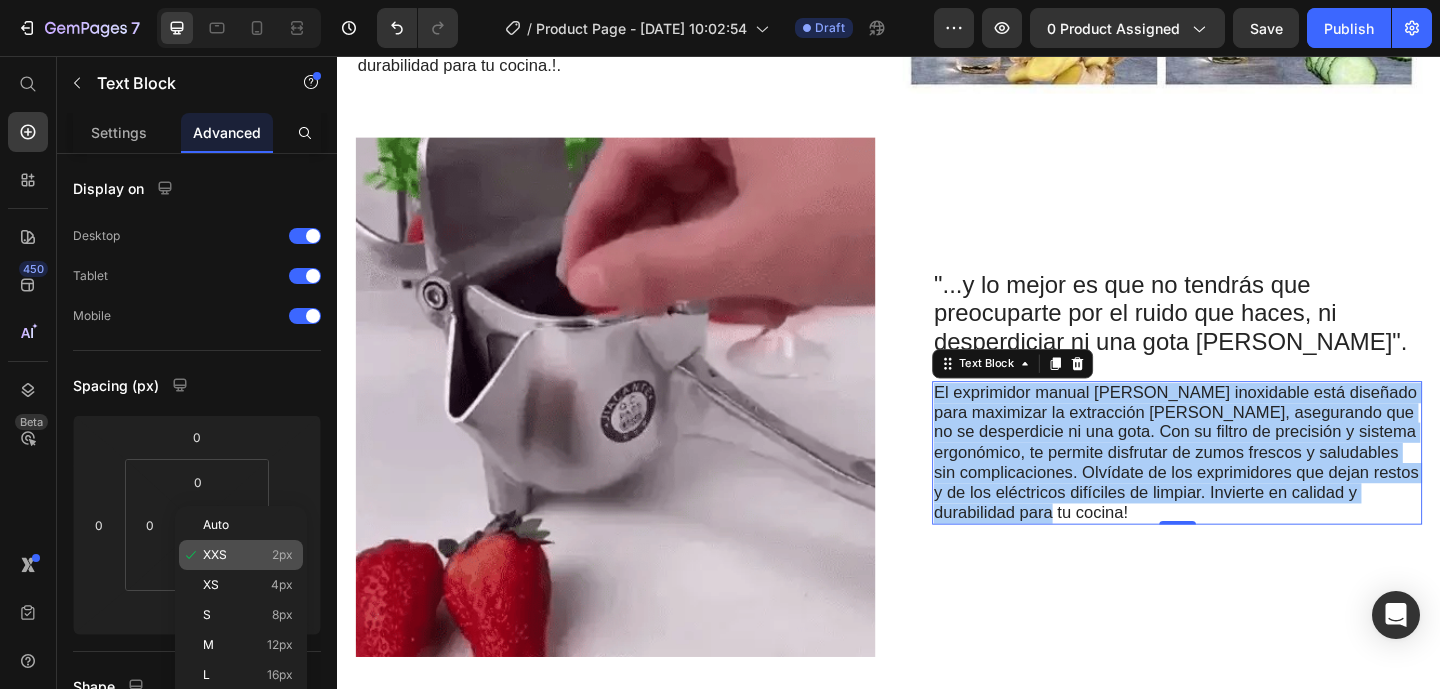 type on "2" 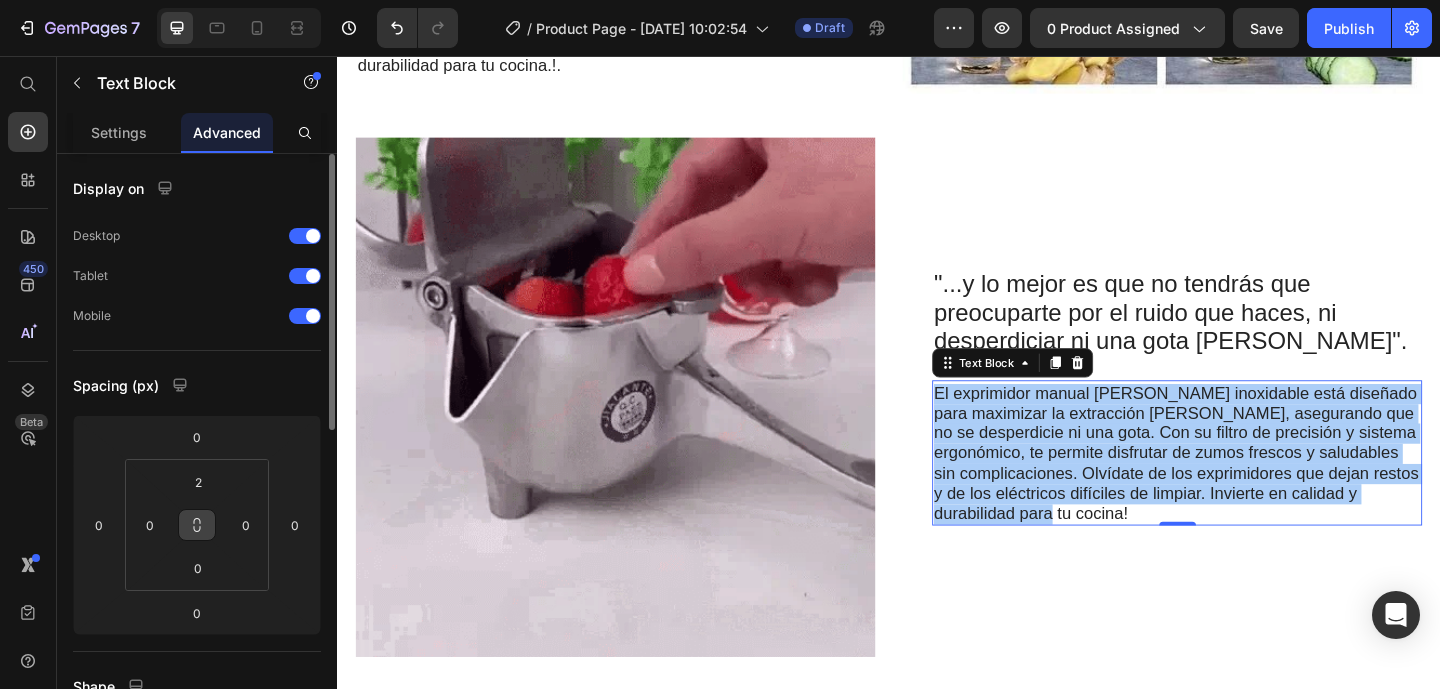 click 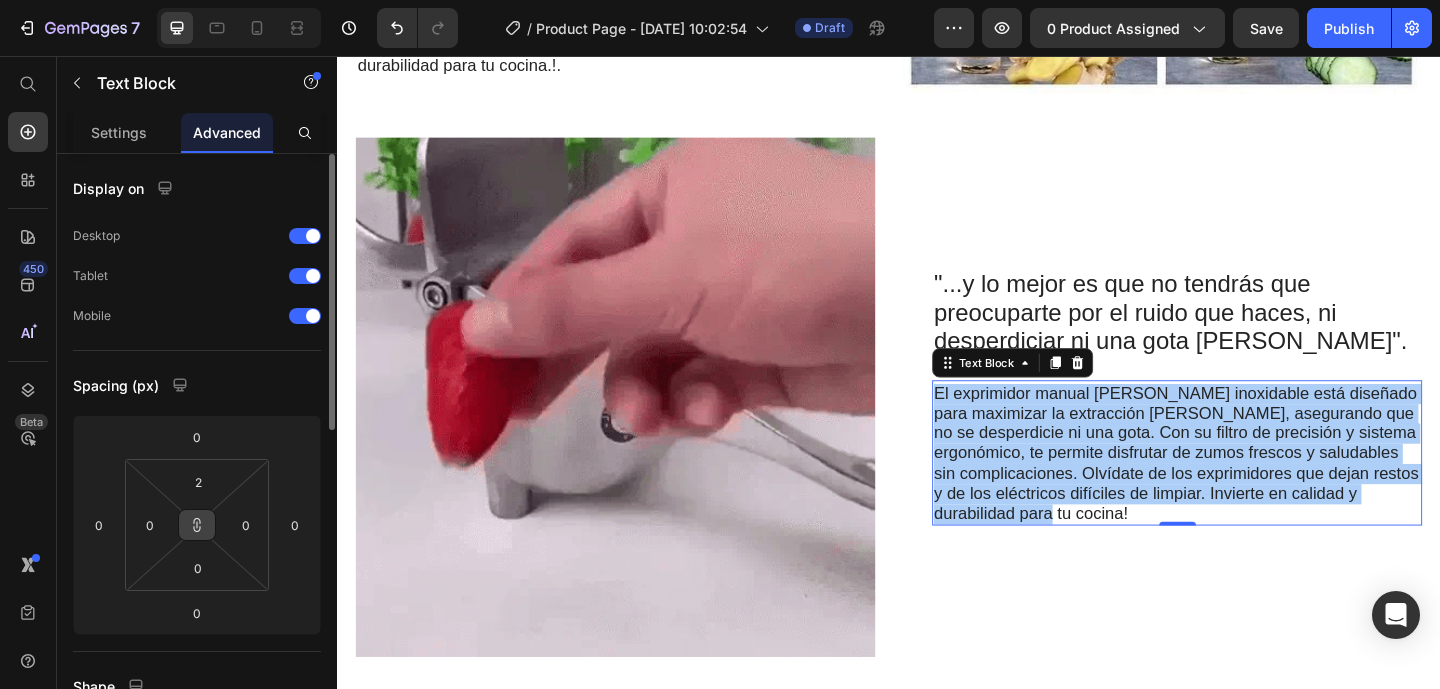 click 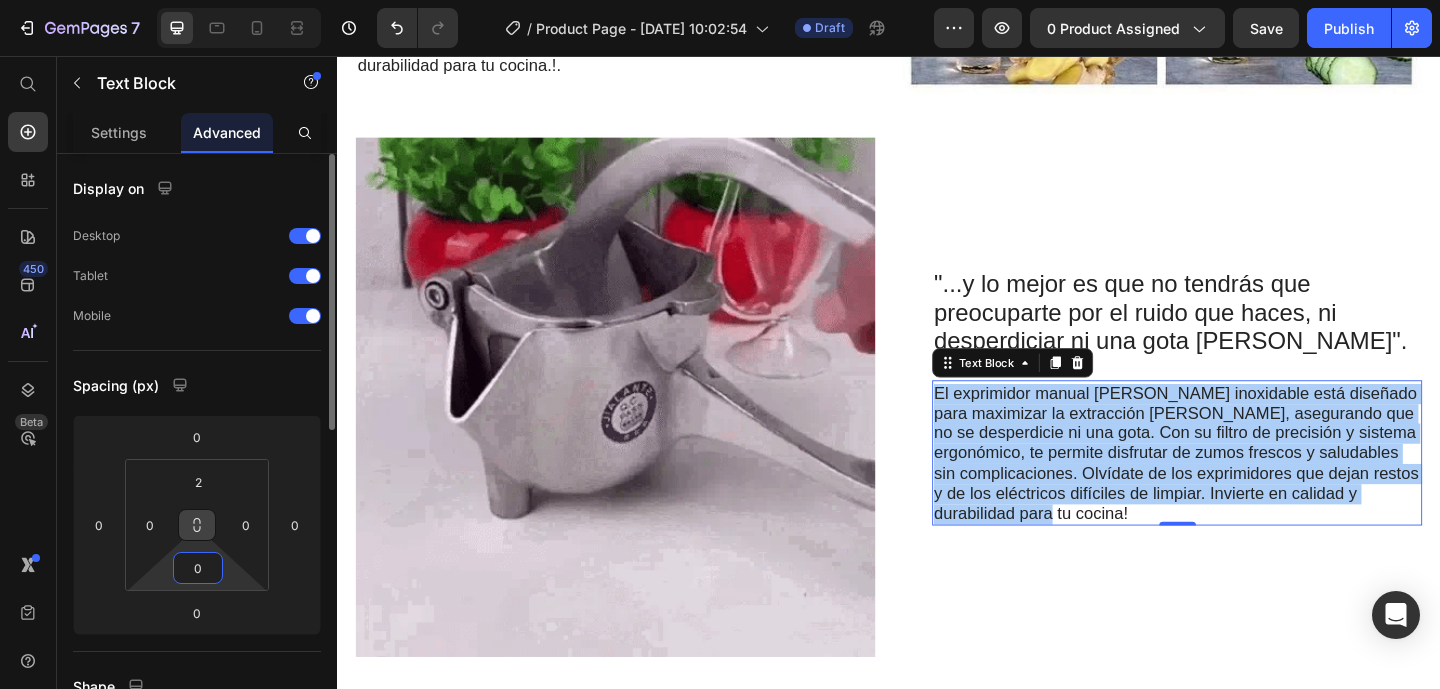 click on "0" at bounding box center (198, 568) 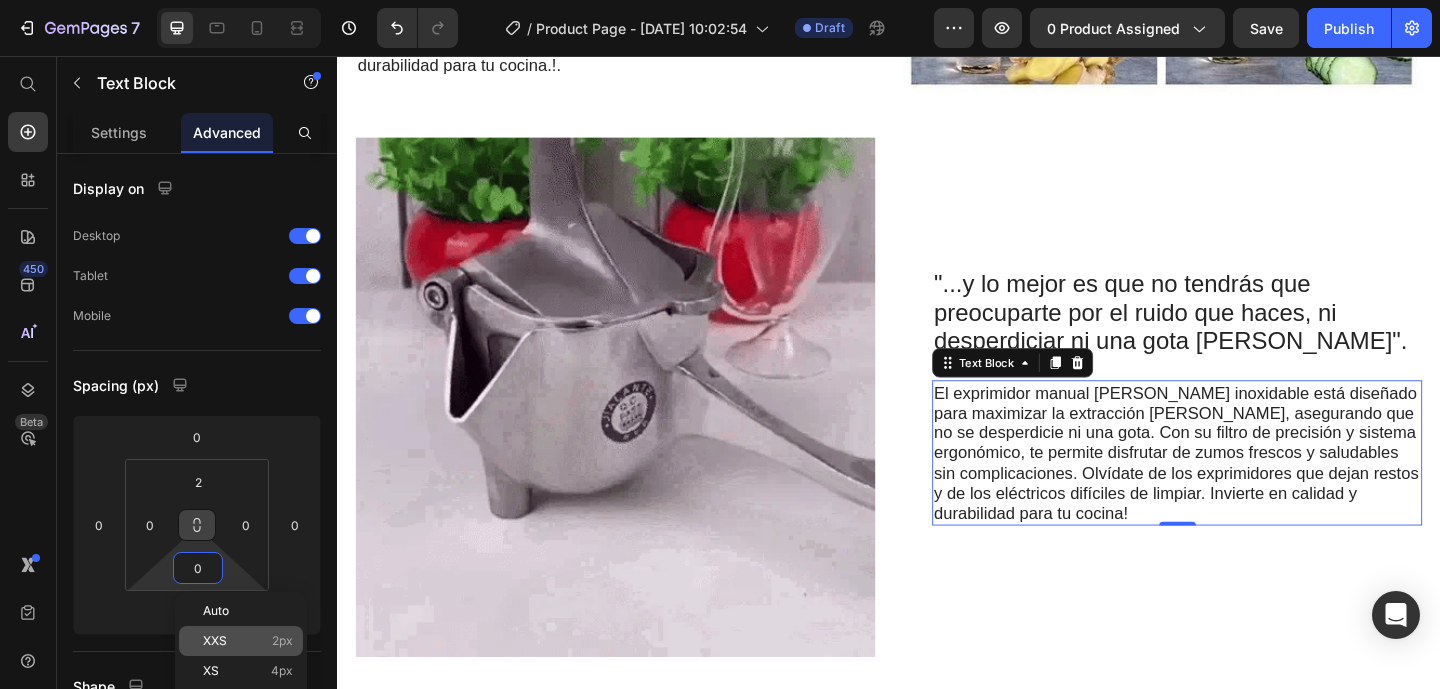 click on "XXS 2px" at bounding box center [248, 641] 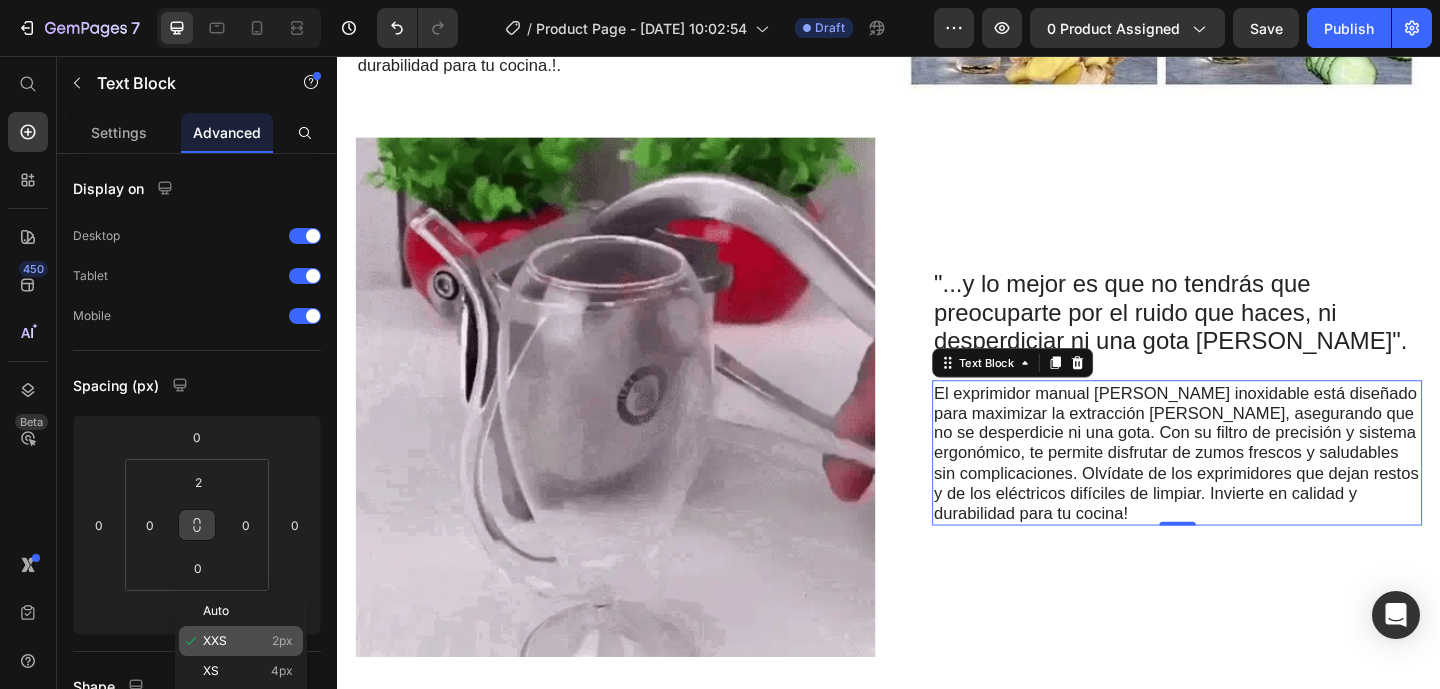 type on "2" 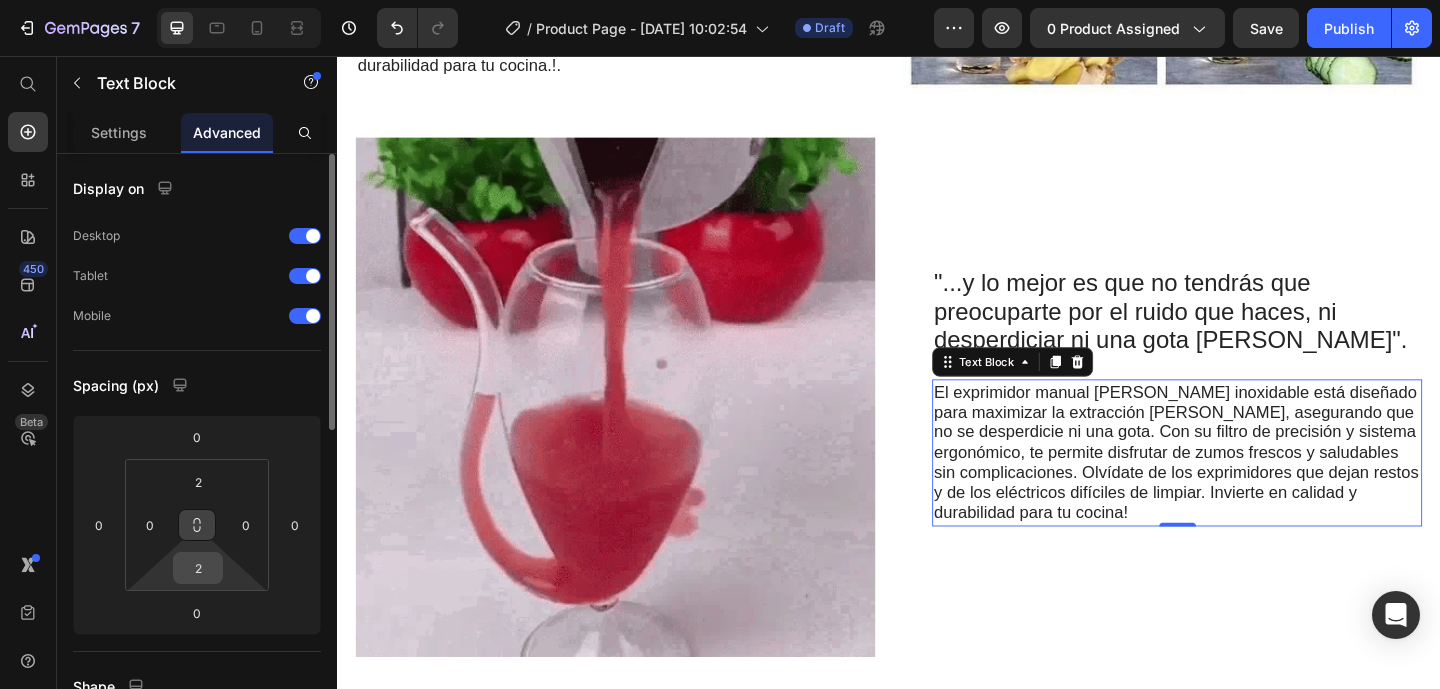 click on "2" at bounding box center (198, 568) 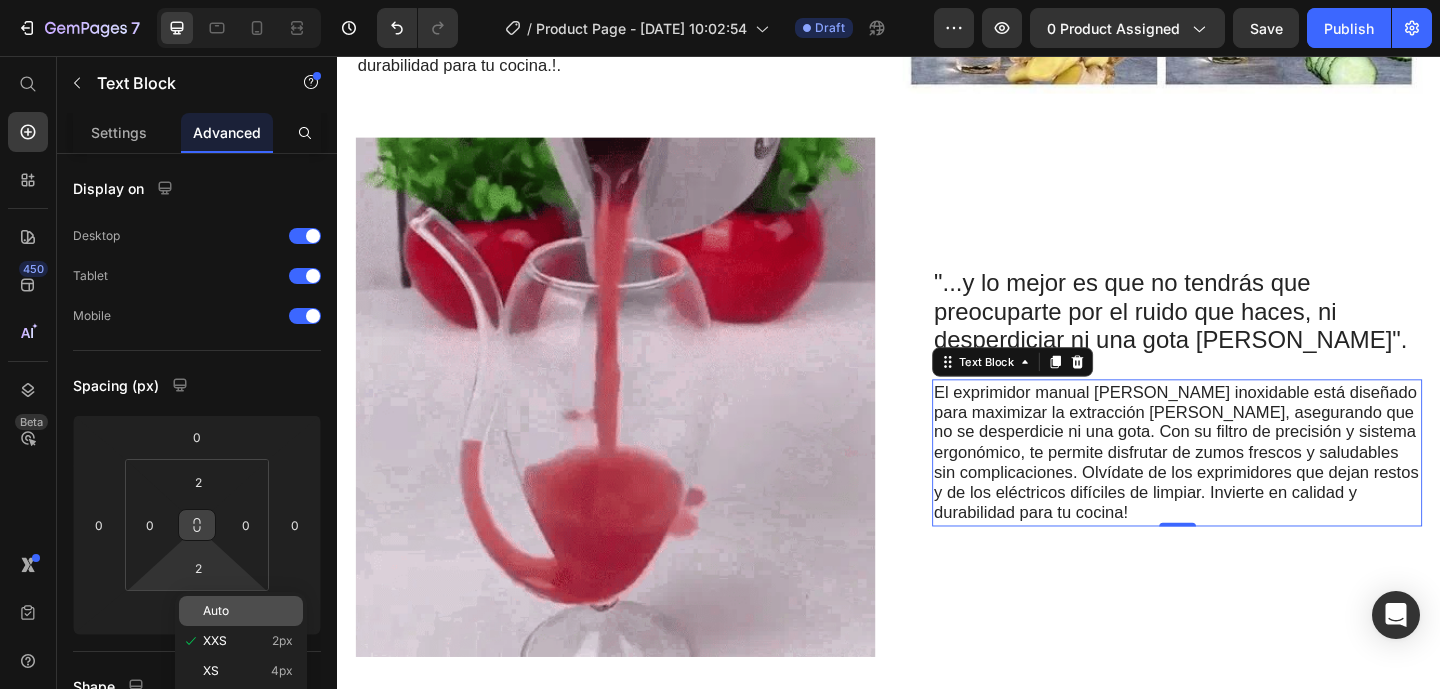 click on "Auto" at bounding box center [216, 611] 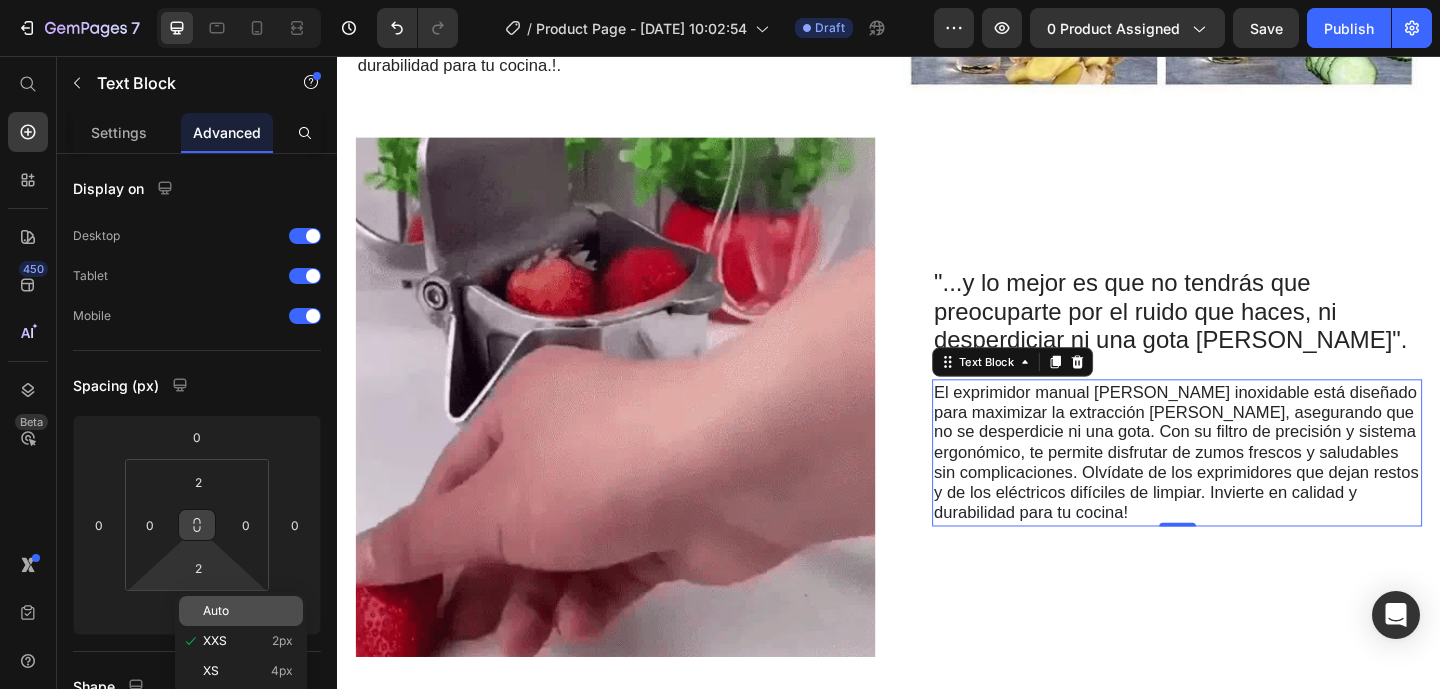 type 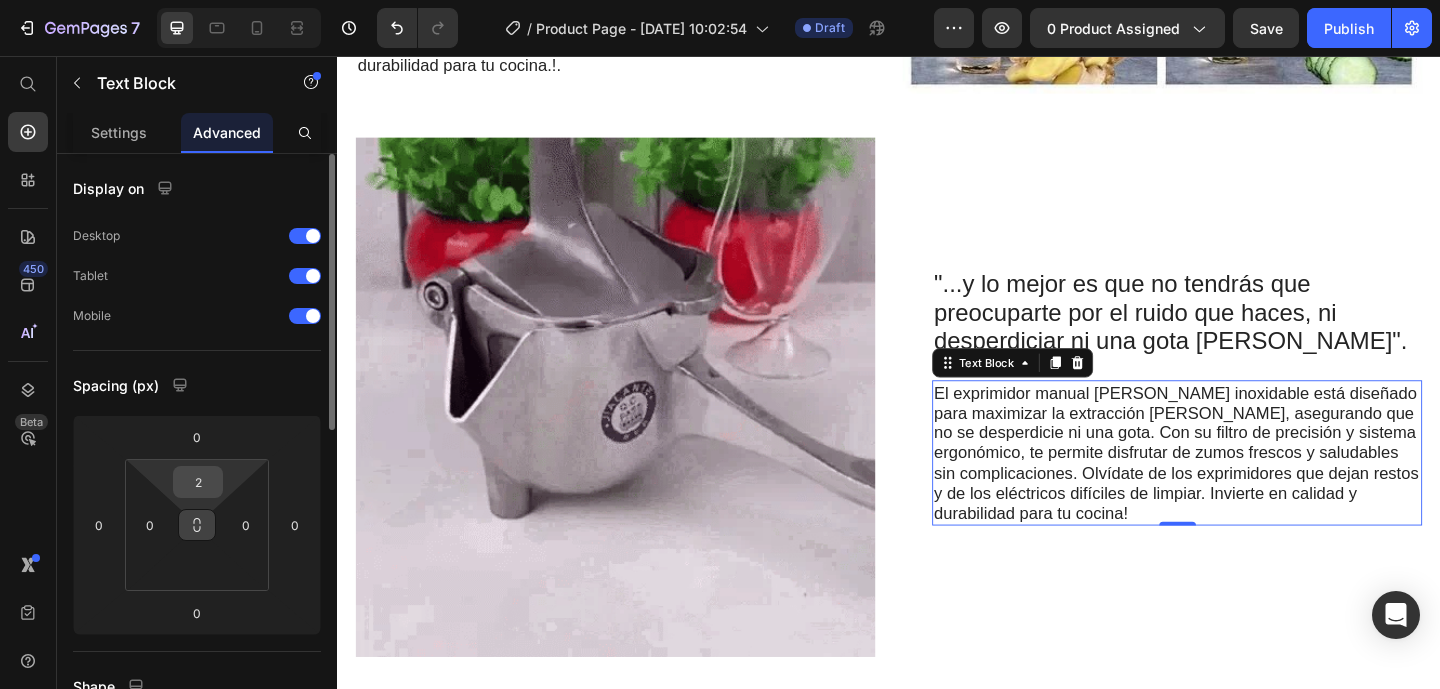click on "2" at bounding box center [198, 482] 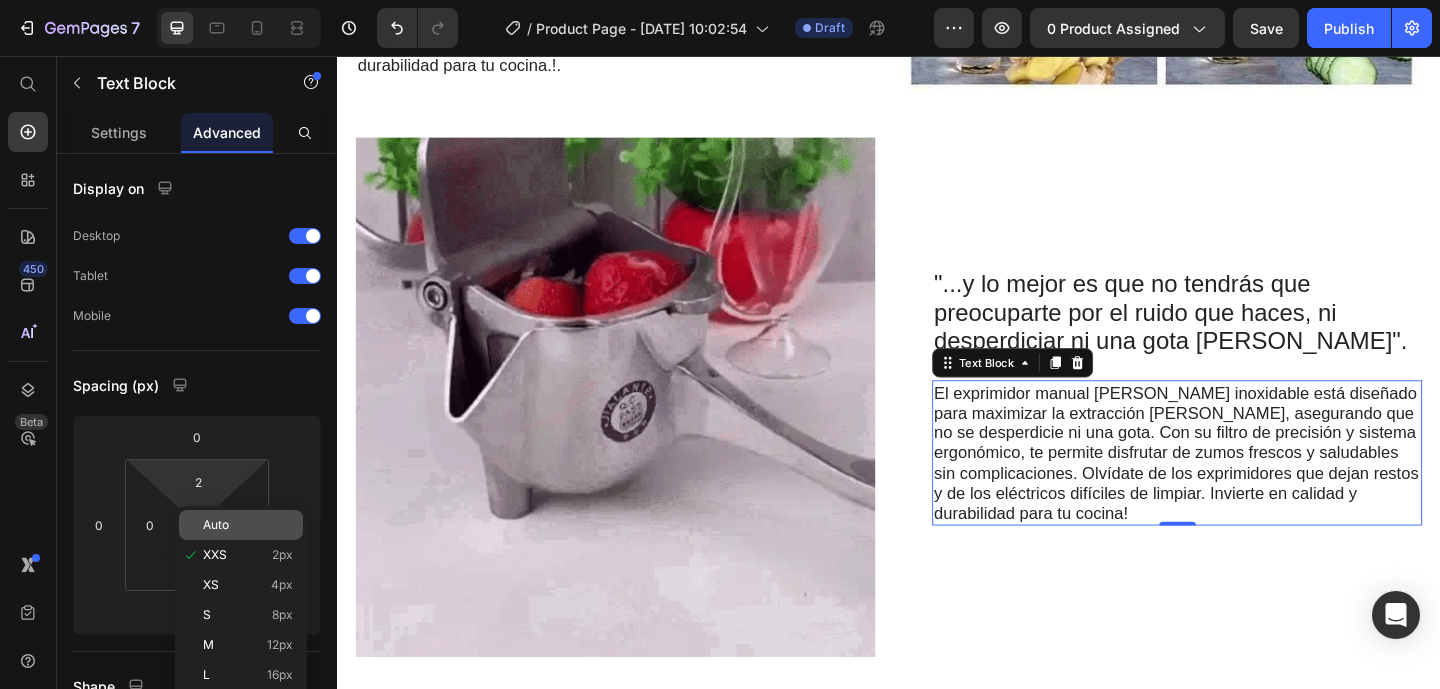 click on "Auto" at bounding box center (216, 525) 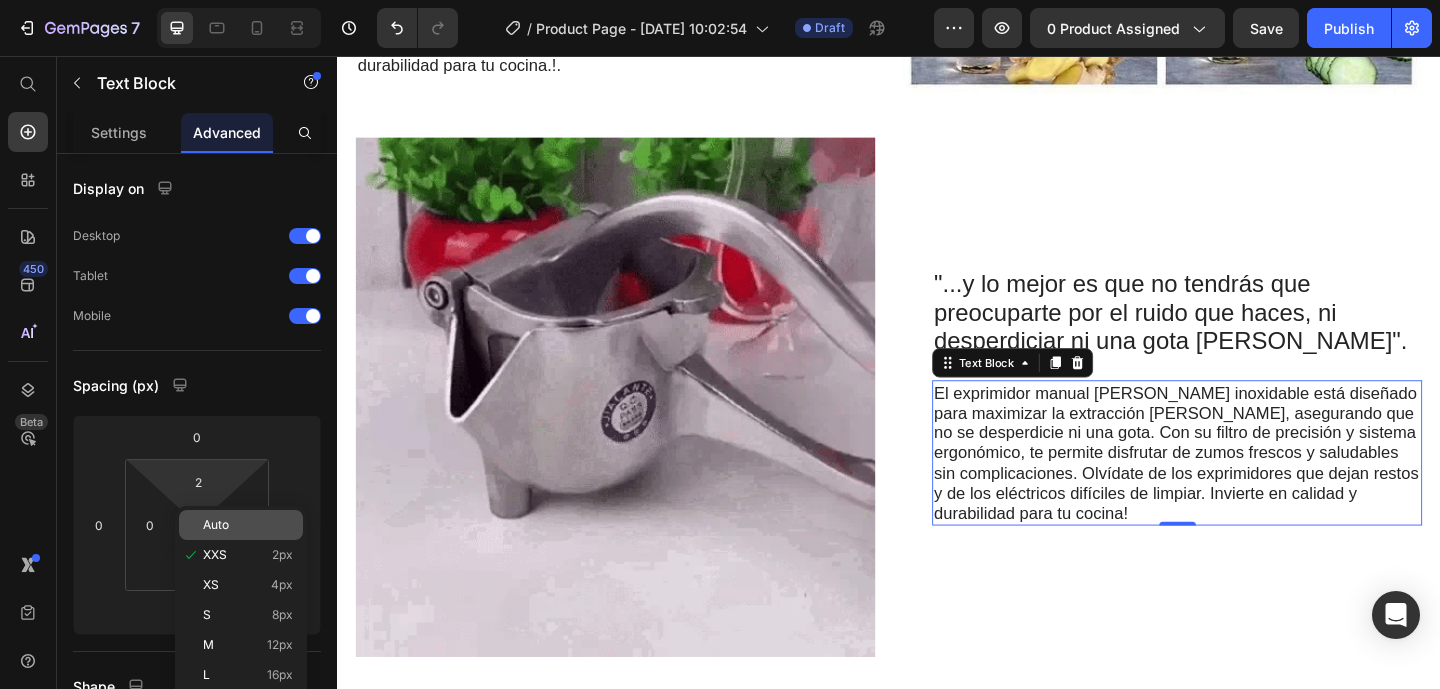 type 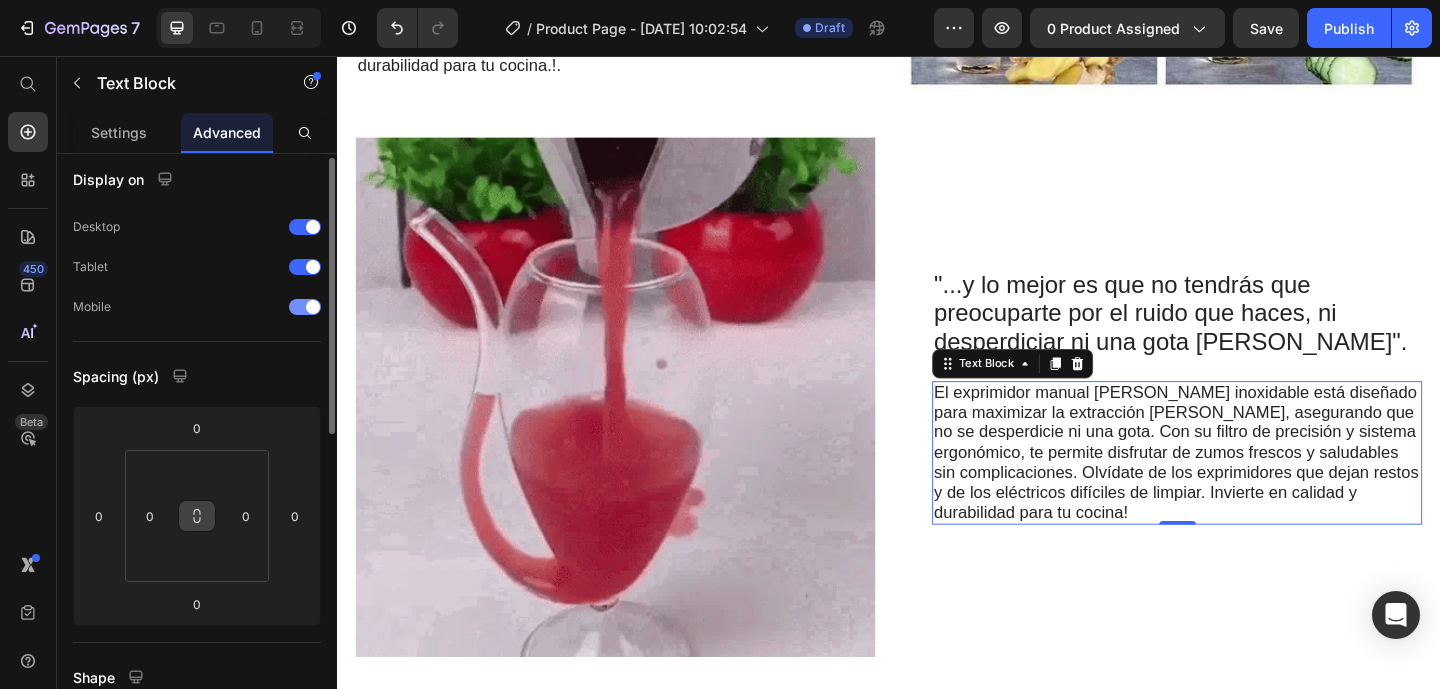 scroll, scrollTop: 0, scrollLeft: 0, axis: both 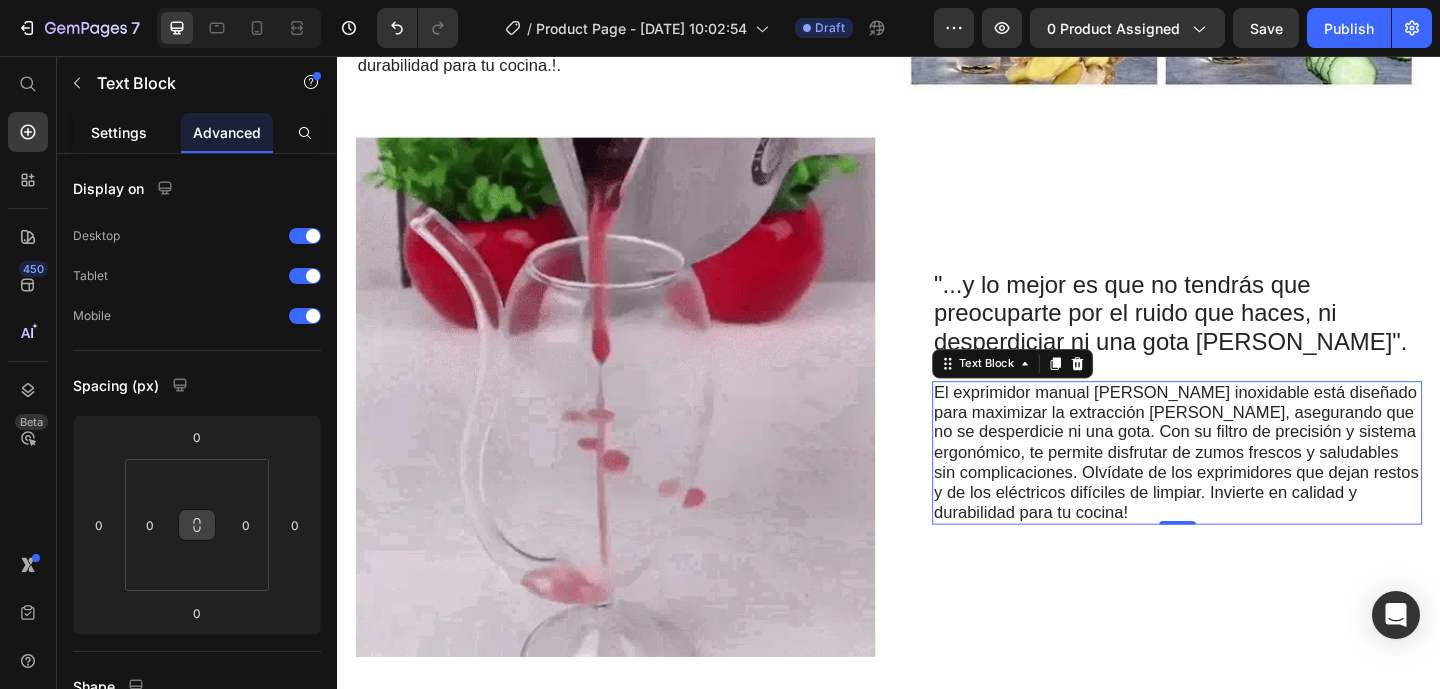 click on "Settings" at bounding box center (119, 132) 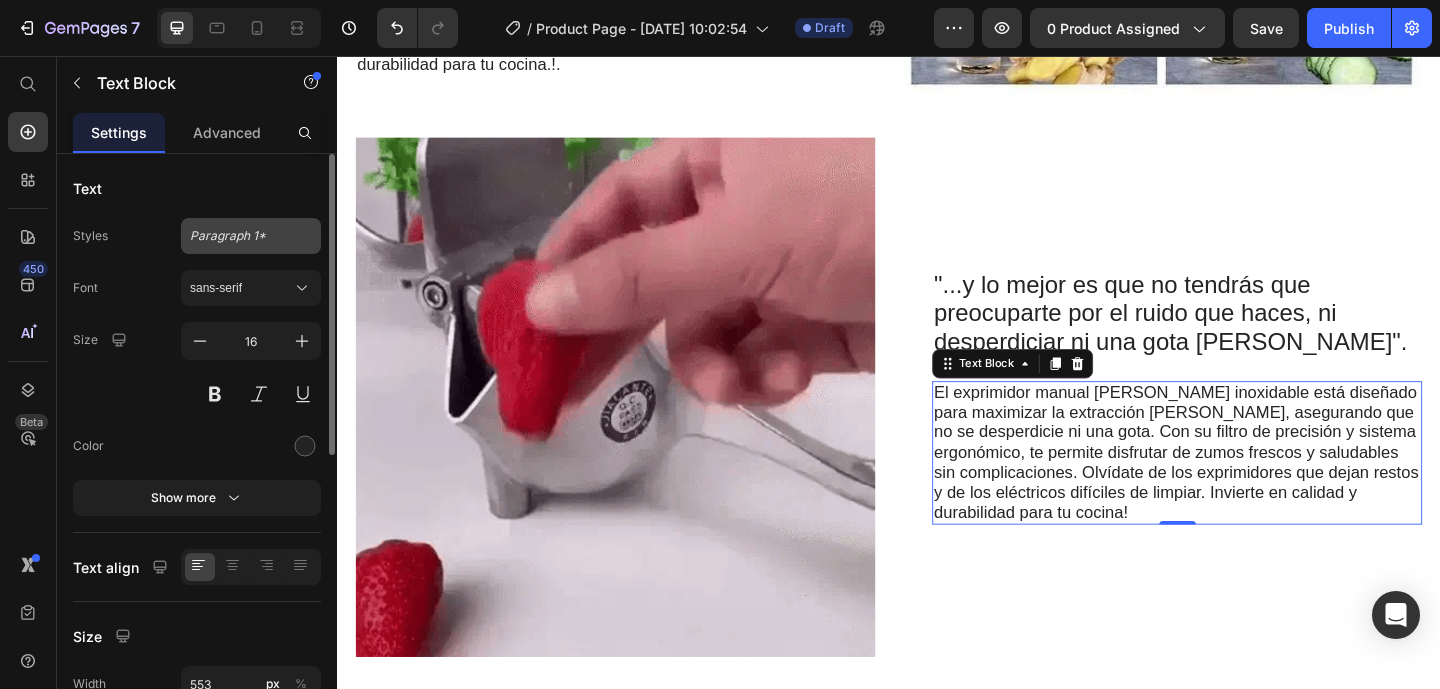 click on "Paragraph 1*" 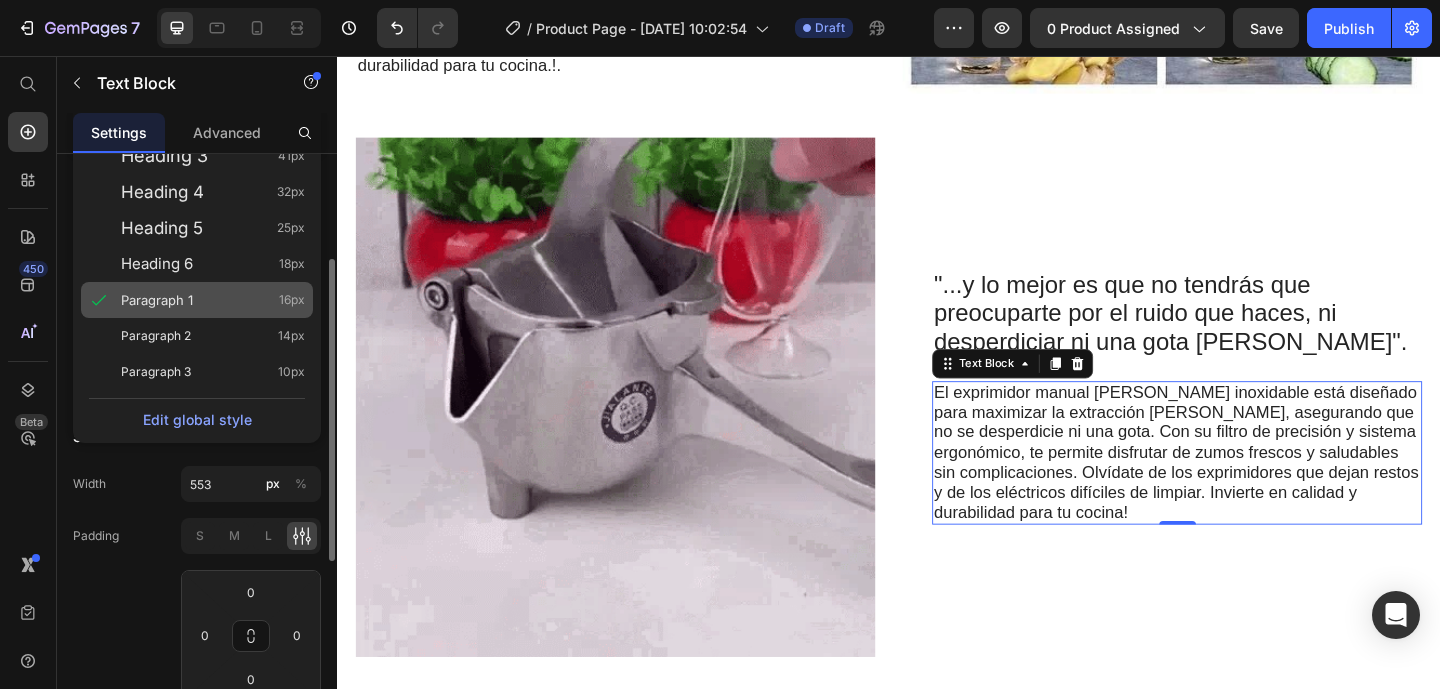 scroll, scrollTop: 202, scrollLeft: 0, axis: vertical 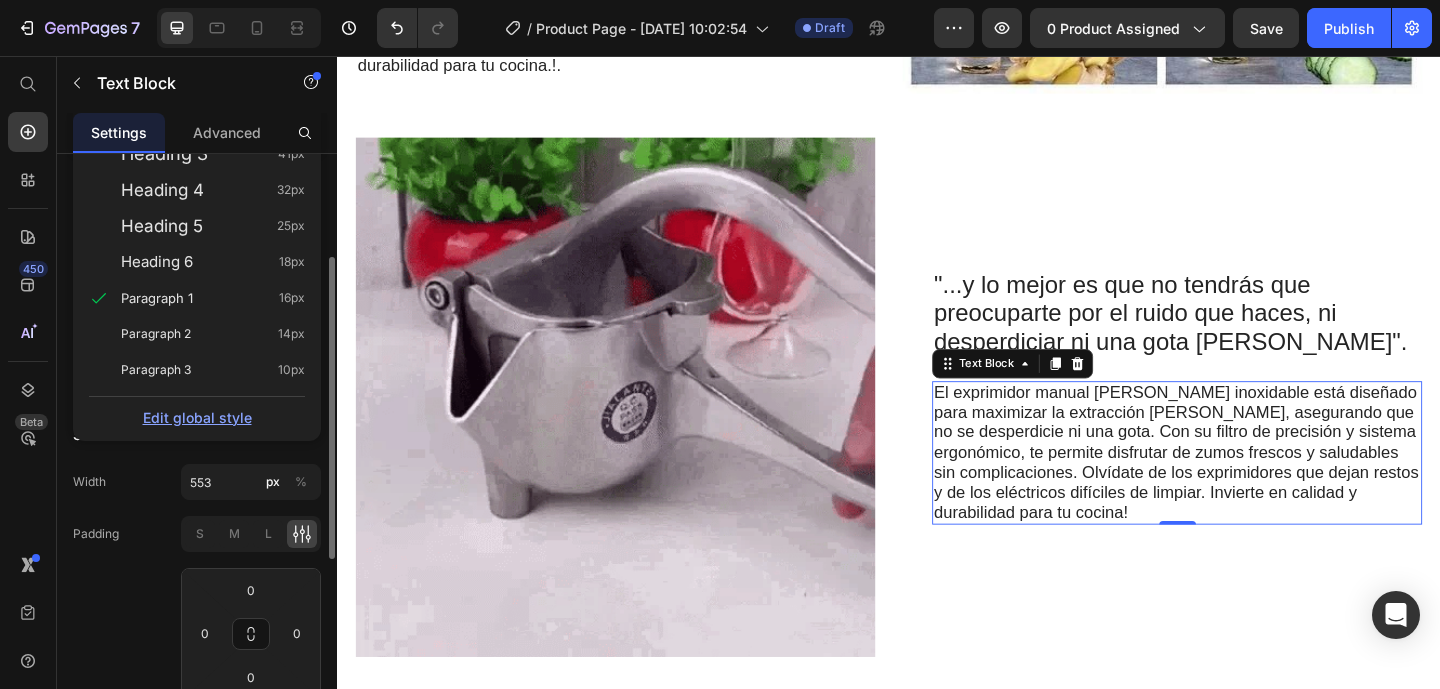 click on "Edit global style" at bounding box center [197, 417] 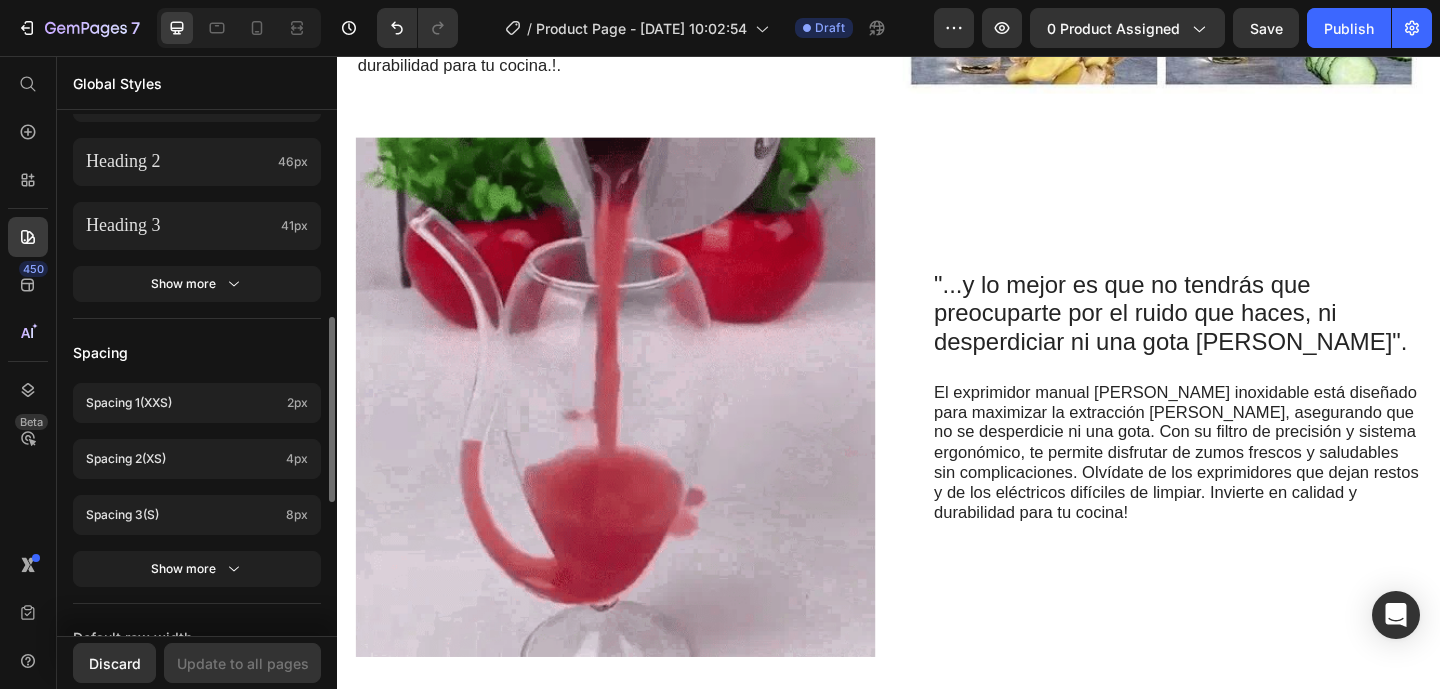 scroll, scrollTop: 564, scrollLeft: 0, axis: vertical 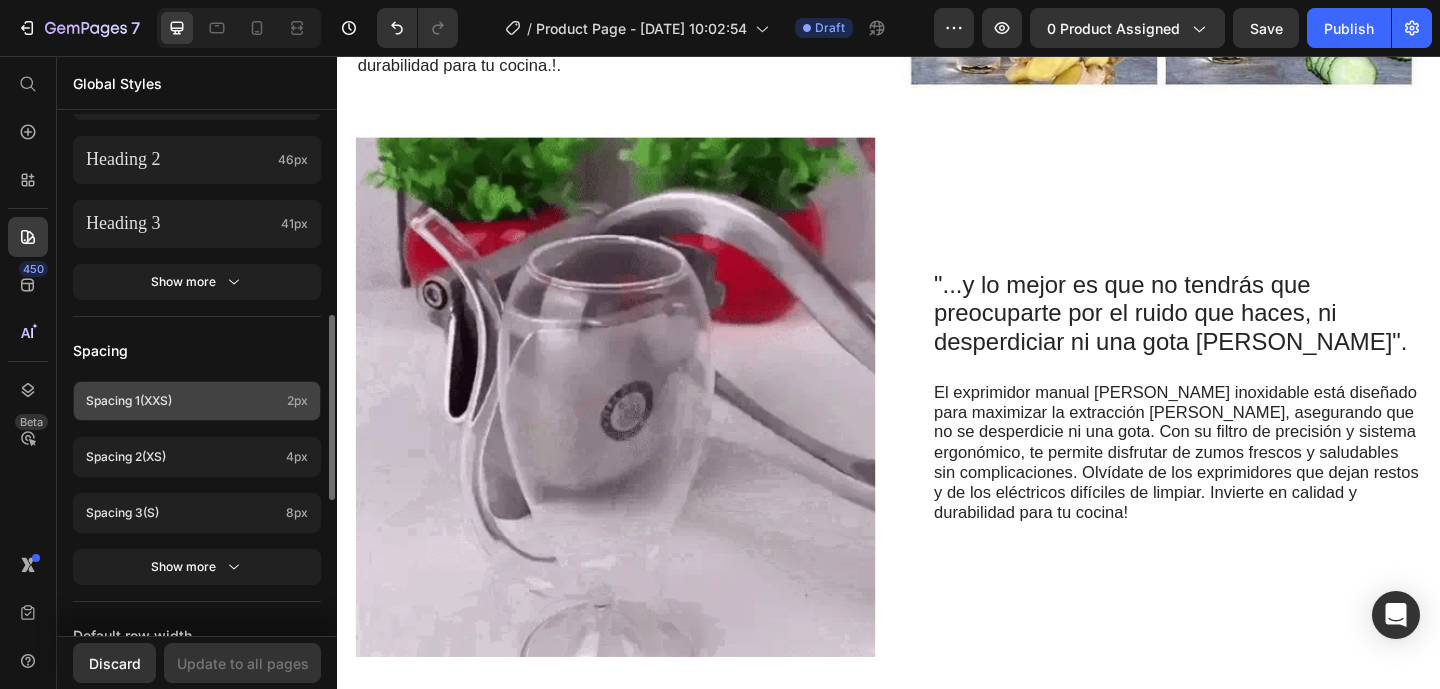 click on "Spacing 1  (xxs)" at bounding box center (182, 401) 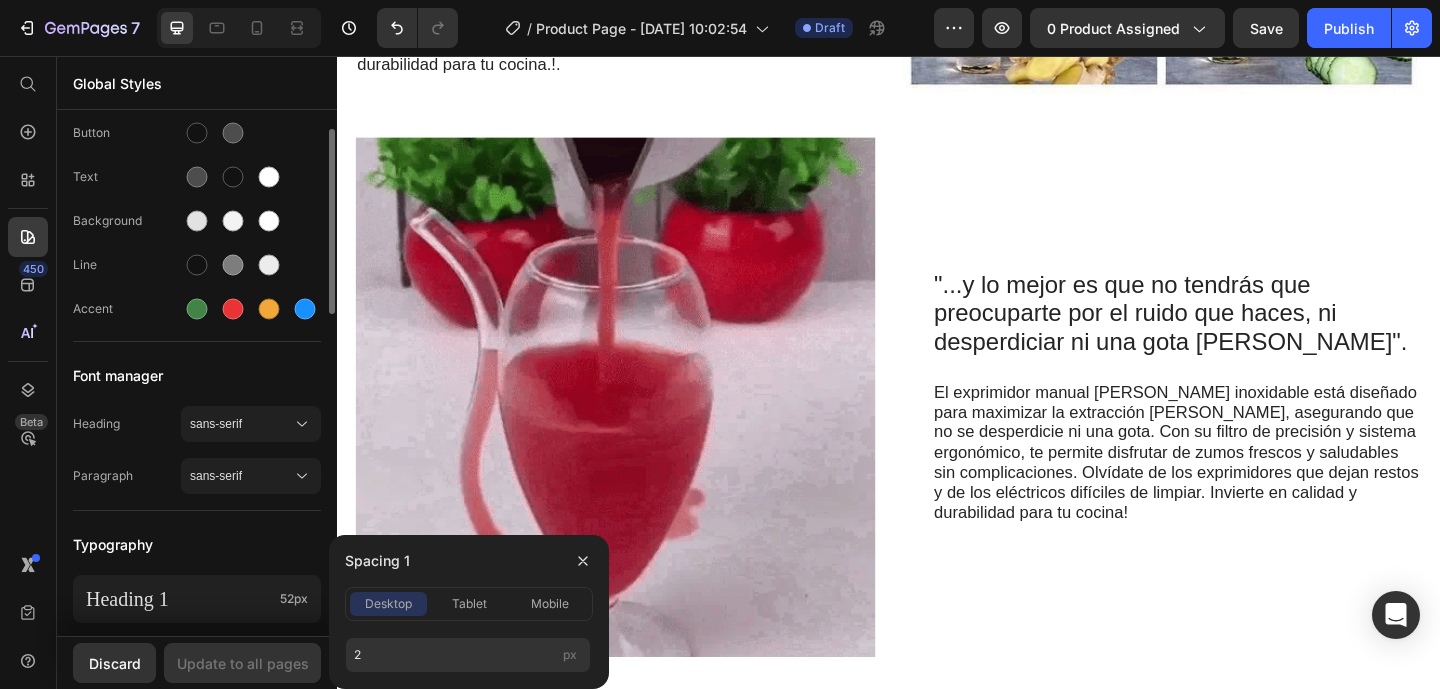 scroll, scrollTop: 0, scrollLeft: 0, axis: both 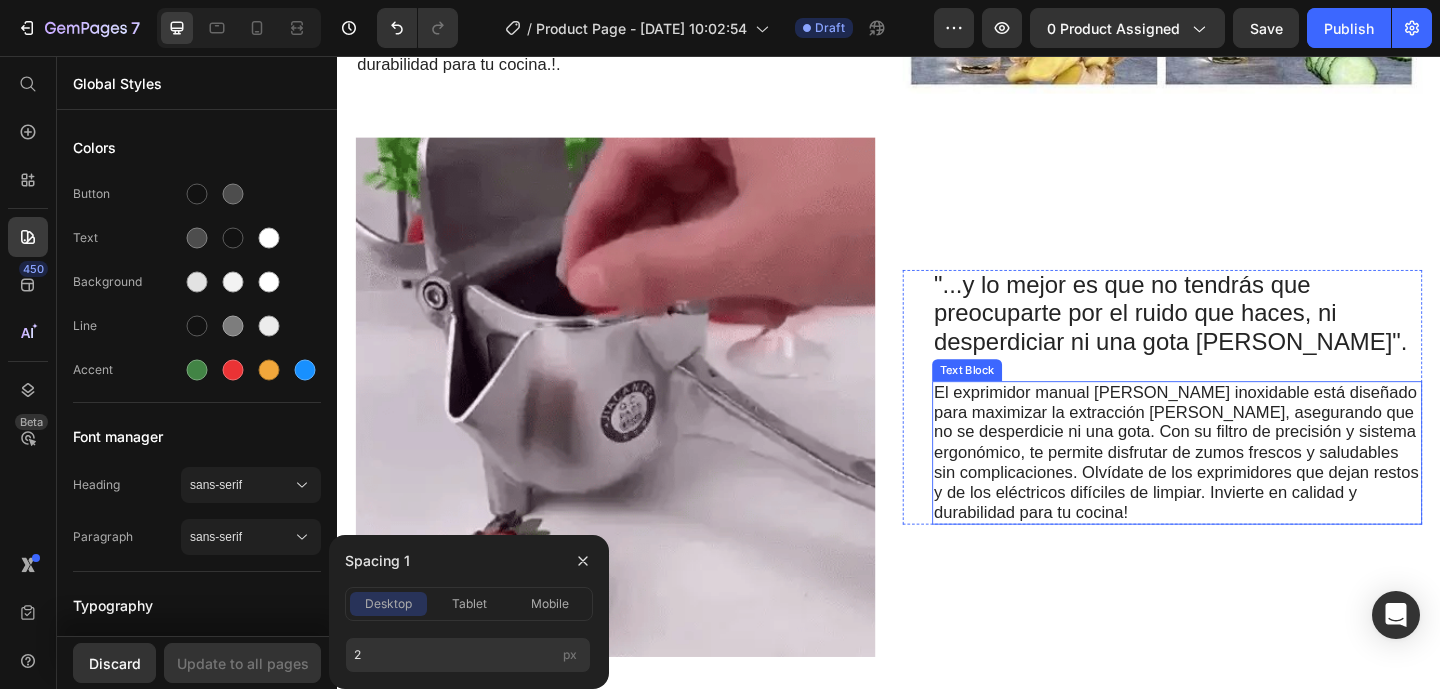click on "El exprimidor manual [PERSON_NAME] inoxidable está diseñado para maximizar la extracción [PERSON_NAME], asegurando que no se desperdicie ni una gota. Con su filtro de precisión y sistema ergonómico, te permite disfrutar de zumos frescos y saludables sin complicaciones. Olvídate de los exprimidores que dejan restos y de los eléctricos difíciles de limpiar. Invierte en calidad y durabilidad para tu cocina!" at bounding box center (1249, 487) 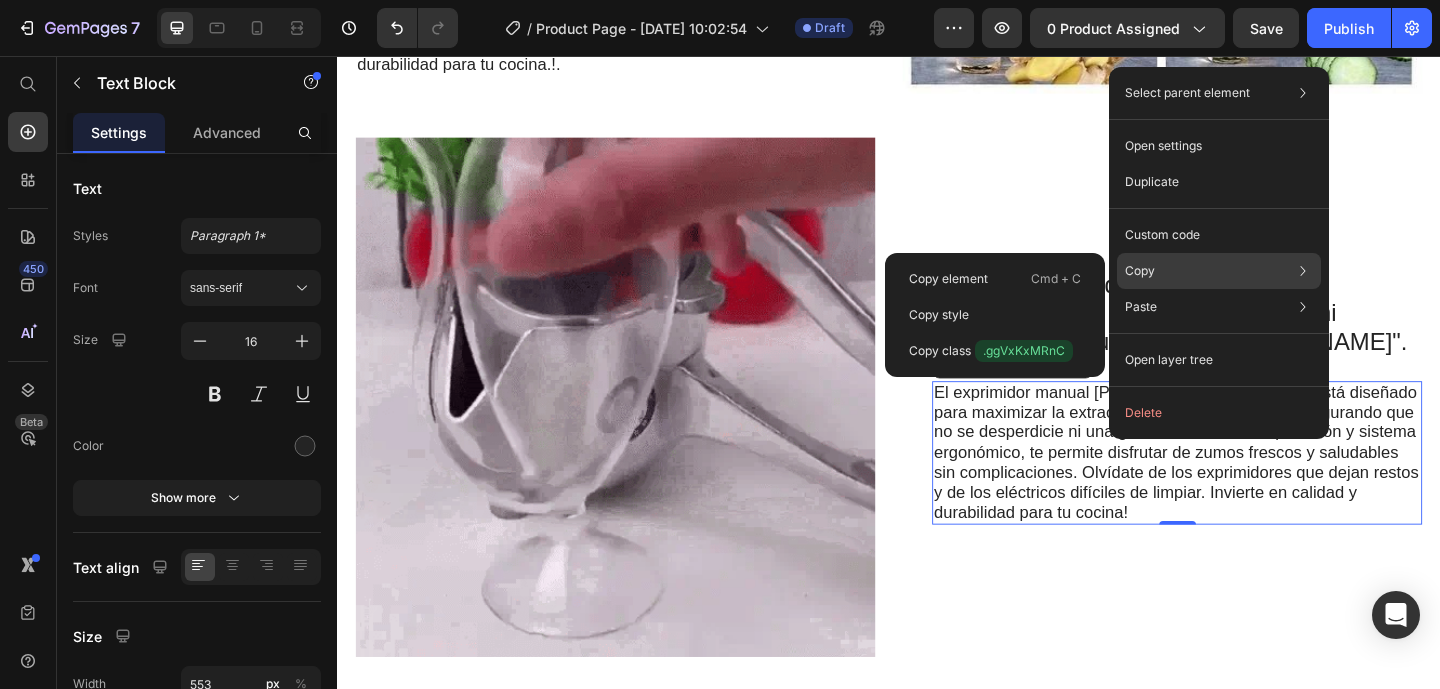 click on "Copy" at bounding box center [1140, 271] 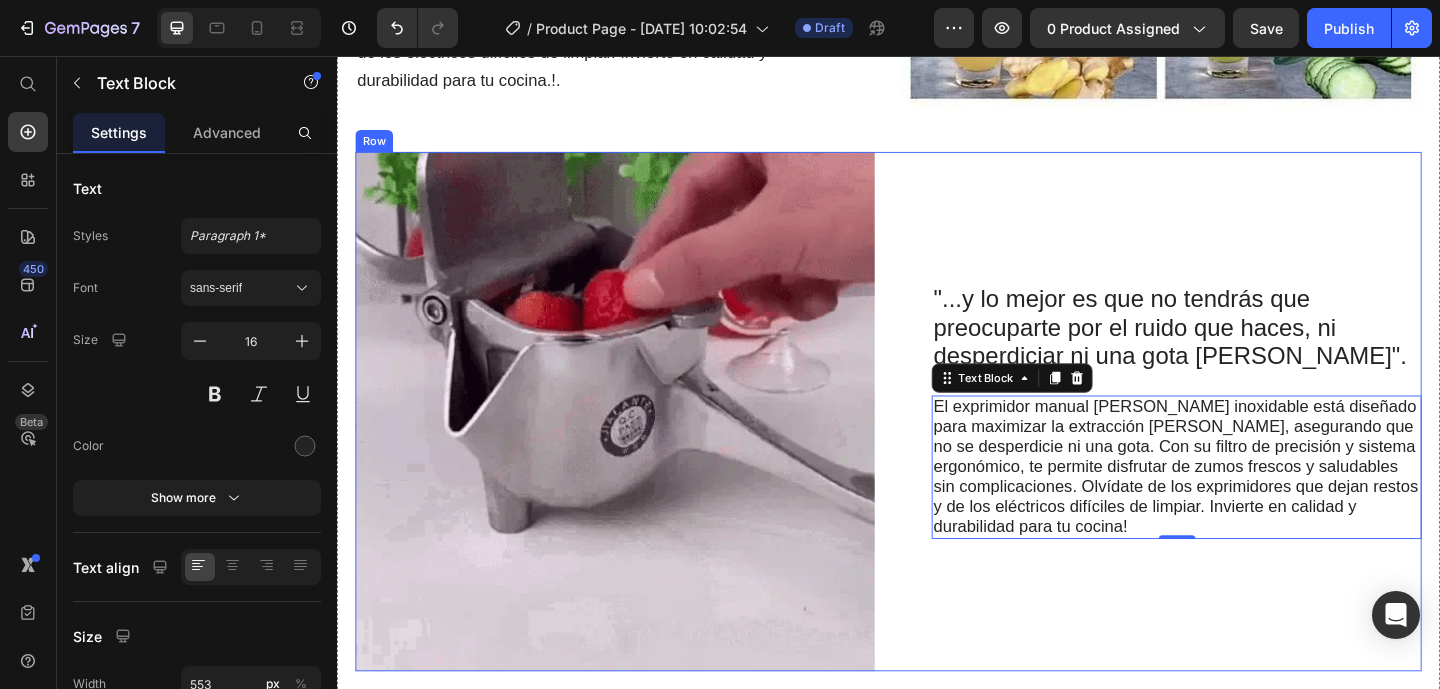 scroll, scrollTop: 1249, scrollLeft: 0, axis: vertical 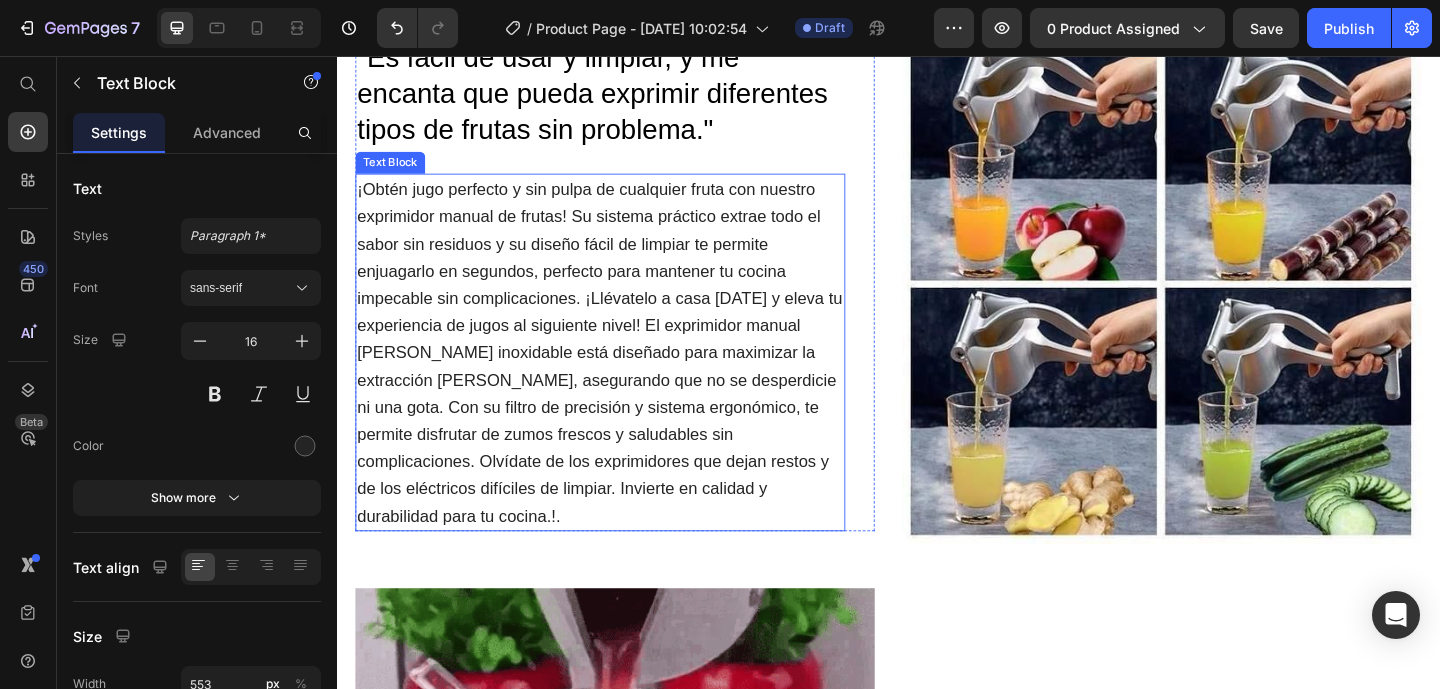 click on "¡Obtén jugo perfecto y sin pulpa de cualquier fruta con nuestro exprimidor manual de frutas! Su sistema práctico extrae todo el sabor sin residuos y su diseño fácil de limpiar te permite enjuagarlo en segundos, perfecto para mantener tu cocina impecable sin complicaciones. ¡Llévatelo a casa [DATE] y eleva tu experiencia de jugos al siguiente nivel! El exprimidor manual [PERSON_NAME] inoxidable está diseñado para maximizar la extracción [PERSON_NAME], asegurando que no se desperdicie ni una gota. Con su filtro de precisión y sistema ergonómico, te permite disfrutar de zumos frescos y saludables sin complicaciones. Olvídate de los exprimidores que dejan restos y de los eléctricos difíciles de limpiar. Invierte en calidad y durabilidad para tu cocina.!." at bounding box center [623, 378] 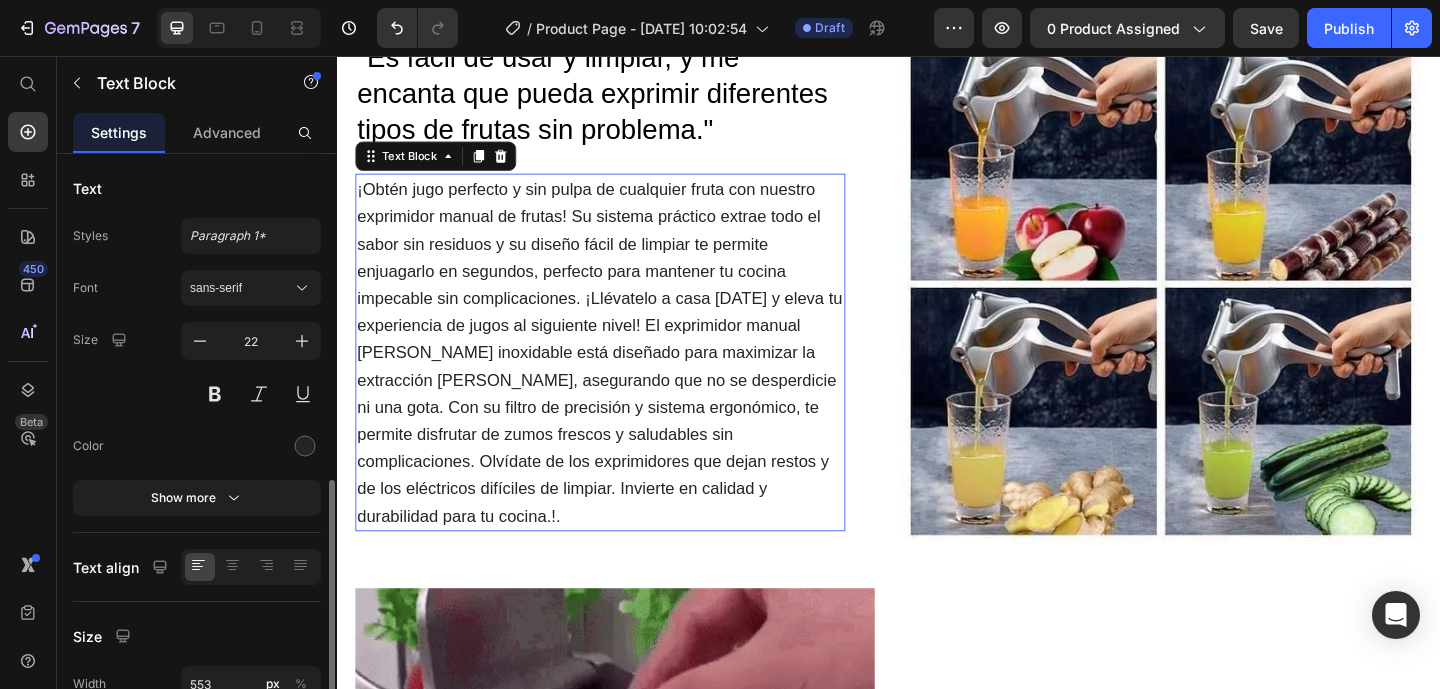 scroll, scrollTop: 202, scrollLeft: 0, axis: vertical 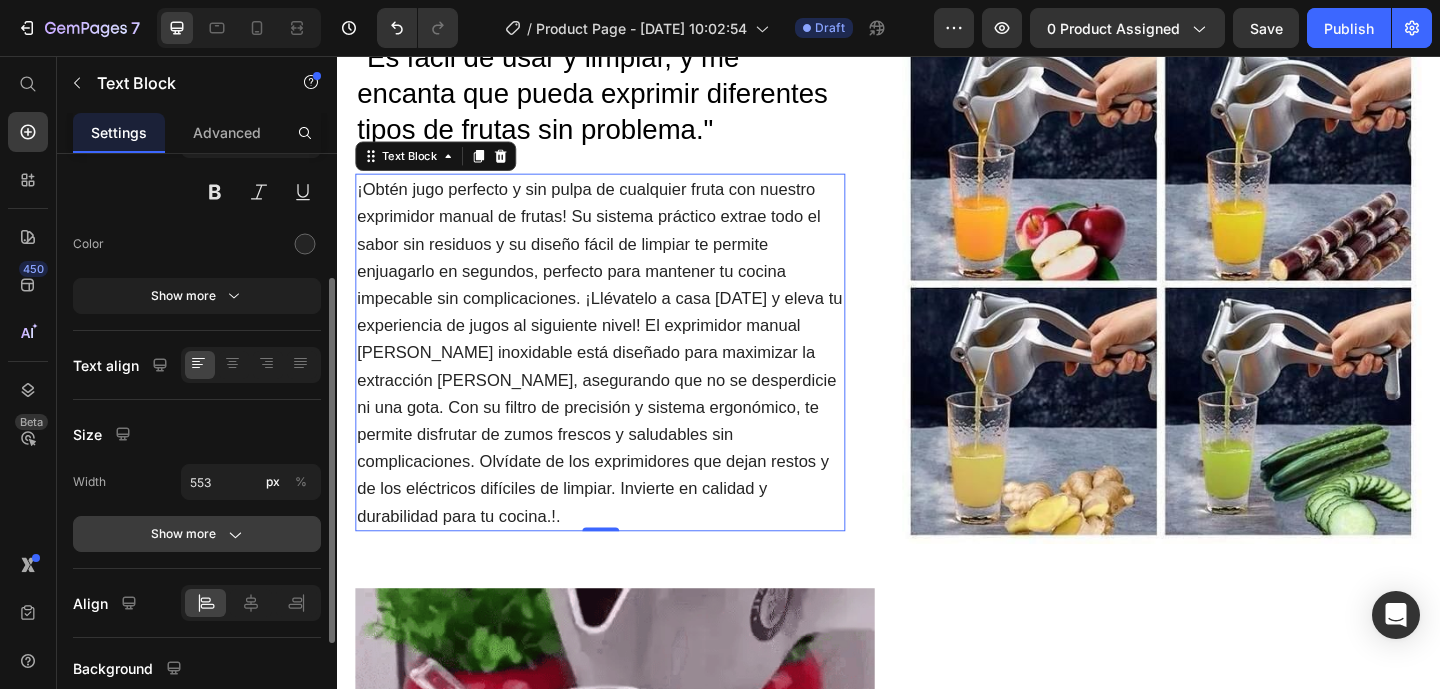 click on "Show more" at bounding box center (197, 534) 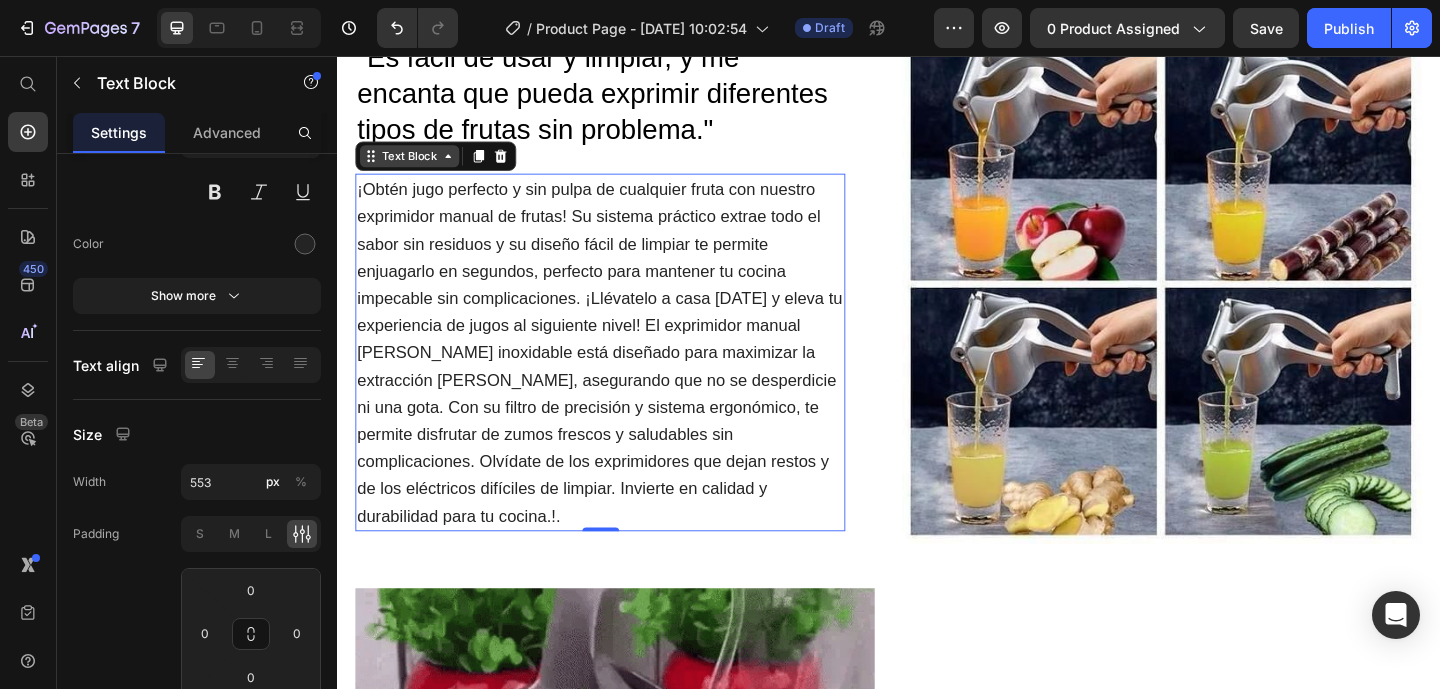 click 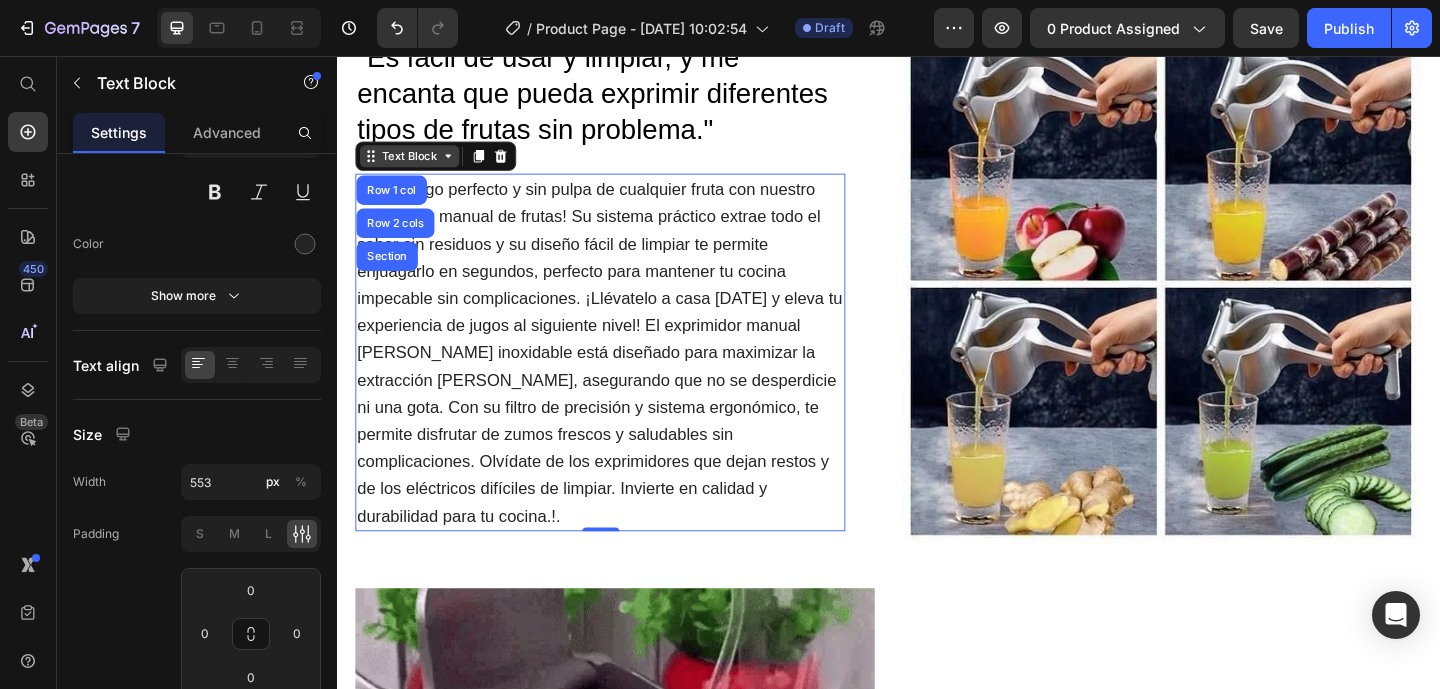 click 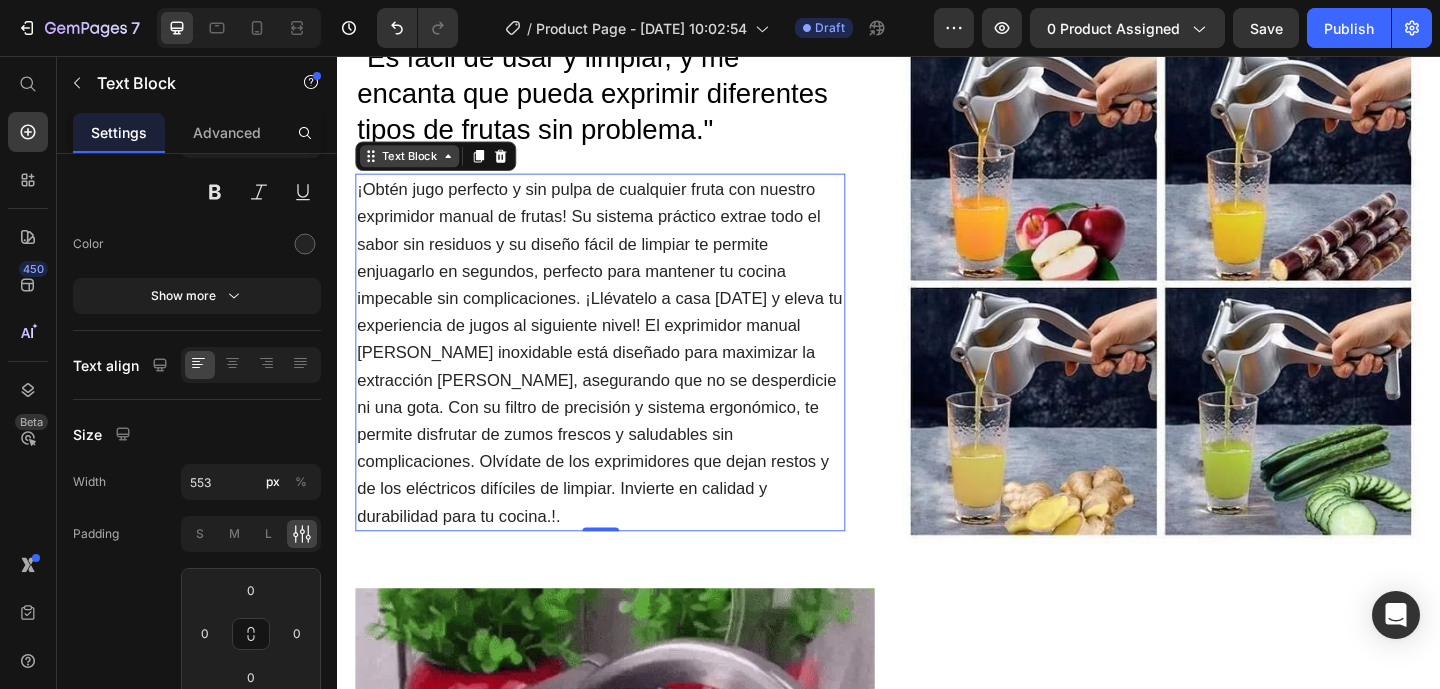 click 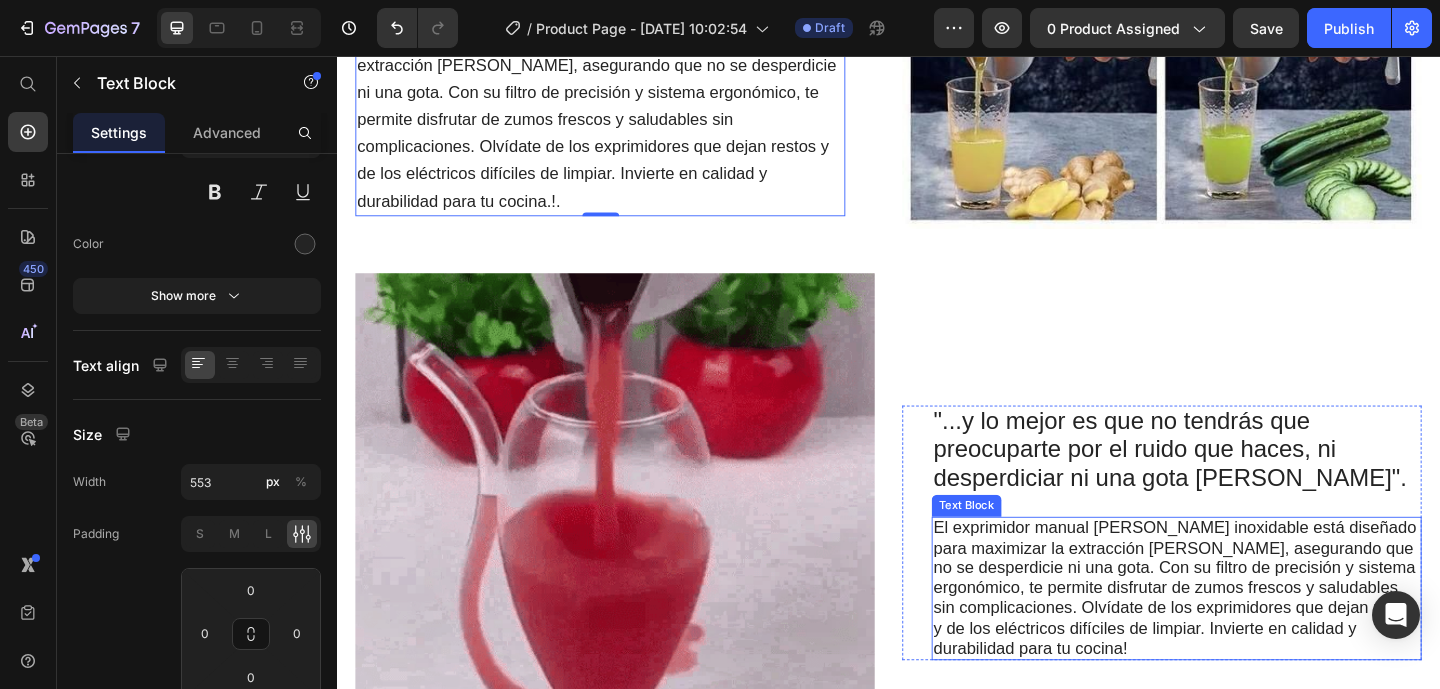 scroll, scrollTop: 1607, scrollLeft: 0, axis: vertical 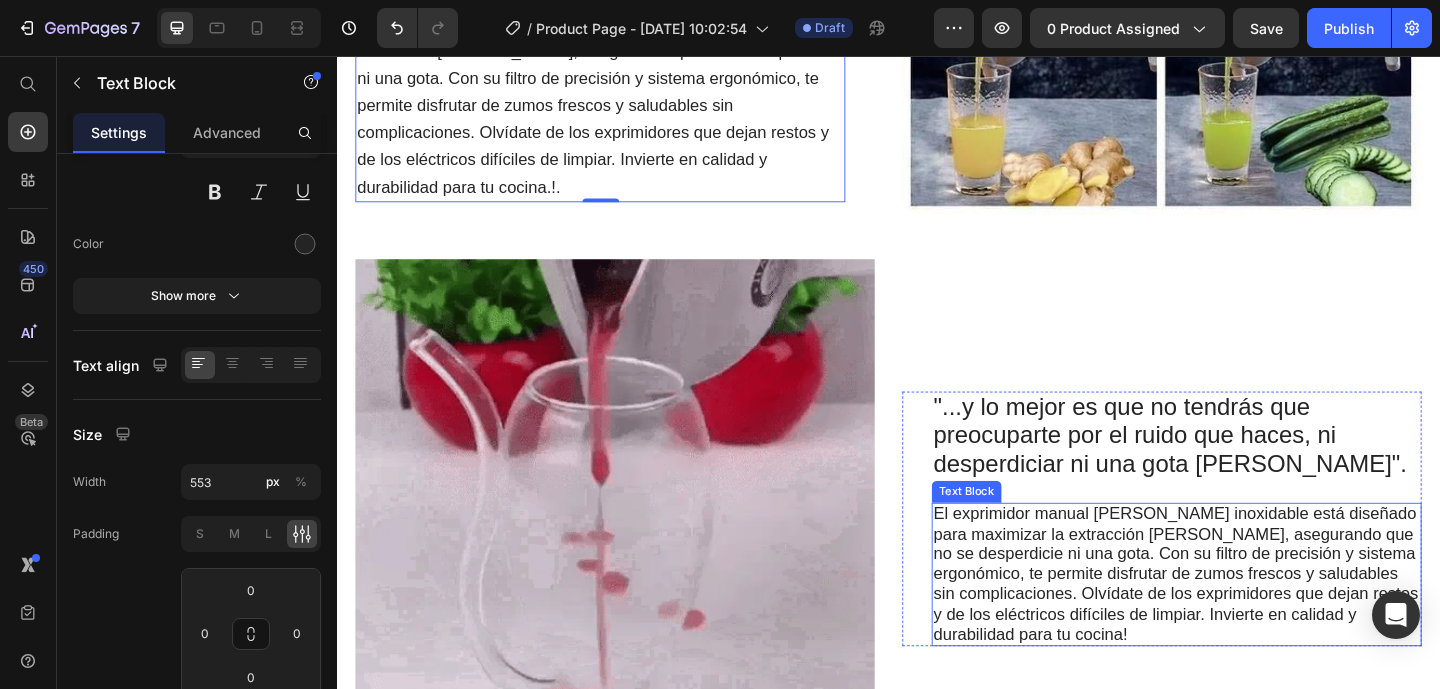 click on "El exprimidor manual [PERSON_NAME] inoxidable está diseñado para maximizar la extracción [PERSON_NAME], asegurando que no se desperdicie ni una gota. Con su filtro de precisión y sistema ergonómico, te permite disfrutar de zumos frescos y saludables sin complicaciones. Olvídate de los exprimidores que dejan restos y de los eléctricos difíciles de limpiar. Invierte en calidad y durabilidad para tu cocina!" at bounding box center (1249, 619) 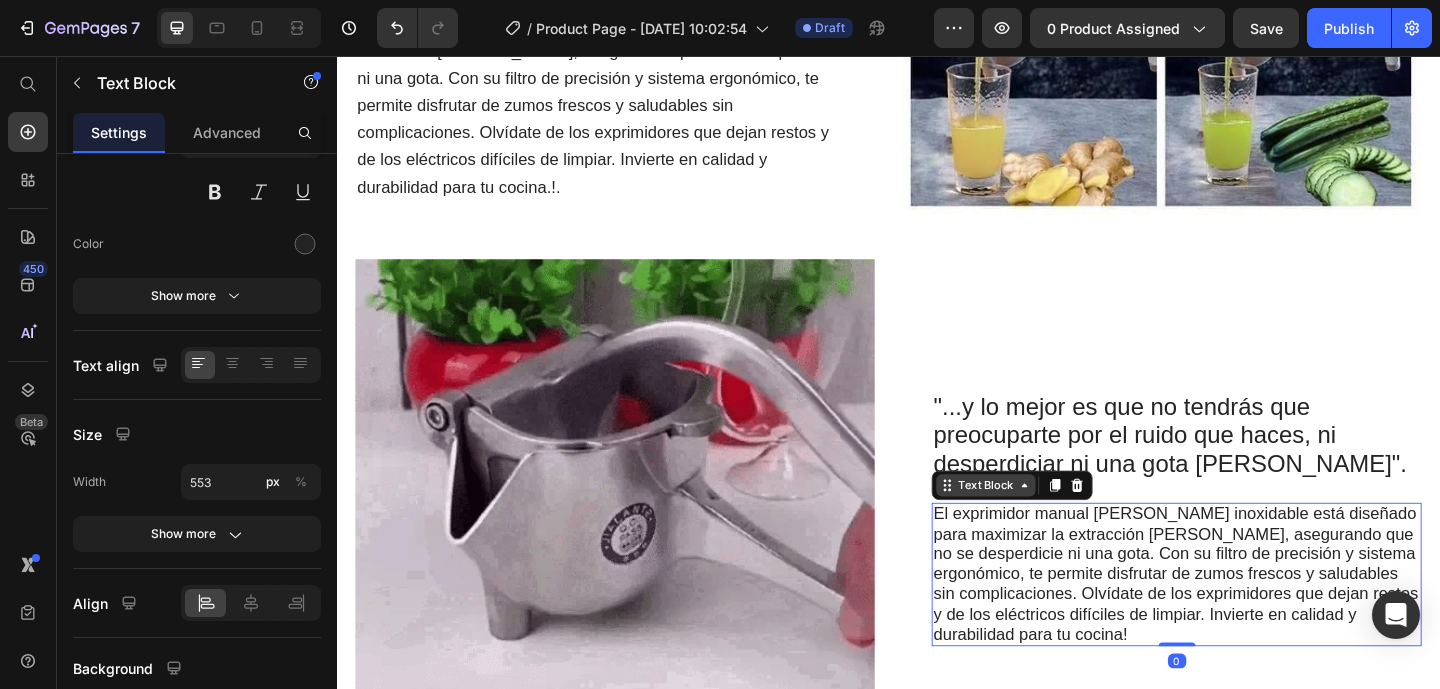 click on "Text Block" at bounding box center [1043, 523] 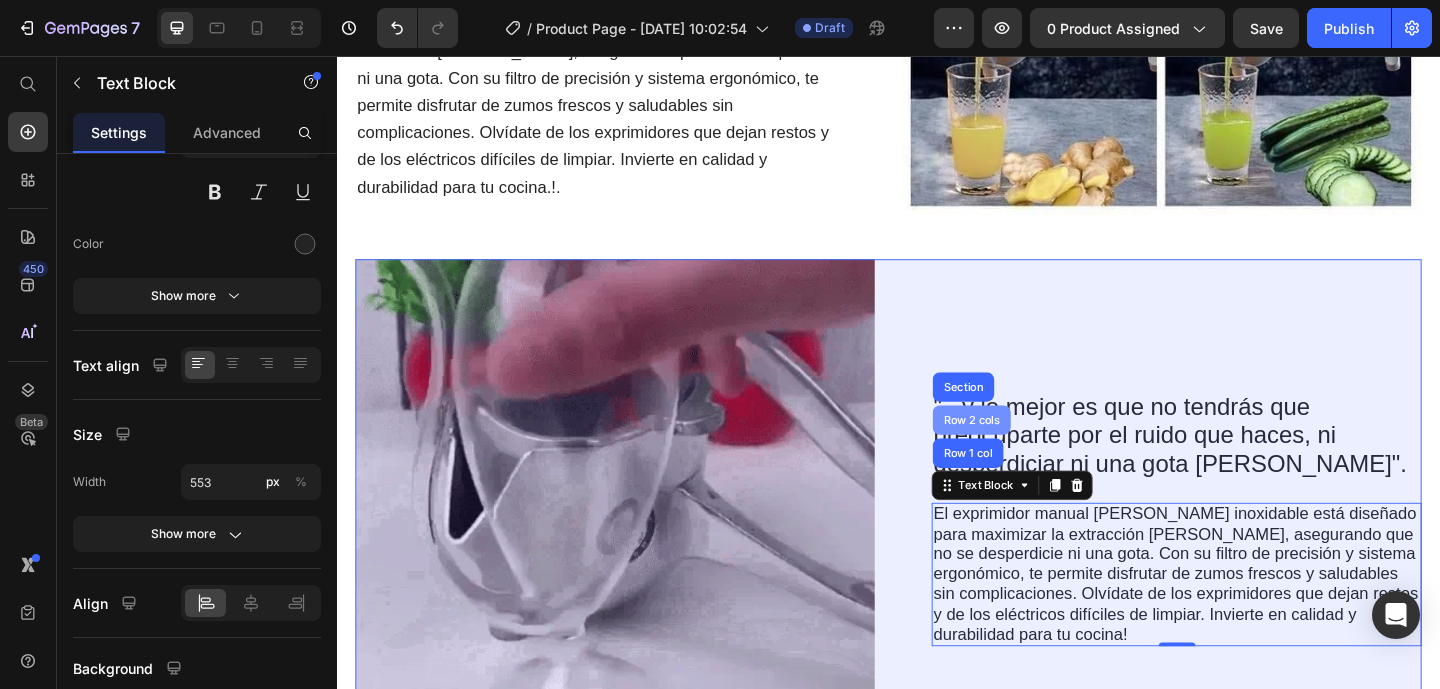 click on "Row 2 cols" at bounding box center [1027, 452] 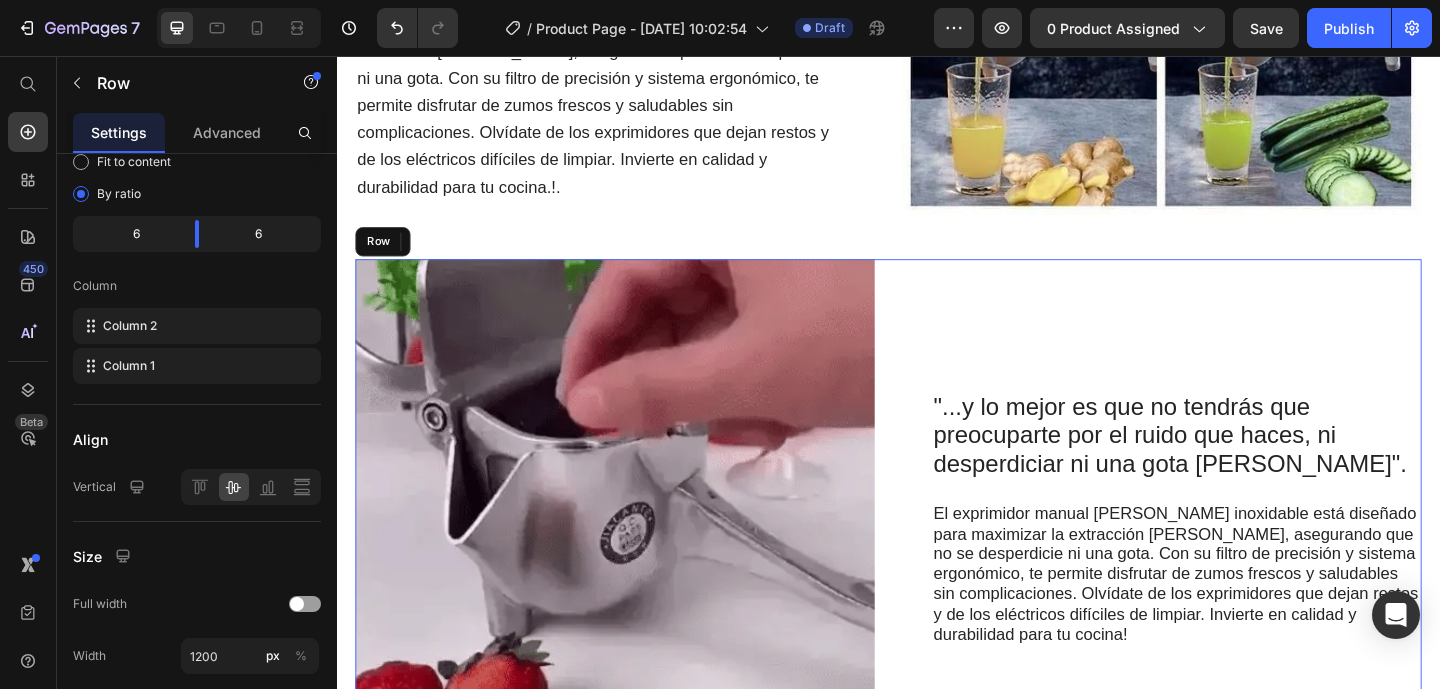 scroll, scrollTop: 0, scrollLeft: 0, axis: both 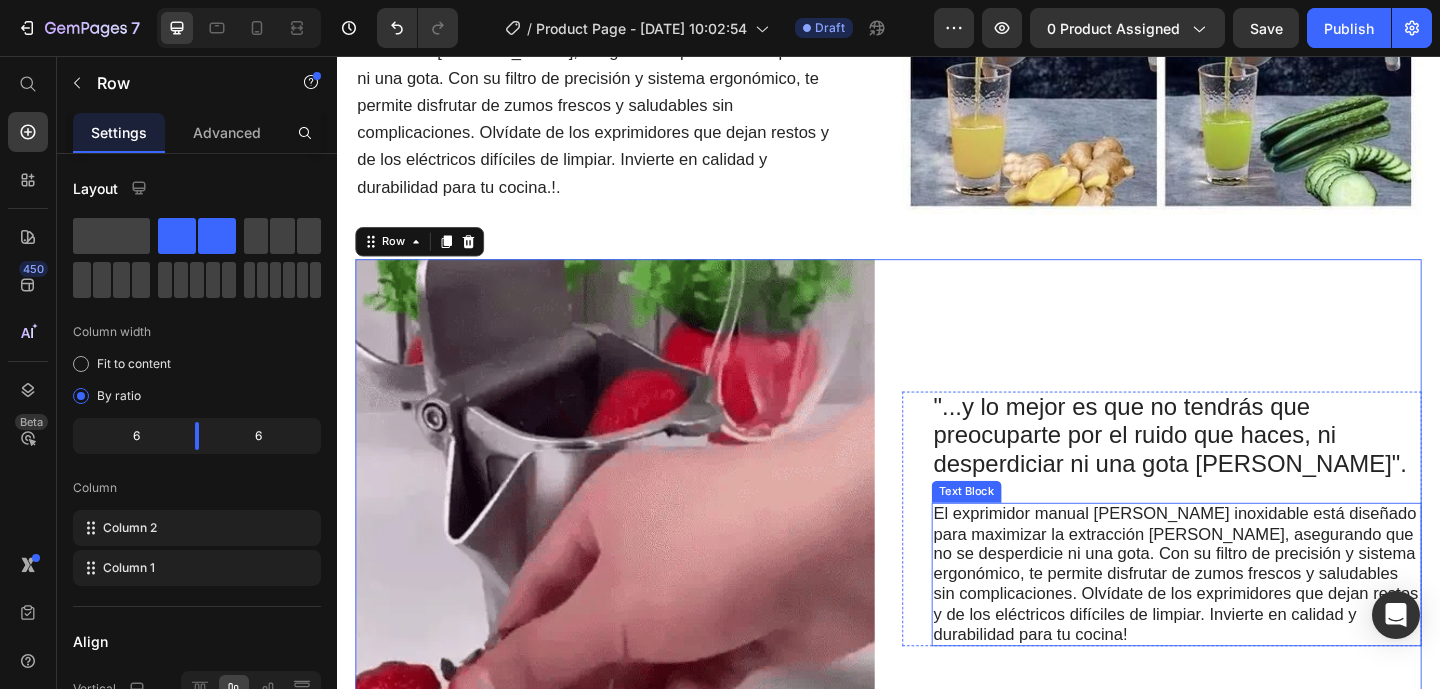 click on "Text Block" at bounding box center (1022, 530) 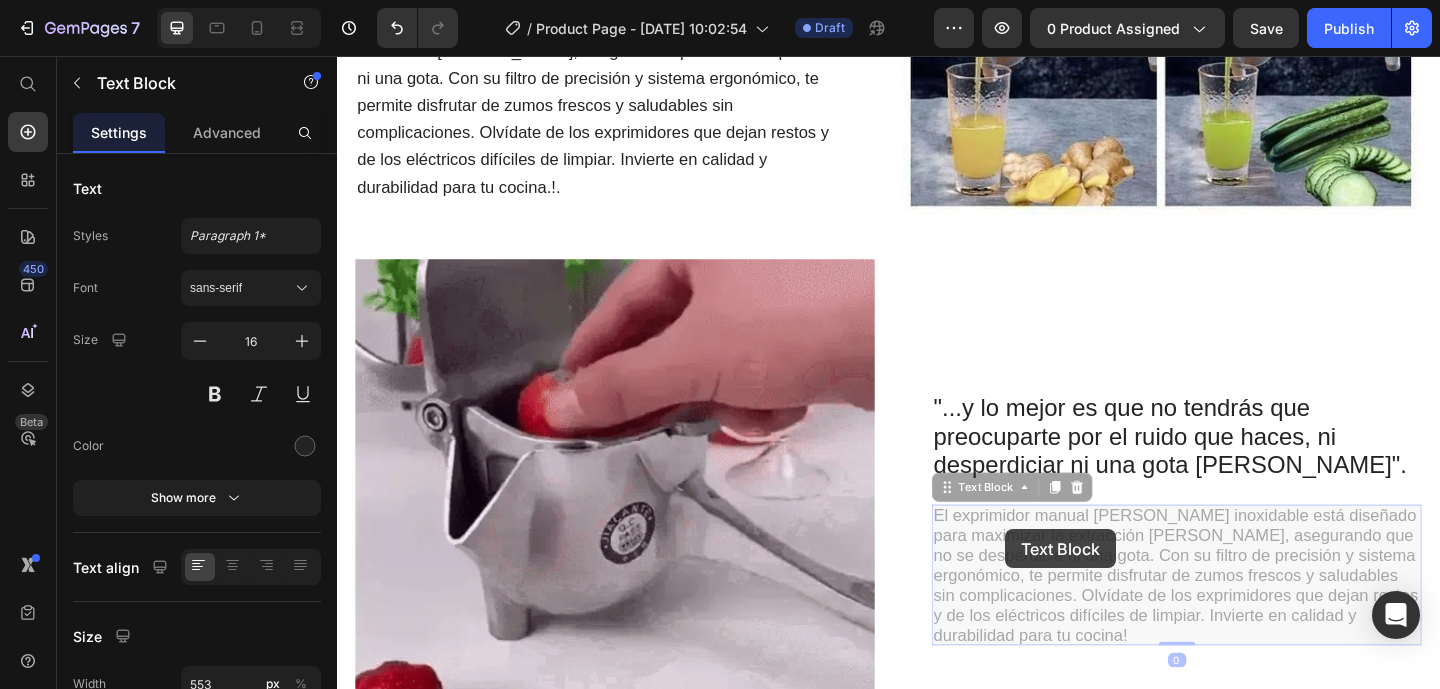 click on "⁠⁠⁠⁠⁠⁠⁠ "...y lo mejor es que no tendrás que preocuparte por el ruido que haces, ni desperdiciar ni una gota [PERSON_NAME]". Heading El exprimidor manual [PERSON_NAME] inoxidable está diseñado para maximizar la extracción [PERSON_NAME], asegurando que no se desperdicie ni una gota. Con su filtro de precisión y sistema ergonómico, te permite disfrutar de zumos frescos y saludables sin complicaciones. Olvídate de los exprimidores que dejan restos y de los eléctricos difíciles de limpiar. Invierte en calidad y durabilidad para tu cocina! Text Block   0 El exprimidor manual [PERSON_NAME] inoxidable está diseñado para maximizar la extracción [PERSON_NAME], asegurando que no se desperdicie ni una gota. Con su filtro de precisión y sistema ergonómico, te permite disfrutar de zumos frescos y saludables sin complicaciones. Olvídate de los exprimidores que dejan restos y de los eléctricos difíciles de limpiar. Invierte en calidad y durabilidad para tu cocina! Text Block   0" at bounding box center (1250, 560) 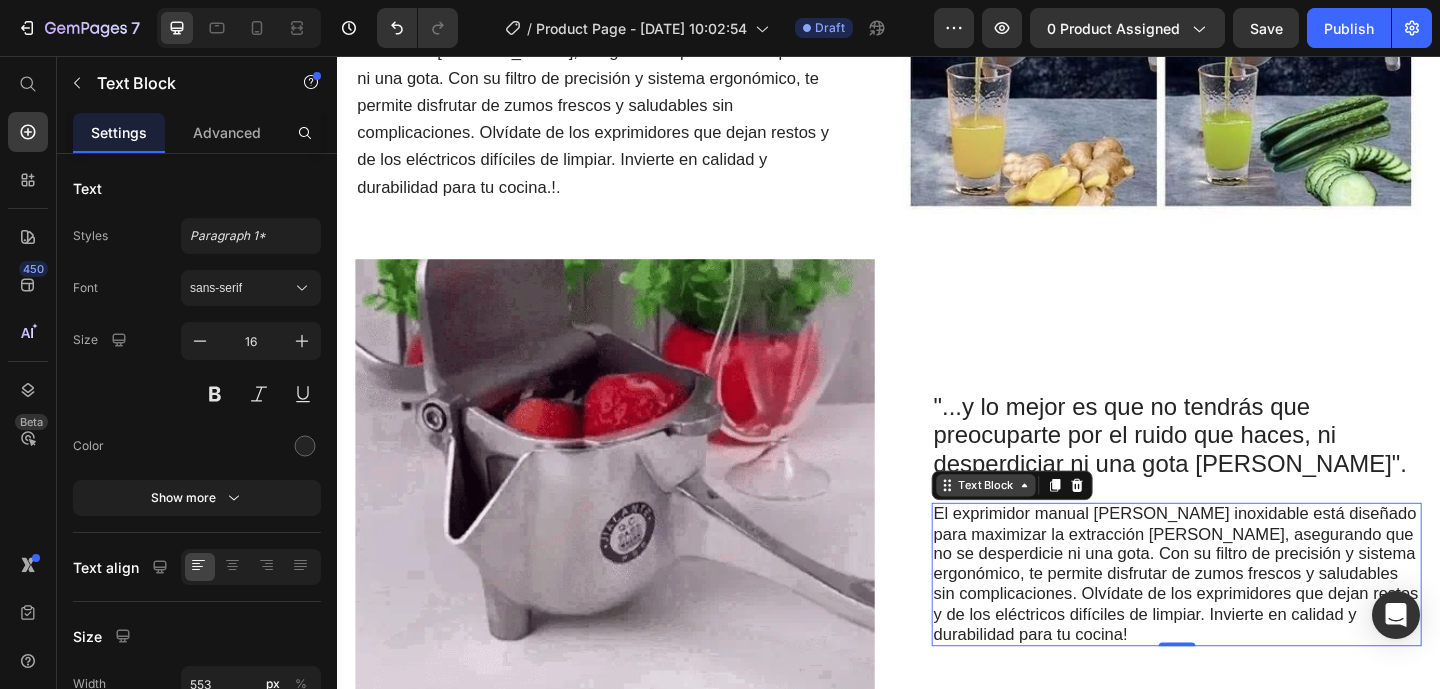 click 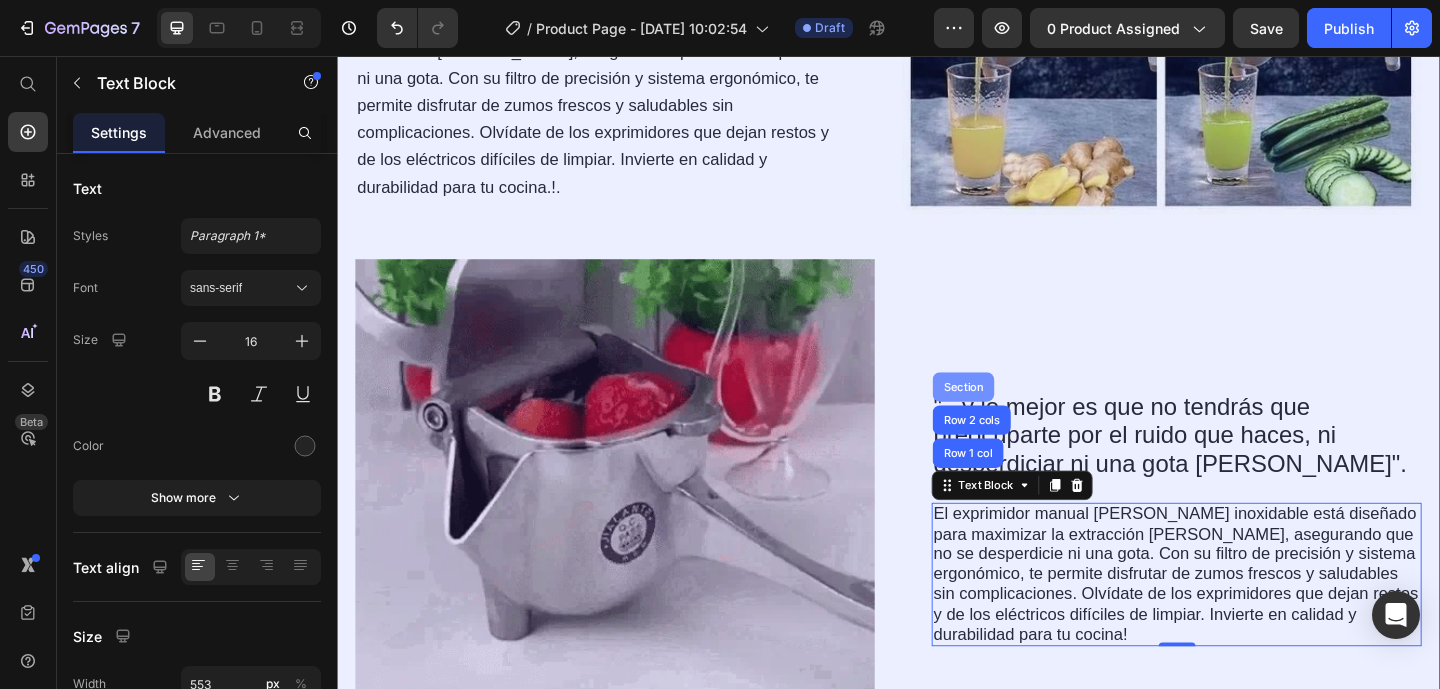 click on "Section" at bounding box center [1018, 416] 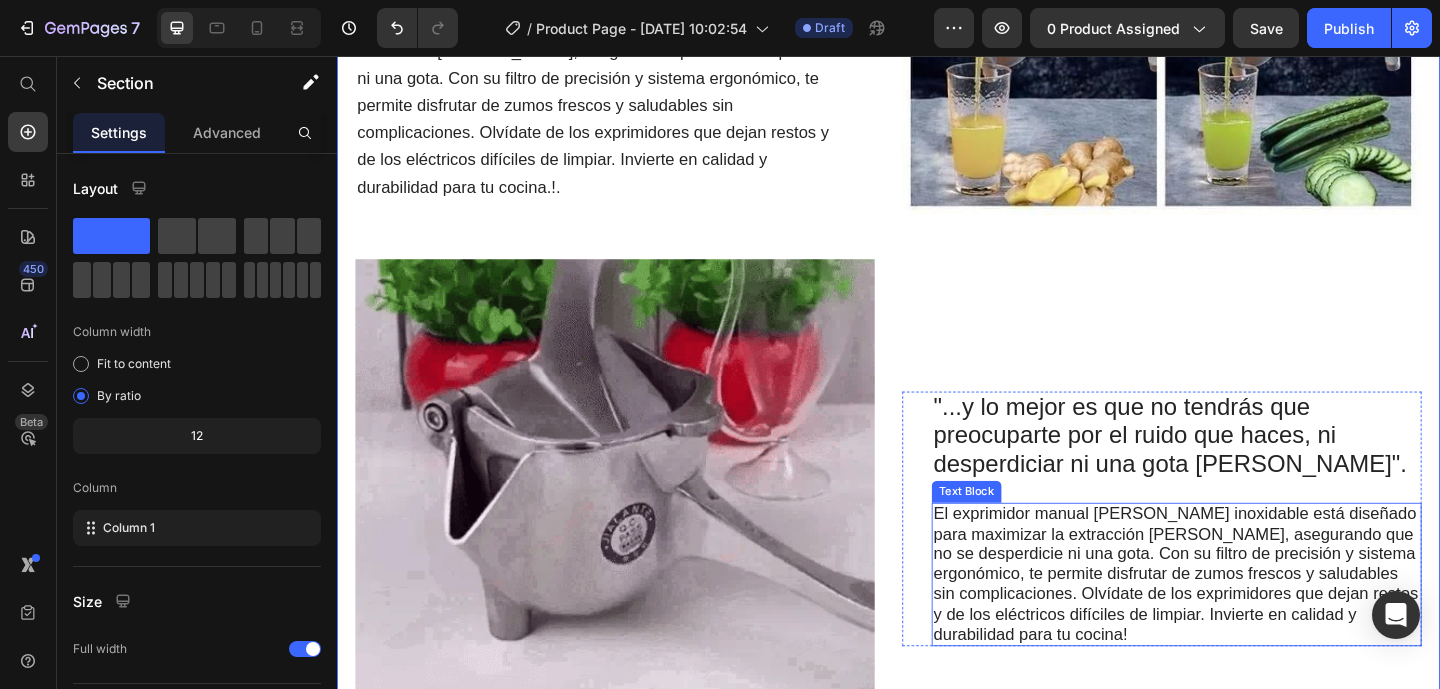 click on "El exprimidor manual [PERSON_NAME] inoxidable está diseñado para maximizar la extracción [PERSON_NAME], asegurando que no se desperdicie ni una gota. Con su filtro de precisión y sistema ergonómico, te permite disfrutar de zumos frescos y saludables sin complicaciones. Olvídate de los exprimidores que dejan restos y de los eléctricos difíciles de limpiar. Invierte en calidad y durabilidad para tu cocina!" at bounding box center [1249, 619] 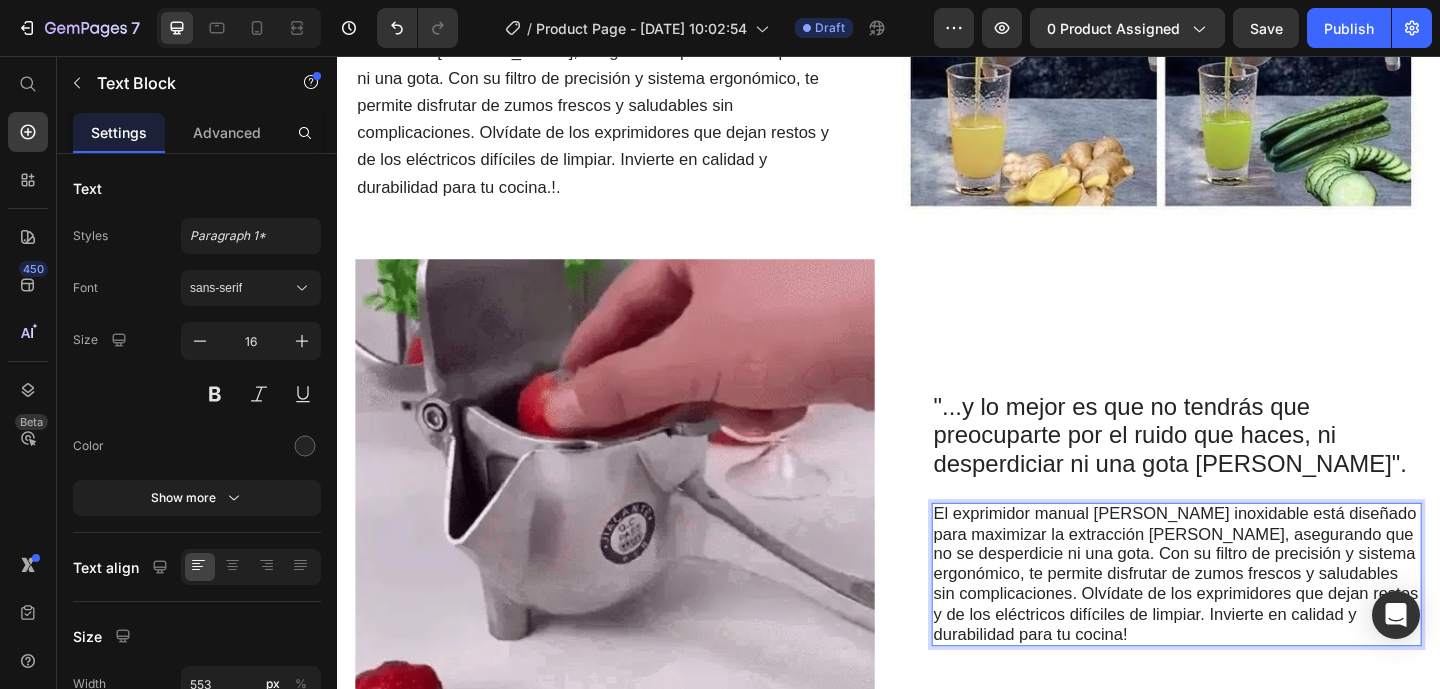 scroll, scrollTop: 1604, scrollLeft: 0, axis: vertical 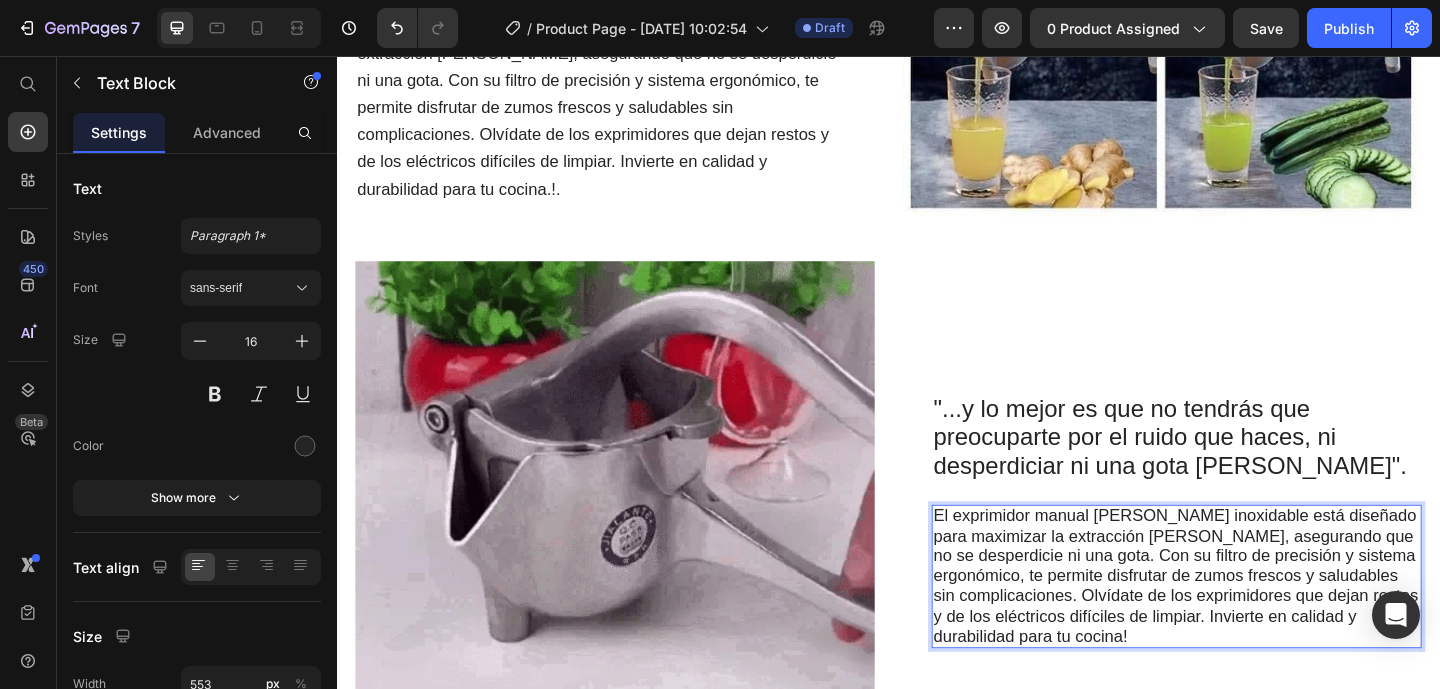 click on "El exprimidor manual [PERSON_NAME] inoxidable está diseñado para maximizar la extracción [PERSON_NAME], asegurando que no se desperdicie ni una gota. Con su filtro de precisión y sistema ergonómico, te permite disfrutar de zumos frescos y saludables sin complicaciones. Olvídate de los exprimidores que dejan restos y de los eléctricos difíciles de limpiar. Invierte en calidad y durabilidad para tu cocina!" at bounding box center (1250, 623) 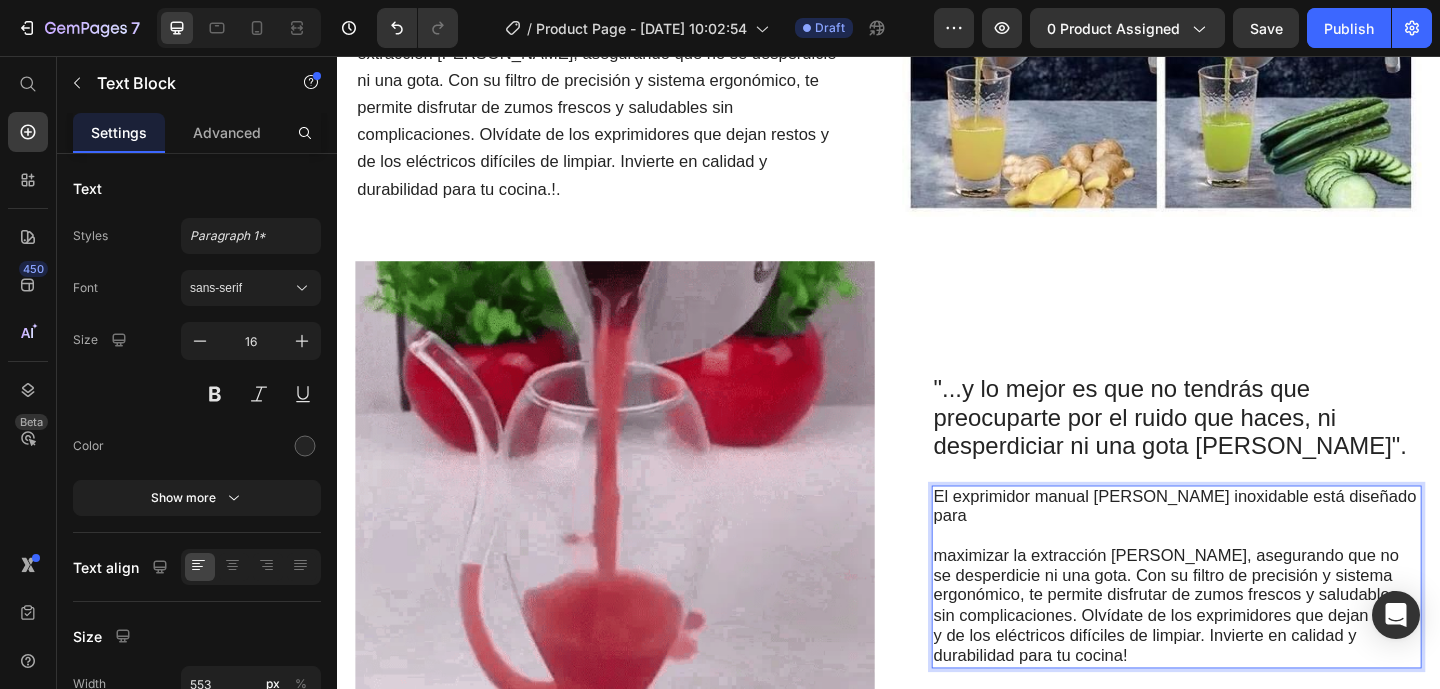 click on "maximizar la extracción [PERSON_NAME], asegurando que no se desperdicie ni una gota. Con su filtro de precisión y sistema ergonómico, te permite disfrutar de zumos frescos y saludables sin complicaciones. Olvídate de los exprimidores que dejan restos y de los eléctricos difíciles de limpiar. Invierte en calidad y durabilidad para tu cocina!" at bounding box center [1250, 655] 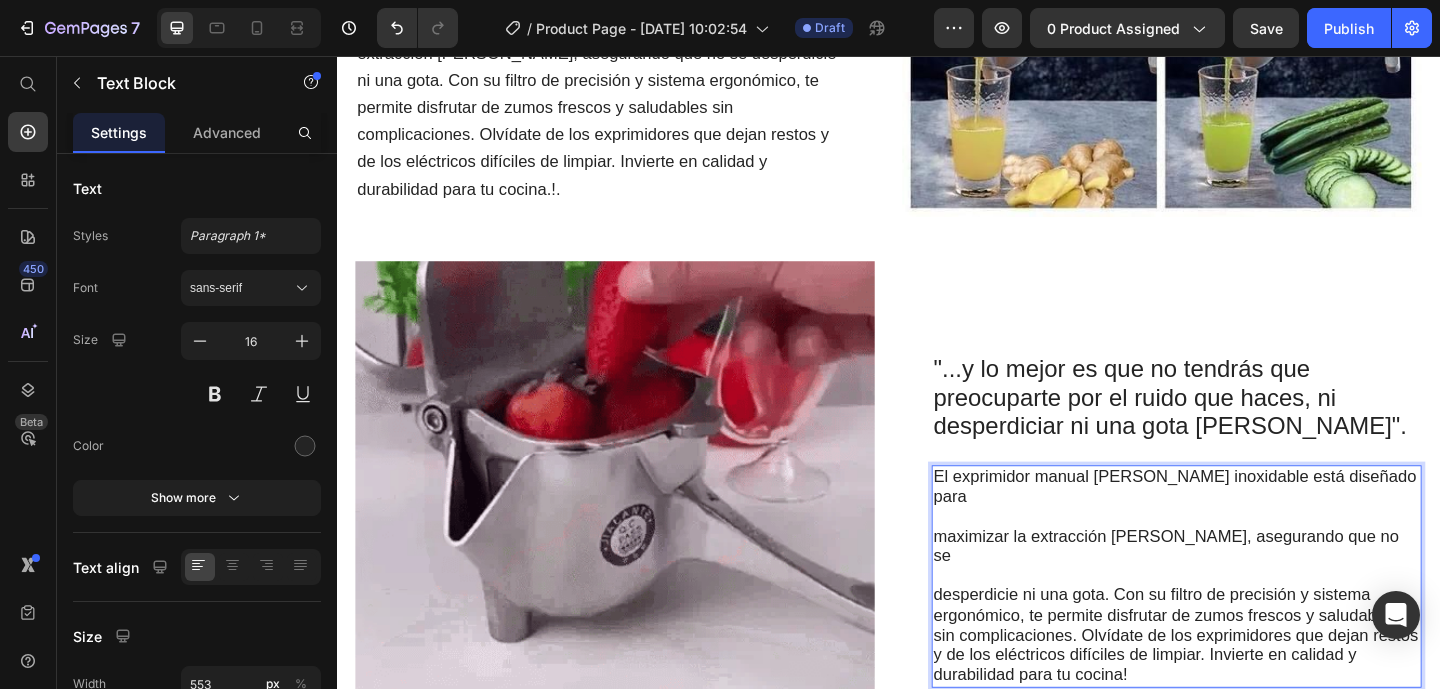click on "desperdicie ni una gota. Con su filtro de precisión y sistema ergonómico, te permite disfrutar de zumos frescos y saludables sin complicaciones. Olvídate de los exprimidores que dejan restos y de los eléctricos difíciles de limpiar. Invierte en calidad y durabilidad para tu cocina!" at bounding box center (1250, 687) 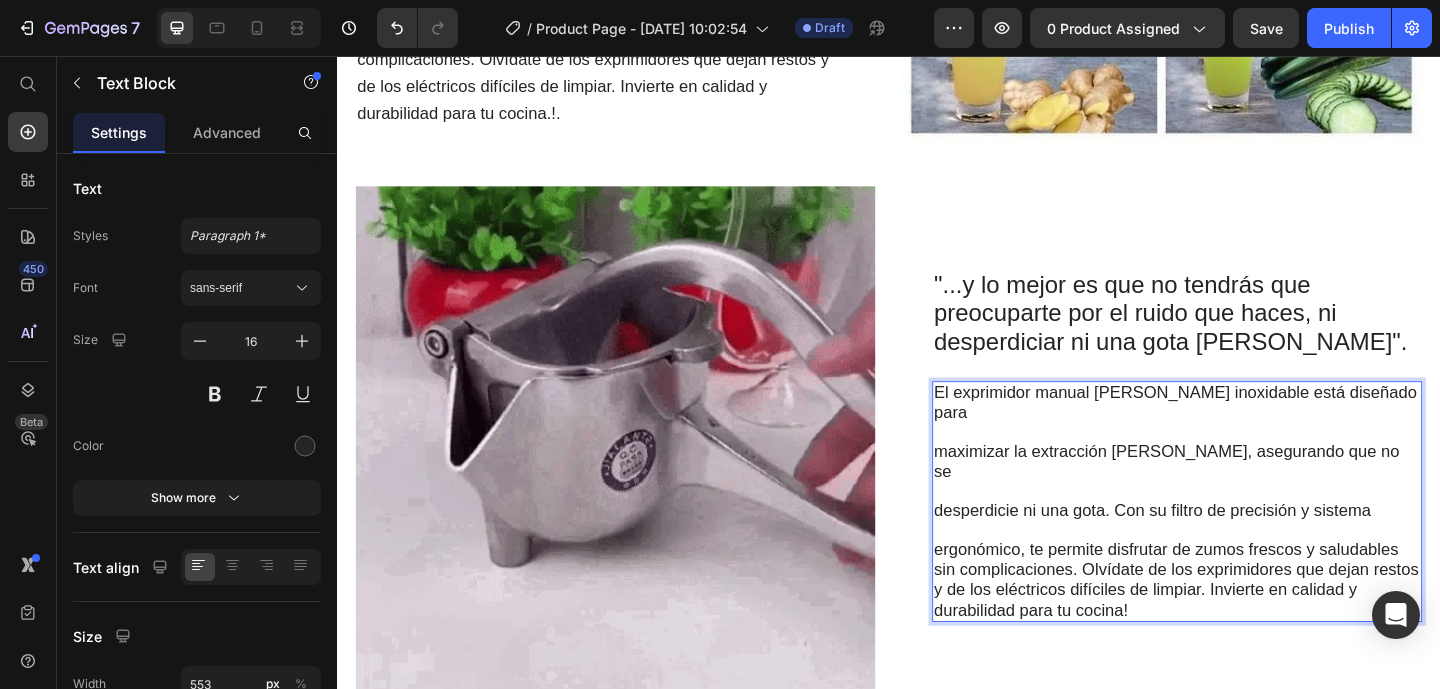 scroll, scrollTop: 1699, scrollLeft: 0, axis: vertical 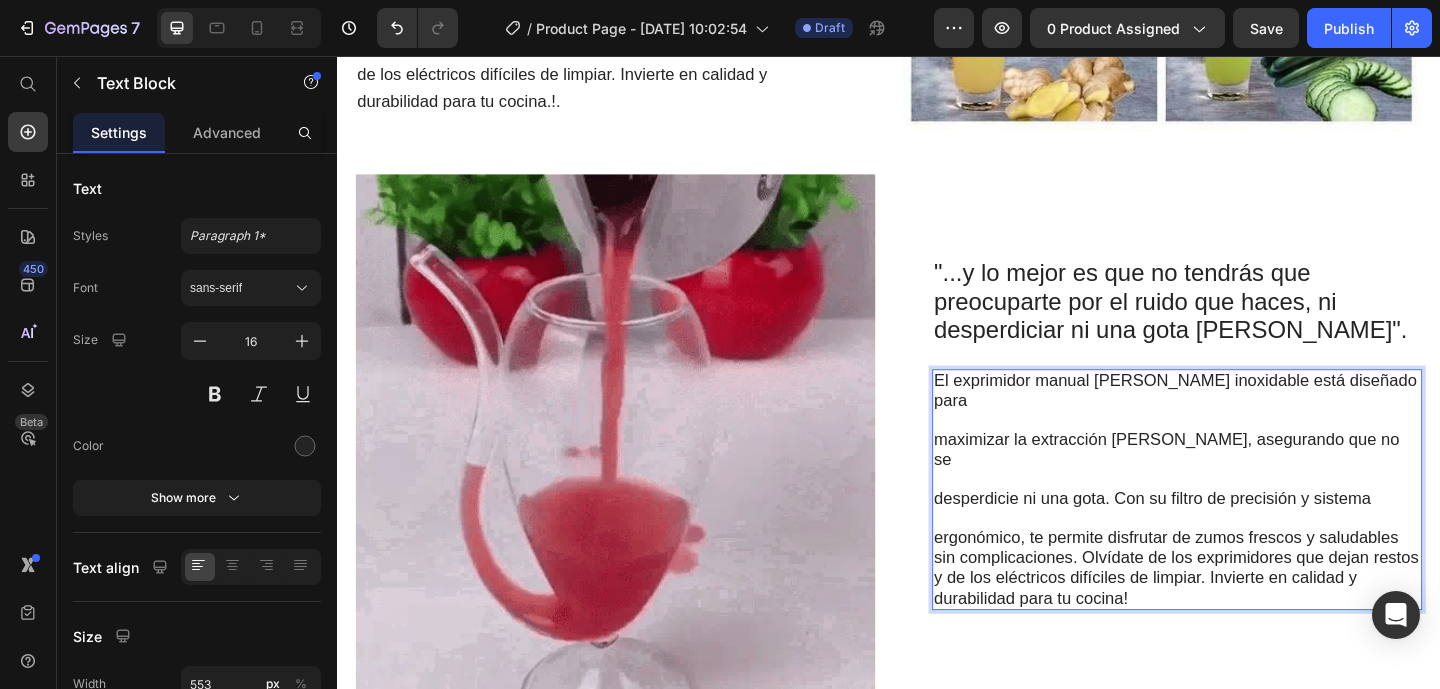 click on "ergonómico, te permite disfrutar de zumos frescos y saludables sin complicaciones. Olvídate de los exprimidores que dejan restos y de los eléctricos difíciles de limpiar. Invierte en calidad y durabilidad para tu cocina!" at bounding box center [1250, 613] 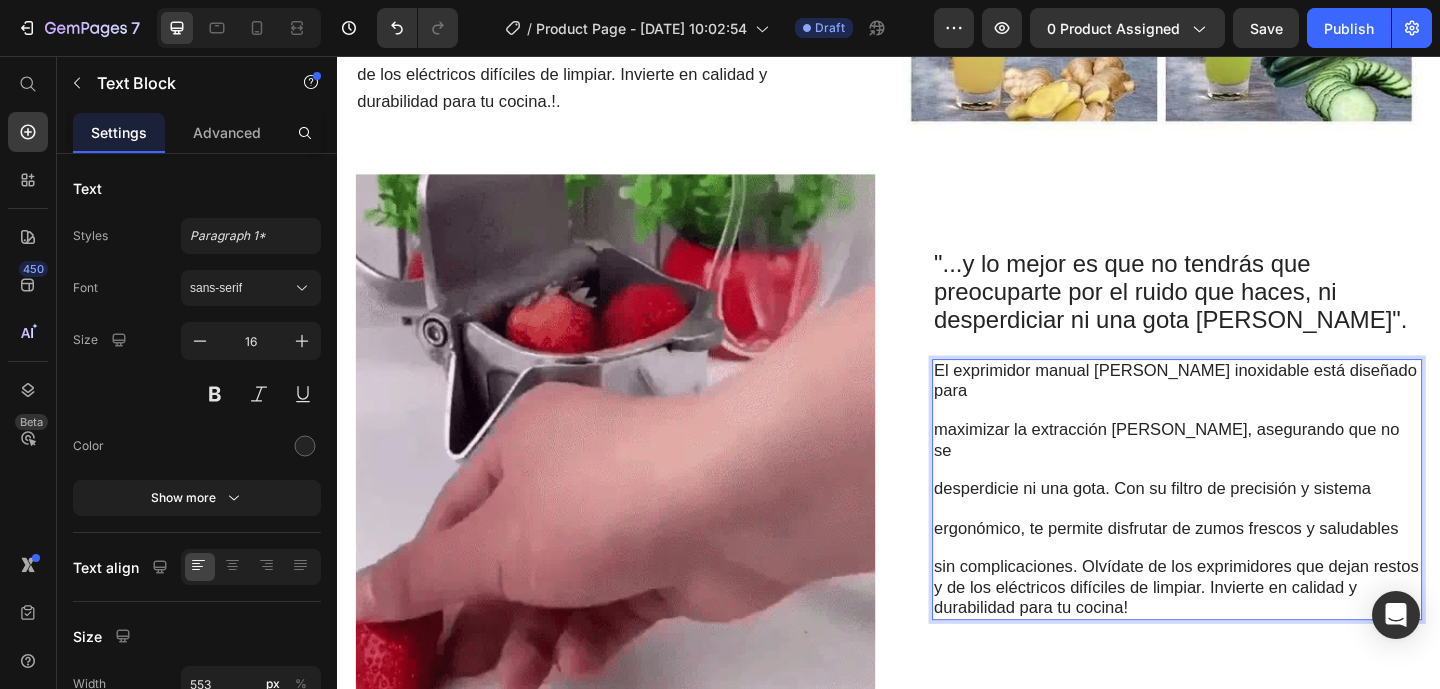 click on "sin complicaciones. Olvídate de los exprimidores que dejan restos y de los eléctricos difíciles de limpiar. Invierte en calidad y durabilidad para tu cocina!" at bounding box center (1249, 634) 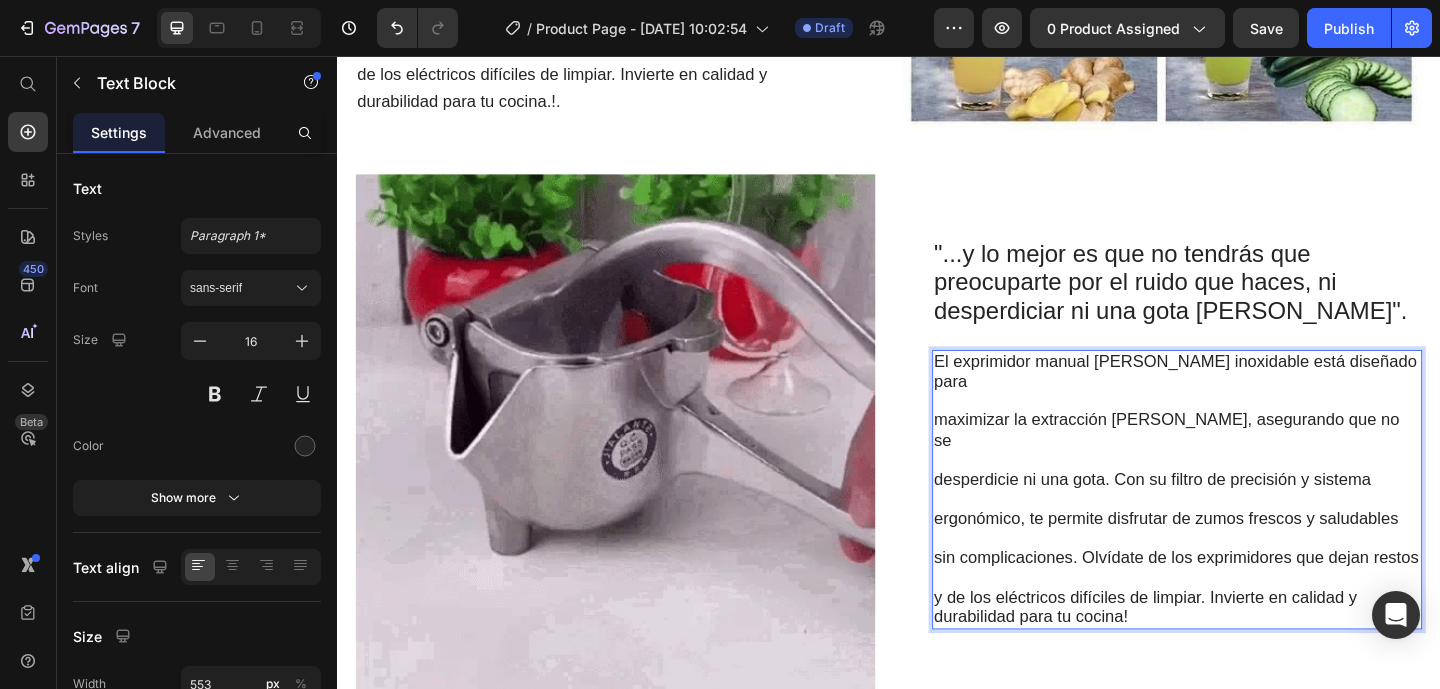 click on "y de los eléctricos difíciles de limpiar. Invierte en calidad y durabilidad para tu cocina!" at bounding box center [1250, 657] 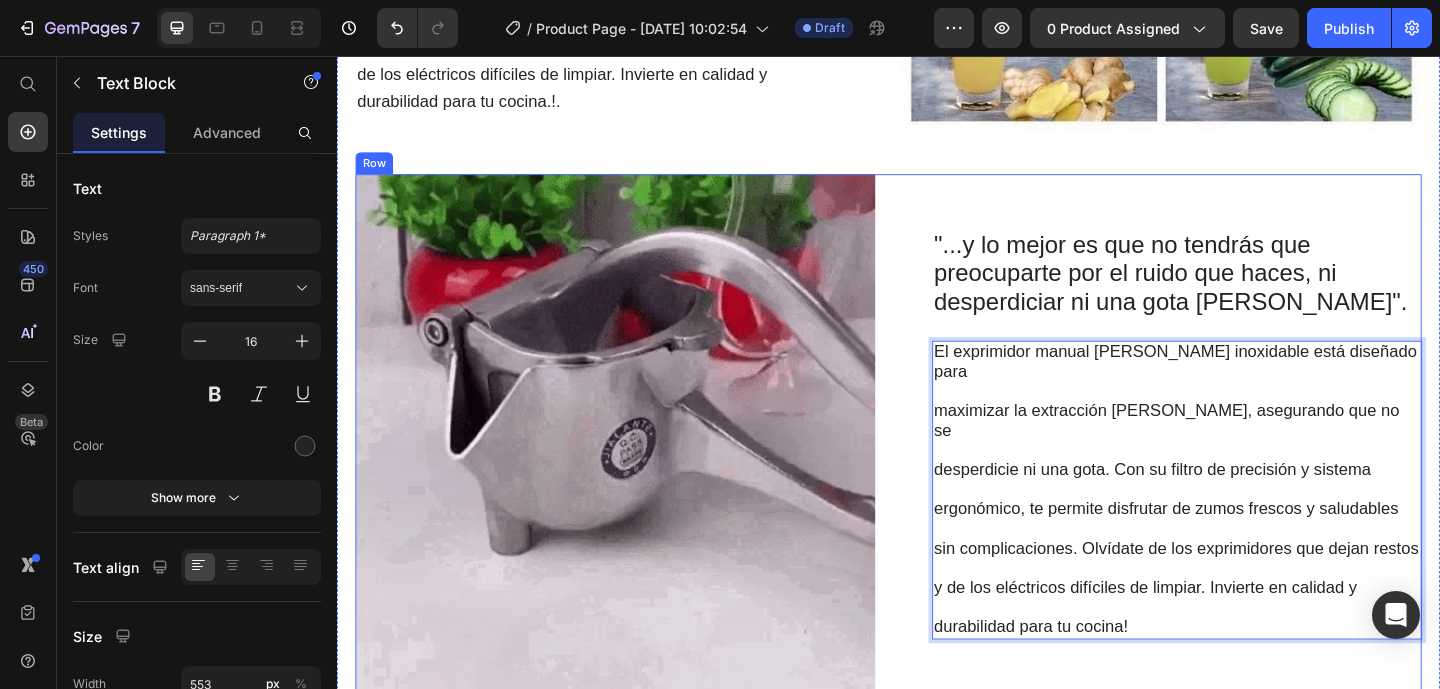 click on "⁠⁠⁠⁠⁠⁠⁠ "...y lo mejor es que no tendrás que preocuparte por el ruido que haces, ni desperdiciar ni una gota [PERSON_NAME]". Heading El exprimidor manual [PERSON_NAME] inoxidable está diseñado para  maximizar la extracción [PERSON_NAME], asegurando que no se  desperdicie ni una gota. Con su filtro de precisión y sistema  ergonómico, te permite disfrutar de zumos frescos y saludables  sin complicaciones. Olvídate de los exprimidores que dejan restos  y de los eléctricos difíciles de limpiar. Invierte en calidad y  durabilidad para tu cocina! Text Block   0 Row" at bounding box center (1234, 467) 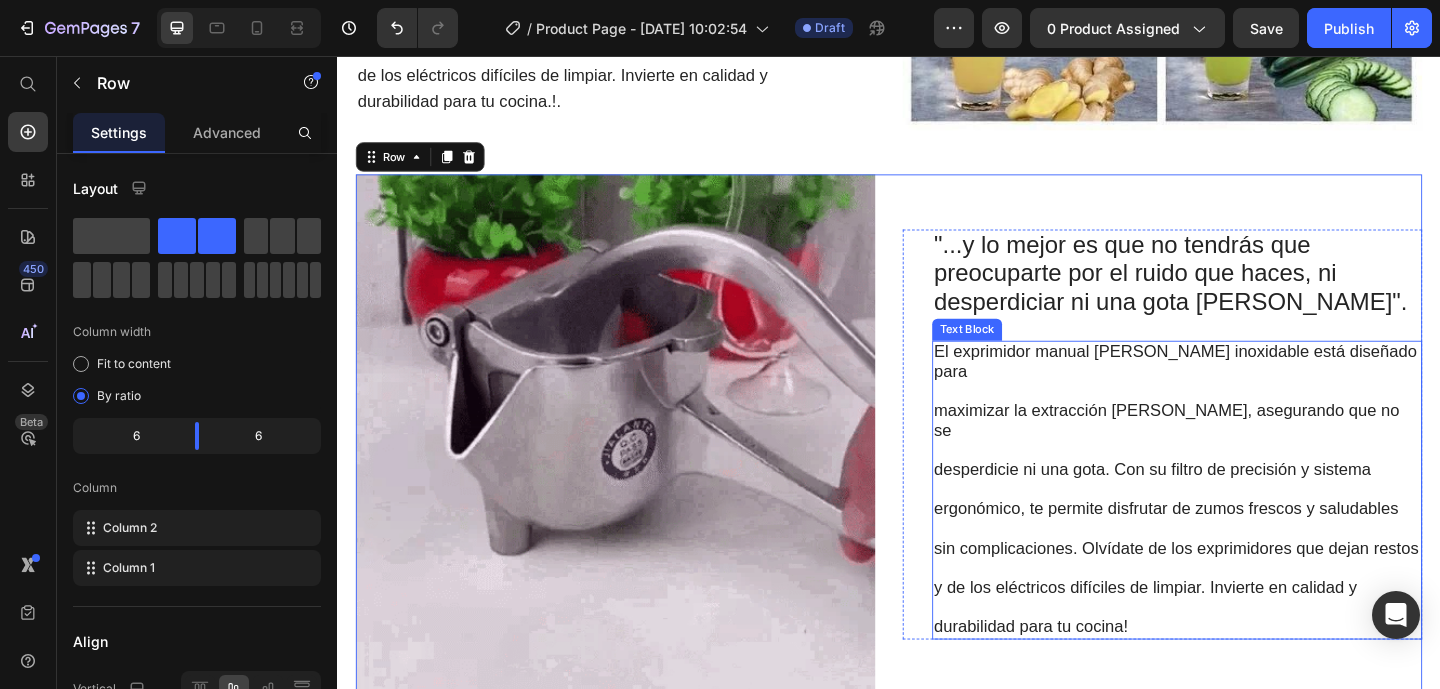 click at bounding box center [1250, 613] 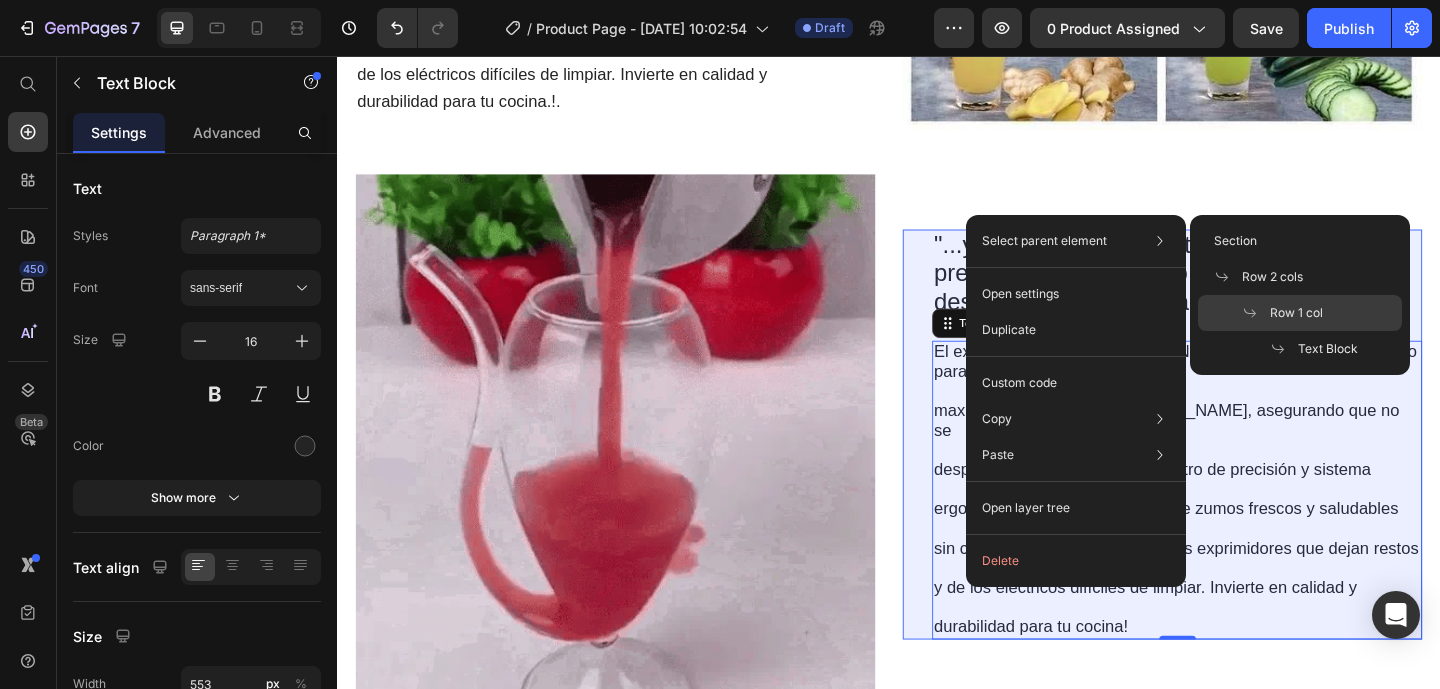 click on "Row 1 col" at bounding box center (1296, 313) 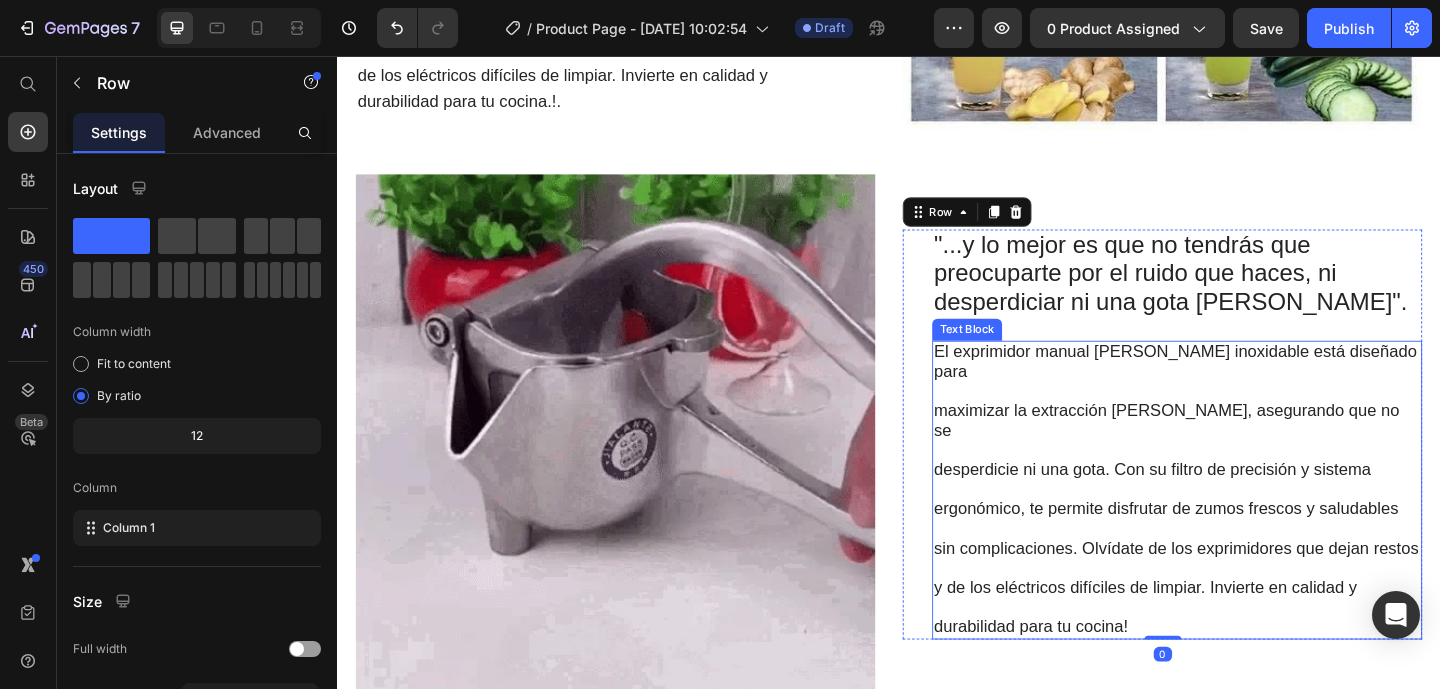 click on "El exprimidor manual [PERSON_NAME] inoxidable está diseñado para" at bounding box center (1248, 389) 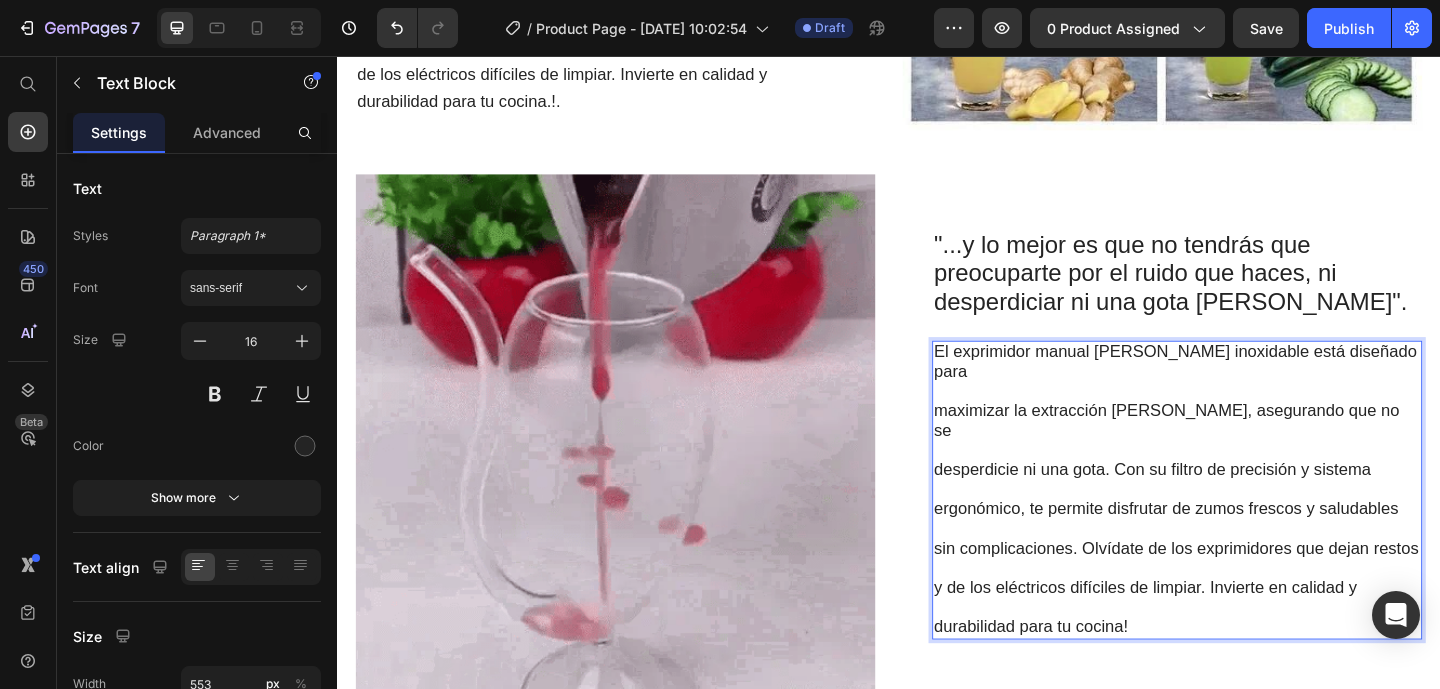 drag, startPoint x: 989, startPoint y: 403, endPoint x: 1220, endPoint y: 659, distance: 344.81445 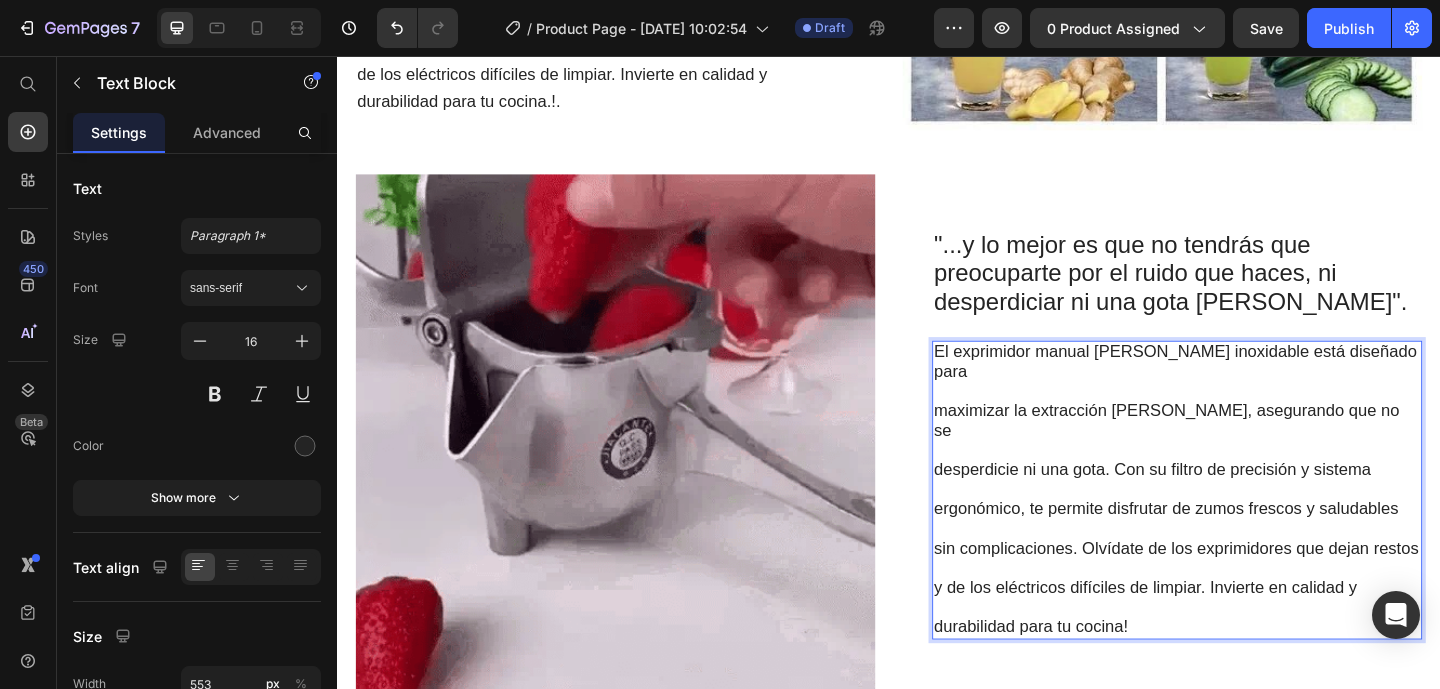click on "durabilidad para tu cocina!" at bounding box center [1250, 678] 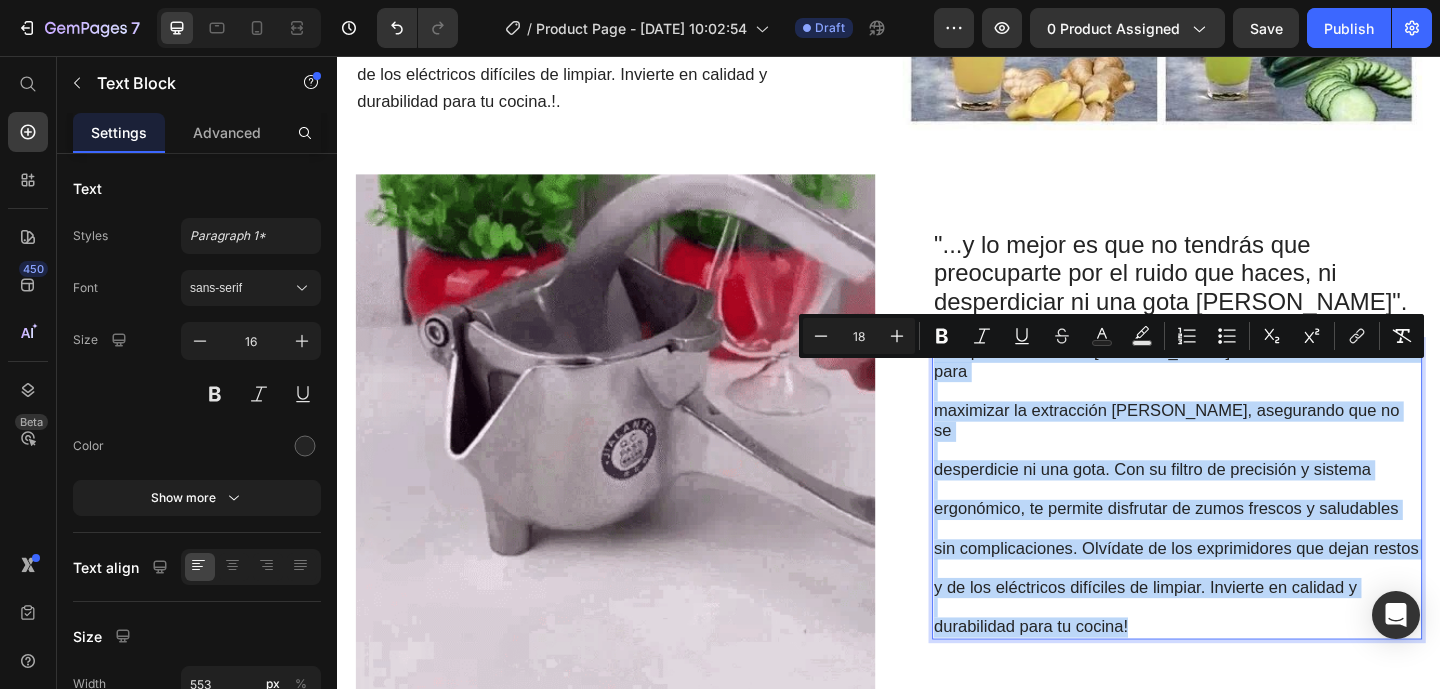 drag, startPoint x: 1206, startPoint y: 653, endPoint x: 983, endPoint y: 408, distance: 331.2914 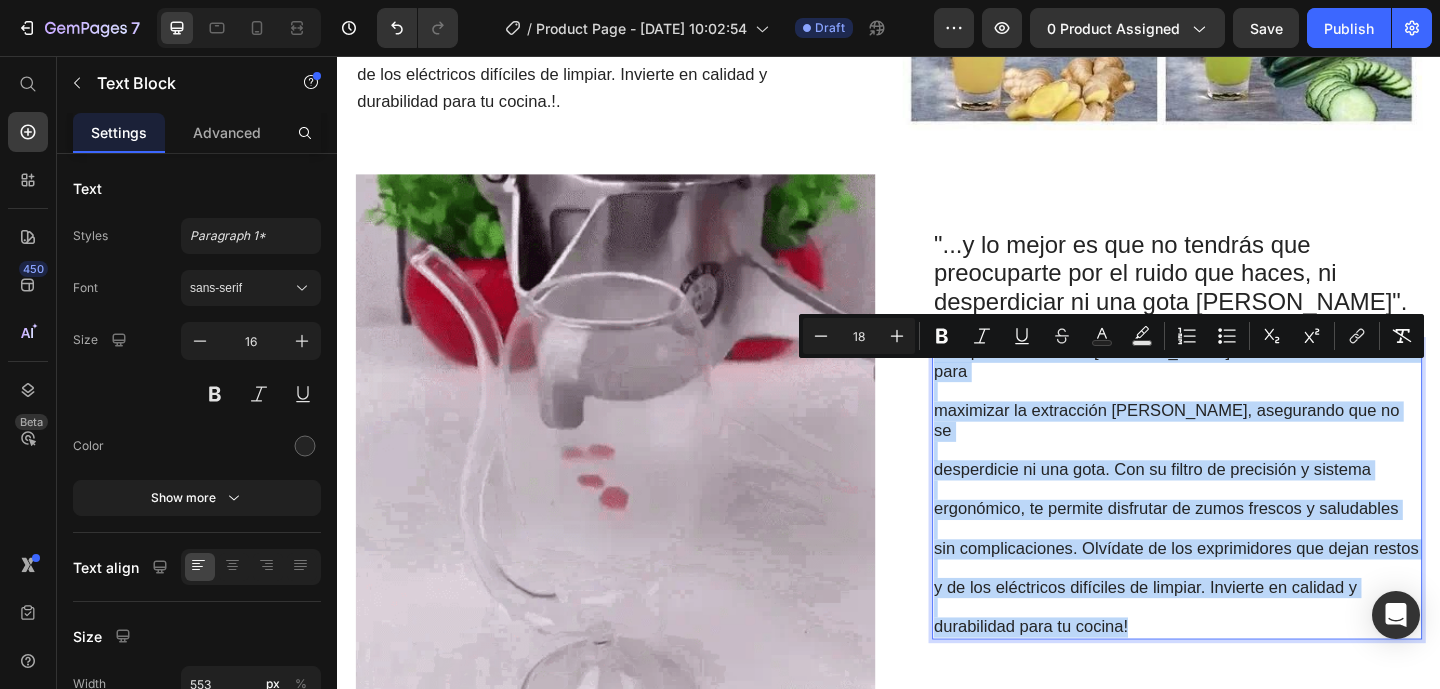 click on "El exprimidor manual [PERSON_NAME] inoxidable está diseñado para  maximizar la extracción [PERSON_NAME], asegurando que no se  desperdicie ni una gota. Con su filtro de precisión y sistema  ergonómico, te permite disfrutar de zumos frescos y saludables  sin complicaciones. Olvídate de los exprimidores que dejan restos  y de los eléctricos difíciles de limpiar. Invierte en calidad y  durabilidad para tu cocina!" at bounding box center (1250, 528) 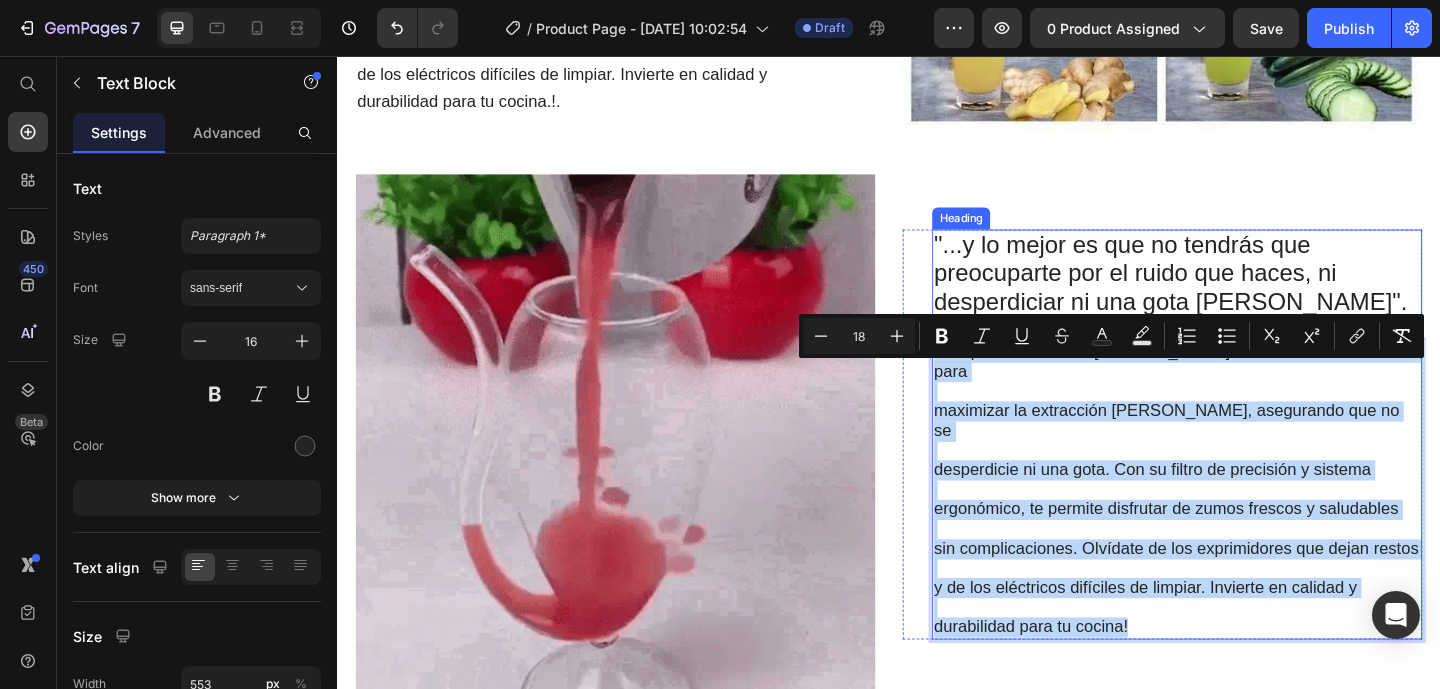 click on "⁠⁠⁠⁠⁠⁠⁠ "...y lo mejor es que no tendrás que preocuparte por el ruido que haces, ni desperdiciar ni una gota [PERSON_NAME]"." at bounding box center (1250, 293) 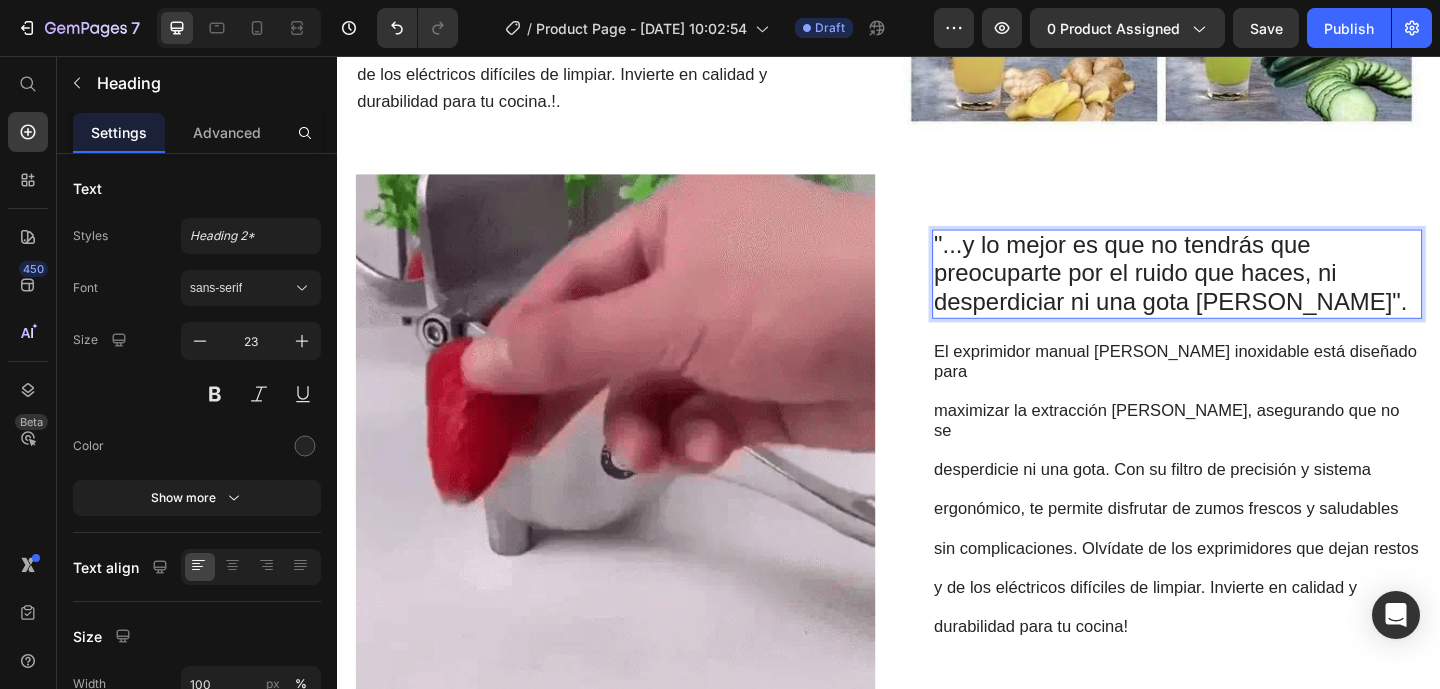 click on ""...y lo mejor es que no tendrás que preocuparte por el ruido que haces, ni desperdiciar ni una gota [PERSON_NAME]"." at bounding box center [1250, 293] 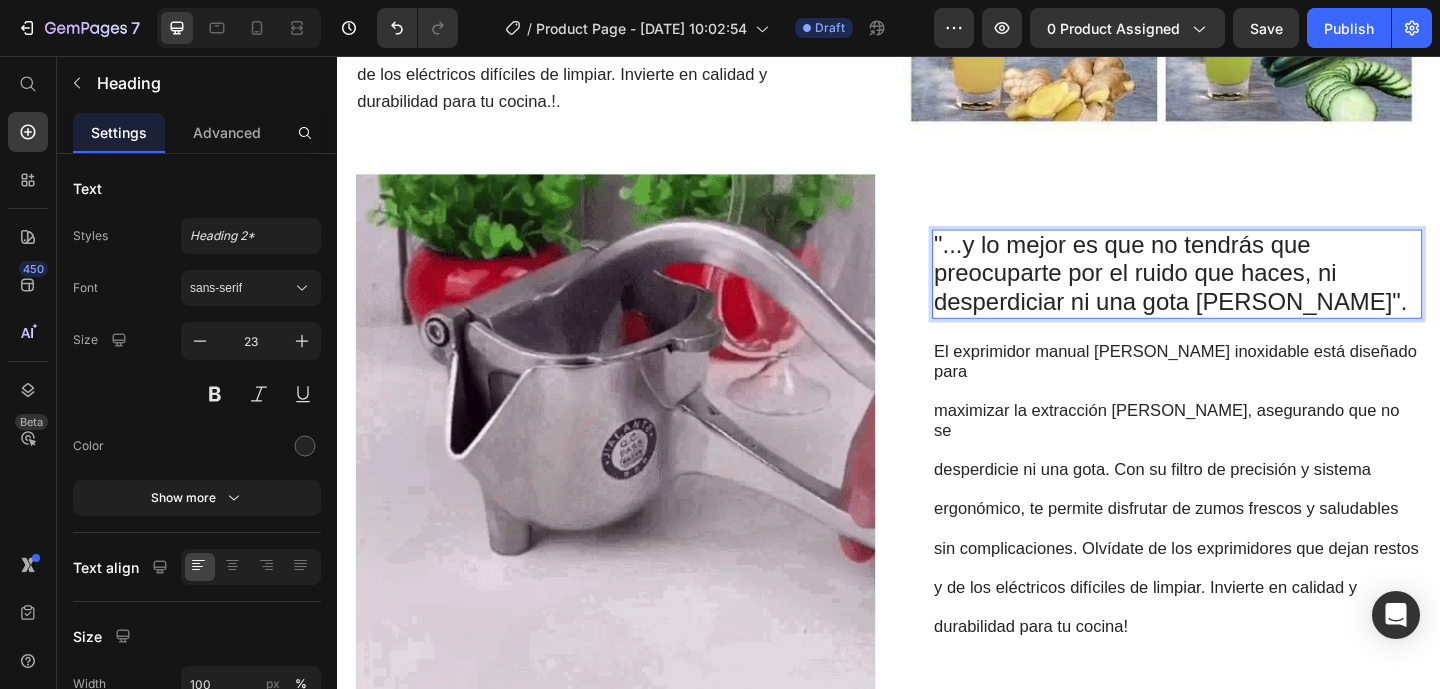 click on ""...y lo mejor es que no tendrás que preocuparte por el ruido que haces, ni desperdiciar ni una gota [PERSON_NAME]"." at bounding box center [1250, 293] 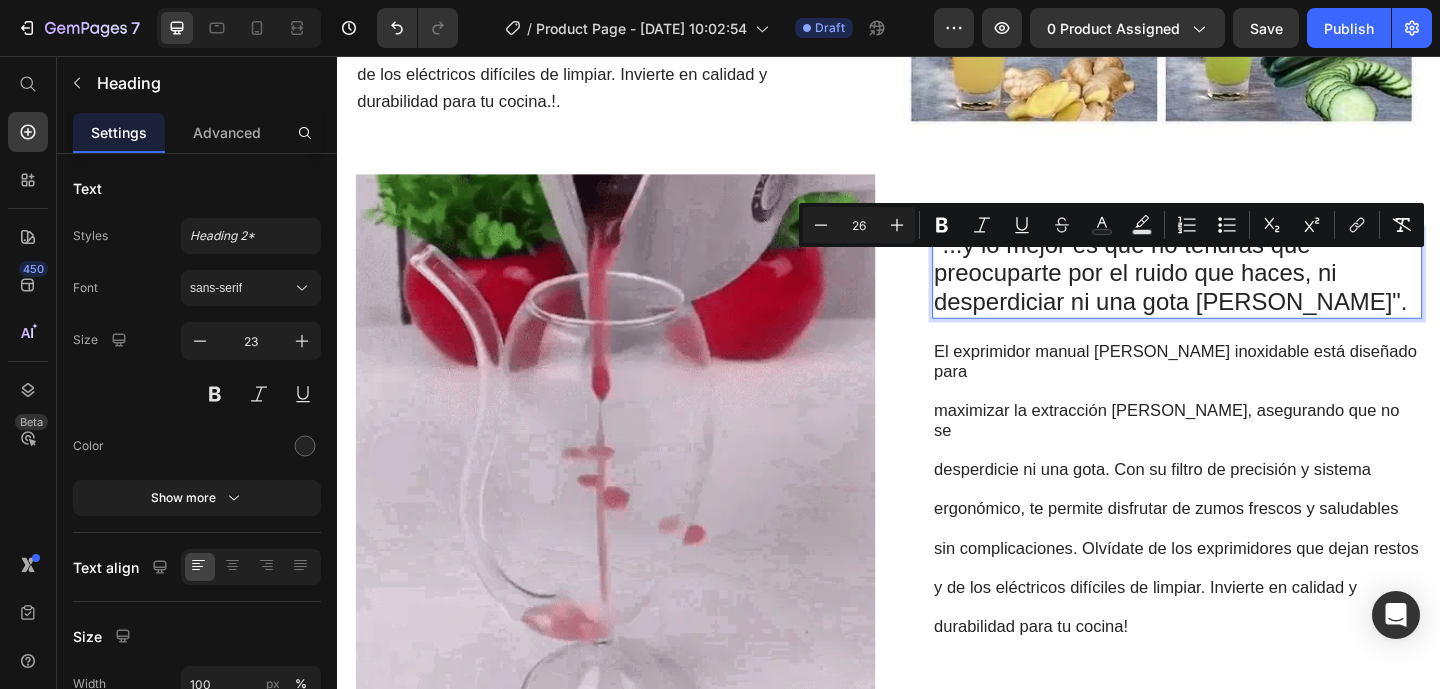 click on ""...y lo mejor es que no tendrás que preocuparte por el ruido que haces, ni desperdiciar ni una gota [PERSON_NAME]"." at bounding box center (1250, 293) 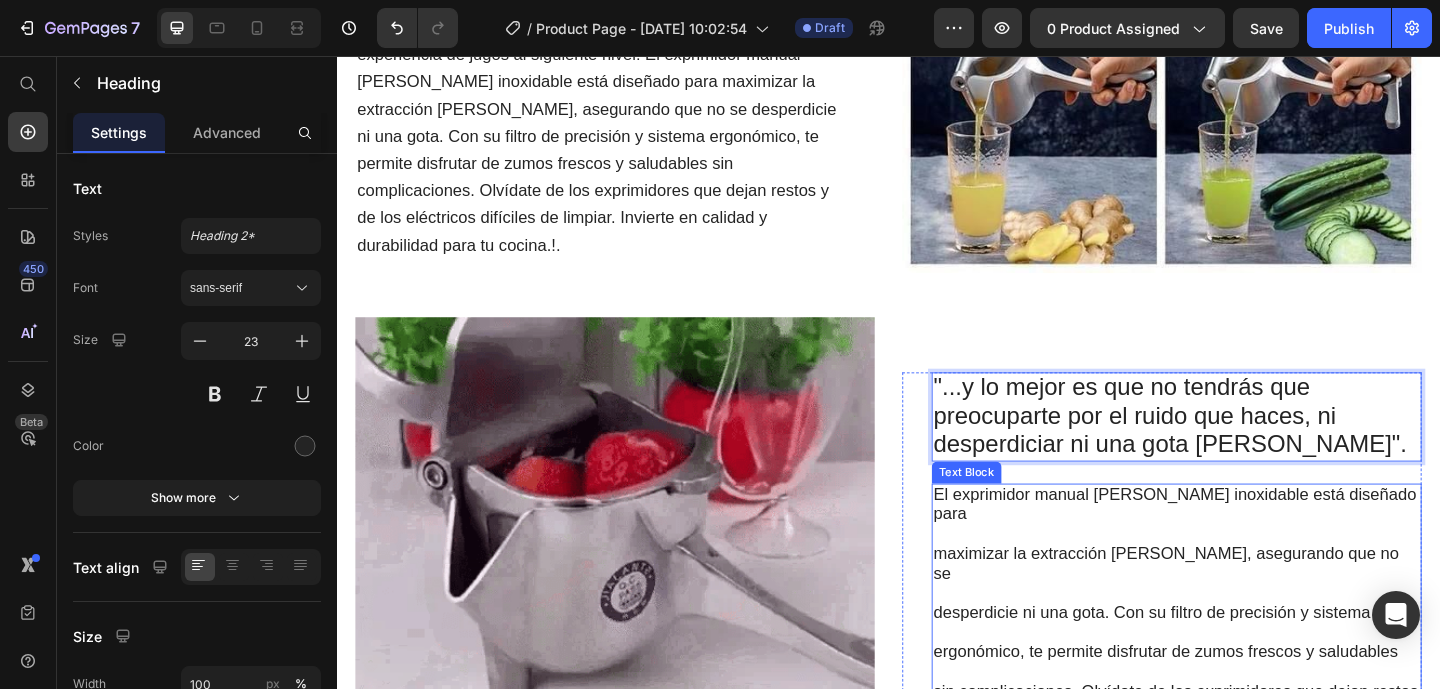 scroll, scrollTop: 1553, scrollLeft: 0, axis: vertical 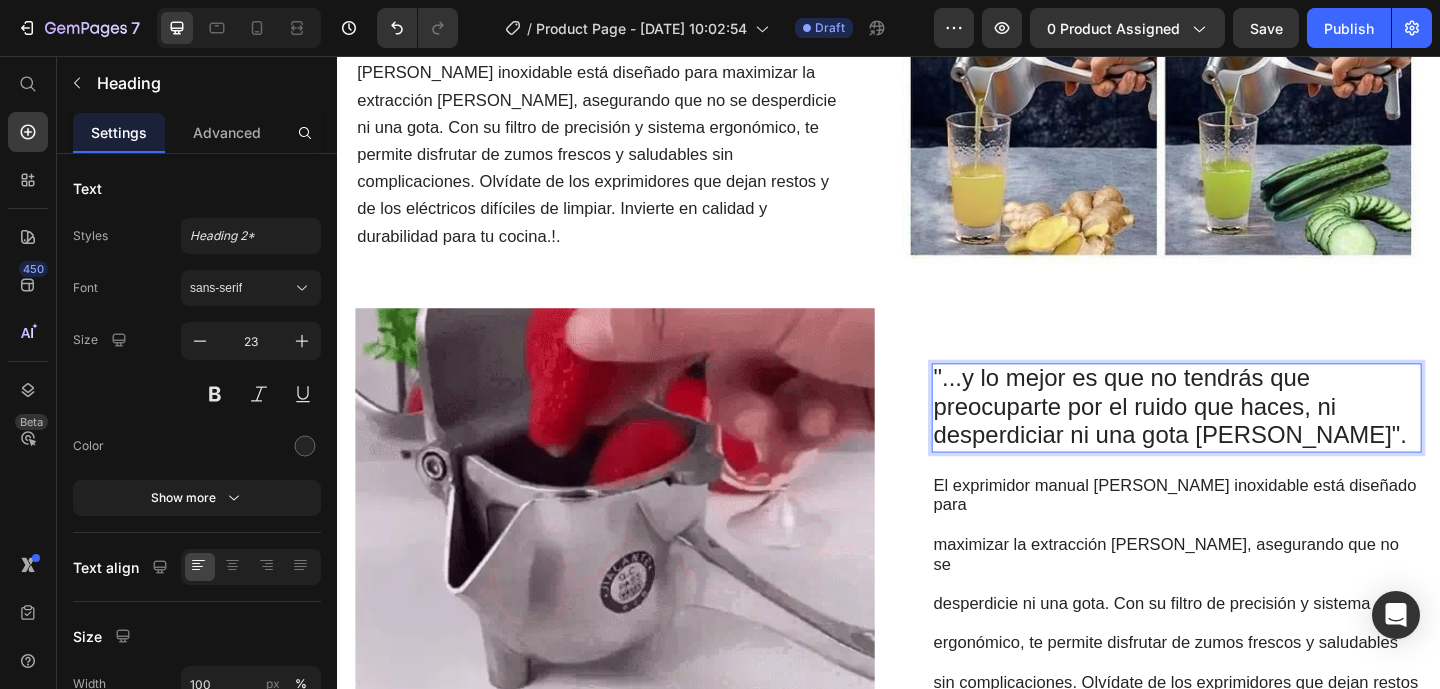click on "Preview 0 product assigned  Save   Publish" at bounding box center [1183, 28] 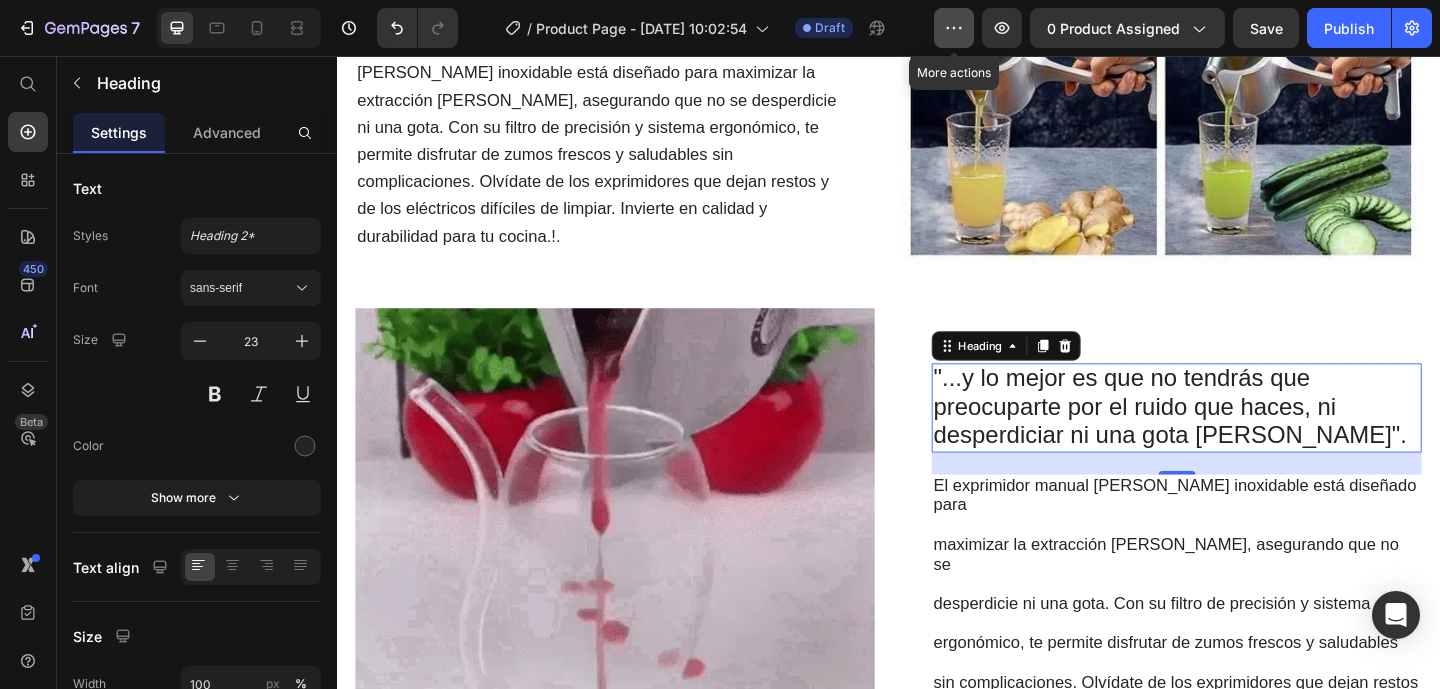 click 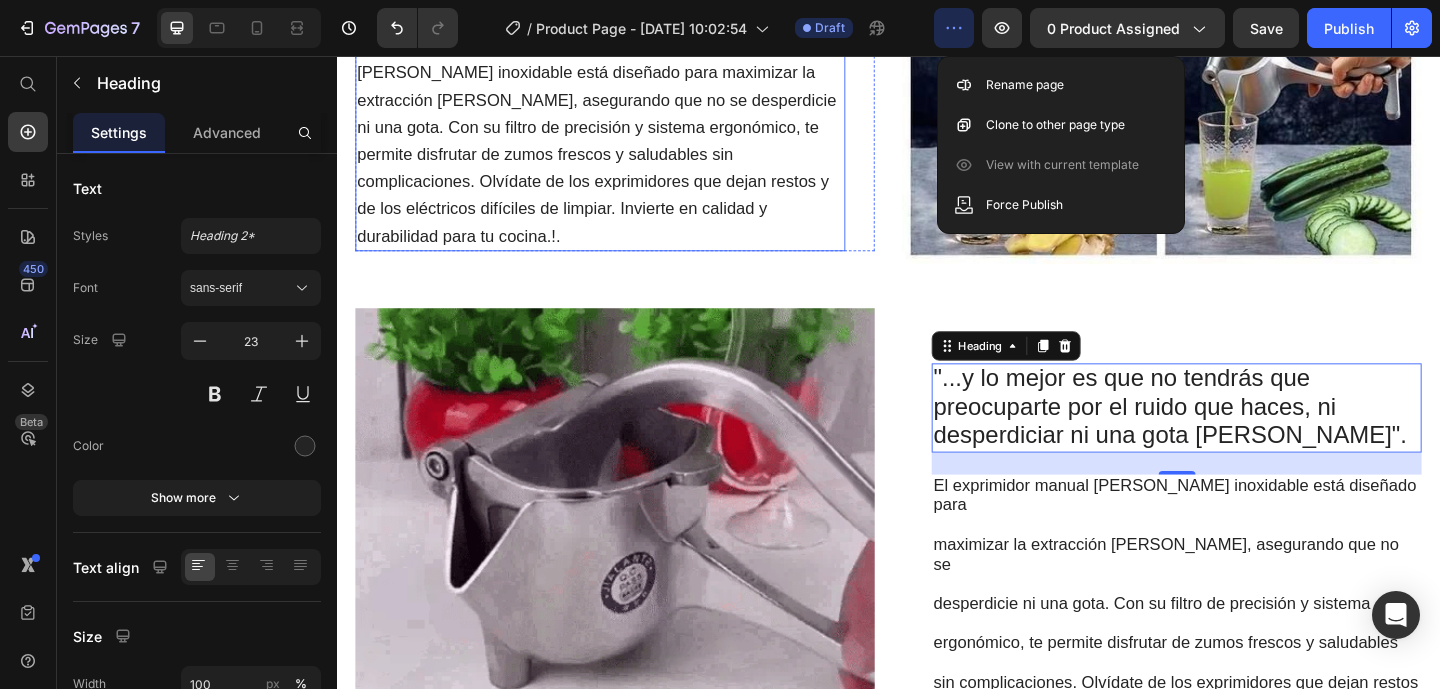click on "¡Obtén jugo perfecto y sin pulpa de cualquier fruta con nuestro exprimidor manual de frutas! Su sistema práctico extrae todo el sabor sin residuos y su diseño fácil de limpiar te permite enjuagarlo en segundos, perfecto para mantener tu cocina impecable sin complicaciones. ¡Llévatelo a casa [DATE] y eleva tu experiencia de jugos al siguiente nivel! El exprimidor manual [PERSON_NAME] inoxidable está diseñado para maximizar la extracción [PERSON_NAME], asegurando que no se desperdicie ni una gota. Con su filtro de precisión y sistema ergonómico, te permite disfrutar de zumos frescos y saludables sin complicaciones. Olvídate de los exprimidores que dejan restos y de los eléctricos difíciles de limpiar. Invierte en calidad y durabilidad para tu cocina.!." at bounding box center (623, 74) 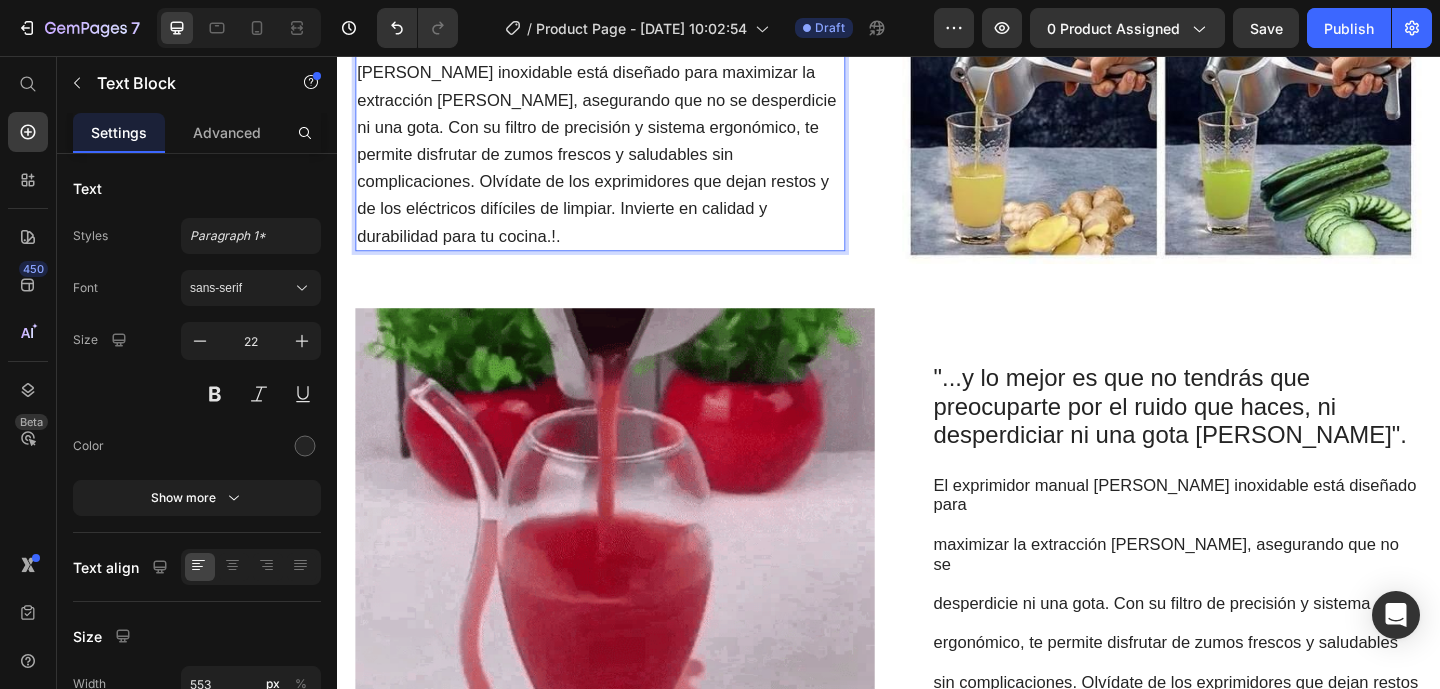 drag, startPoint x: 811, startPoint y: 238, endPoint x: 761, endPoint y: 200, distance: 62.801273 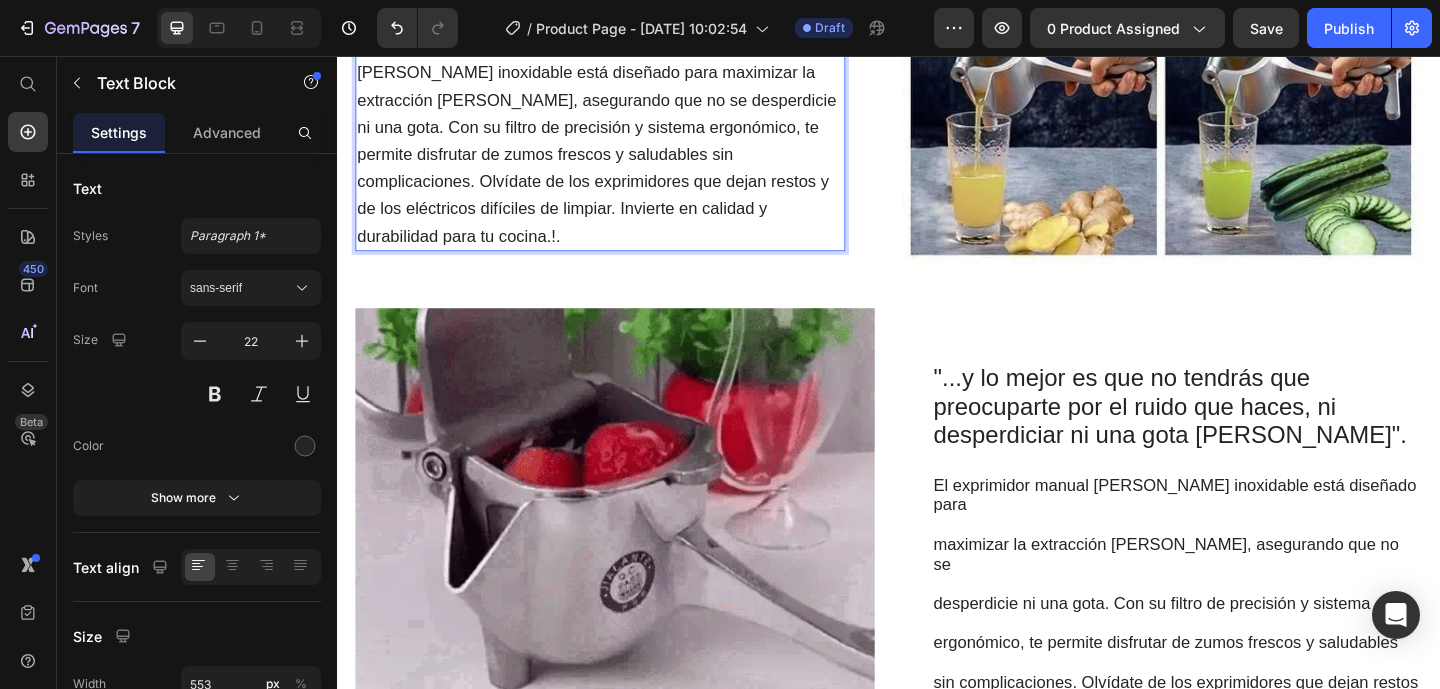 click on "¡Obtén jugo perfecto y sin pulpa de cualquier fruta con nuestro exprimidor manual de frutas! Su sistema práctico extrae todo el sabor sin residuos y su diseño fácil de limpiar te permite enjuagarlo en segundos, perfecto para mantener tu cocina impecable sin complicaciones. ¡Llévatelo a casa [DATE] y eleva tu experiencia de jugos al siguiente nivel! El exprimidor manual [PERSON_NAME] inoxidable está diseñado para maximizar la extracción [PERSON_NAME], asegurando que no se desperdicie ni una gota. Con su filtro de precisión y sistema ergonómico, te permite disfrutar de zumos frescos y saludables sin complicaciones. Olvídate de los exprimidores que dejan restos y de los eléctricos difíciles de limpiar. Invierte en calidad y durabilidad para tu cocina.!." at bounding box center (623, 74) 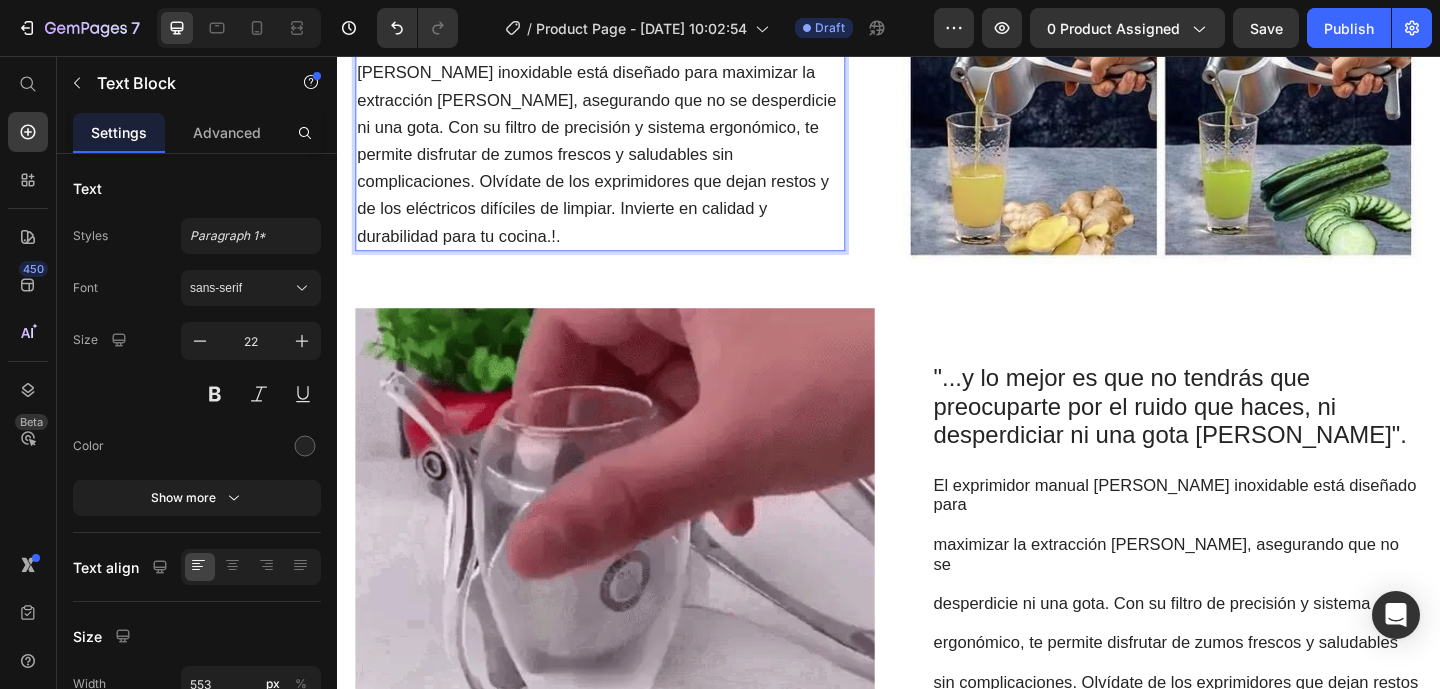 click on "¡Obtén jugo perfecto y sin pulpa de cualquier fruta con nuestro exprimidor manual de frutas! Su sistema práctico extrae todo el sabor sin residuos y su diseño fácil de limpiar te permite enjuagarlo en segundos, perfecto para mantener tu cocina impecable sin complicaciones. ¡Llévatelo a casa [DATE] y eleva tu experiencia de jugos al siguiente nivel! El exprimidor manual [PERSON_NAME] inoxidable está diseñado para maximizar la extracción [PERSON_NAME], asegurando que no se desperdicie ni una gota. Con su filtro de precisión y sistema ergonómico, te permite disfrutar de zumos frescos y saludables sin complicaciones. Olvídate de los exprimidores que dejan restos y de los eléctricos difíciles de limpiar. Invierte en calidad y durabilidad para tu cocina.!." at bounding box center [623, 74] 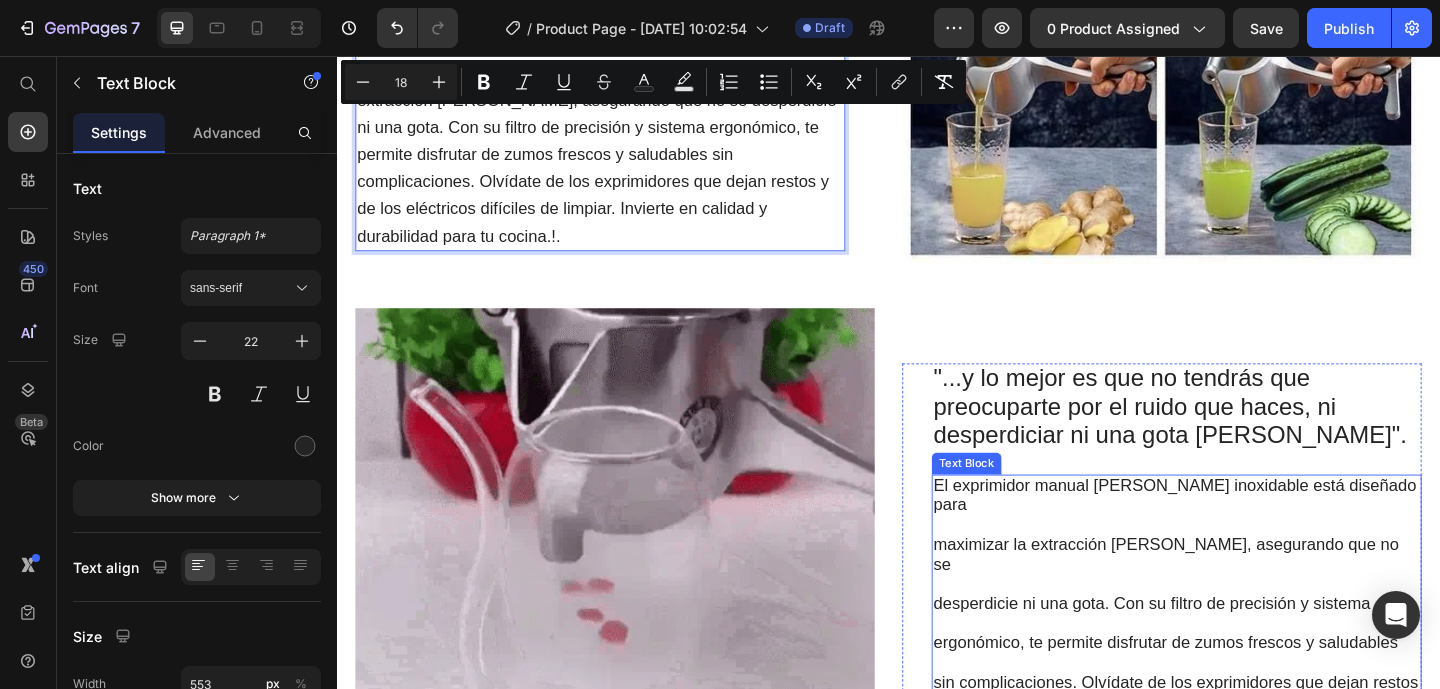 click at bounding box center [1250, 567] 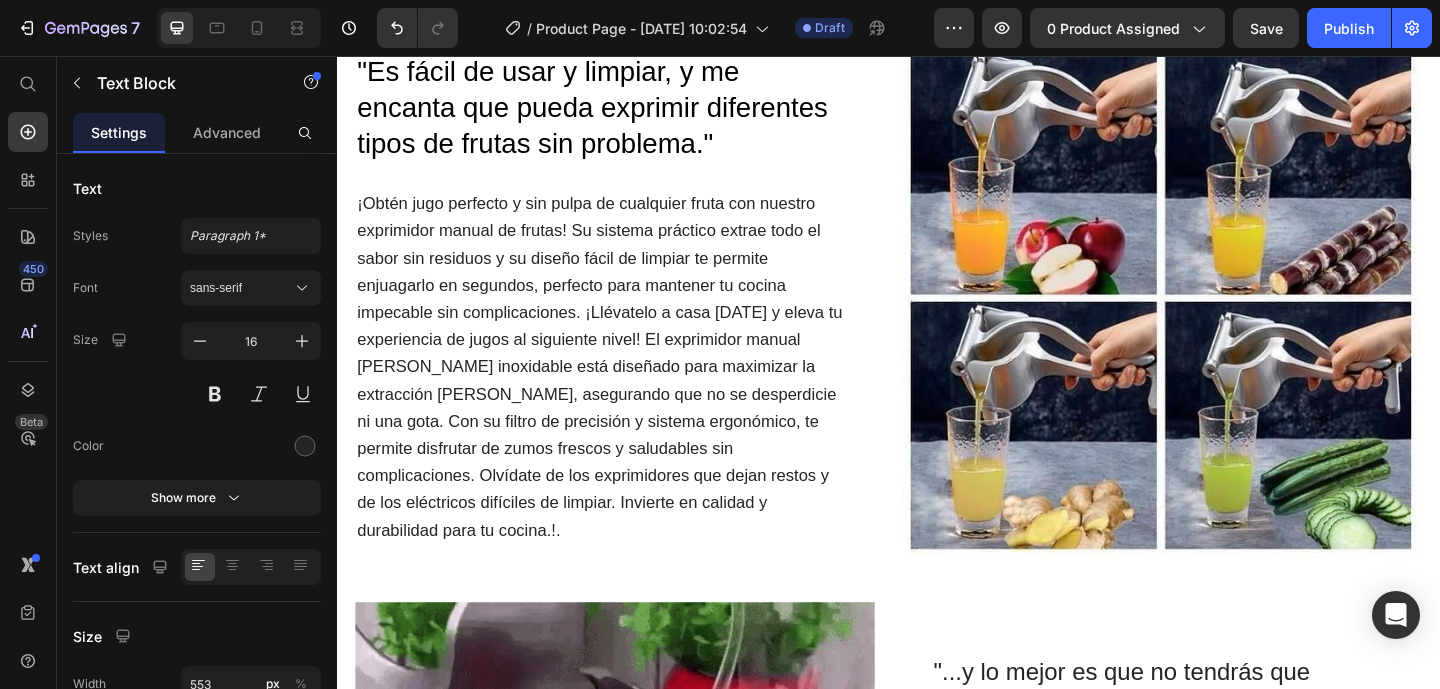 scroll, scrollTop: 1313, scrollLeft: 0, axis: vertical 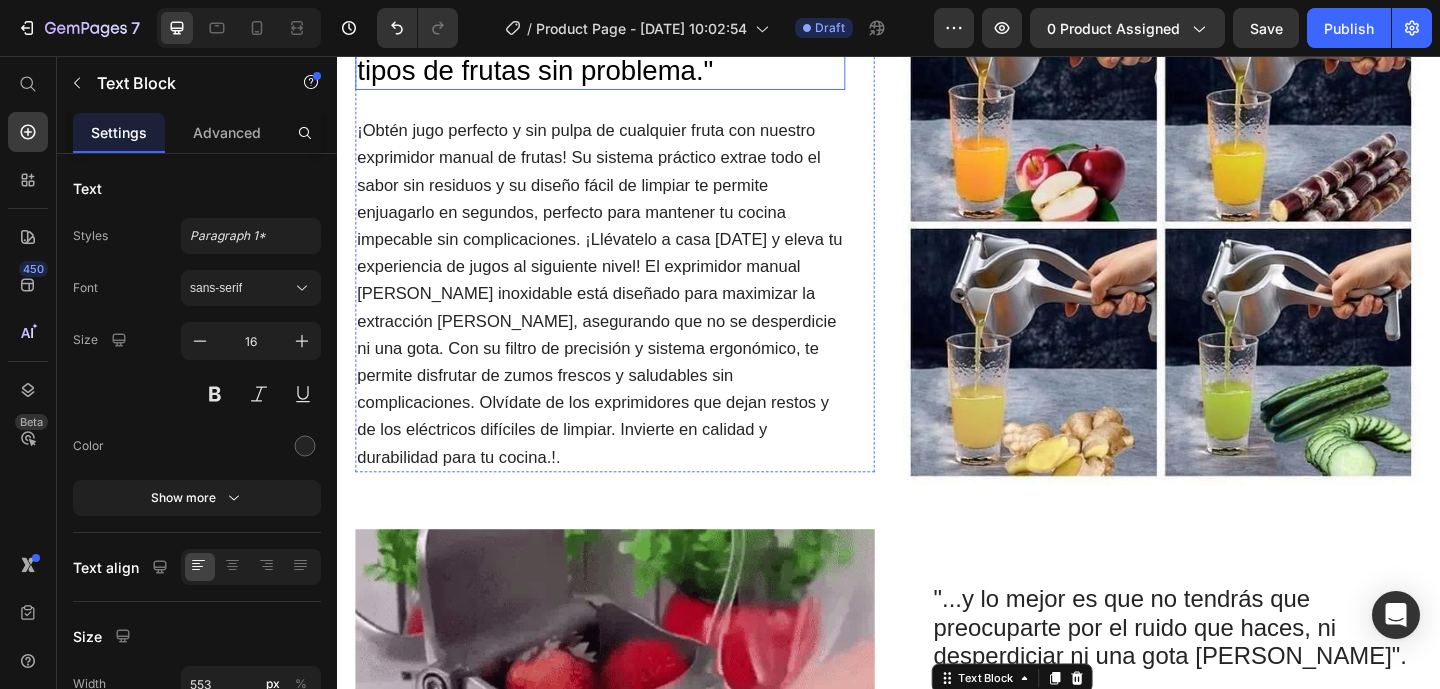 click on ""Es fácil de usar y limpiar, y me encanta que pueda exprimir diferentes tipos de frutas sin problema."" at bounding box center (615, 32) 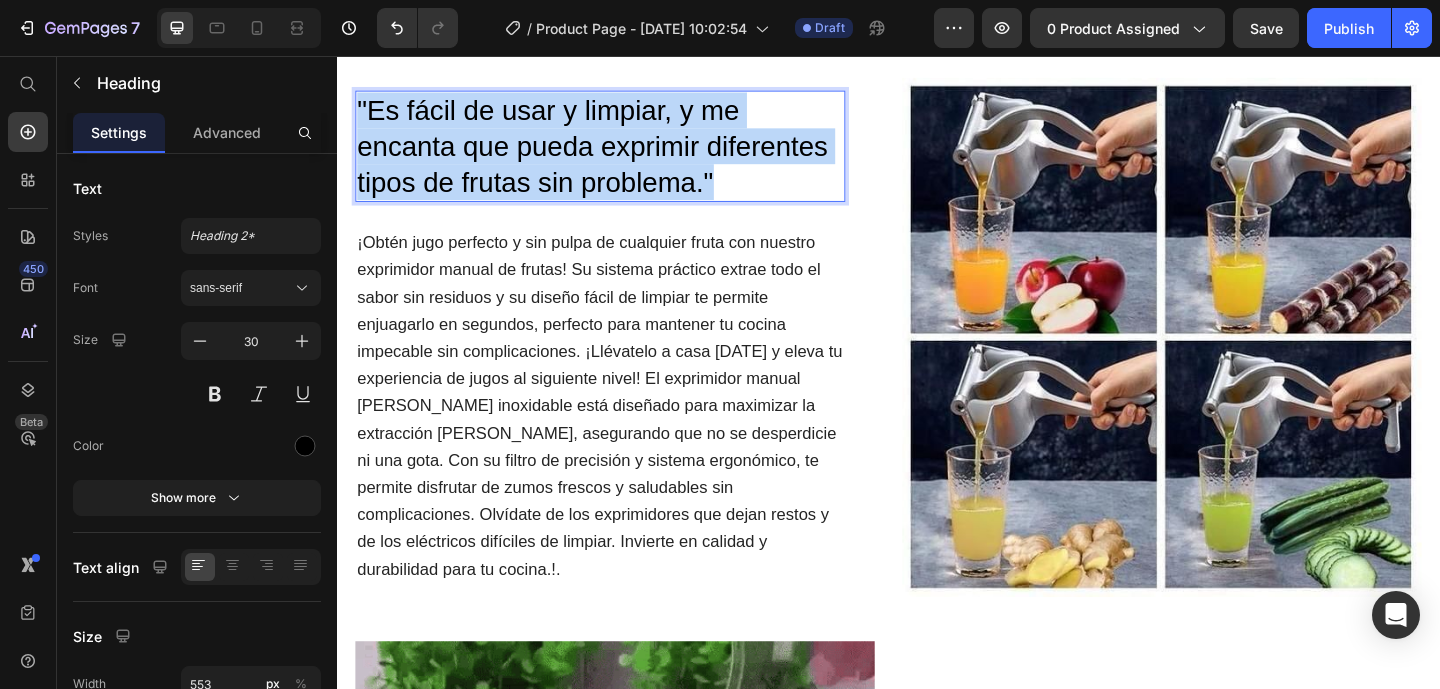 scroll, scrollTop: 1138, scrollLeft: 0, axis: vertical 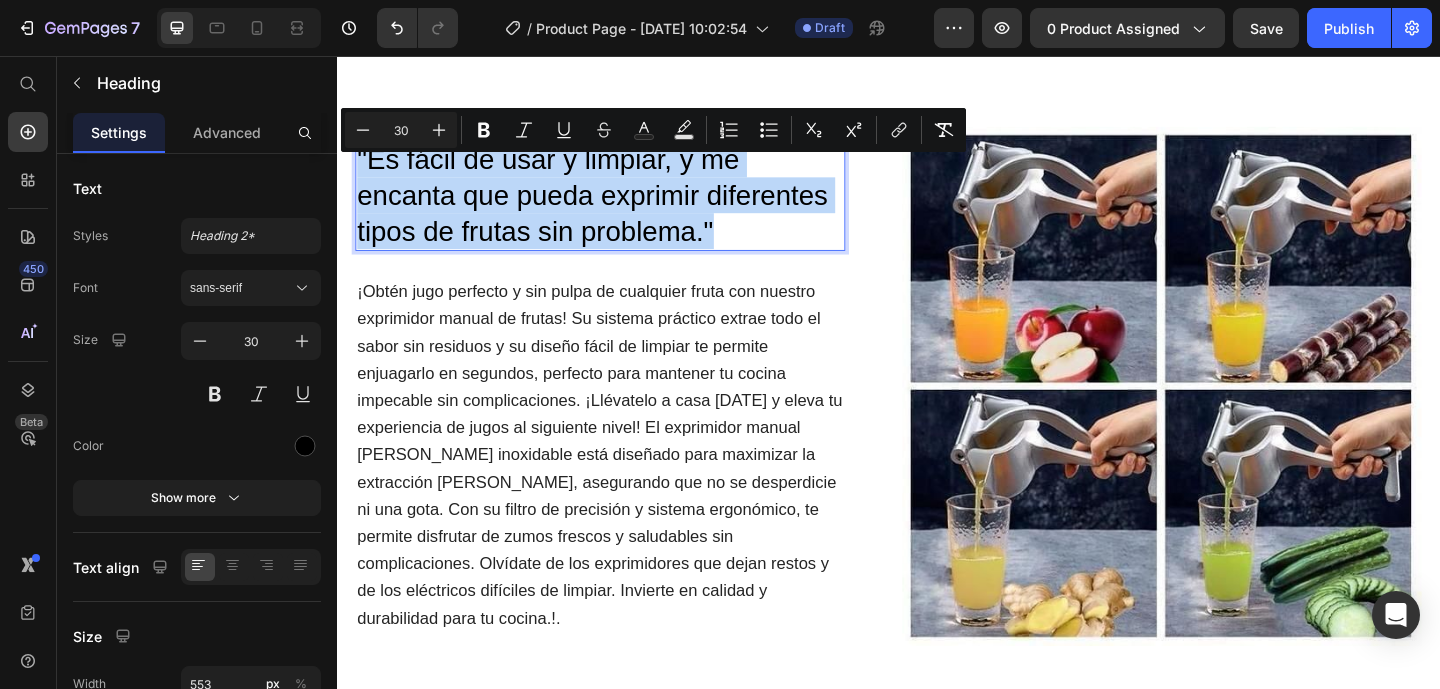 drag, startPoint x: 751, startPoint y: 85, endPoint x: 354, endPoint y: 178, distance: 407.74747 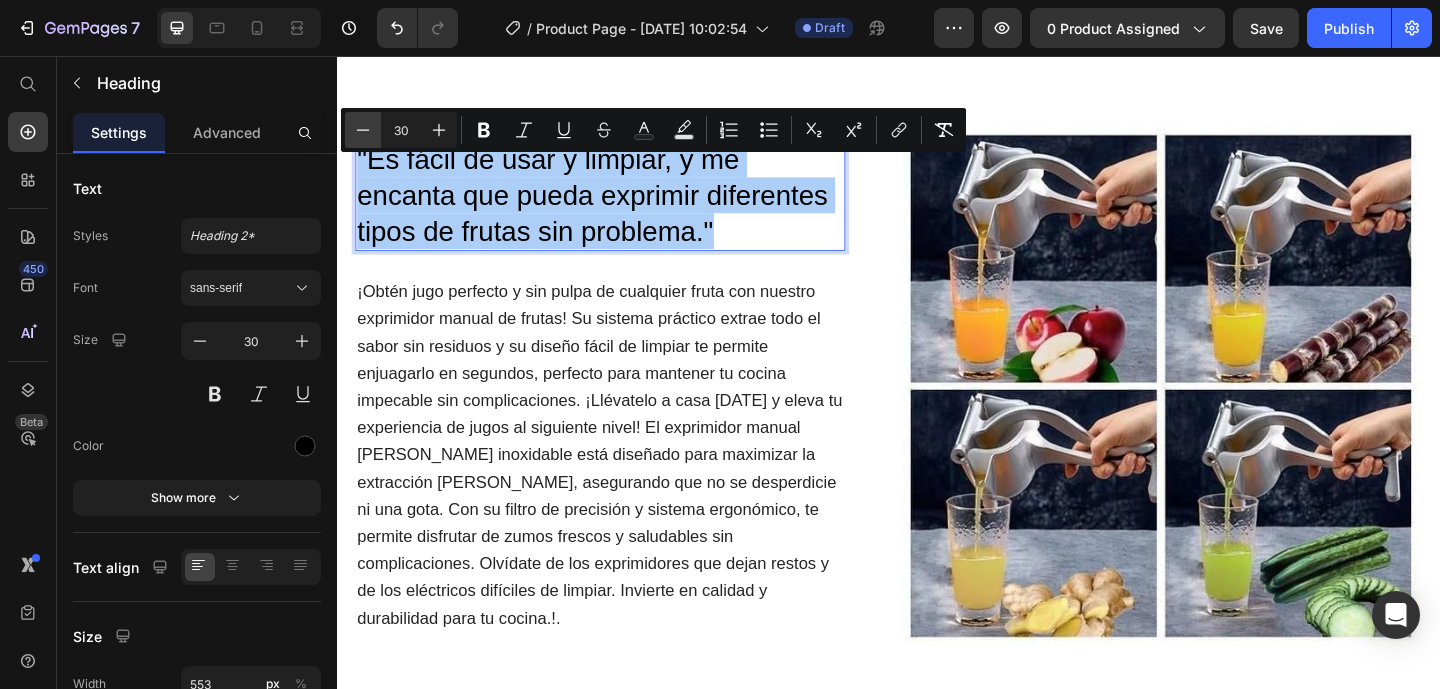 click 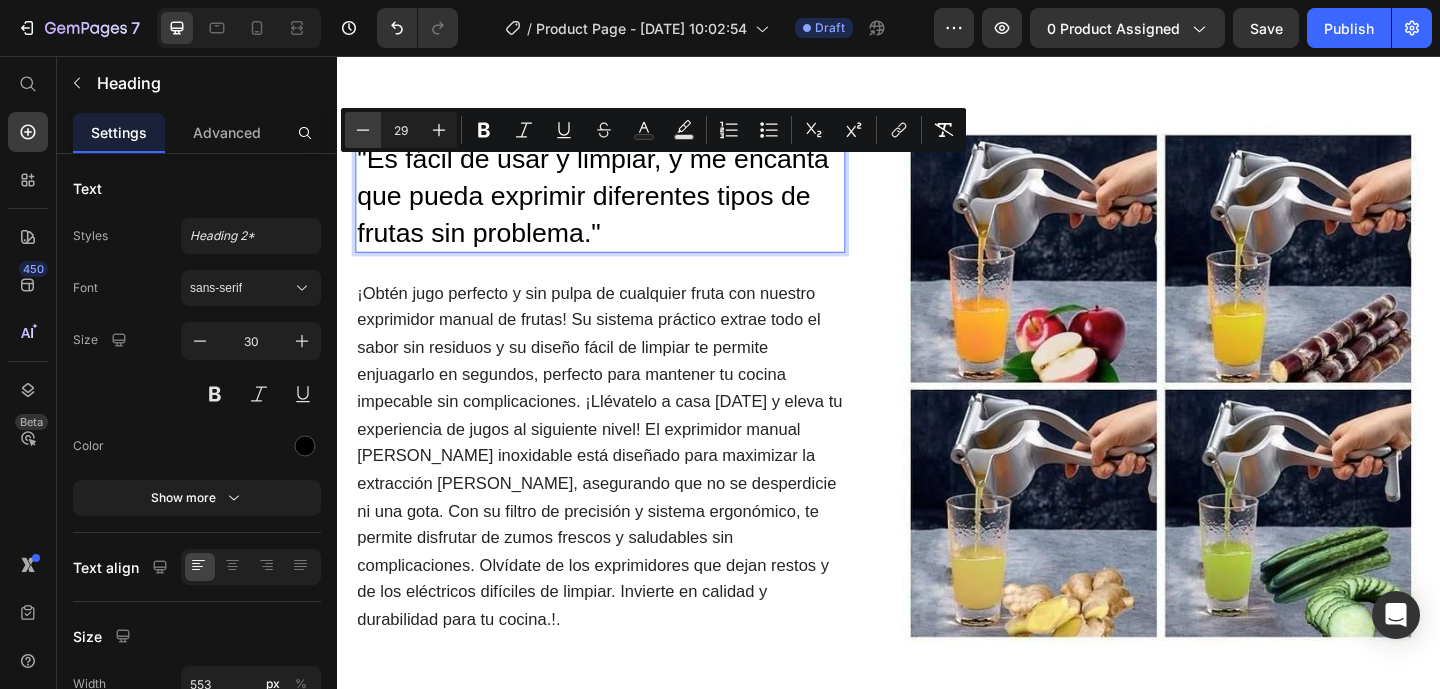 click 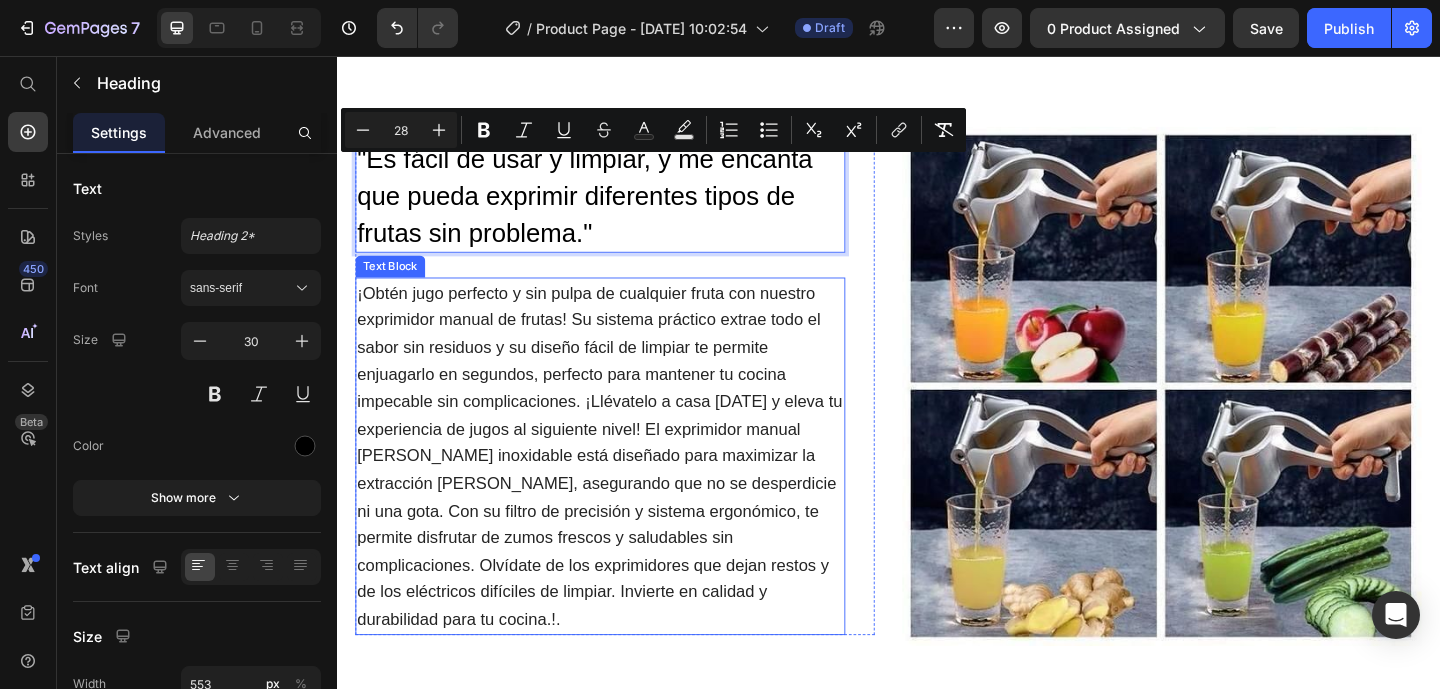 click on "¡Obtén jugo perfecto y sin pulpa de cualquier fruta con nuestro exprimidor manual de frutas! Su sistema práctico extrae todo el sabor sin residuos y su diseño fácil de limpiar te permite enjuagarlo en segundos, perfecto para mantener tu cocina impecable sin complicaciones. ¡Llévatelo a casa [DATE] y eleva tu experiencia de jugos al siguiente nivel! El exprimidor manual [PERSON_NAME] inoxidable está diseñado para maximizar la extracción [PERSON_NAME], asegurando que no se desperdicie ni una gota. Con su filtro de precisión y sistema ergonómico, te permite disfrutar de zumos frescos y saludables sin complicaciones. Olvídate de los exprimidores que dejan restos y de los eléctricos difíciles de limpiar. Invierte en calidad y durabilidad para tu cocina.!." at bounding box center (623, 491) 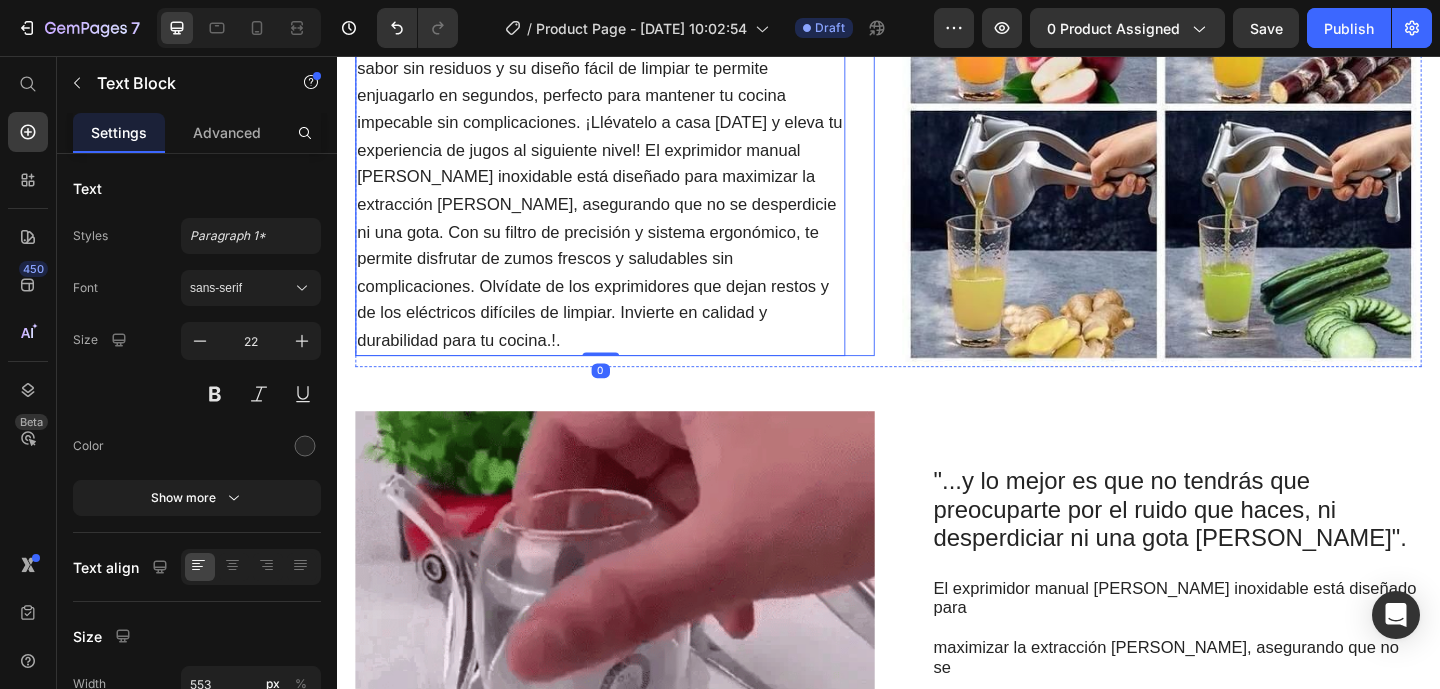 scroll, scrollTop: 1496, scrollLeft: 0, axis: vertical 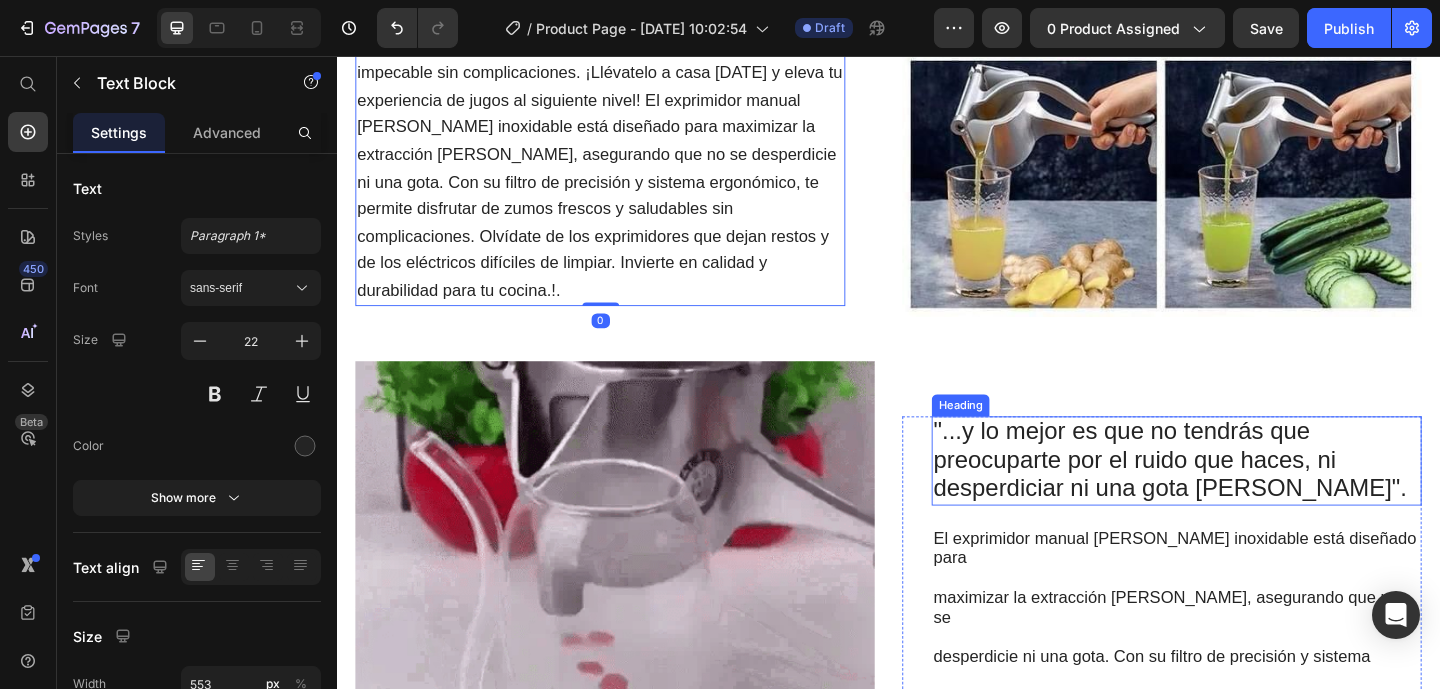 click on "⁠⁠⁠⁠⁠⁠⁠ "...y lo mejor es que no tendrás que  preocuparte por el ruido que haces, ni desperdiciar ni una gota [PERSON_NAME]". Heading El exprimidor manual [PERSON_NAME] inoxidable está diseñado para  maximizar la extracción [PERSON_NAME], asegurando que no se  desperdicie ni una gota. Con su filtro de precisión y sistema  ergonómico, te permite disfrutar de zumos frescos y saludables  sin complicaciones. Olvídate de los exprimidores que dejan restos  y de los eléctricos difíciles de limpiar. Invierte en calidad y  durabilidad para tu cocina! Text Block" at bounding box center (1250, 671) 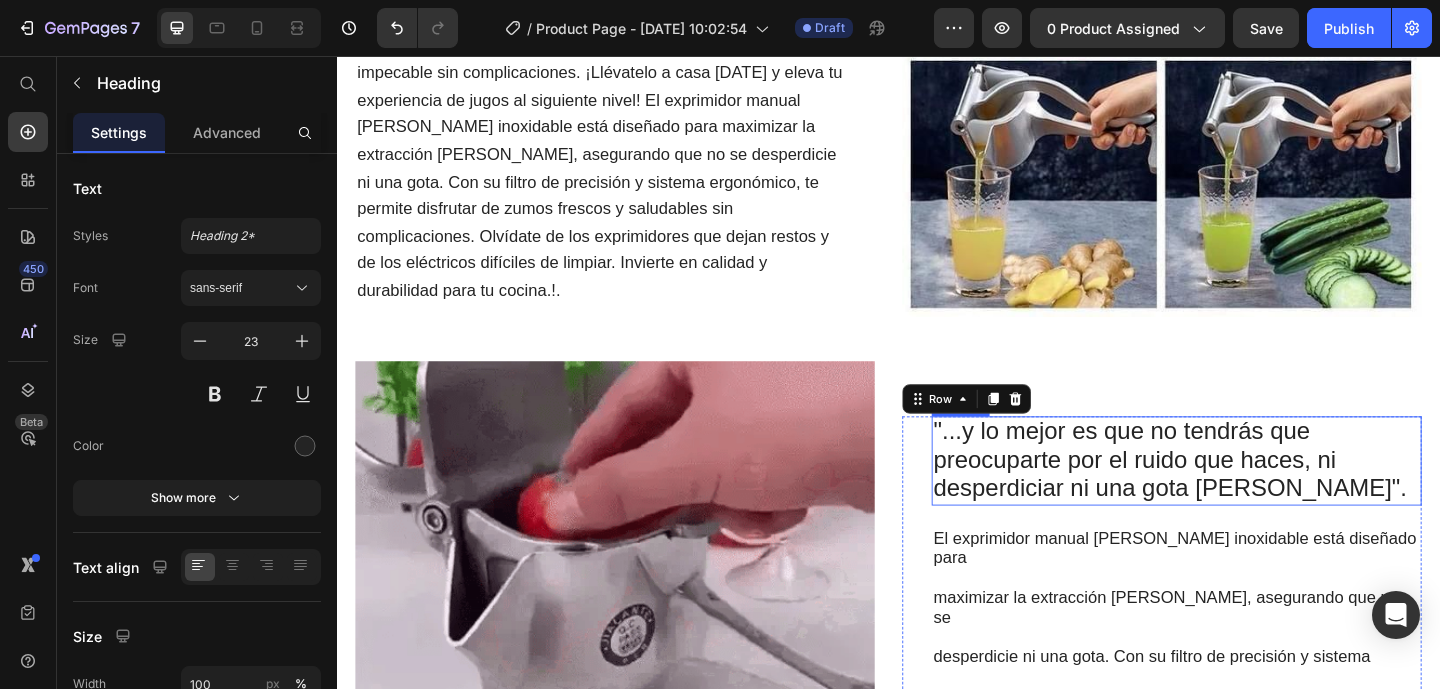 click on "⁠⁠⁠⁠⁠⁠⁠ "...y lo mejor es que no tendrás que  preocuparte por el ruido que haces, ni desperdiciar ni una gota [PERSON_NAME]"." at bounding box center [1250, 496] 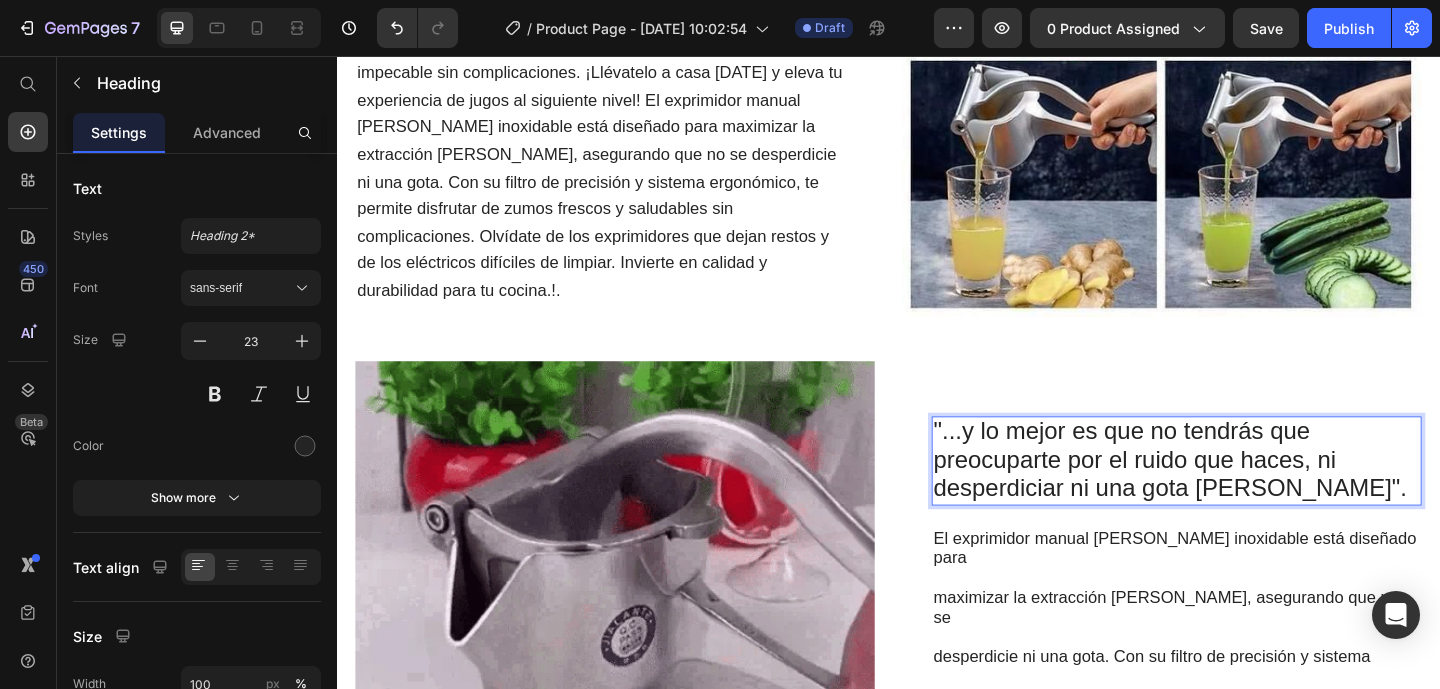 drag, startPoint x: 1404, startPoint y: 549, endPoint x: 1152, endPoint y: 521, distance: 253.55078 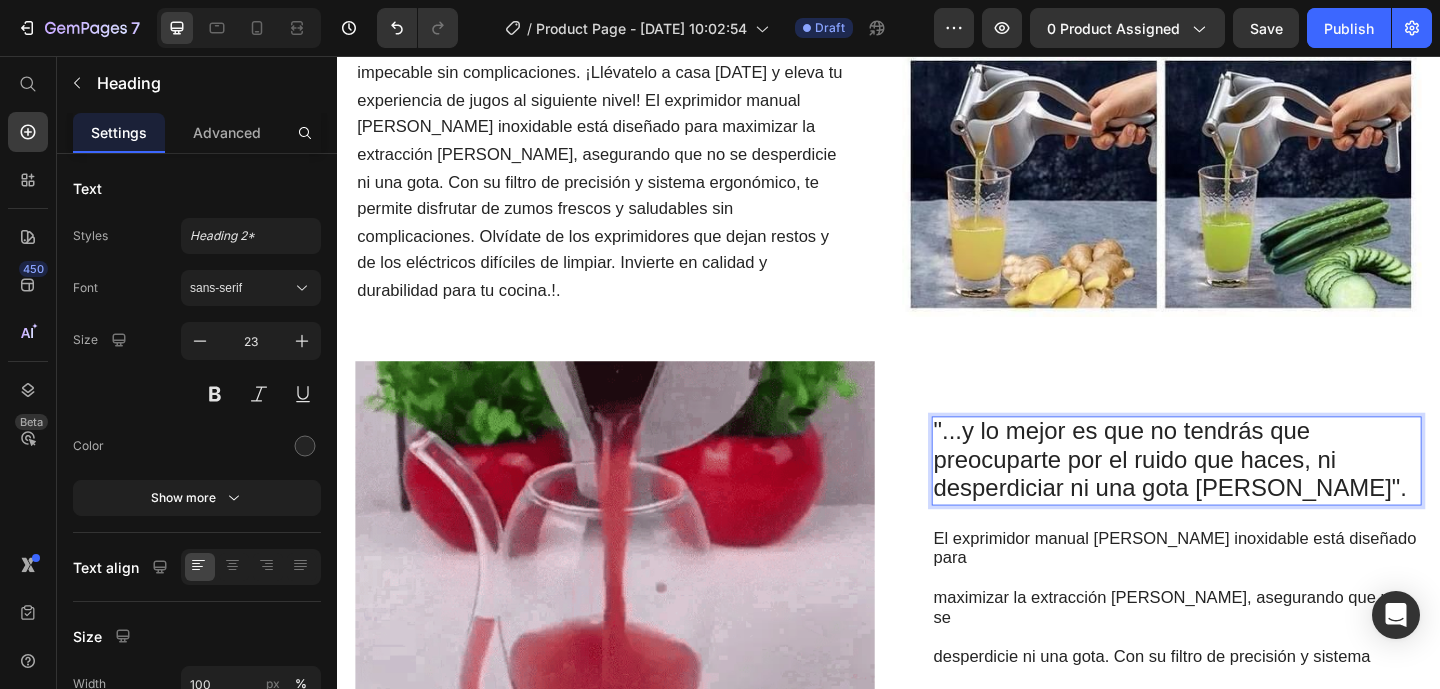 click on ""...y lo mejor es que no tendrás que  preocuparte por el ruido que haces, ni desperdiciar ni una gota [PERSON_NAME]"." at bounding box center [1250, 496] 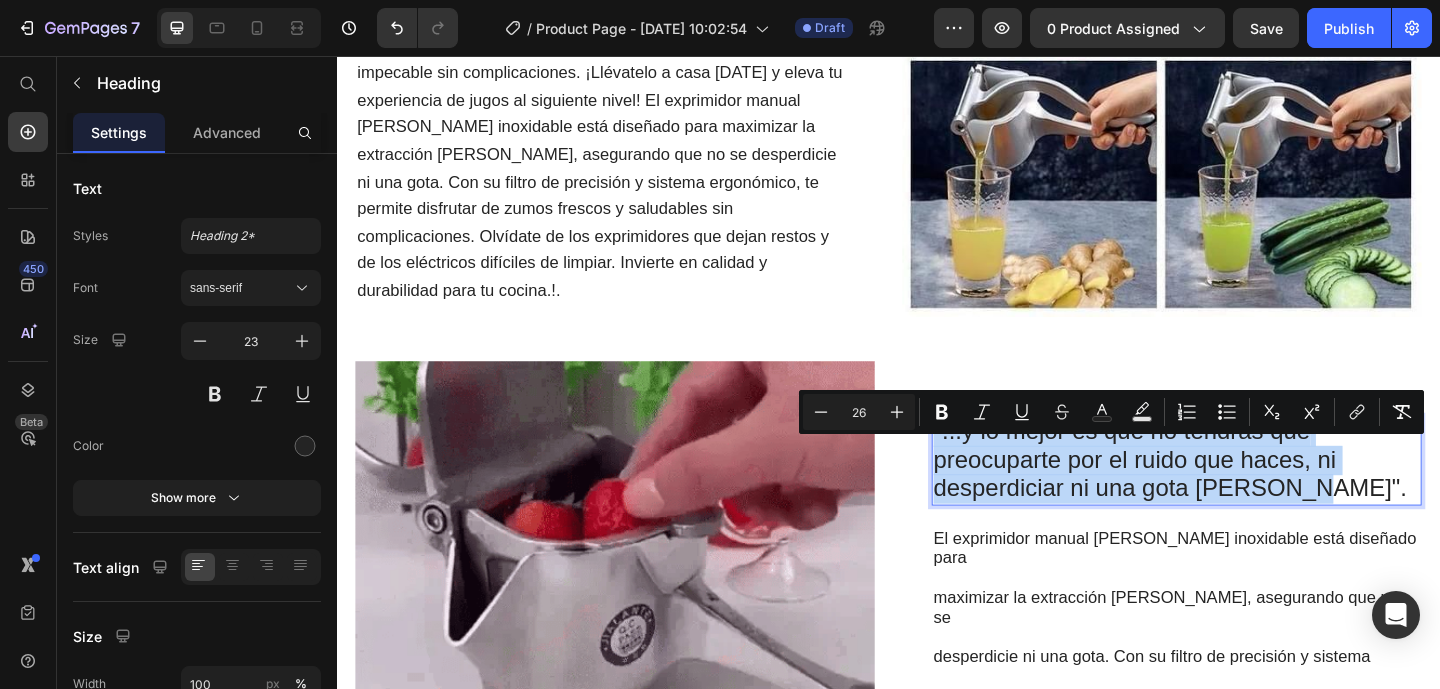 drag, startPoint x: 1400, startPoint y: 554, endPoint x: 1010, endPoint y: 467, distance: 399.58603 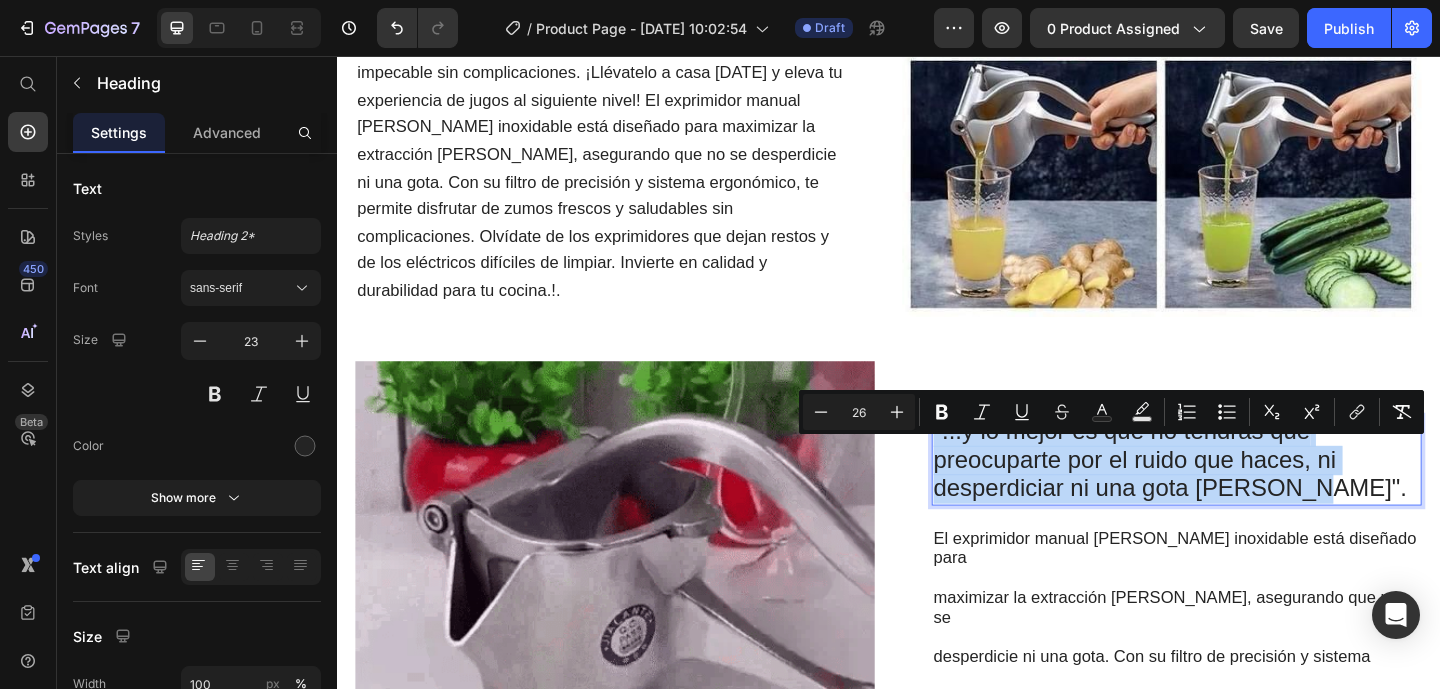 click on ""...y lo mejor es que no tendrás que  preocuparte por el ruido que haces, ni desperdiciar ni una gota [PERSON_NAME]"." at bounding box center (1250, 496) 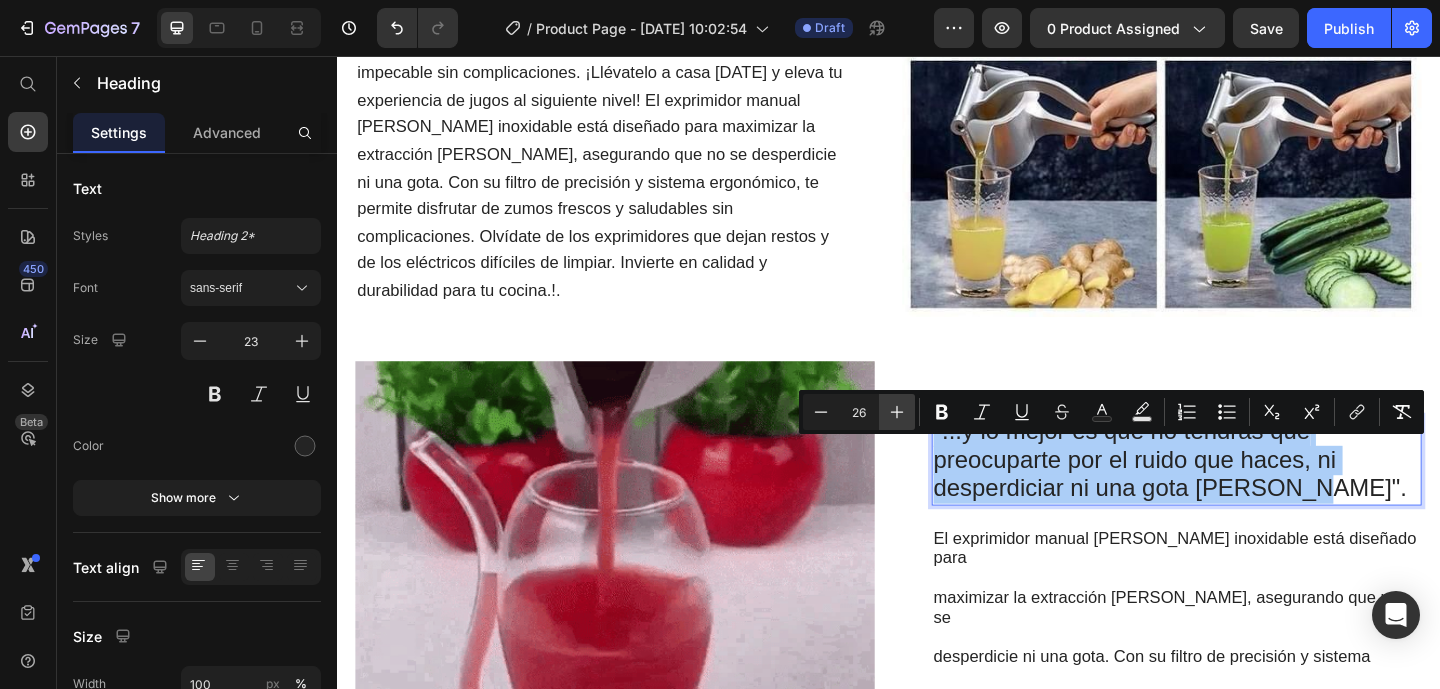 click 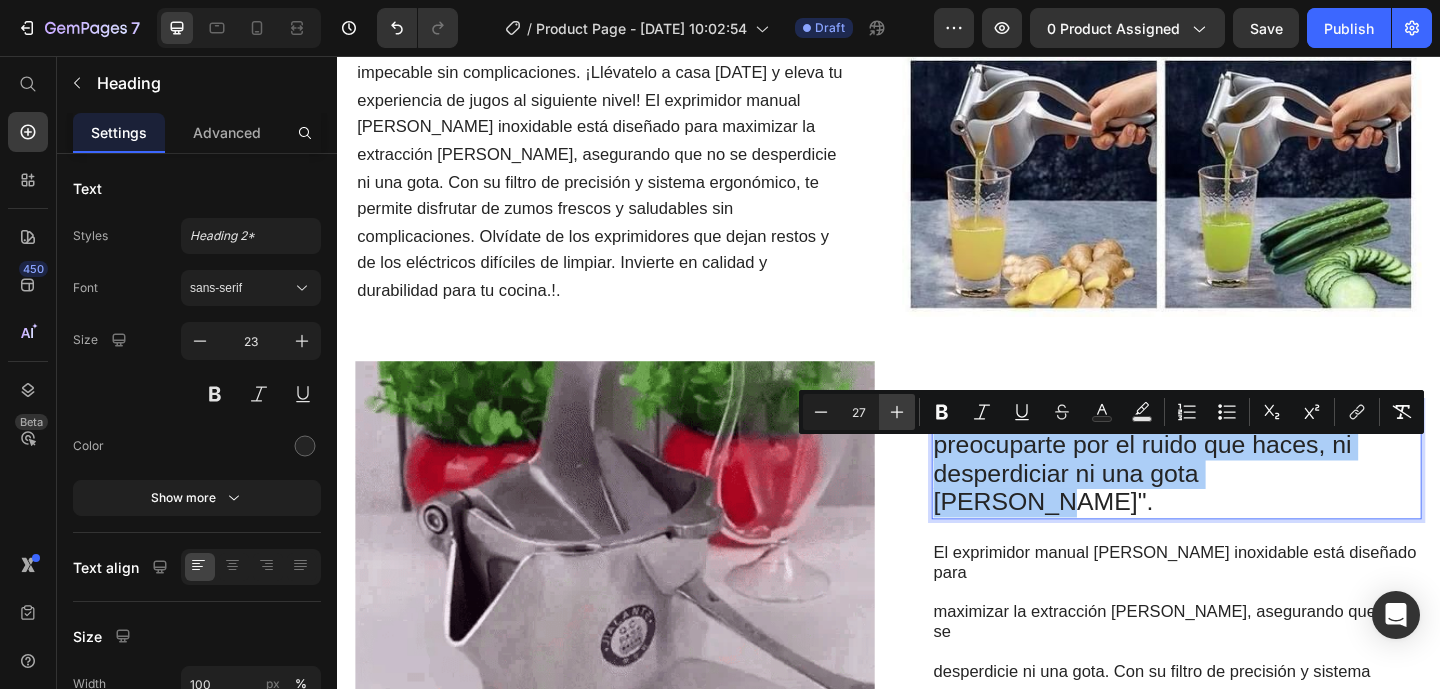 click 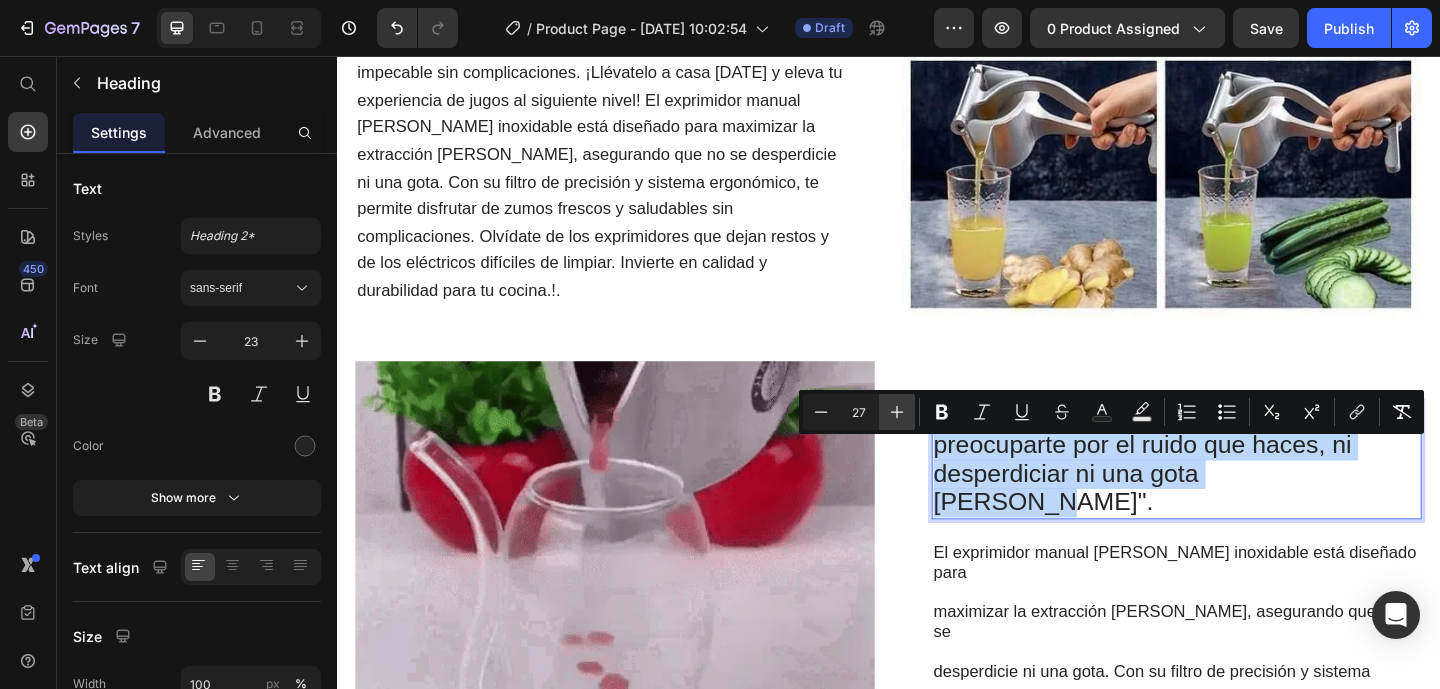 type on "28" 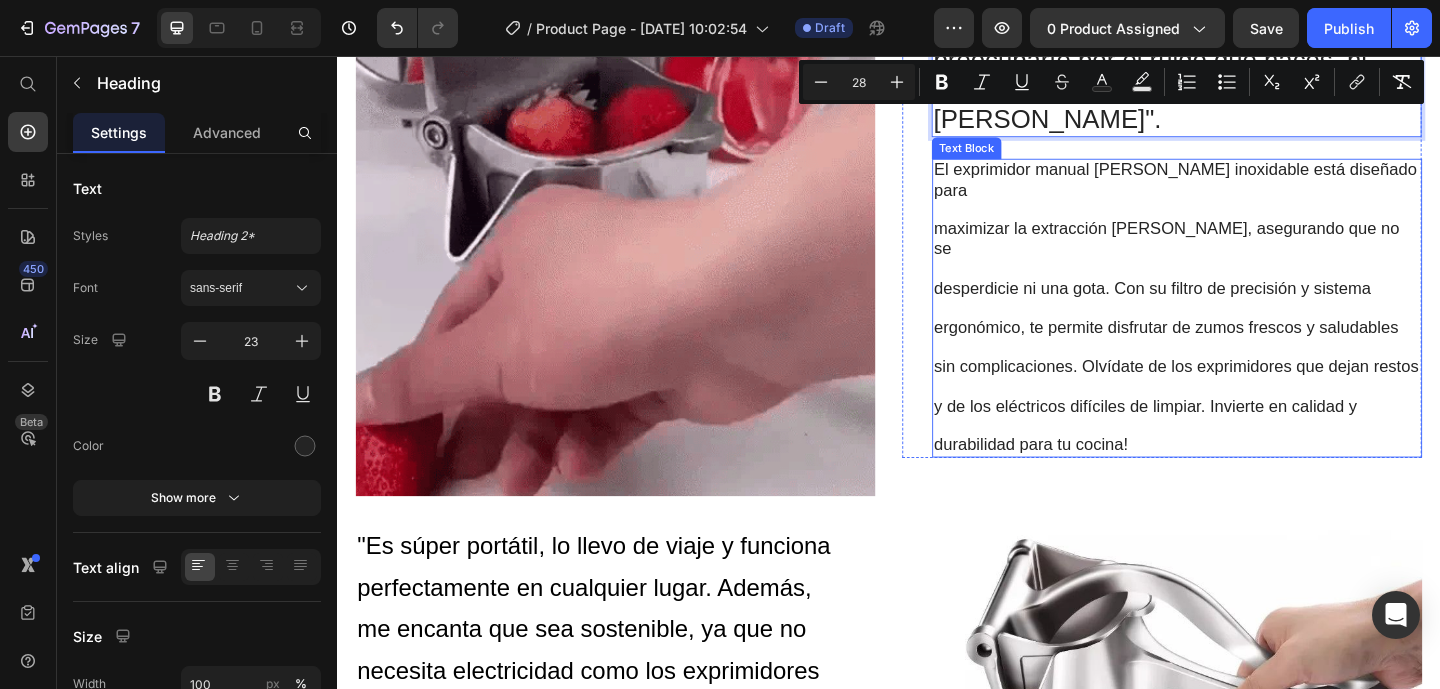 scroll, scrollTop: 1918, scrollLeft: 0, axis: vertical 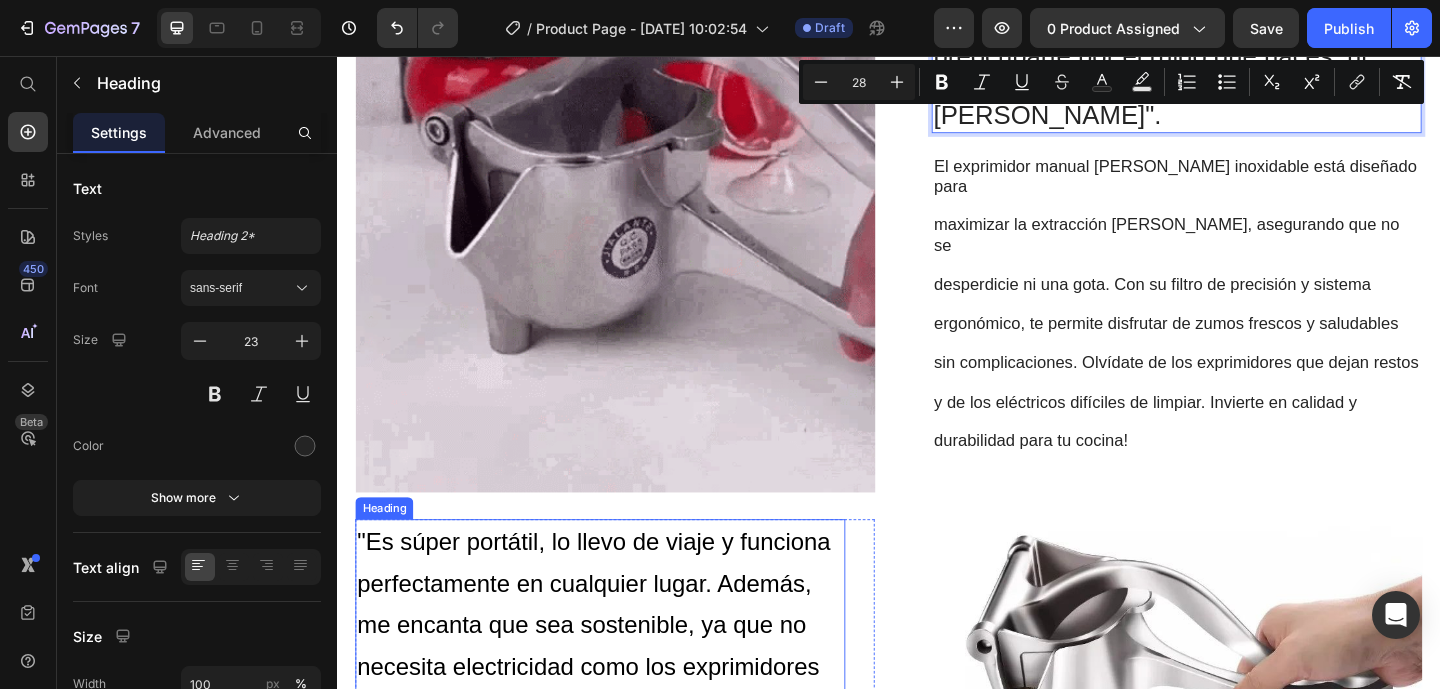 click on "⁠⁠⁠⁠⁠⁠⁠ "Es súper portátil, lo llevo de viaje y funciona perfectamente en cualquier lugar. Además, me encanta que sea sostenible, ya que no necesita electricidad como los exprimidores eléctricos."" at bounding box center (623, 674) 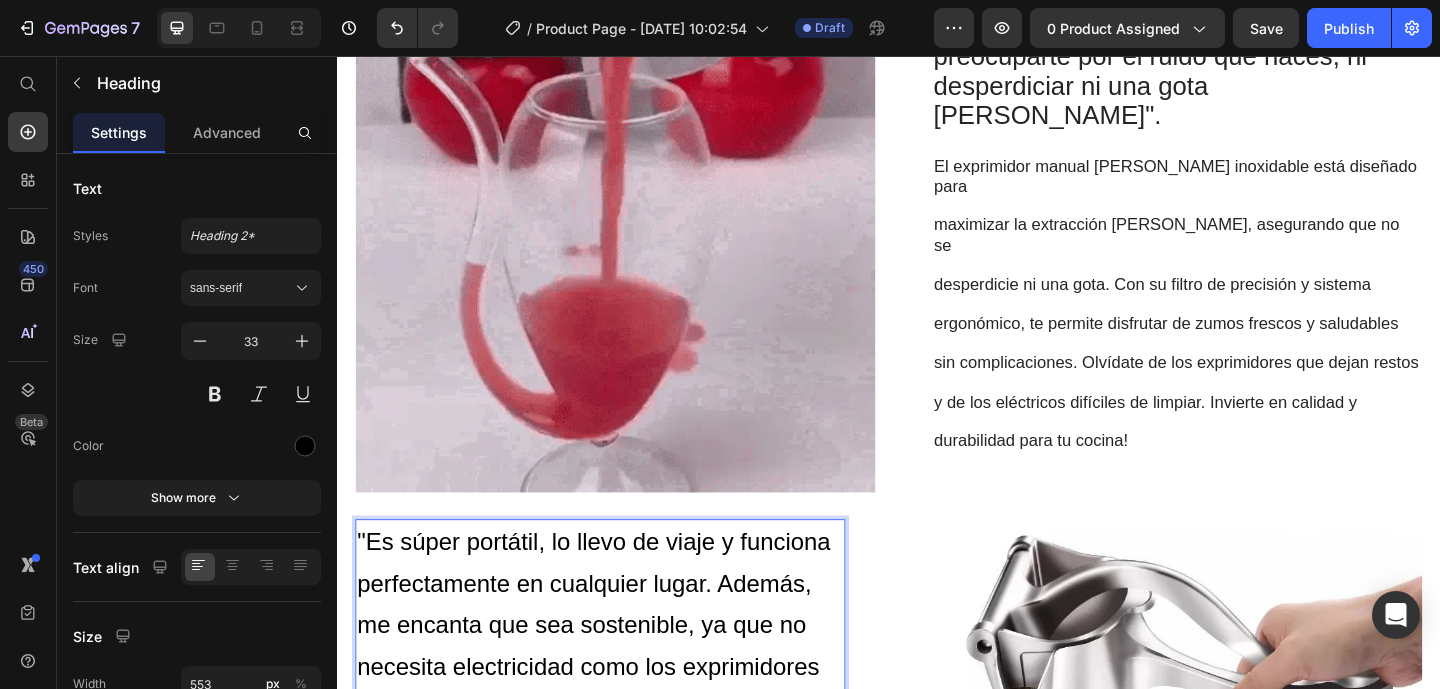 drag, startPoint x: 362, startPoint y: 578, endPoint x: 518, endPoint y: 661, distance: 176.70596 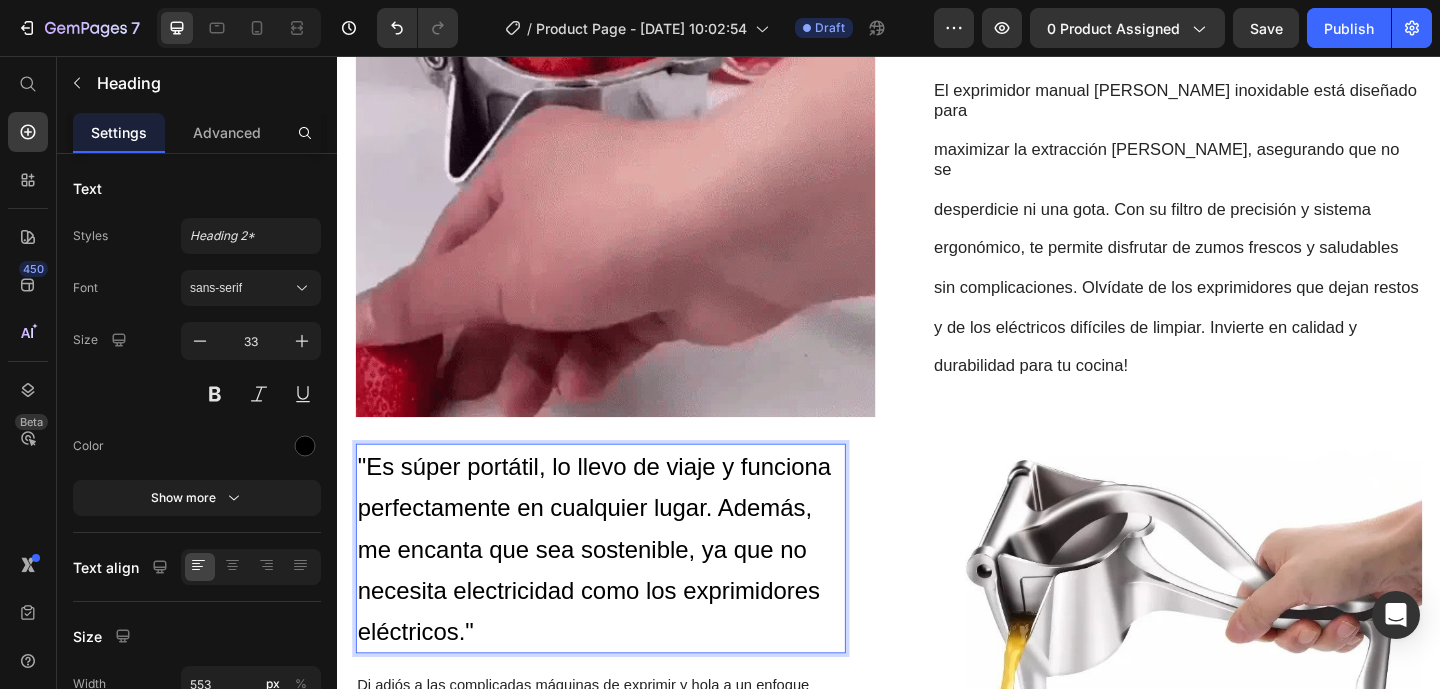 scroll, scrollTop: 2220, scrollLeft: 0, axis: vertical 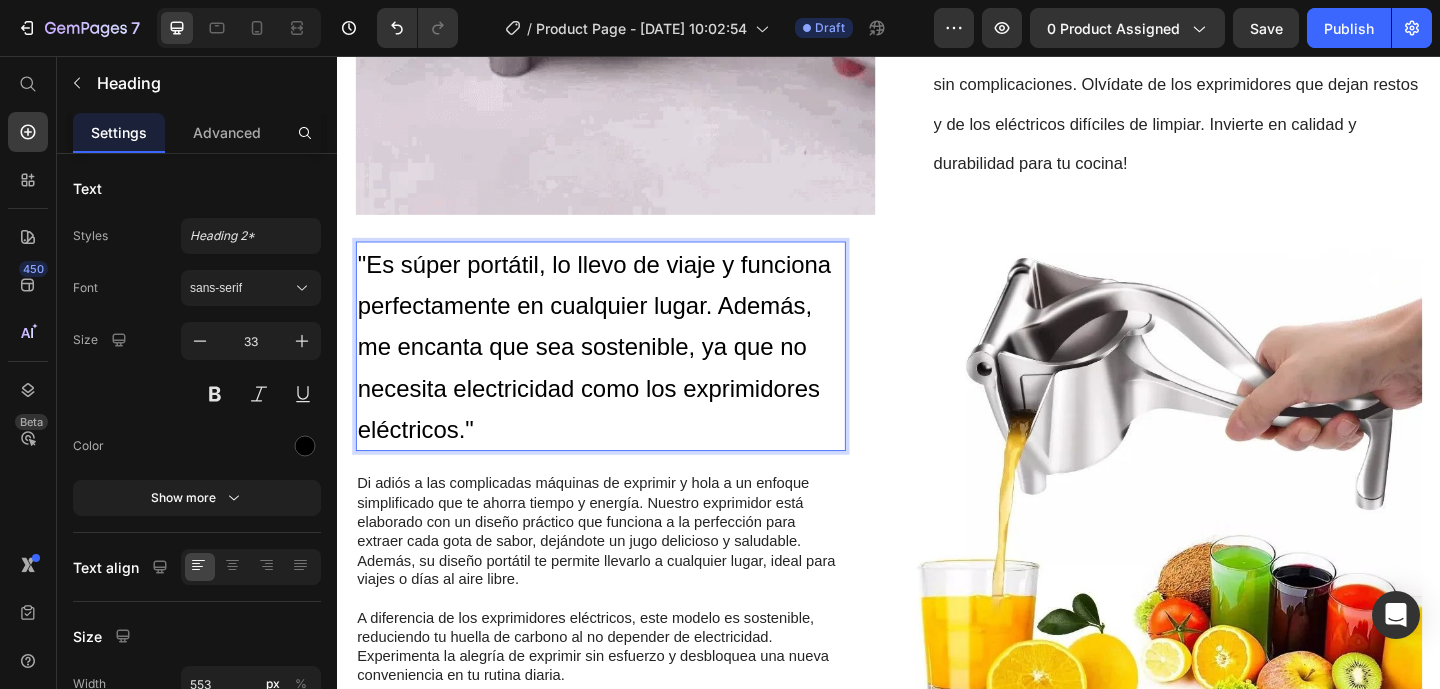 click on ""Es súper portátil, lo llevo de viaje y funciona perfectamente en cualquier lugar. Además, me encanta que sea sostenible, ya que no necesita electricidad como los exprimidores eléctricos."" at bounding box center [623, 372] 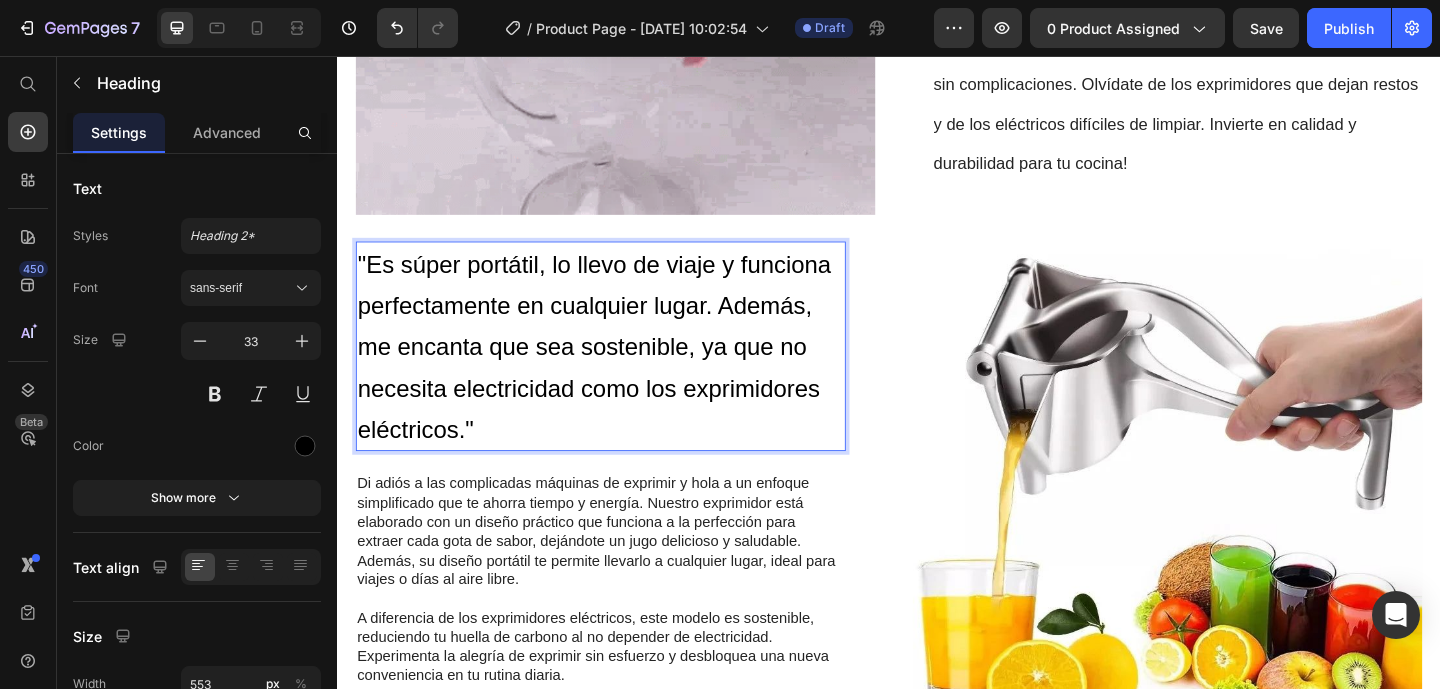 click on ""Es súper portátil, lo llevo de viaje y funciona perfectamente en cualquier lugar. Además, me encanta que sea sostenible, ya que no necesita electricidad como los exprimidores eléctricos."" at bounding box center (623, 372) 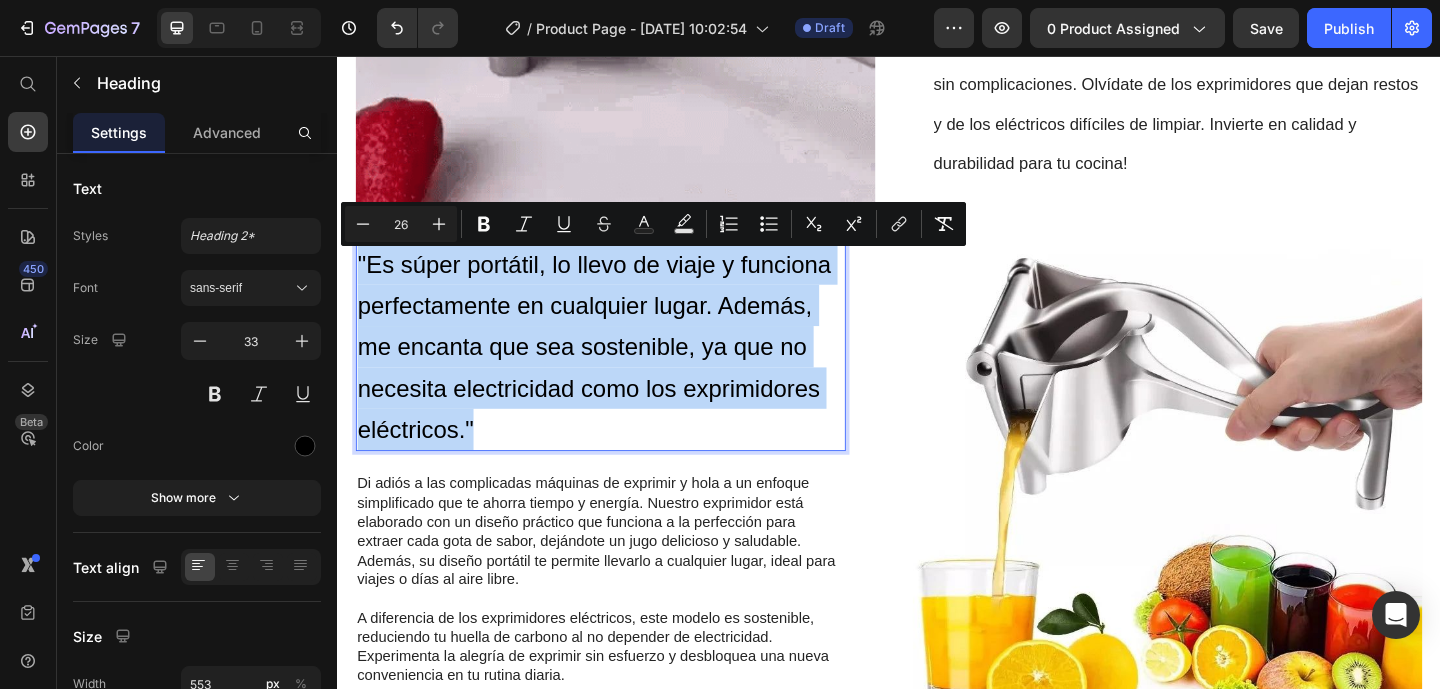 drag, startPoint x: 501, startPoint y: 460, endPoint x: 332, endPoint y: 271, distance: 253.53896 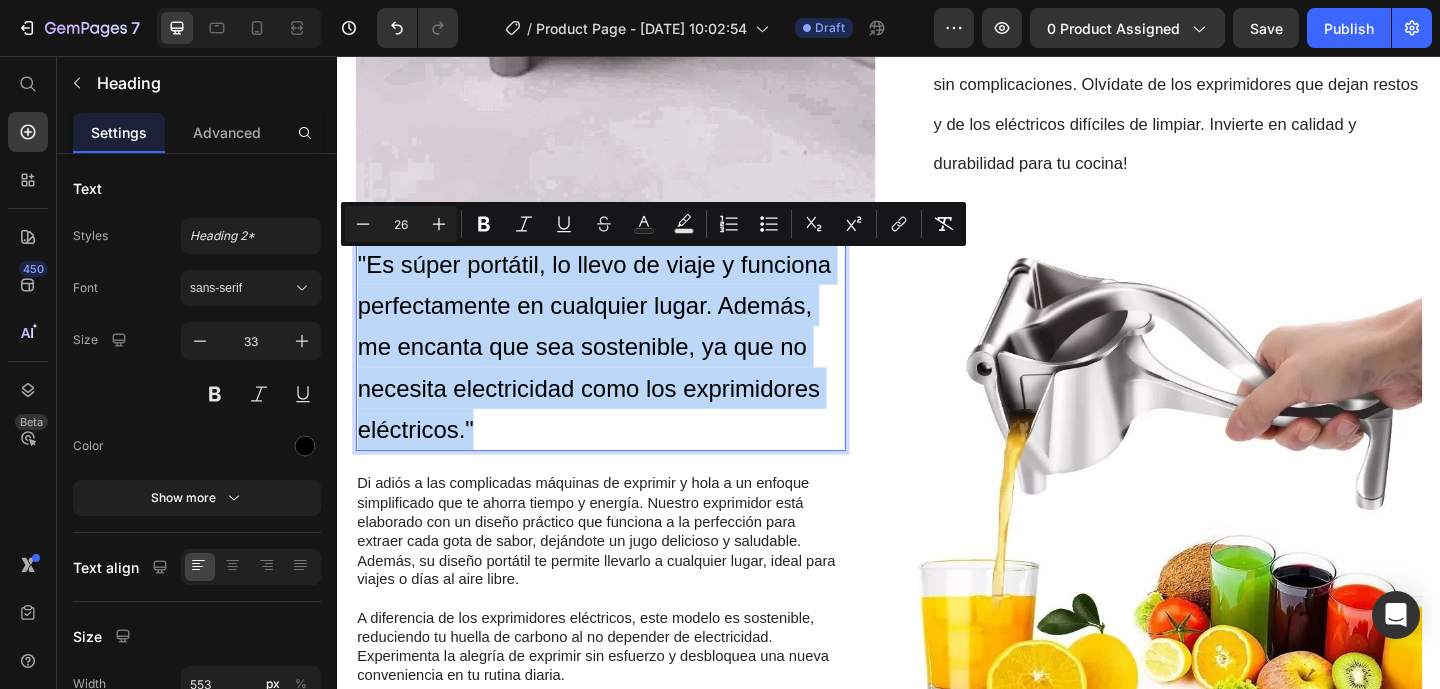 click on ""Es súper portátil, lo llevo de viaje y funciona perfectamente en cualquier lugar. Además, me encanta que sea sostenible, ya que no necesita electricidad como los exprimidores eléctricos."" at bounding box center [623, 372] 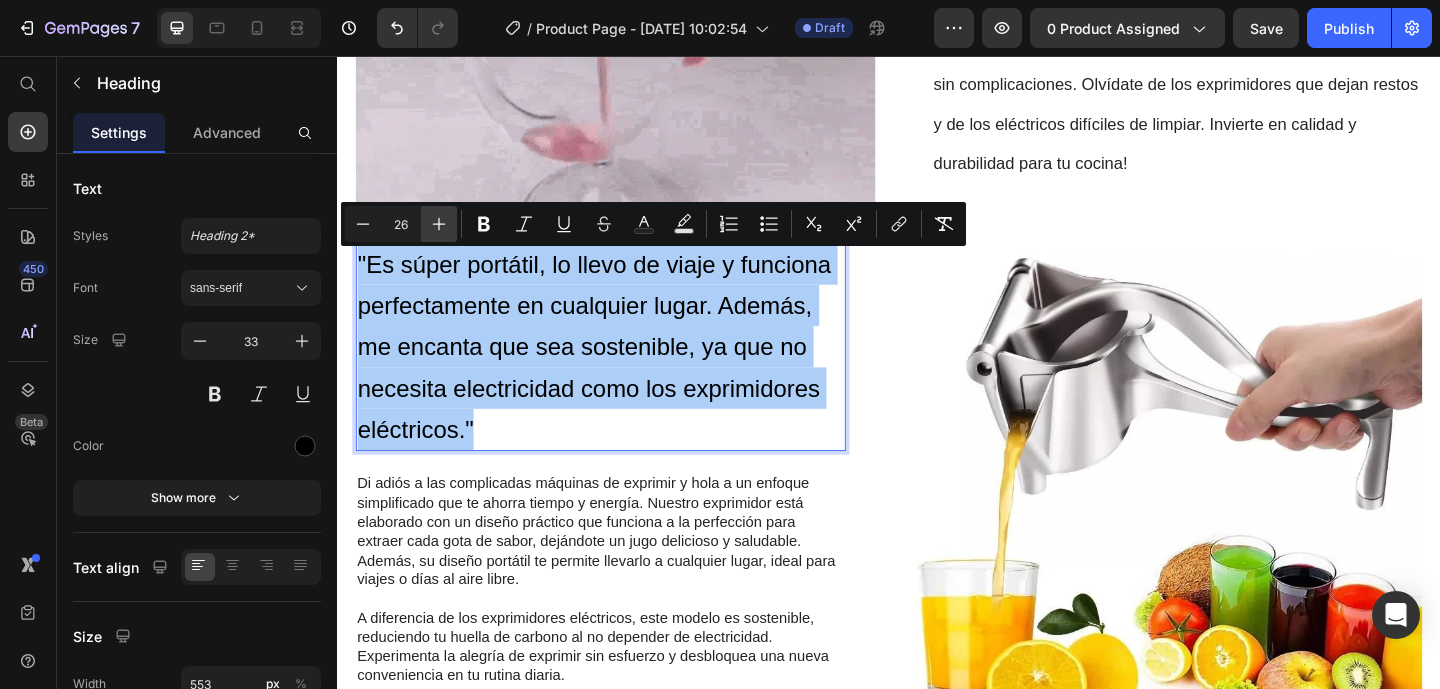 click 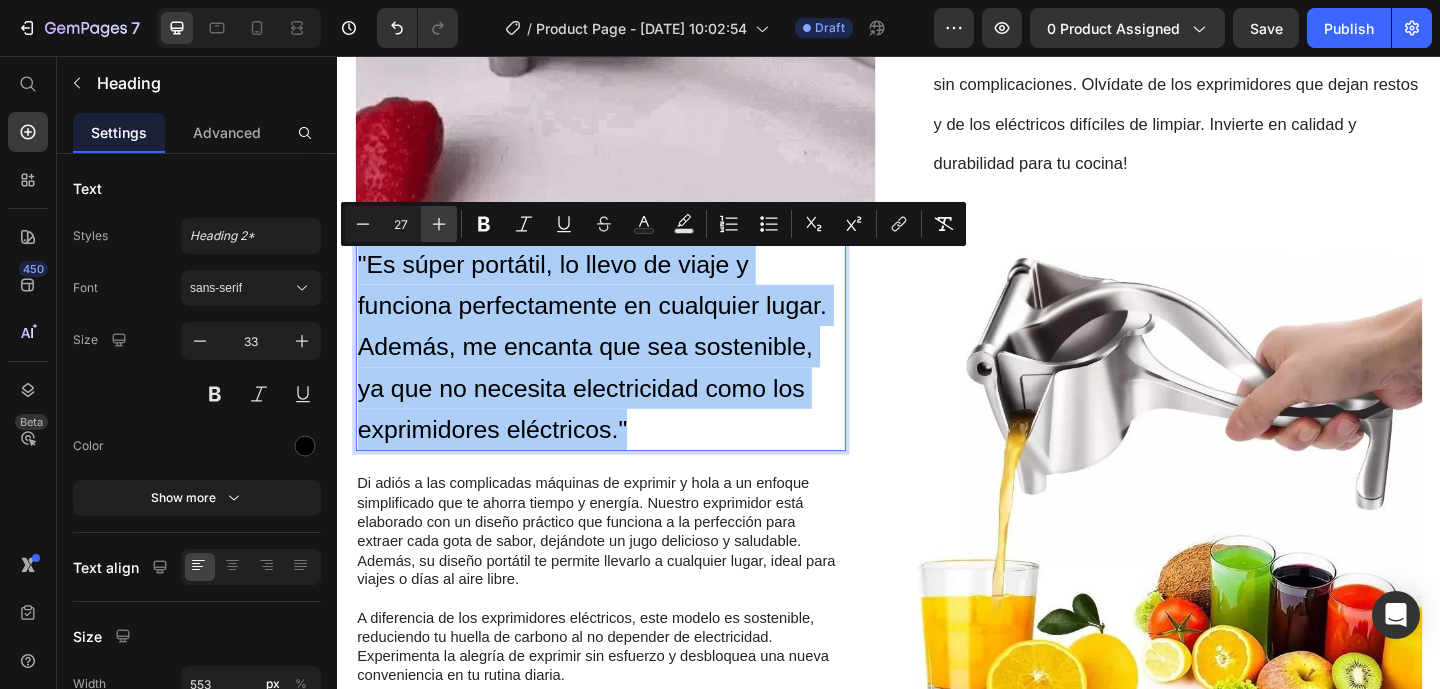 click 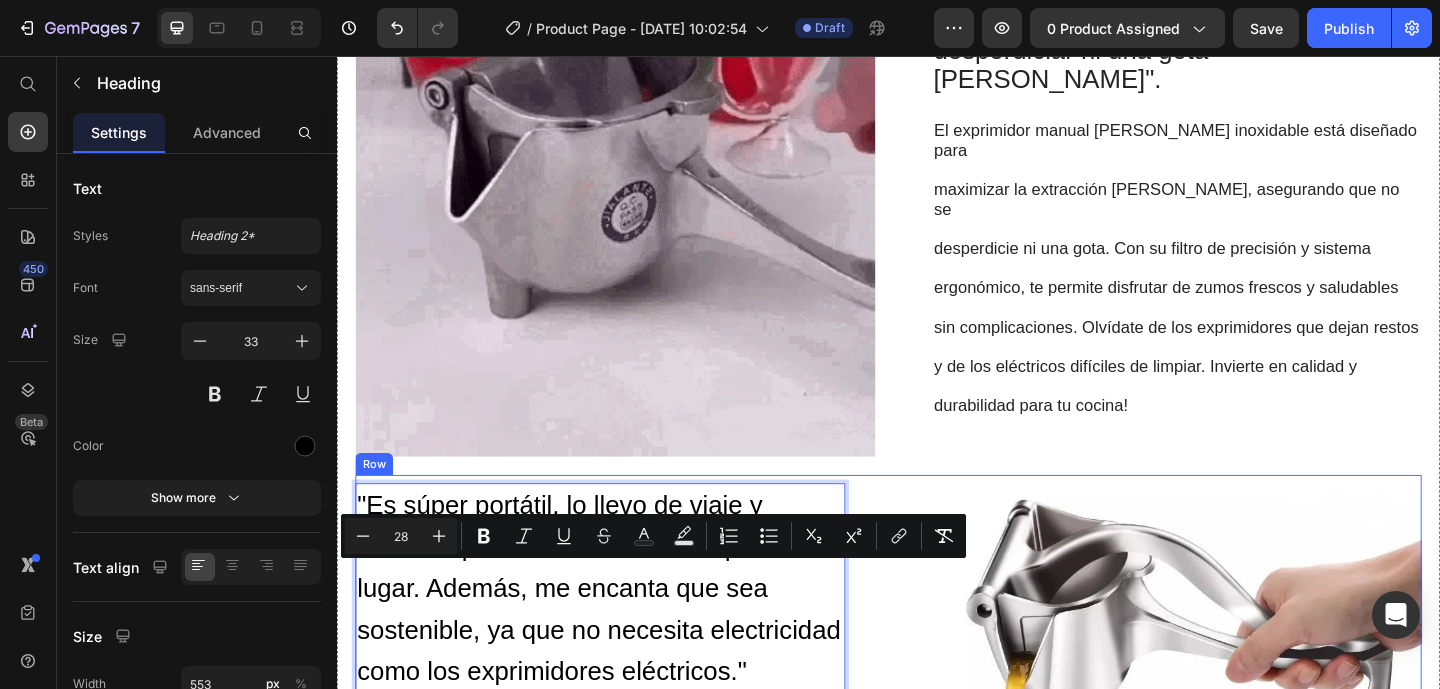 scroll, scrollTop: 1979, scrollLeft: 0, axis: vertical 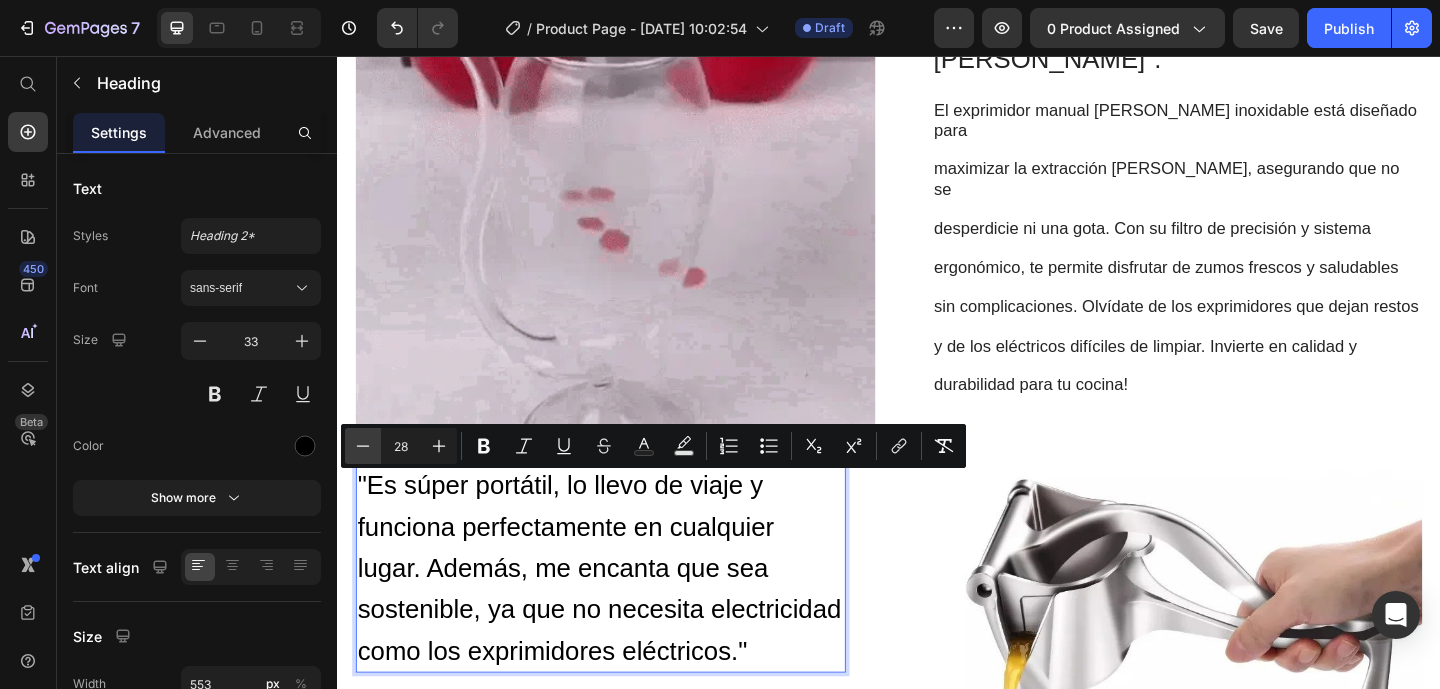 click 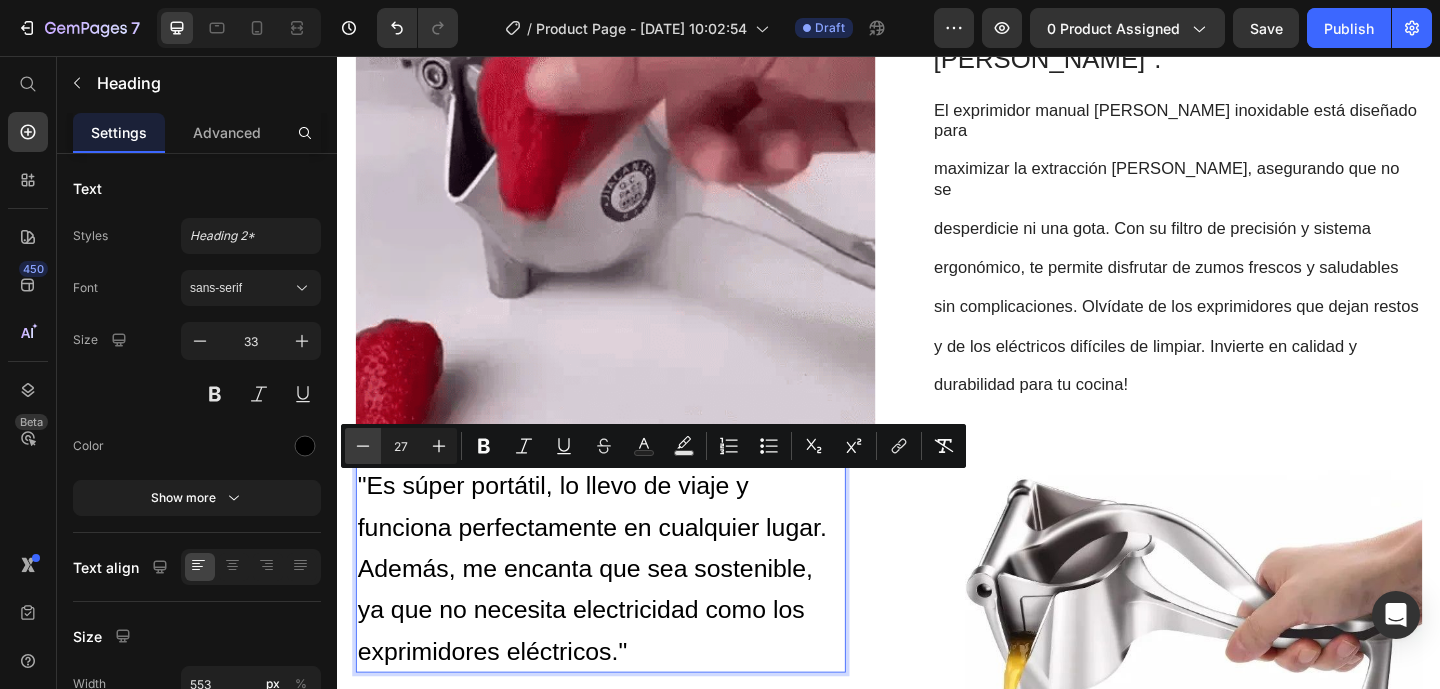 click 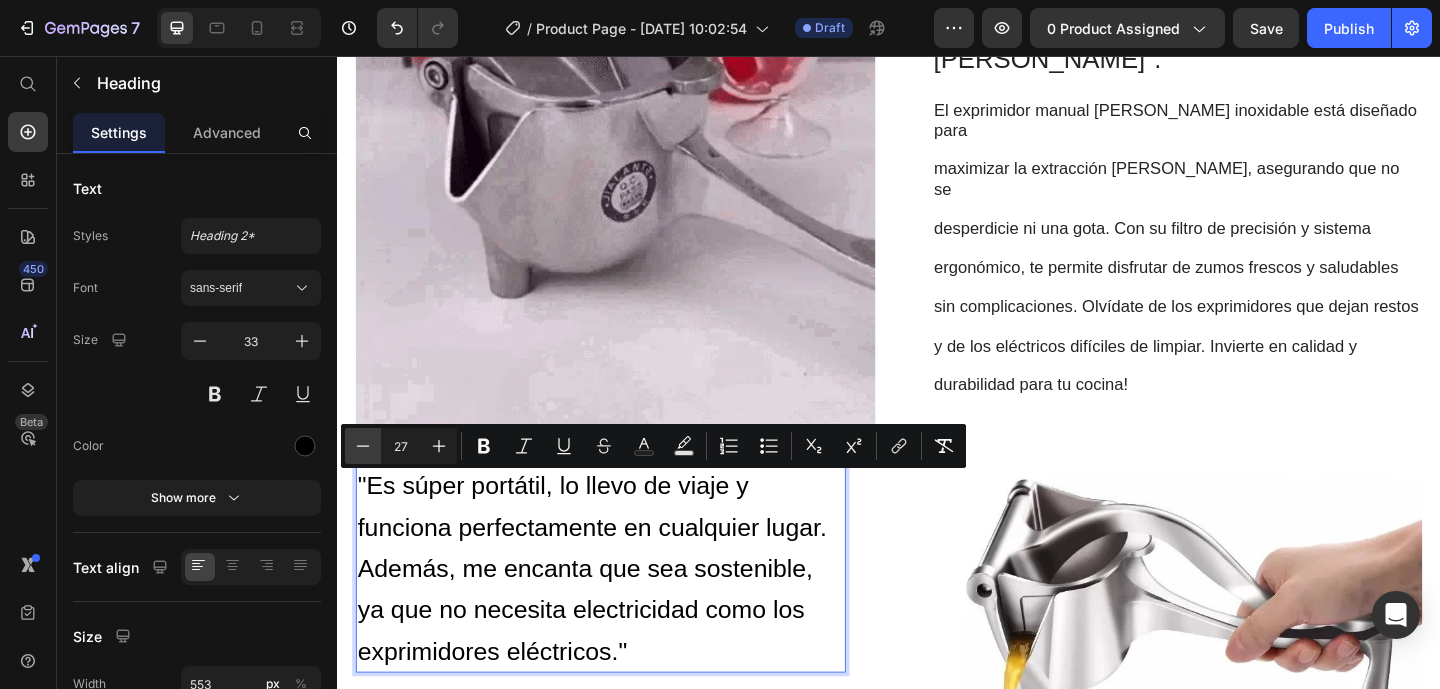 type on "26" 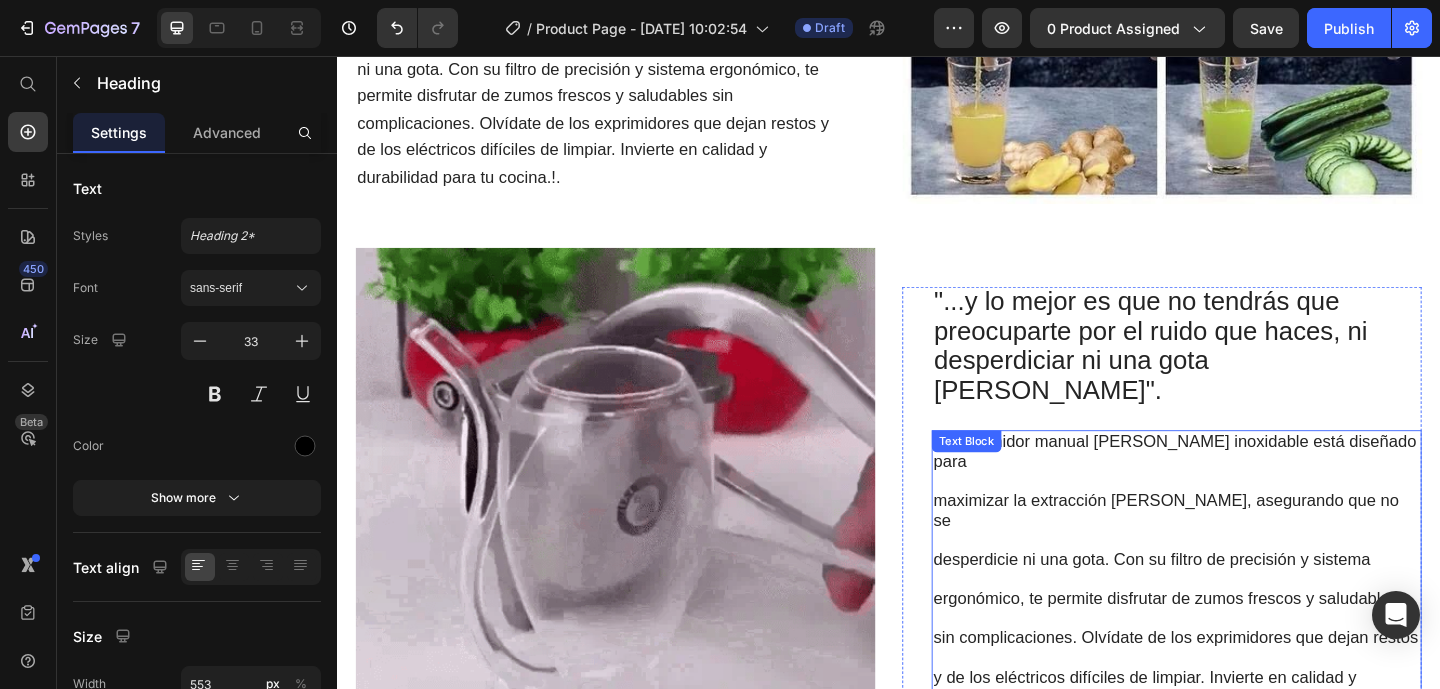 scroll, scrollTop: 1589, scrollLeft: 0, axis: vertical 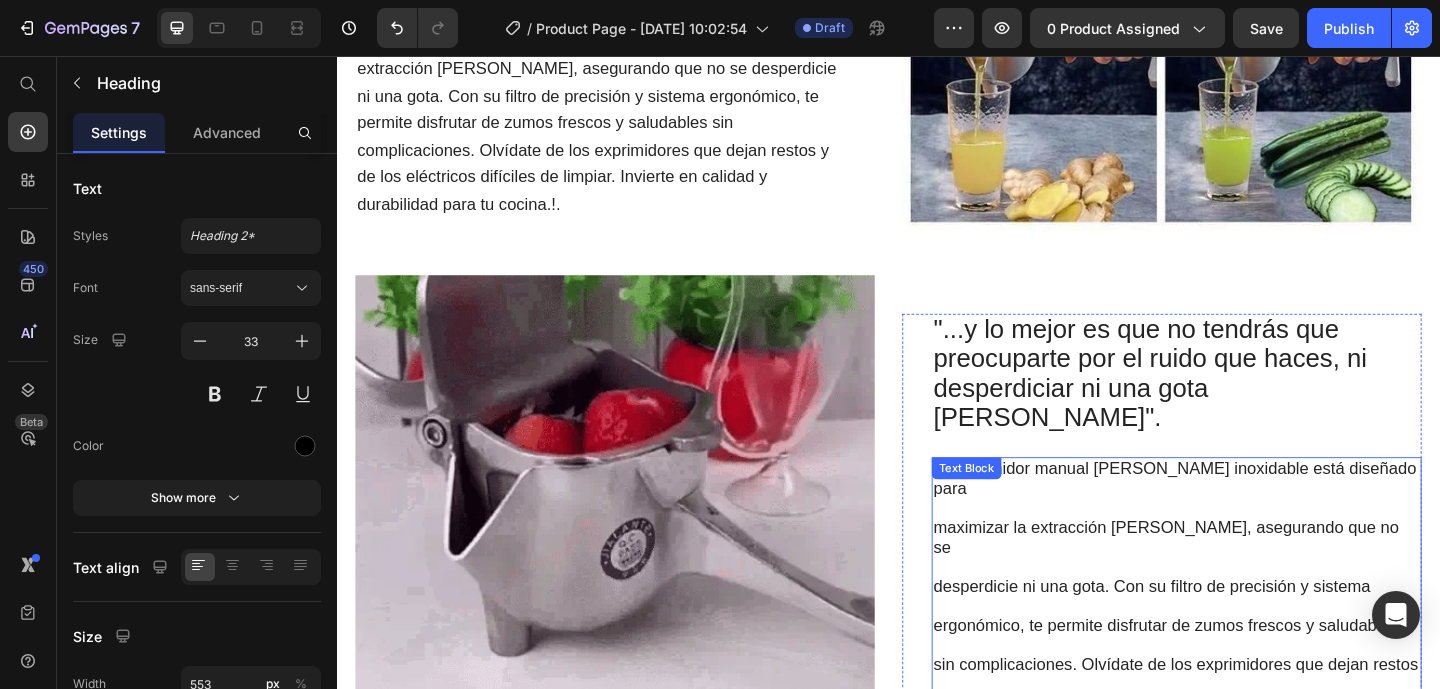 click on "preocuparte por el ruido que haces, ni desperdiciar ni una gota [PERSON_NAME]"." at bounding box center [1222, 417] 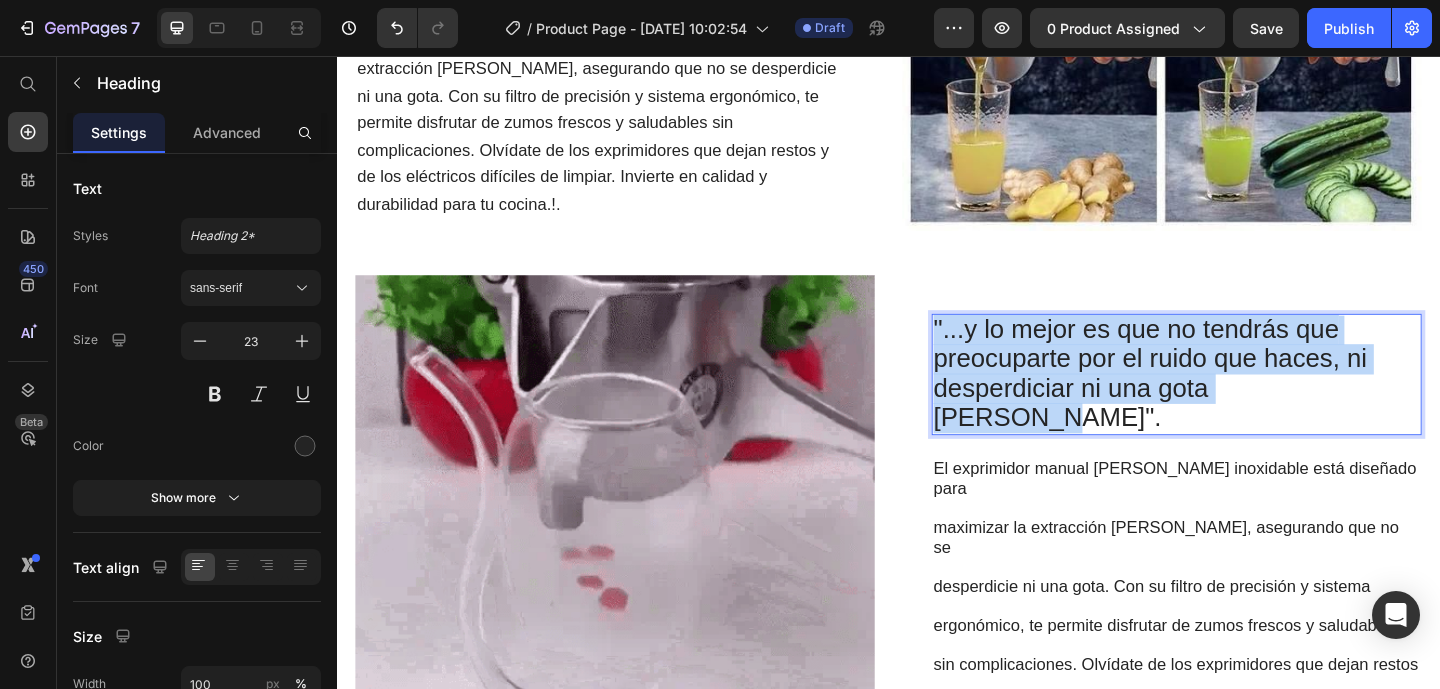 drag, startPoint x: 987, startPoint y: 387, endPoint x: 1429, endPoint y: 454, distance: 447.04922 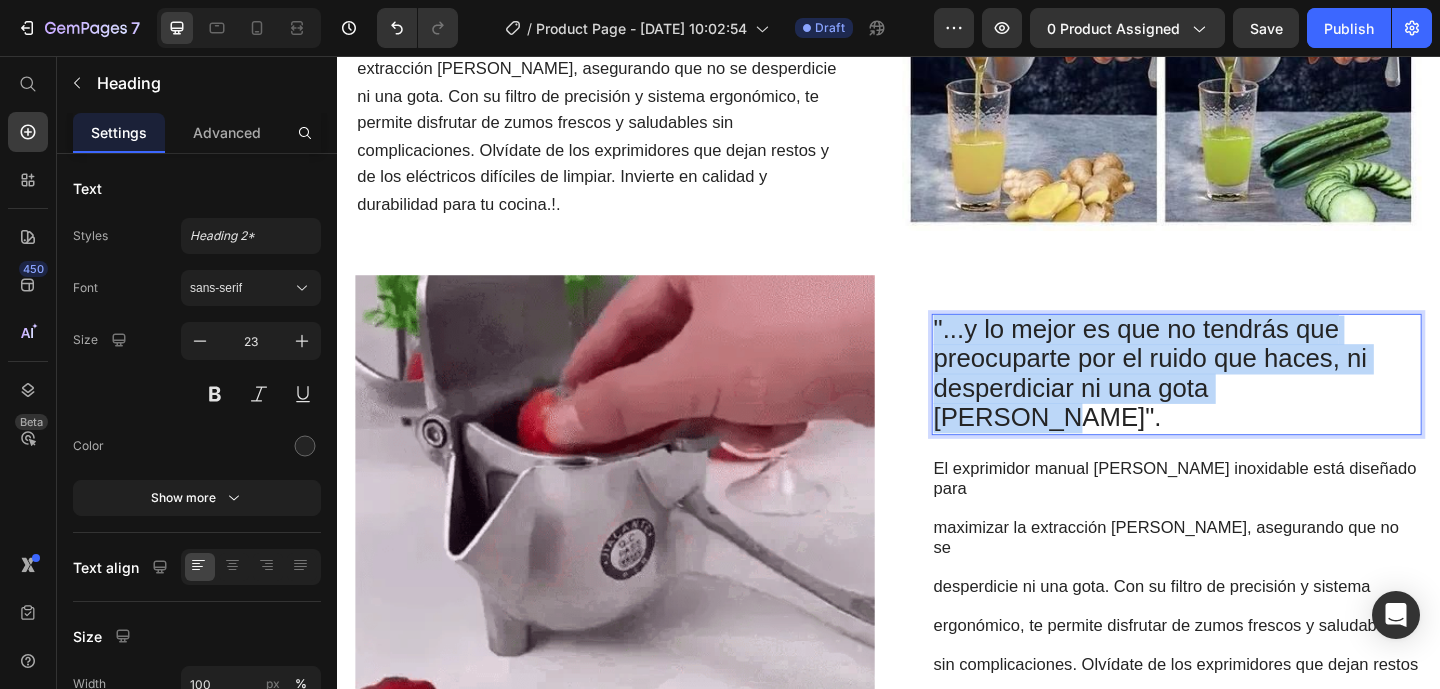 click on ""...y lo mejor es que no tendrás que  preocuparte por el ruido que haces, ni desperdiciar ni una gota [PERSON_NAME]"." at bounding box center (1250, 403) 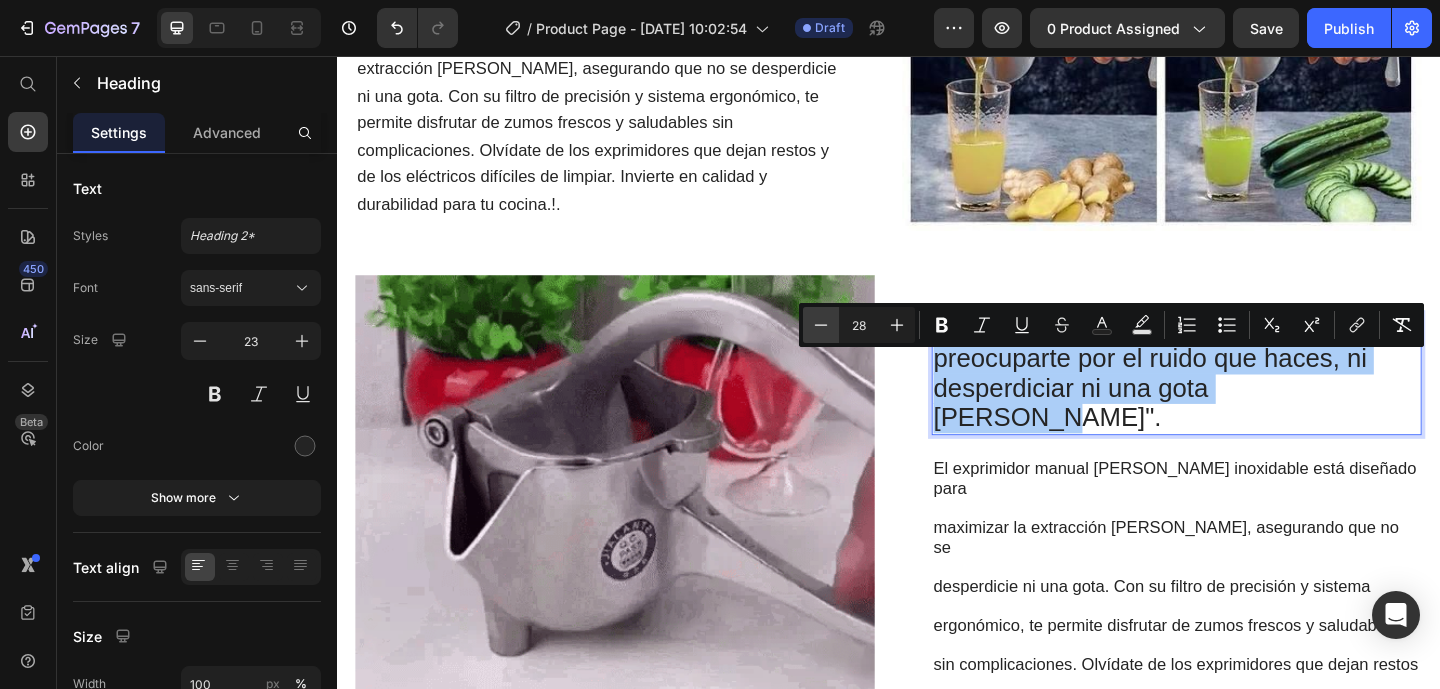 click 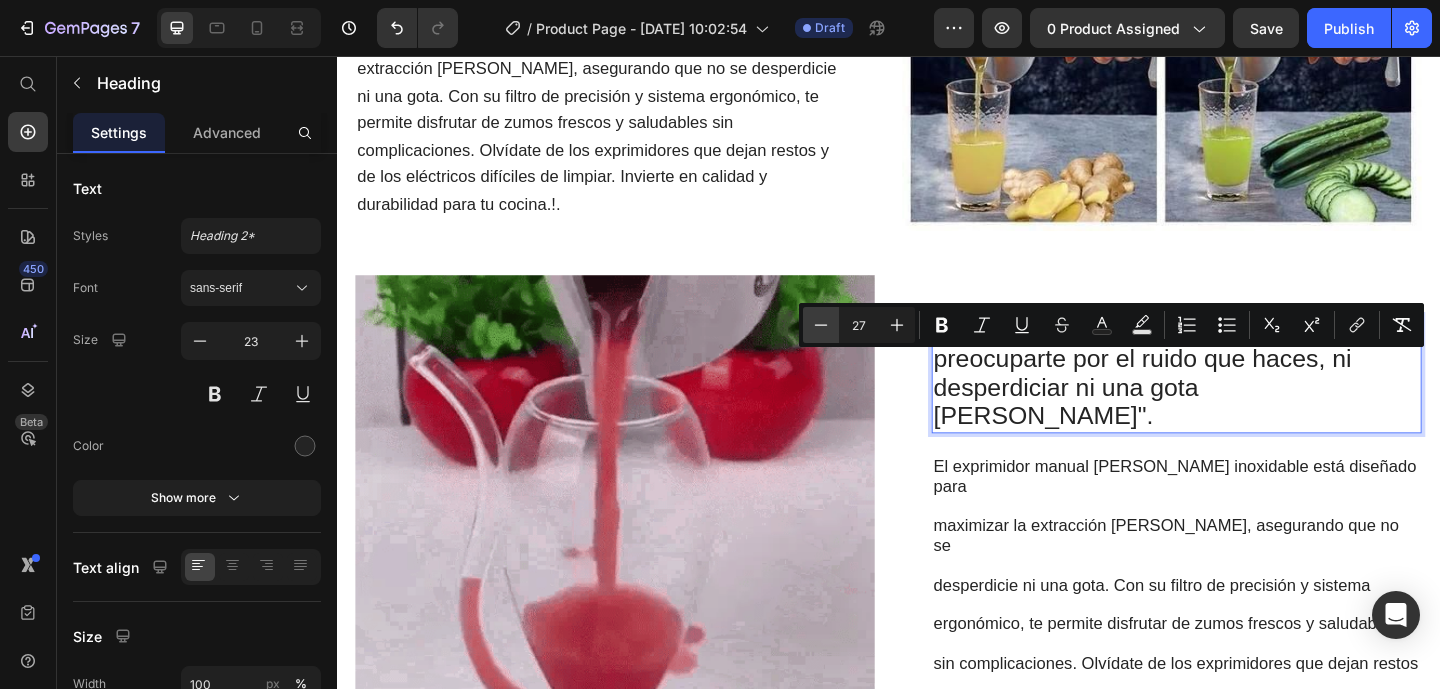 click 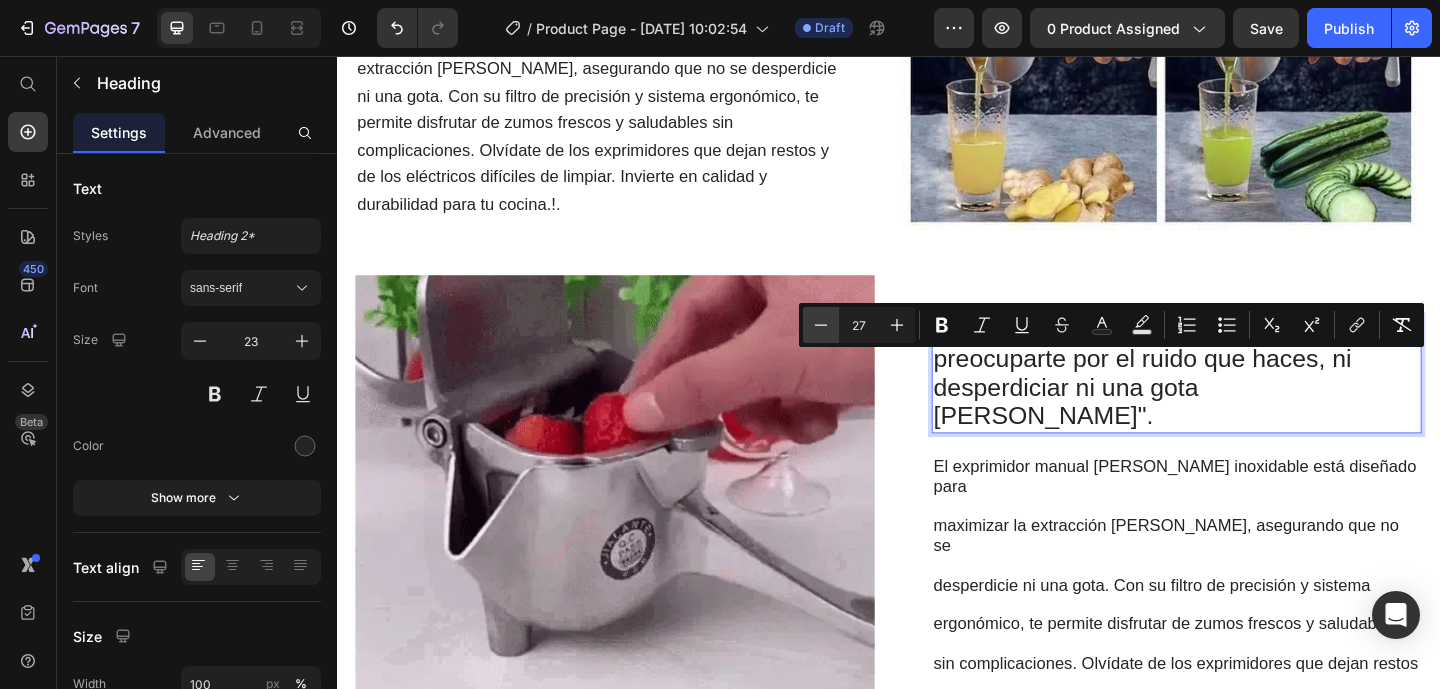 type on "26" 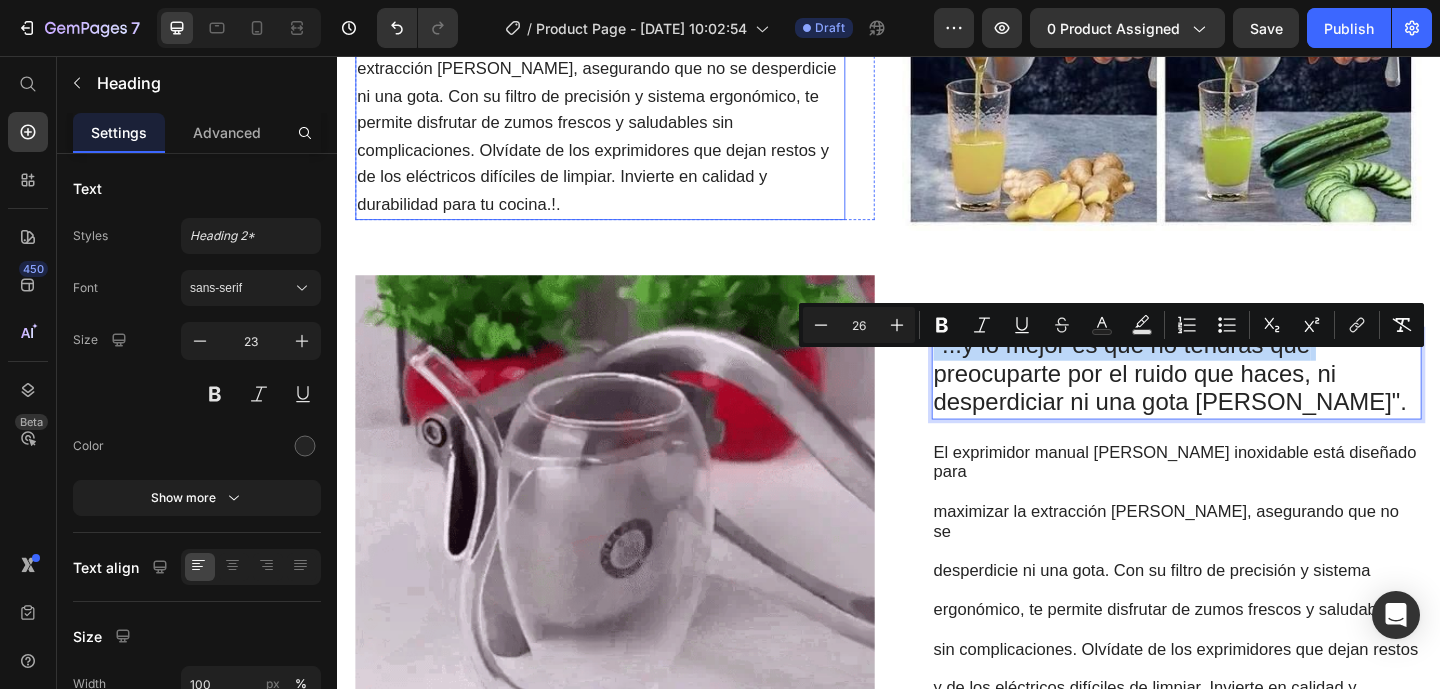 click on "¡Obtén jugo perfecto y sin pulpa de cualquier fruta con nuestro exprimidor manual de frutas! Su sistema práctico extrae todo el sabor sin residuos y su diseño fácil de limpiar te permite enjuagarlo en segundos, perfecto para mantener tu cocina impecable sin complicaciones. ¡Llévatelo a casa [DATE] y eleva tu experiencia de jugos al siguiente nivel! El exprimidor manual [PERSON_NAME] inoxidable está diseñado para maximizar la extracción [PERSON_NAME], asegurando que no se desperdicie ni una gota. Con su filtro de precisión y sistema ergonómico, te permite disfrutar de zumos frescos y saludables sin complicaciones. Olvídate de los exprimidores que dejan restos y de los eléctricos difíciles de limpiar. Invierte en calidad y durabilidad para tu cocina.!." at bounding box center [623, 40] 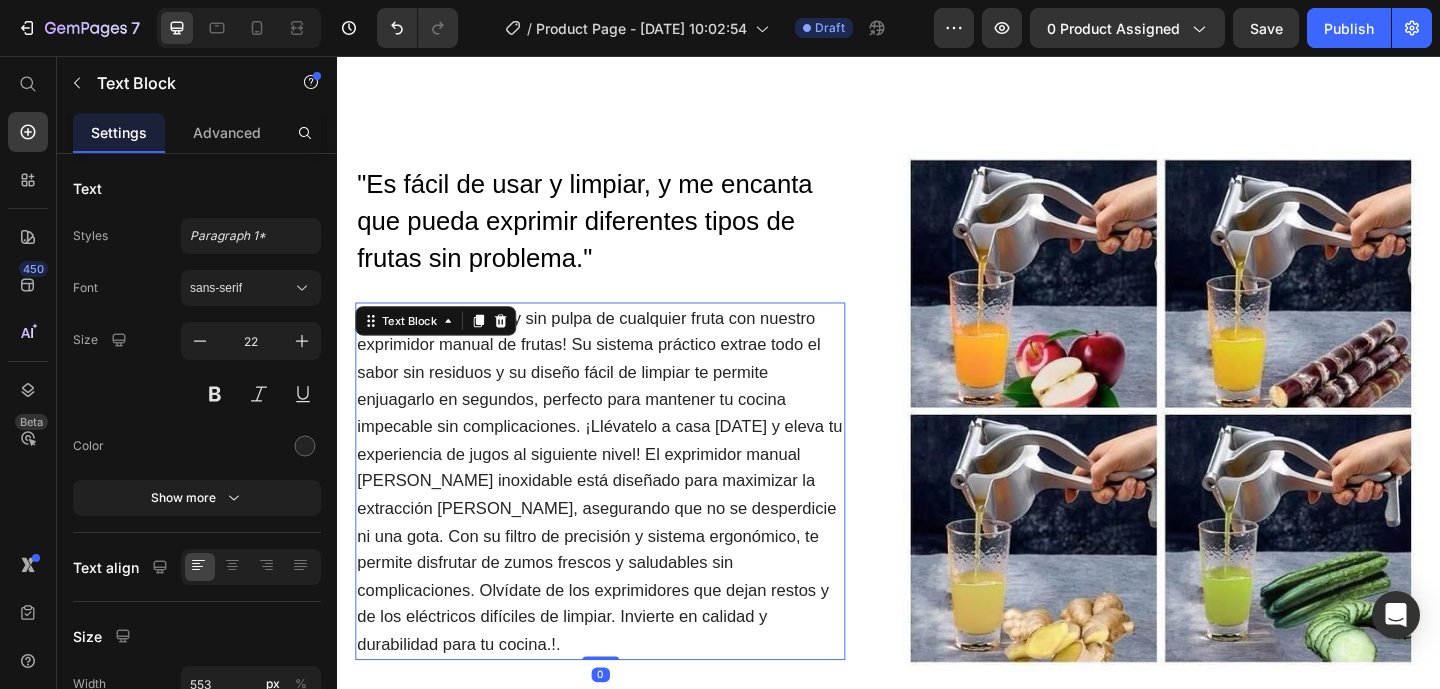 scroll, scrollTop: 1098, scrollLeft: 0, axis: vertical 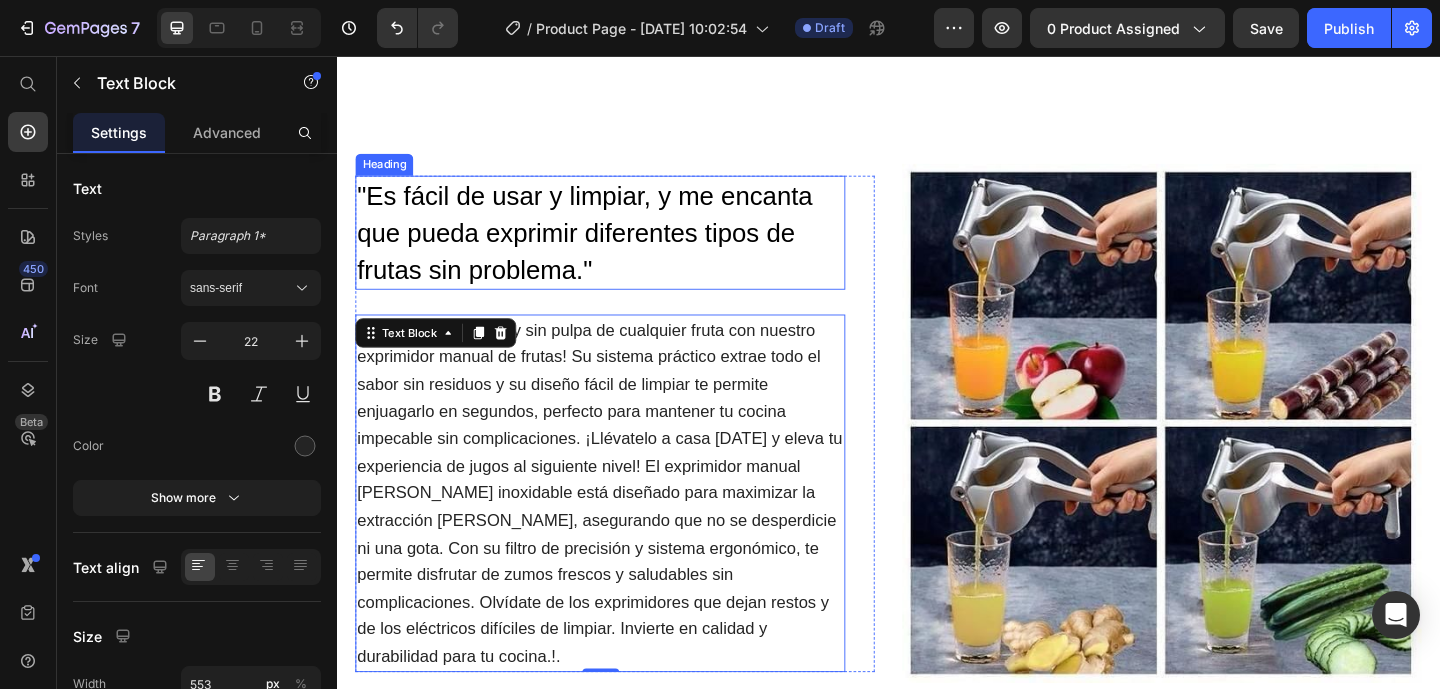 click on ""Es fácil de usar y limpiar, y me encanta que pueda exprimir diferentes tipos de frutas sin problema."" at bounding box center (606, 248) 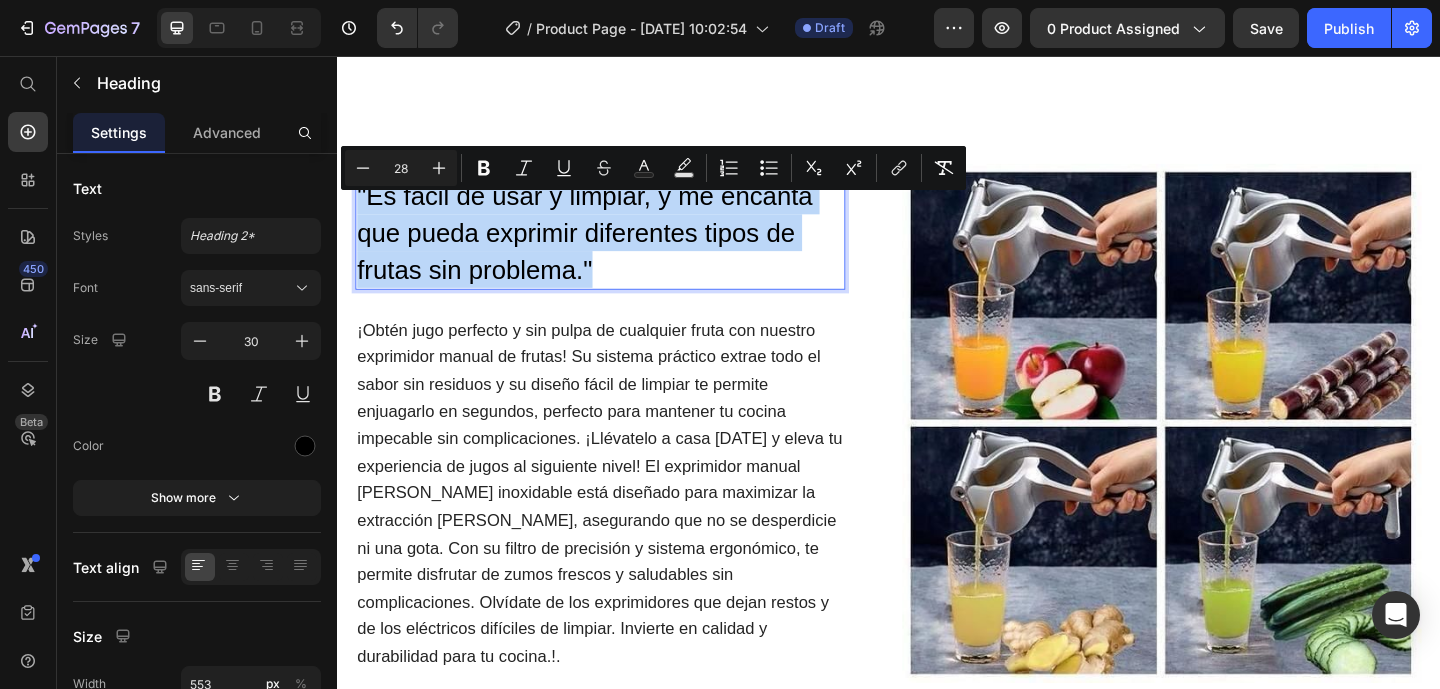 drag, startPoint x: 361, startPoint y: 215, endPoint x: 661, endPoint y: 306, distance: 313.49802 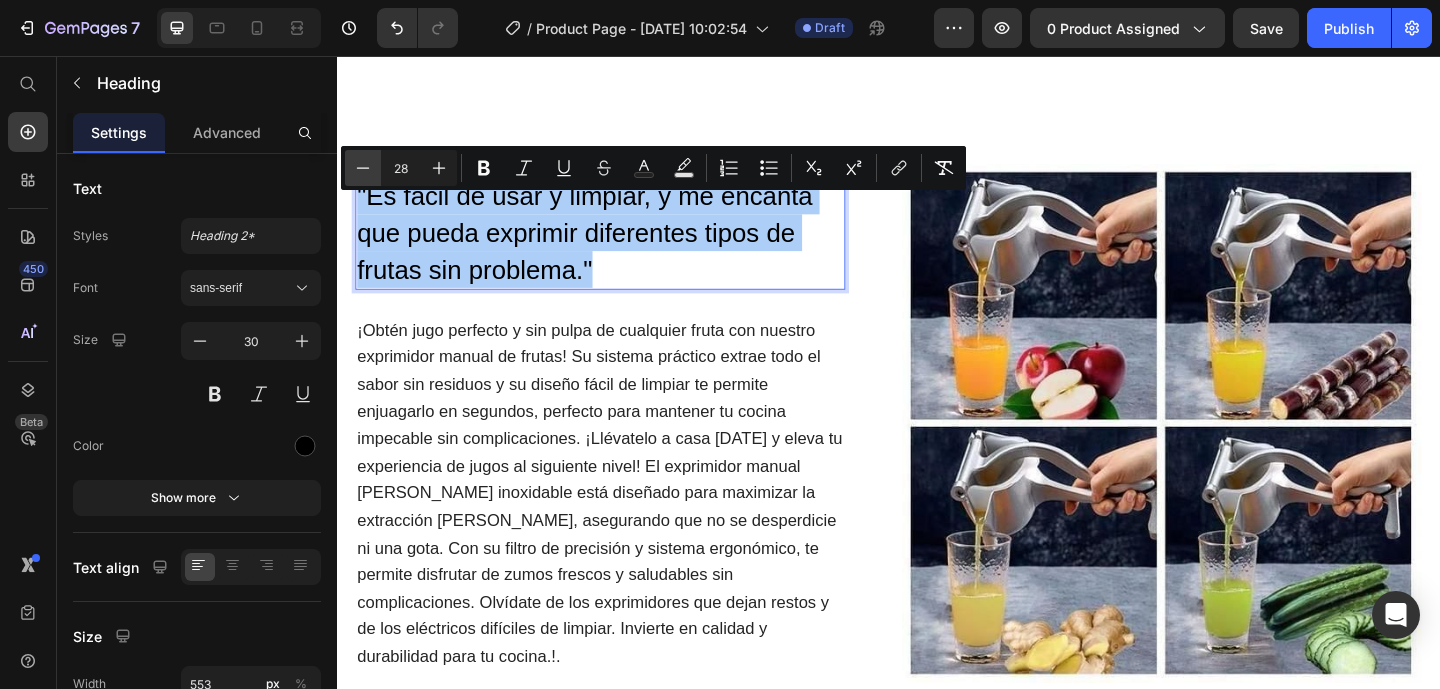 click 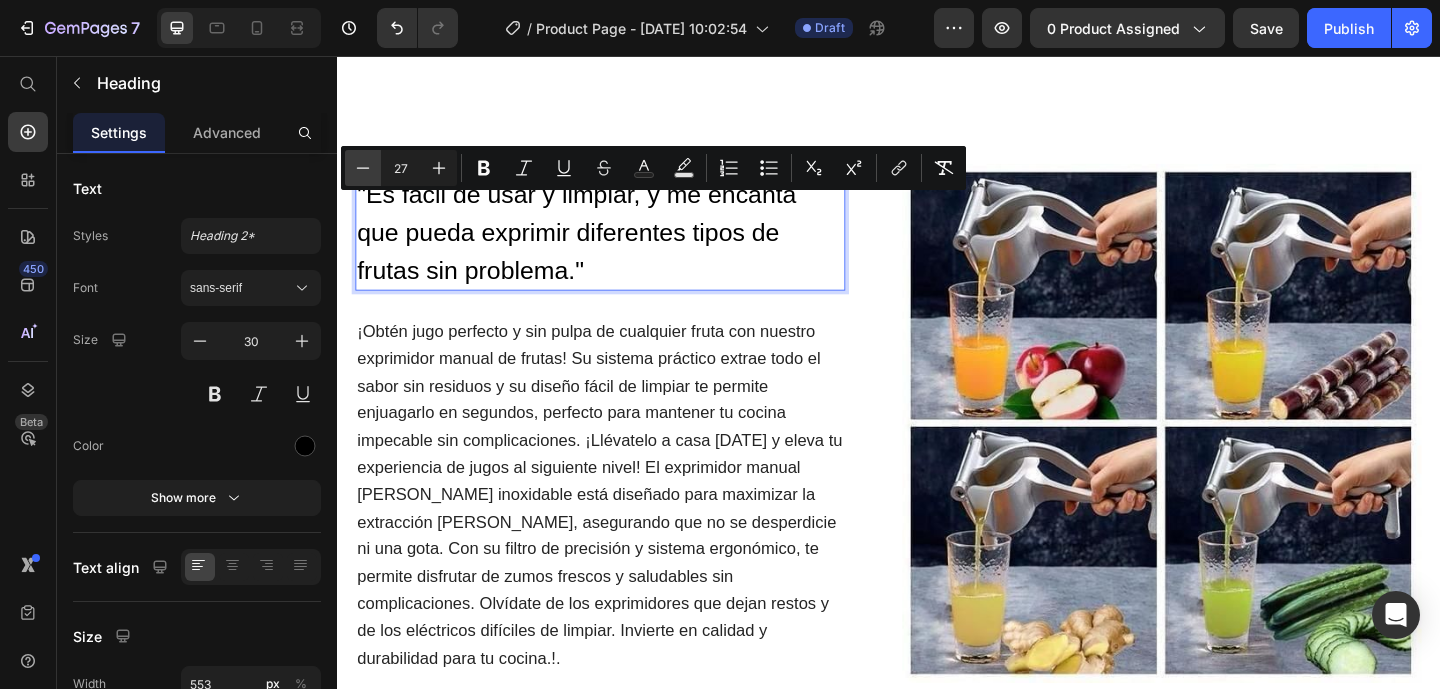 click 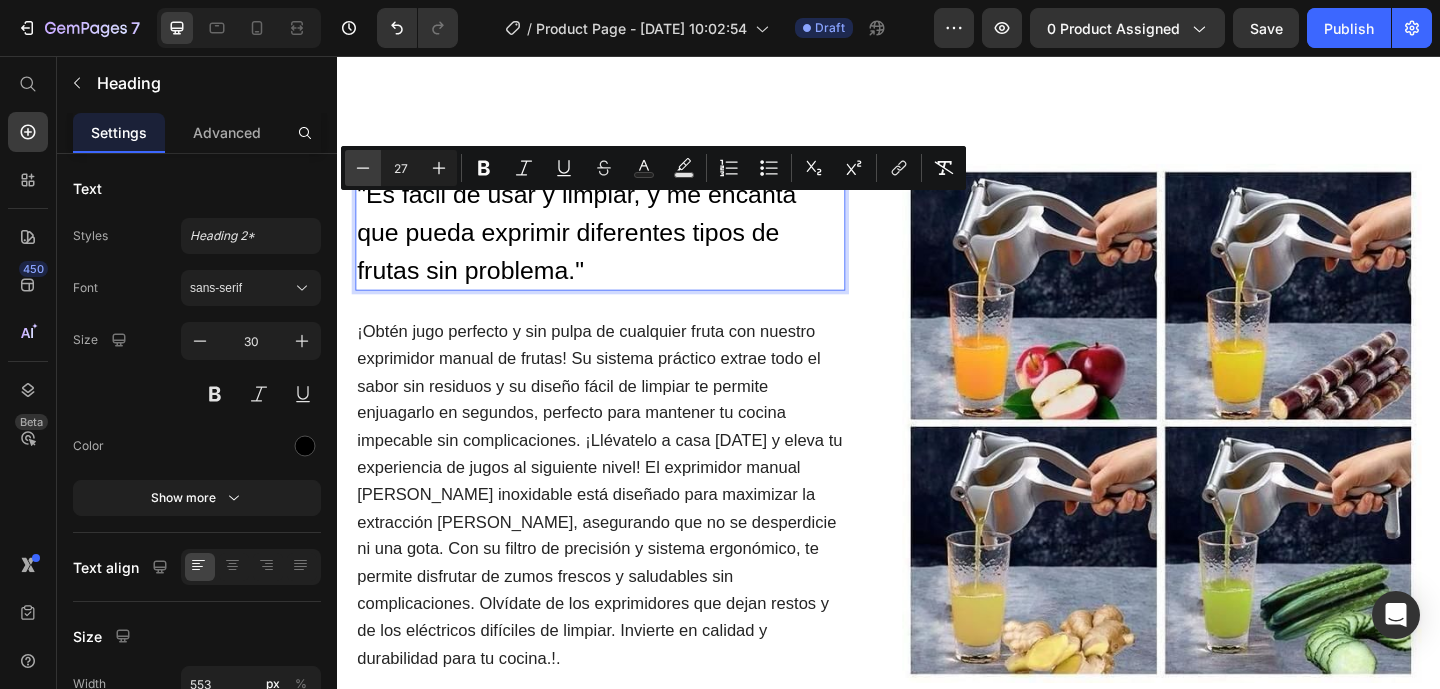type on "26" 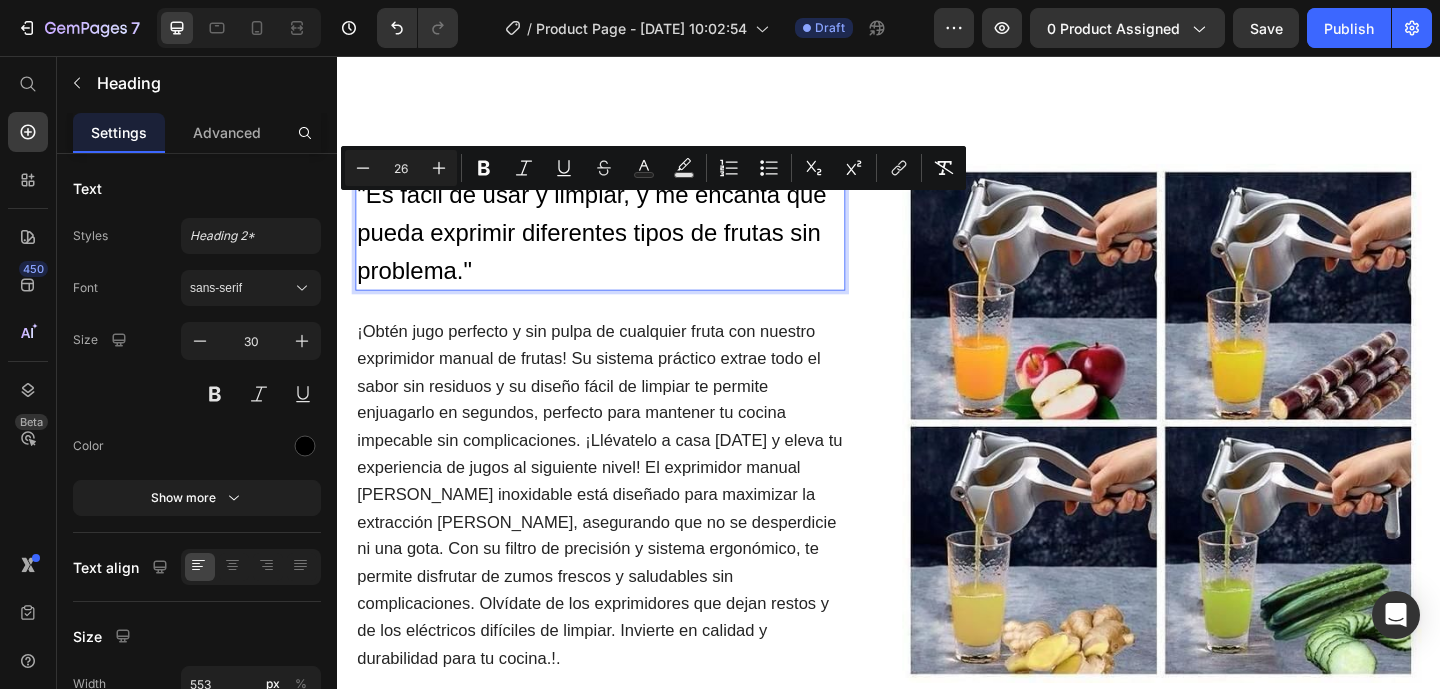 click on ""Es fácil de usar y limpiar, y me encanta que pueda exprimir diferentes tipos de frutas sin problema."" at bounding box center (623, 247) 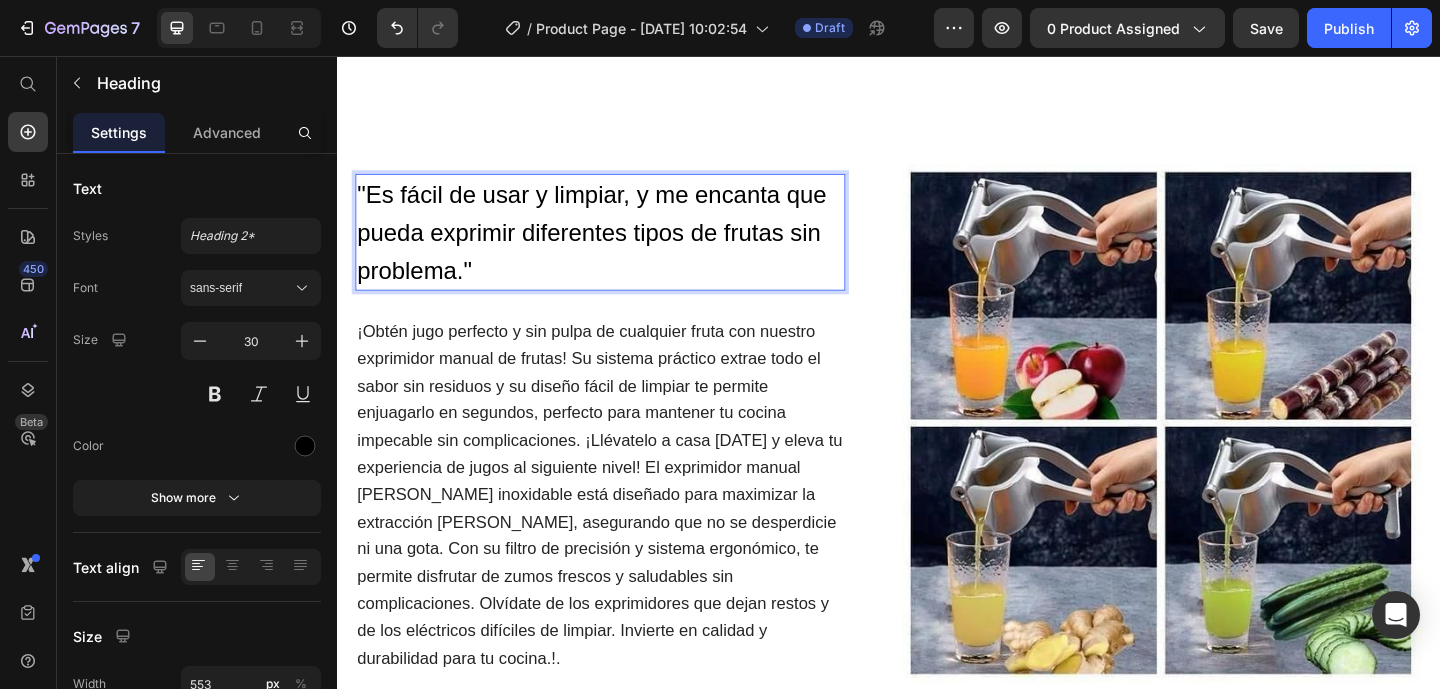 click on ""Es fácil de usar y limpiar, y me encanta que pueda exprimir diferentes tipos de frutas sin problema."" at bounding box center [623, 247] 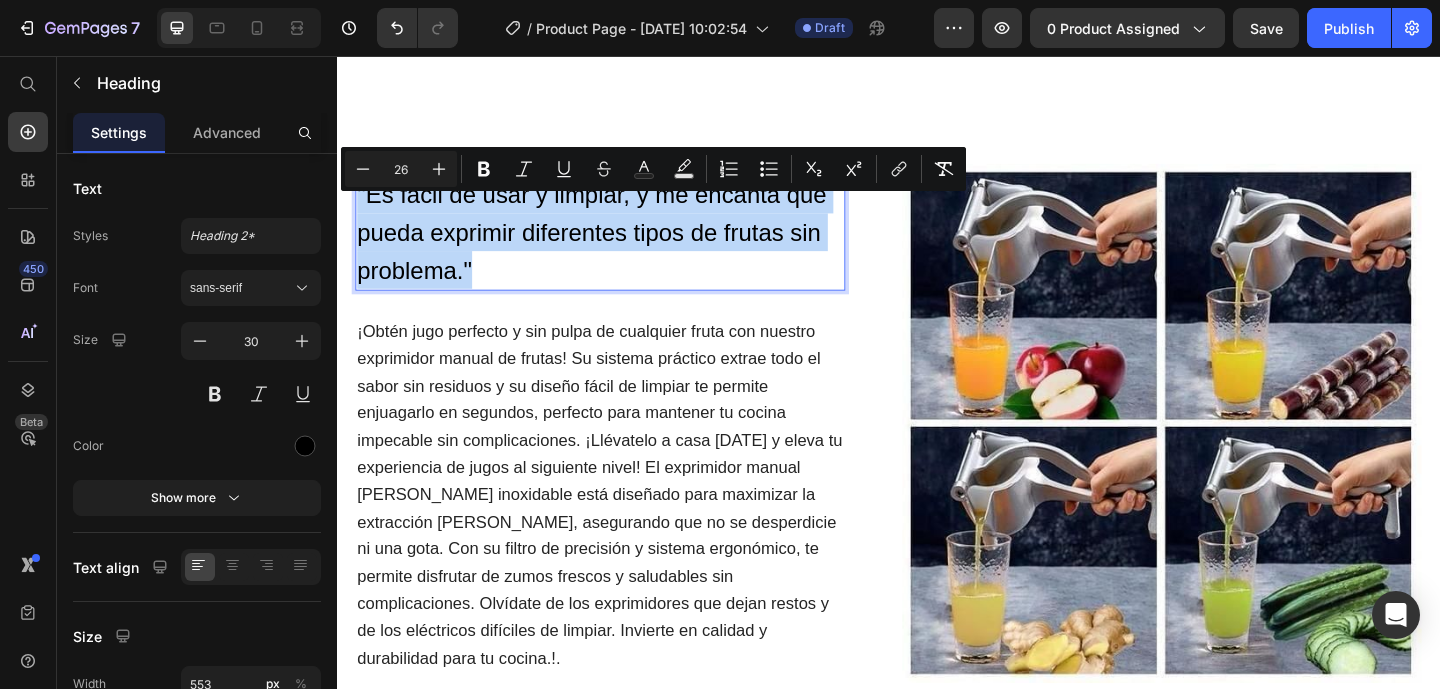 drag, startPoint x: 501, startPoint y: 300, endPoint x: 358, endPoint y: 206, distance: 171.1286 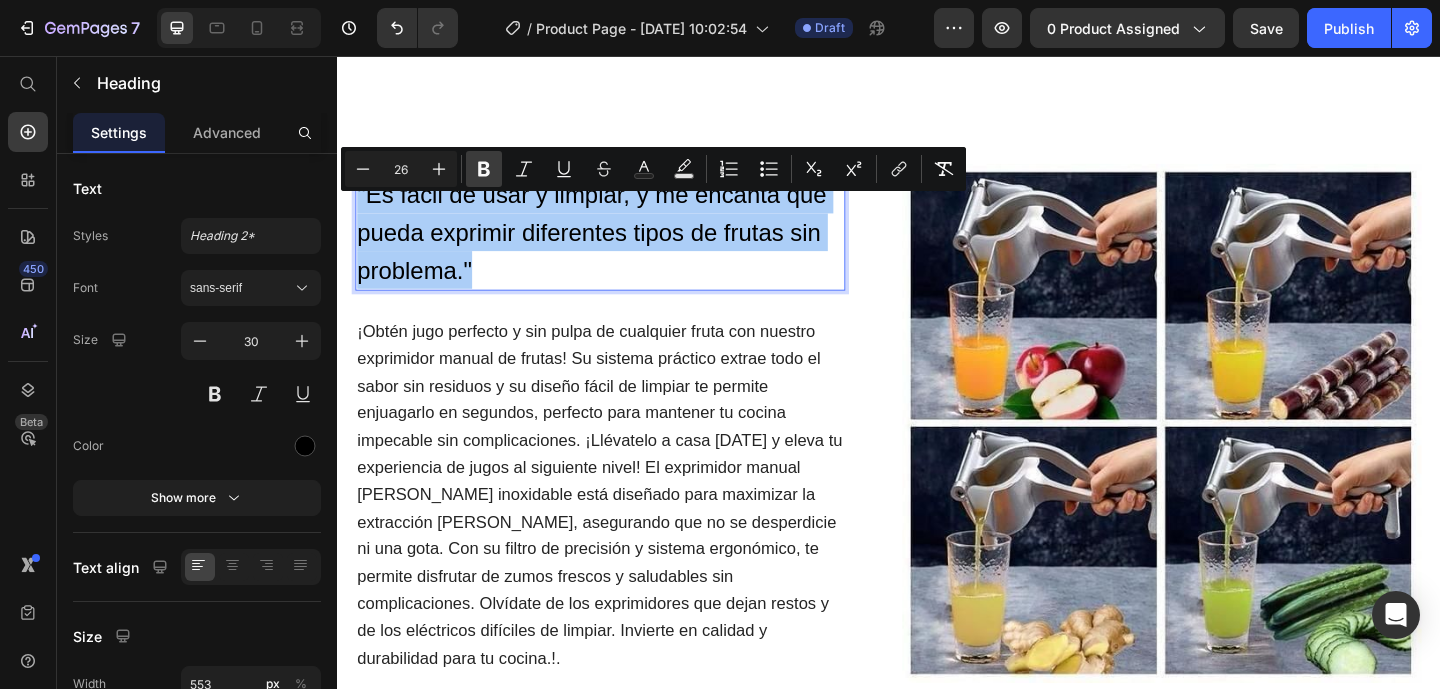 click 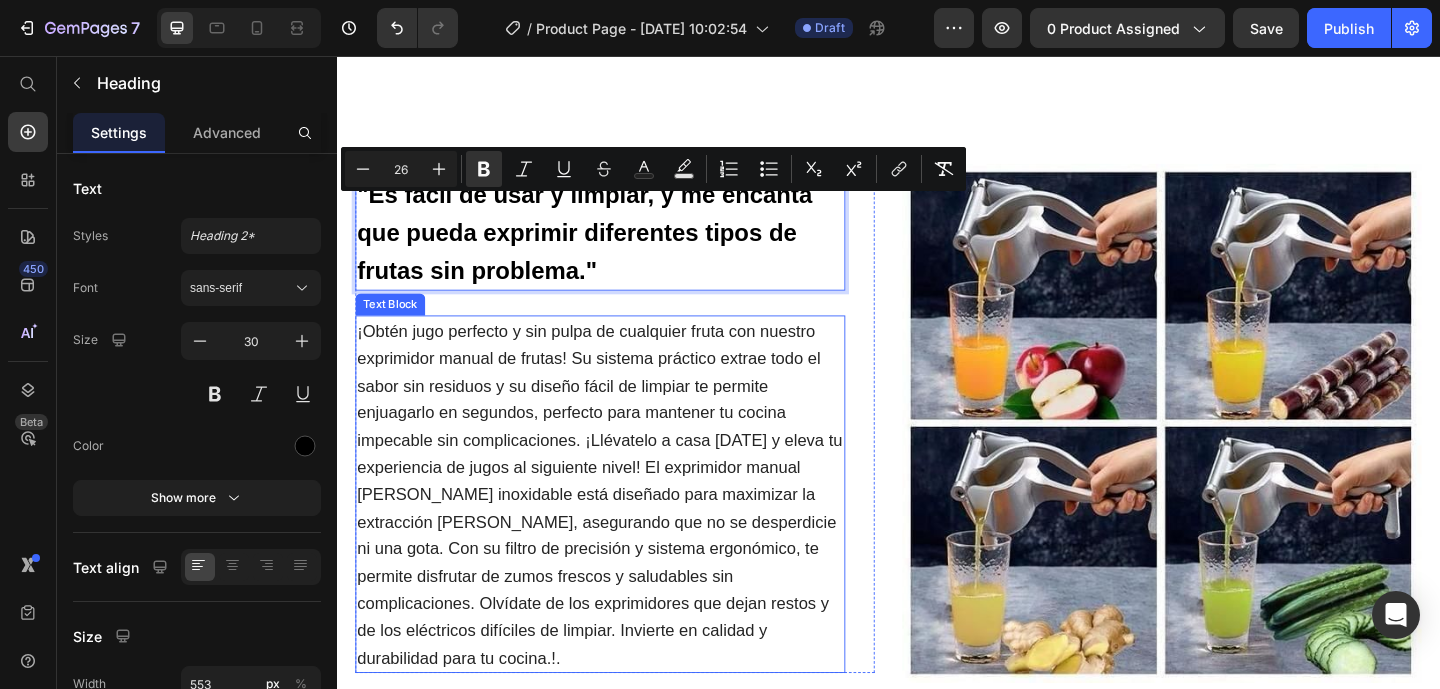 click on "¡Obtén jugo perfecto y sin pulpa de cualquier fruta con nuestro exprimidor manual de frutas! Su sistema práctico extrae todo el sabor sin residuos y su diseño fácil de limpiar te permite enjuagarlo en segundos, perfecto para mantener tu cocina impecable sin complicaciones. ¡Llévatelo a casa [DATE] y eleva tu experiencia de jugos al siguiente nivel! El exprimidor manual [PERSON_NAME] inoxidable está diseñado para maximizar la extracción [PERSON_NAME], asegurando que no se desperdicie ni una gota. Con su filtro de precisión y sistema ergonómico, te permite disfrutar de zumos frescos y saludables sin complicaciones. Olvídate de los exprimidores que dejan restos y de los eléctricos difíciles de limpiar. Invierte en calidad y durabilidad para tu cocina.!." at bounding box center [623, 532] 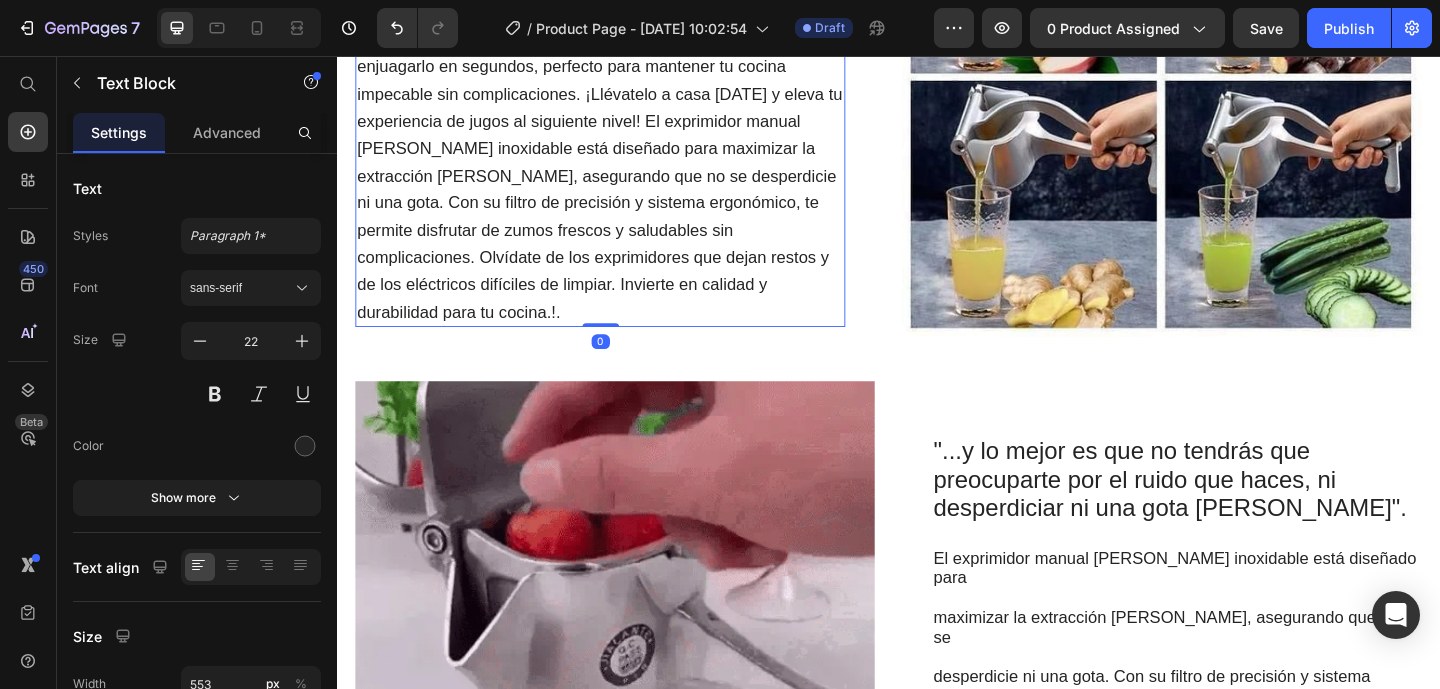 scroll, scrollTop: 1495, scrollLeft: 0, axis: vertical 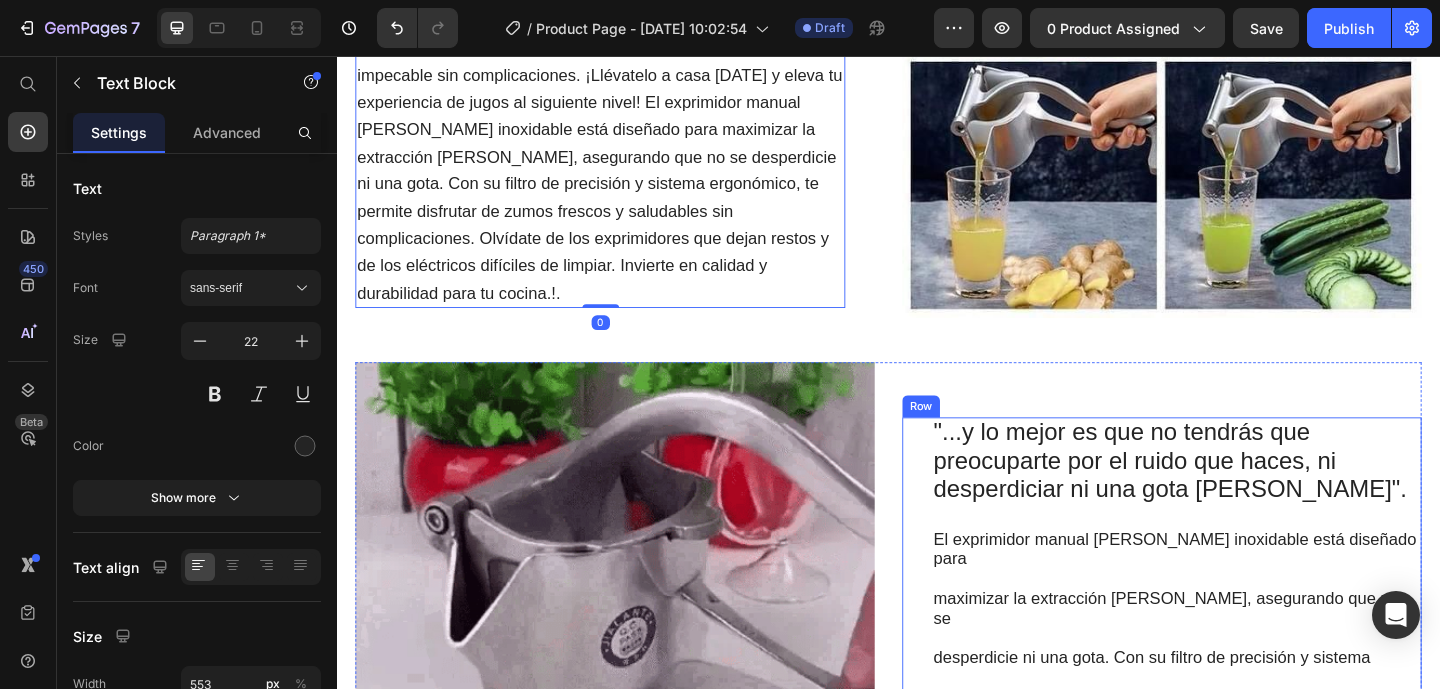 click on "⁠⁠⁠⁠⁠⁠⁠ "...y lo mejor es que no tendrás que  preocuparte por el ruido que haces, ni desperdiciar ni una gota [PERSON_NAME]". Heading El exprimidor manual [PERSON_NAME] inoxidable está diseñado para  maximizar la extracción [PERSON_NAME], asegurando que no se  desperdicie ni una gota. Con su filtro de precisión y sistema  ergonómico, te permite disfrutar de zumos frescos y saludables  sin complicaciones. Olvídate de los exprimidores que dejan restos  y de los eléctricos difíciles de limpiar. Invierte en calidad y  durabilidad para tu cocina! Text Block" at bounding box center [1250, 672] 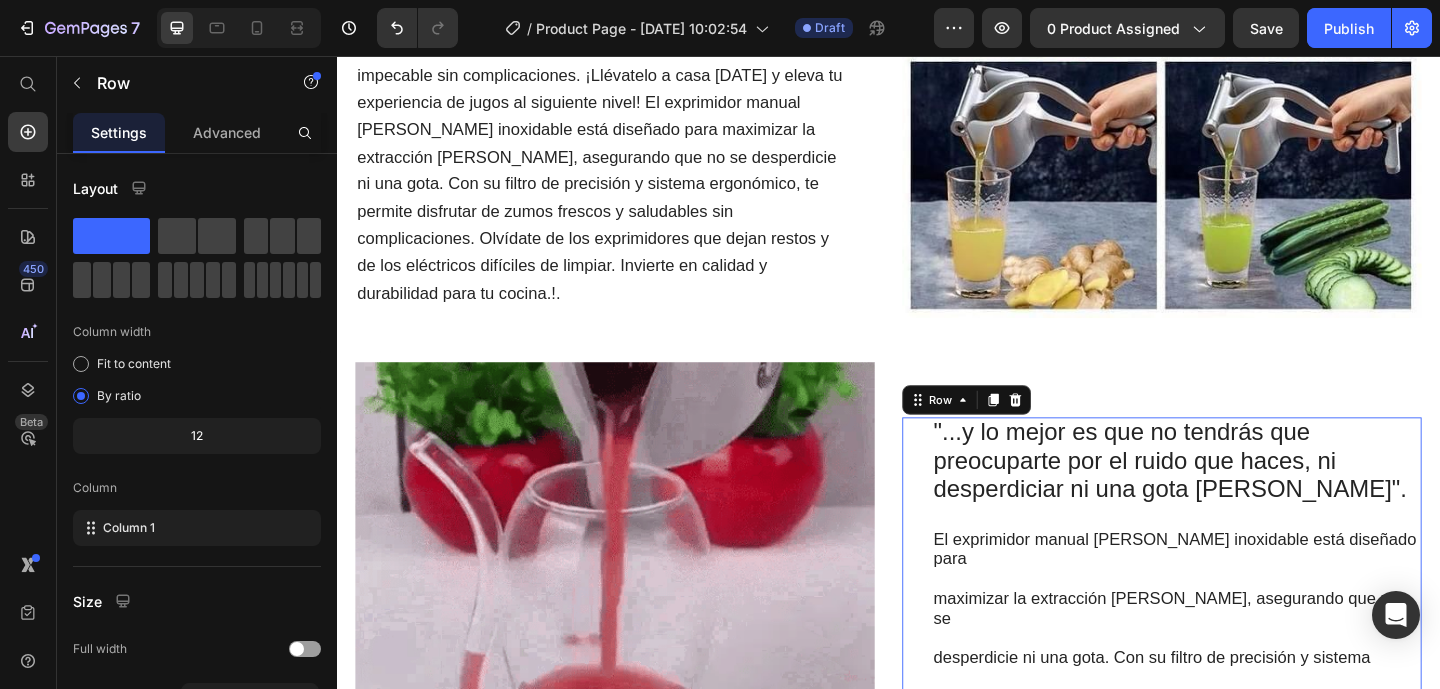 click on "⁠⁠⁠⁠⁠⁠⁠ "...y lo mejor es que no tendrás que  preocuparte por el ruido que haces, ni desperdiciar ni una gota [PERSON_NAME]". Heading El exprimidor manual [PERSON_NAME] inoxidable está diseñado para  maximizar la extracción [PERSON_NAME], asegurando que no se  desperdicie ni una gota. Con su filtro de precisión y sistema  ergonómico, te permite disfrutar de zumos frescos y saludables  sin complicaciones. Olvídate de los exprimidores que dejan restos  y de los eléctricos difíciles de limpiar. Invierte en calidad y  durabilidad para tu cocina! Text Block" at bounding box center [1250, 672] 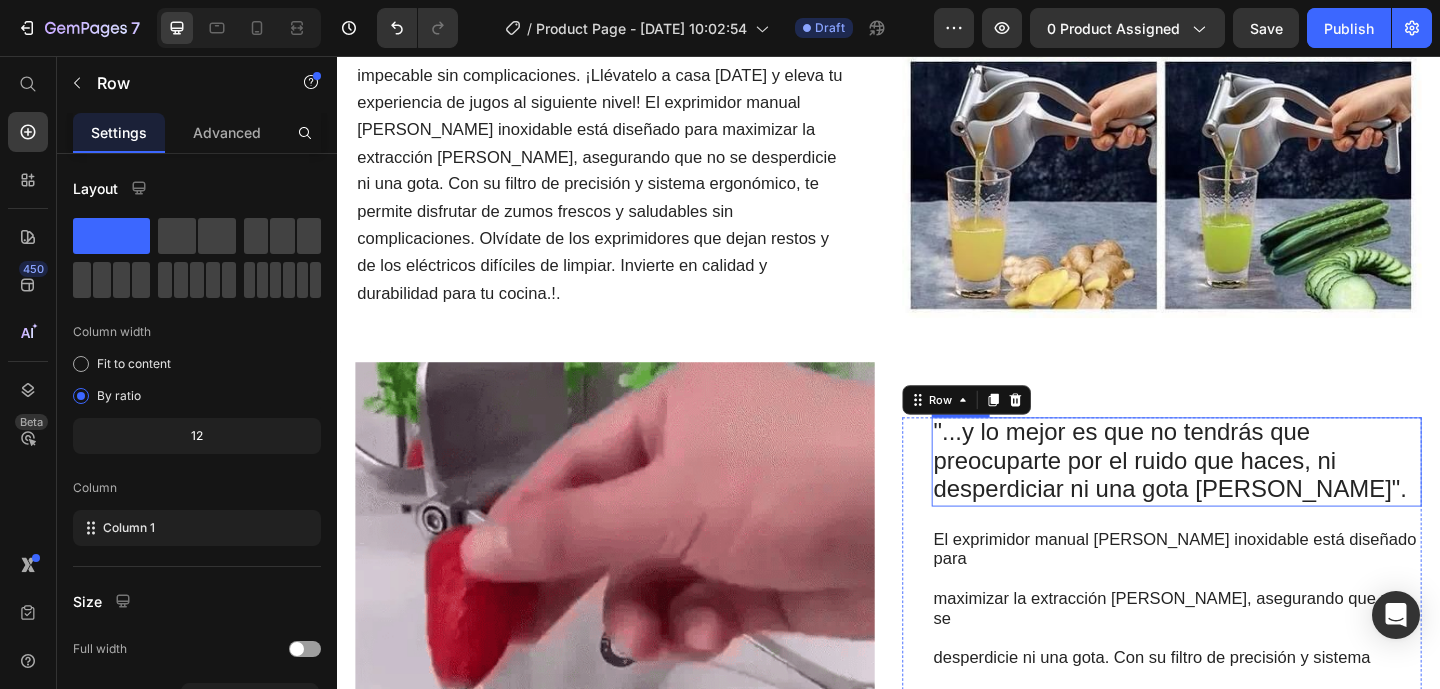 click on "⁠⁠⁠⁠⁠⁠⁠ "...y lo mejor es que no tendrás que  preocuparte por el ruido que haces, ni desperdiciar ni una gota [PERSON_NAME]"." at bounding box center (1250, 497) 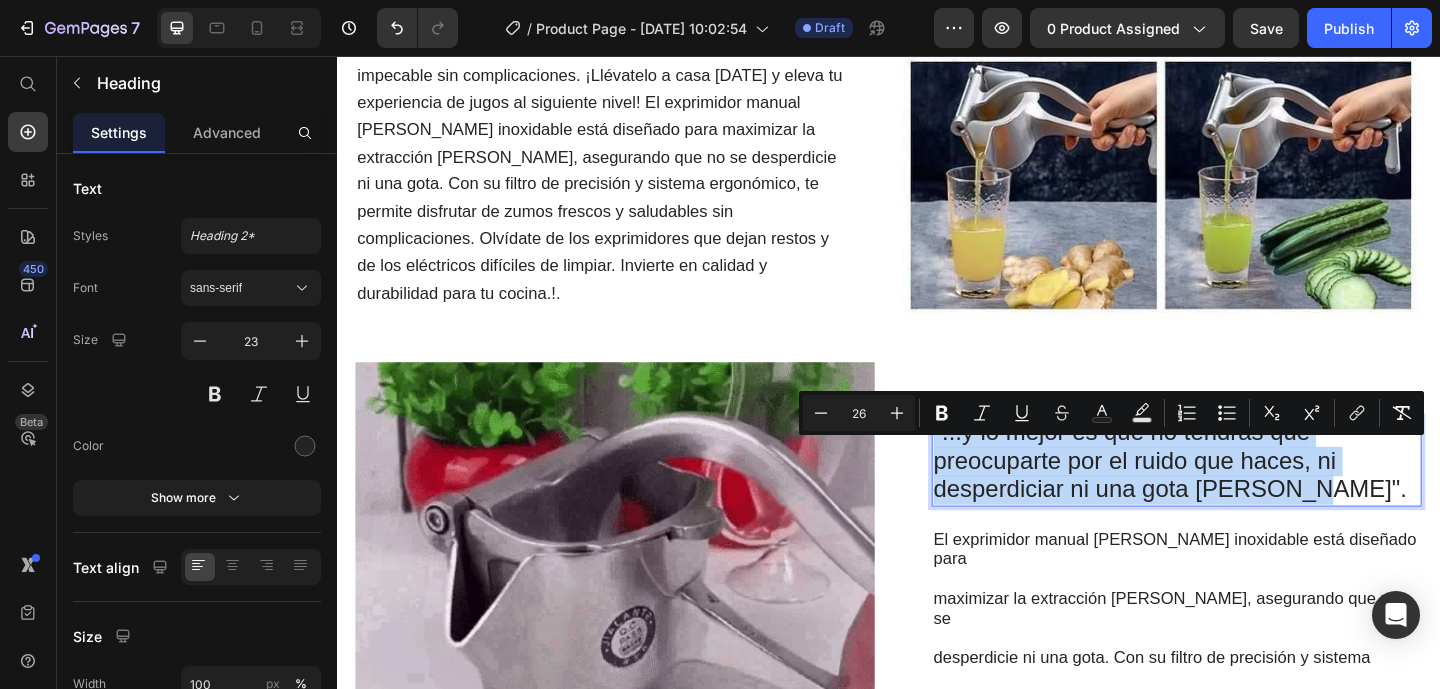 drag, startPoint x: 1392, startPoint y: 552, endPoint x: 970, endPoint y: 472, distance: 429.51602 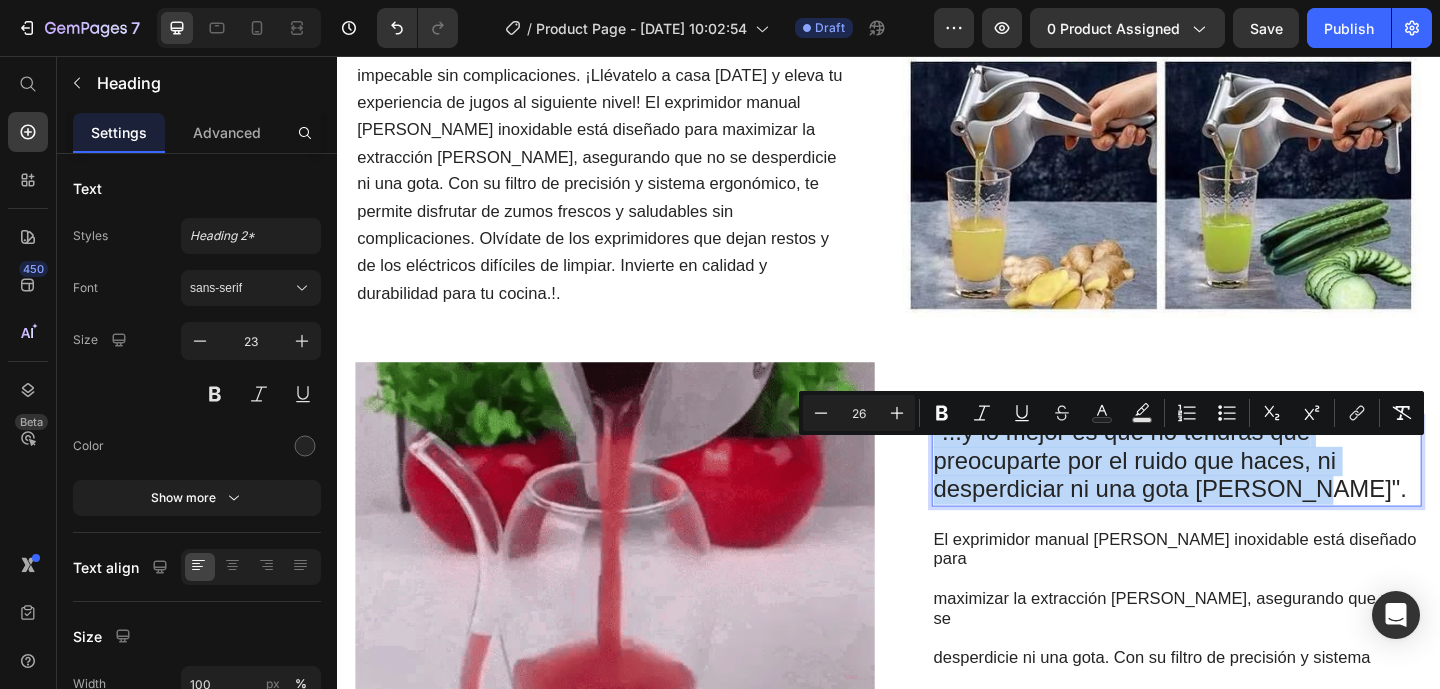 click on ""...y lo mejor es que no tendrás que  preocuparte por el ruido que haces, ni desperdiciar ni una gota [PERSON_NAME]"." at bounding box center (1250, 497) 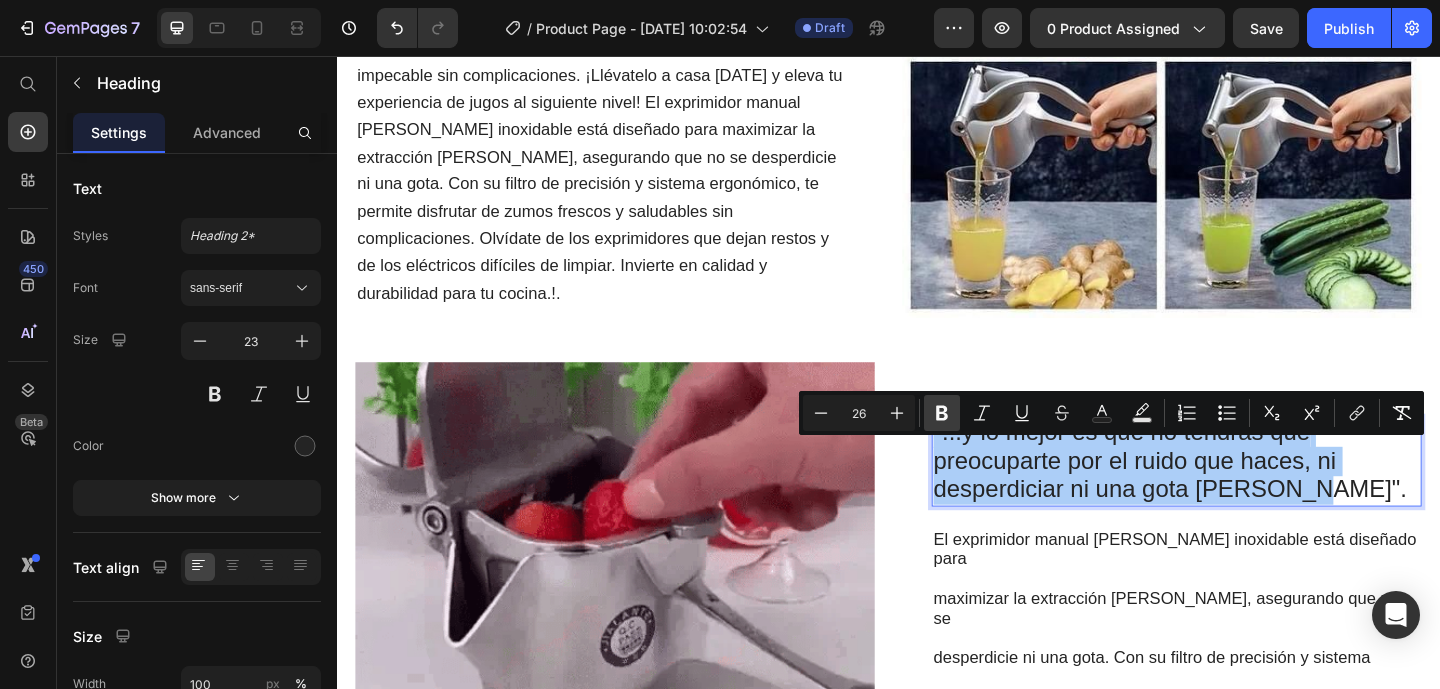 click 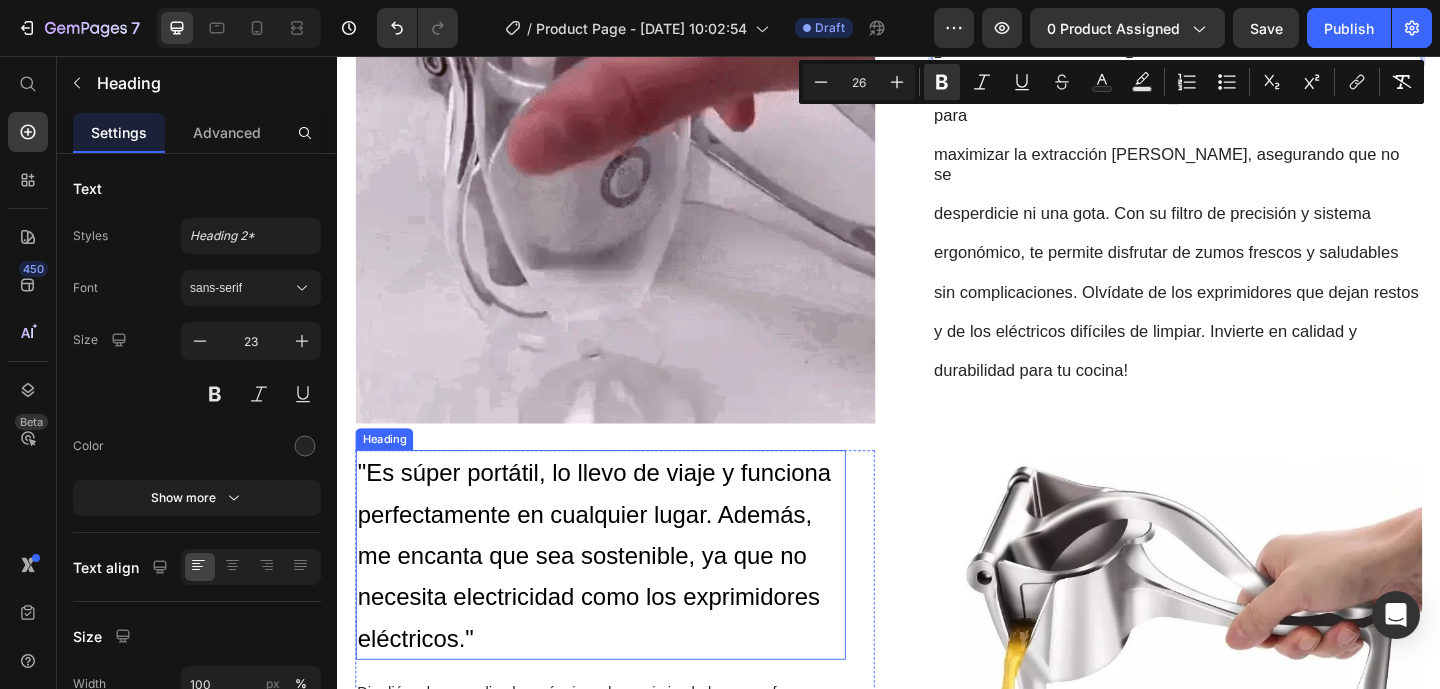 scroll, scrollTop: 2103, scrollLeft: 0, axis: vertical 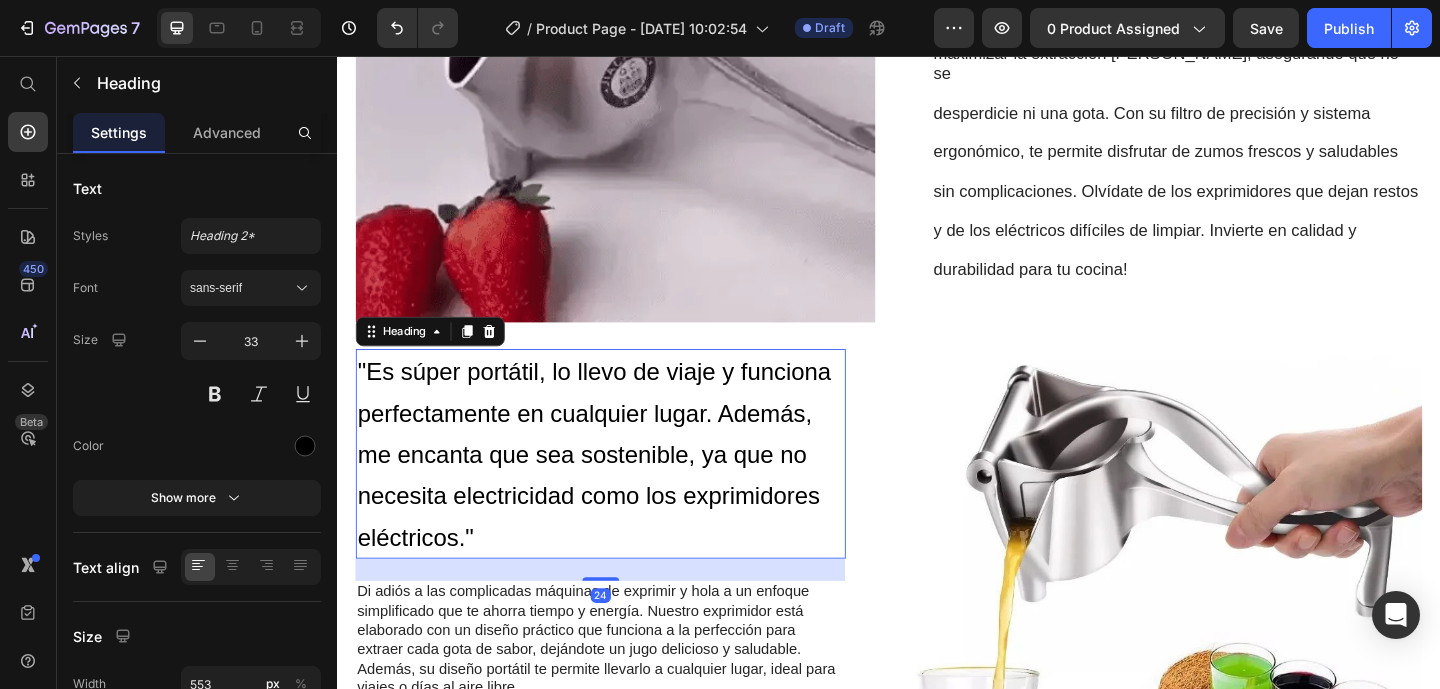 click on "⁠⁠⁠⁠⁠⁠⁠ "Es súper portátil, lo llevo de viaje y funciona perfectamente en cualquier lugar. Además, me encanta que sea sostenible, ya que no necesita electricidad como los exprimidores eléctricos." Heading   24 Di adiós a las complicadas máquinas de exprimir y hola a un enfoque simplificado que te ahorra tiempo y energía. Nuestro exprimidor está elaborado con un diseño práctico que funciona a la perfección para extraer cada gota de sabor, dejándote un jugo delicioso y saludable. Además, su diseño portátil te permite llevarlo a cualquier lugar, ideal para viajes o días al aire libre.  A diferencia de los exprimidores eléctricos, este modelo es sostenible, reduciendo tu huella de carbono al no depender de electricidad. Experimenta la alegría de exprimir sin esfuerzo y desbloquea una nueva conveniencia en tu rutina diaria. Prueba nuestro exprimidor manual de frutas [DATE] y abraza la simplicidad de un jugo fresco. Text Block" at bounding box center (623, 649) 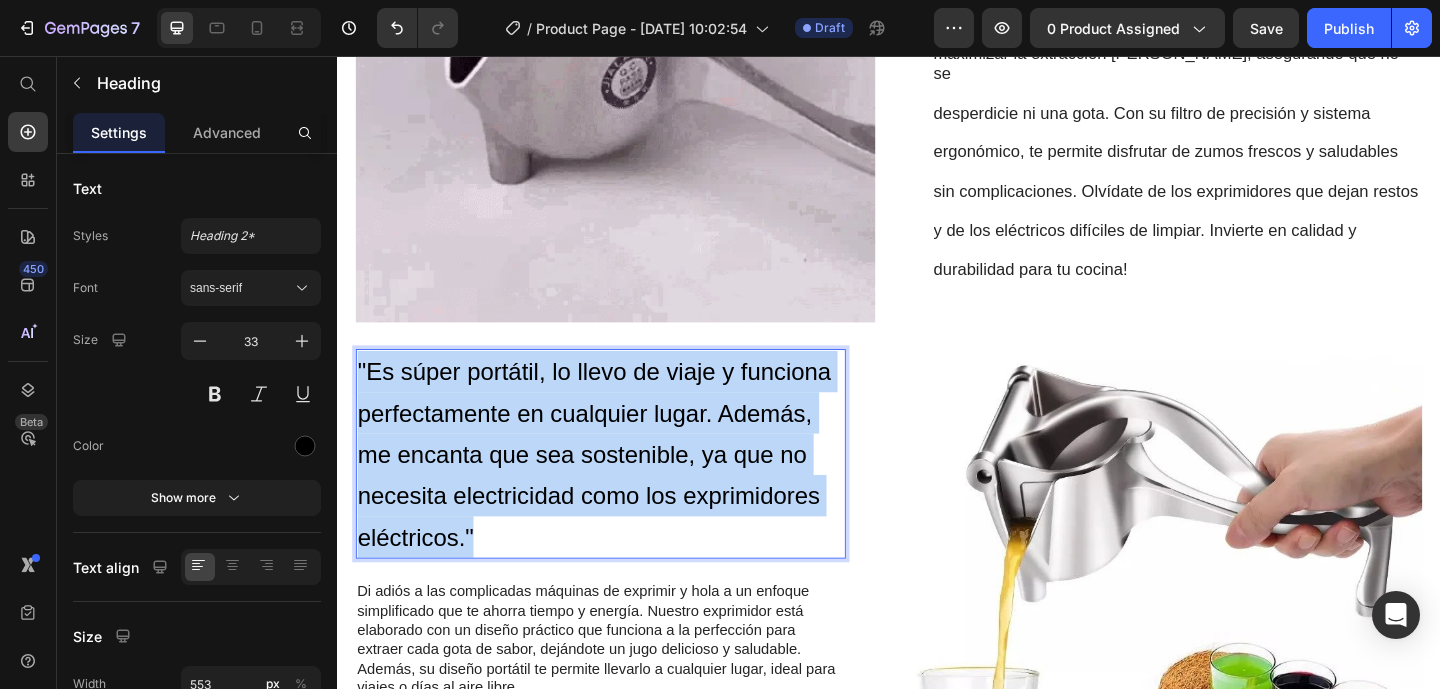 drag, startPoint x: 494, startPoint y: 568, endPoint x: 341, endPoint y: 380, distance: 242.39018 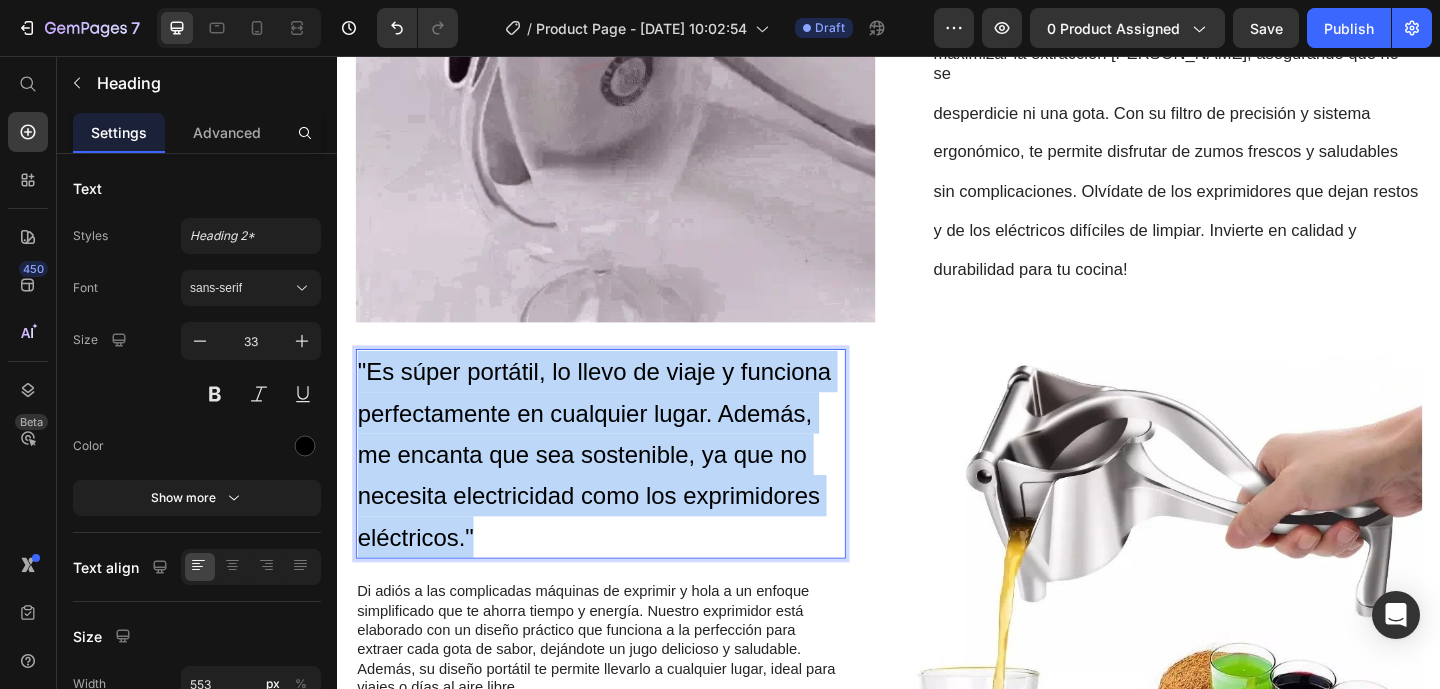 click on ""Es súper portátil, lo llevo de viaje y funciona perfectamente en cualquier lugar. Además, me encanta que sea sostenible, ya que no necesita electricidad como los exprimidores eléctricos."" at bounding box center [623, 489] 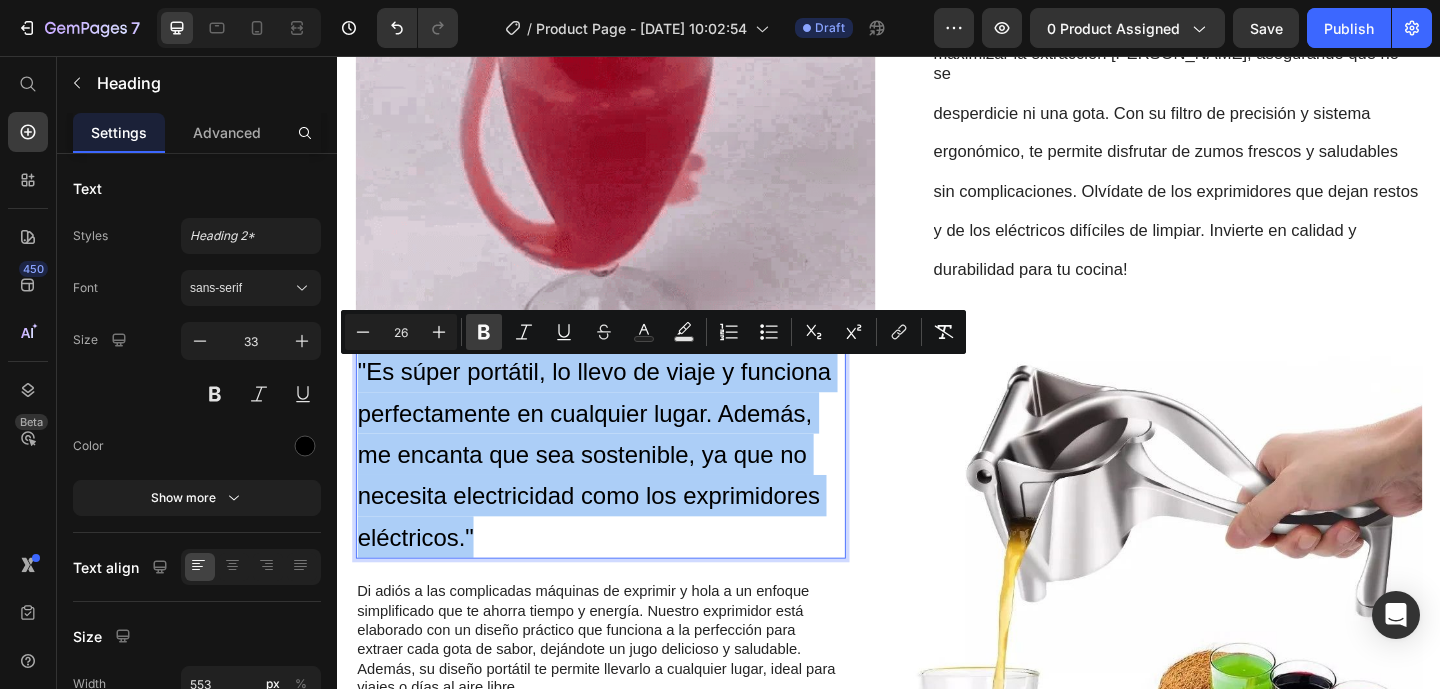 click 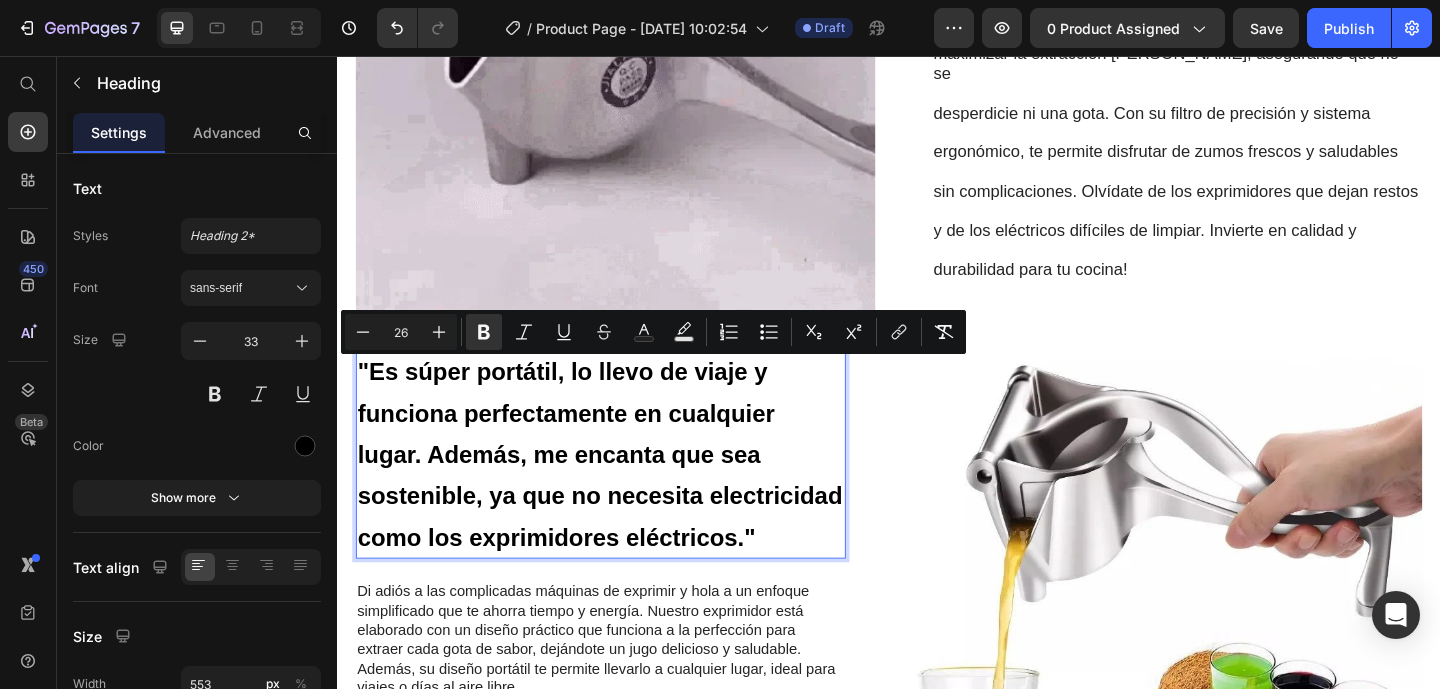click on ""Es súper portátil, lo llevo de viaje y funciona perfectamente en cualquier lugar. Además, me encanta que sea sostenible, ya que no necesita electricidad como los exprimidores eléctricos."" at bounding box center [623, 489] 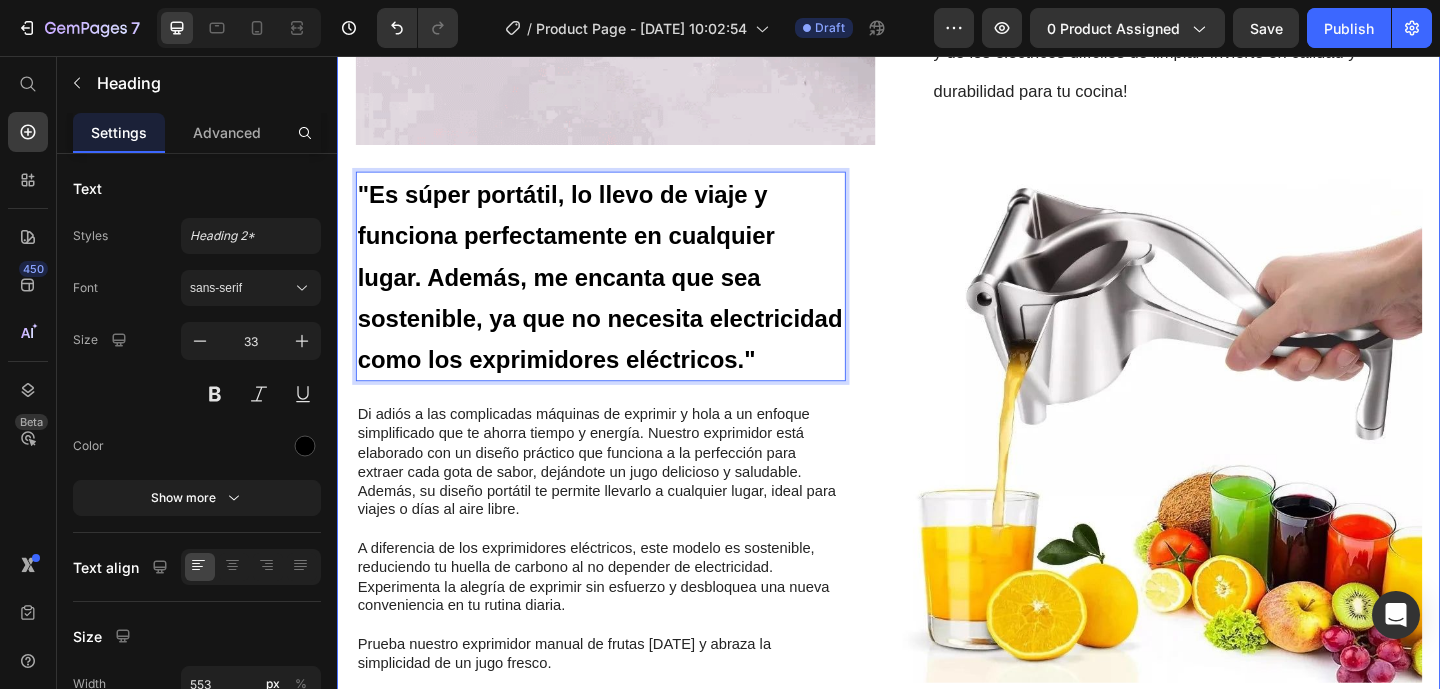 scroll, scrollTop: 2178, scrollLeft: 0, axis: vertical 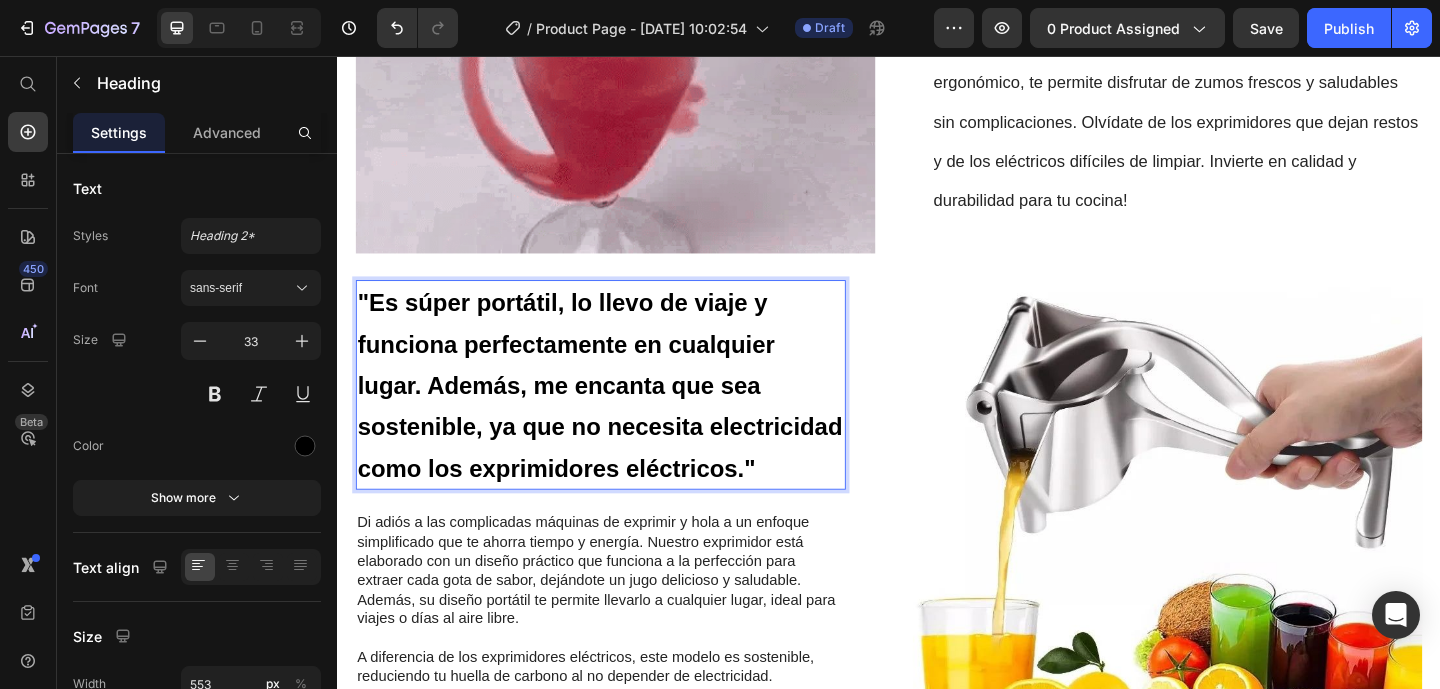 click on ""Es súper portátil, lo llevo de viaje y funciona perfectamente en cualquier lugar. Además, me encanta que sea sostenible, ya que no necesita electricidad como los exprimidores eléctricos."" at bounding box center (622, 415) 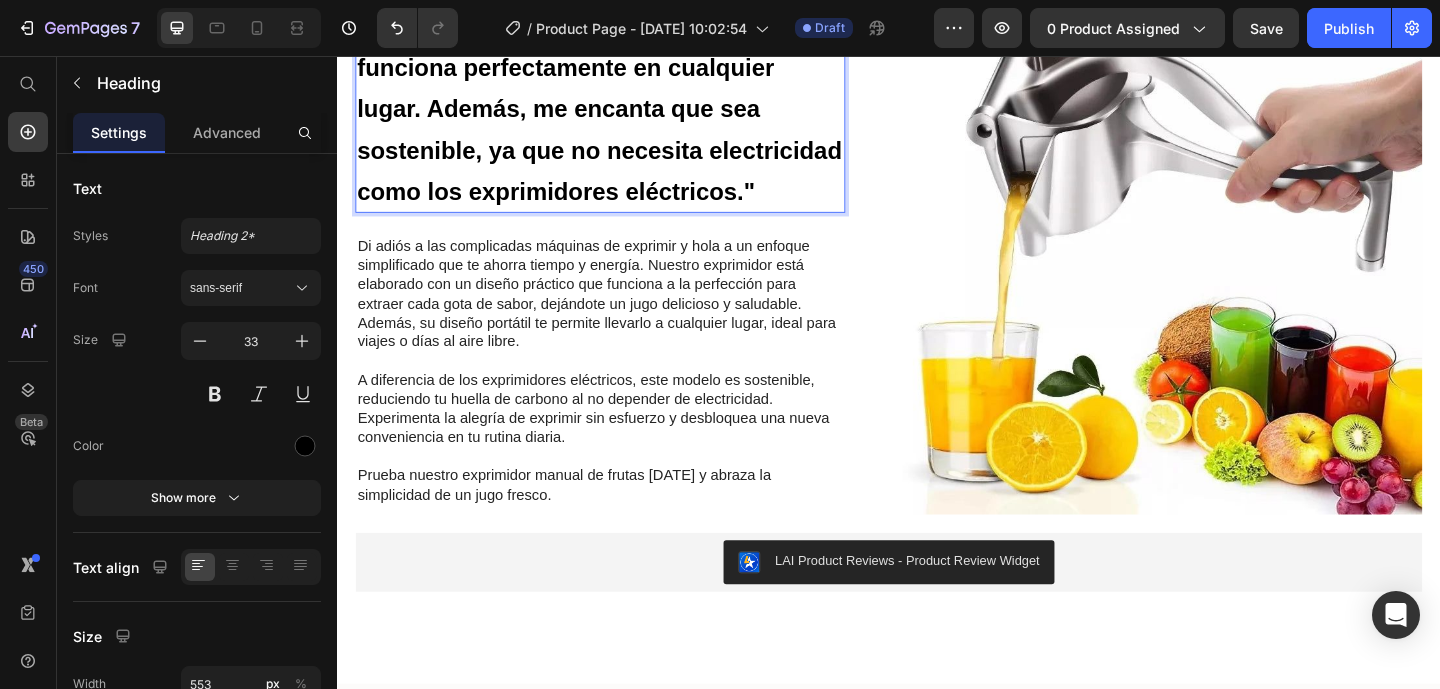 scroll, scrollTop: 2481, scrollLeft: 0, axis: vertical 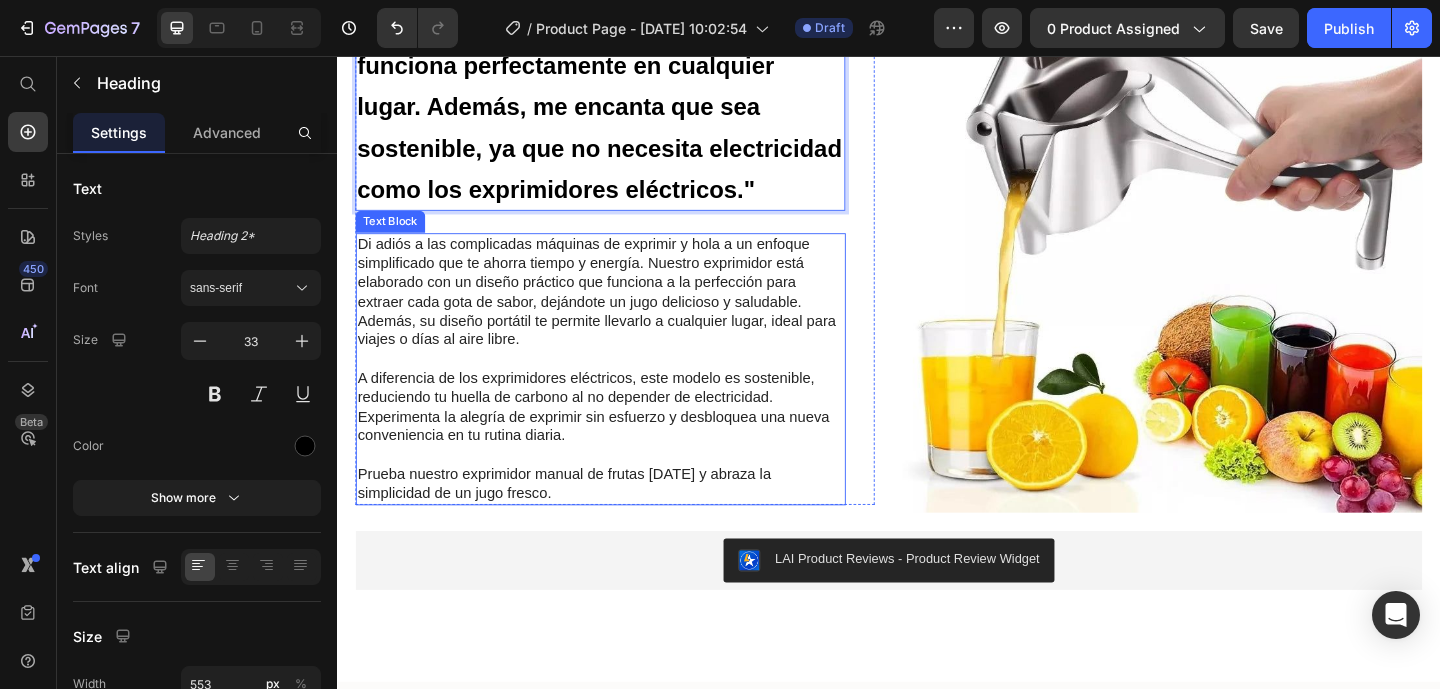 click on "Di adiós a las complicadas máquinas de exprimir y hola a un enfoque simplificado que te ahorra tiempo y energía. Nuestro exprimidor está elaborado con un diseño práctico que funciona a la perfección para extraer cada gota de sabor, dejándote un jugo delicioso y saludable. Además, su diseño portátil te permite llevarlo a cualquier lugar, ideal para viajes o días al aire libre." at bounding box center [623, 313] 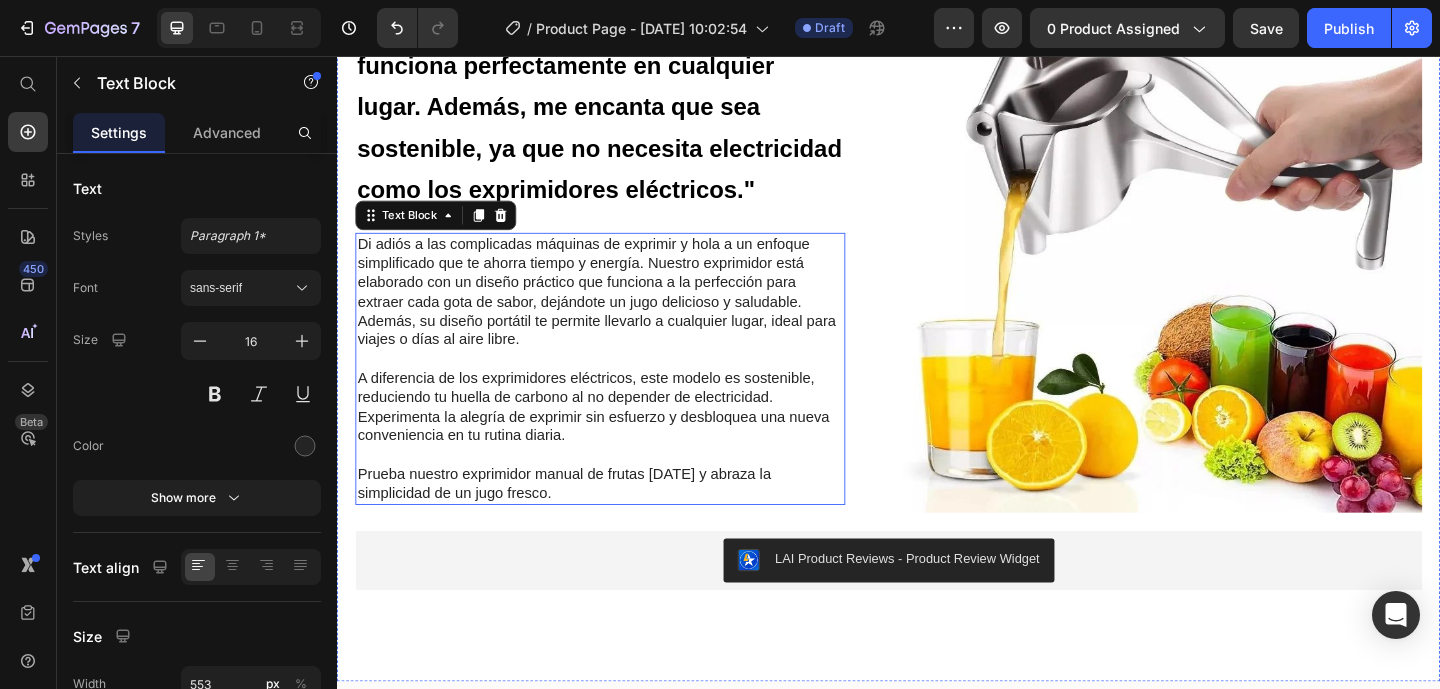 scroll, scrollTop: 1860, scrollLeft: 0, axis: vertical 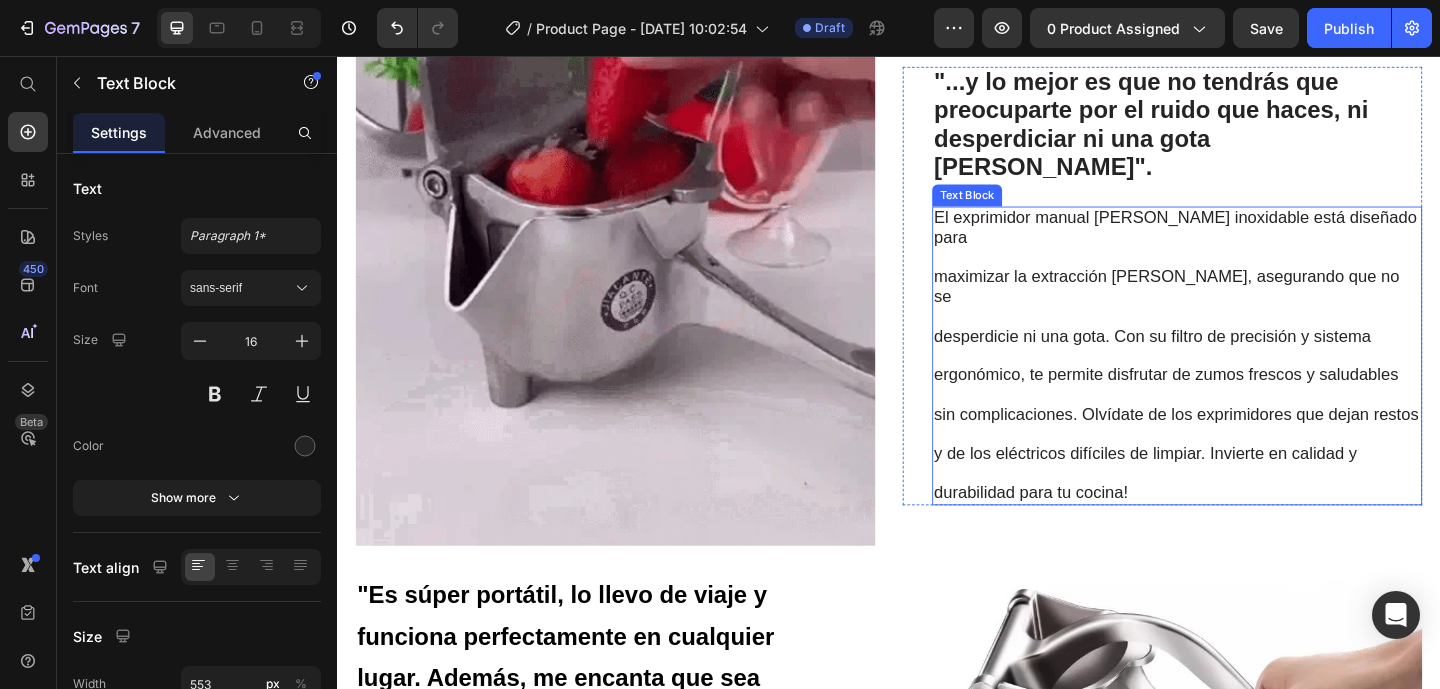 click on "El exprimidor manual [PERSON_NAME] inoxidable está diseñado para" at bounding box center (1248, 243) 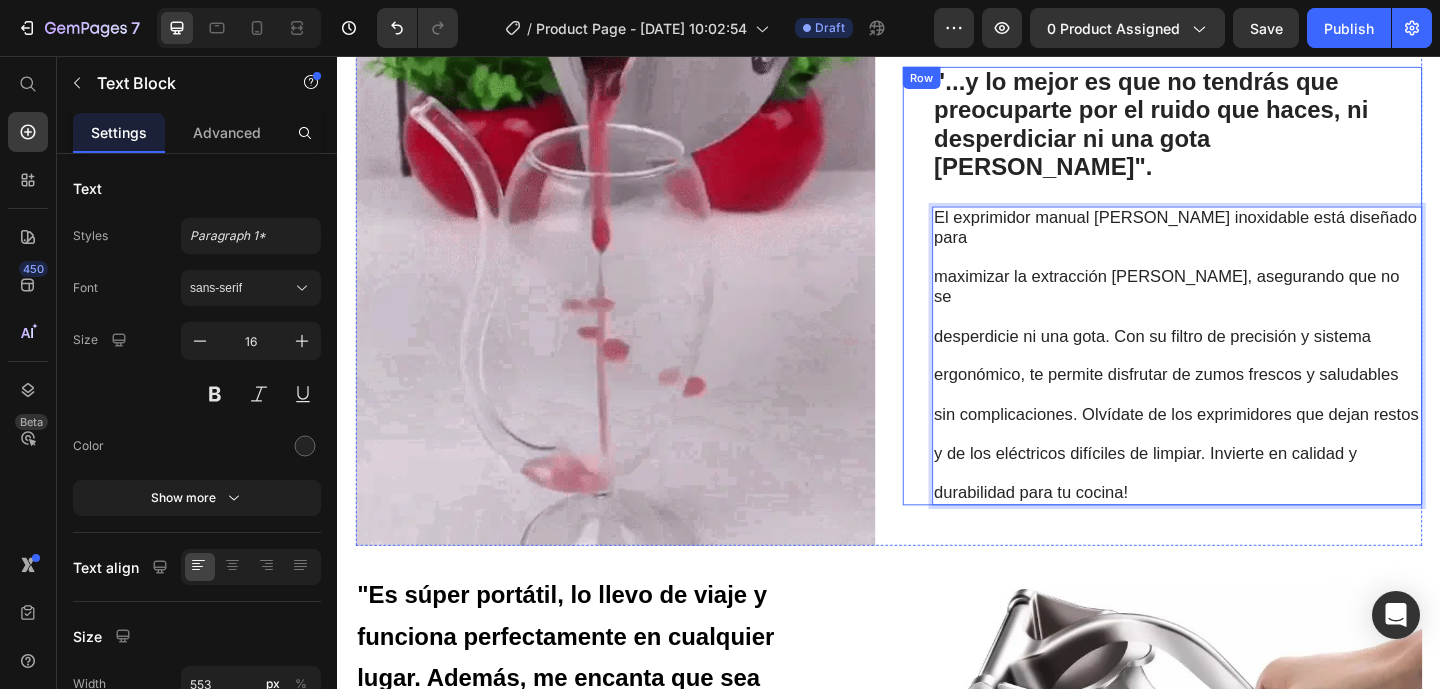 drag, startPoint x: 1206, startPoint y: 488, endPoint x: 987, endPoint y: 228, distance: 339.94266 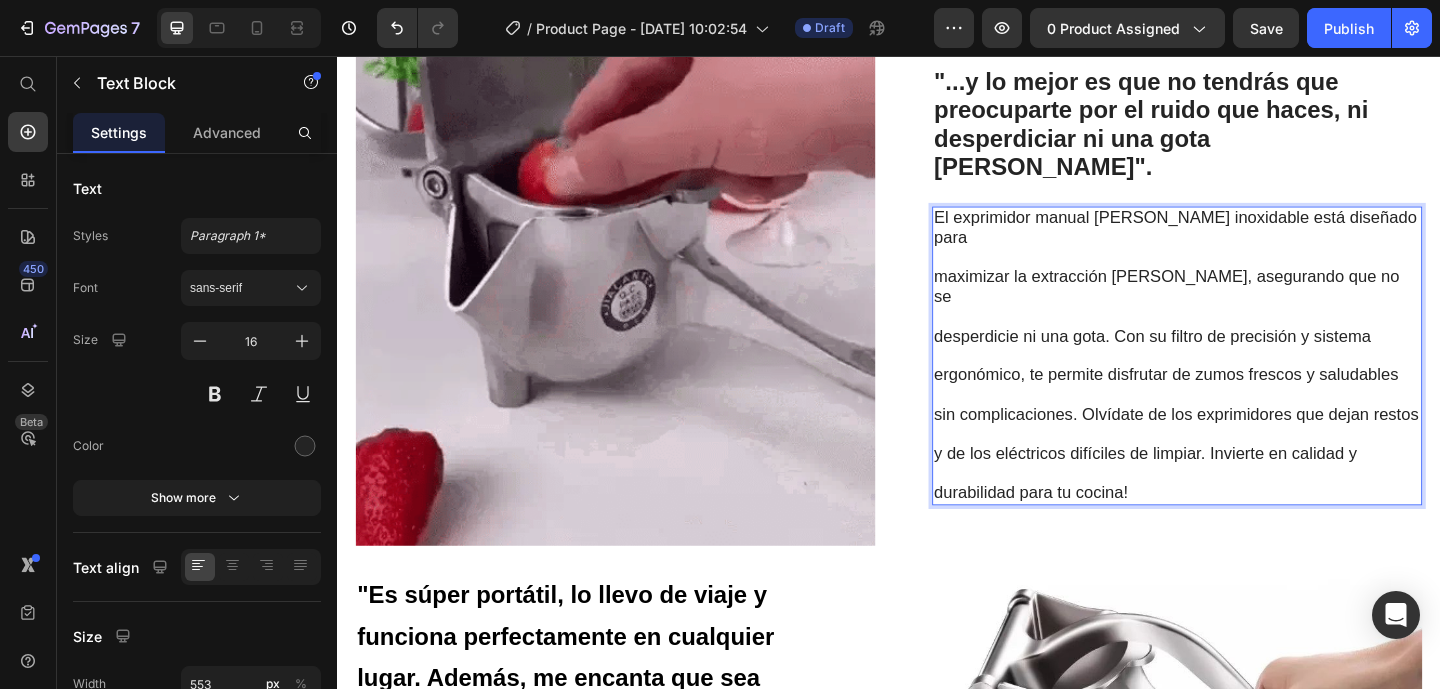 click on "El exprimidor manual [PERSON_NAME] inoxidable está diseñado para" at bounding box center (1248, 243) 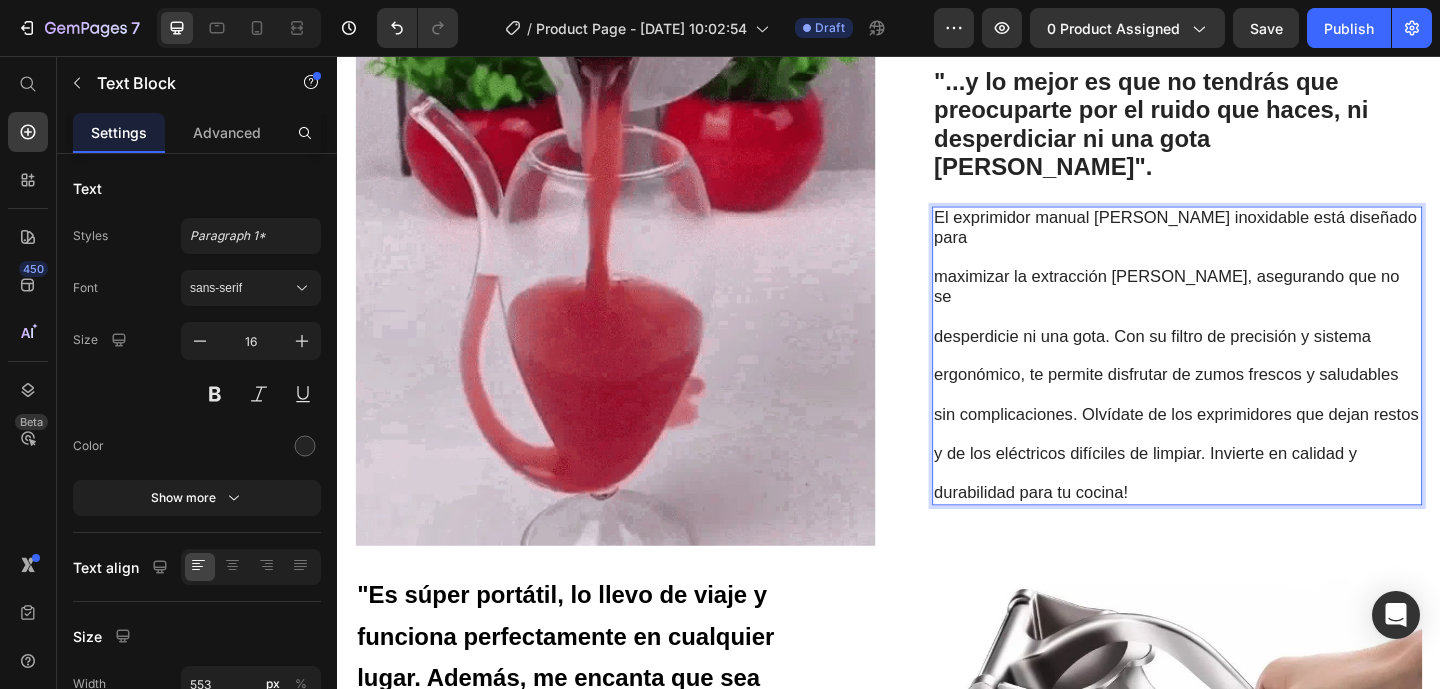 click on "El exprimidor manual [PERSON_NAME] inoxidable está diseñado para" at bounding box center (1248, 243) 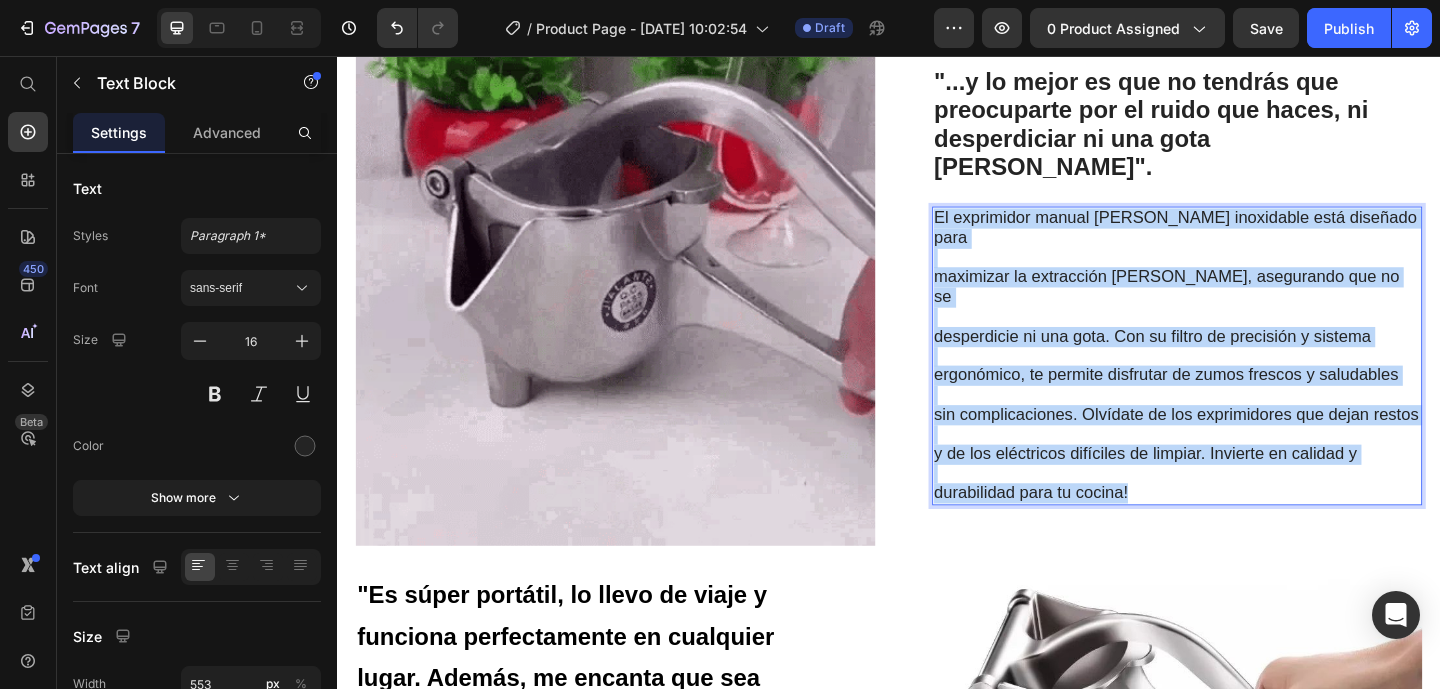 drag, startPoint x: 991, startPoint y: 239, endPoint x: 1264, endPoint y: 508, distance: 383.2623 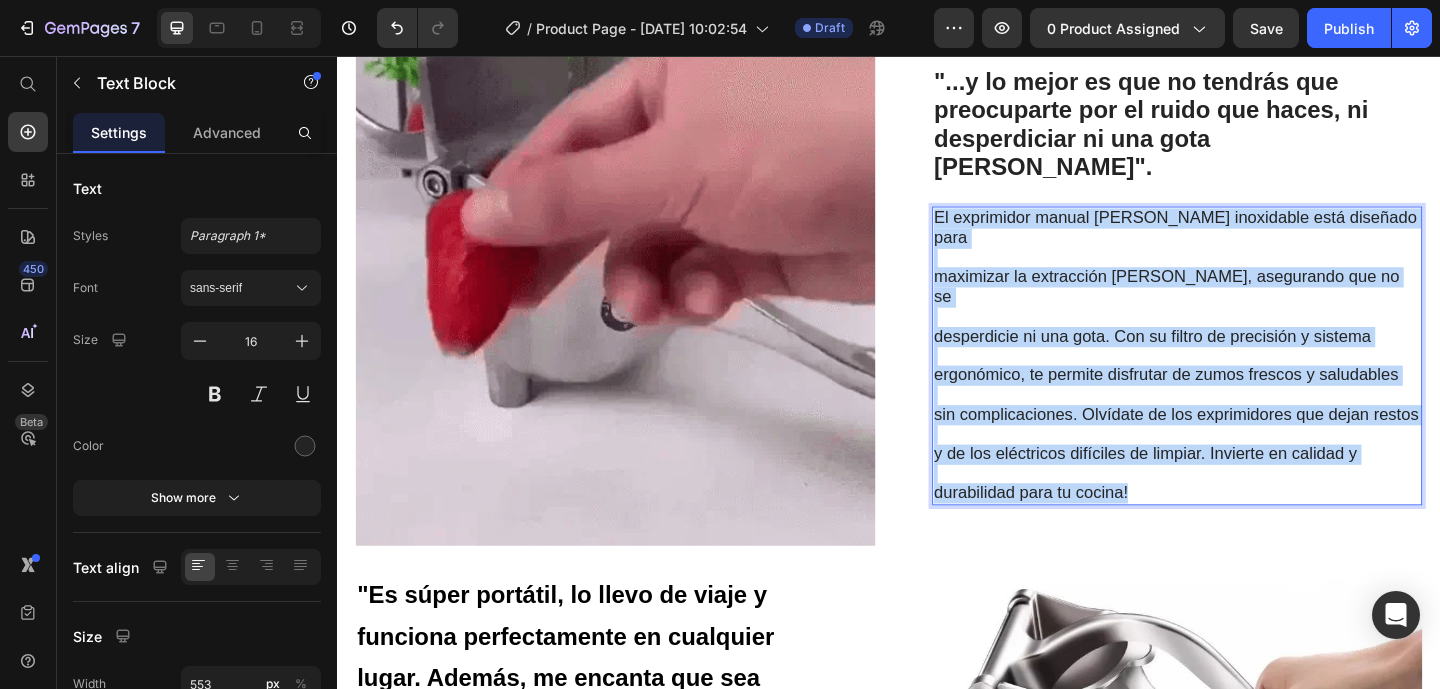 click on "El exprimidor manual [PERSON_NAME] inoxidable está diseñado para  maximizar la extracción [PERSON_NAME], asegurando que no se  desperdicie ni una gota. Con su filtro de precisión y sistema  ergonómico, te permite disfrutar de zumos frescos y saludables  sin complicaciones. Olvídate de los exprimidores que dejan restos  y de los eléctricos difíciles de limpiar. Invierte en calidad y  durabilidad para tu cocina!" at bounding box center (1250, 382) 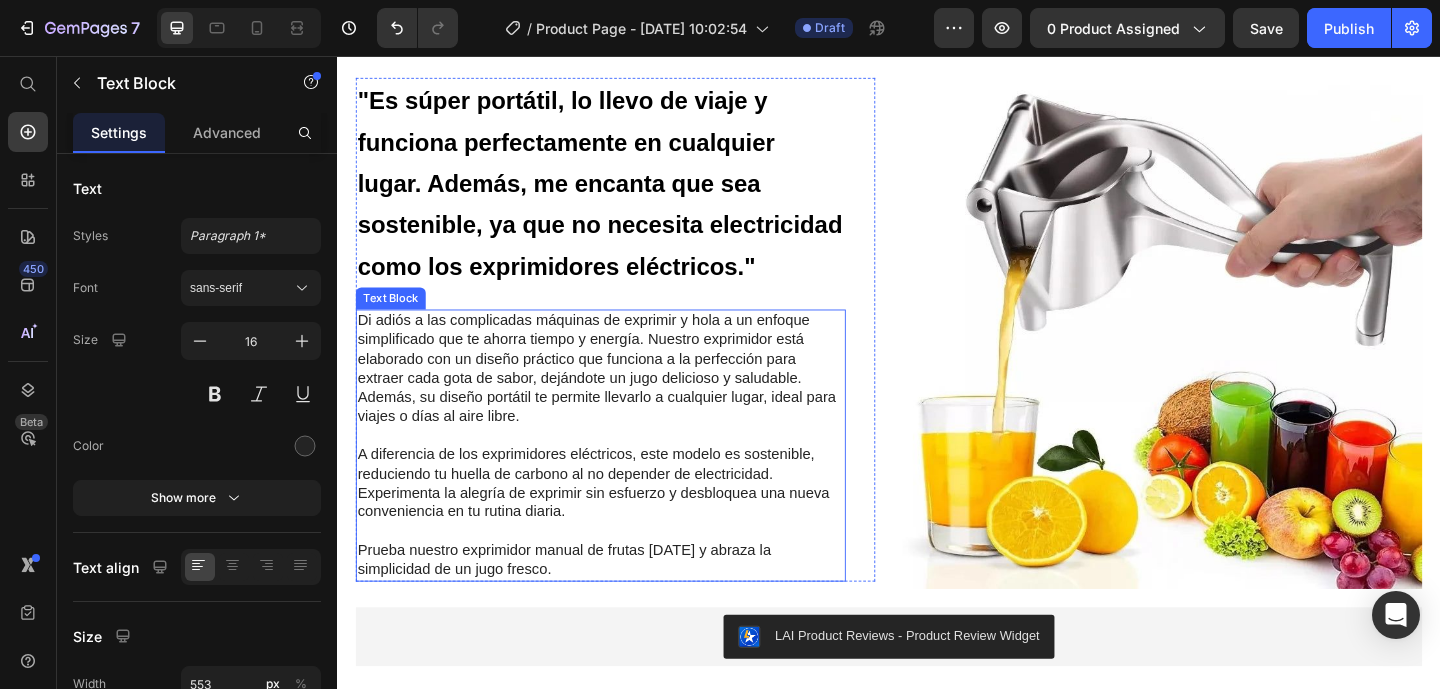 scroll, scrollTop: 2469, scrollLeft: 0, axis: vertical 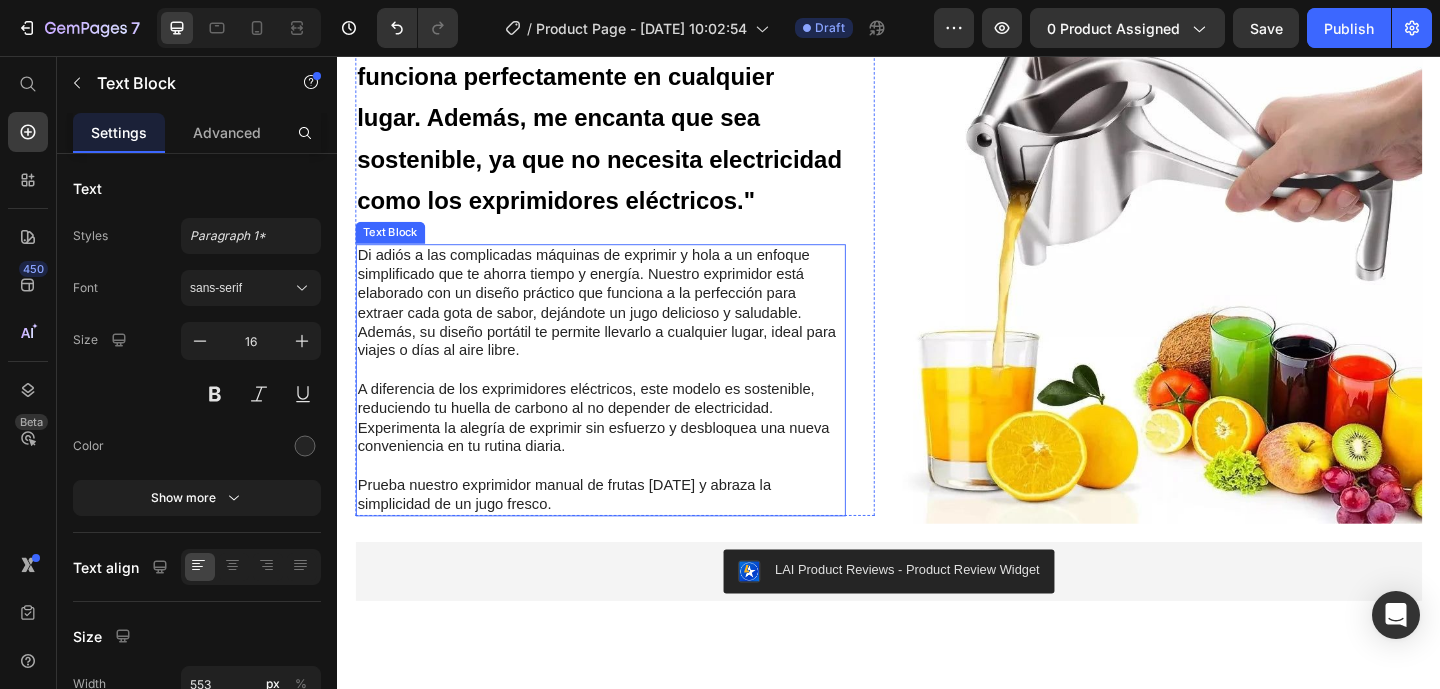 click on "Prueba nuestro exprimidor manual de frutas [DATE] y abraza la simplicidad de un jugo fresco." at bounding box center [623, 534] 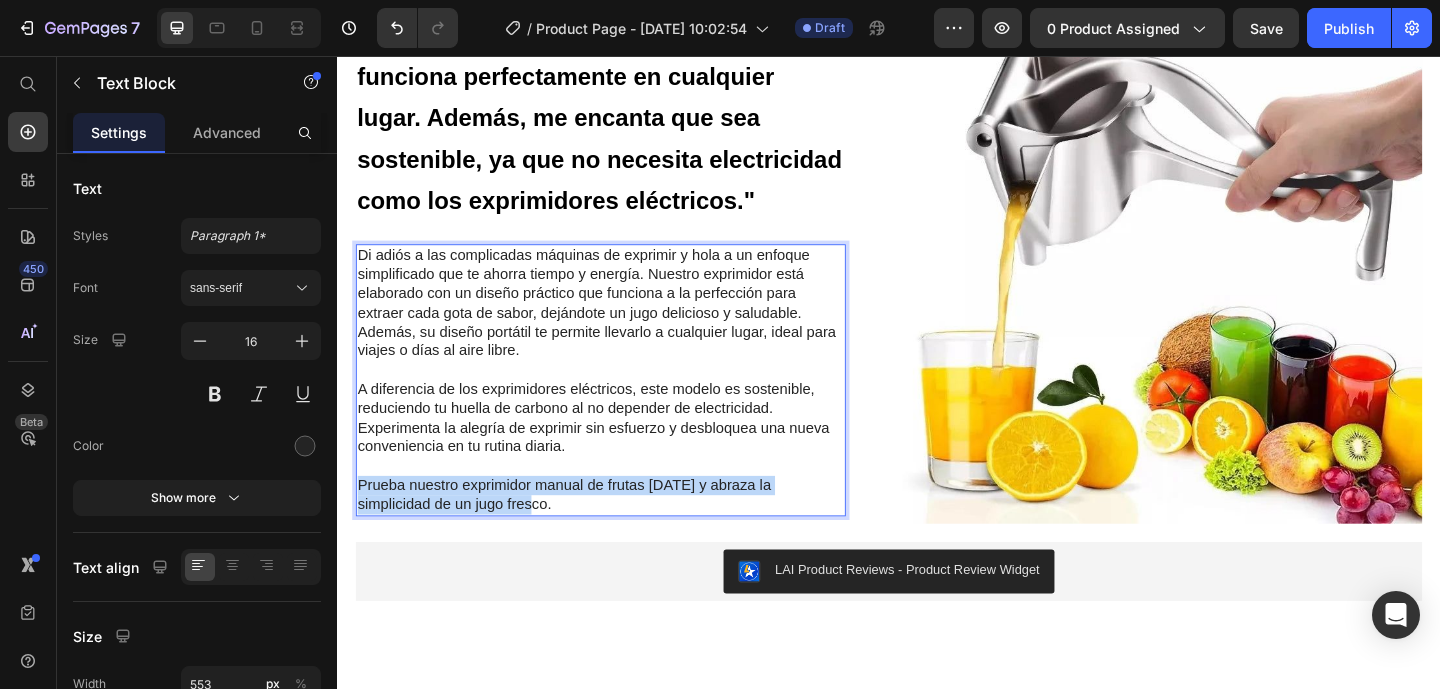 click on "Prueba nuestro exprimidor manual de frutas [DATE] y abraza la simplicidad de un jugo fresco." at bounding box center [623, 534] 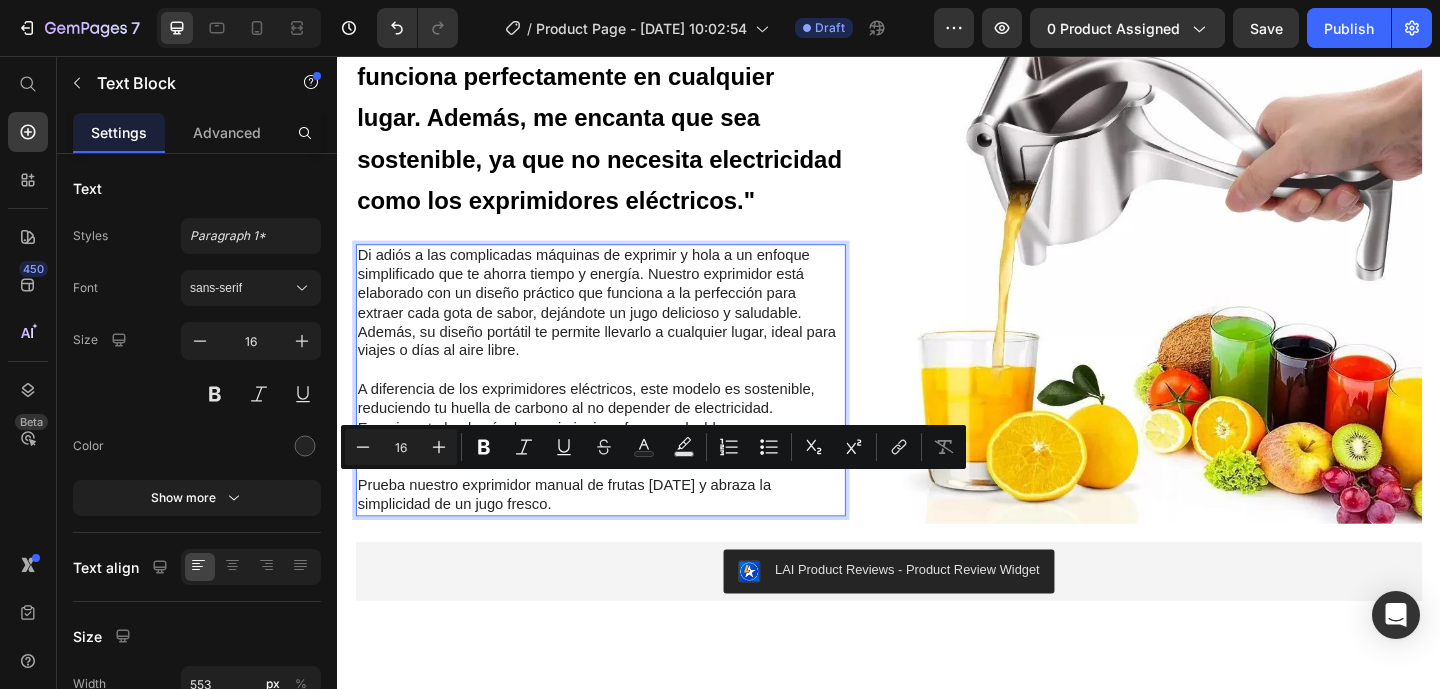 click on "Prueba nuestro exprimidor manual de frutas [DATE] y abraza la simplicidad de un jugo fresco." at bounding box center (623, 534) 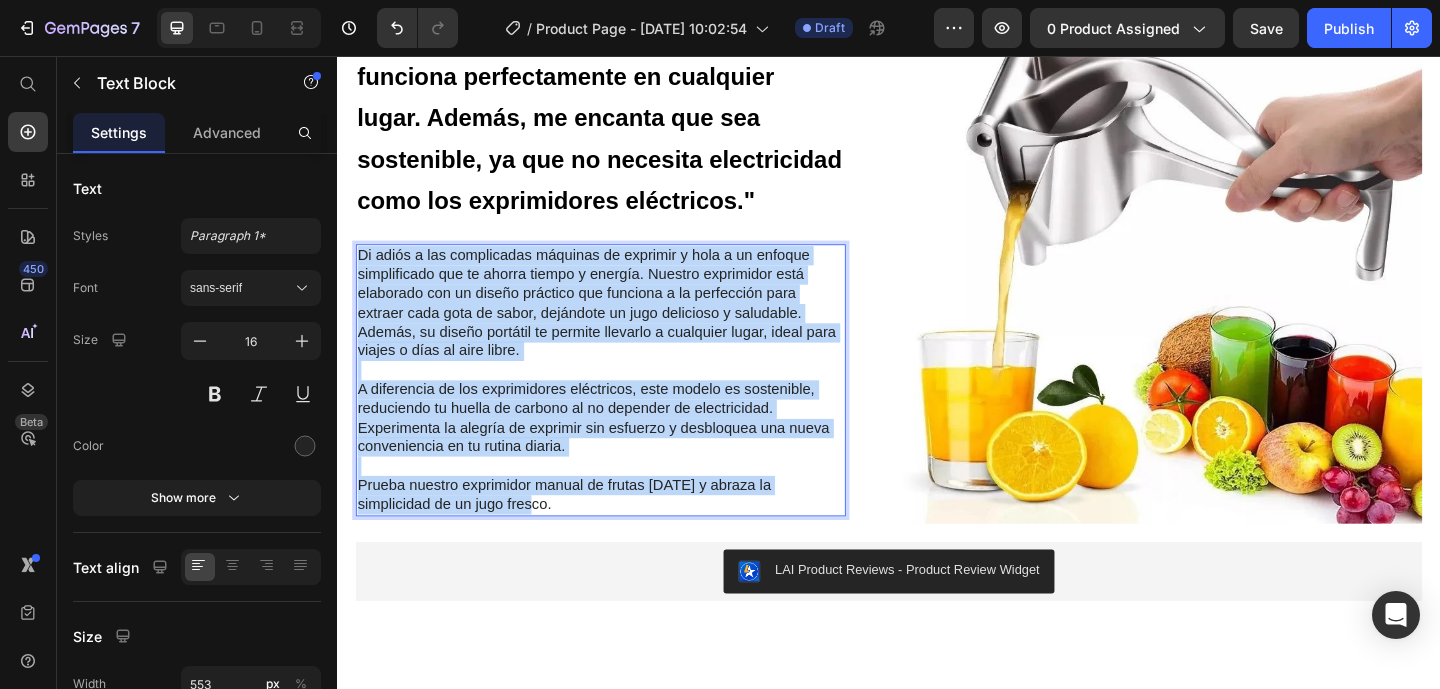 drag, startPoint x: 499, startPoint y: 538, endPoint x: 346, endPoint y: 265, distance: 312.95047 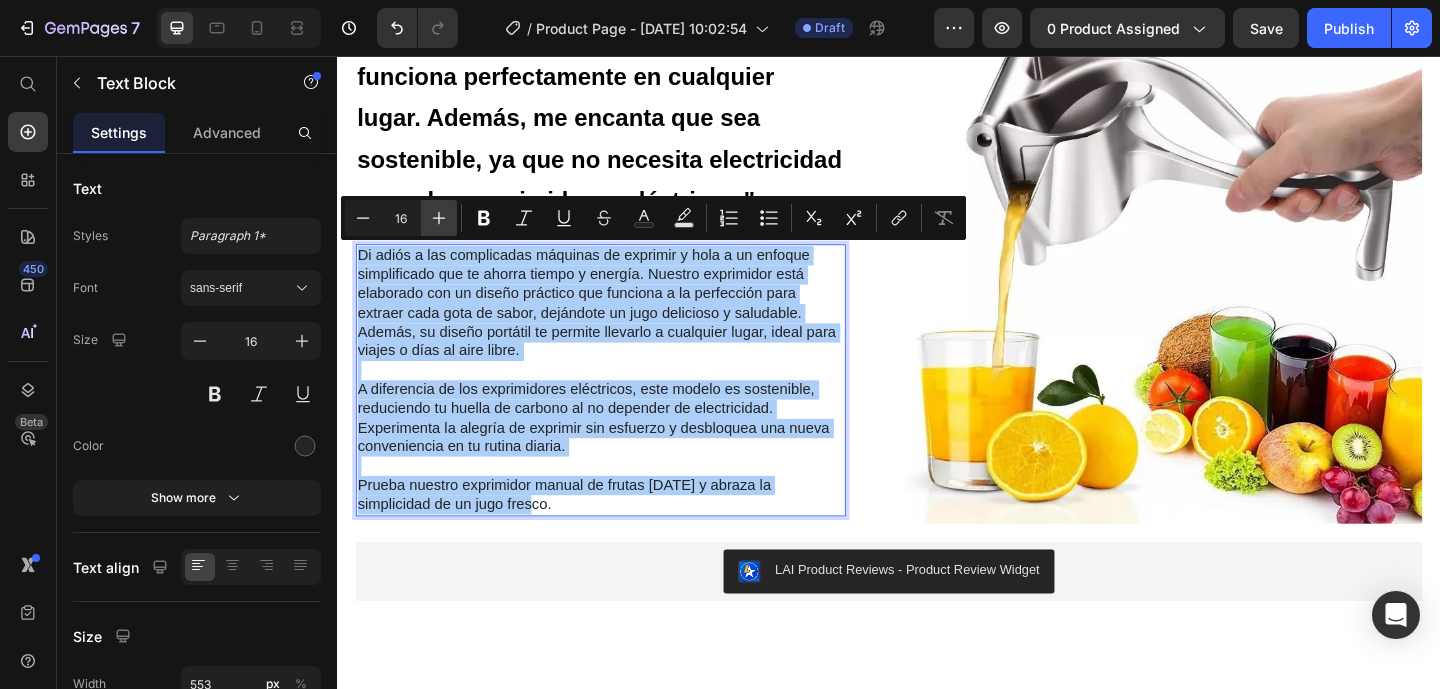 click 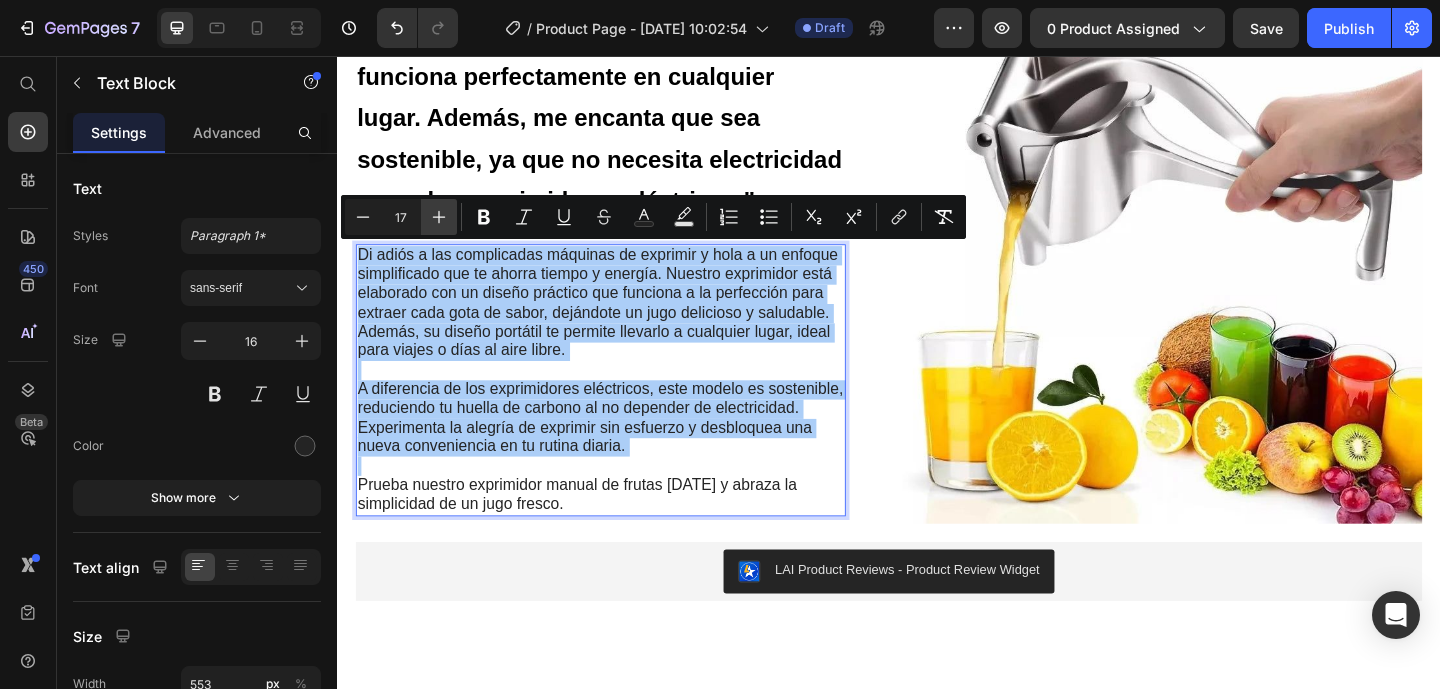 click 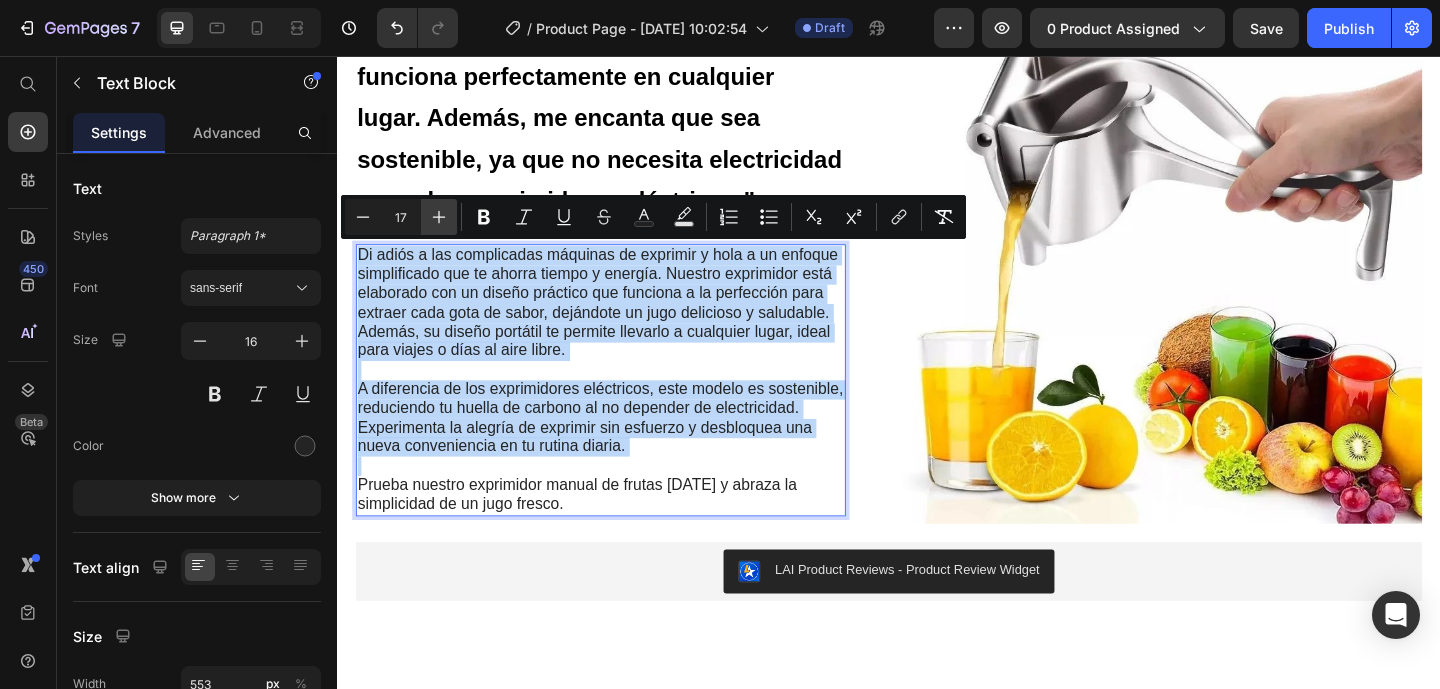 type on "18" 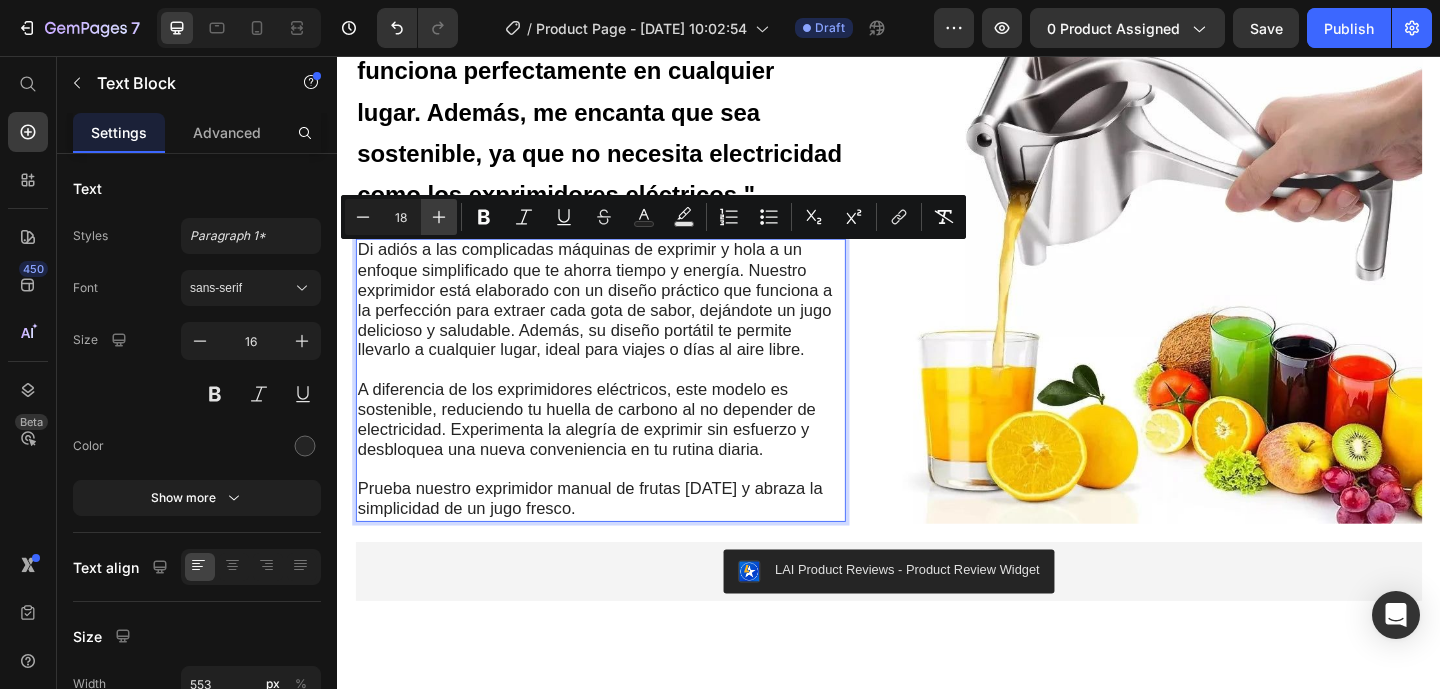 scroll, scrollTop: 2466, scrollLeft: 0, axis: vertical 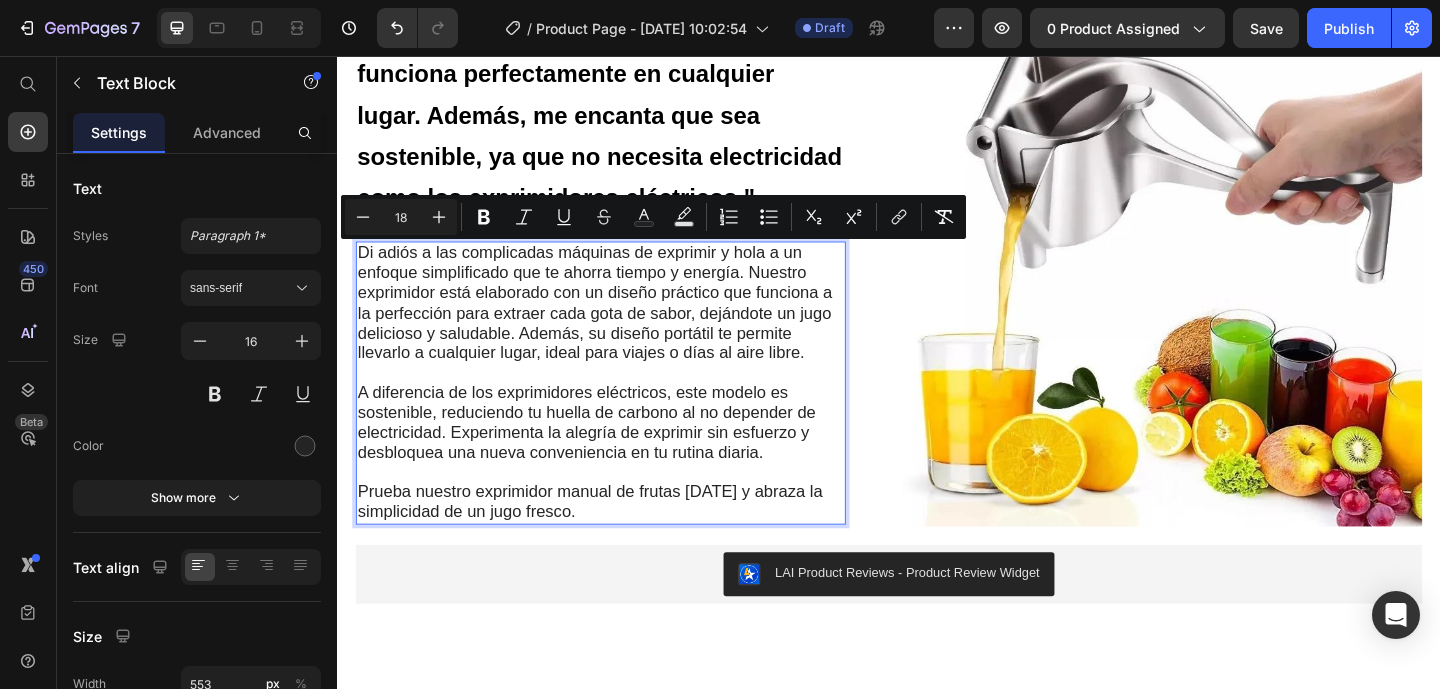 click at bounding box center [623, 401] 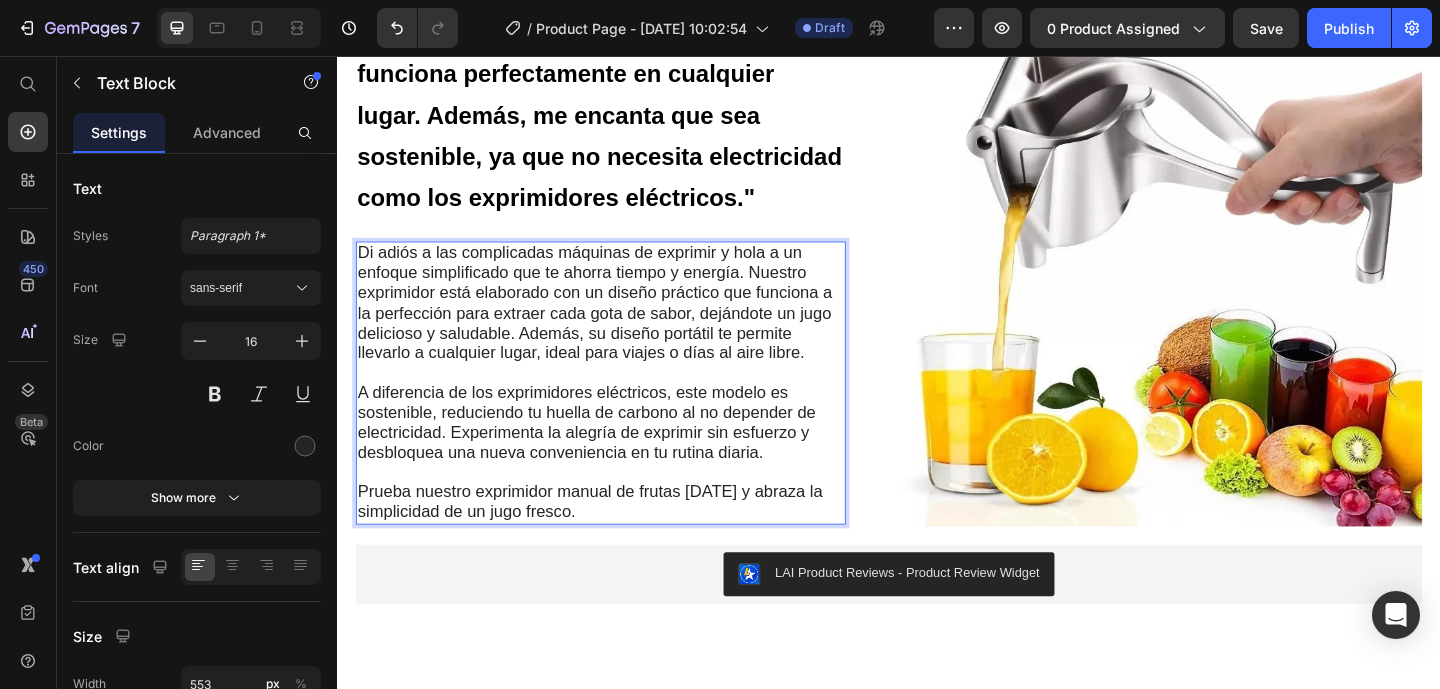 click on "Di adiós a las complicadas máquinas de exprimir y hola a un enfoque simplificado que te ahorra tiempo y energía. Nuestro exprimidor está elaborado con un diseño práctico que funciona a la perfección para extraer cada gota de sabor, dejándote un jugo delicioso y saludable. Además, su diseño portátil te permite llevarlo a cualquier lugar, ideal para viajes o días al aire libre." at bounding box center (623, 325) 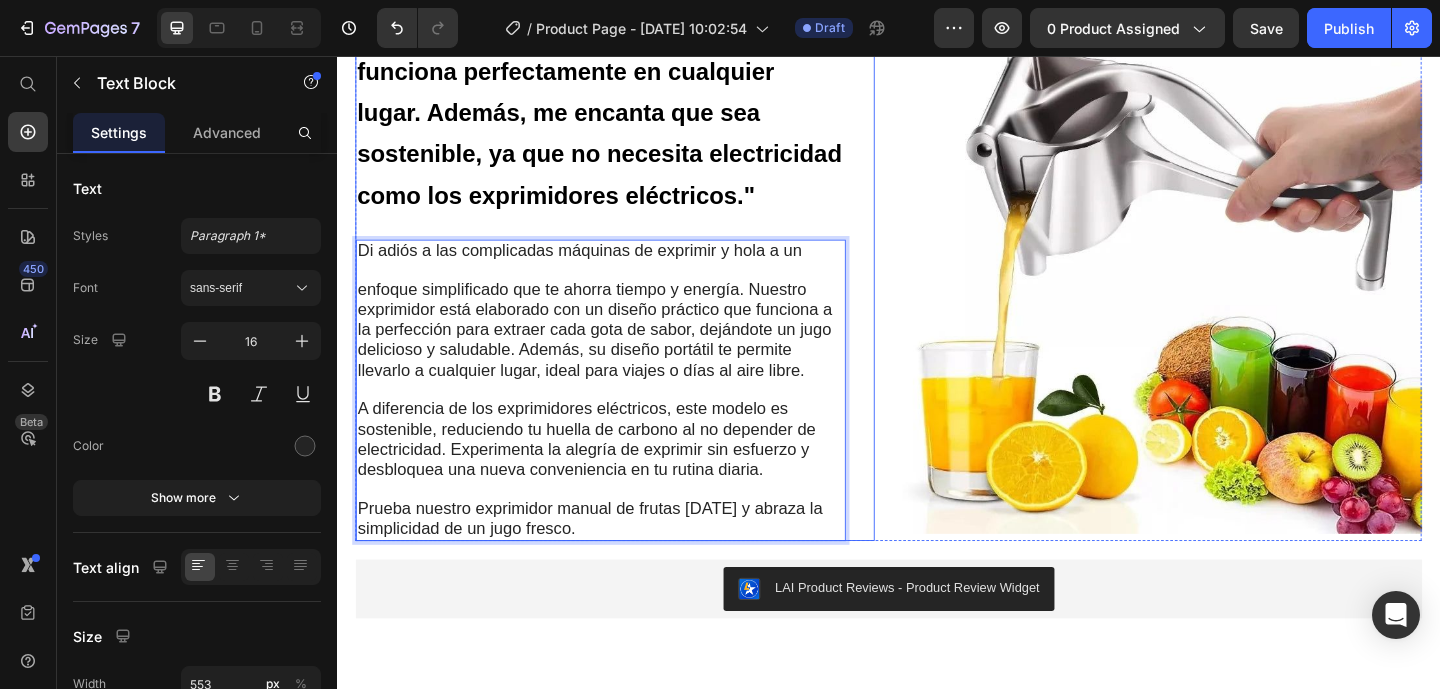 scroll, scrollTop: 2459, scrollLeft: 0, axis: vertical 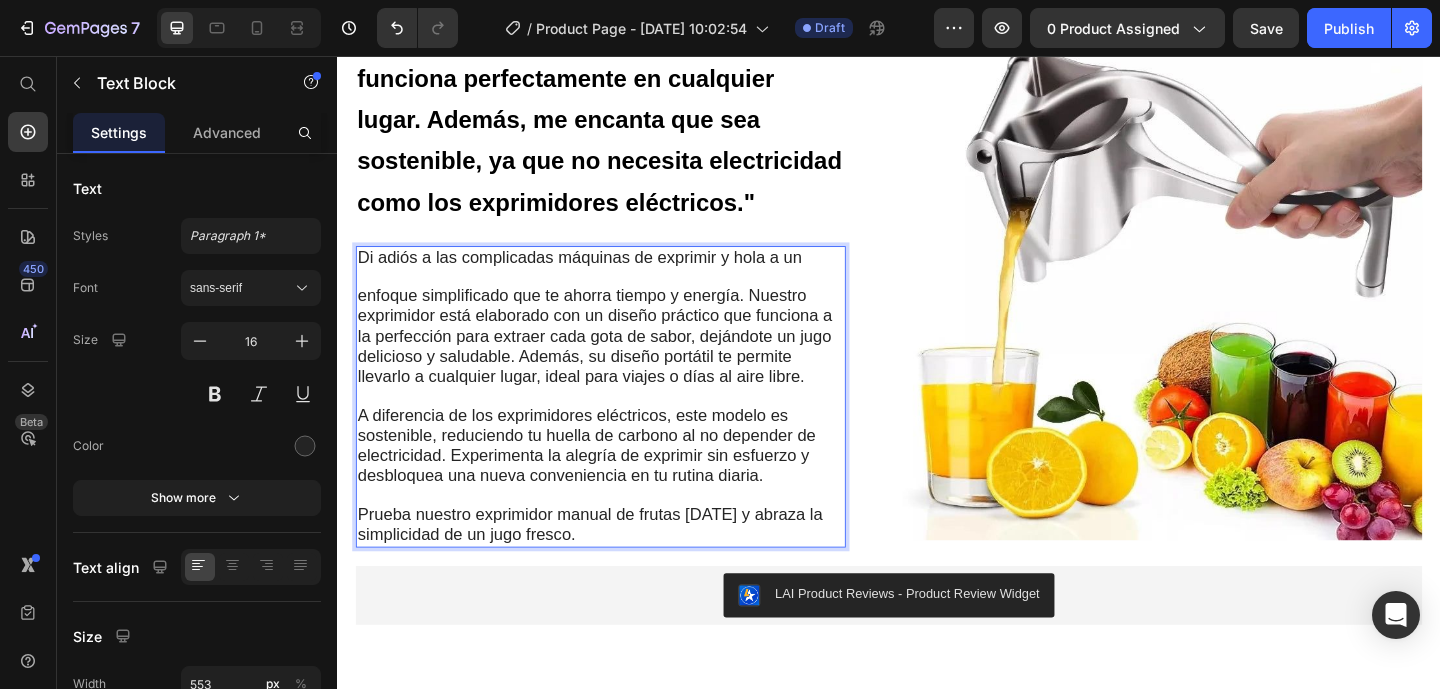 click on "enfoque simplificado que te ahorra tiempo y energía. Nuestro exprimidor está elaborado con un diseño práctico que funciona a la perfección para extraer cada gota de sabor, dejándote un jugo delicioso y saludable. Además, su diseño portátil te permite llevarlo a cualquier lugar, ideal para viajes o días al aire libre." at bounding box center (623, 361) 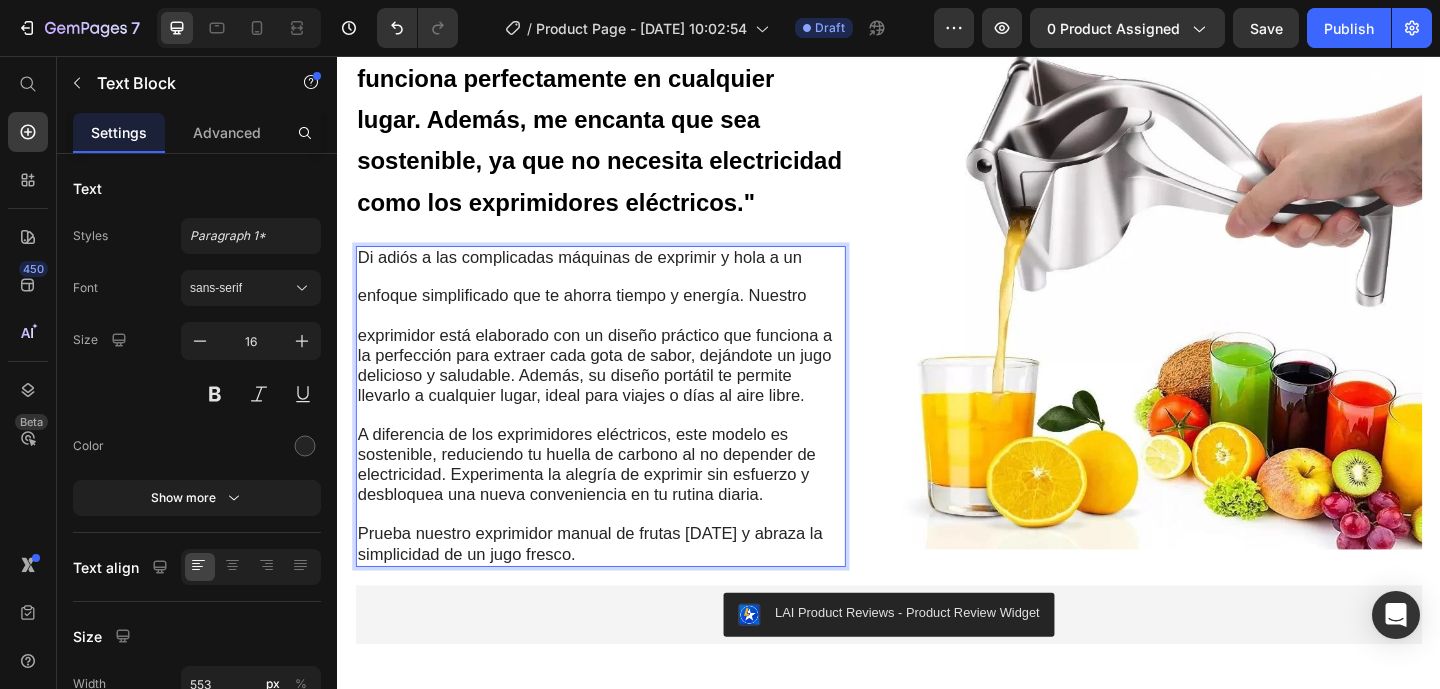 click on "exprimidor está elaborado con un diseño práctico que funciona a la perfección para extraer cada gota de sabor, dejándote un jugo delicioso y saludable. Además, su diseño portátil te permite llevarlo a cualquier lugar, ideal para viajes o días al aire libre." at bounding box center [617, 392] 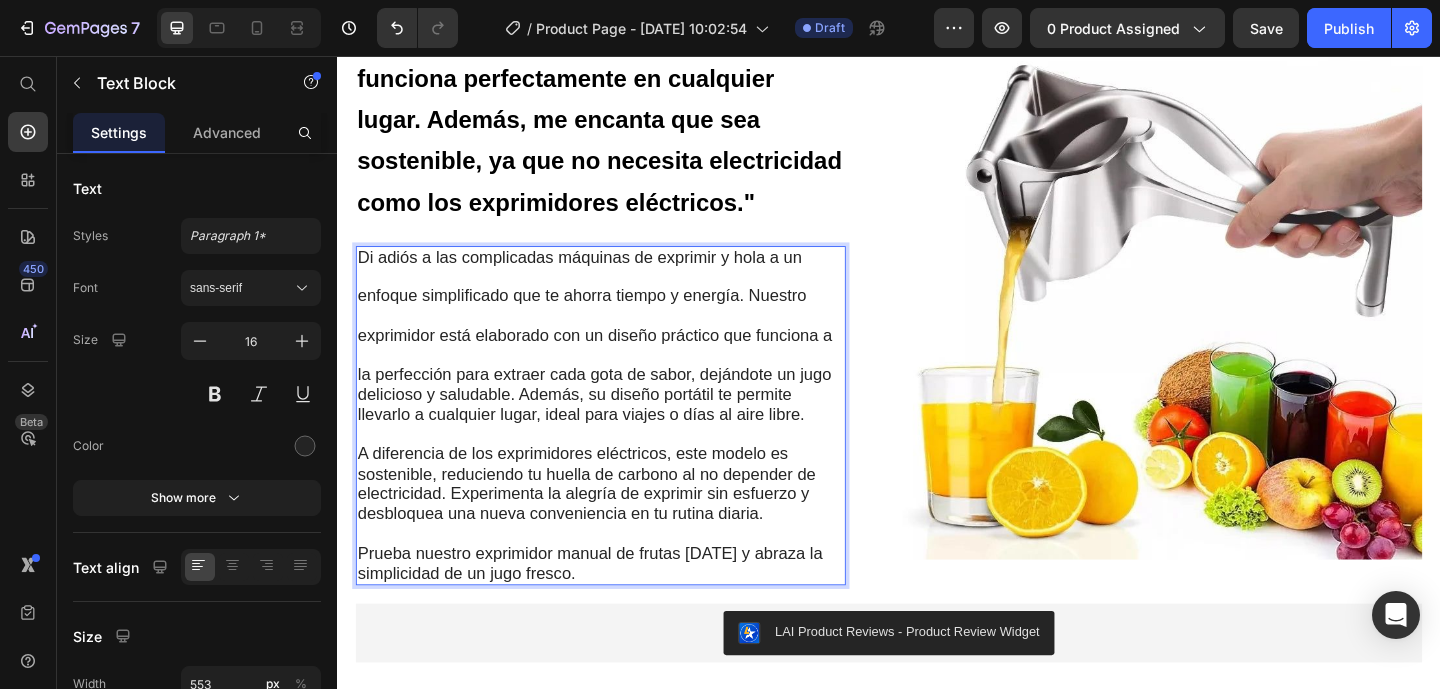 click on "la perfección para extraer cada gota de sabor, dejándote un jugo delicioso y saludable. Además, su diseño portátil te permite llevarlo a cualquier lugar, ideal para viajes o días al aire libre." at bounding box center [623, 425] 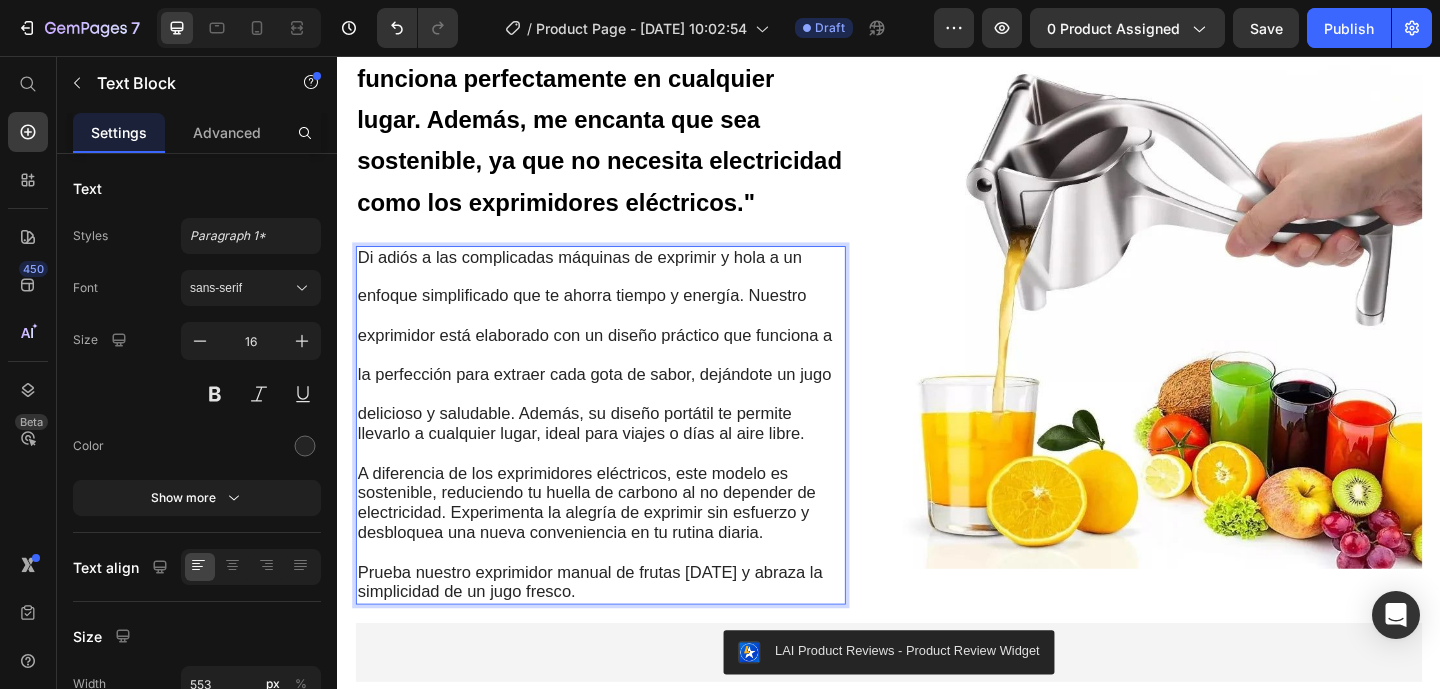 click on "delicioso y saludable. Además, su diseño portátil te permite llevarlo a cualquier lugar, ideal para viajes o días al aire libre." at bounding box center (623, 457) 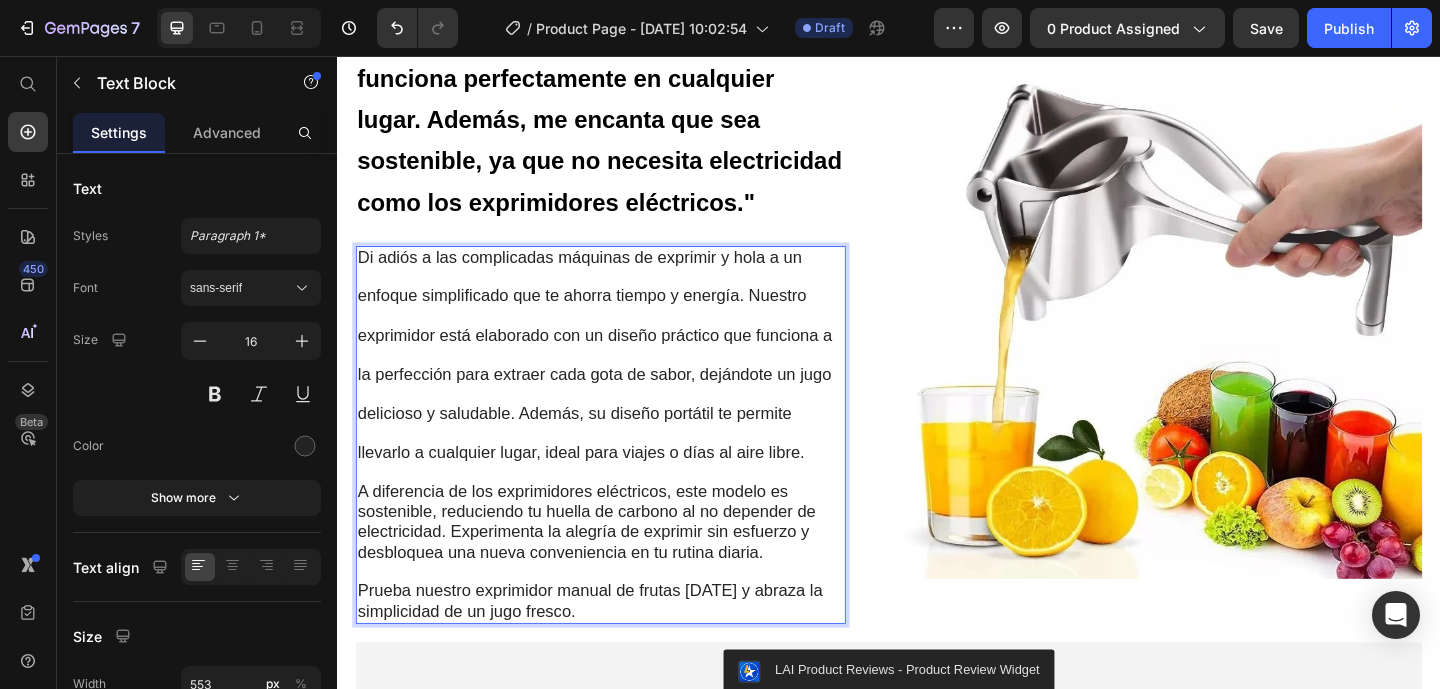 click on "A diferencia de los exprimidores eléctricos, este modelo es sostenible, reduciendo tu huella de carbono al no depender de electricidad. Experimenta la alegría de exprimir sin esfuerzo y desbloquea una nueva conveniencia en tu rutina diaria." at bounding box center (623, 563) 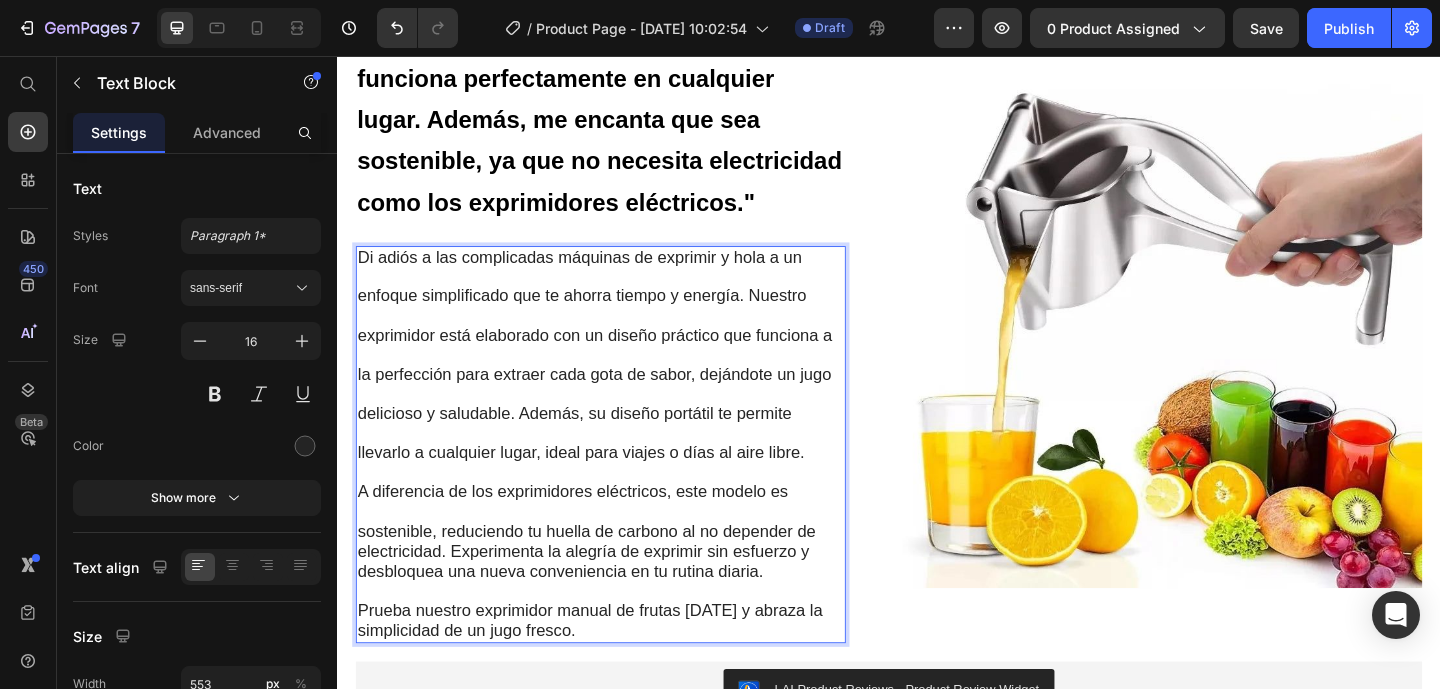 click on "sostenible, reduciendo tu huella de carbono al no depender de electricidad. Experimenta la alegría de exprimir sin esfuerzo y desbloquea una nueva conveniencia en tu rutina diaria." at bounding box center (608, 595) 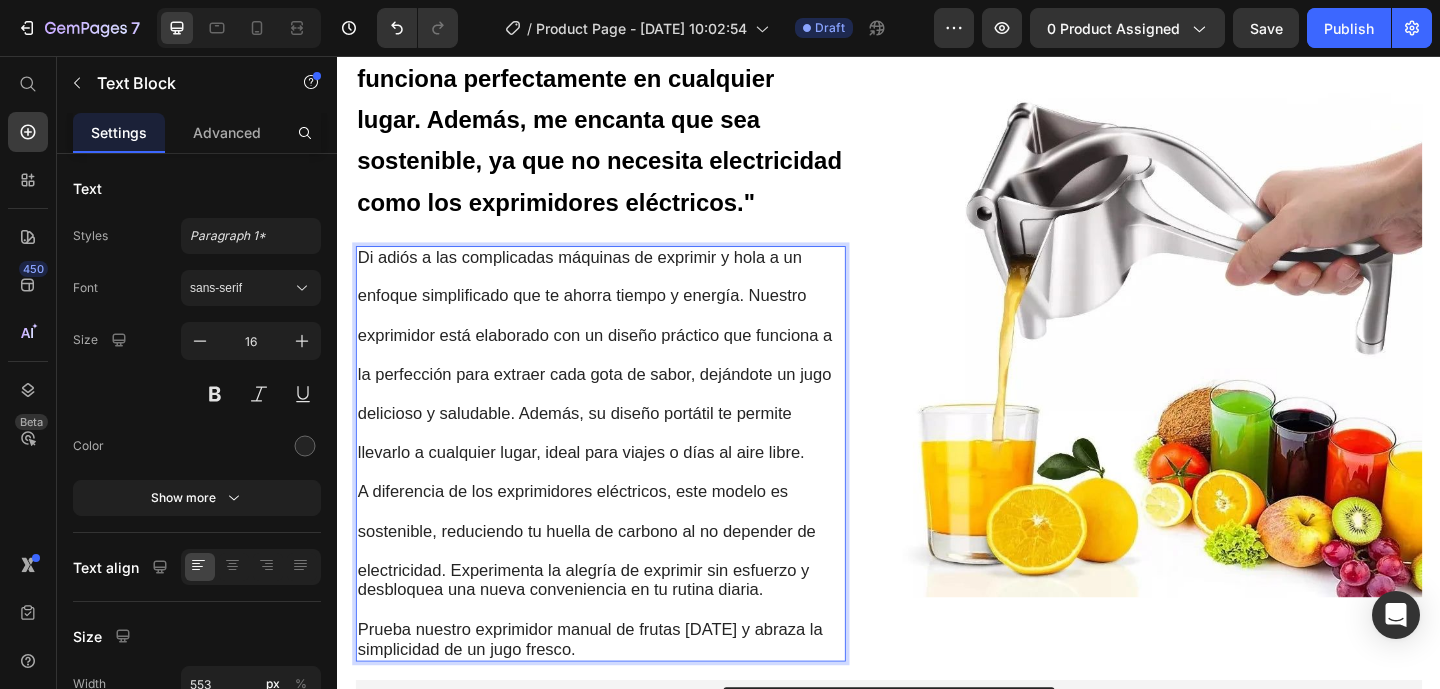 click on "electricidad. Experimenta la alegría de exprimir sin esfuerzo y desbloquea una nueva conveniencia en tu rutina diaria." at bounding box center [604, 627] 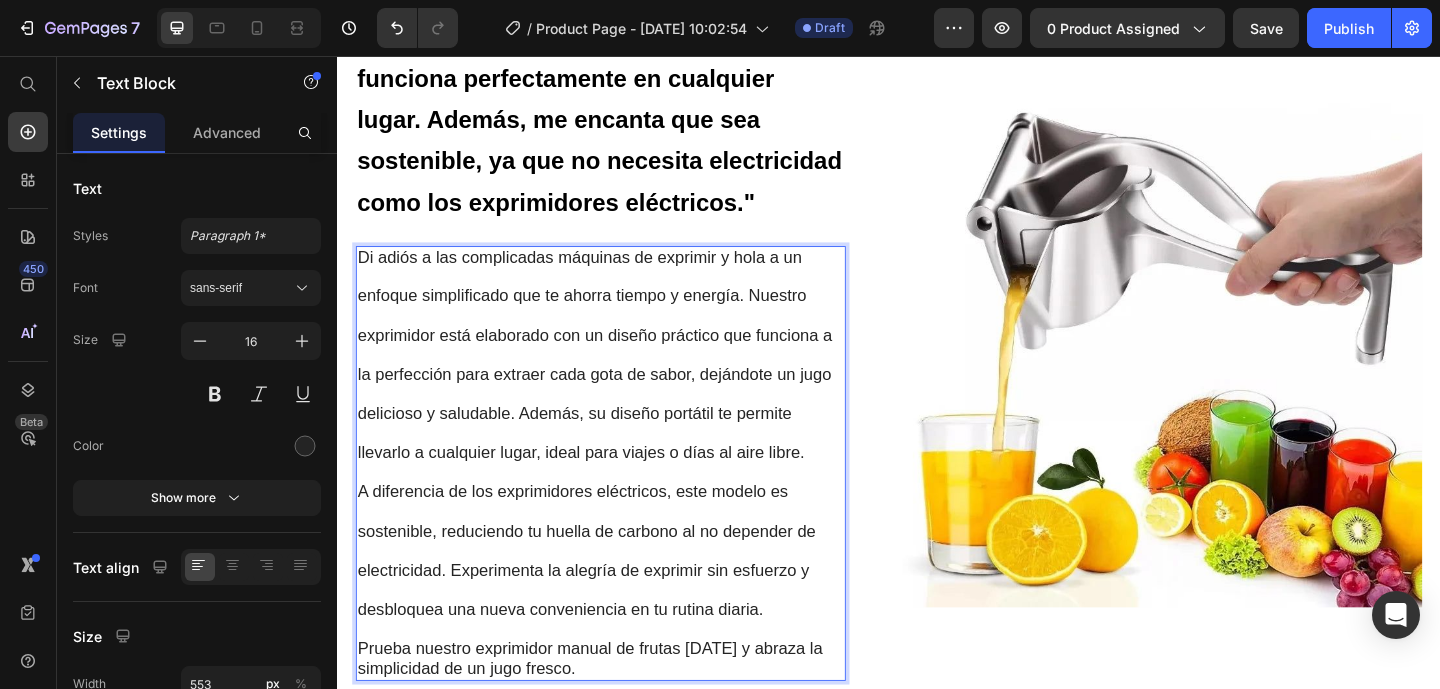 click on "electricidad. Experimenta la alegría de exprimir sin esfuerzo y" at bounding box center [604, 616] 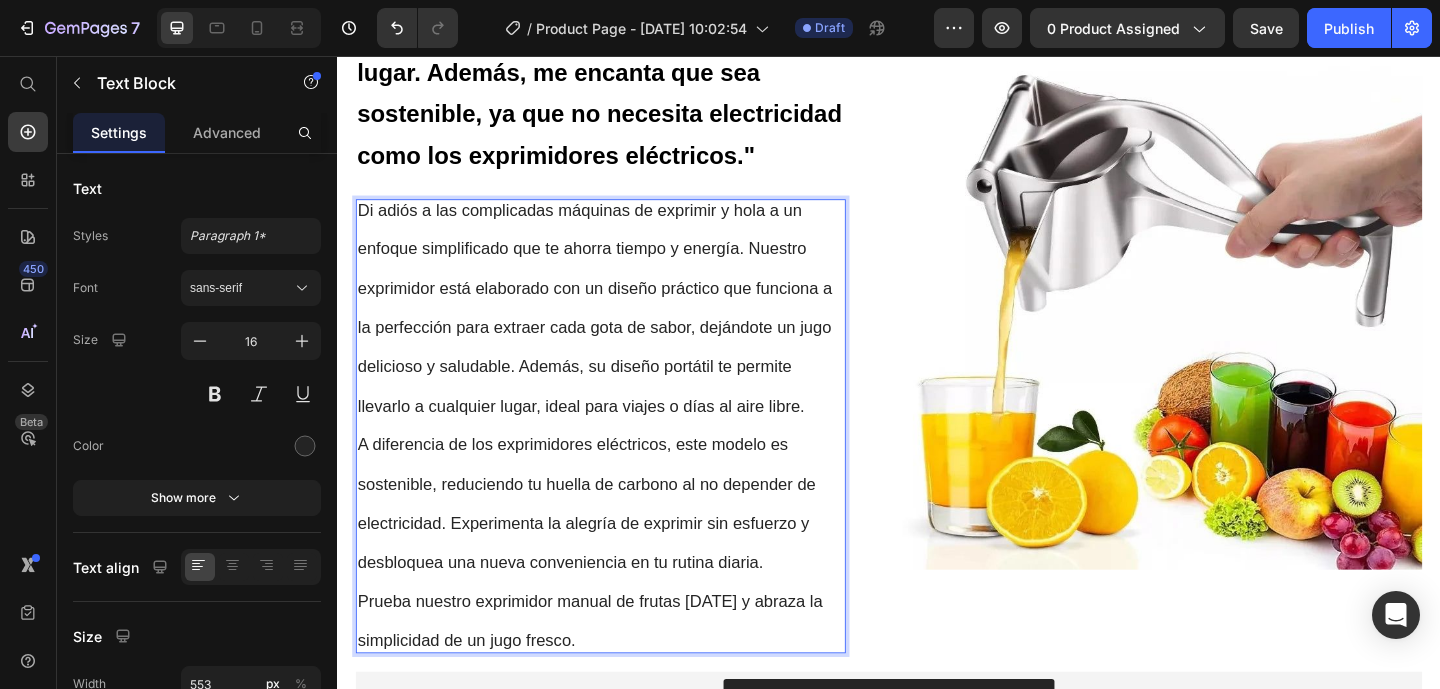 scroll, scrollTop: 2506, scrollLeft: 0, axis: vertical 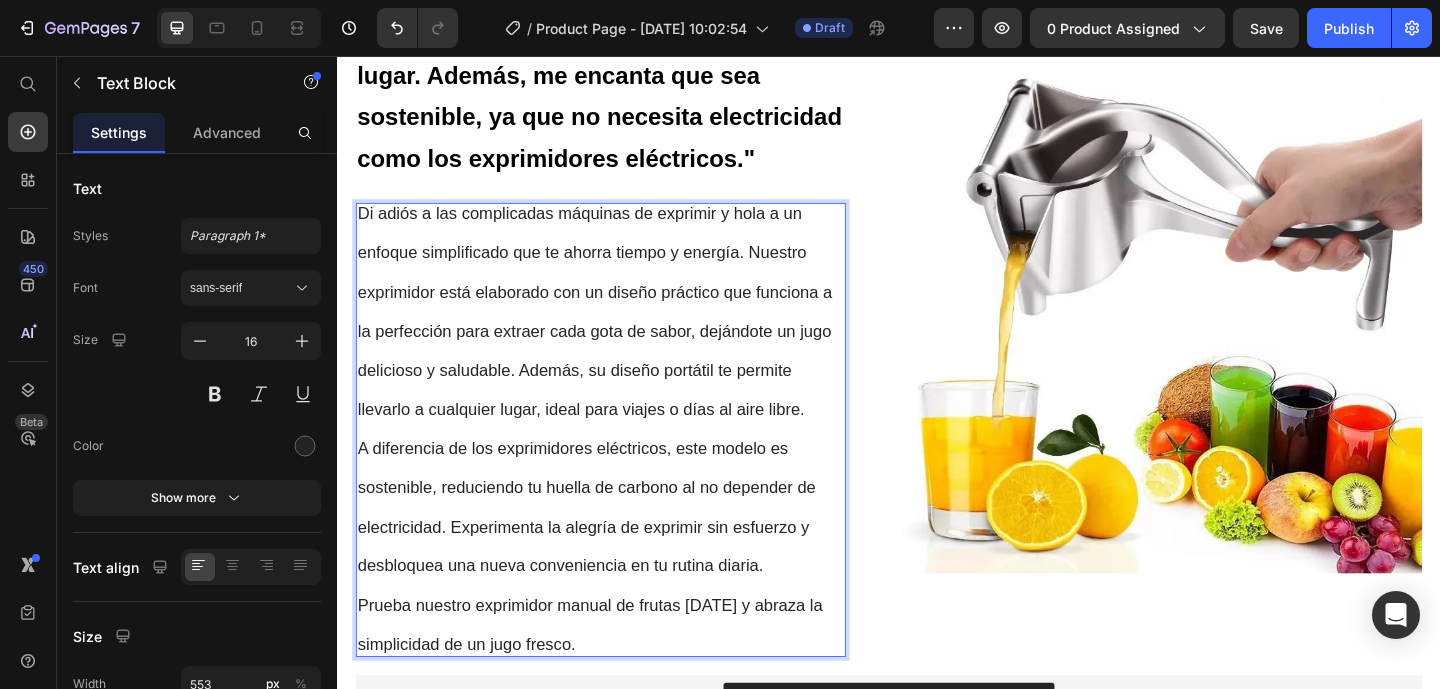 click on "electricidad. Experimenta la alegría de exprimir sin esfuerzo y" at bounding box center [604, 569] 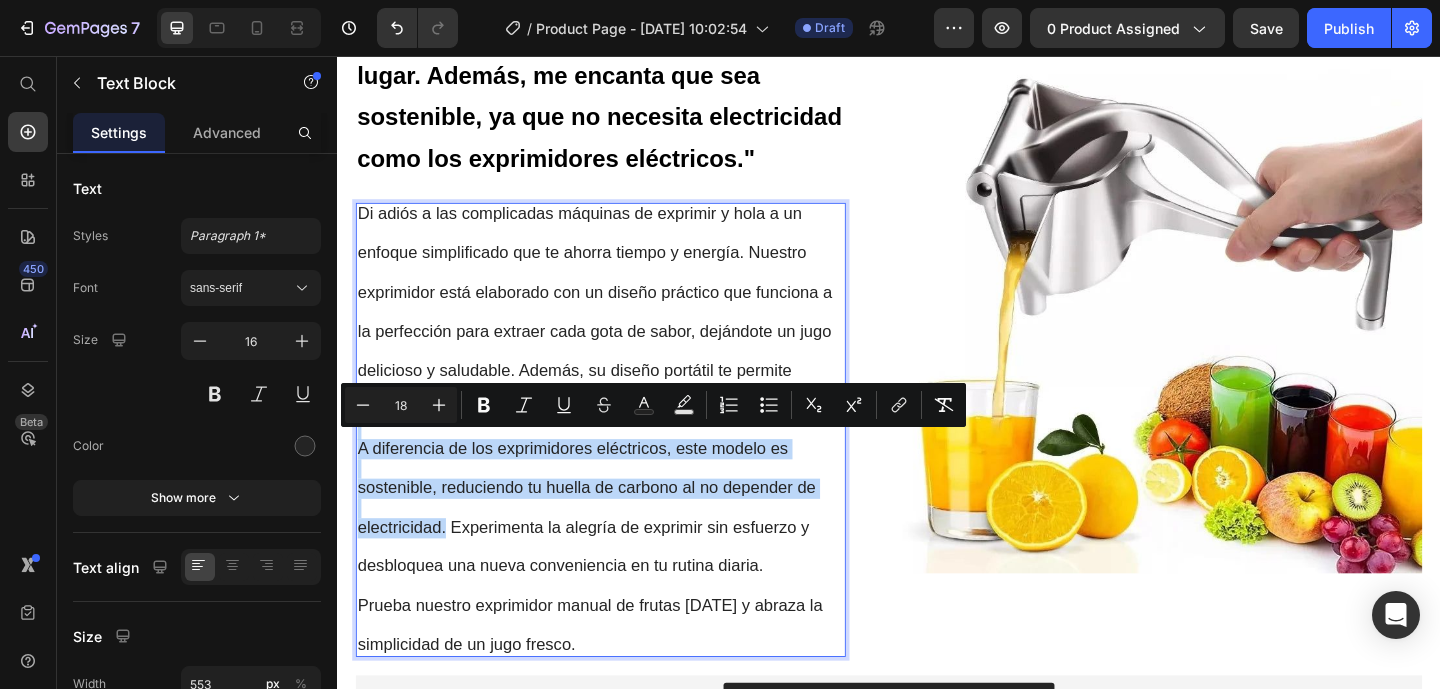drag, startPoint x: 457, startPoint y: 561, endPoint x: 334, endPoint y: 457, distance: 161.07452 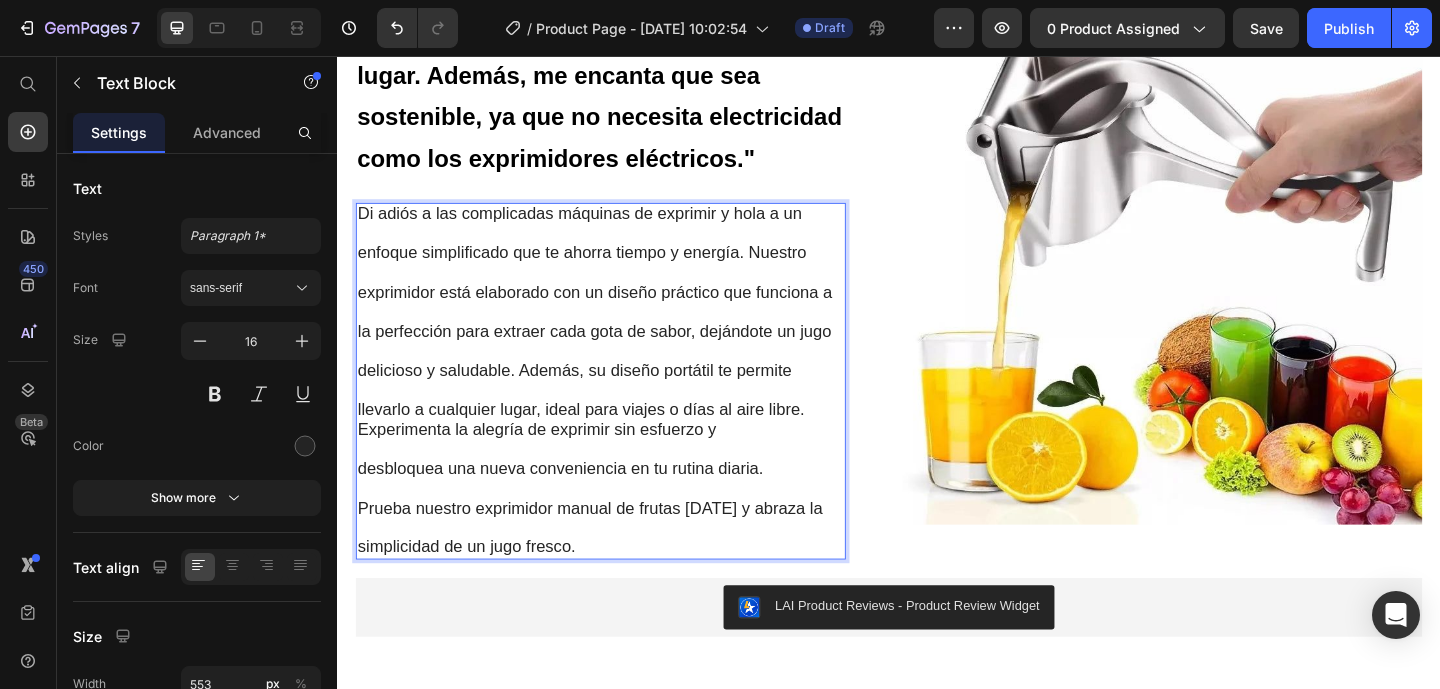click on "Experimenta la alegría de exprimir sin esfuerzo y" at bounding box center (554, 463) 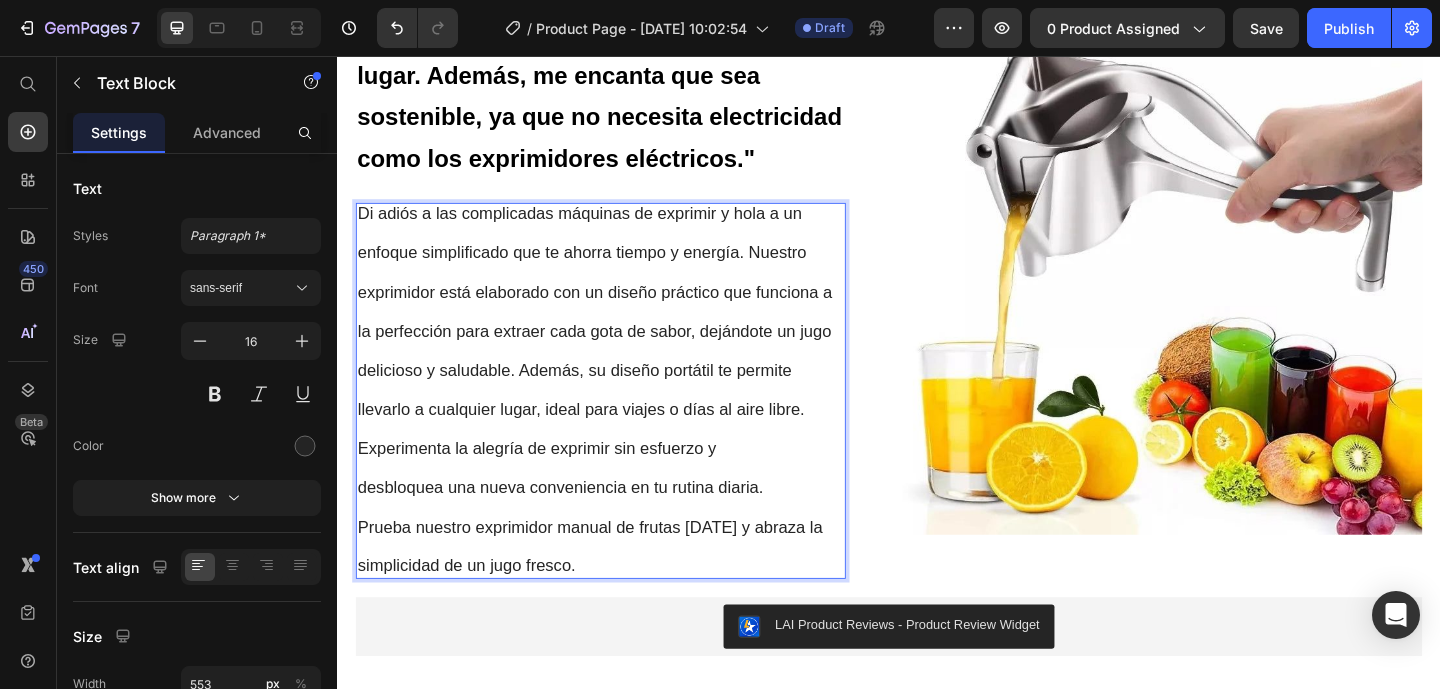 drag, startPoint x: 892, startPoint y: 326, endPoint x: 887, endPoint y: 177, distance: 149.08386 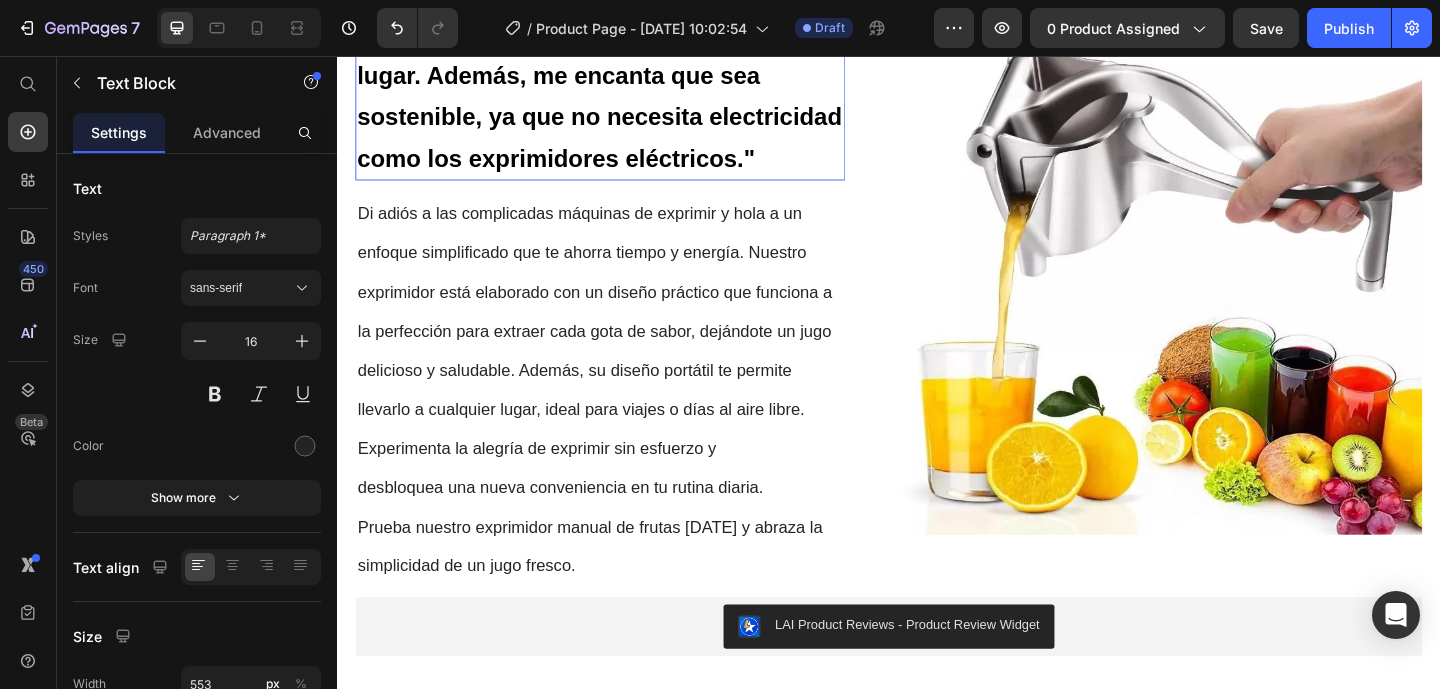 click on "⁠⁠⁠⁠⁠⁠⁠ "Es súper portátil, lo llevo de viaje y funciona perfectamente en cualquier lugar. Además, me encanta que sea sostenible, ya que no necesita electricidad como los exprimidores eléctricos."" at bounding box center (623, 77) 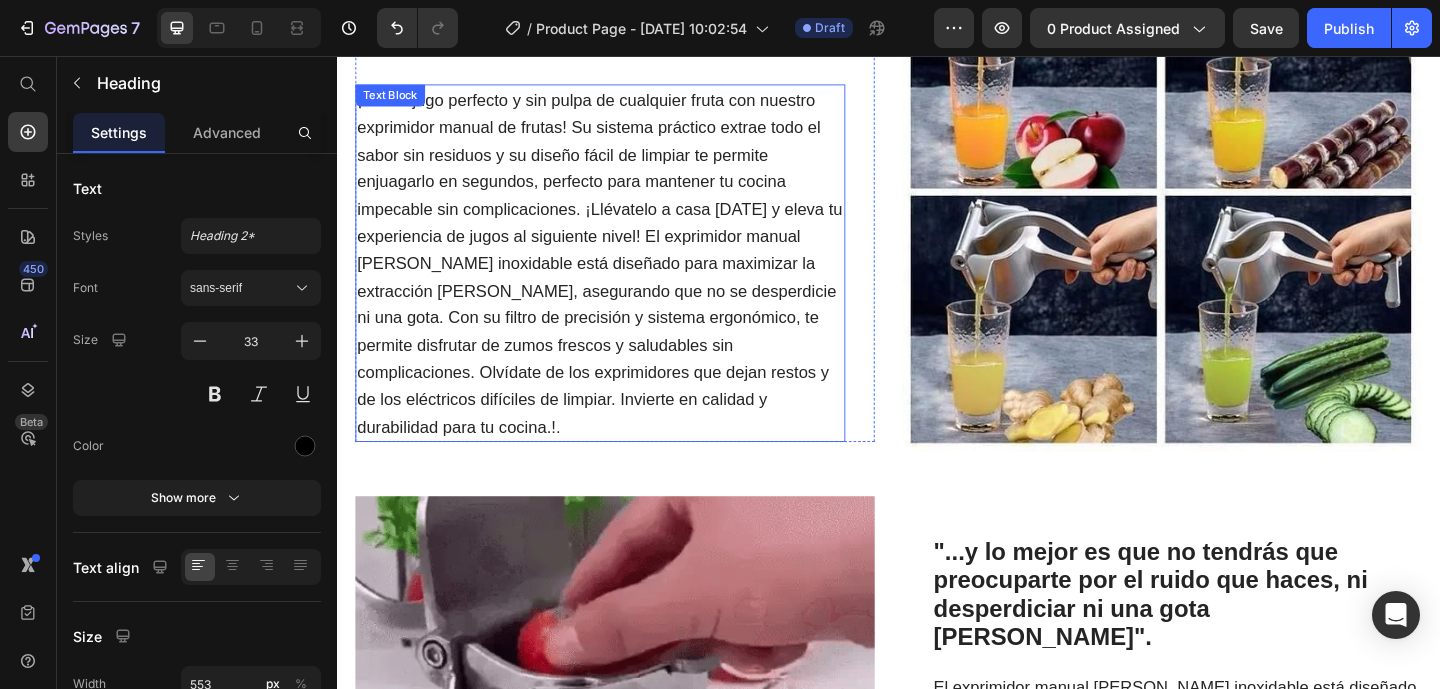 scroll, scrollTop: 1354, scrollLeft: 0, axis: vertical 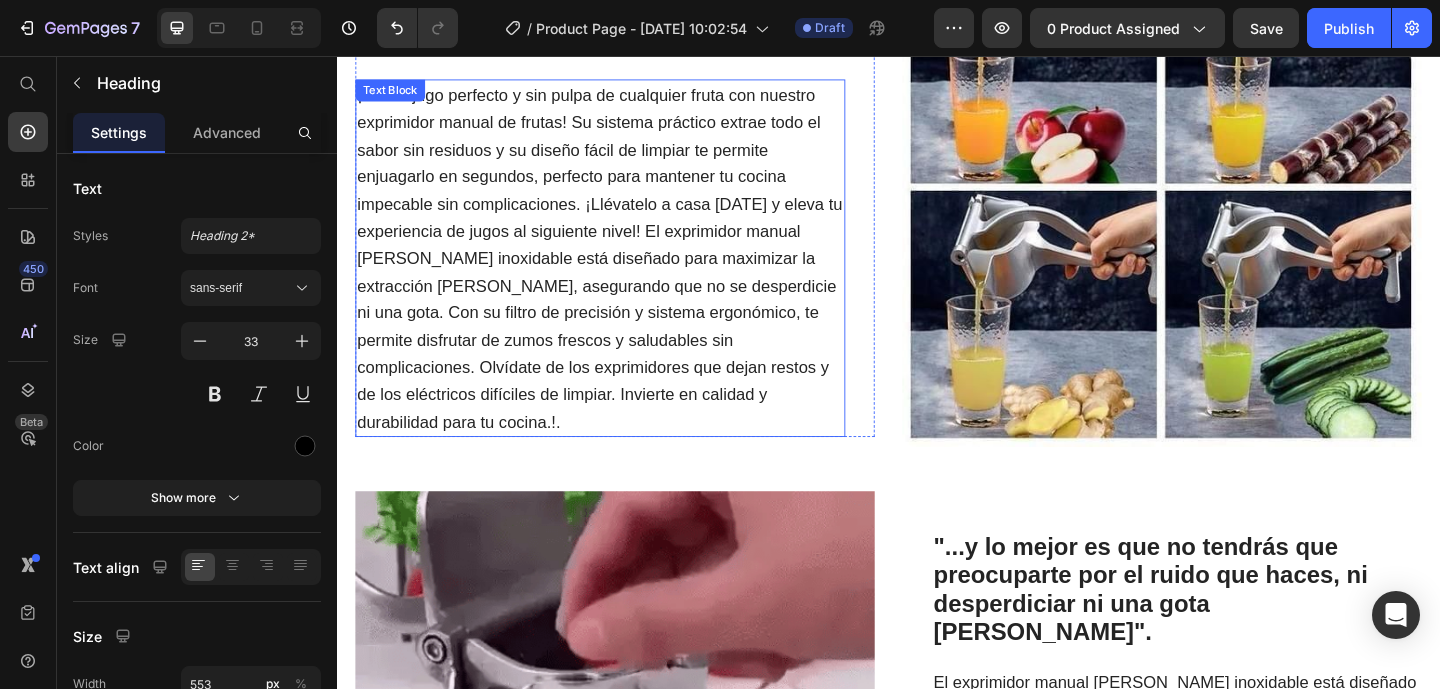 click on "¡Obtén jugo perfecto y sin pulpa de cualquier fruta con nuestro exprimidor manual de frutas! Su sistema práctico extrae todo el sabor sin residuos y su diseño fácil de limpiar te permite enjuagarlo en segundos, perfecto para mantener tu cocina impecable sin complicaciones. ¡Llévatelo a casa [DATE] y eleva tu experiencia de jugos al siguiente nivel! El exprimidor manual [PERSON_NAME] inoxidable está diseñado para maximizar la extracción [PERSON_NAME], asegurando que no se desperdicie ni una gota. Con su filtro de precisión y sistema ergonómico, te permite disfrutar de zumos frescos y saludables sin complicaciones. Olvídate de los exprimidores que dejan restos y de los eléctricos difíciles de limpiar. Invierte en calidad y durabilidad para tu cocina.!." at bounding box center (623, 276) 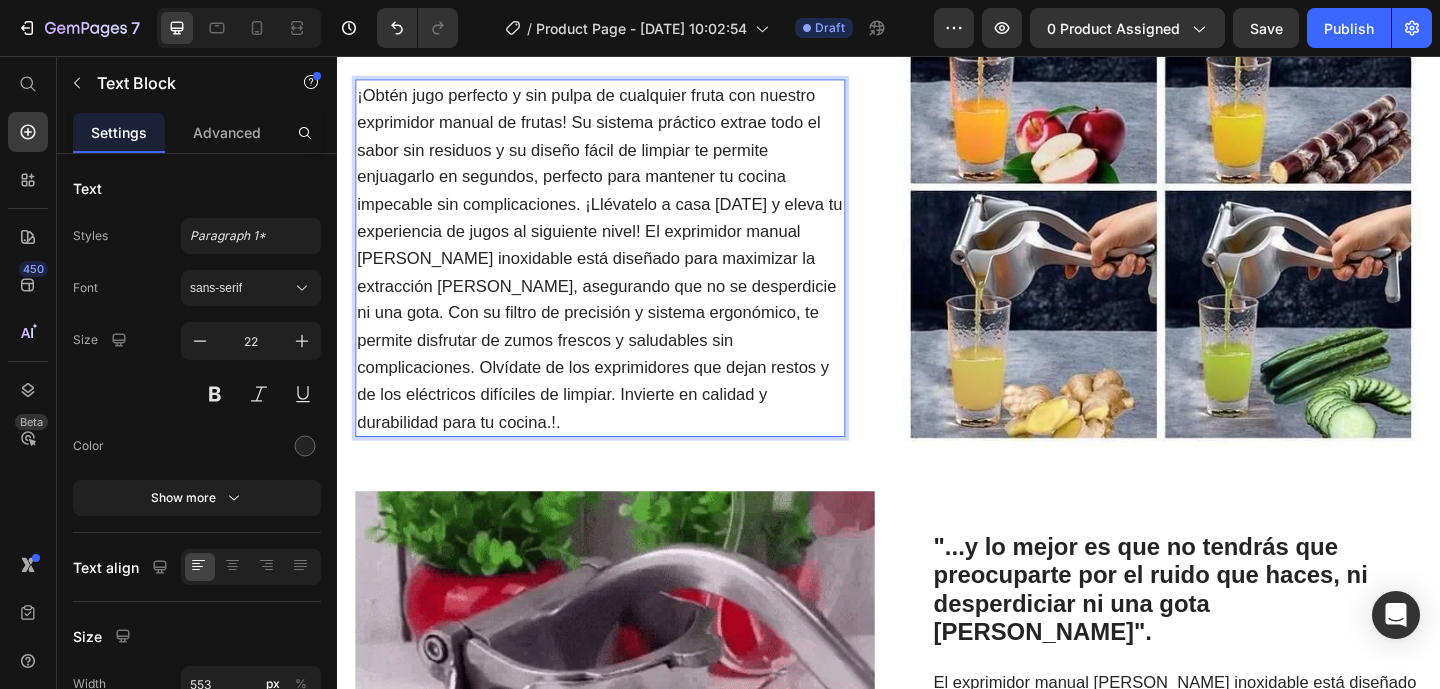 click on "¡Obtén jugo perfecto y sin pulpa de cualquier fruta con nuestro exprimidor manual de frutas! Su sistema práctico extrae todo el sabor sin residuos y su diseño fácil de limpiar te permite enjuagarlo en segundos, perfecto para mantener tu cocina impecable sin complicaciones. ¡Llévatelo a casa [DATE] y eleva tu experiencia de jugos al siguiente nivel! El exprimidor manual [PERSON_NAME] inoxidable está diseñado para maximizar la extracción [PERSON_NAME], asegurando que no se desperdicie ni una gota. Con su filtro de precisión y sistema ergonómico, te permite disfrutar de zumos frescos y saludables sin complicaciones. Olvídate de los exprimidores que dejan restos y de los eléctricos difíciles de limpiar. Invierte en calidad y durabilidad para tu cocina.!." at bounding box center [623, 276] 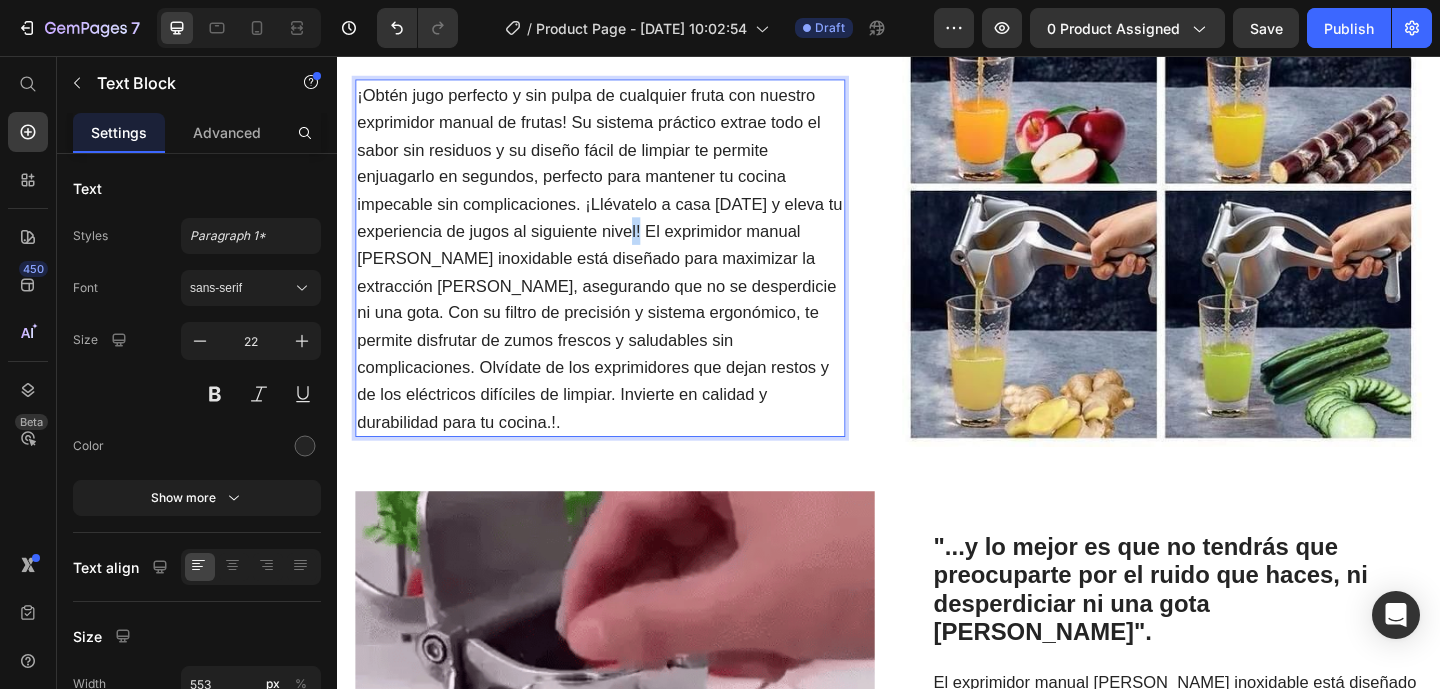 click on "¡Obtén jugo perfecto y sin pulpa de cualquier fruta con nuestro exprimidor manual de frutas! Su sistema práctico extrae todo el sabor sin residuos y su diseño fácil de limpiar te permite enjuagarlo en segundos, perfecto para mantener tu cocina impecable sin complicaciones. ¡Llévatelo a casa [DATE] y eleva tu experiencia de jugos al siguiente nivel! El exprimidor manual [PERSON_NAME] inoxidable está diseñado para maximizar la extracción [PERSON_NAME], asegurando que no se desperdicie ni una gota. Con su filtro de precisión y sistema ergonómico, te permite disfrutar de zumos frescos y saludables sin complicaciones. Olvídate de los exprimidores que dejan restos y de los eléctricos difíciles de limpiar. Invierte en calidad y durabilidad para tu cocina.!." at bounding box center [623, 276] 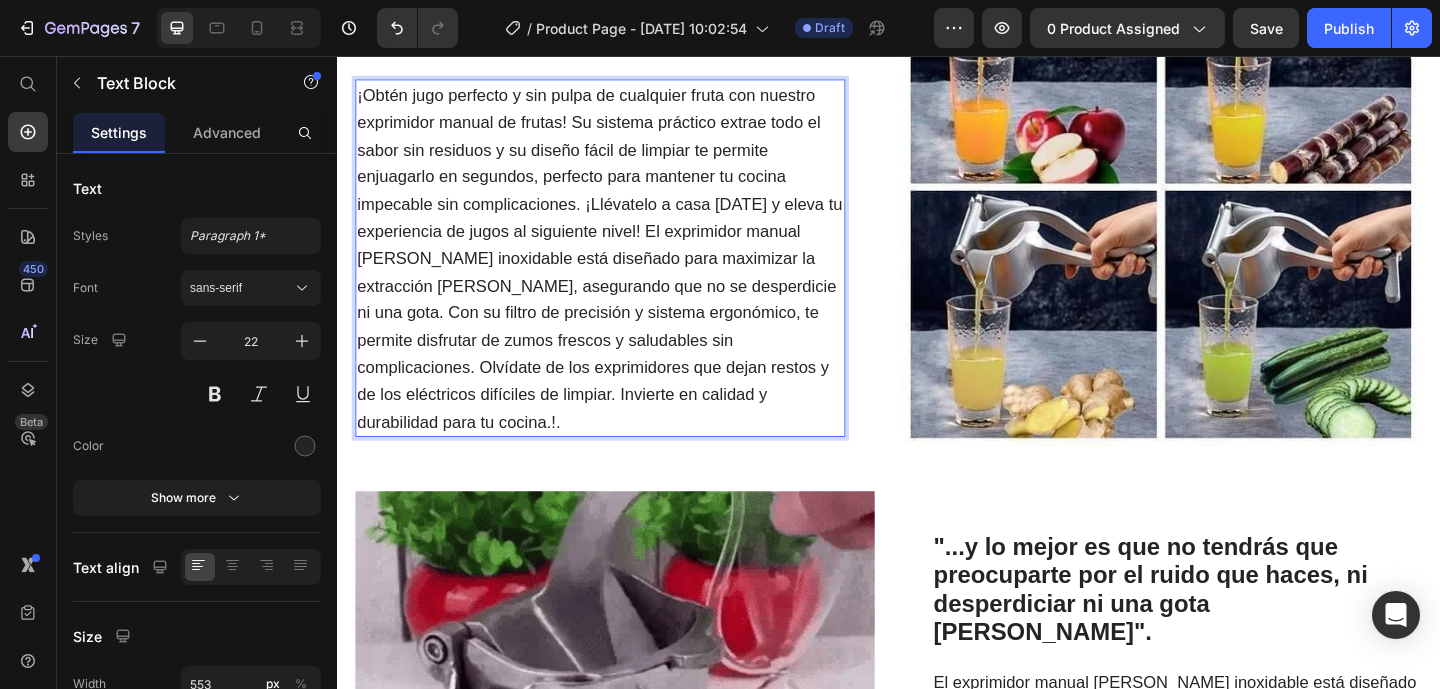 click on "¡Obtén jugo perfecto y sin pulpa de cualquier fruta con nuestro exprimidor manual de frutas! Su sistema práctico extrae todo el sabor sin residuos y su diseño fácil de limpiar te permite enjuagarlo en segundos, perfecto para mantener tu cocina impecable sin complicaciones. ¡Llévatelo a casa [DATE] y eleva tu experiencia de jugos al siguiente nivel! El exprimidor manual [PERSON_NAME] inoxidable está diseñado para maximizar la extracción [PERSON_NAME], asegurando que no se desperdicie ni una gota. Con su filtro de precisión y sistema ergonómico, te permite disfrutar de zumos frescos y saludables sin complicaciones. Olvídate de los exprimidores que dejan restos y de los eléctricos difíciles de limpiar. Invierte en calidad y durabilidad para tu cocina.!." at bounding box center (623, 276) 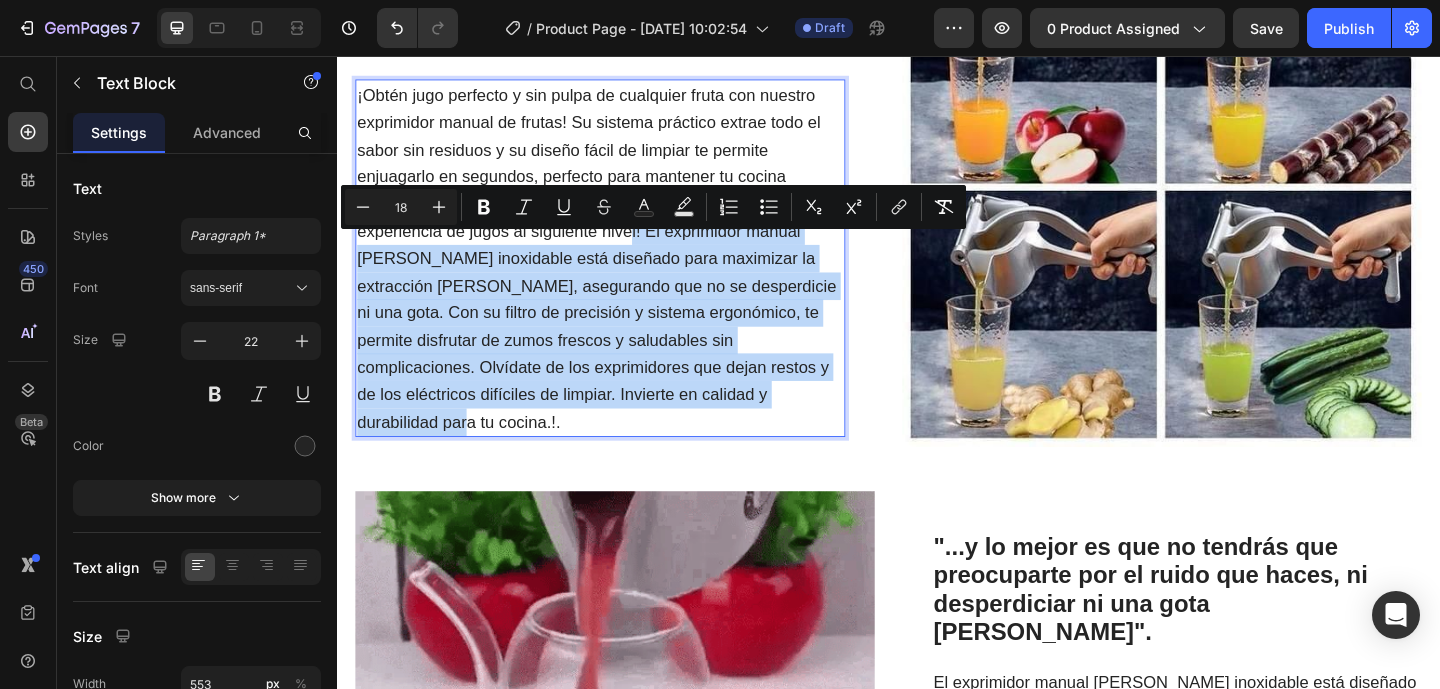 drag, startPoint x: 677, startPoint y: 259, endPoint x: 822, endPoint y: 448, distance: 238.21419 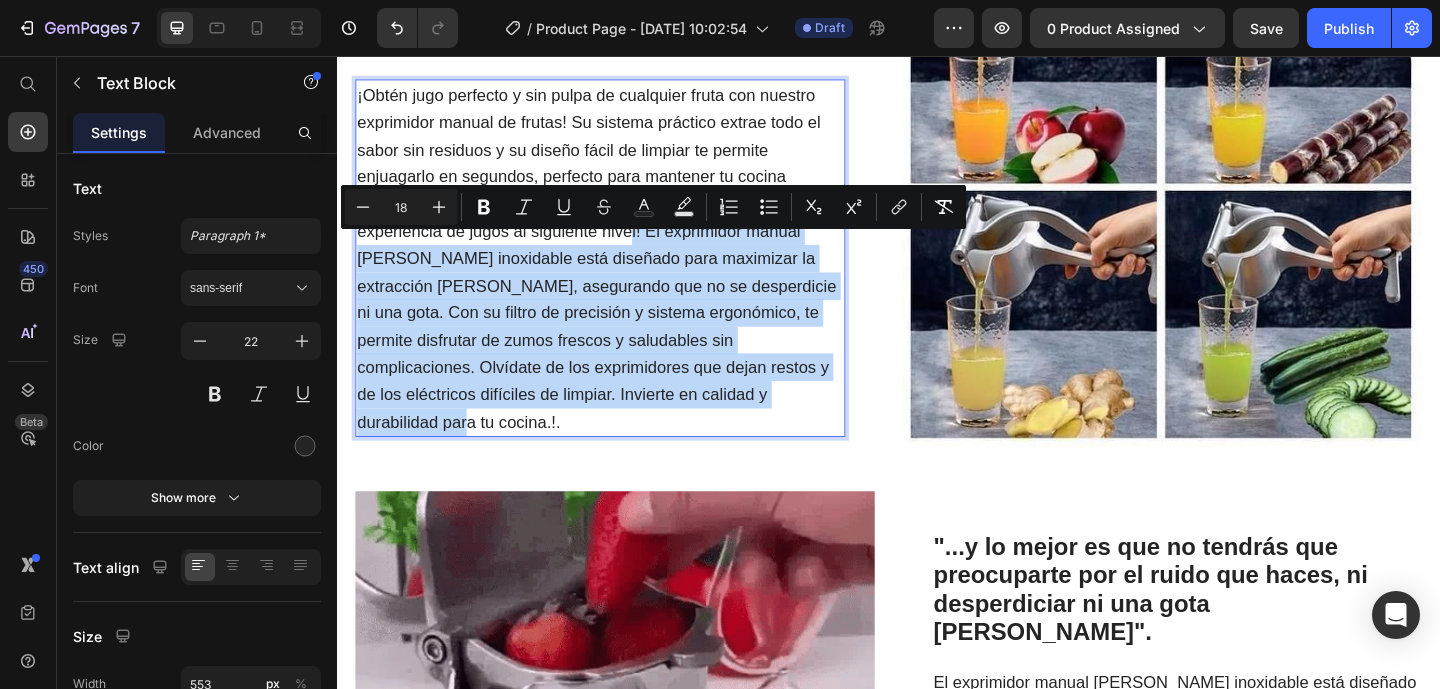 click on "¡Obtén jugo perfecto y sin pulpa de cualquier fruta con nuestro exprimidor manual de frutas! Su sistema práctico extrae todo el sabor sin residuos y su diseño fácil de limpiar te permite enjuagarlo en segundos, perfecto para mantener tu cocina impecable sin complicaciones. ¡Llévatelo a casa [DATE] y eleva tu experiencia de jugos al siguiente nivel! El exprimidor manual [PERSON_NAME] inoxidable está diseñado para maximizar la extracción [PERSON_NAME], asegurando que no se desperdicie ni una gota. Con su filtro de precisión y sistema ergonómico, te permite disfrutar de zumos frescos y saludables sin complicaciones. Olvídate de los exprimidores que dejan restos y de los eléctricos difíciles de limpiar. Invierte en calidad y durabilidad para tu cocina.!." at bounding box center (623, 276) 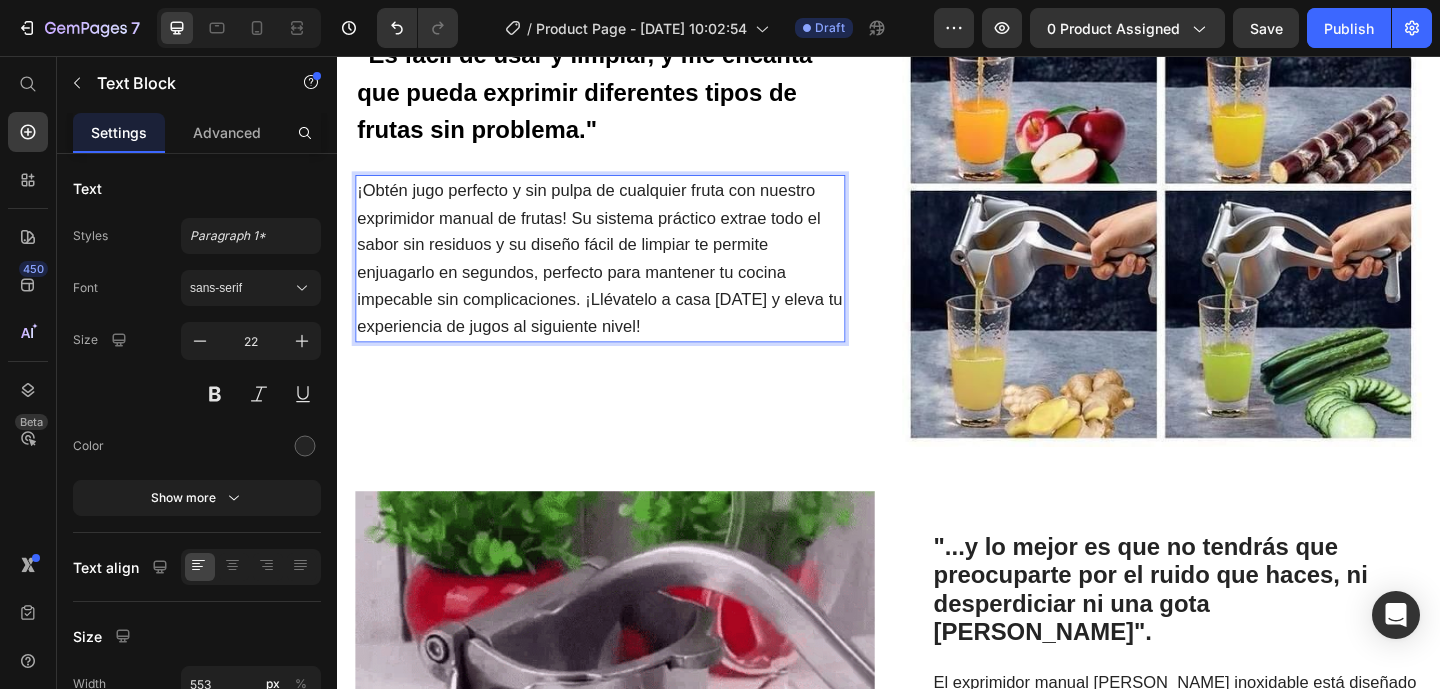 scroll, scrollTop: 1442, scrollLeft: 0, axis: vertical 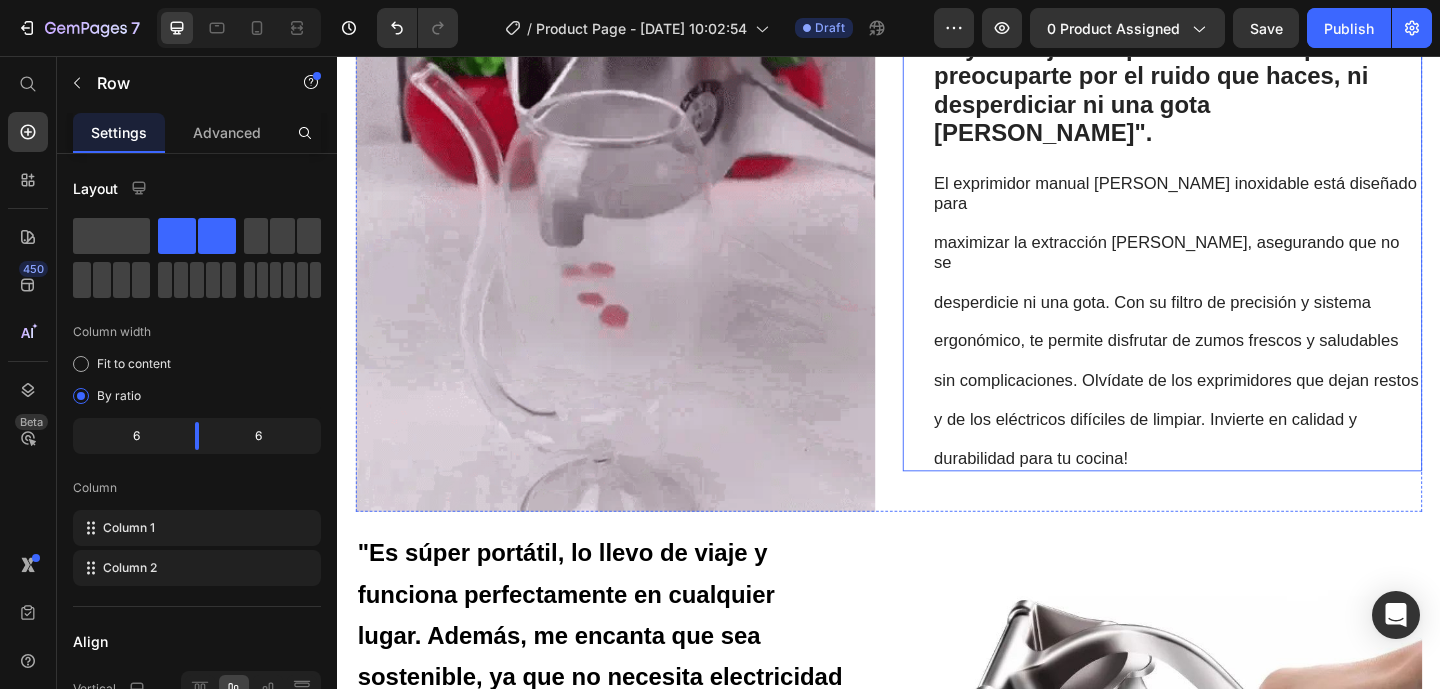 click on "El exprimidor manual [PERSON_NAME] inoxidable está diseñado para  maximizar la extracción [PERSON_NAME], asegurando que no se  desperdicie ni una gota. Con su filtro de precisión y sistema  ergonómico, te permite disfrutar de zumos frescos y saludables  sin complicaciones. Olvídate de los exprimidores que dejan restos  y de los eléctricos difíciles de limpiar. Invierte en calidad y  durabilidad para tu cocina!" at bounding box center (1250, 345) 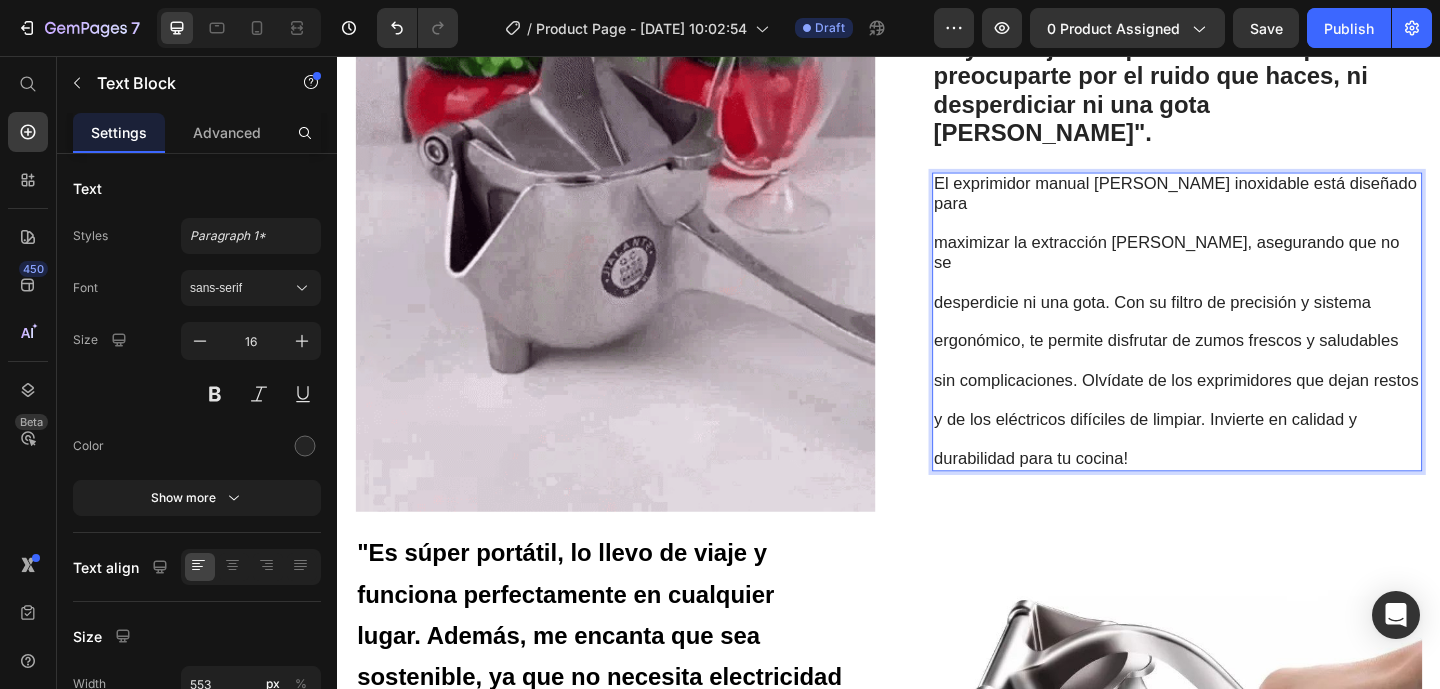drag, startPoint x: 990, startPoint y: 199, endPoint x: 1122, endPoint y: 369, distance: 215.2301 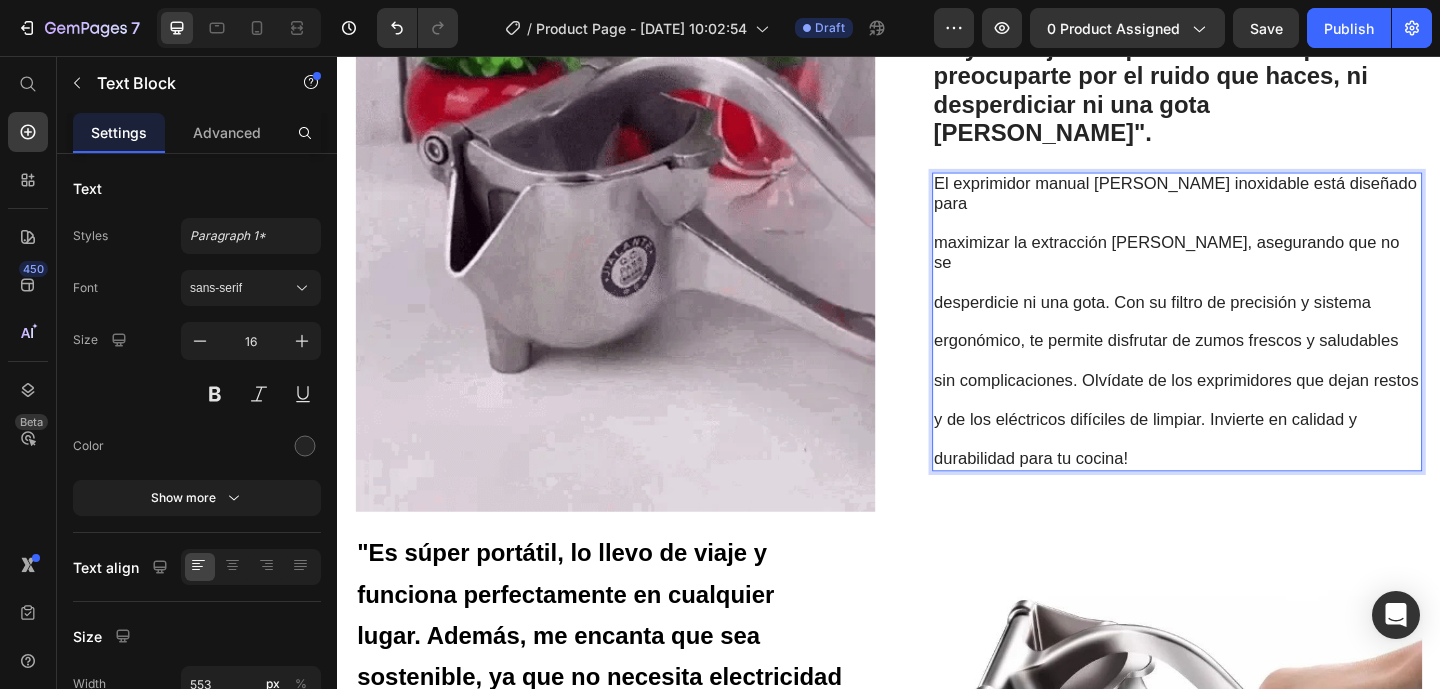 click on "durabilidad para tu cocina!" at bounding box center (1250, 495) 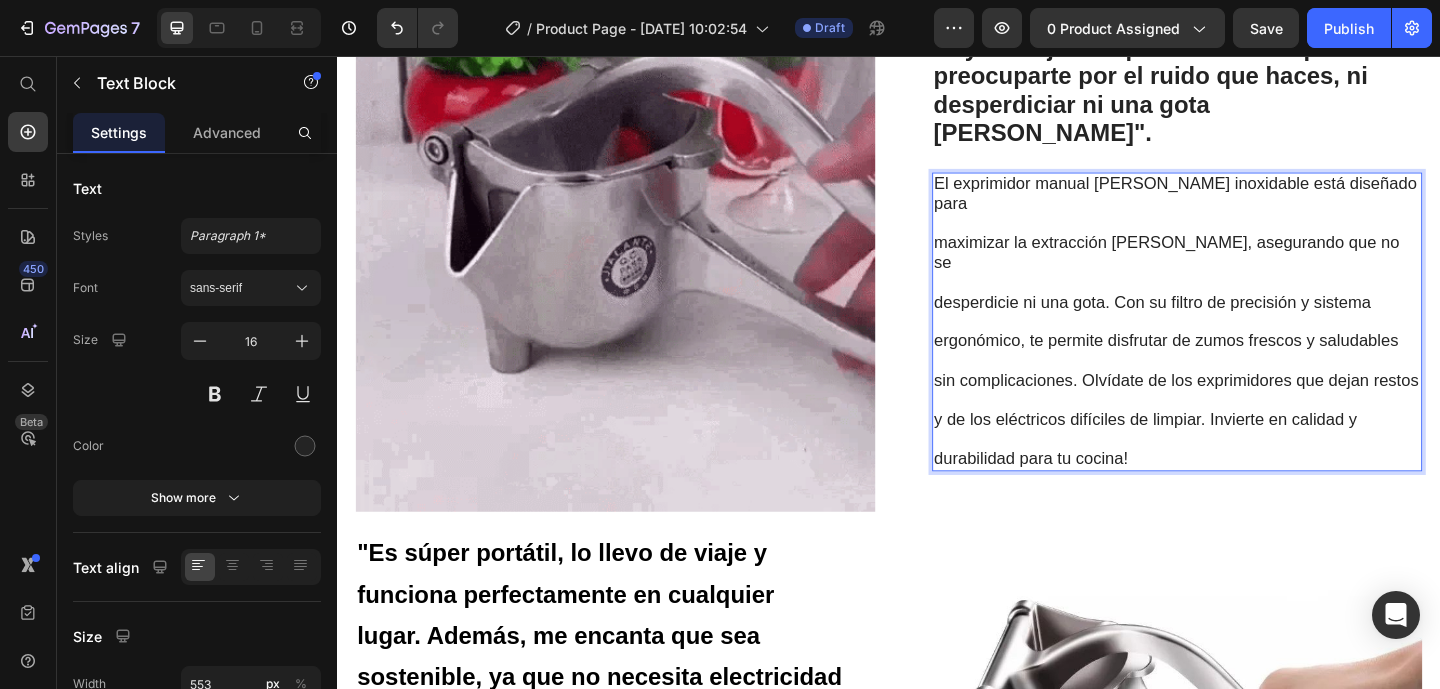 click on "durabilidad para tu cocina!" at bounding box center (1250, 495) 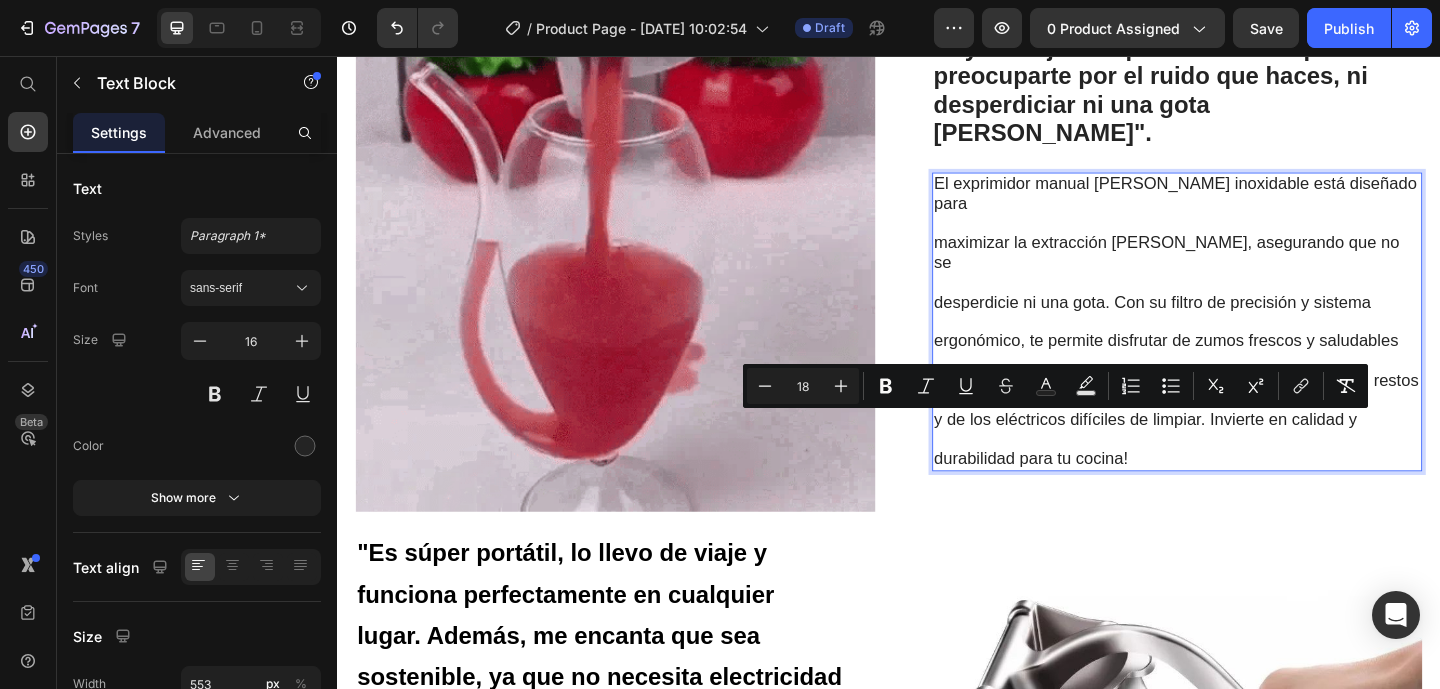 click on "durabilidad para tu cocina!" at bounding box center [1250, 495] 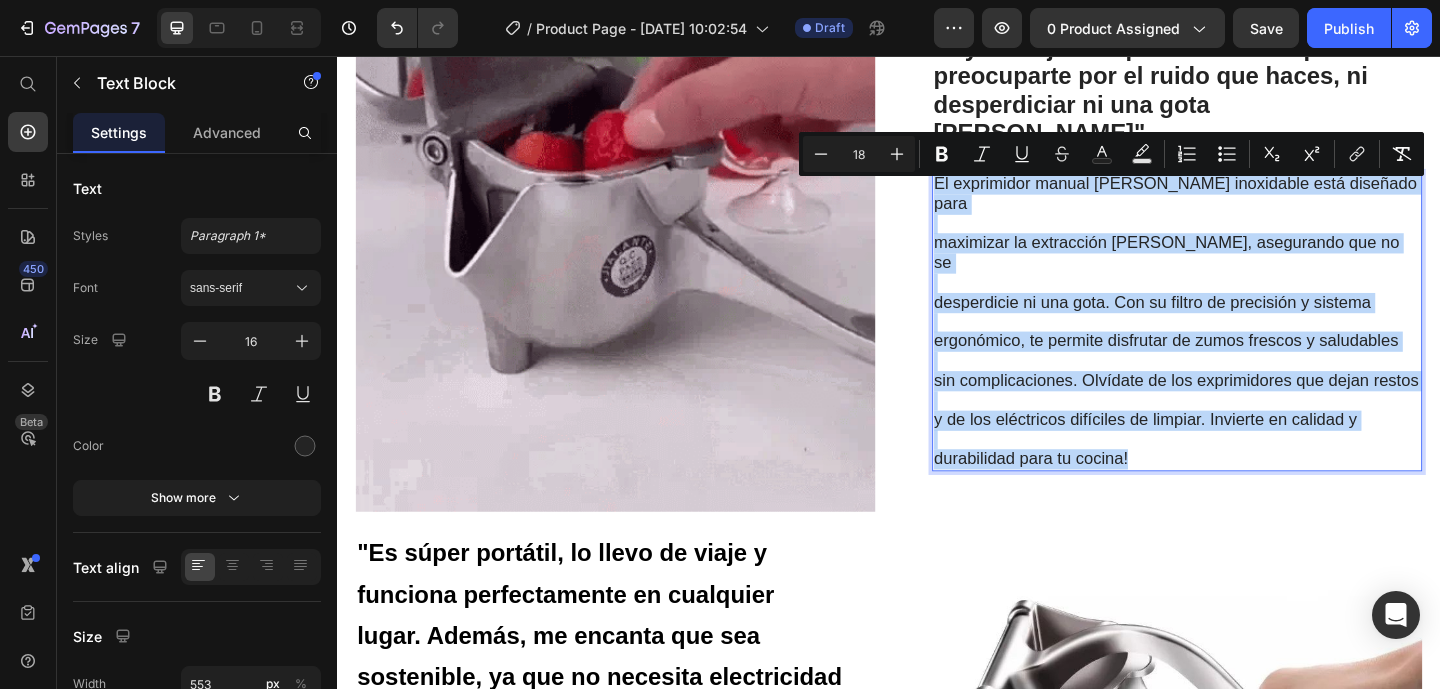 drag, startPoint x: 1211, startPoint y: 451, endPoint x: 973, endPoint y: 200, distance: 345.89737 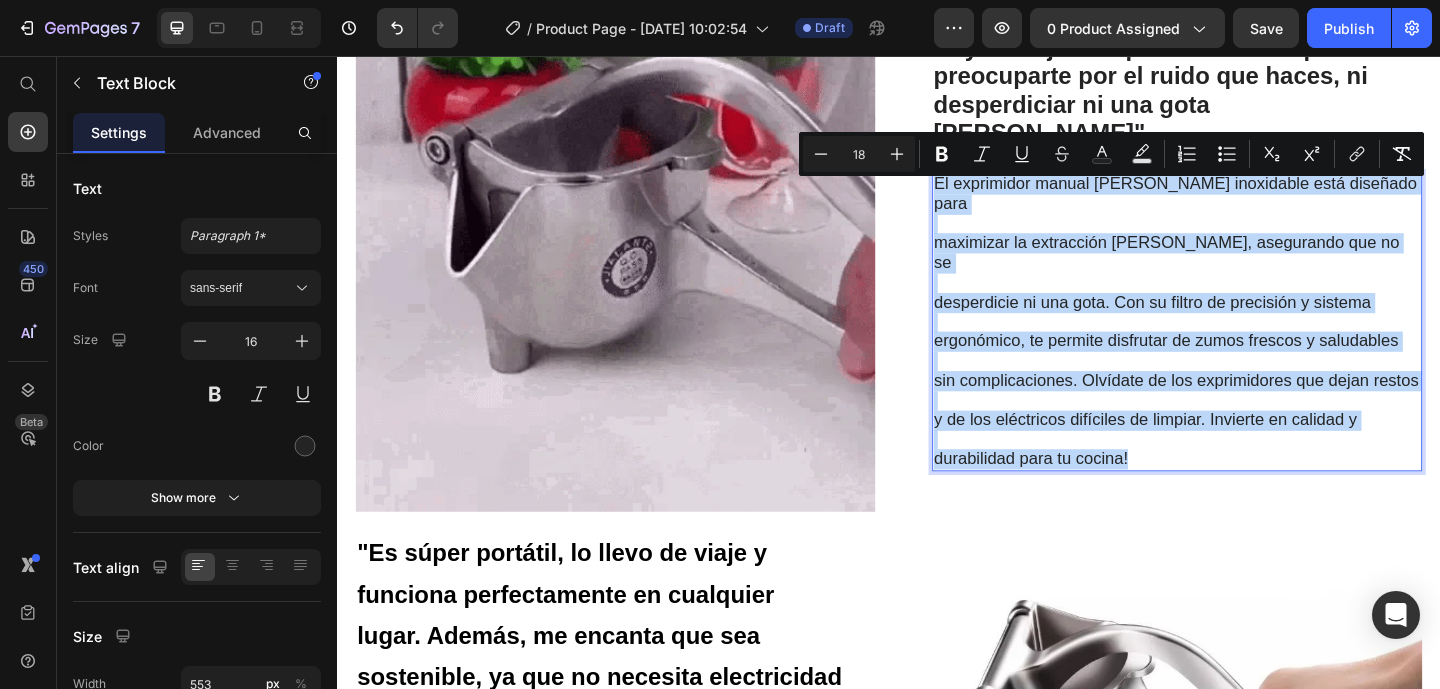 click on "El exprimidor manual [PERSON_NAME] inoxidable está diseñado para  maximizar la extracción [PERSON_NAME], asegurando que no se  desperdicie ni una gota. Con su filtro de precisión y sistema  ergonómico, te permite disfrutar de zumos frescos y saludables  sin complicaciones. Olvídate de los exprimidores que dejan restos  y de los eléctricos difíciles de limpiar. Invierte en calidad y  durabilidad para tu cocina!" at bounding box center (1250, 345) 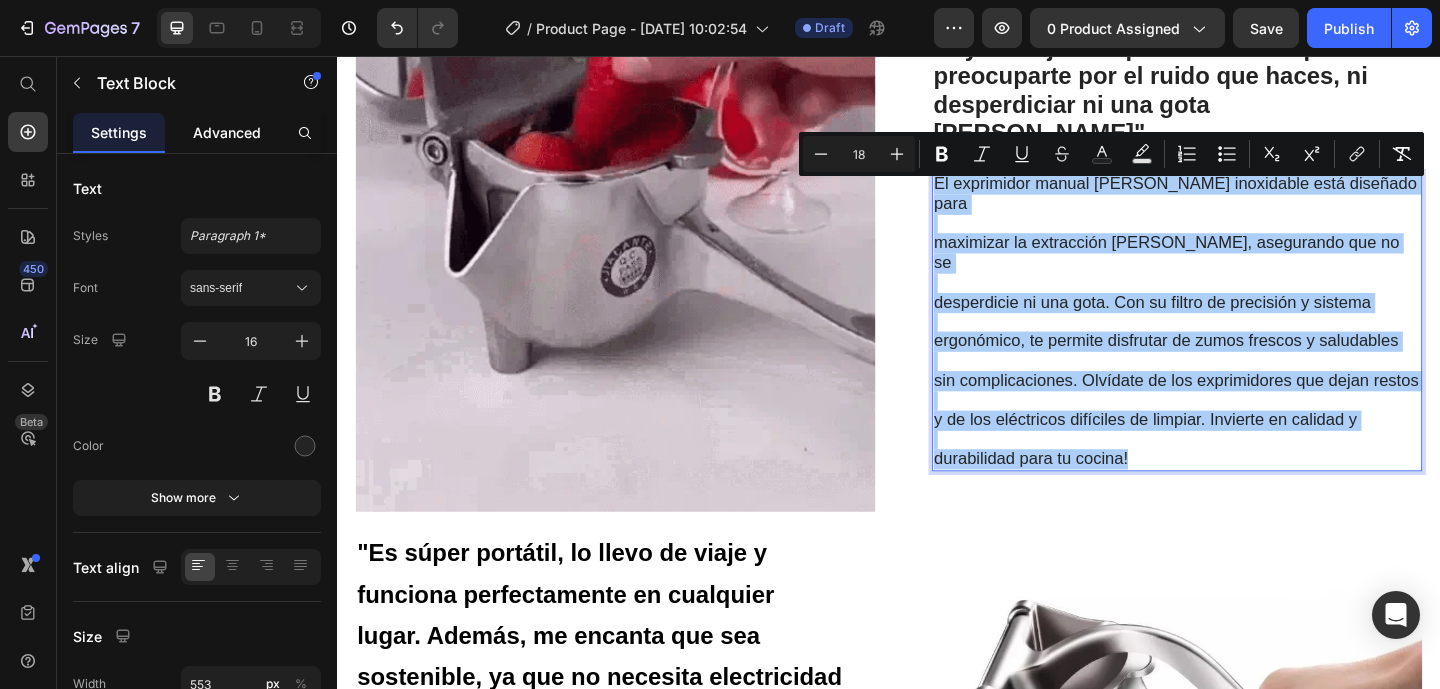 click on "Advanced" at bounding box center (227, 132) 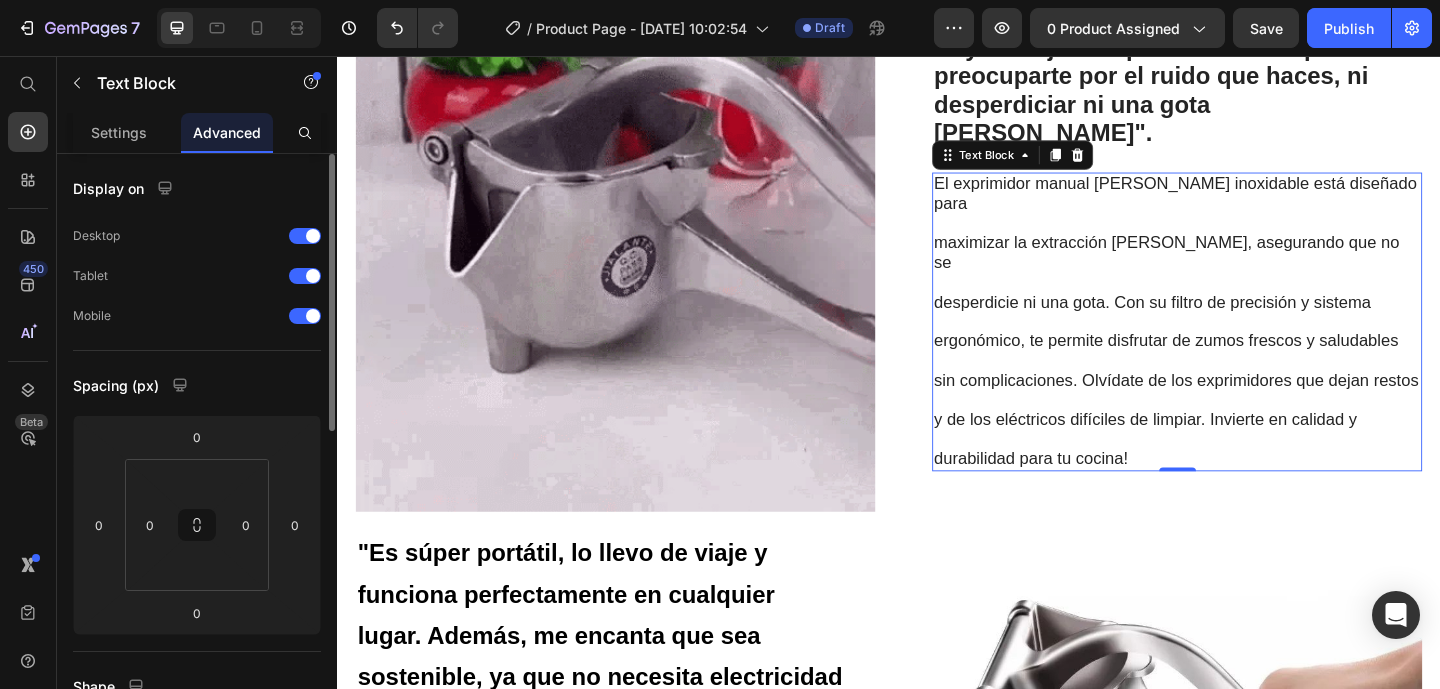 click on "Spacing (px)" at bounding box center [116, 385] 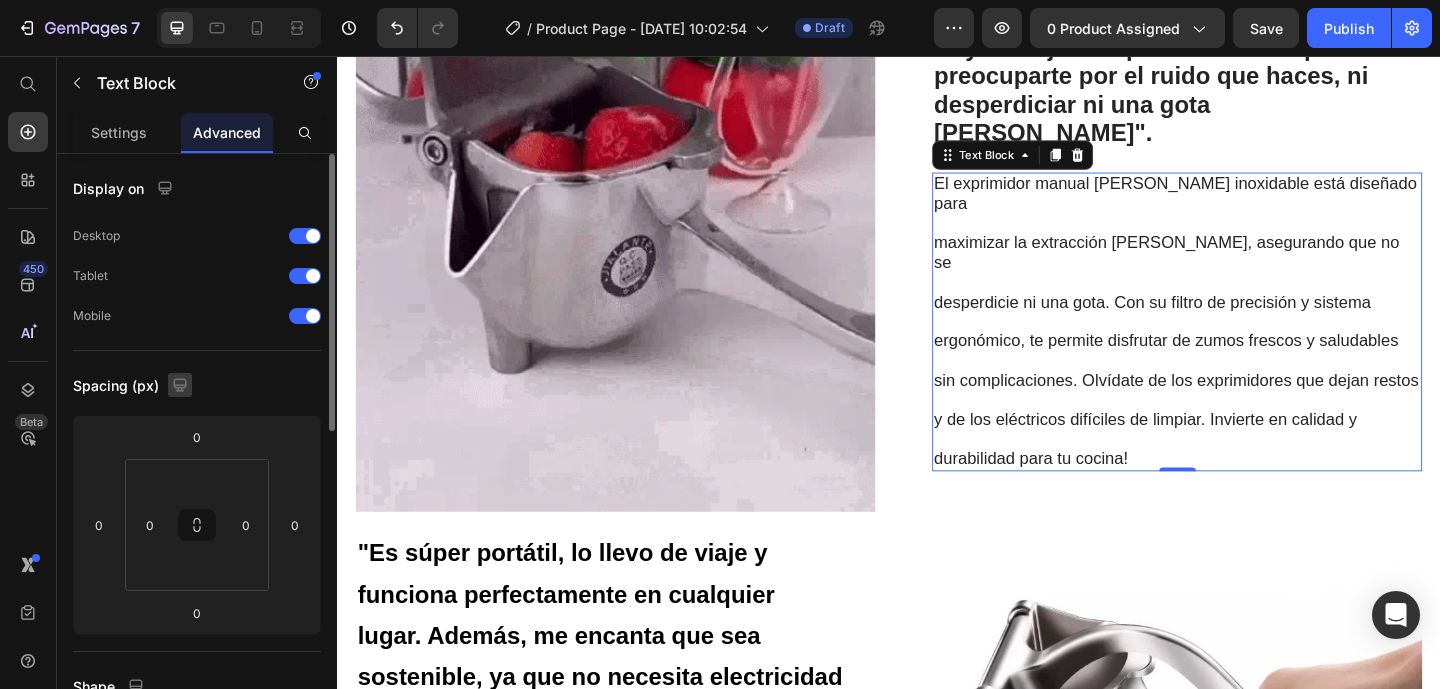 click 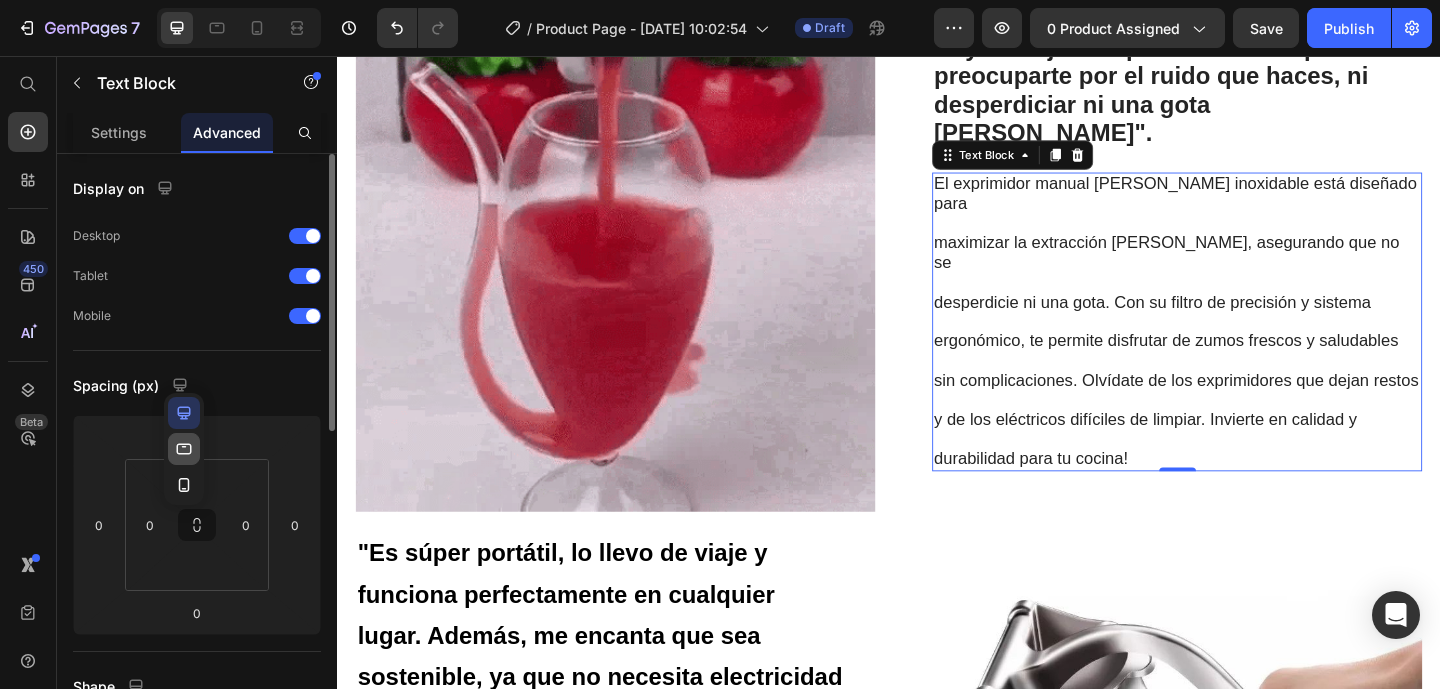 click 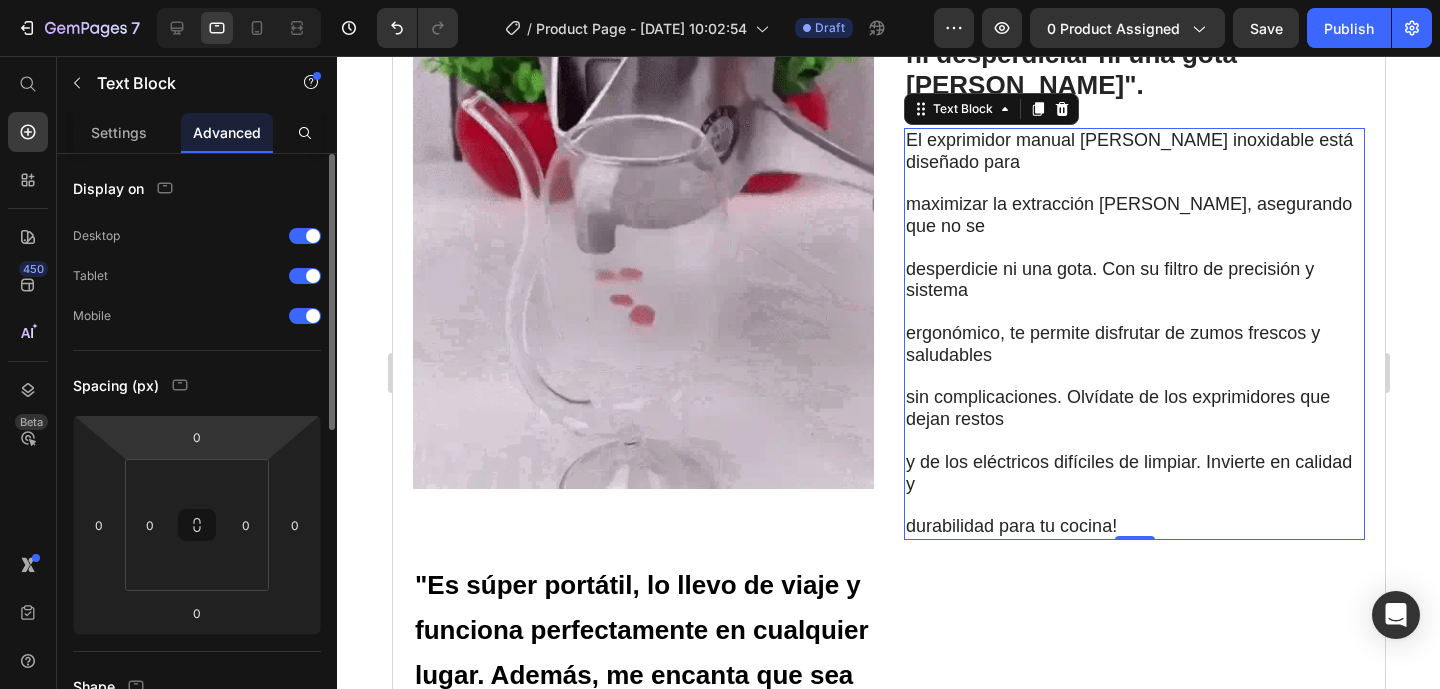 scroll, scrollTop: 1805, scrollLeft: 0, axis: vertical 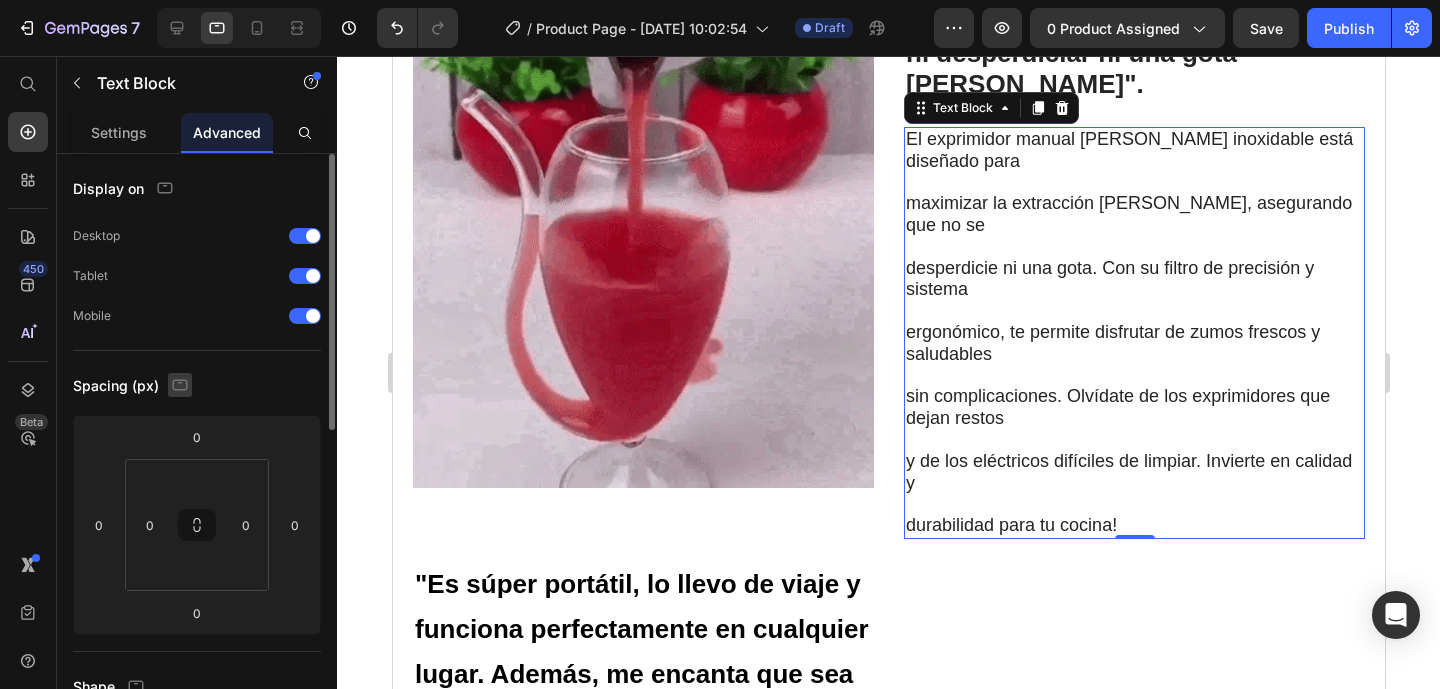 click 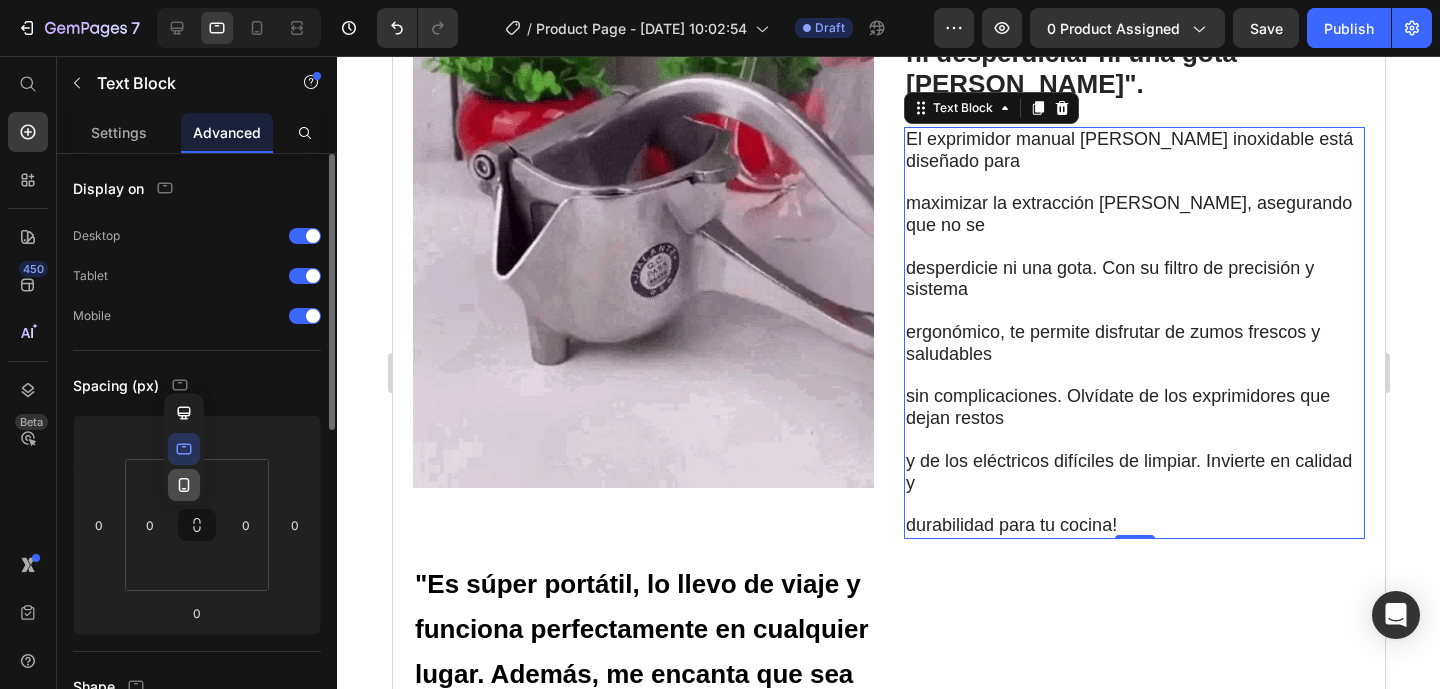 click 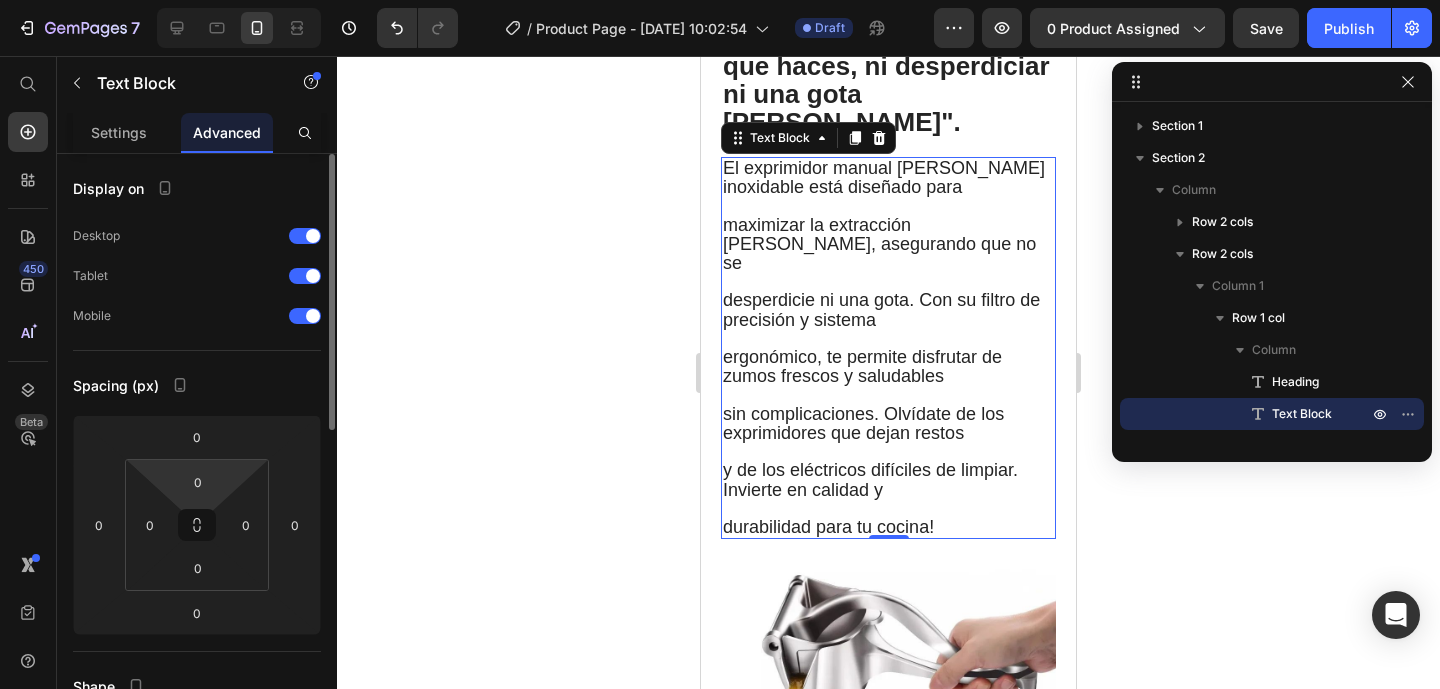 scroll, scrollTop: 2376, scrollLeft: 0, axis: vertical 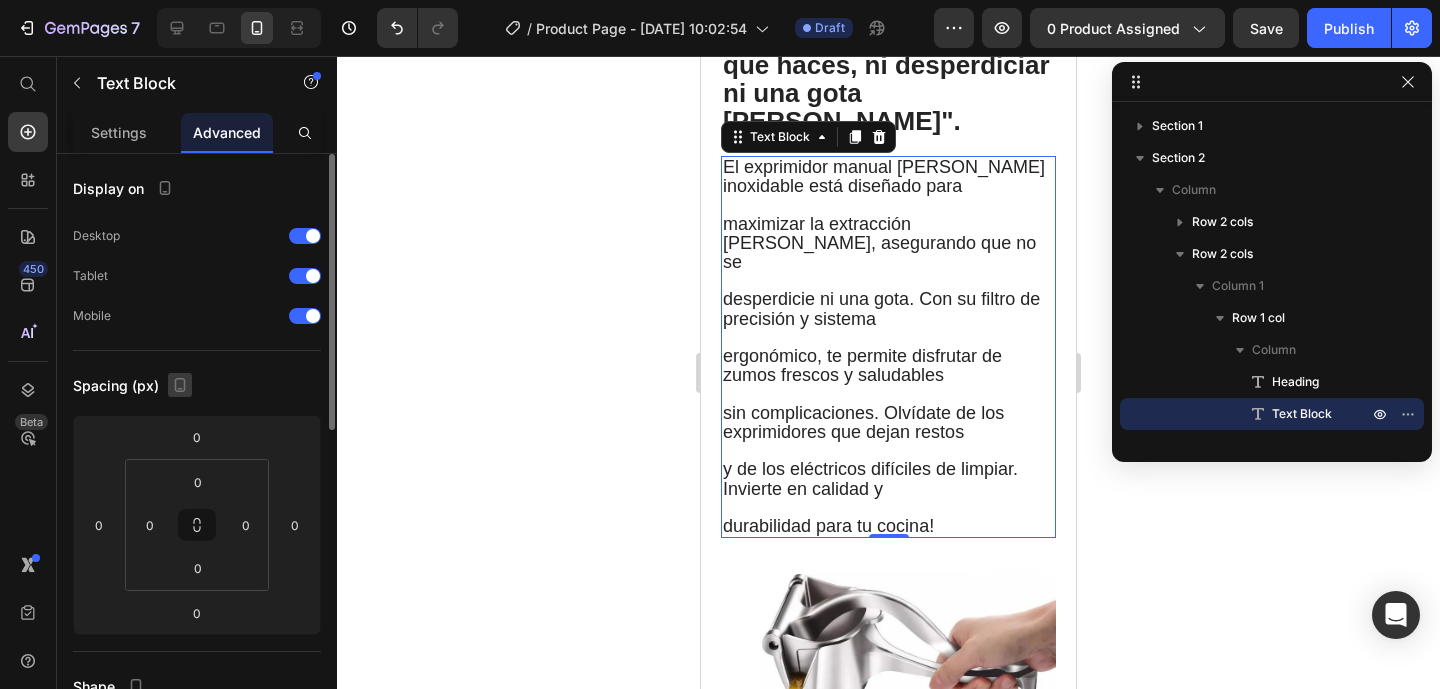 click 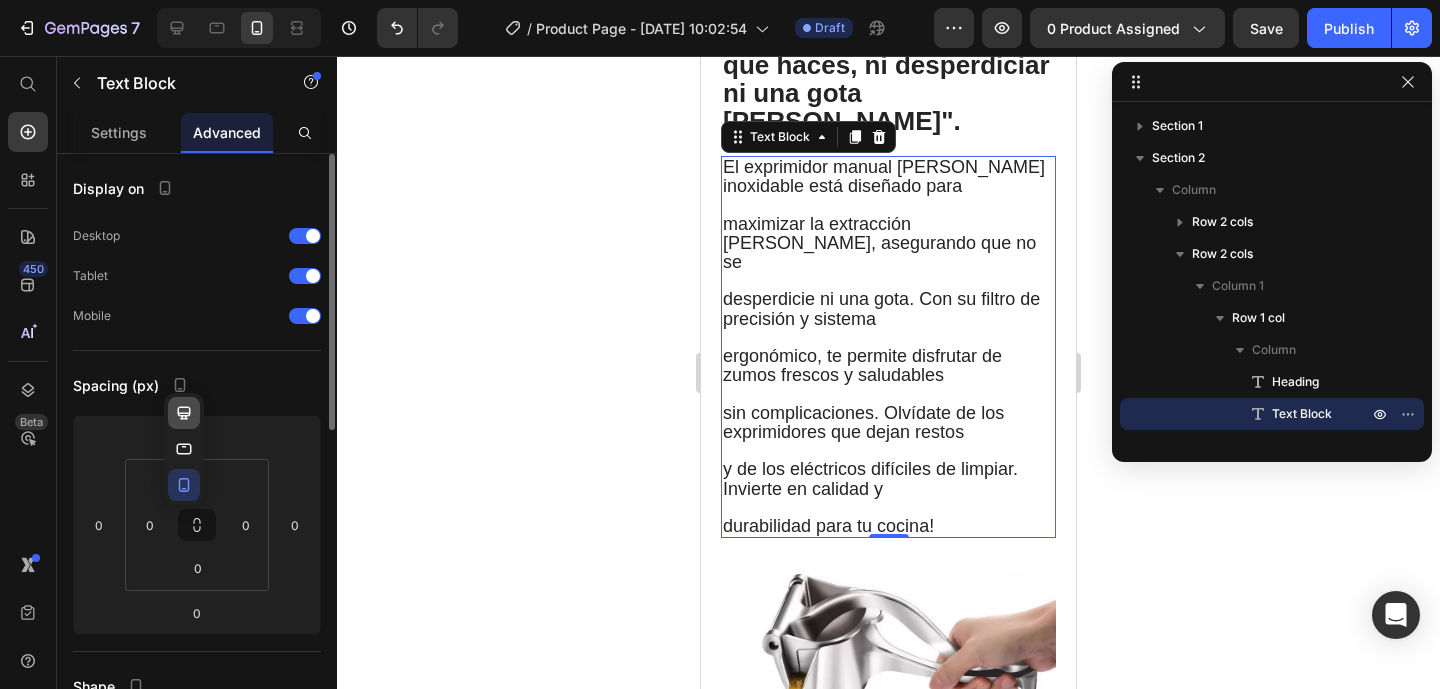 click 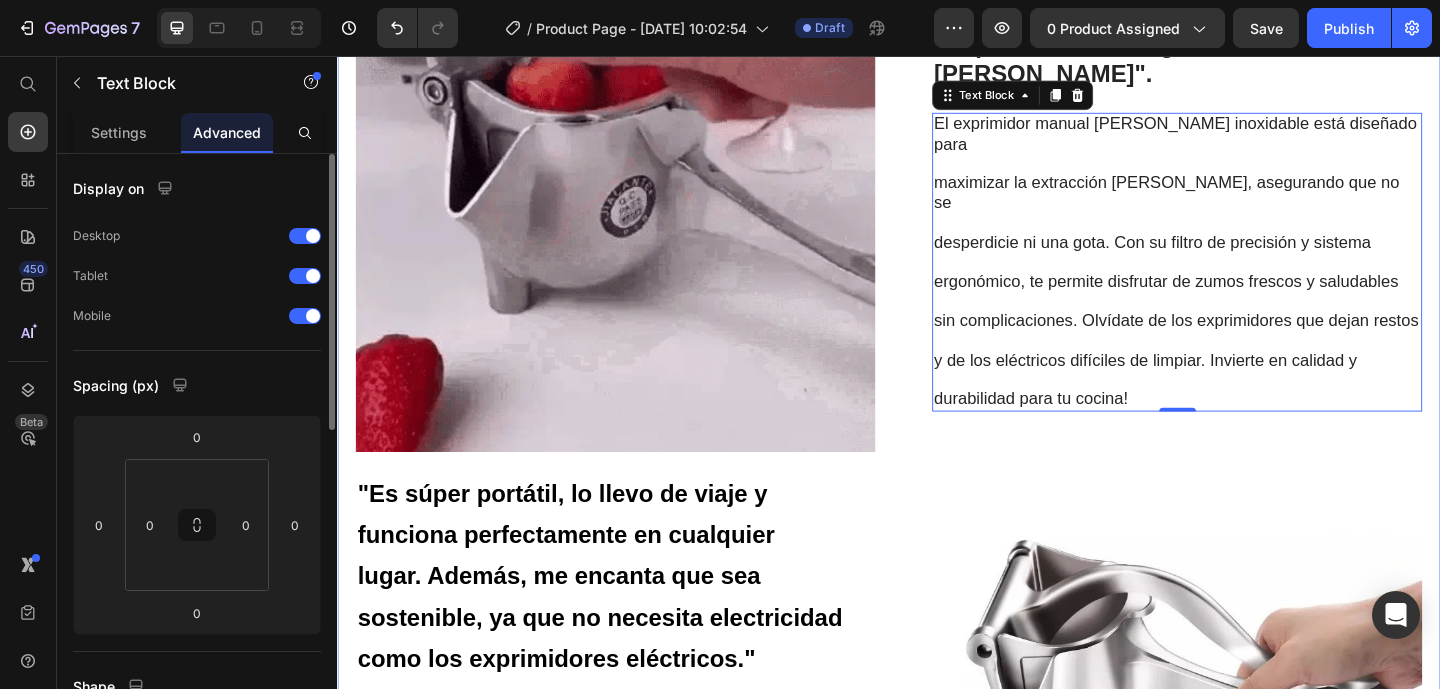 scroll, scrollTop: 1961, scrollLeft: 0, axis: vertical 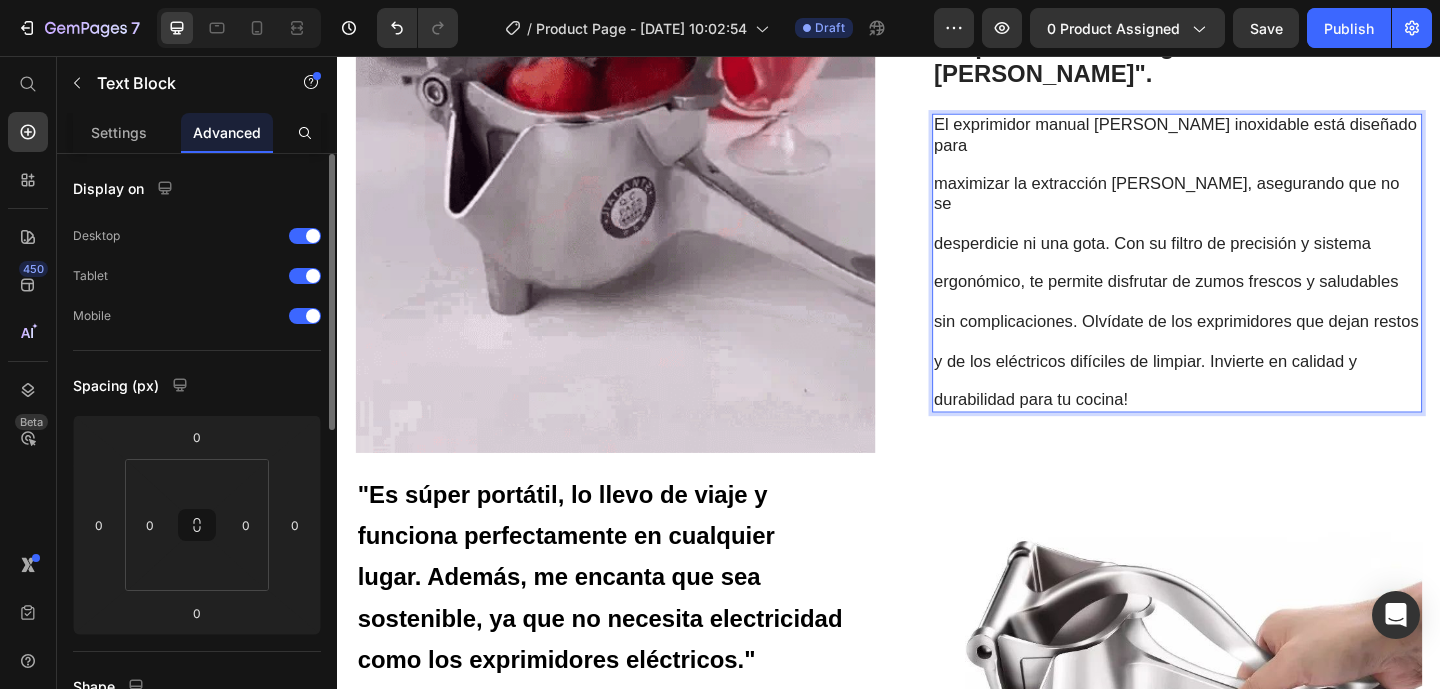 click on "El exprimidor manual [PERSON_NAME] inoxidable está diseñado para  maximizar la extracción [PERSON_NAME], asegurando que no se  desperdicie ni una gota. Con su filtro de precisión y sistema  ergonómico, te permite disfrutar de zumos frescos y saludables  sin complicaciones. Olvídate de los exprimidores que dejan restos  y de los eléctricos difíciles de limpiar. Invierte en calidad y  durabilidad para tu cocina!" at bounding box center (1250, 281) 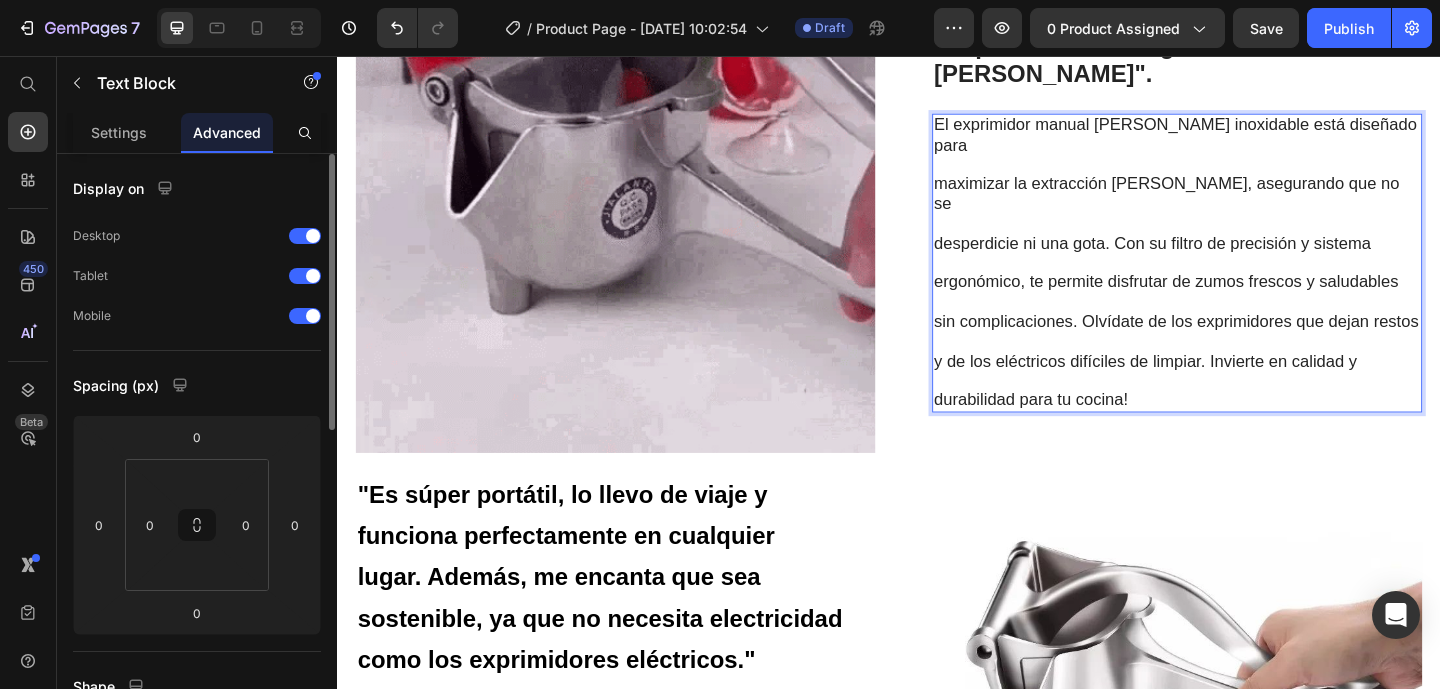 scroll, scrollTop: 1972, scrollLeft: 0, axis: vertical 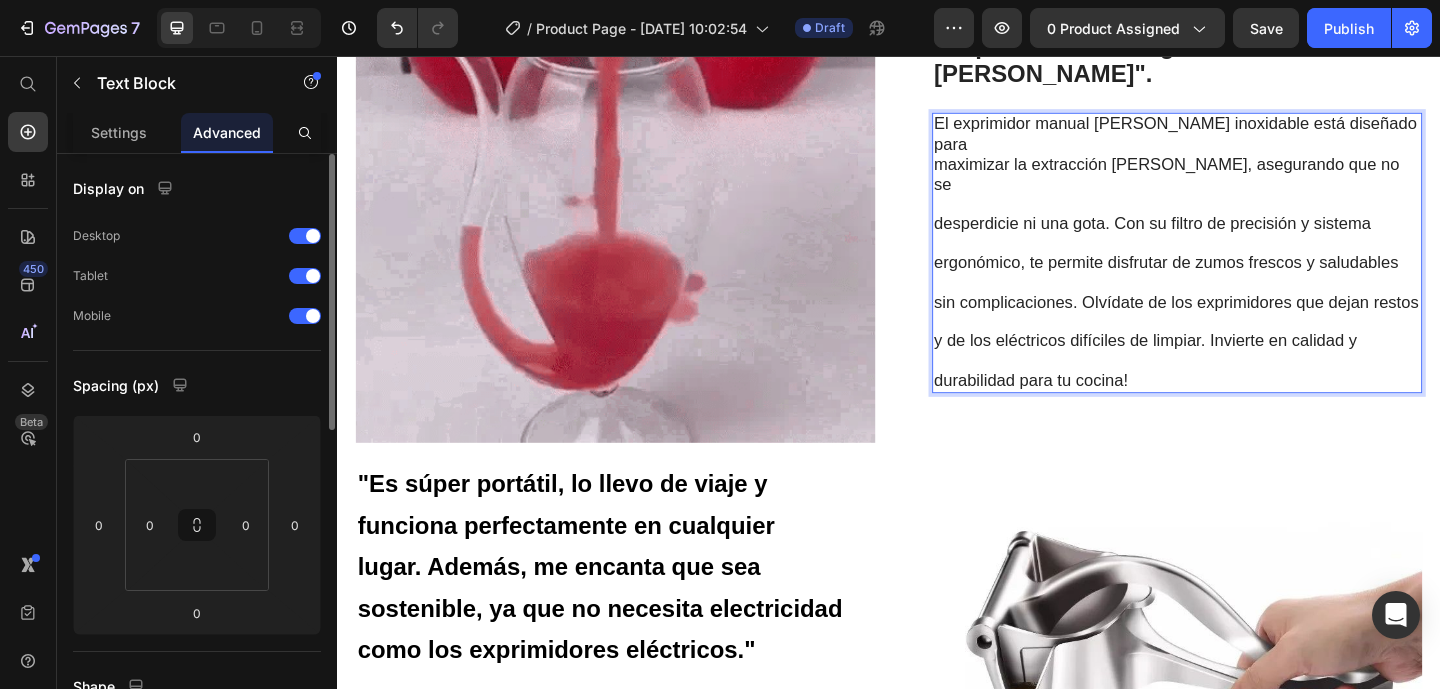 click on "desperdicie ni una gota. Con su filtro de precisión y sistema" at bounding box center (1223, 238) 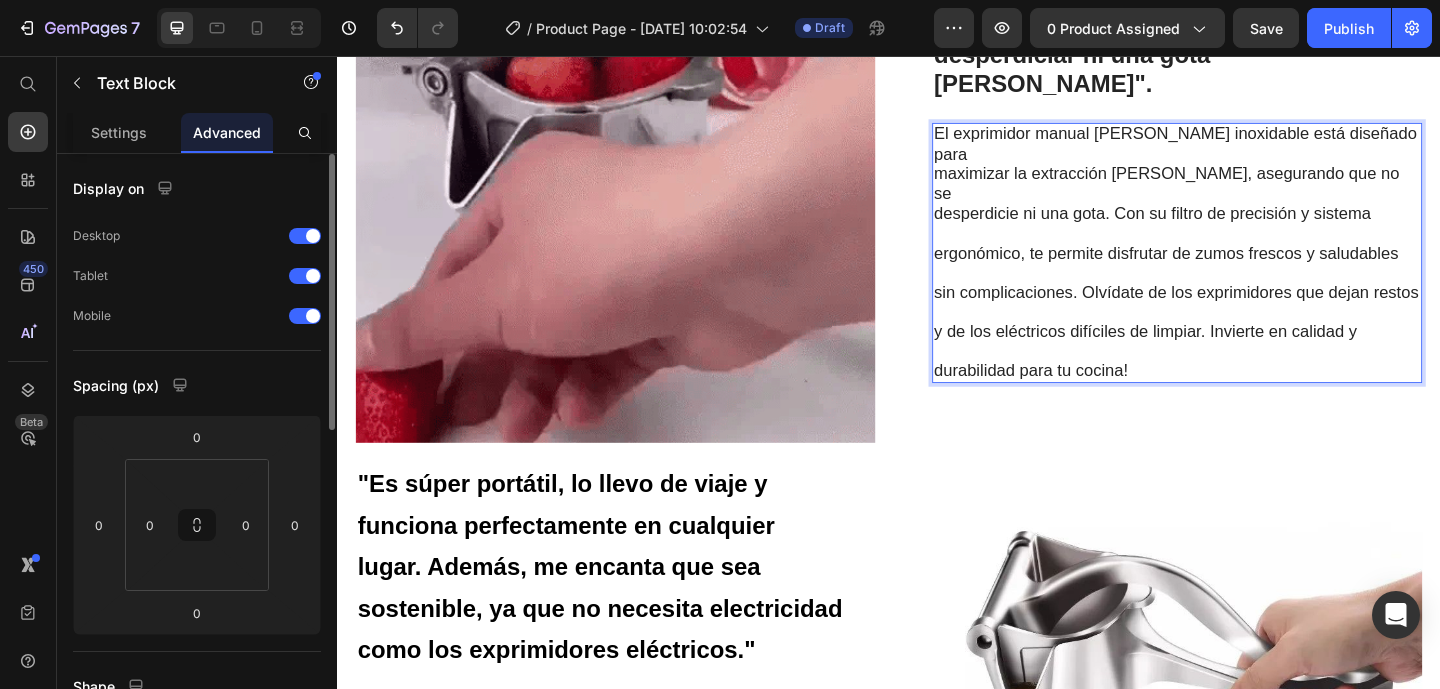 scroll, scrollTop: 1982, scrollLeft: 0, axis: vertical 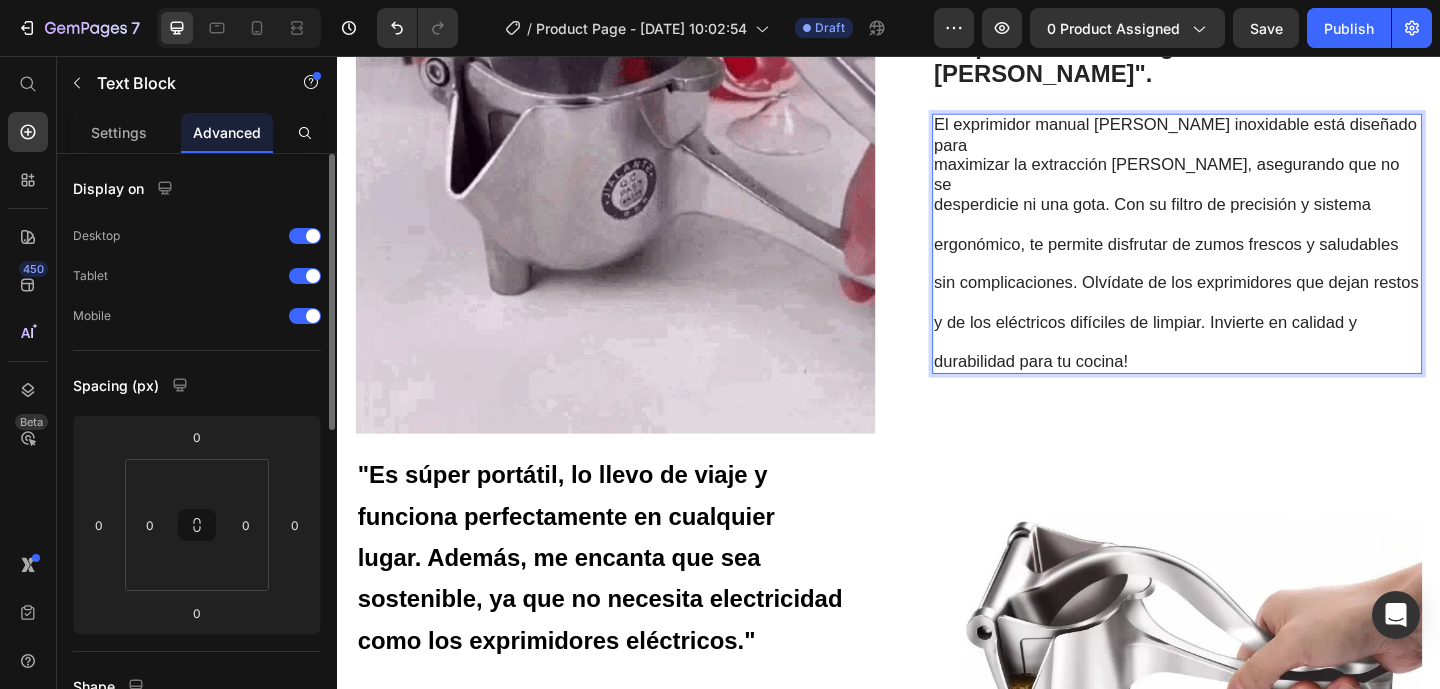 click on "ergonómico, te permite disfrutar de zumos frescos y saludables" at bounding box center (1238, 261) 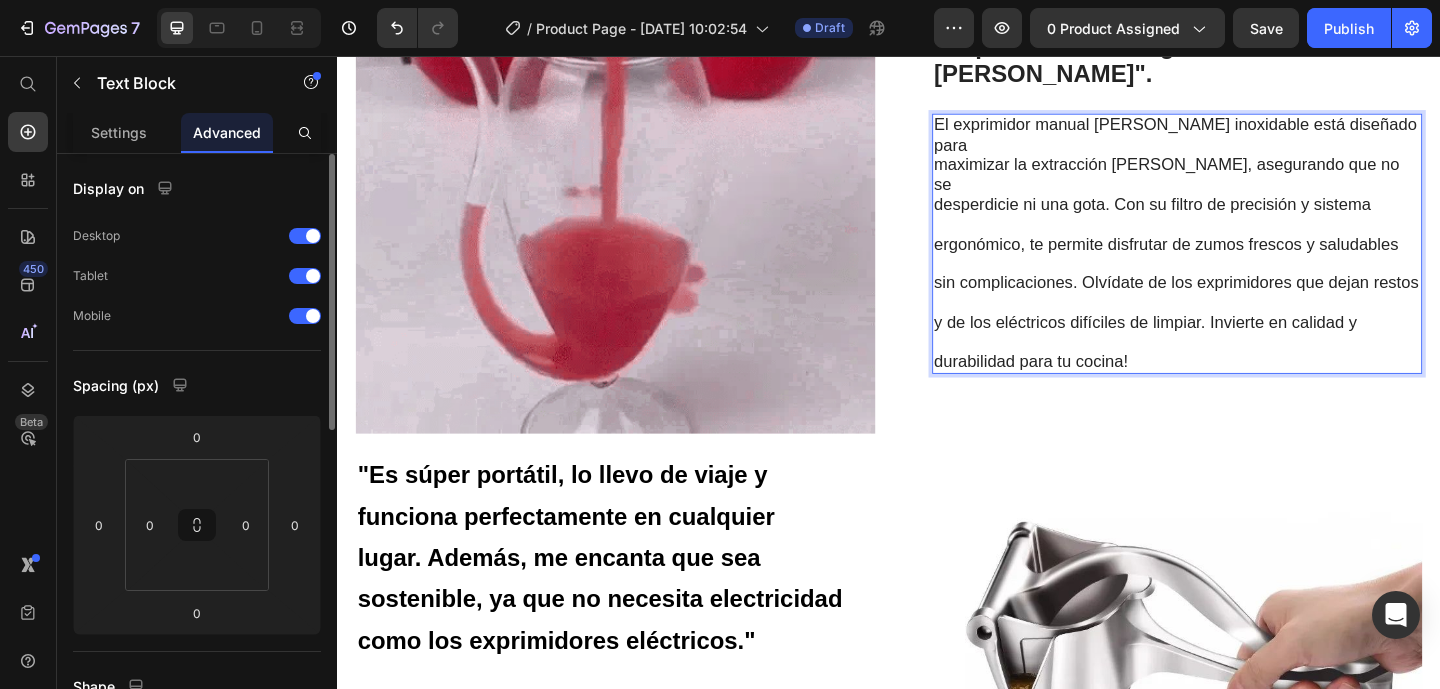 scroll, scrollTop: 1993, scrollLeft: 0, axis: vertical 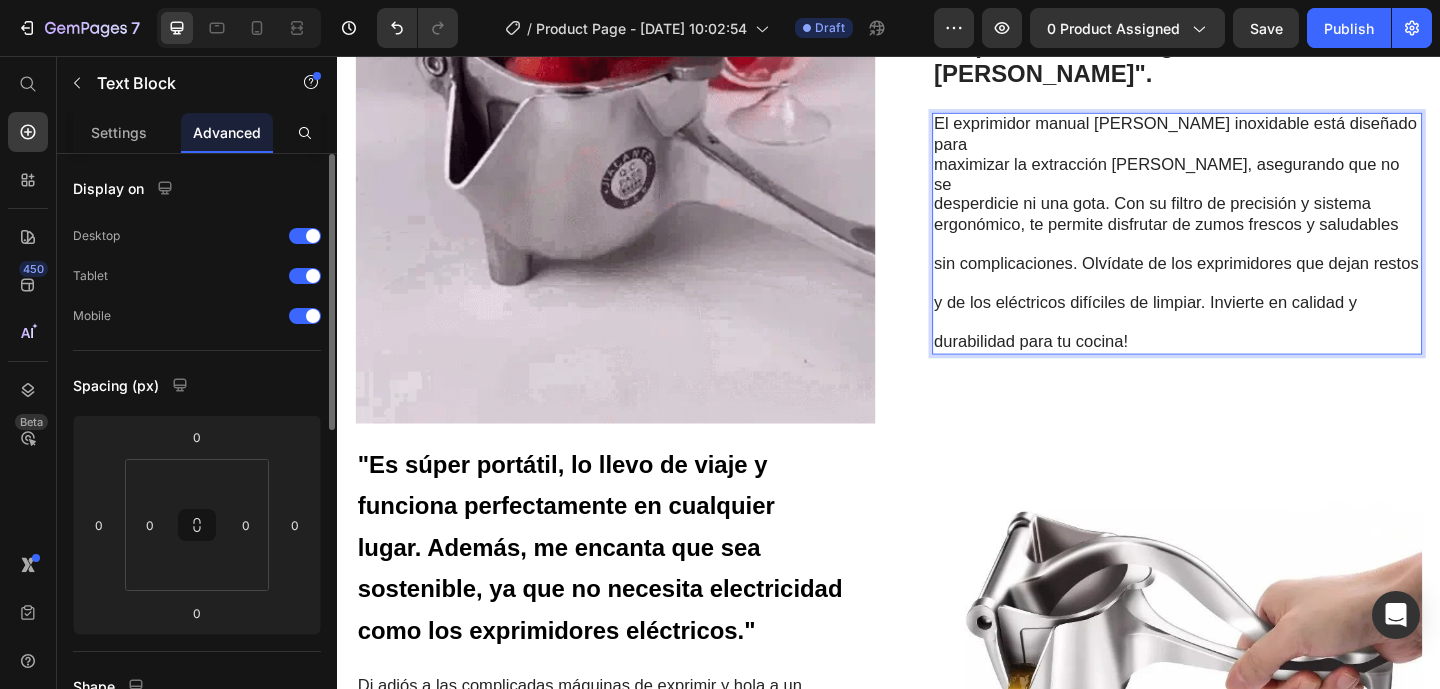click on "sin complicaciones. Olvídate de los exprimidores que dejan restos" at bounding box center [1249, 282] 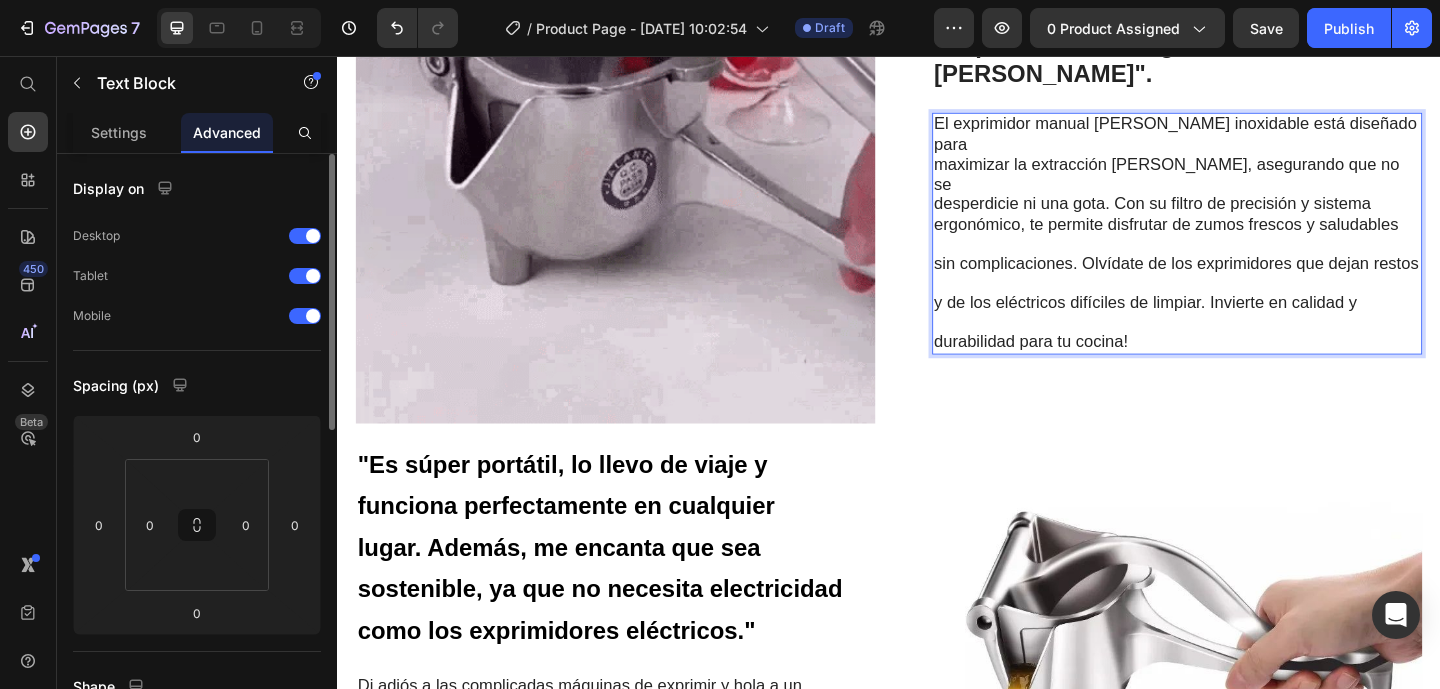 scroll, scrollTop: 2003, scrollLeft: 0, axis: vertical 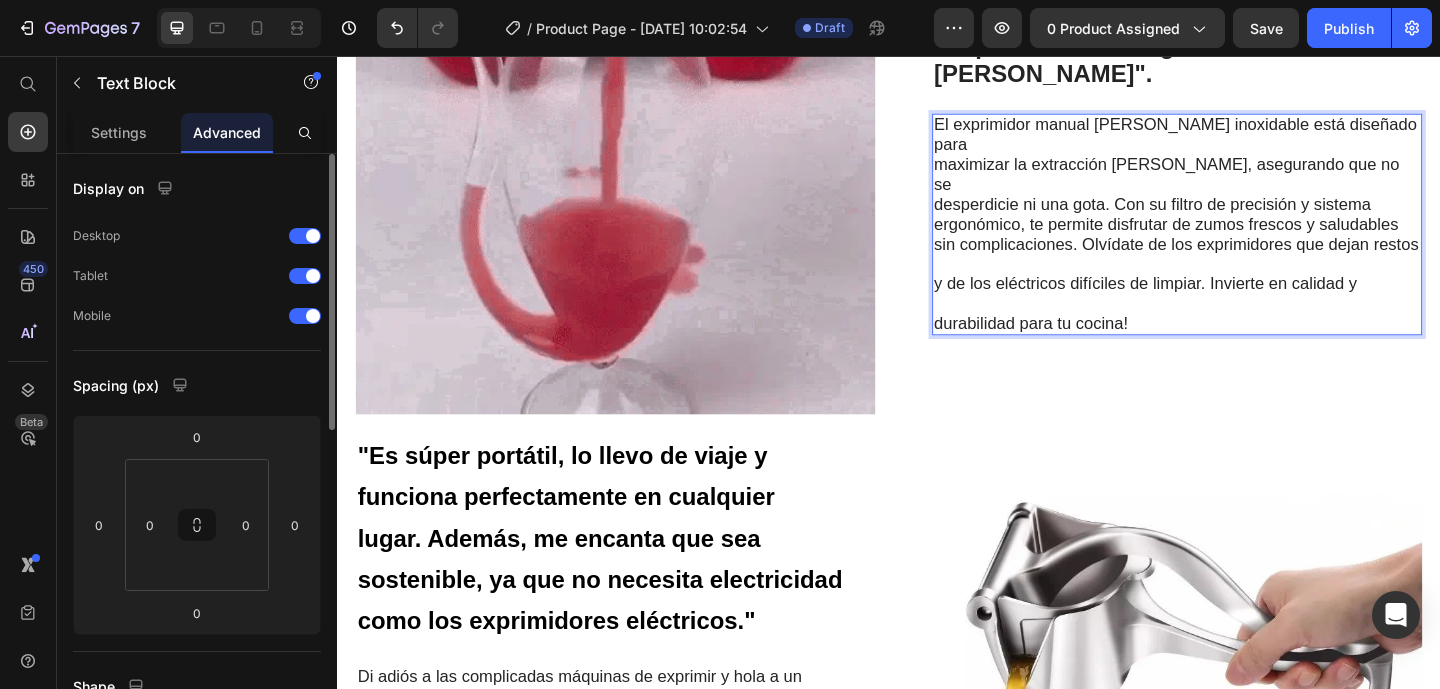 click on "y de los eléctricos difíciles de limpiar. Invierte en calidad y" at bounding box center [1216, 304] 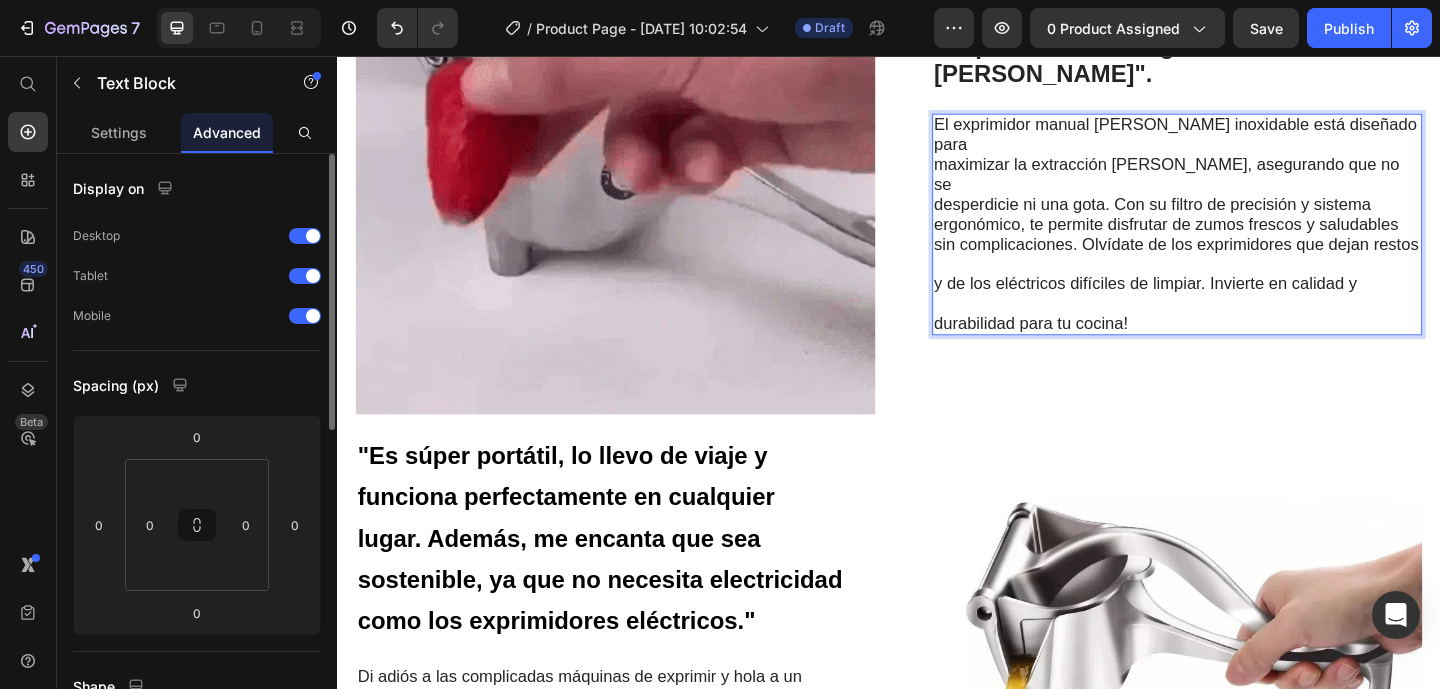 scroll, scrollTop: 2013, scrollLeft: 0, axis: vertical 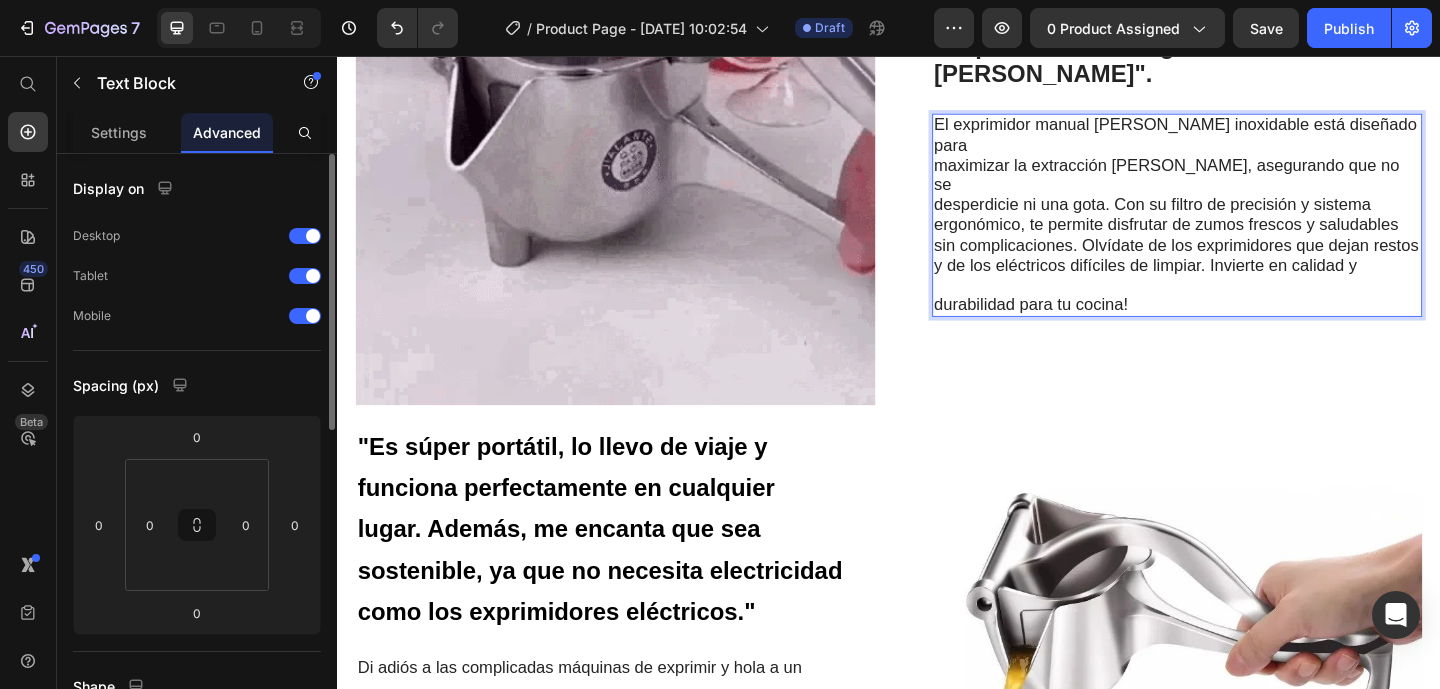 click on "durabilidad para tu cocina!" at bounding box center (1091, 326) 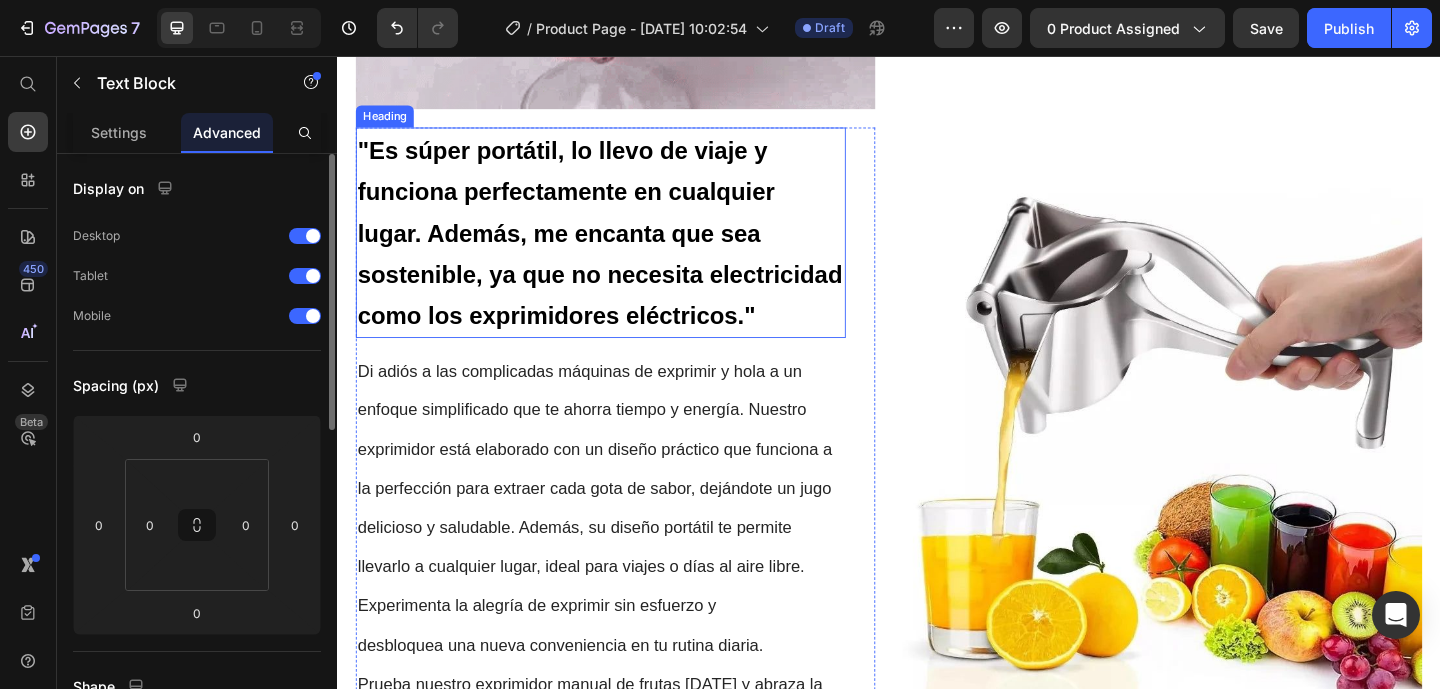 scroll, scrollTop: 2419, scrollLeft: 0, axis: vertical 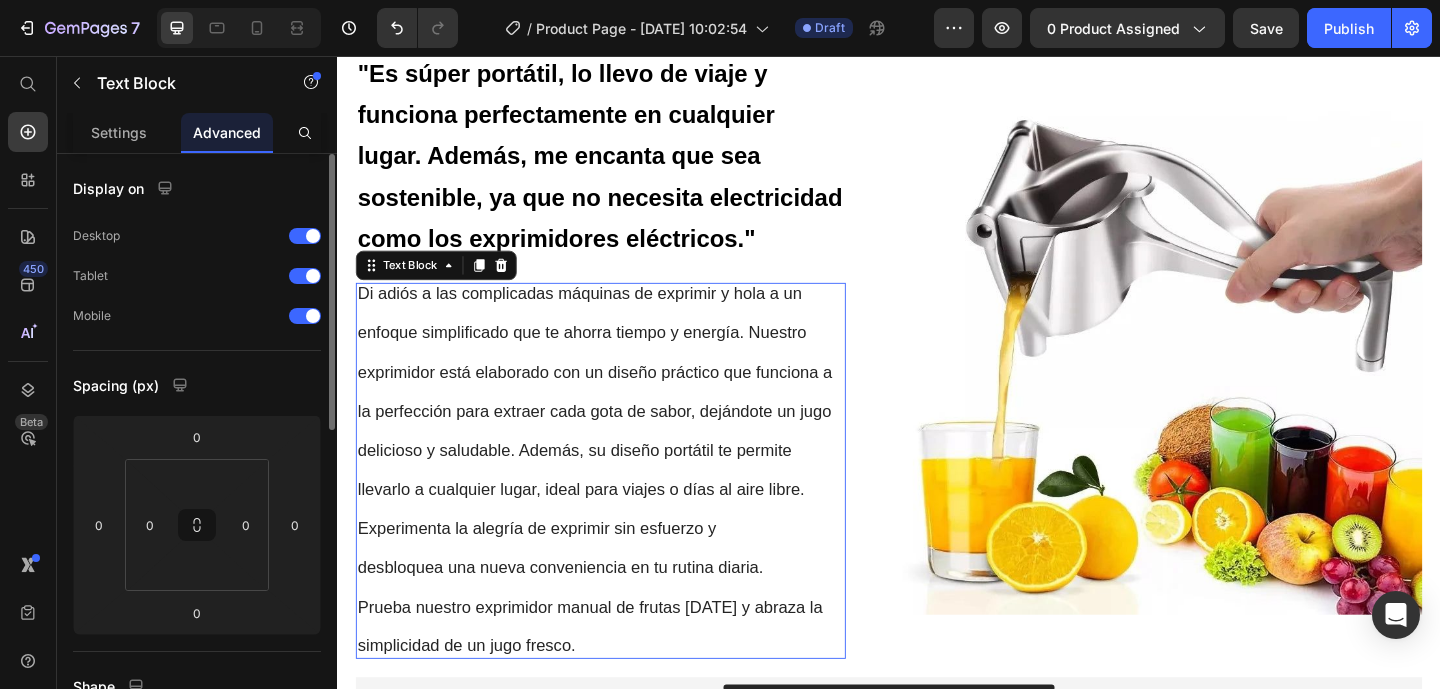 click on "Di adiós a las complicadas máquinas de exprimir y hola a un" at bounding box center [600, 315] 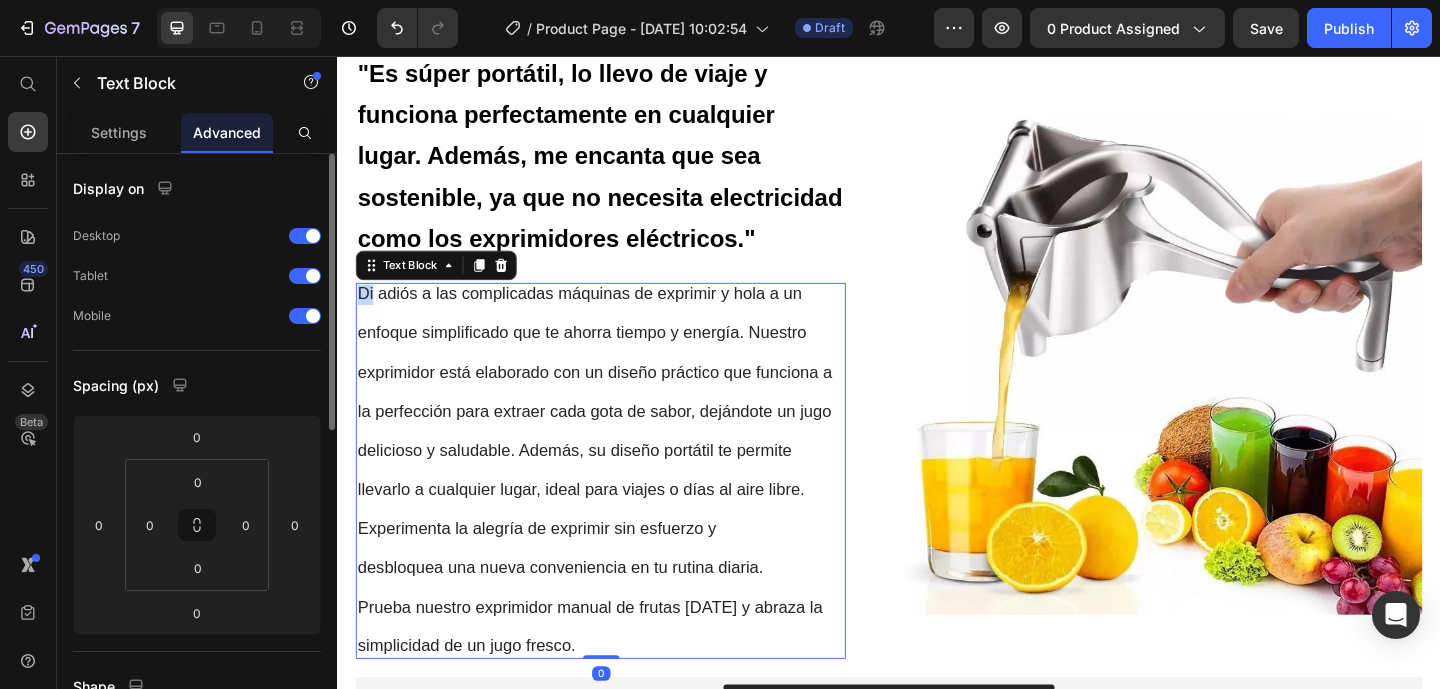 click on "Di adiós a las complicadas máquinas de exprimir y hola a un" at bounding box center [600, 315] 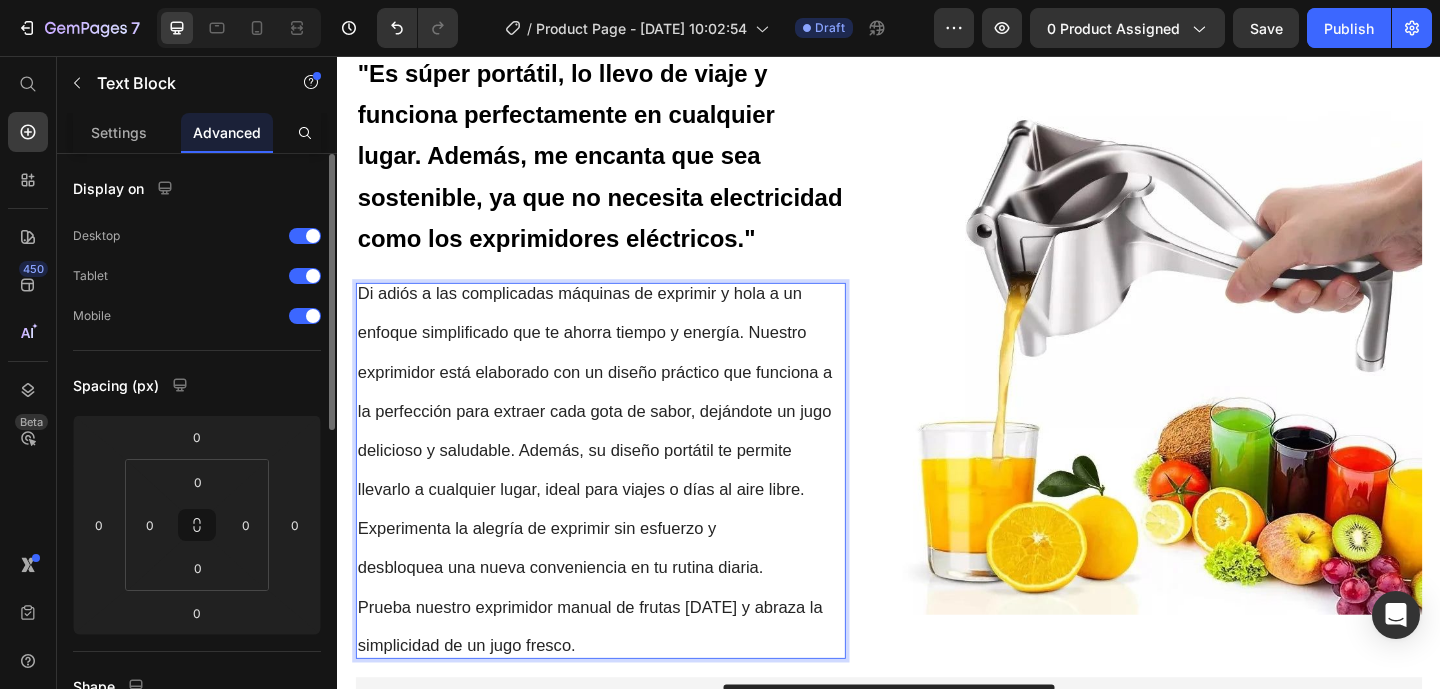 click on "Di adiós a las complicadas máquinas de exprimir y hola a un" at bounding box center (600, 315) 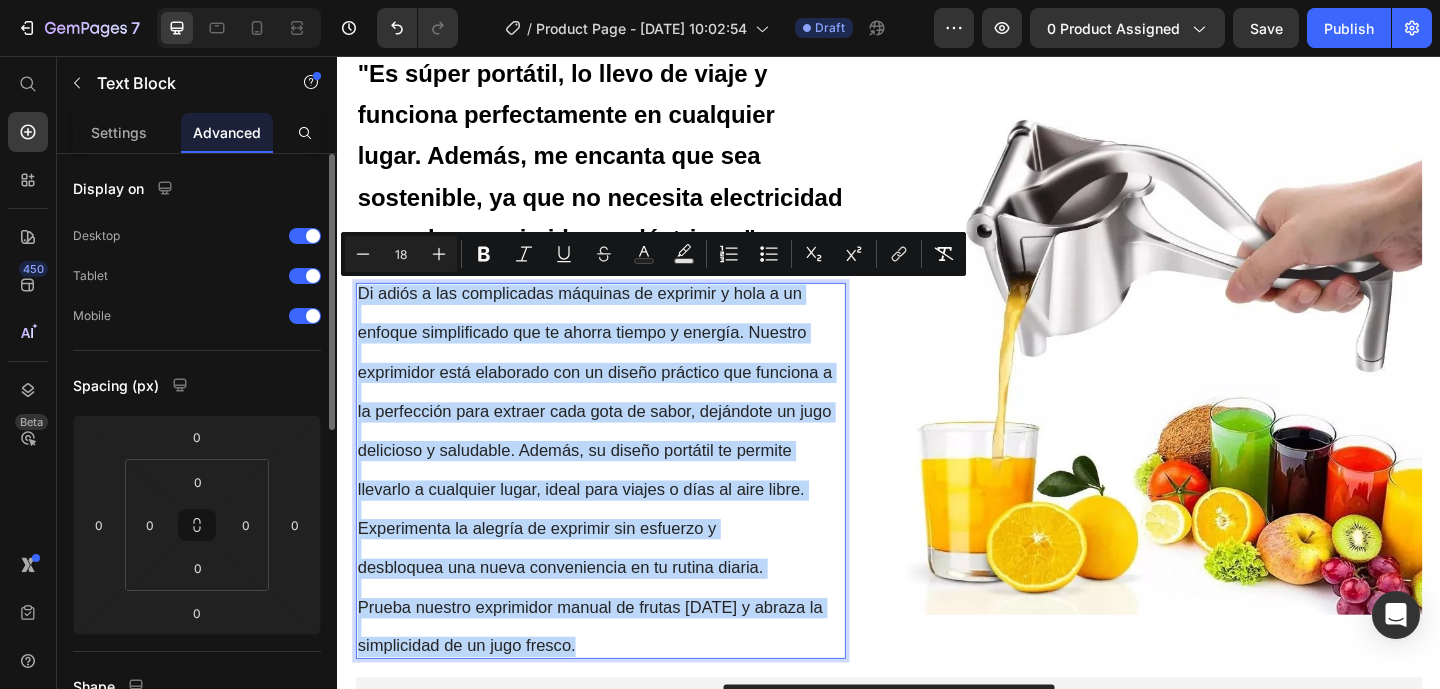 drag, startPoint x: 364, startPoint y: 311, endPoint x: 613, endPoint y: 702, distance: 463.55365 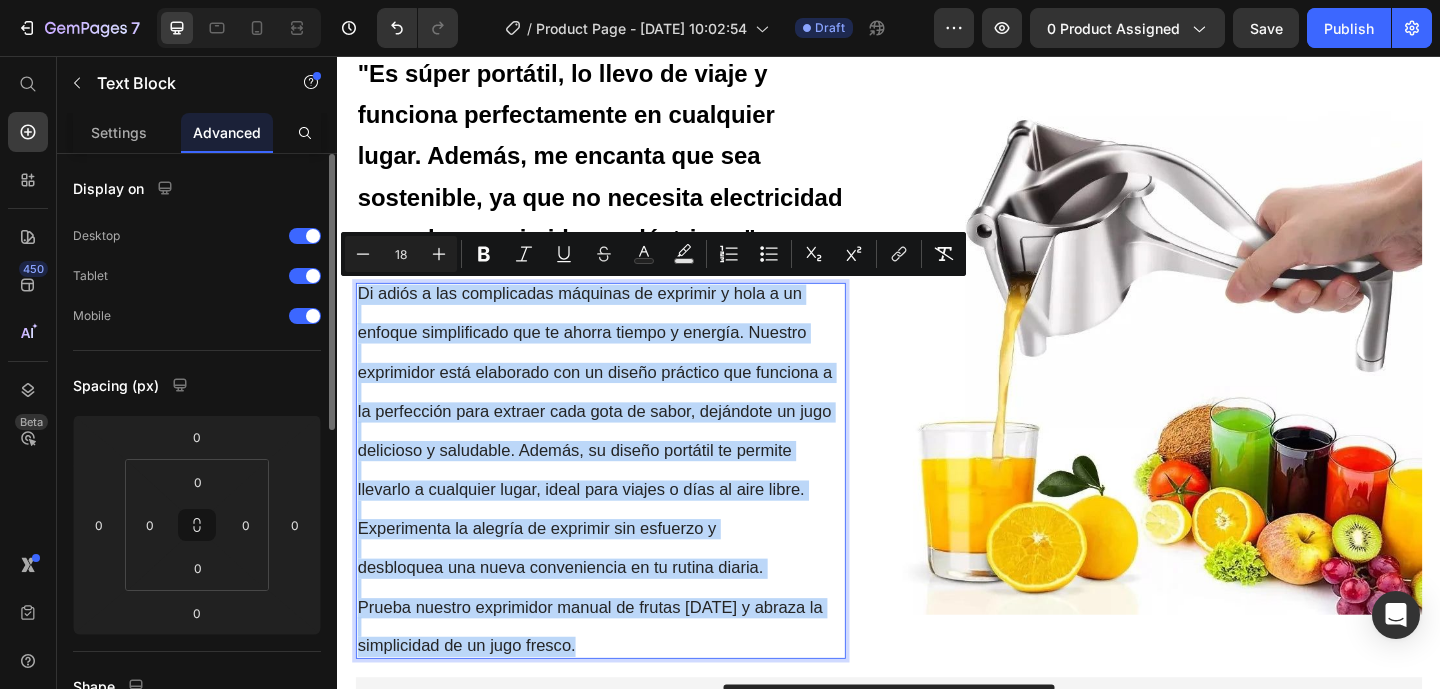 click on "Di adiós a las complicadas máquinas de exprimir y hola a un  enfoque simplificado que te ahorra tiempo y energía. Nuestro  exprimidor está elaborado con un diseño práctico que funciona a la perfección para extraer cada gota de sabor, dejándote un jugo delicioso y saludable. Además, su diseño portátil te permite llevarlo a cualquier lugar, ideal para viajes o días al aire libre.  Experimenta la alegría de exprimir sin esfuerzo y desbloquea una nueva conveniencia en tu rutina diaria. Prueba nuestro exprimidor manual de frutas [DATE] y abraza la  simplicidad de un jugo fresco." at bounding box center (623, 507) 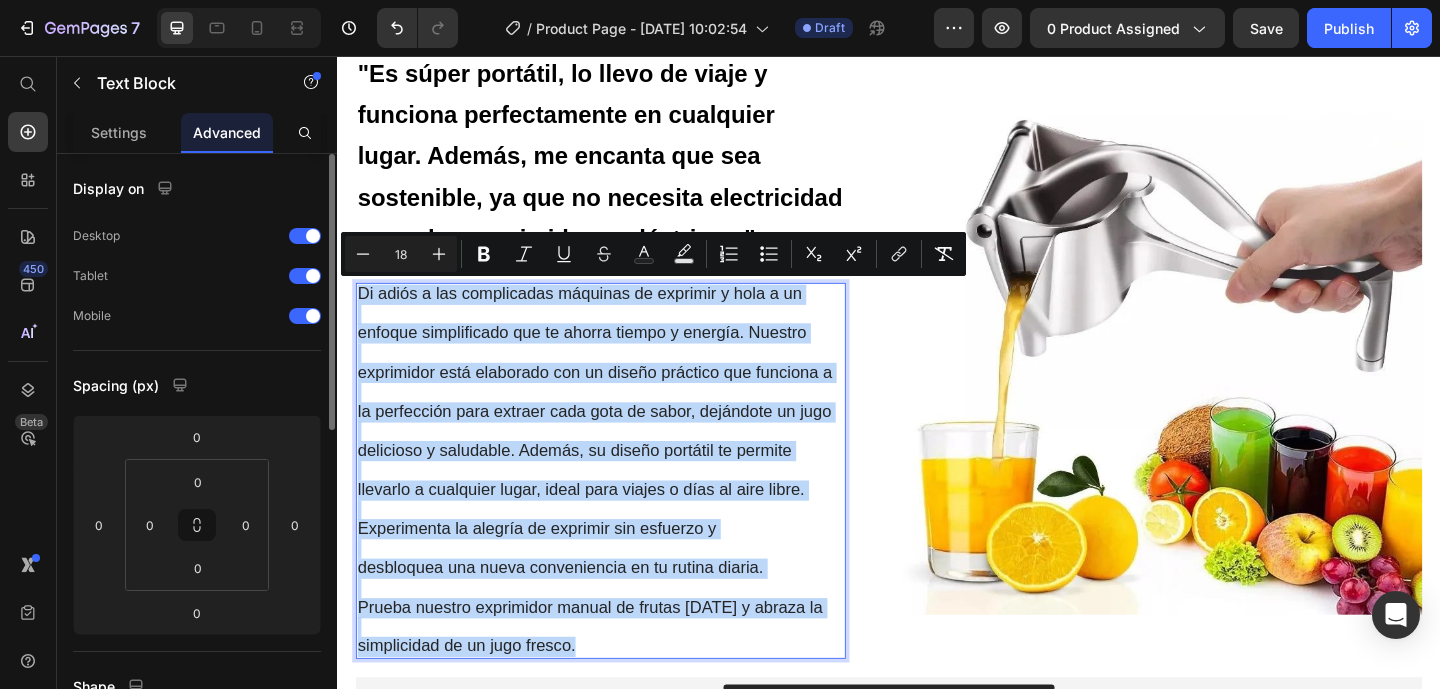 click on "Di adiós a las complicadas máquinas de exprimir y hola a un  enfoque simplificado que te ahorra tiempo y energía. Nuestro  exprimidor está elaborado con un diseño práctico que funciona a la perfección para extraer cada gota de sabor, dejándote un jugo delicioso y saludable. Además, su diseño portátil te permite llevarlo a cualquier lugar, ideal para viajes o días al aire libre.  Experimenta la alegría de exprimir sin esfuerzo y desbloquea una nueva conveniencia en tu rutina diaria. Prueba nuestro exprimidor manual de frutas [DATE] y abraza la  simplicidad de un jugo fresco." at bounding box center (623, 507) 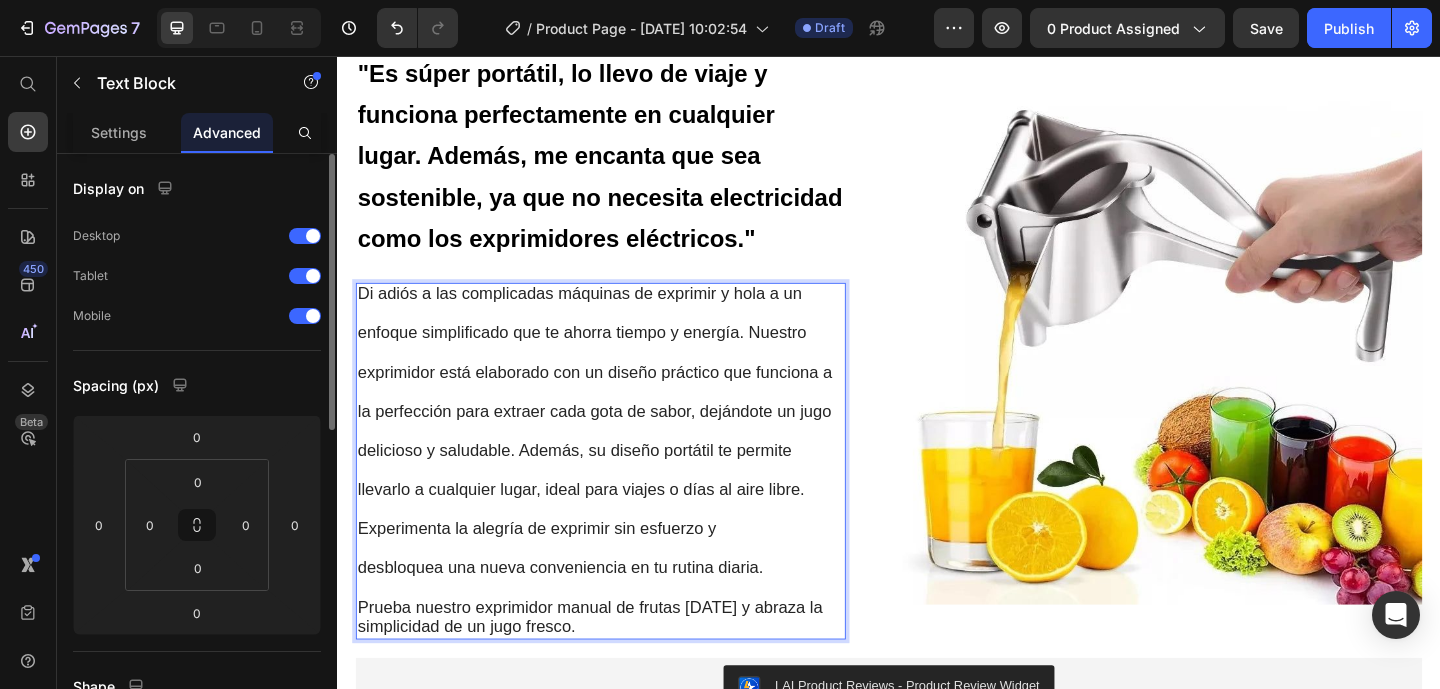 click on "Prueba nuestro exprimidor manual de frutas [DATE] y abraza la" at bounding box center [612, 656] 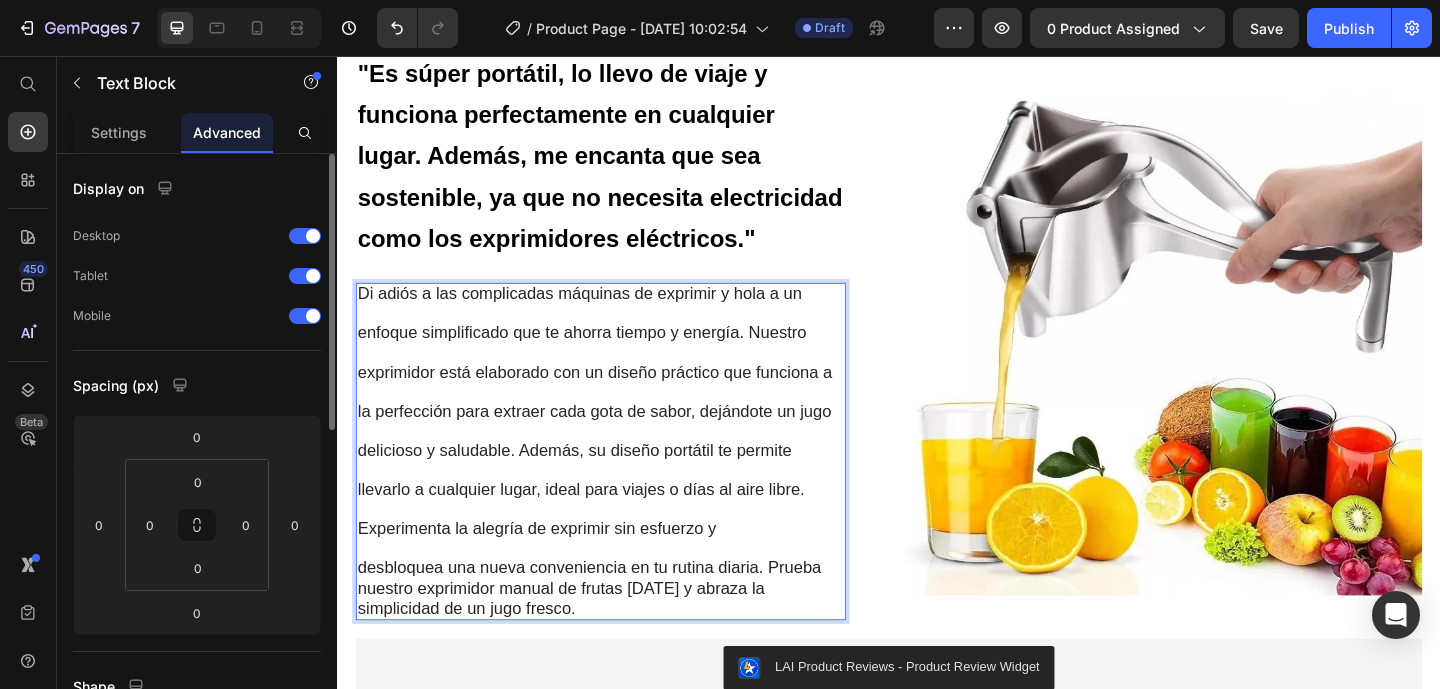 click on "desbloquea una nueva conveniencia en tu rutina diaria. Prueba nuestro exprimidor manual de frutas [DATE] y abraza la" at bounding box center (611, 624) 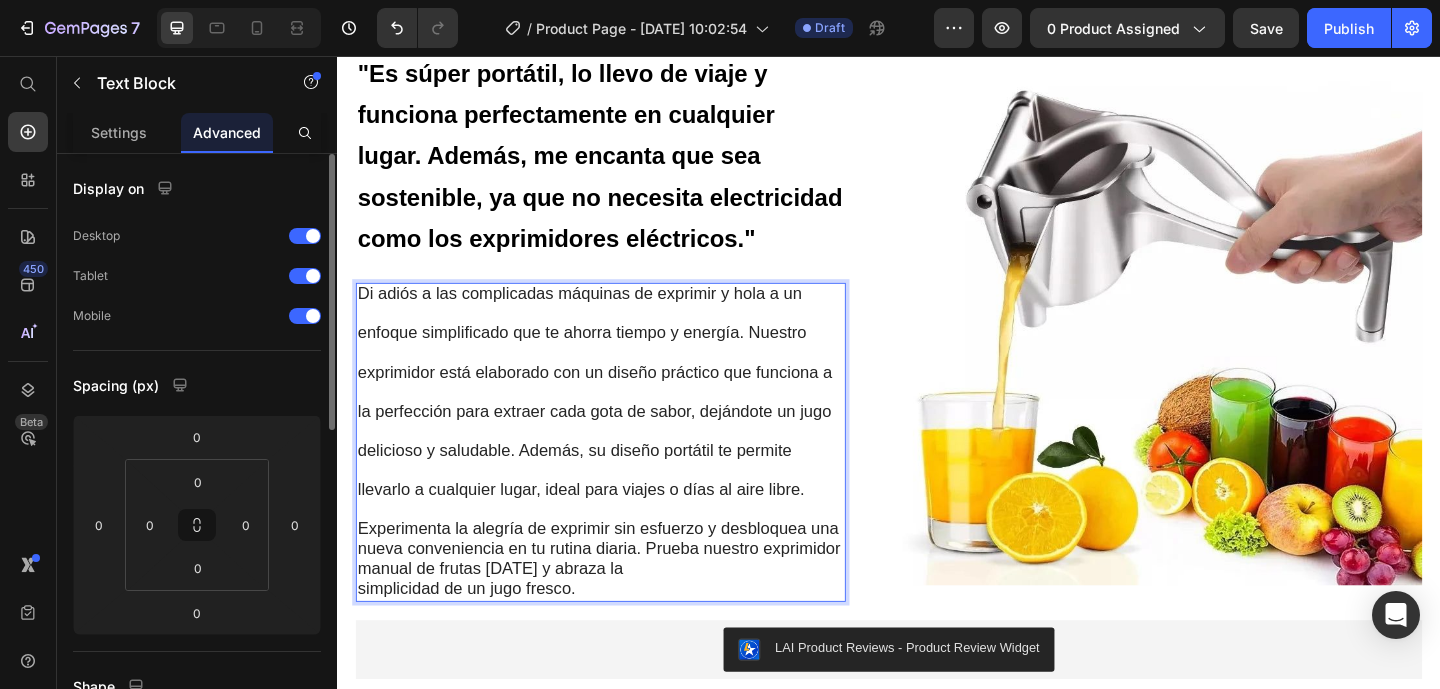click on "Experimenta la alegría de exprimir sin esfuerzo y desbloquea una nueva conveniencia en tu rutina diaria. Prueba nuestro exprimidor manual de frutas [DATE] y abraza la" at bounding box center (621, 592) 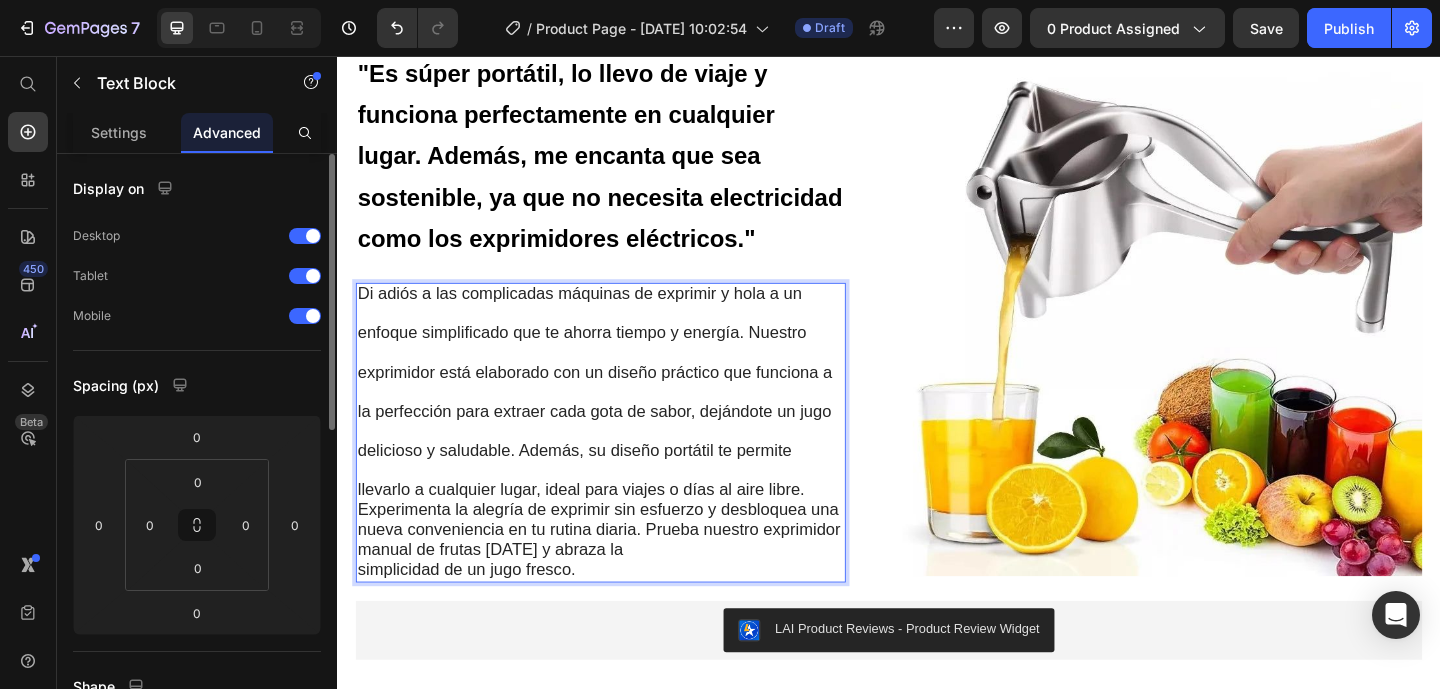 click on "llevarlo a cualquier lugar, ideal para viajes o días al aire libre." at bounding box center (602, 528) 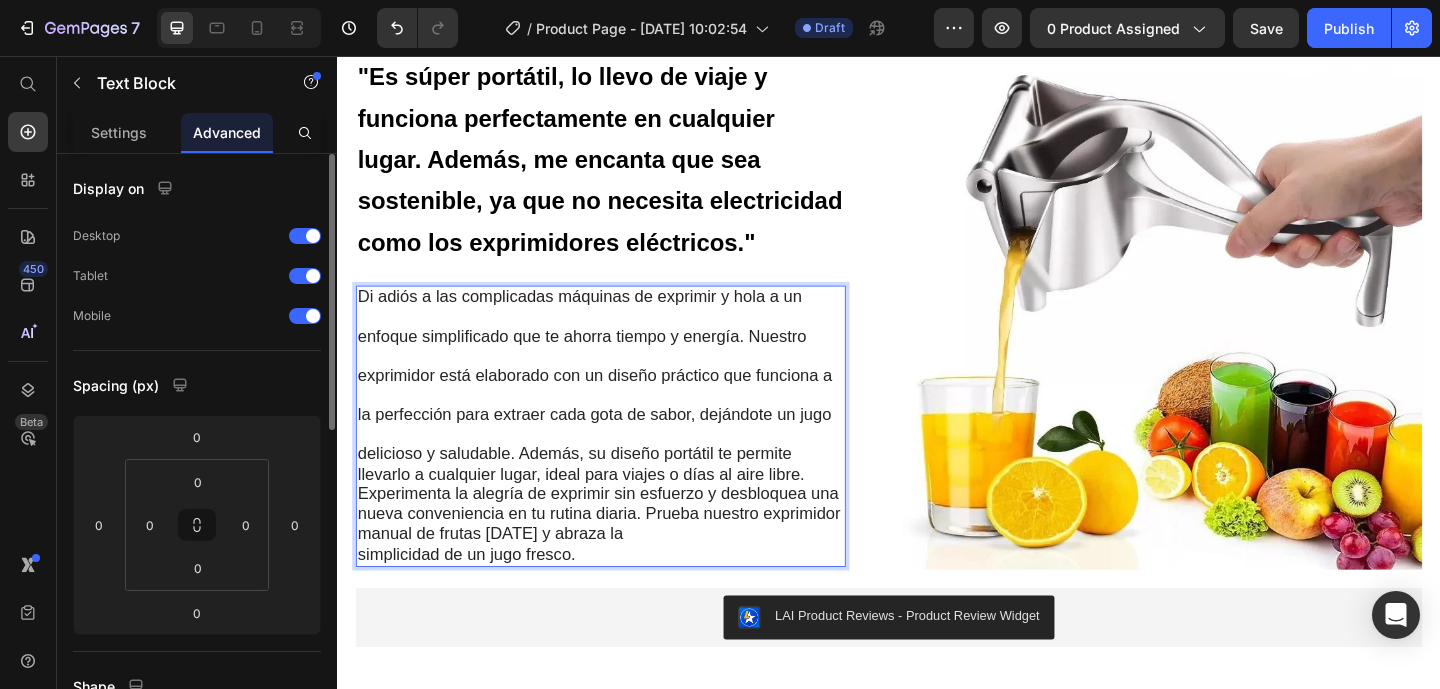 scroll, scrollTop: 2426, scrollLeft: 0, axis: vertical 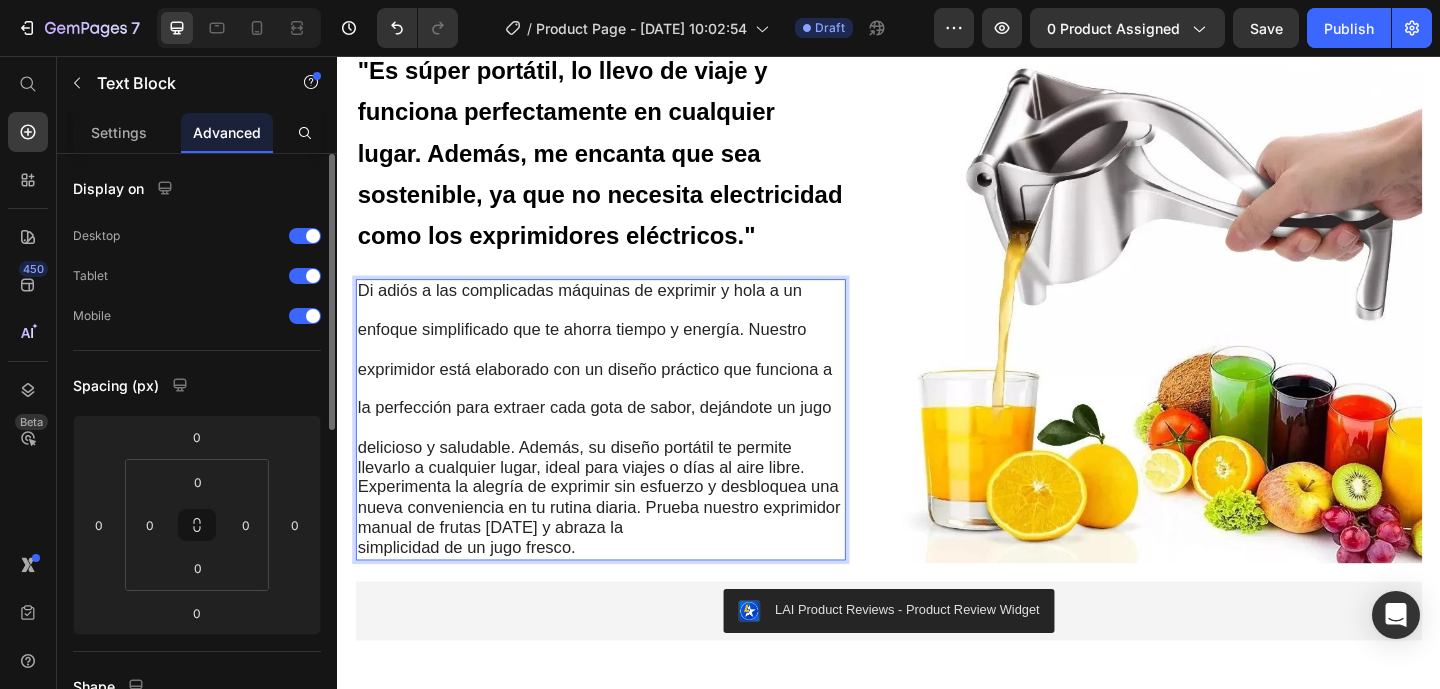click on "delicioso y saludable. Además, su diseño portátil te permite" at bounding box center (595, 482) 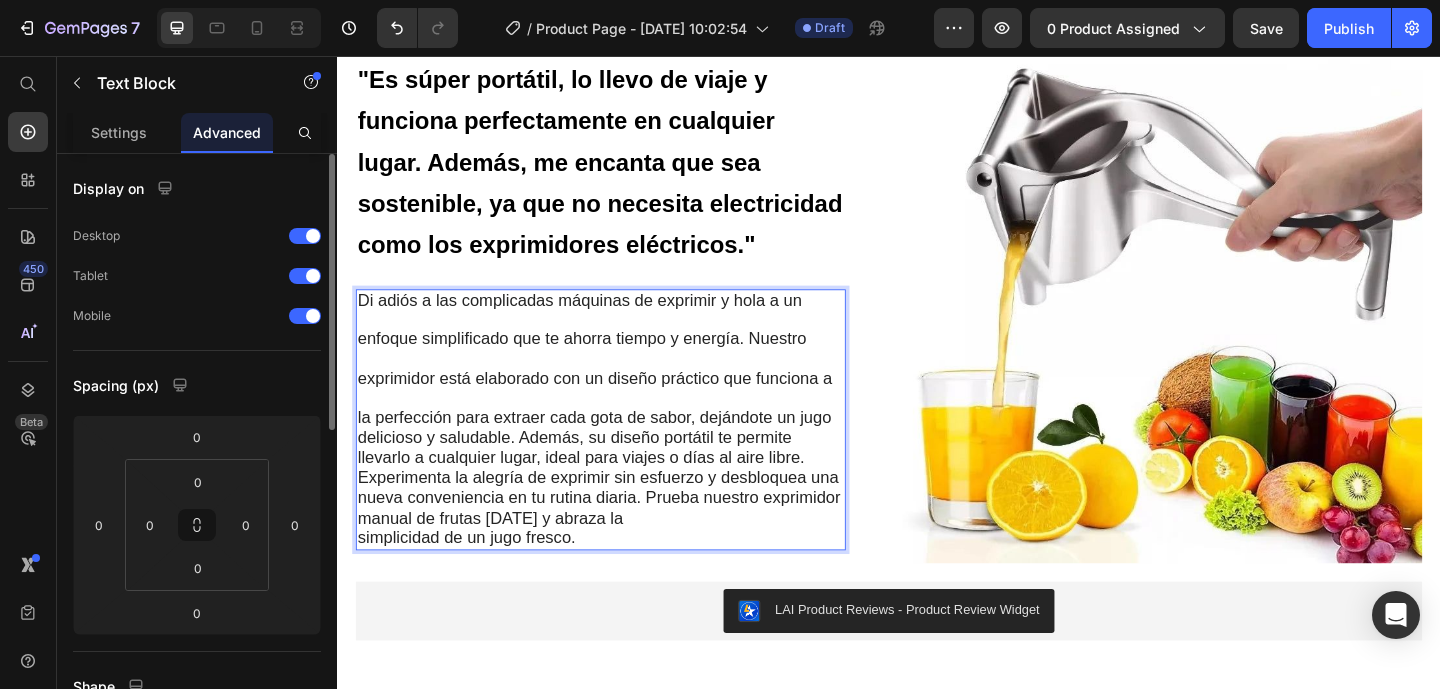 scroll, scrollTop: 2437, scrollLeft: 0, axis: vertical 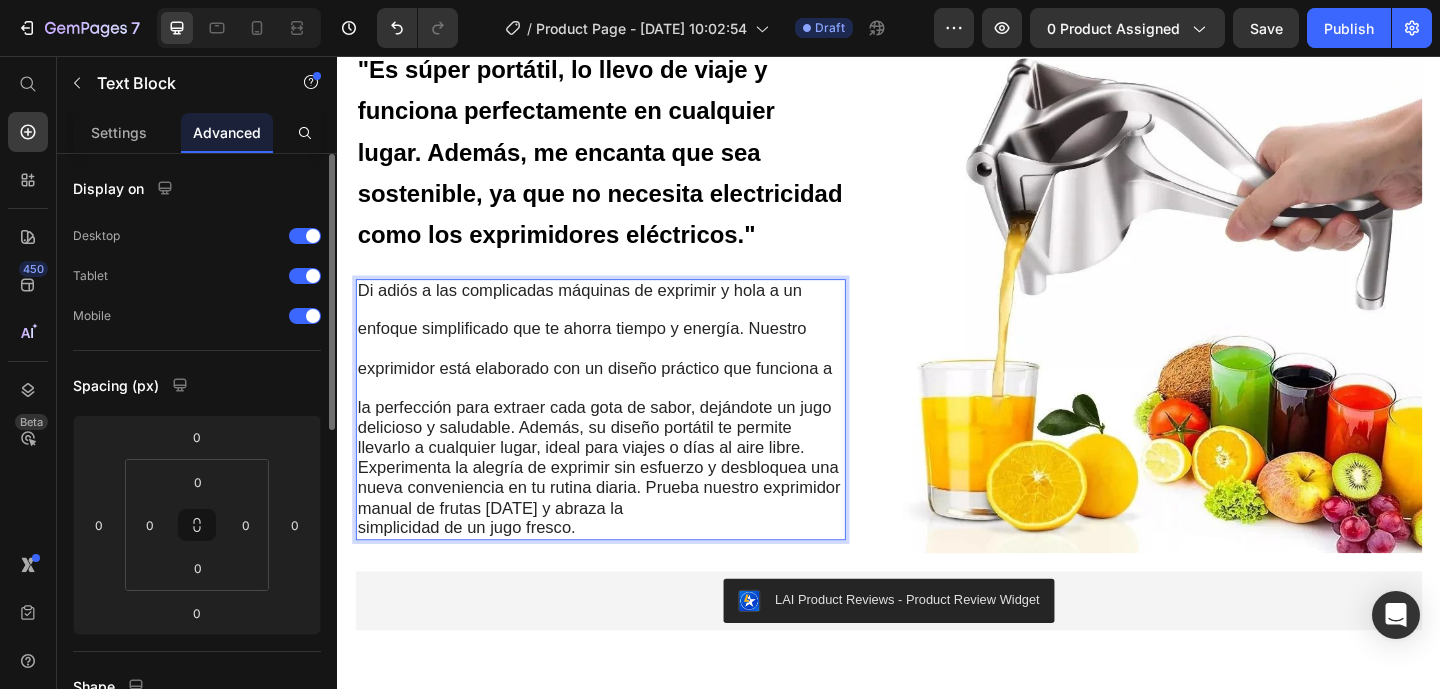 click on "⁠⁠⁠⁠⁠⁠⁠ "Es fácil de usar y limpiar, y me encanta que pueda exprimir diferentes tipos de frutas sin problema." Heading ¡Obtén jugo perfecto y sin pulpa de cualquier fruta con nuestro exprimidor manual de frutas! Su sistema práctico extrae todo el sabor sin residuos y su diseño fácil de limpiar te permite enjuagarlo en segundos, perfecto para mantener tu cocina impecable sin complicaciones. ¡Llévatelo a casa [DATE] y eleva tu experiencia de jugos al siguiente nivel!  Text Block Row Image Row ⁠⁠⁠⁠⁠⁠⁠ "...y lo mejor es que no tendrás que  preocuparte por el ruido que haces, ni desperdiciar ni una gota [PERSON_NAME]". Heading El exprimidor manual [PERSON_NAME] inoxidable está diseñado para  maximizar la extracción [PERSON_NAME], asegurando que no se  desperdicie ni una gota. Con su filtro de precisión y sistema  ergonómico, te permite disfrutar de zumos frescos y saludables  sin complicaciones. Olvídate de los exprimidores que dejan restos durabilidad para tu cocina! Text Block Row" at bounding box center (937, -243) 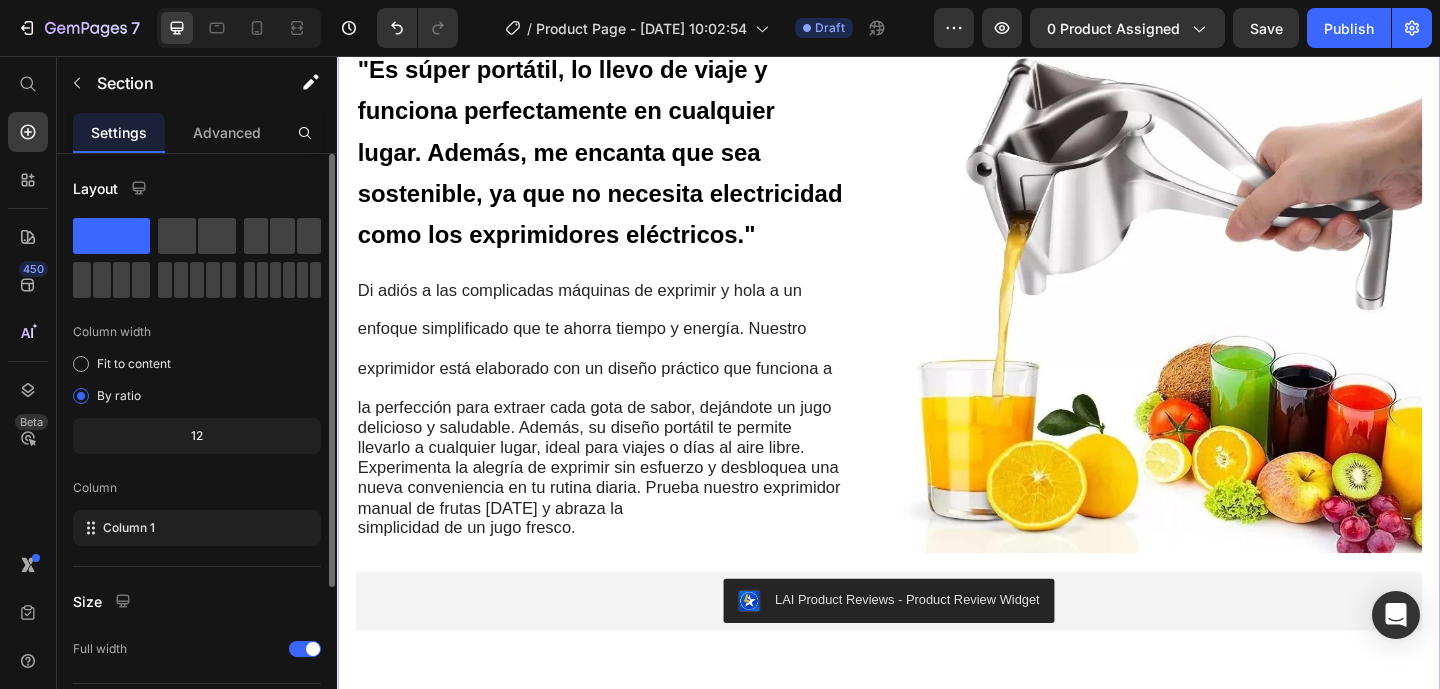 click on "la perfección para extraer cada gota de sabor, dejándote un jugo" at bounding box center [616, 439] 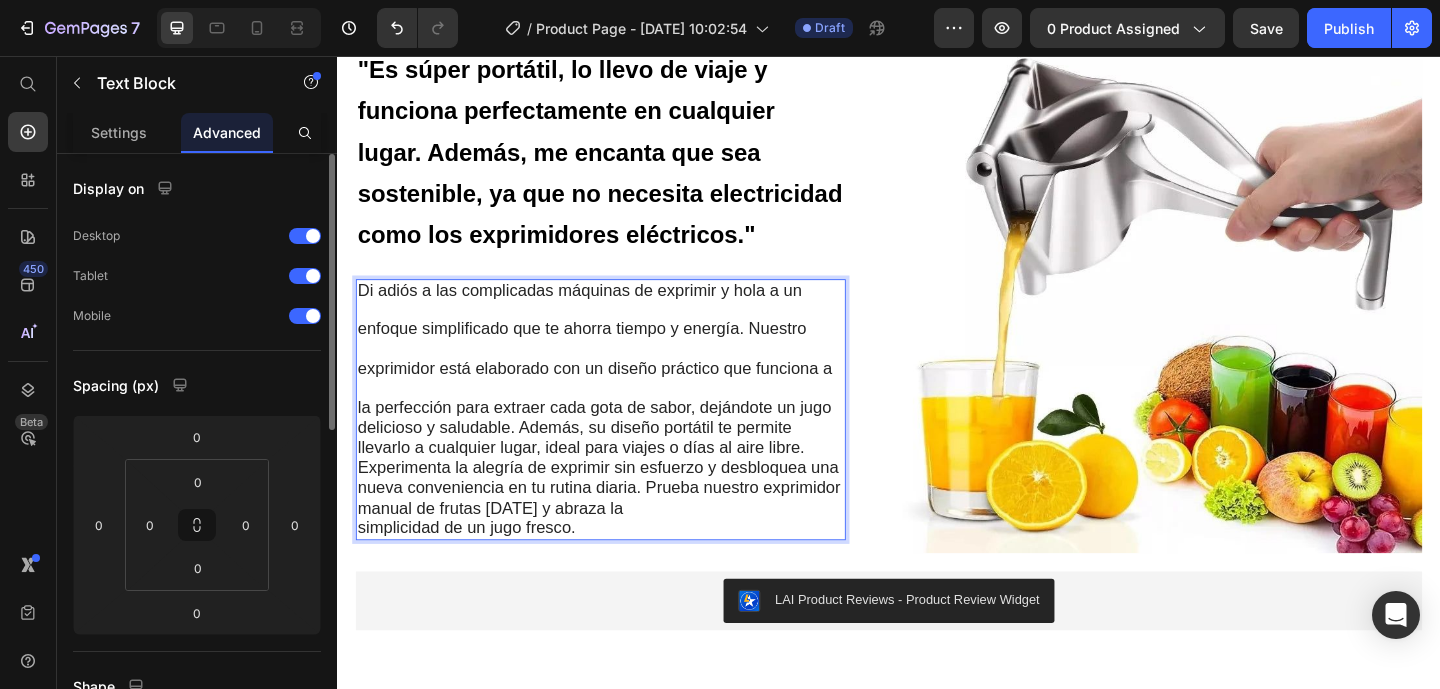 click on "la perfección para extraer cada gota de sabor, dejándote un jugo" at bounding box center (616, 439) 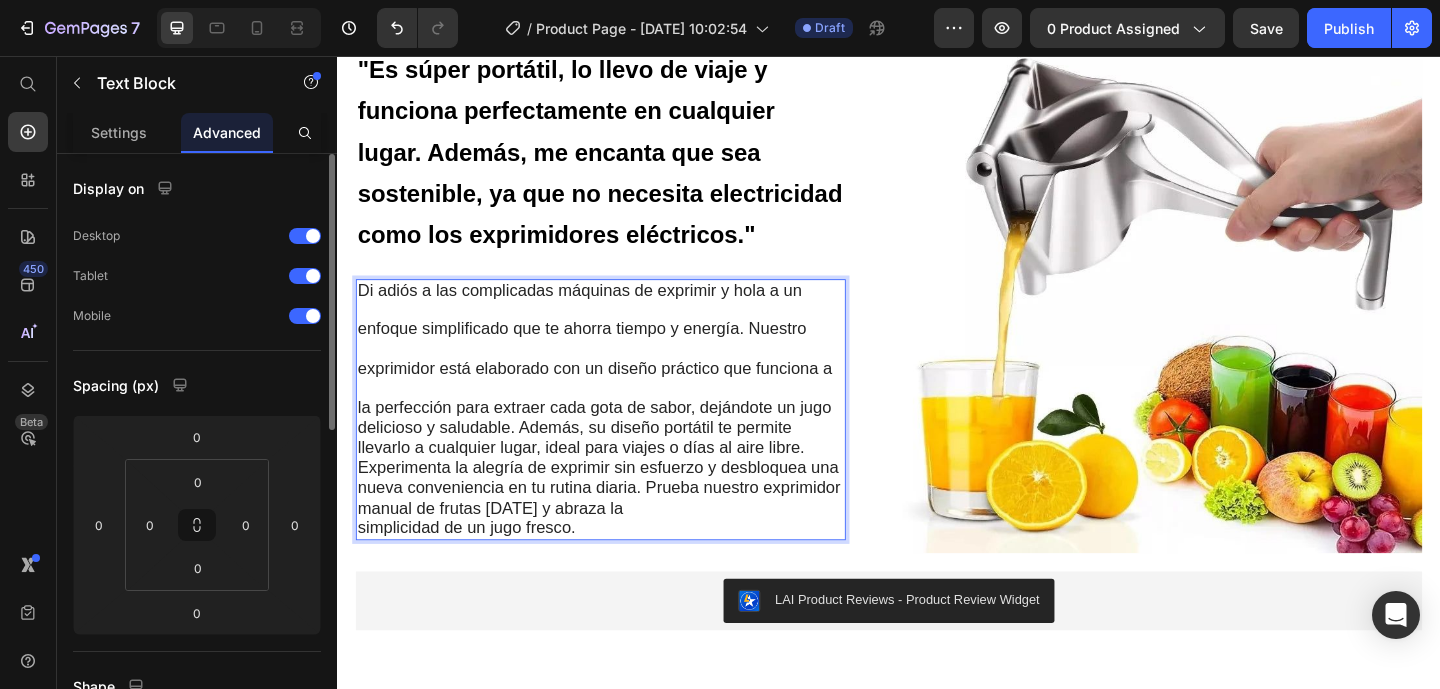 scroll, scrollTop: 2447, scrollLeft: 0, axis: vertical 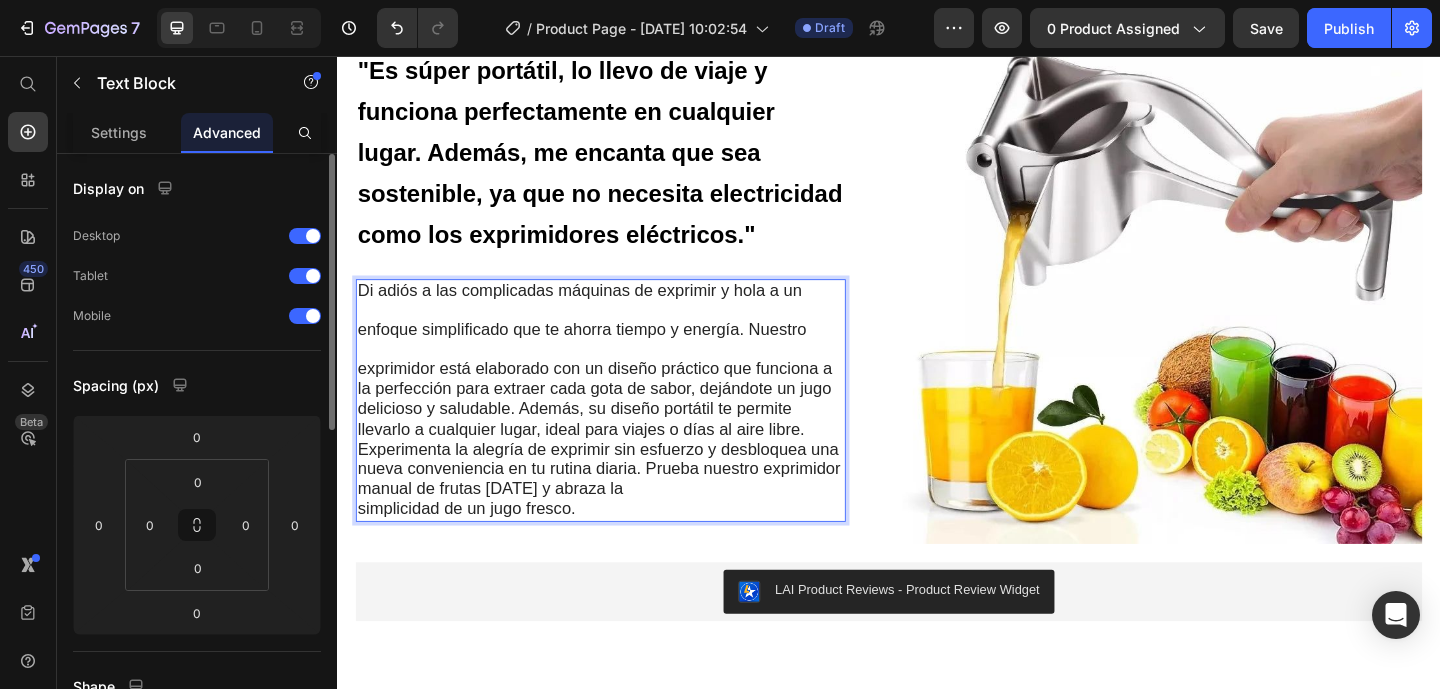 click on "Di adiós a las complicadas máquinas de exprimir y hola a un  enfoque simplificado que te ahorra tiempo y energía. Nuestro  exprimidor está elaborado con un diseño práctico que funciona a la perfección para extraer cada gota de sabor, dejándote un jugo delicioso y saludable. Además, su diseño portátil te permite llevarlo a cualquier lugar, ideal para viajes o días al aire libre.  Experimenta la alegría de exprimir sin esfuerzo y desbloquea una nueva conveniencia en tu rutina diaria. Prueba nuestro exprimidor manual de frutas [DATE] y abraza la  simplicidad de un jugo fresco." at bounding box center (623, 431) 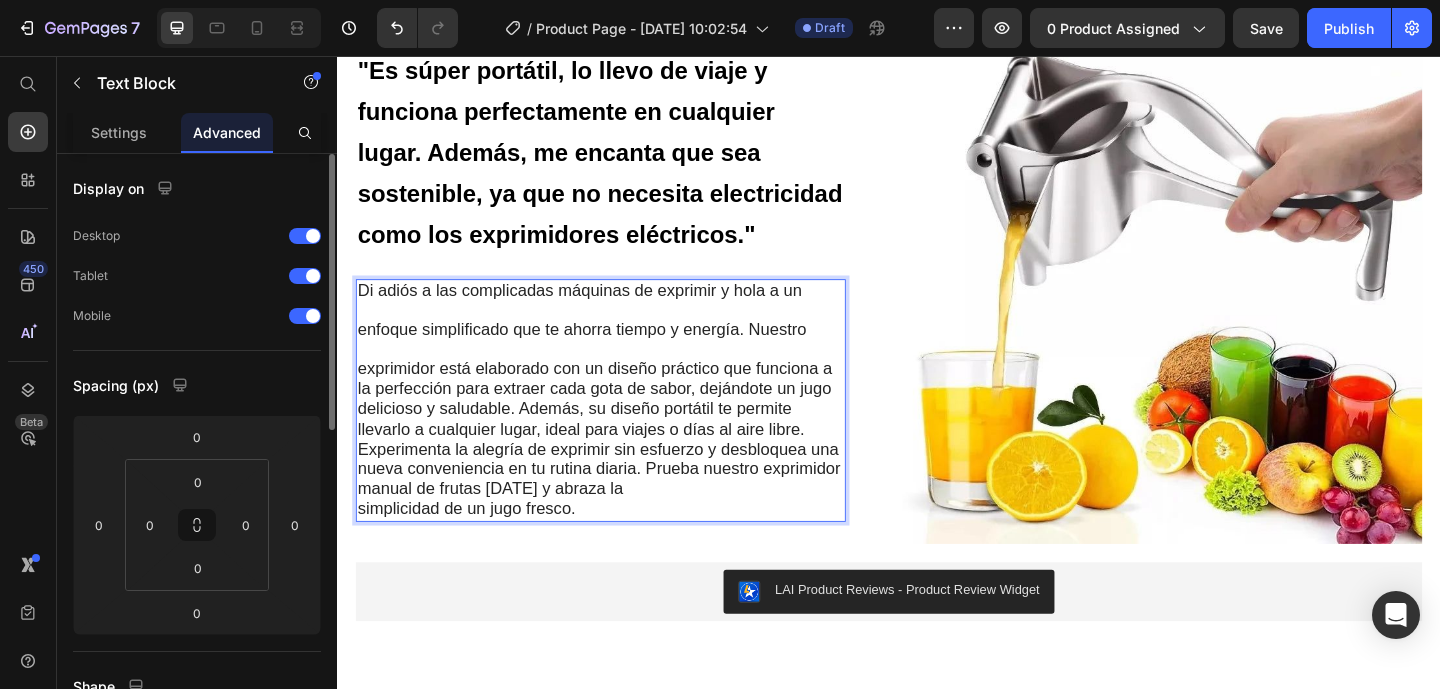 scroll, scrollTop: 2457, scrollLeft: 0, axis: vertical 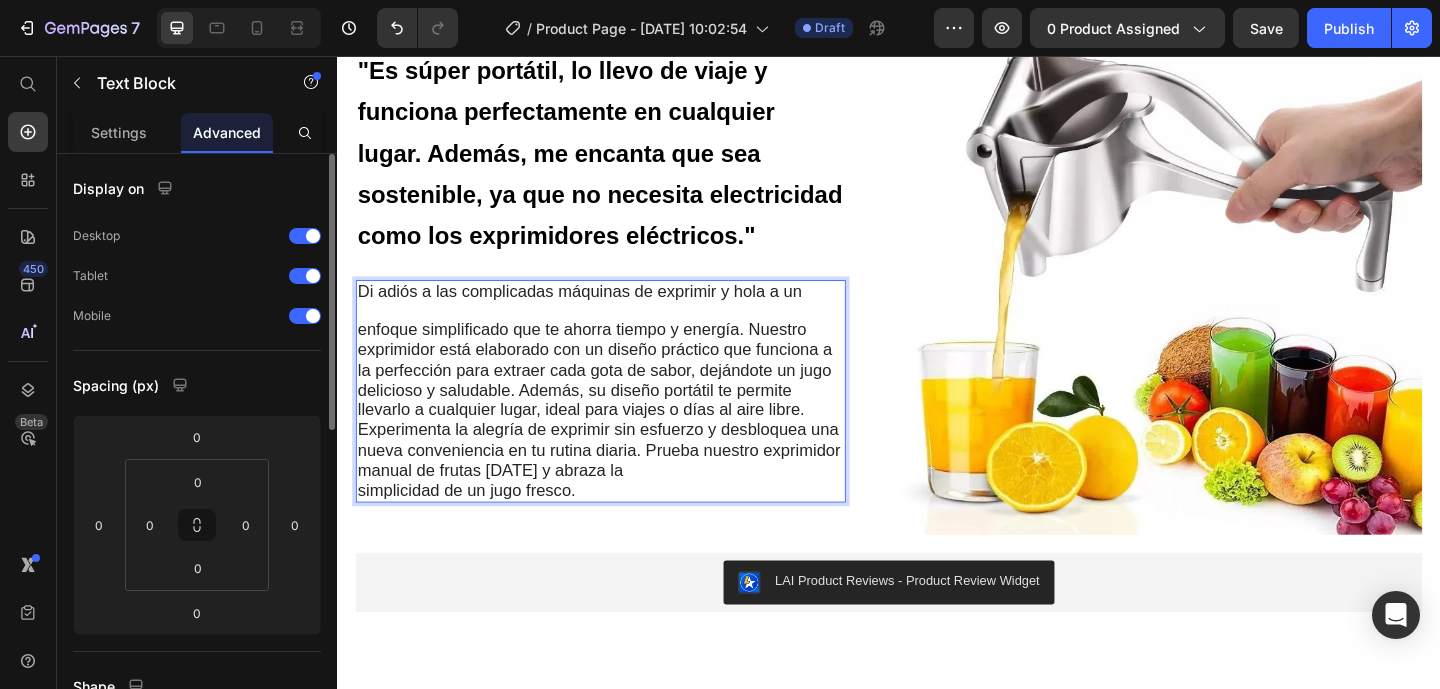 click on "enfoque simplificado que te ahorra tiempo y energía. Nuestro" at bounding box center (603, 354) 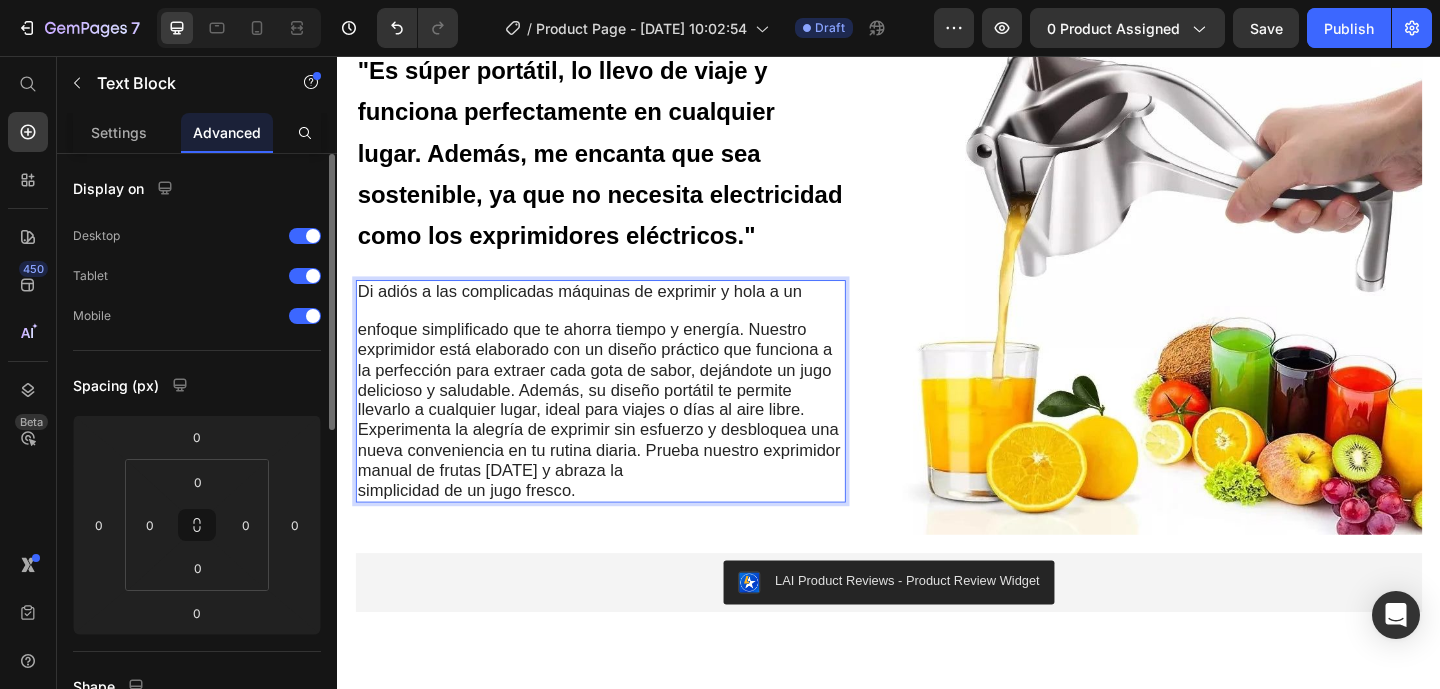 scroll, scrollTop: 2468, scrollLeft: 0, axis: vertical 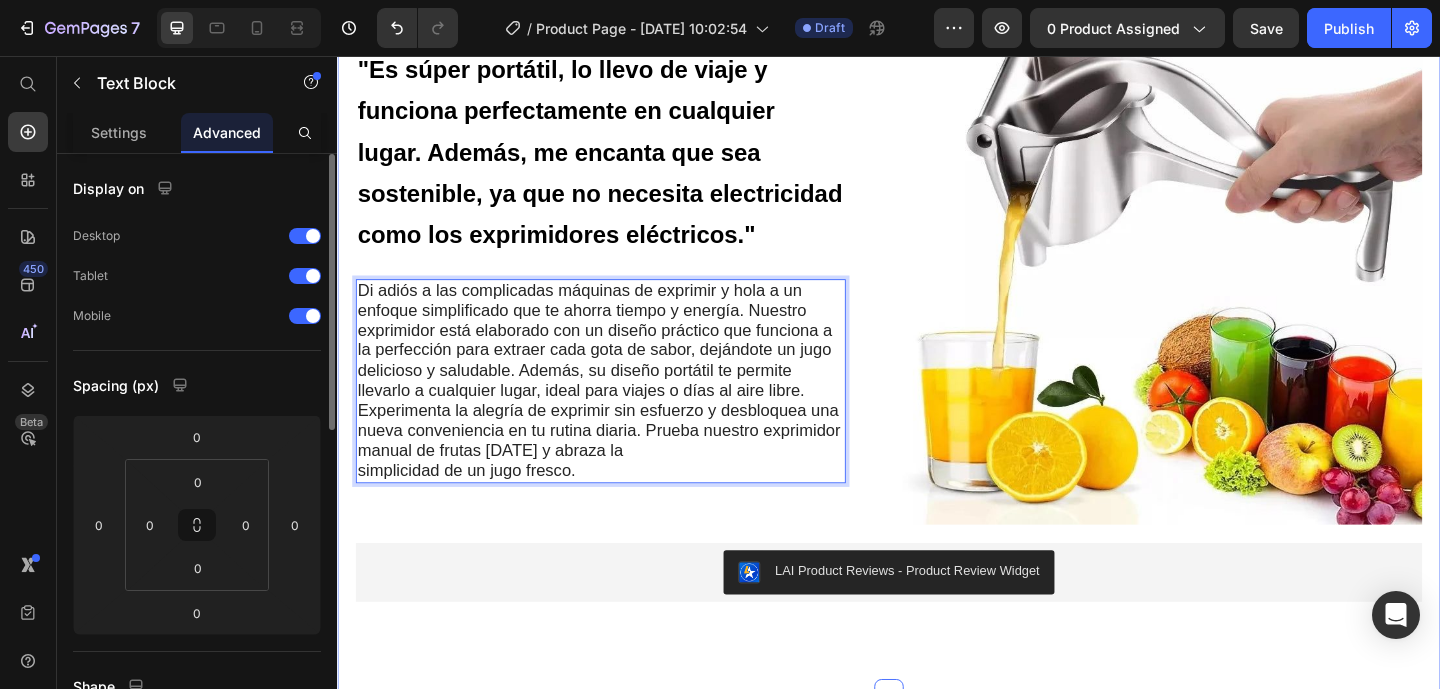 click on "⁠⁠⁠⁠⁠⁠⁠ "Es fácil de usar y limpiar, y me encanta que pueda exprimir diferentes tipos de frutas sin problema." Heading ¡Obtén jugo perfecto y sin pulpa de cualquier fruta con nuestro exprimidor manual de frutas! Su sistema práctico extrae todo el sabor sin residuos y su diseño fácil de limpiar te permite enjuagarlo en segundos, perfecto para mantener tu cocina impecable sin complicaciones. ¡Llévatelo a casa [DATE] y eleva tu experiencia de jugos al siguiente nivel!  Text Block Row Image Row ⁠⁠⁠⁠⁠⁠⁠ "...y lo mejor es que no tendrás que  preocuparte por el ruido que haces, ni desperdiciar ni una gota [PERSON_NAME]". Heading El exprimidor manual [PERSON_NAME] inoxidable está diseñado para  maximizar la extracción [PERSON_NAME], asegurando que no se  desperdicie ni una gota. Con su filtro de precisión y sistema  ergonómico, te permite disfrutar de zumos frescos y saludables  sin complicaciones. Olvídate de los exprimidores que dejan restos durabilidad para tu cocina! Text Block Row" at bounding box center [937, -274] 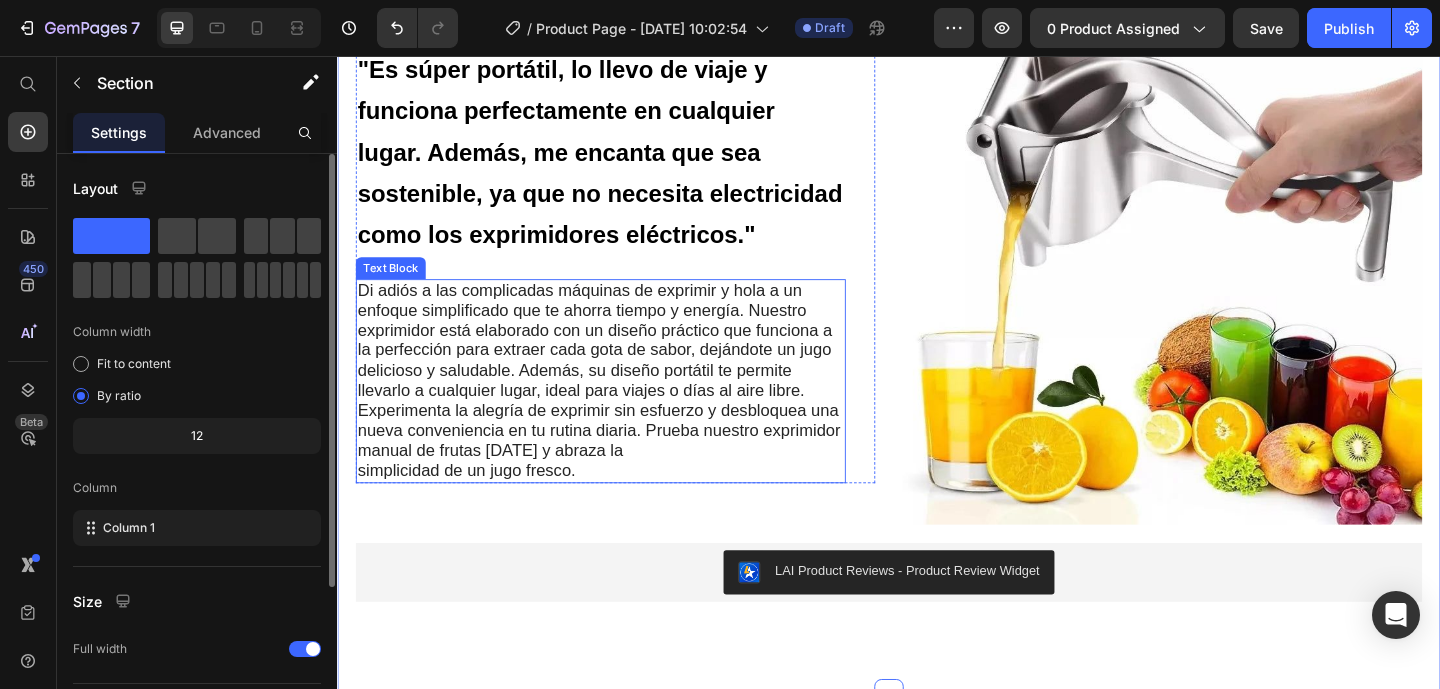 click on "Experimenta la alegría de exprimir sin esfuerzo y desbloquea una nueva conveniencia en tu rutina diaria. Prueba nuestro exprimidor manual de frutas [DATE] y abraza la" at bounding box center (621, 464) 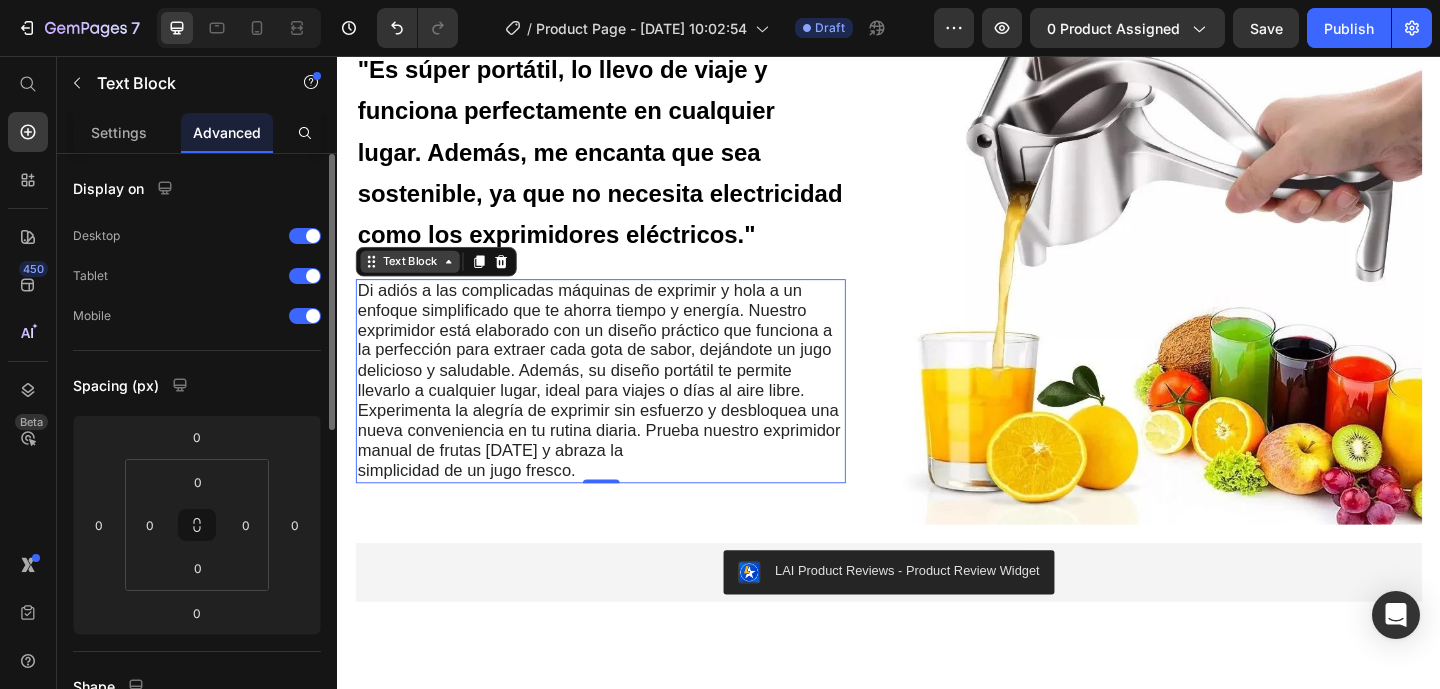 click 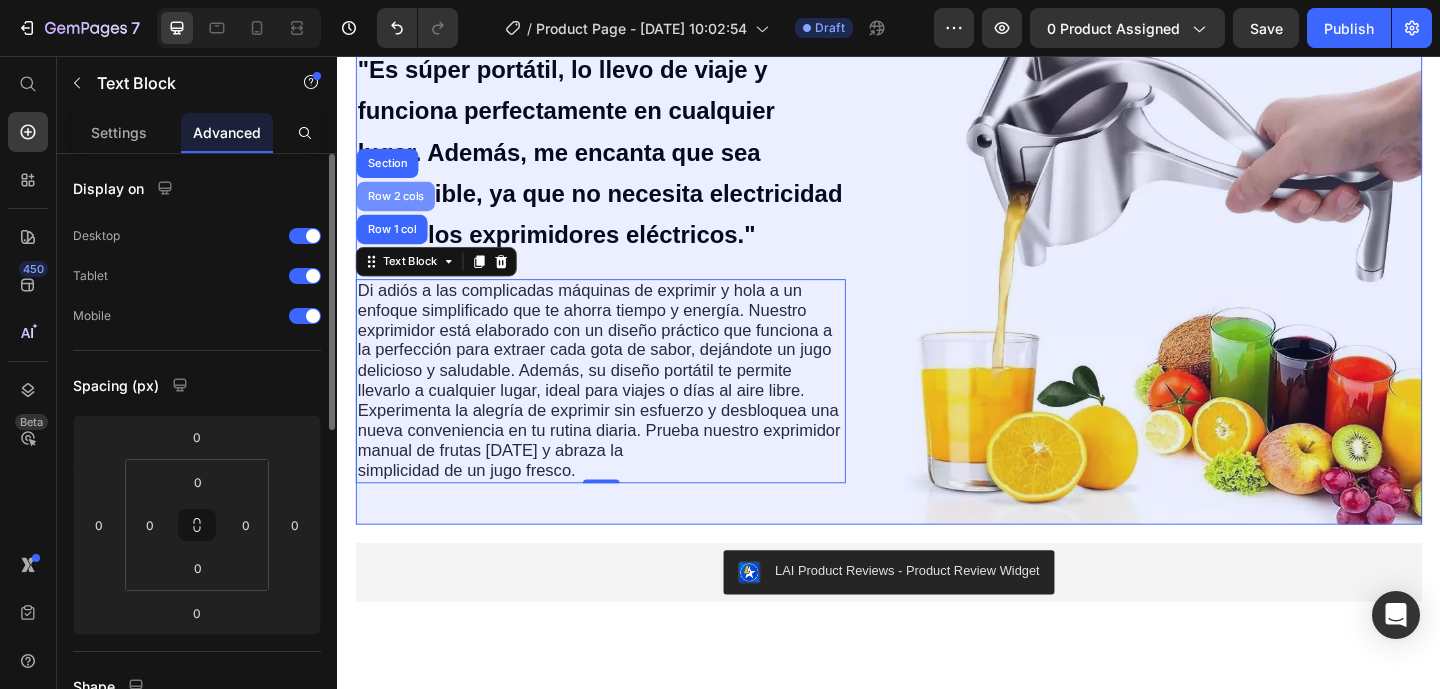 click on "Row 2 cols" at bounding box center (400, 209) 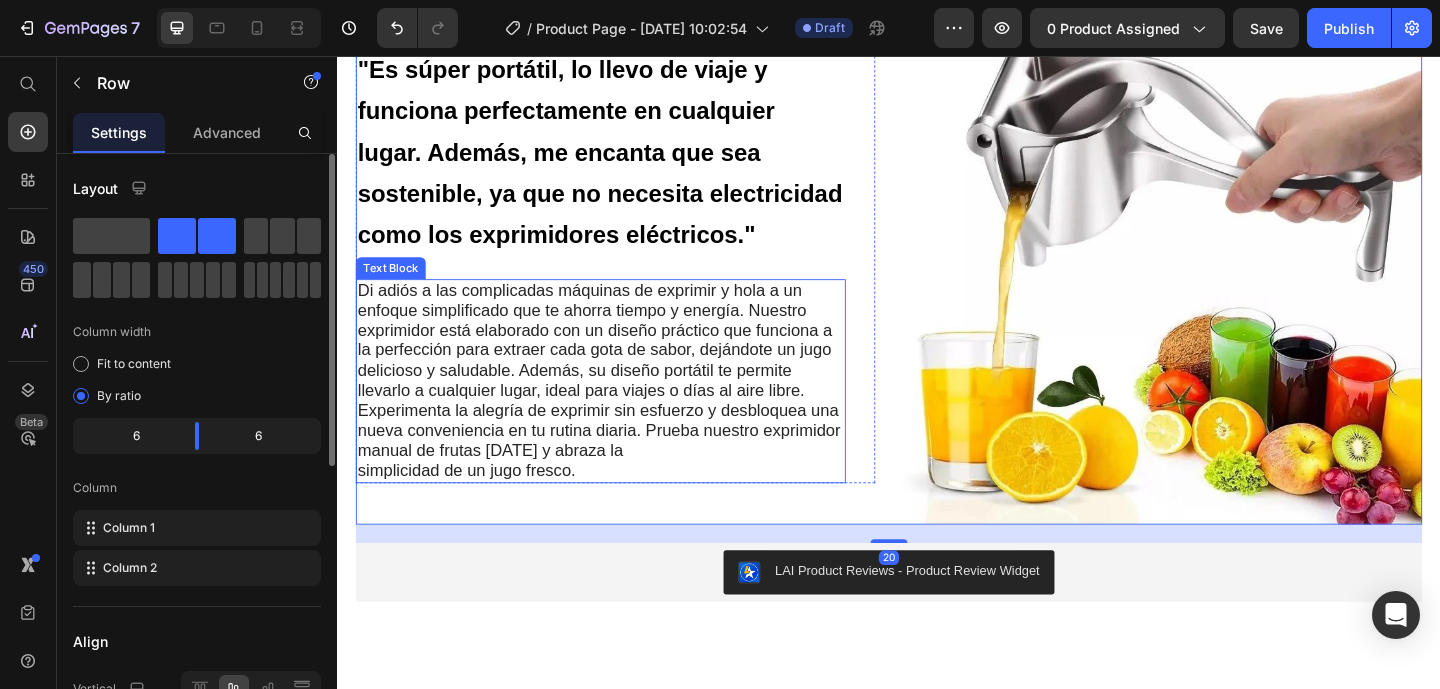 click on "Experimenta la alegría de exprimir sin esfuerzo y desbloquea una nueva conveniencia en tu rutina diaria. Prueba nuestro exprimidor manual de frutas [DATE] y abraza la" at bounding box center (621, 464) 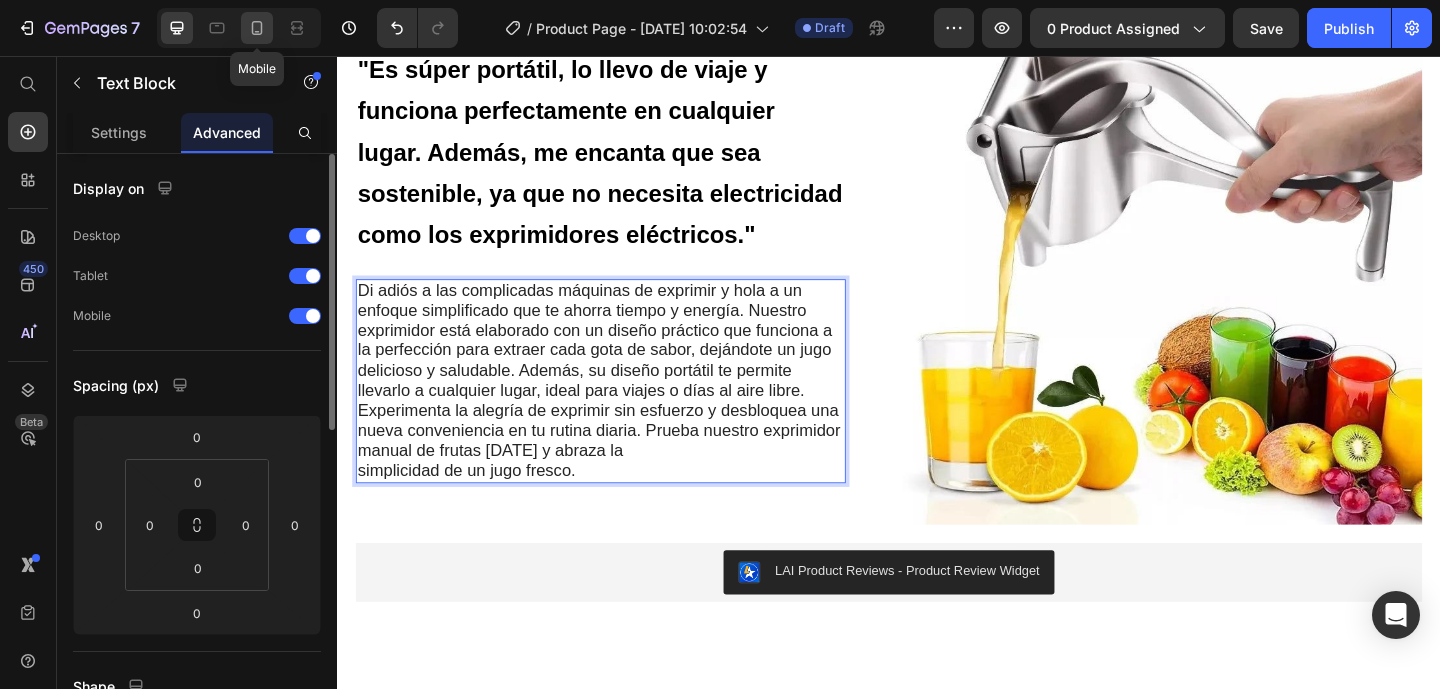 click 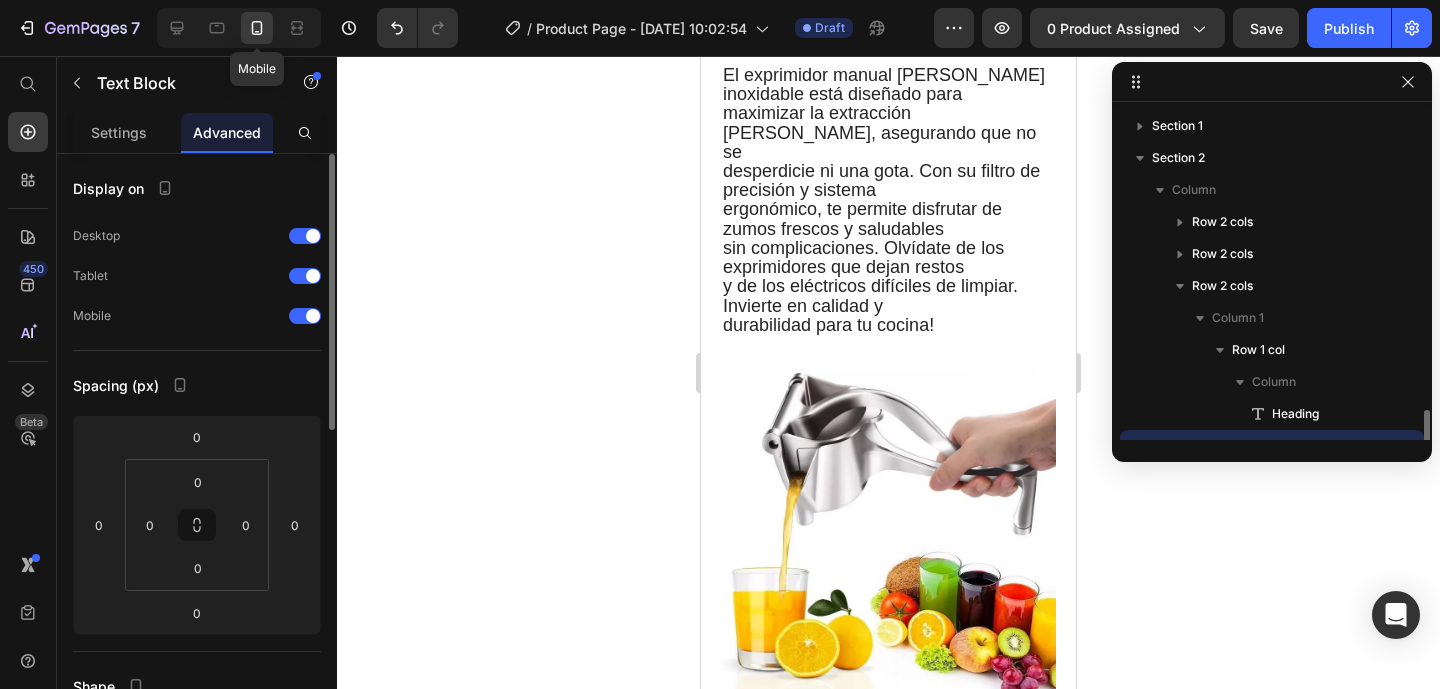 scroll, scrollTop: 182, scrollLeft: 0, axis: vertical 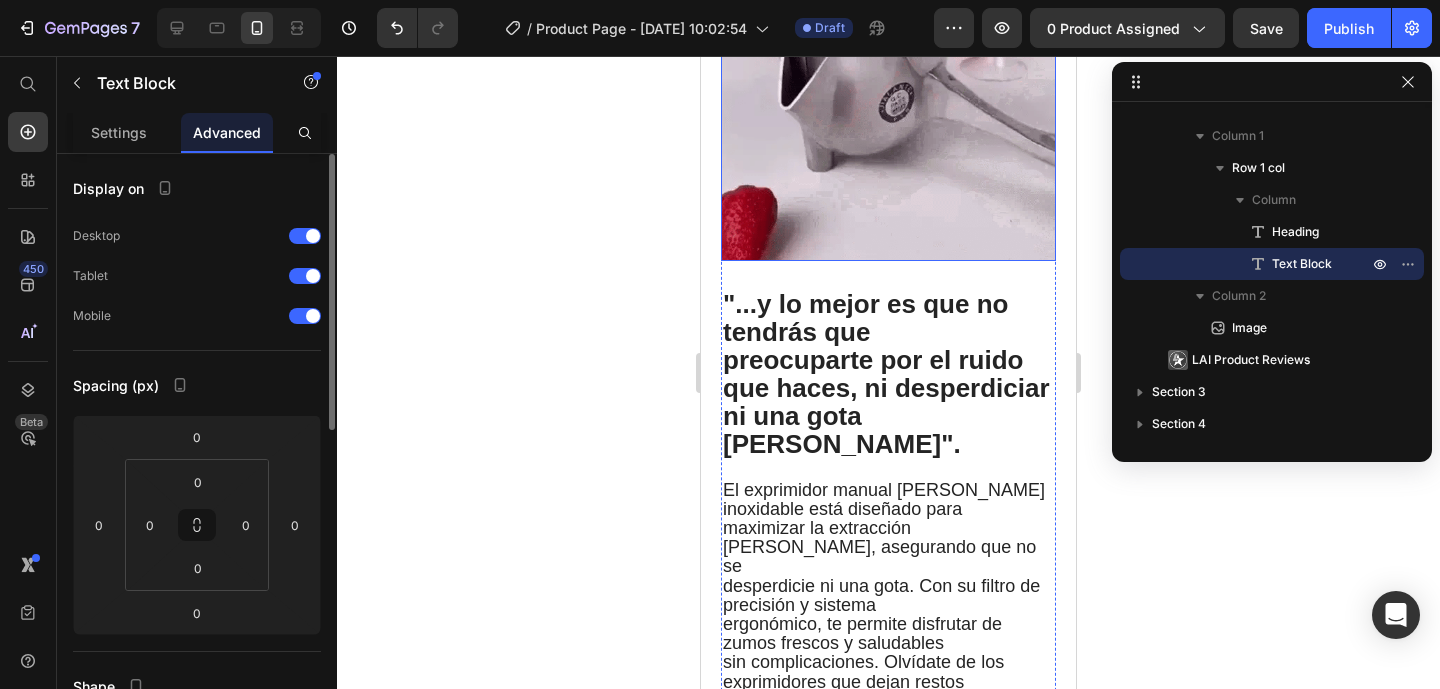 drag, startPoint x: 934, startPoint y: 172, endPoint x: 897, endPoint y: 152, distance: 42.059483 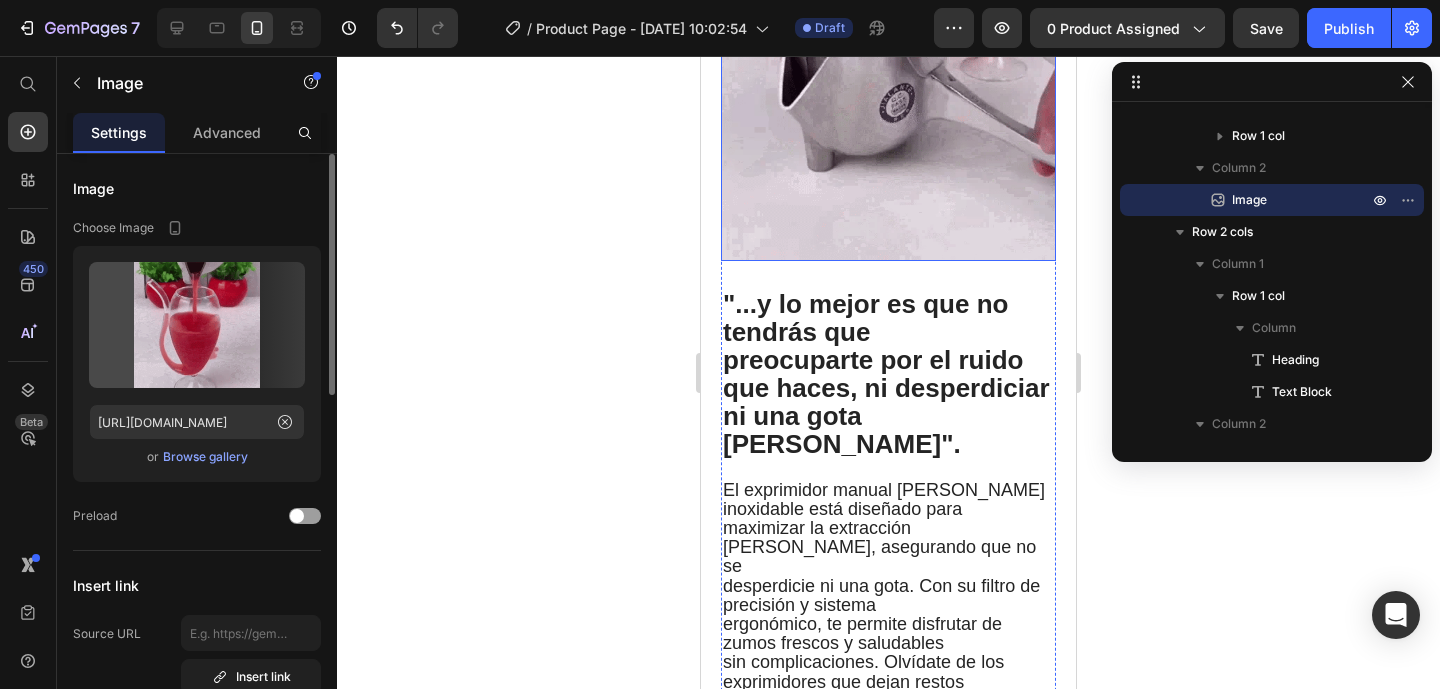 click at bounding box center [888, 93] 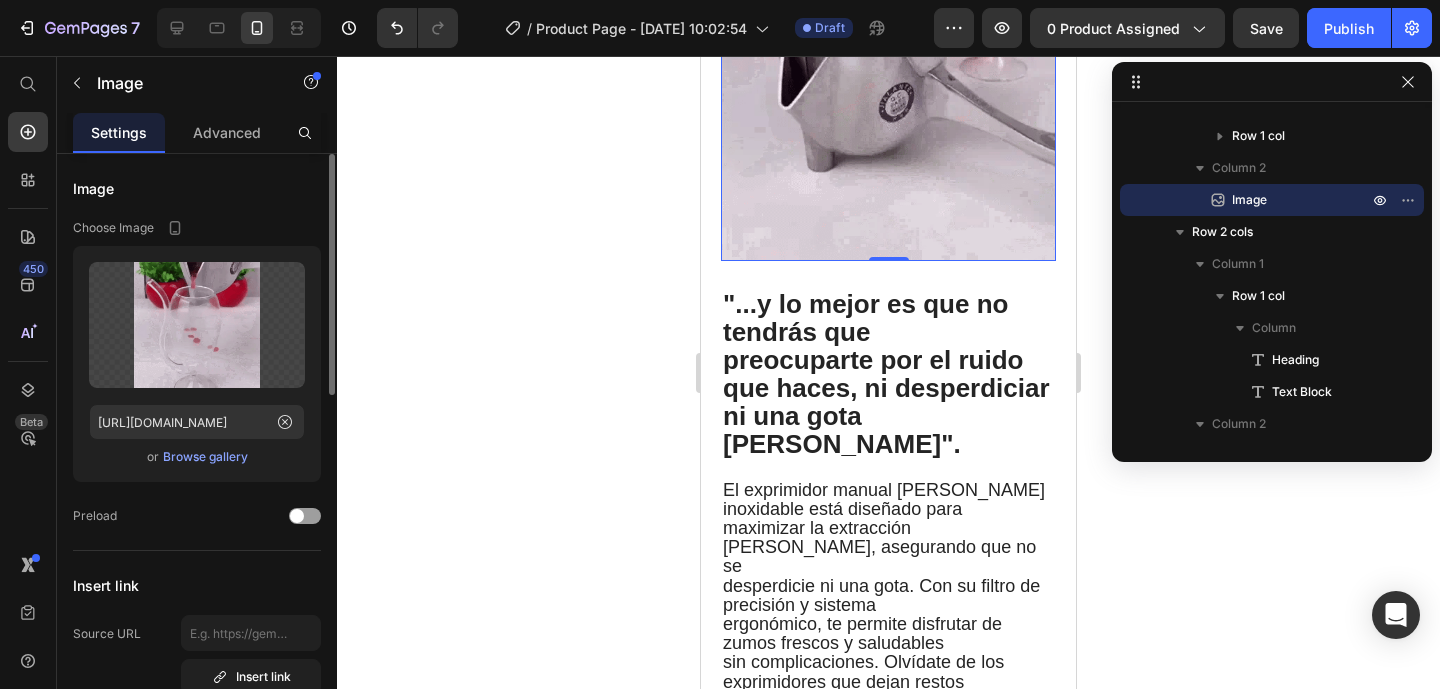 click on "Browse gallery" at bounding box center [205, 457] 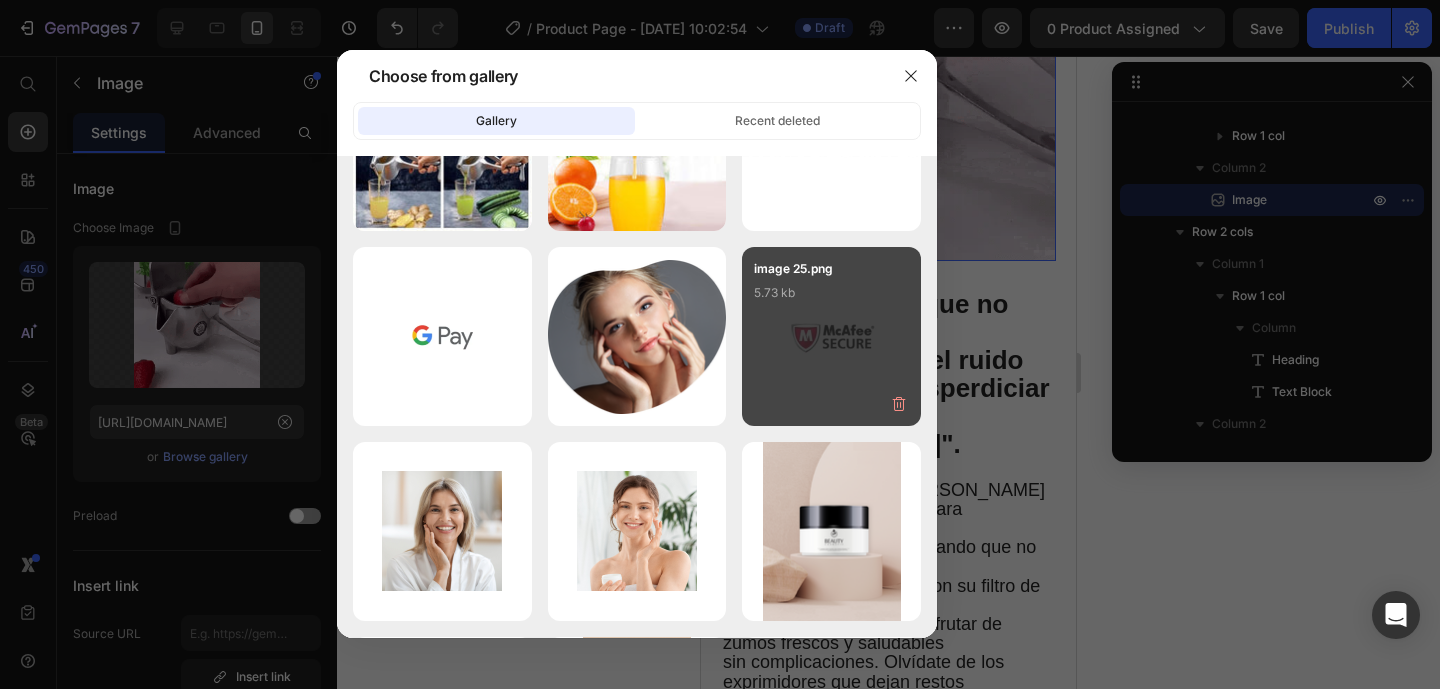 scroll, scrollTop: 0, scrollLeft: 0, axis: both 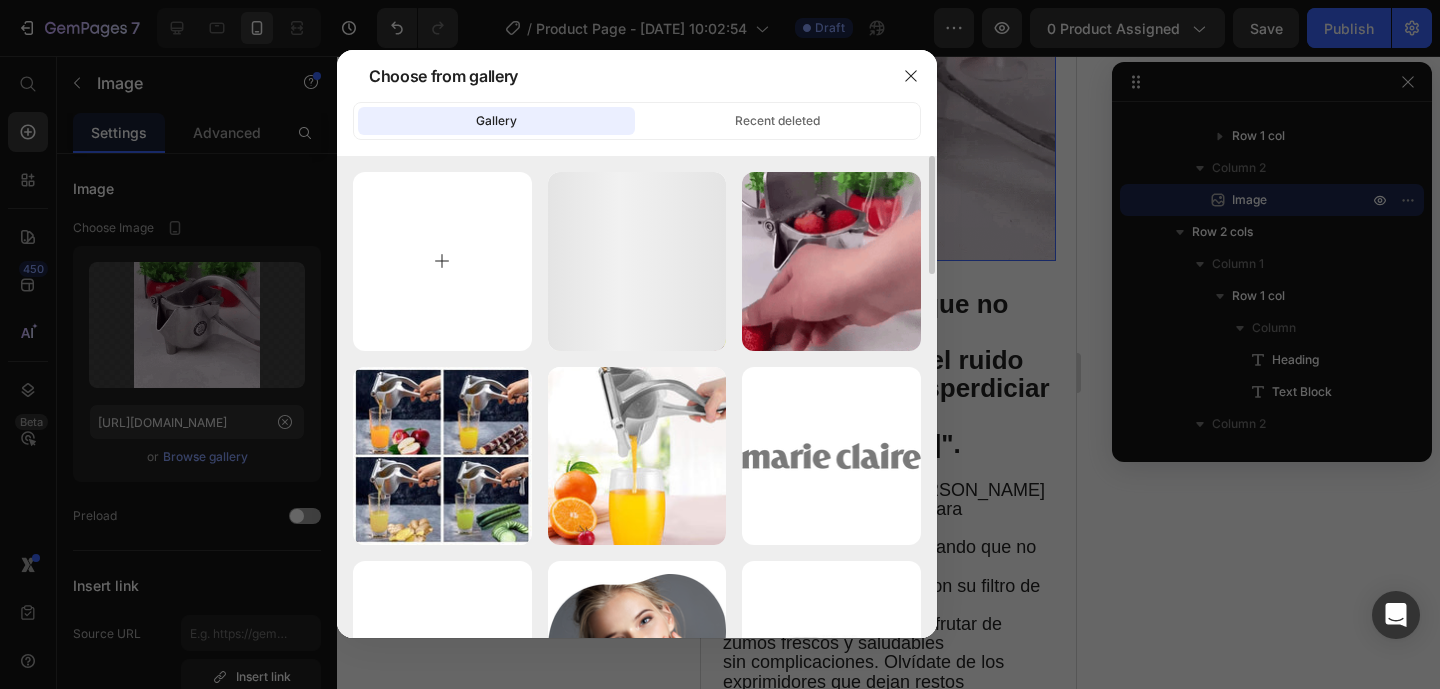 click at bounding box center (442, 261) 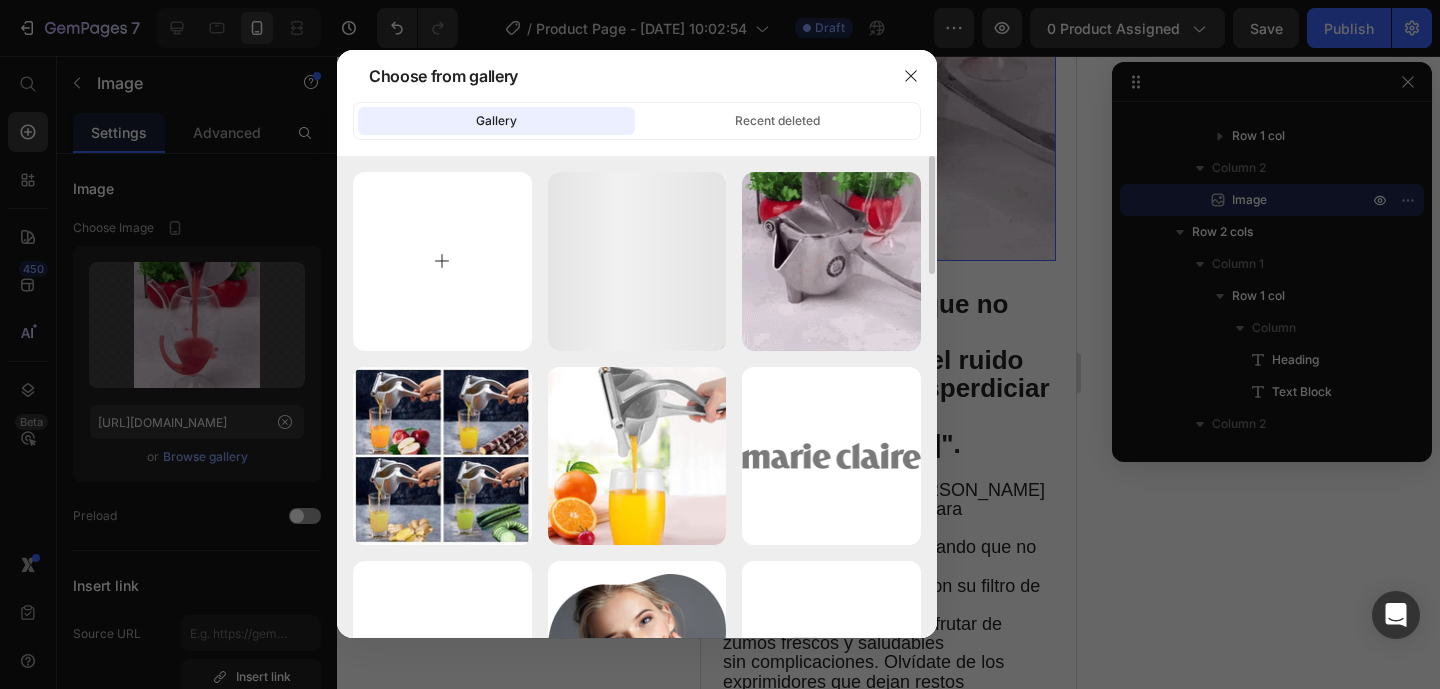 type on "C:\fakepath\33880148279414_40a744c668341296cf6384eb24c06696c9139587.gif" 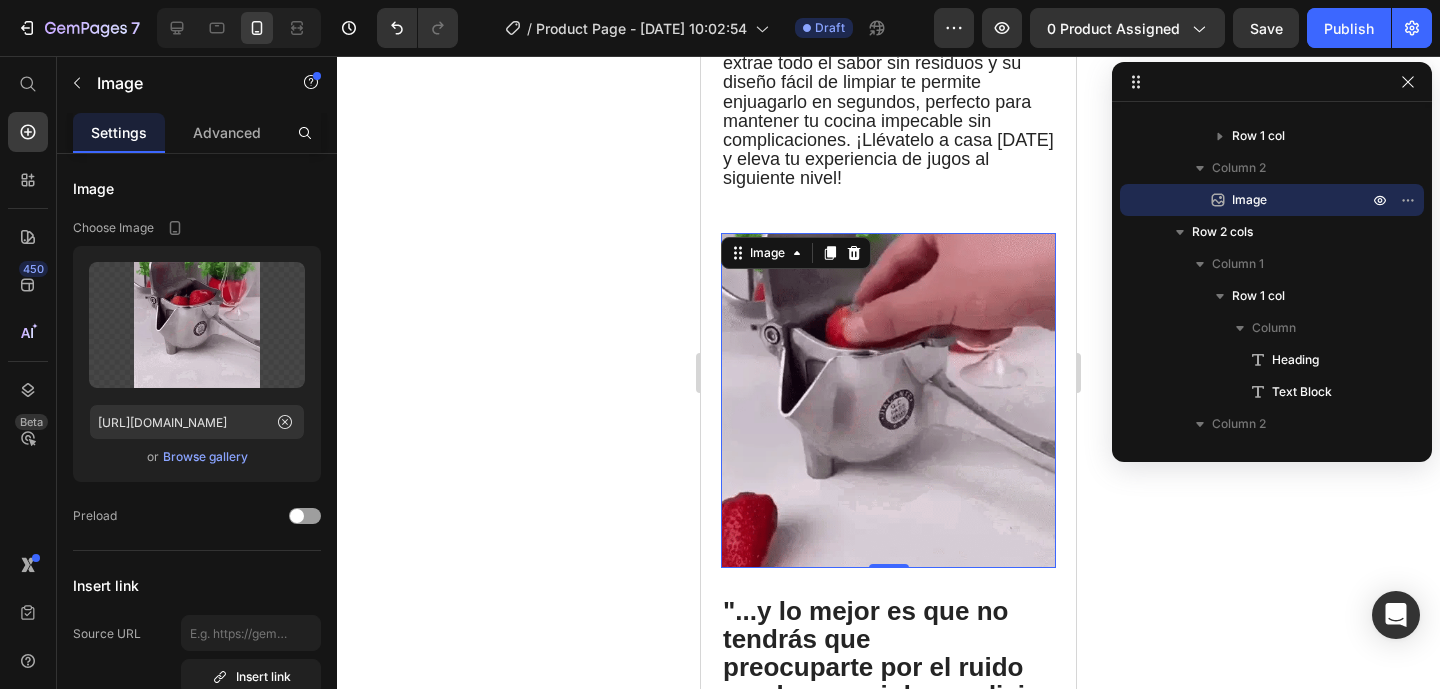 scroll, scrollTop: 1888, scrollLeft: 0, axis: vertical 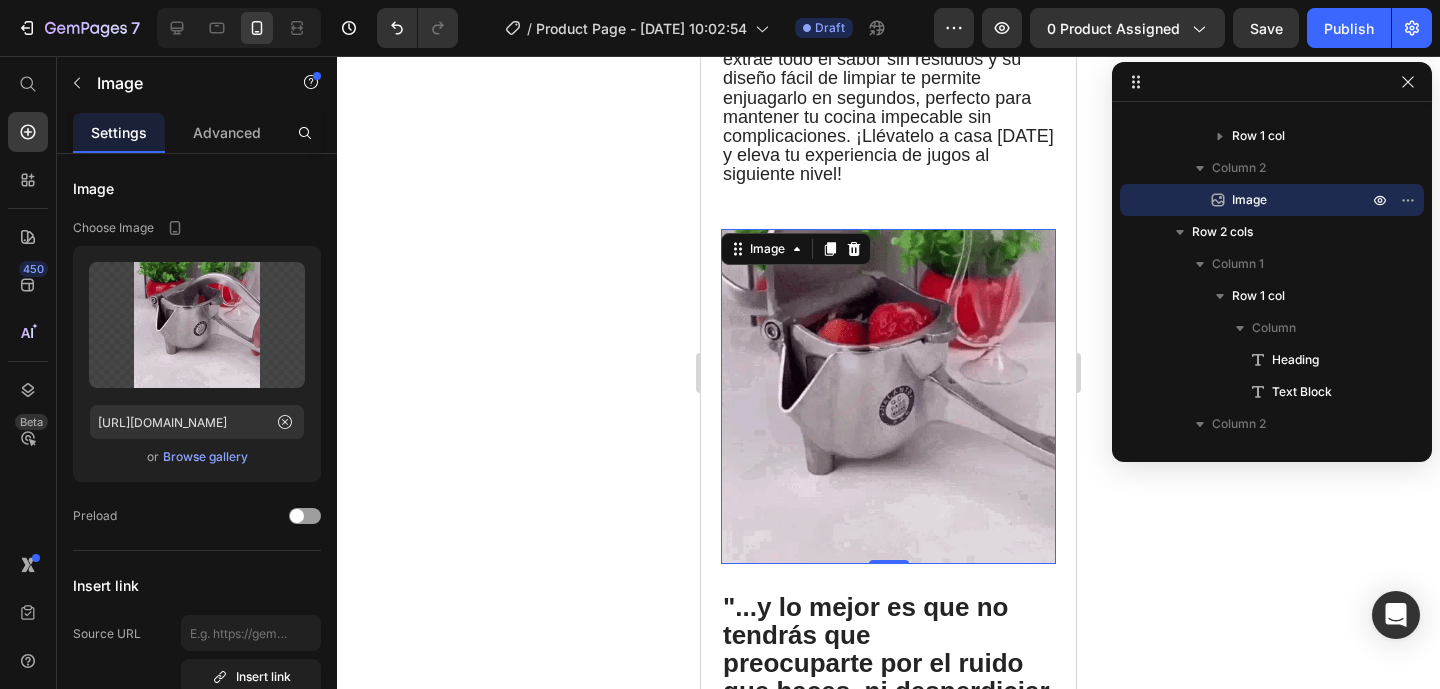 click at bounding box center (888, 396) 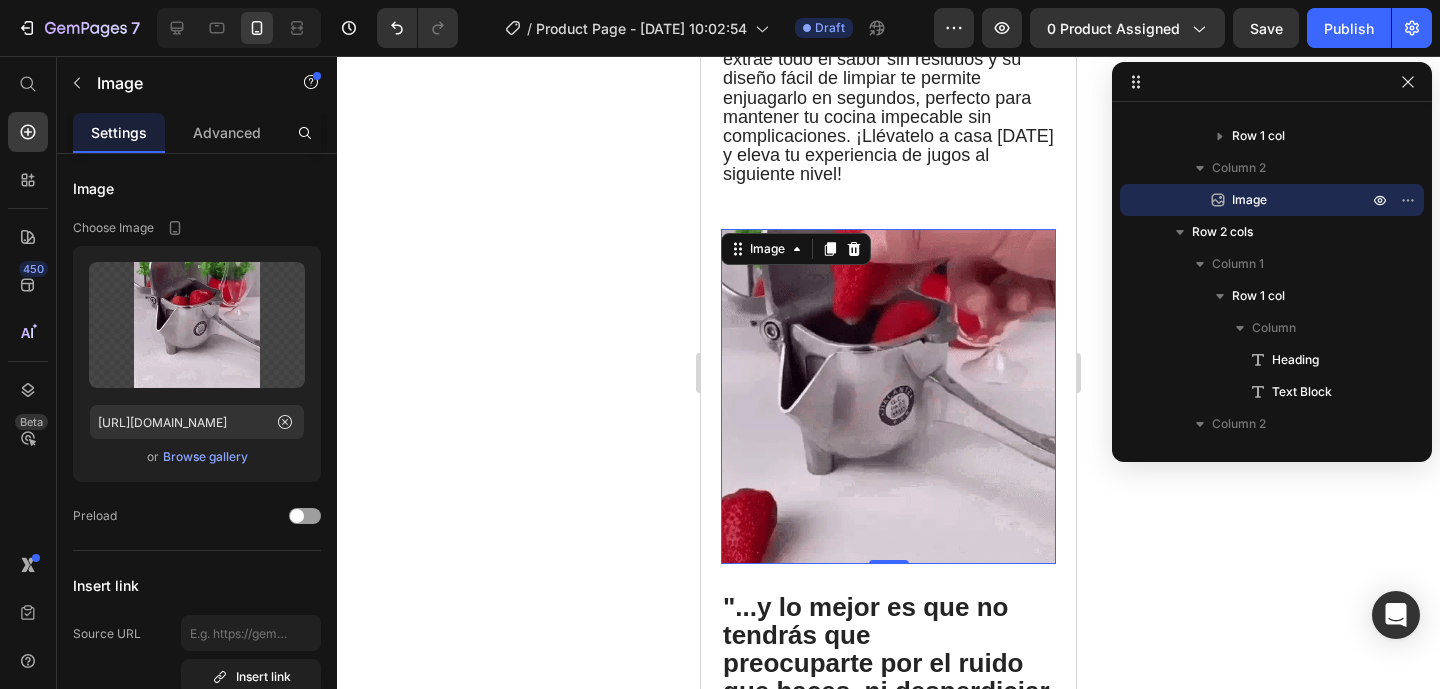 click at bounding box center (888, 396) 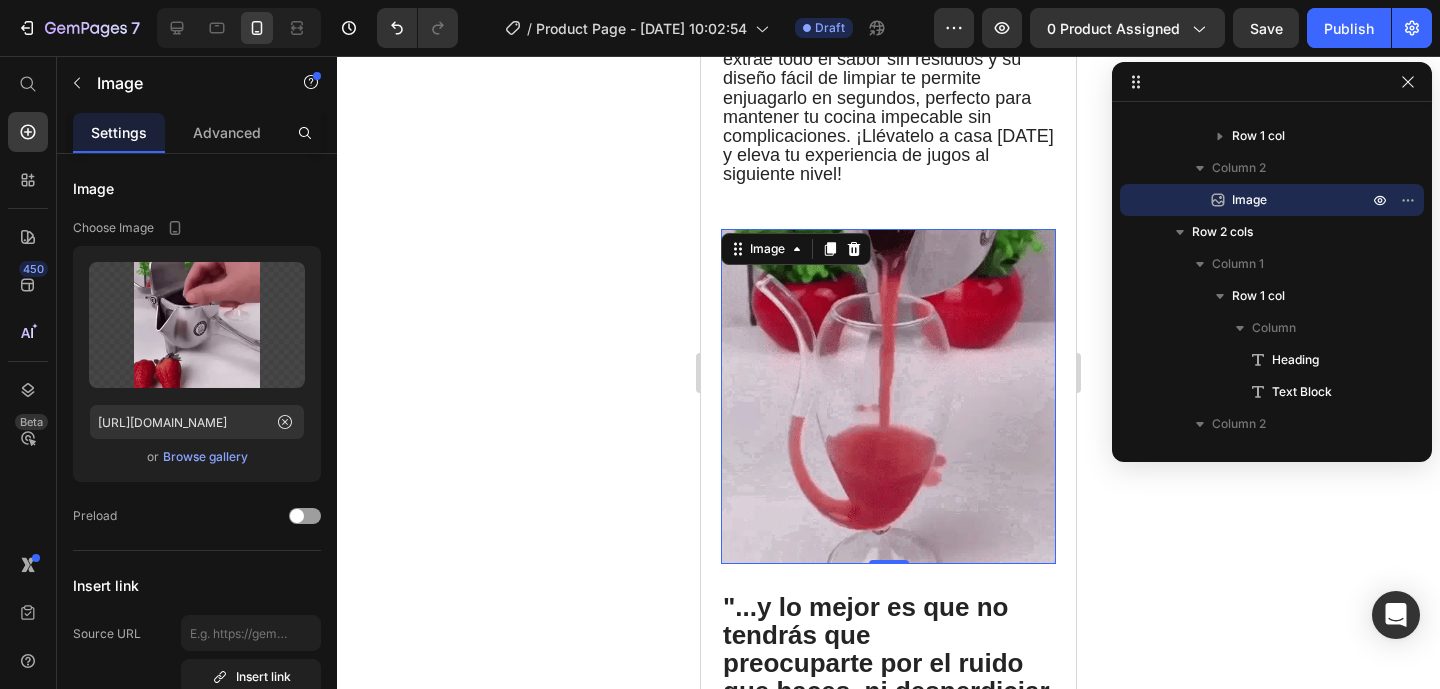 click at bounding box center [888, 396] 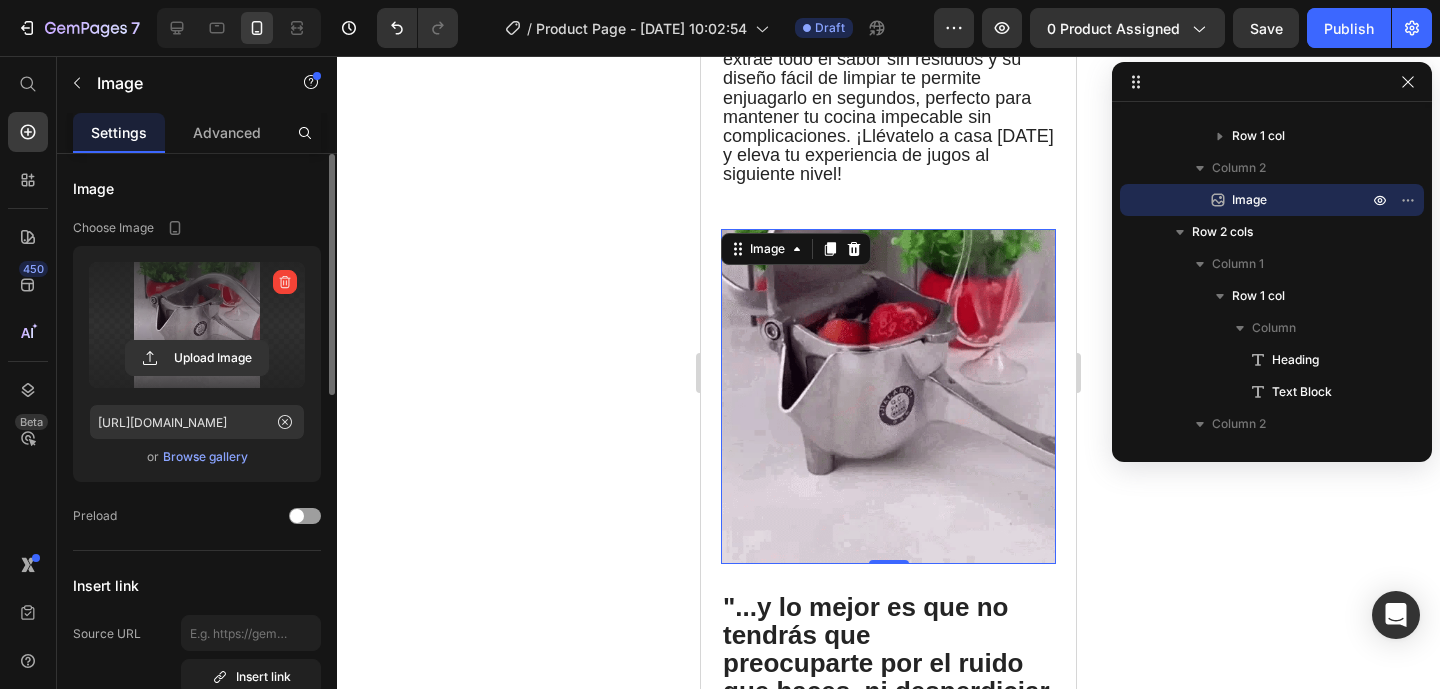 click at bounding box center (197, 325) 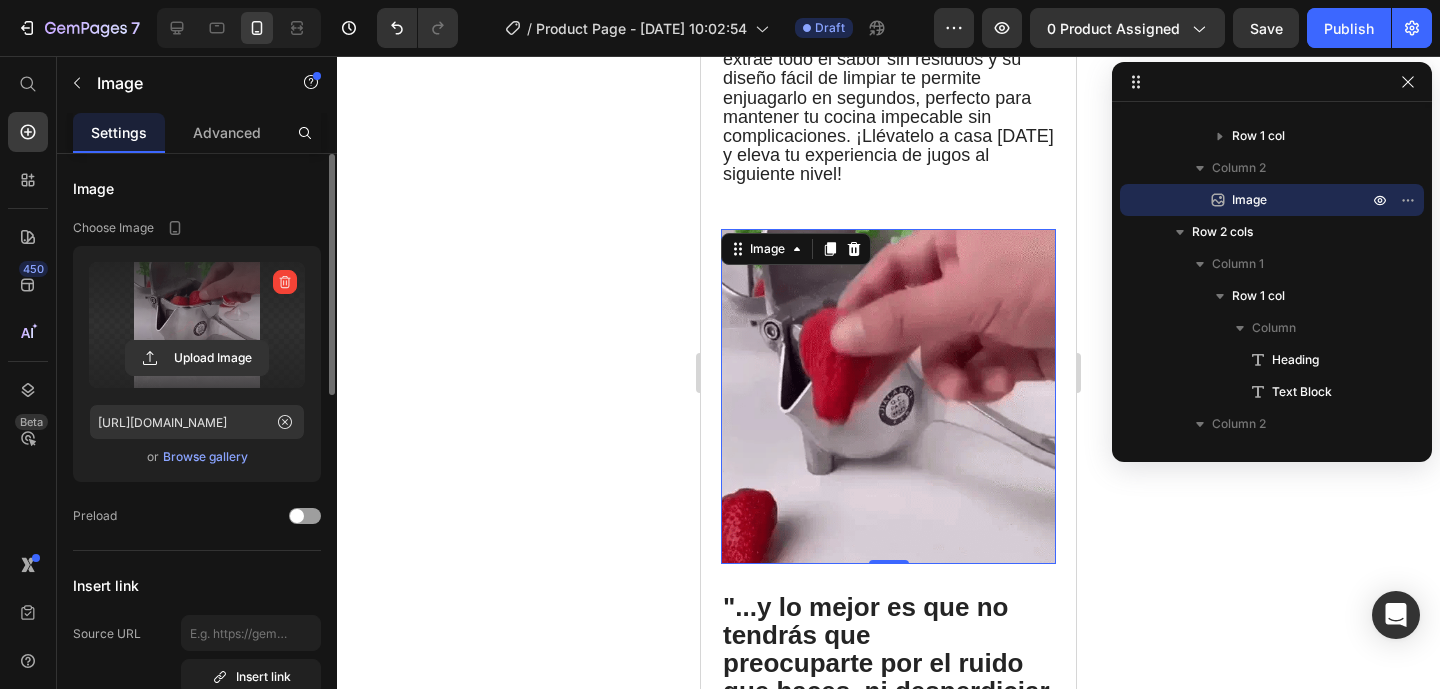 click 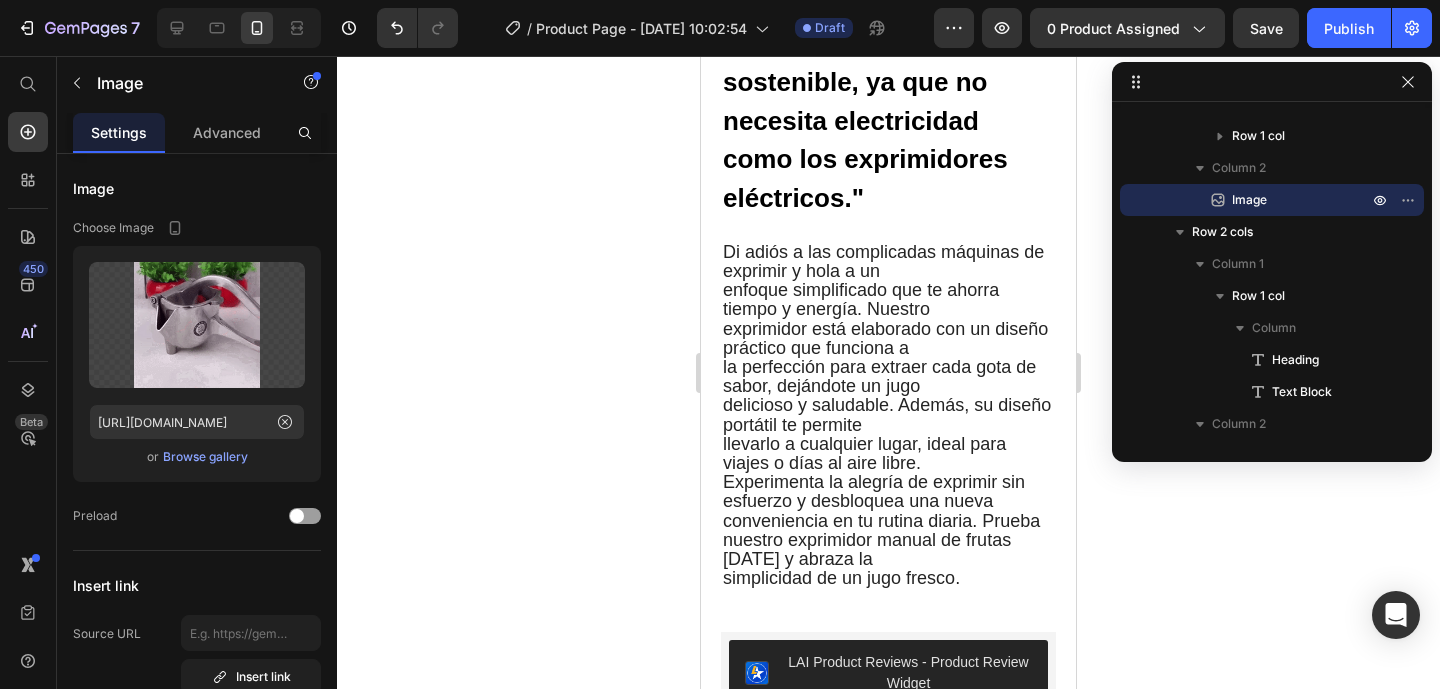 scroll, scrollTop: 3530, scrollLeft: 0, axis: vertical 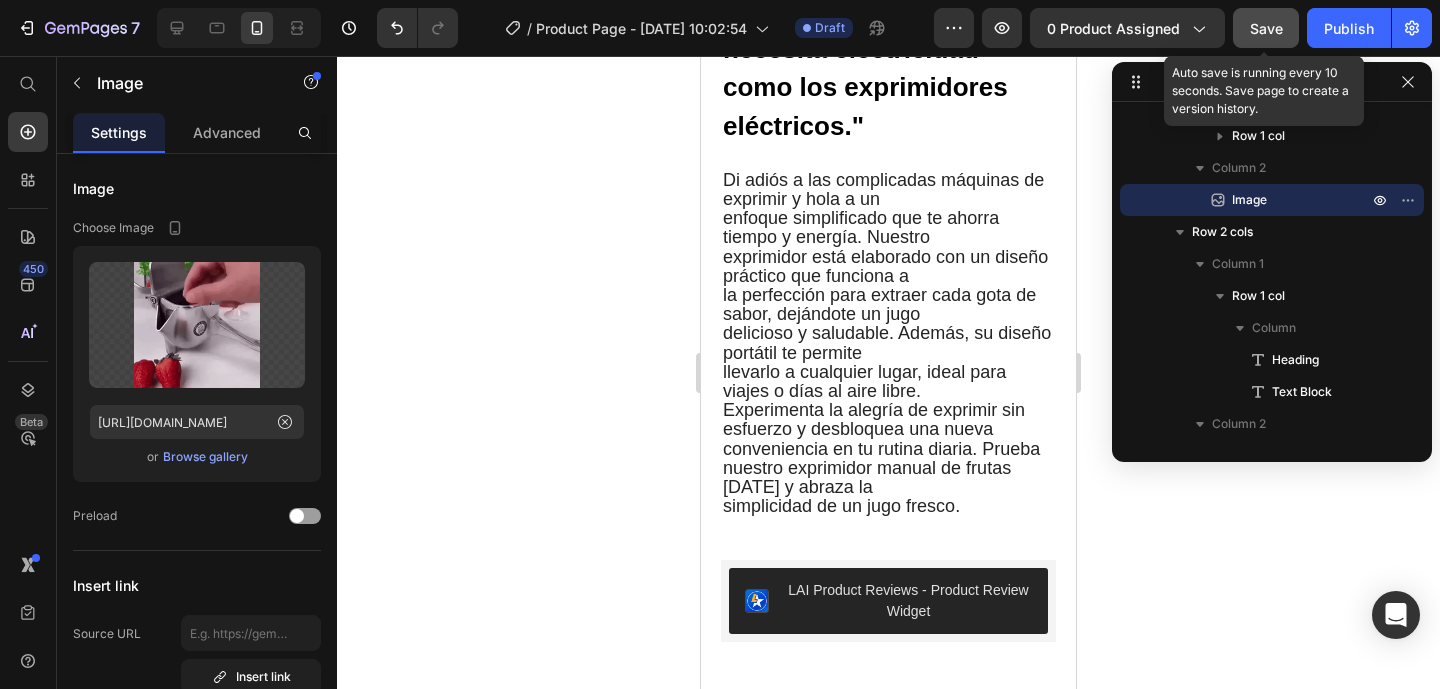 click on "Save" at bounding box center (1266, 28) 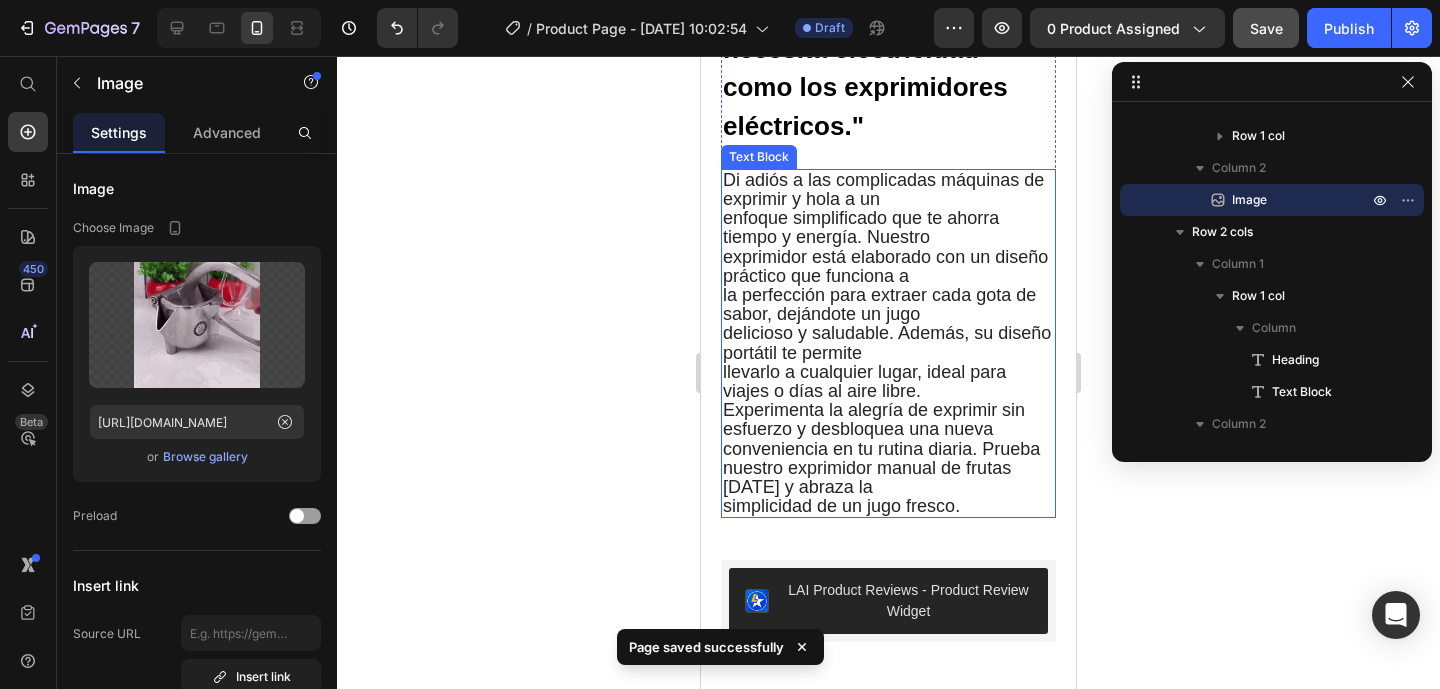 click on "enfoque simplificado que te ahorra tiempo y energía. Nuestro" at bounding box center [861, 227] 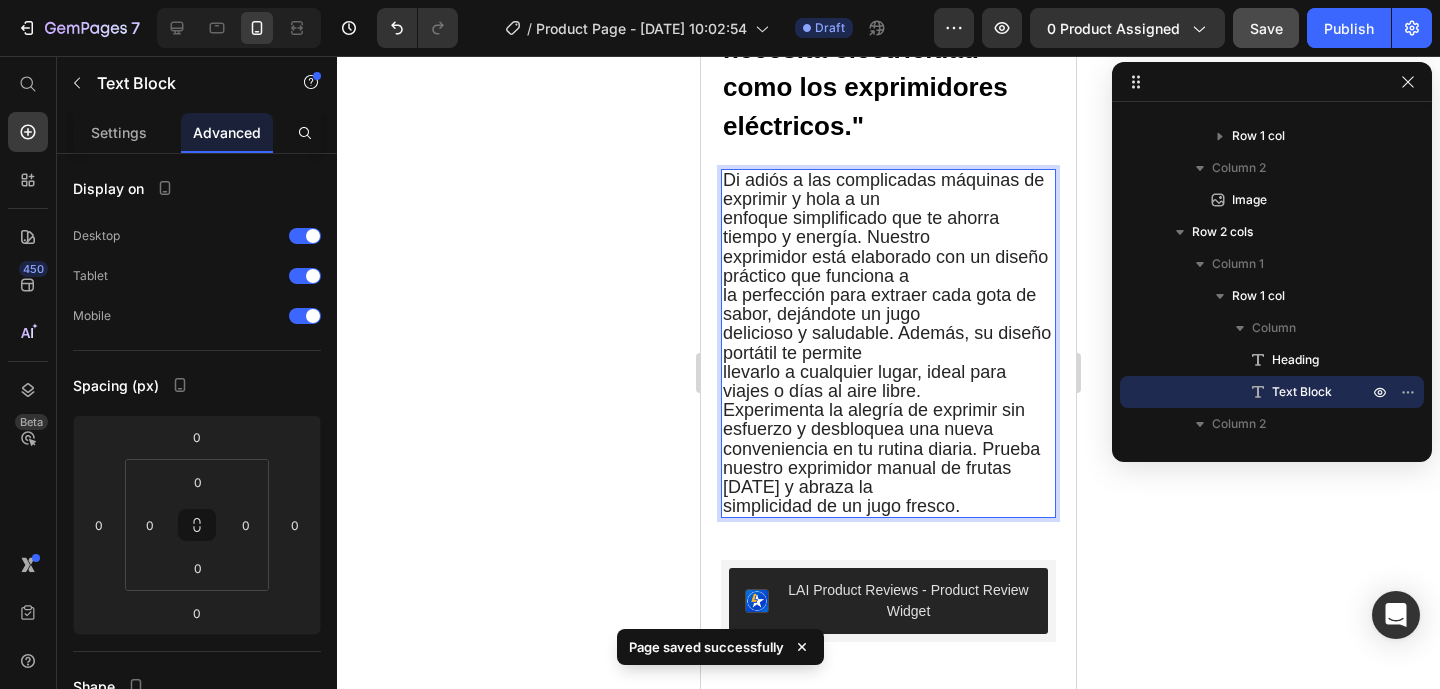 click on "enfoque simplificado que te ahorra tiempo y energía. Nuestro" at bounding box center [861, 227] 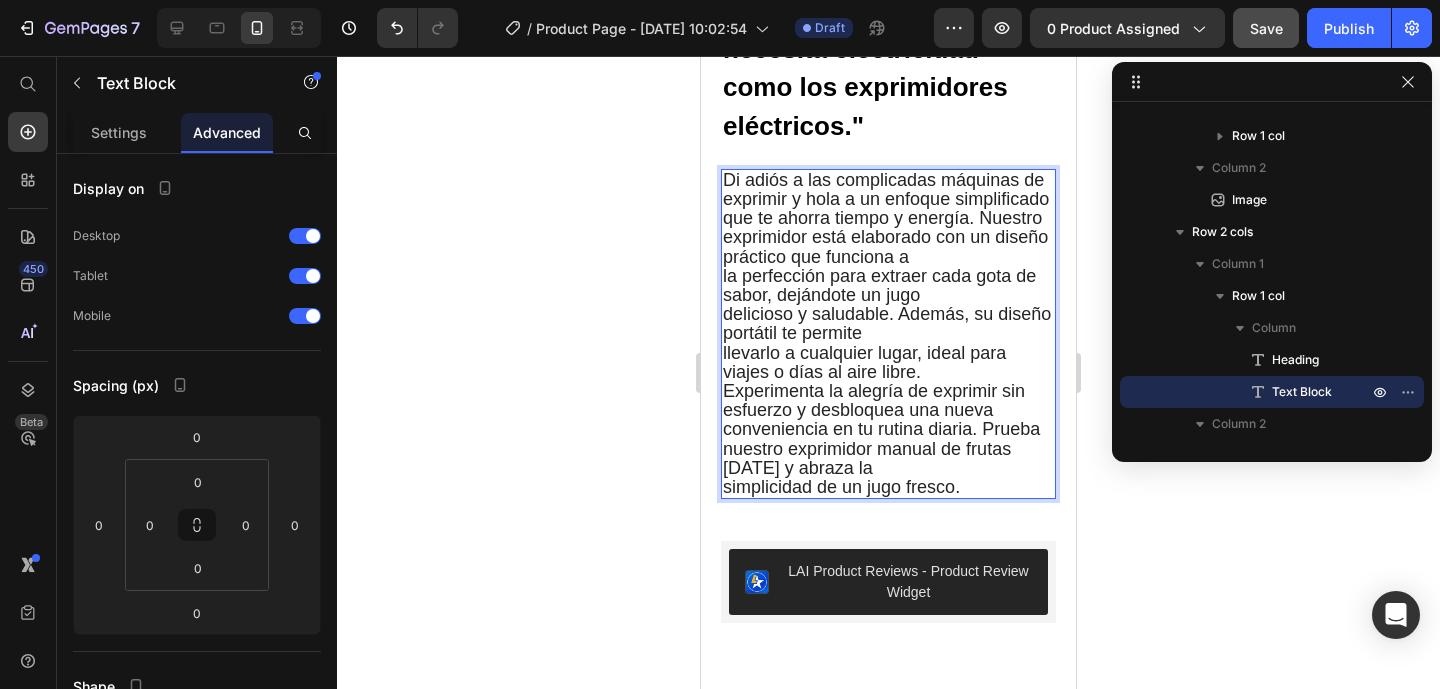 click on "la perfección para extraer cada gota de sabor, dejándote un jugo" at bounding box center [879, 285] 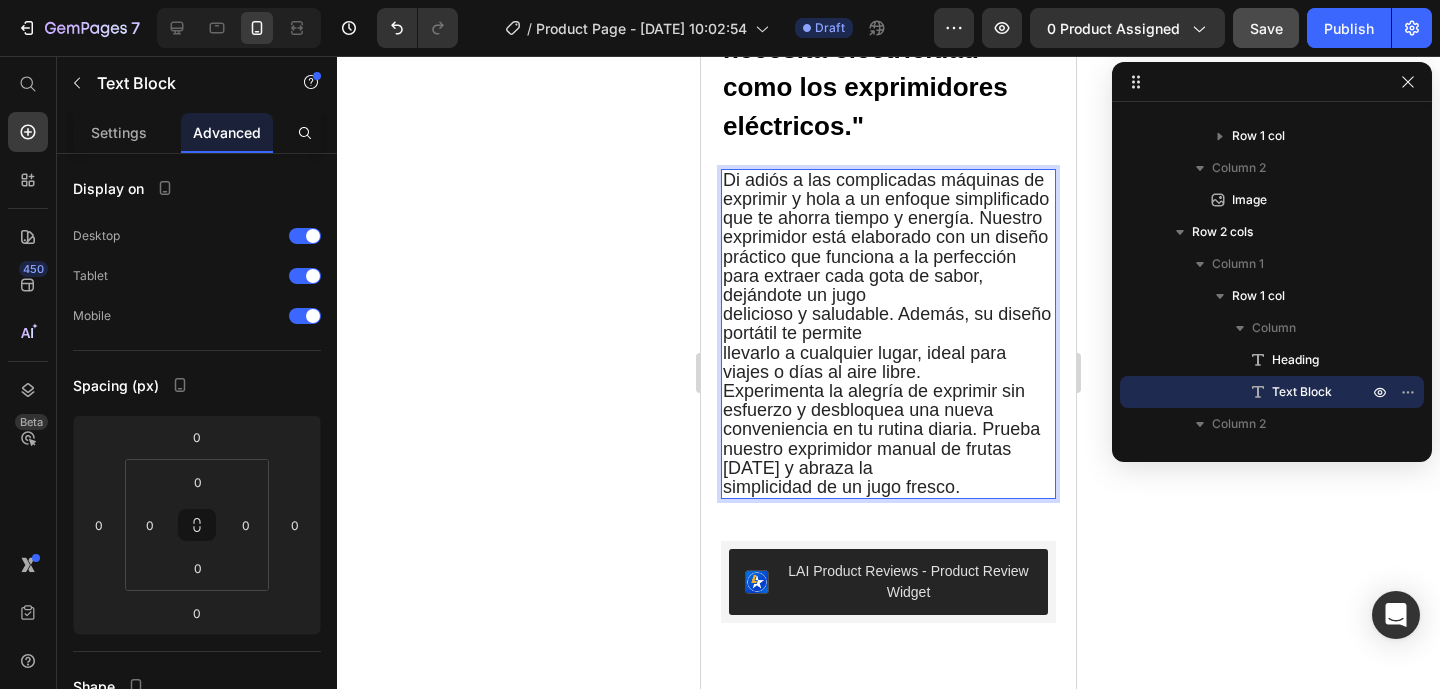 click on "delicioso y saludable. Además, su diseño portátil te permite" at bounding box center [887, 323] 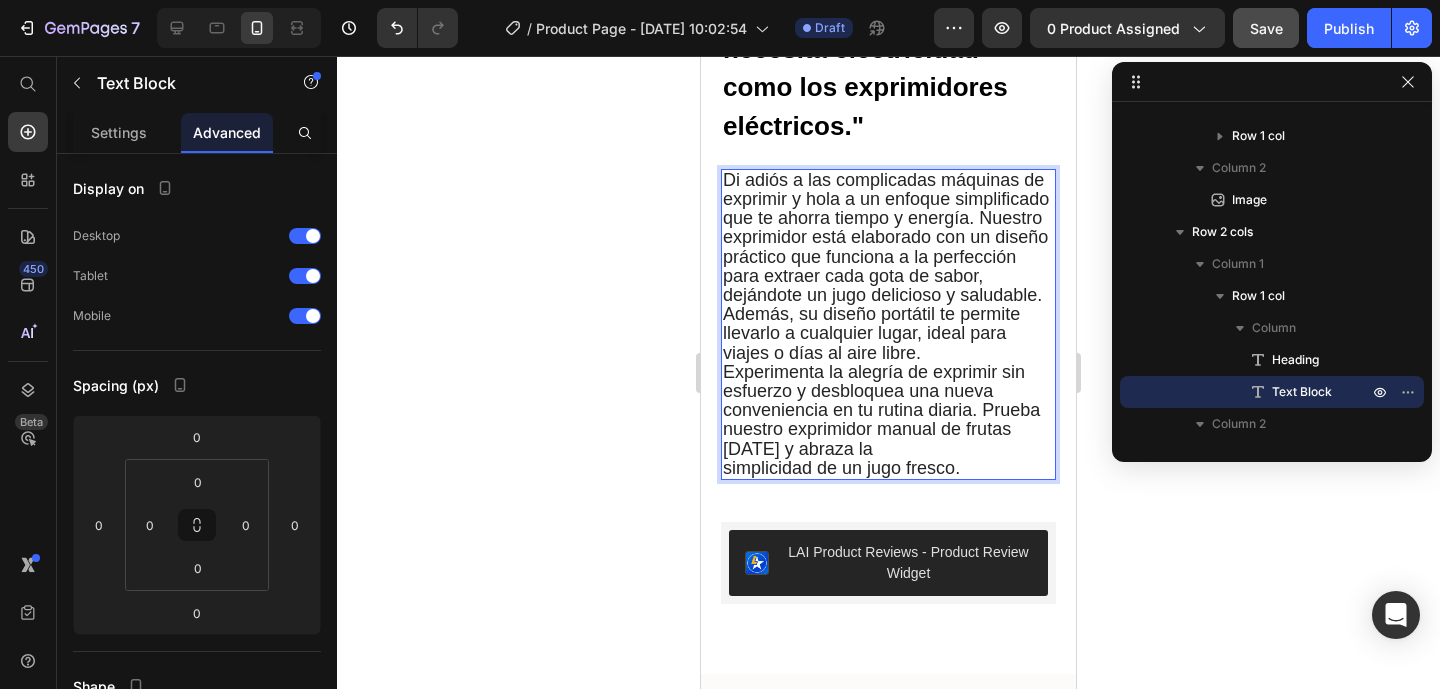 click on "Experimenta la alegría de exprimir sin esfuerzo y desbloquea una nueva conveniencia en tu rutina diaria. Prueba nuestro exprimidor manual de frutas [DATE] y abraza la" at bounding box center (881, 410) 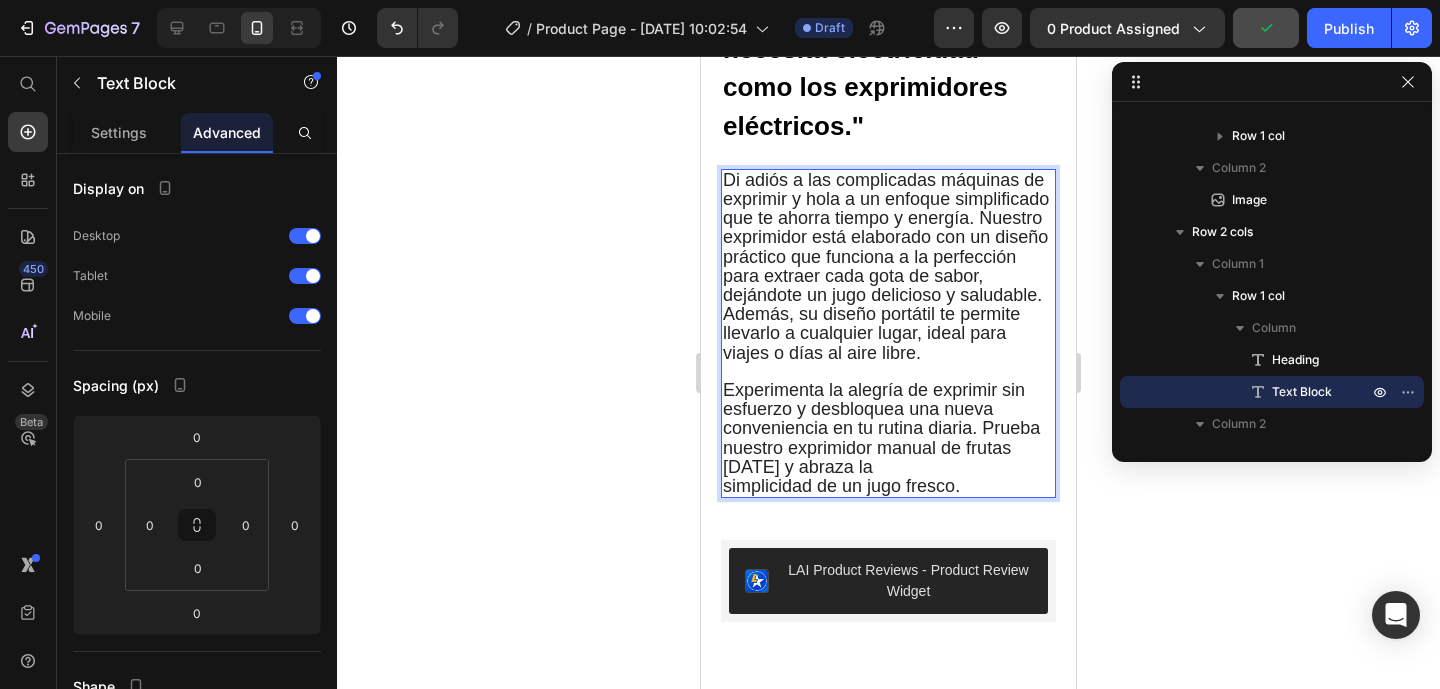 click on "simplicidad de un jugo fresco." at bounding box center [841, 486] 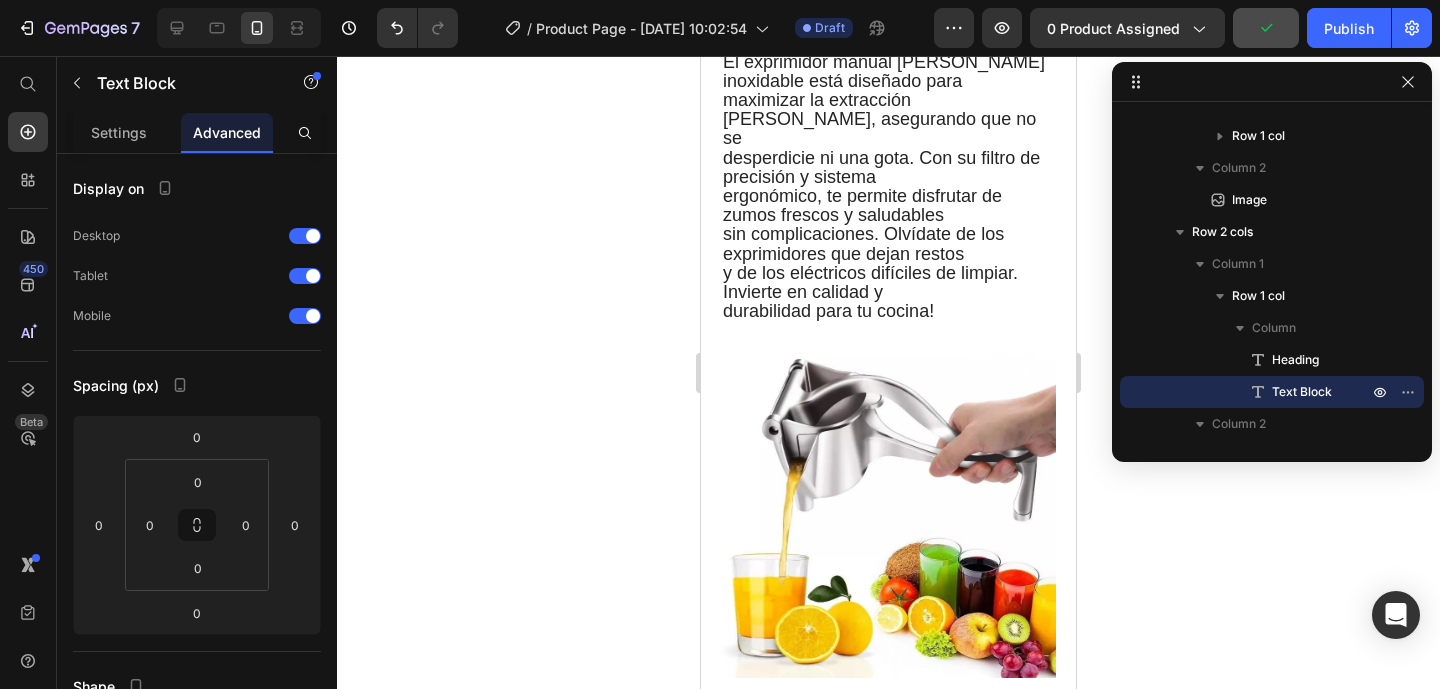 scroll, scrollTop: 2456, scrollLeft: 0, axis: vertical 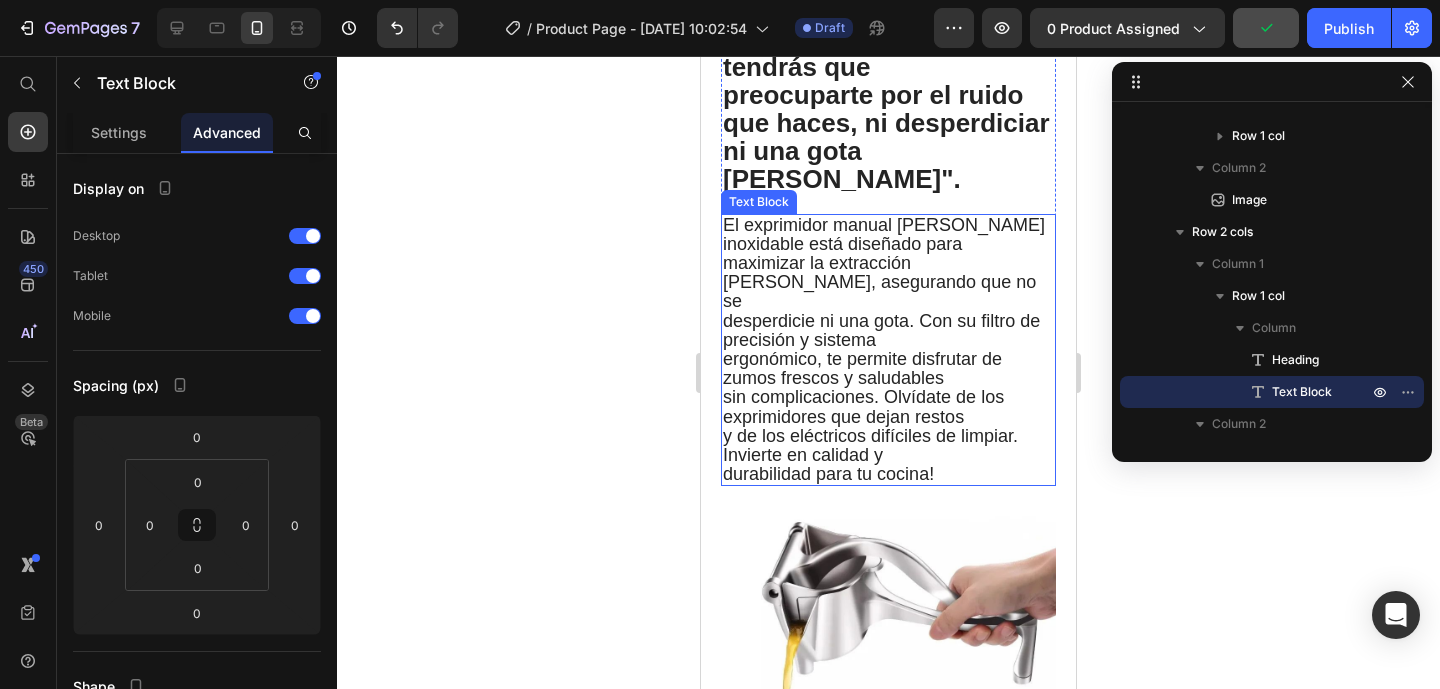 click on "maximizar la extracción [PERSON_NAME], asegurando que no se" at bounding box center [879, 282] 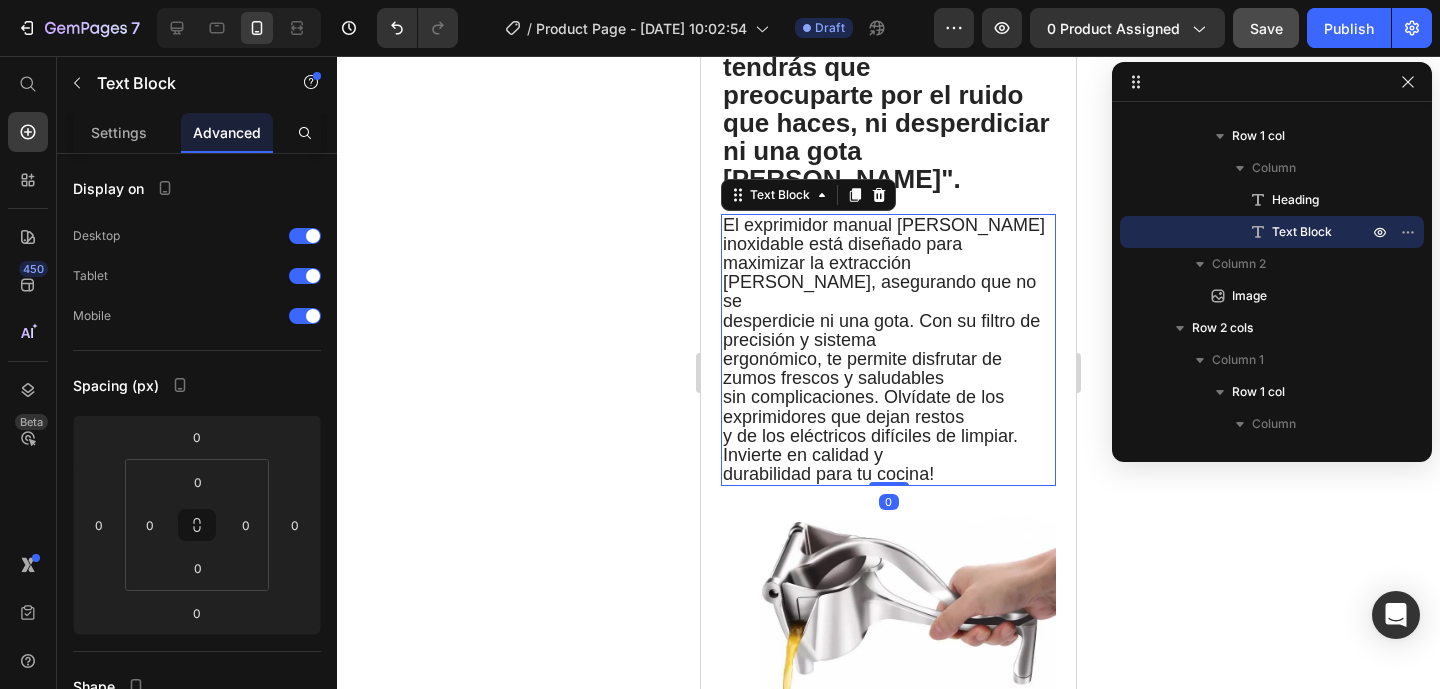 click on ""...y lo mejor es que no tendrás que  preocuparte por el ruido que haces, ni desperdiciar ni una gota [PERSON_NAME]". Heading El exprimidor manual [PERSON_NAME] inoxidable está diseñado para  maximizar la extracción [PERSON_NAME], asegurando que no se  desperdicie ni una gota. Con su filtro de precisión y sistema  ergonómico, te permite disfrutar de zumos frescos y saludables  sin complicaciones. Olvídate de los exprimidores que dejan restos y de los eléctricos difíciles de limpiar. Invierte en calidad y  durabilidad para tu cocina! Text Block   0" at bounding box center (888, 255) 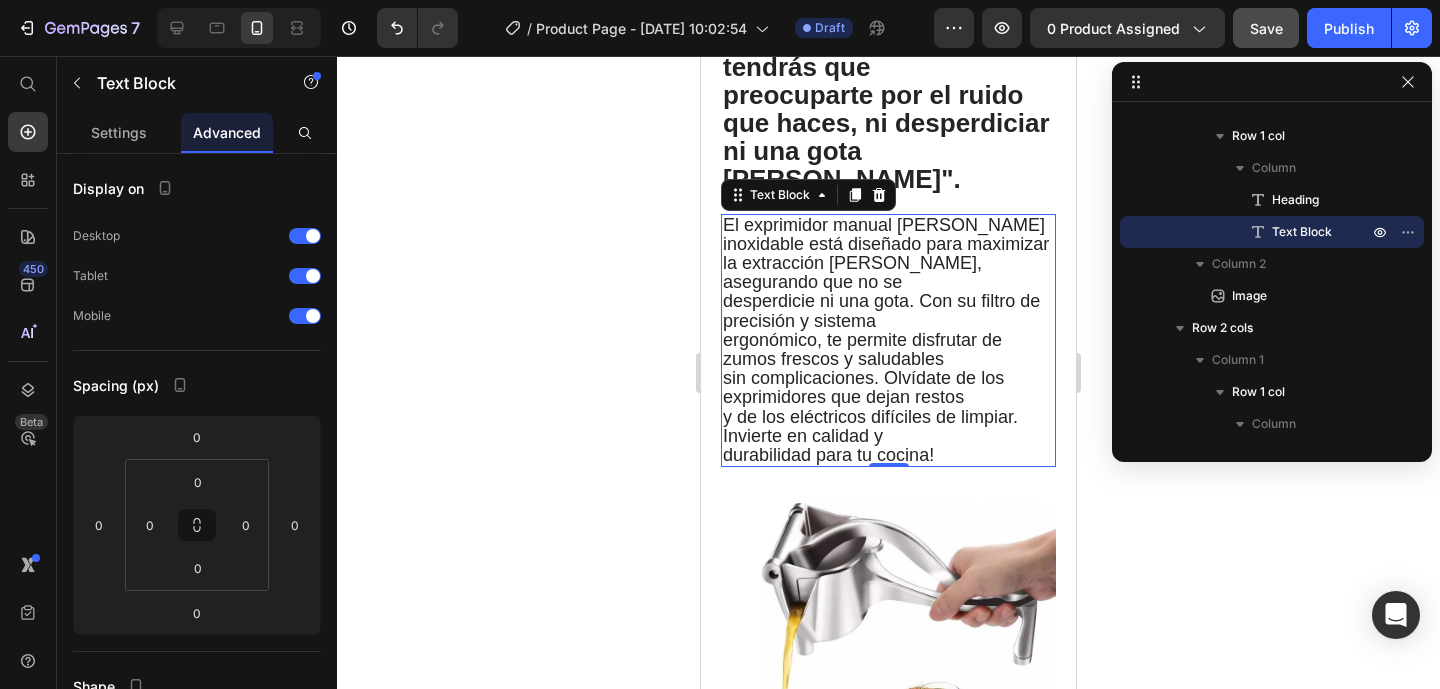 click on "desperdicie ni una gota. Con su filtro de precisión y sistema" at bounding box center (881, 310) 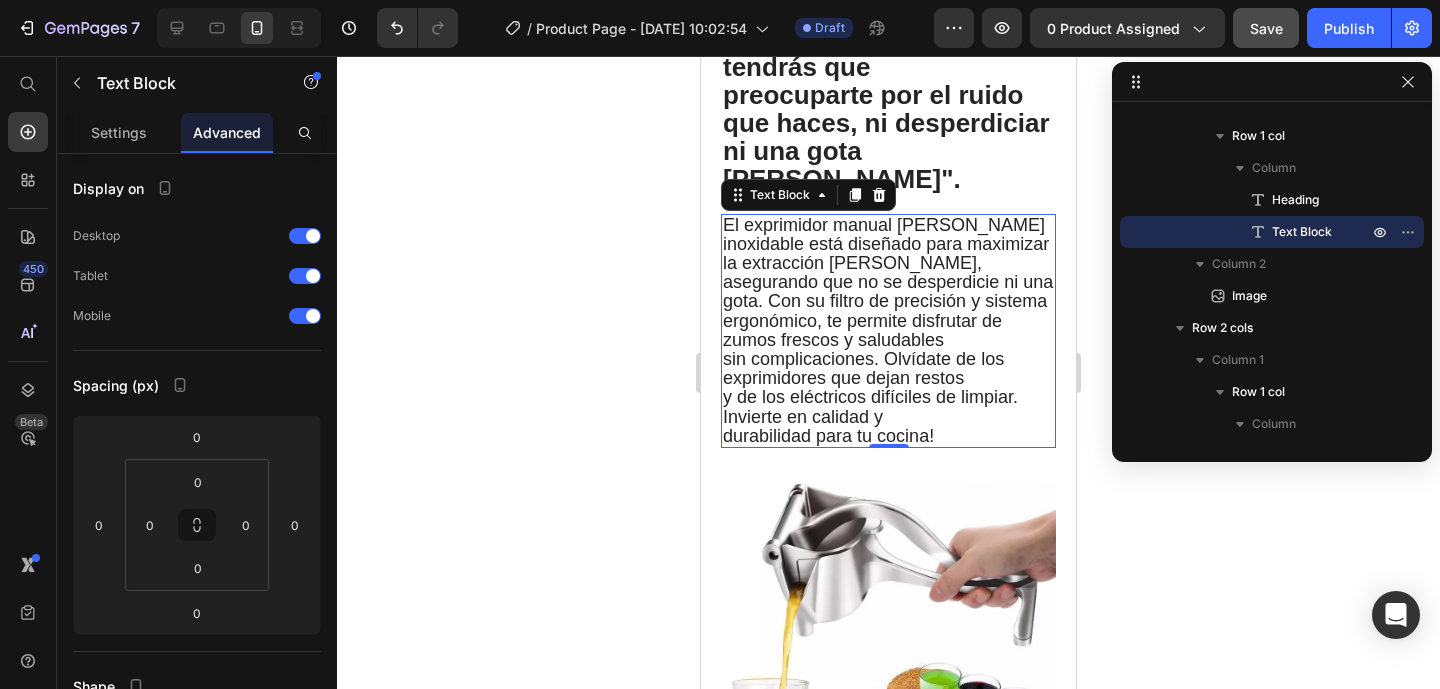 click on "ergonómico, te permite disfrutar de zumos frescos y saludables" at bounding box center (862, 330) 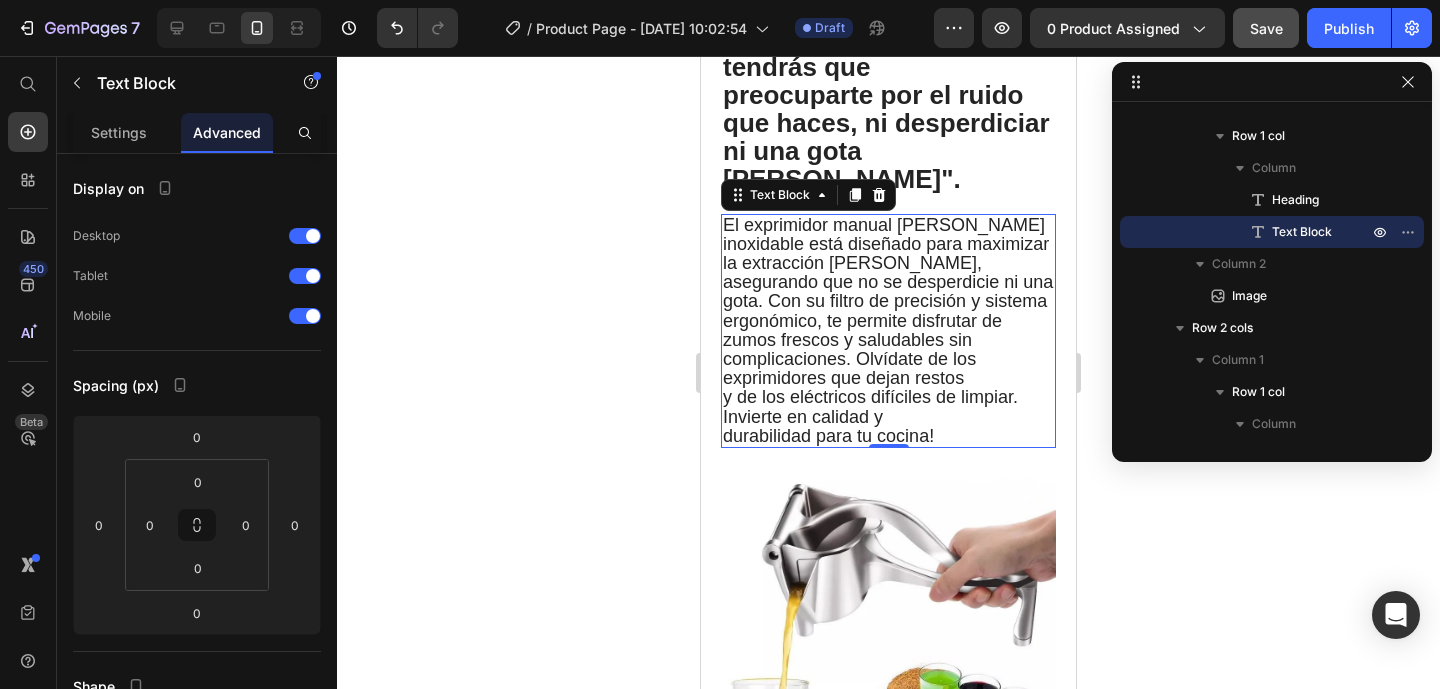 click on "durabilidad para tu cocina!" at bounding box center [828, 436] 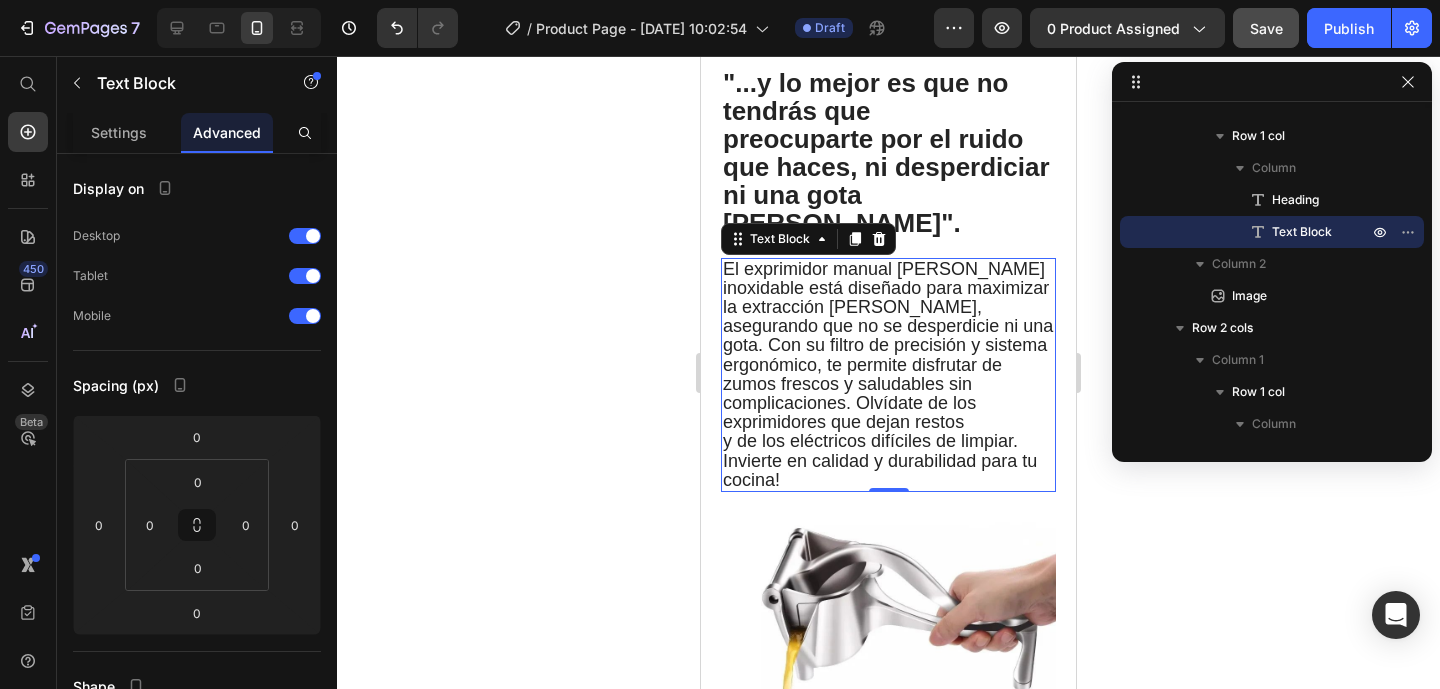 scroll, scrollTop: 2410, scrollLeft: 0, axis: vertical 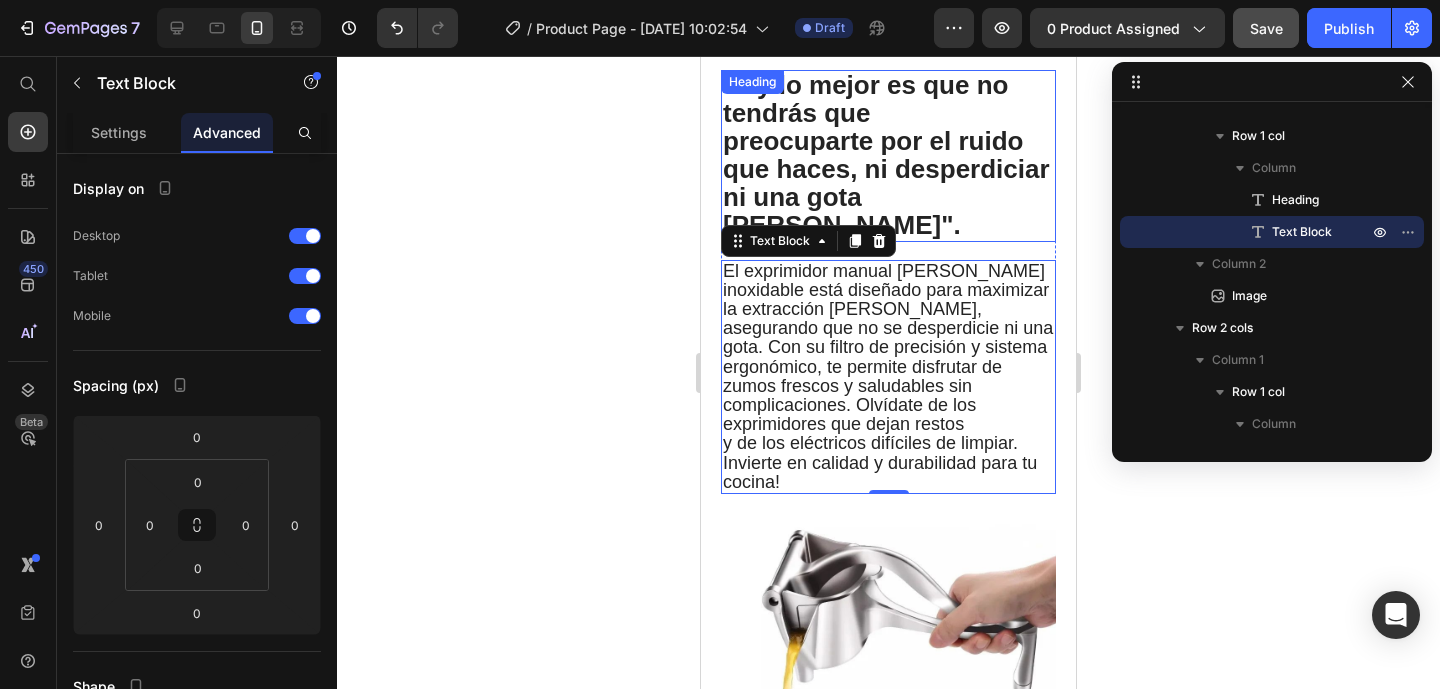 click on "preocuparte por el ruido que haces, ni desperdiciar ni una gota [PERSON_NAME]"." at bounding box center (886, 183) 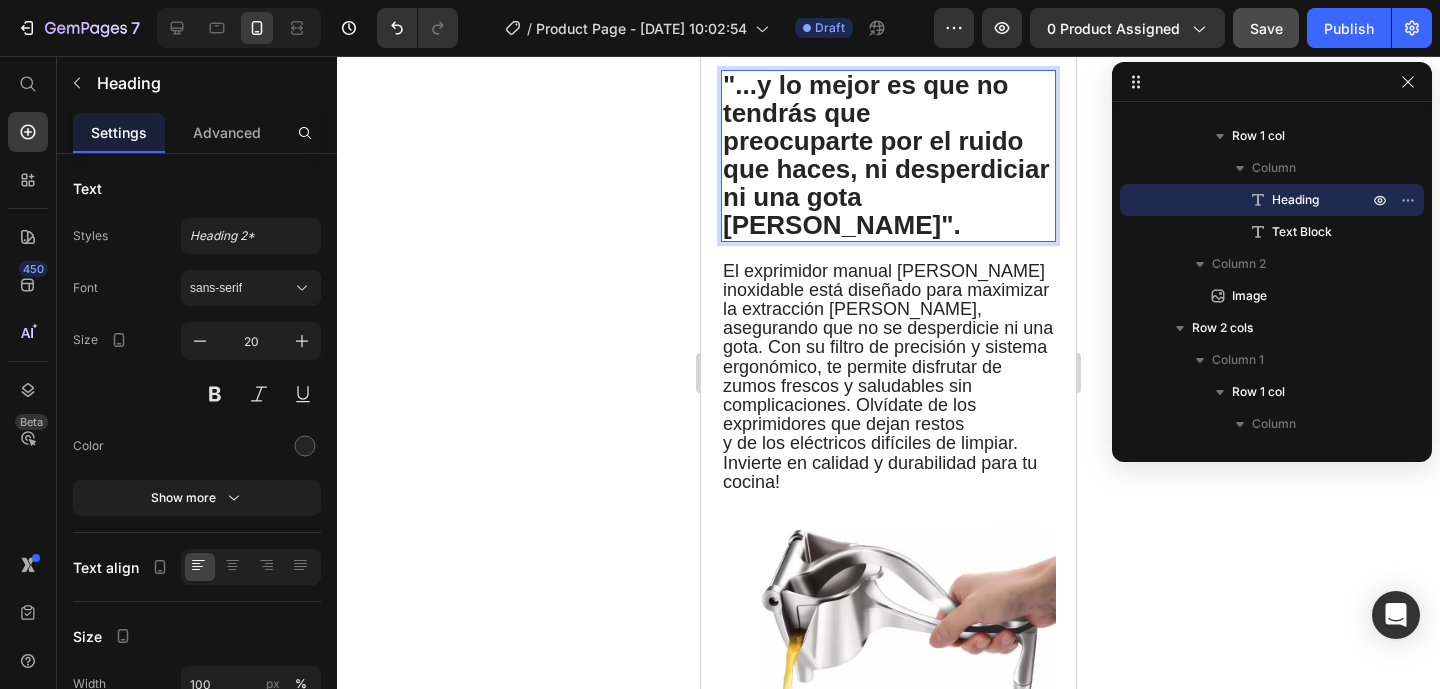 click on "preocuparte por el ruido que haces, ni desperdiciar ni una gota [PERSON_NAME]"." at bounding box center [886, 183] 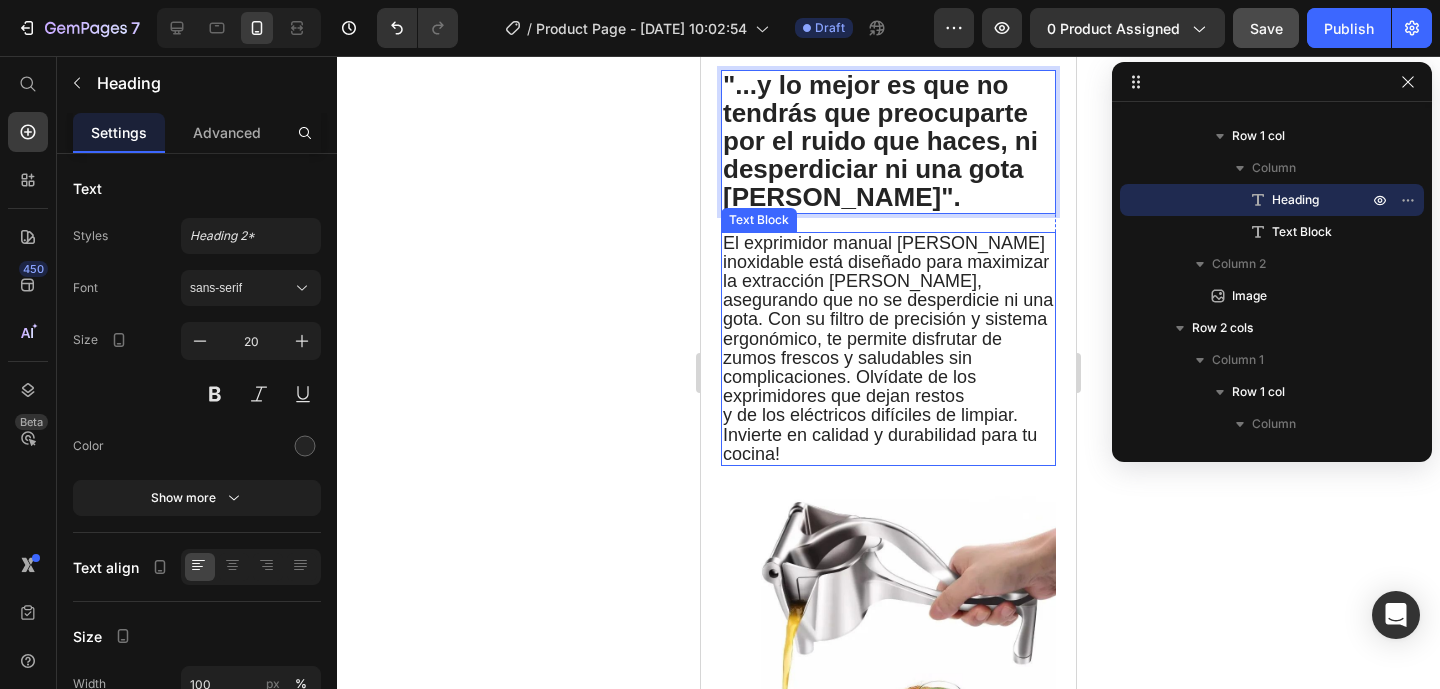 click on "El exprimidor manual [PERSON_NAME] inoxidable está diseñado para maximizar la extracción [PERSON_NAME], asegurando que no se desperdicie ni una gota. Con su filtro de precisión y sistema ergonómico, te permite disfrutar de zumos frescos y saludables sin complicaciones. Olvídate de los exprimidores que dejan restos" at bounding box center [888, 320] 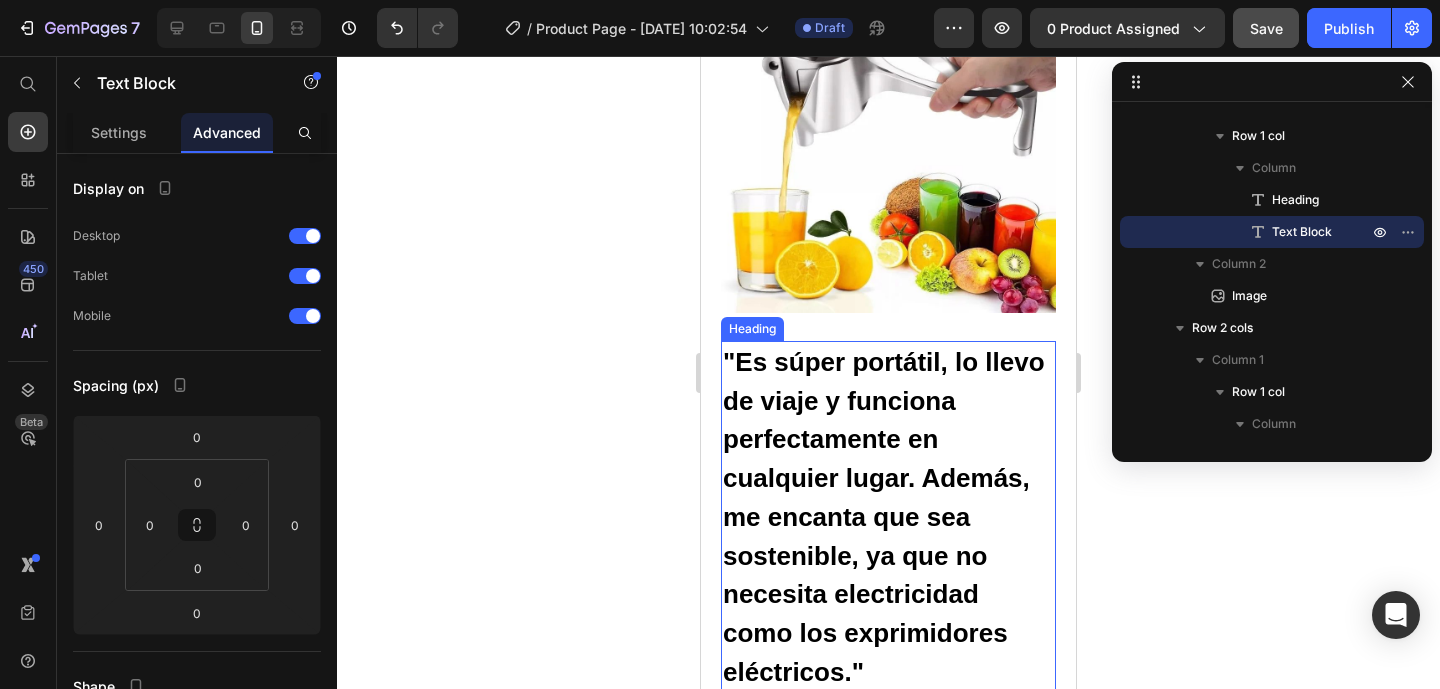 scroll, scrollTop: 2919, scrollLeft: 0, axis: vertical 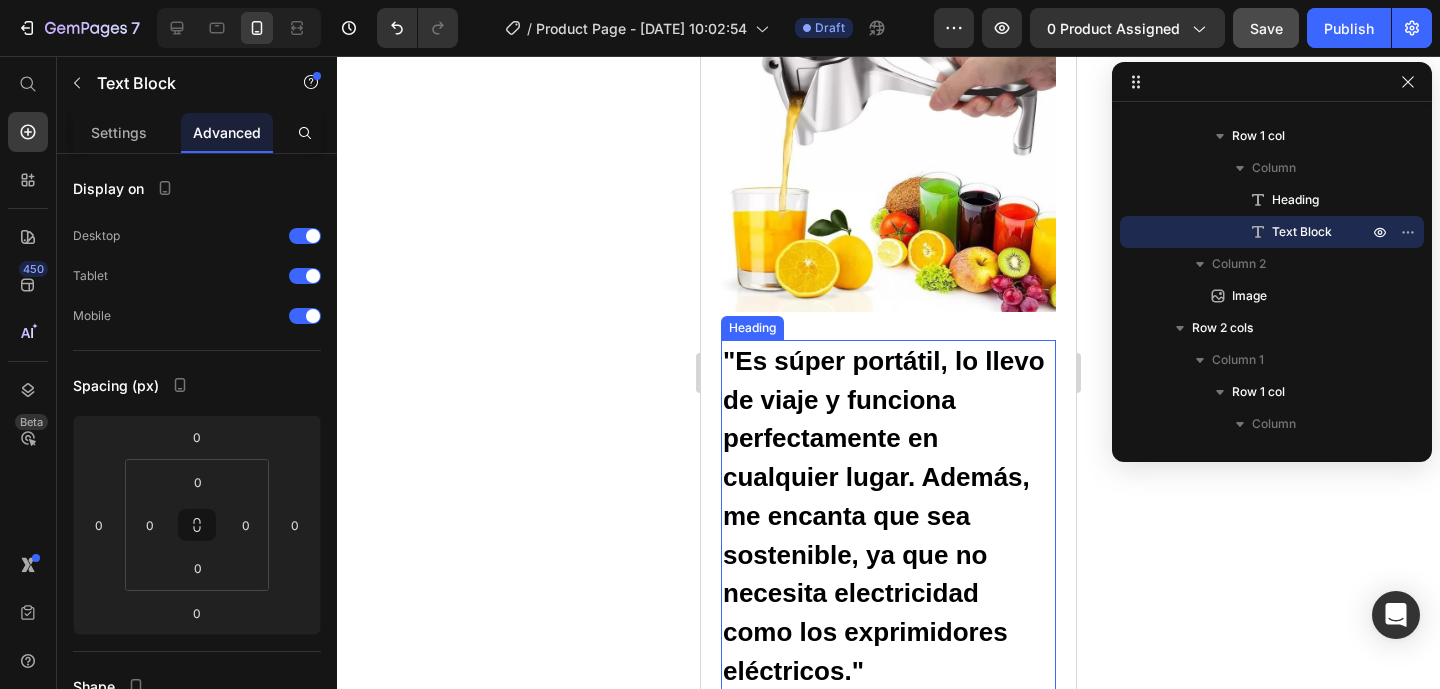 click on ""Es súper portátil, lo llevo de viaje y funciona perfectamente en cualquier lugar. Además, me encanta que sea sostenible, ya que no necesita electricidad como los exprimidores eléctricos."" at bounding box center [888, 516] 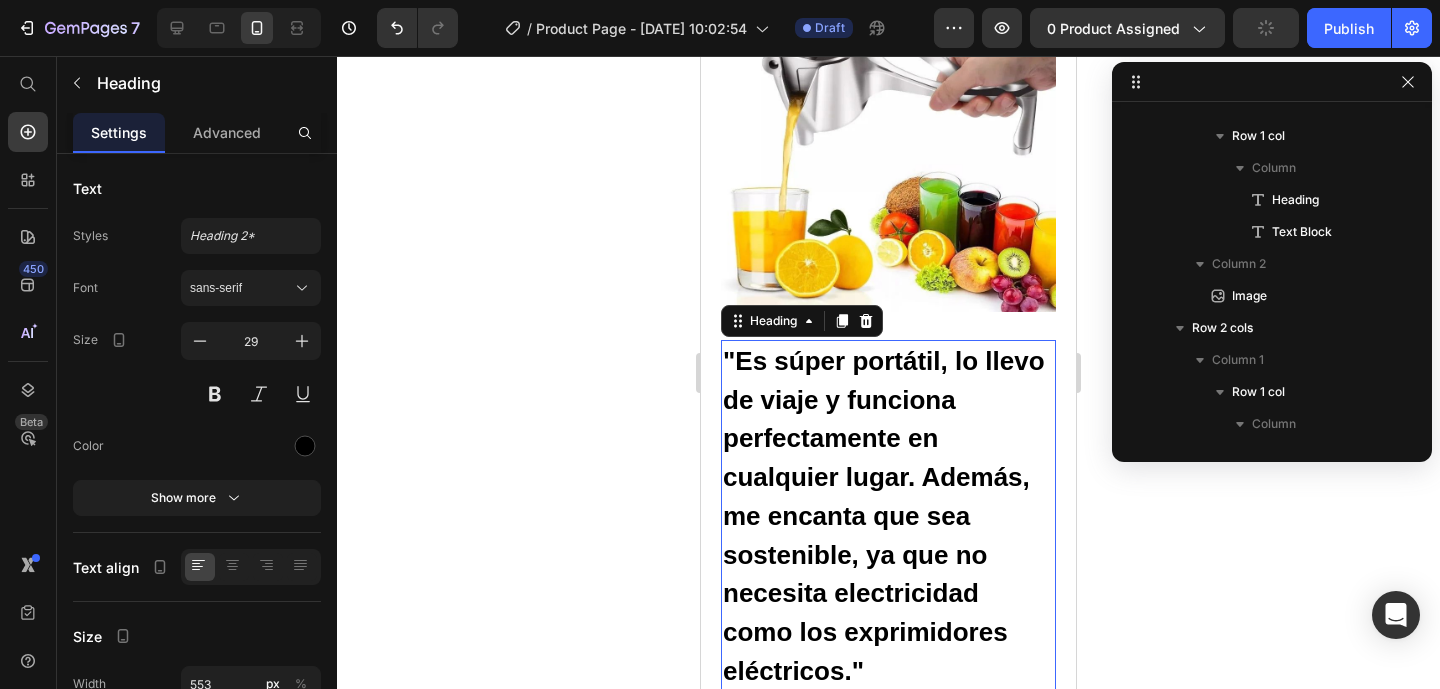 scroll, scrollTop: 378, scrollLeft: 0, axis: vertical 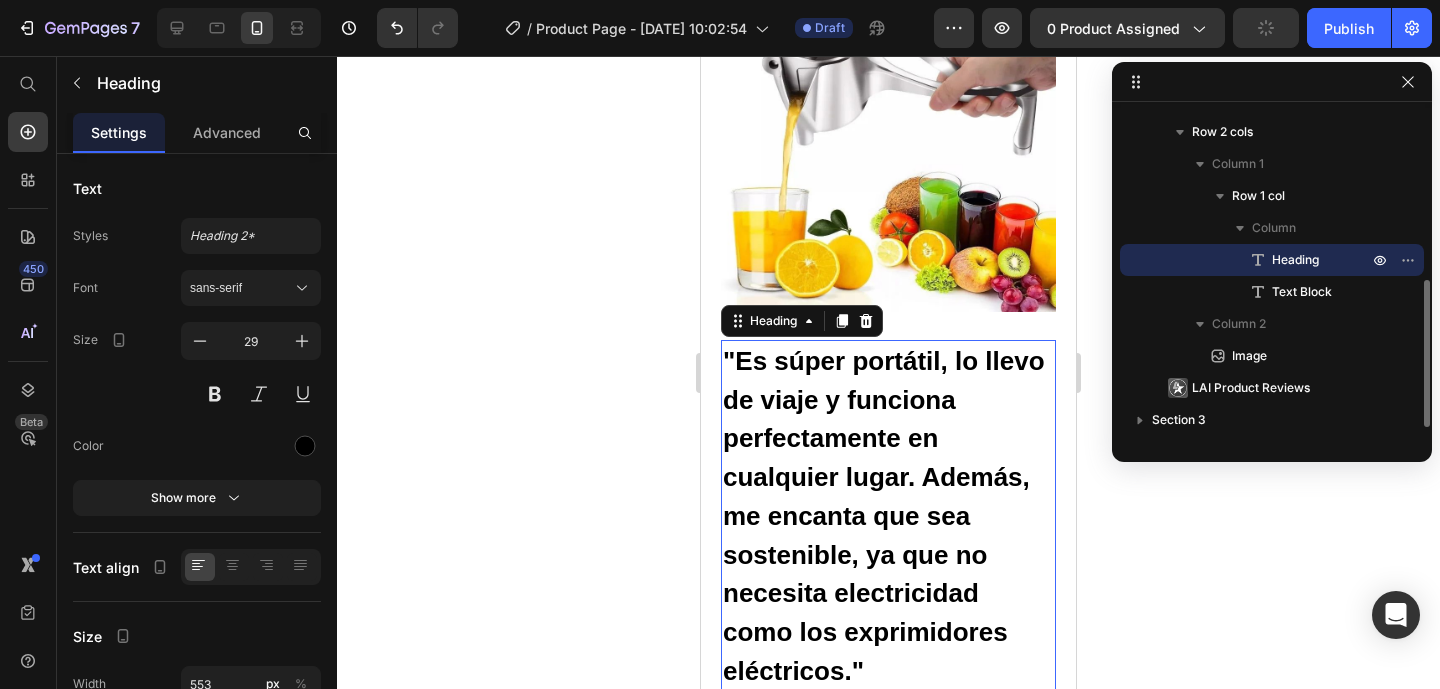 click on ""Es súper portátil, lo llevo de viaje y funciona perfectamente en cualquier lugar. Además, me encanta que sea sostenible, ya que no necesita electricidad como los exprimidores eléctricos."" at bounding box center [884, 516] 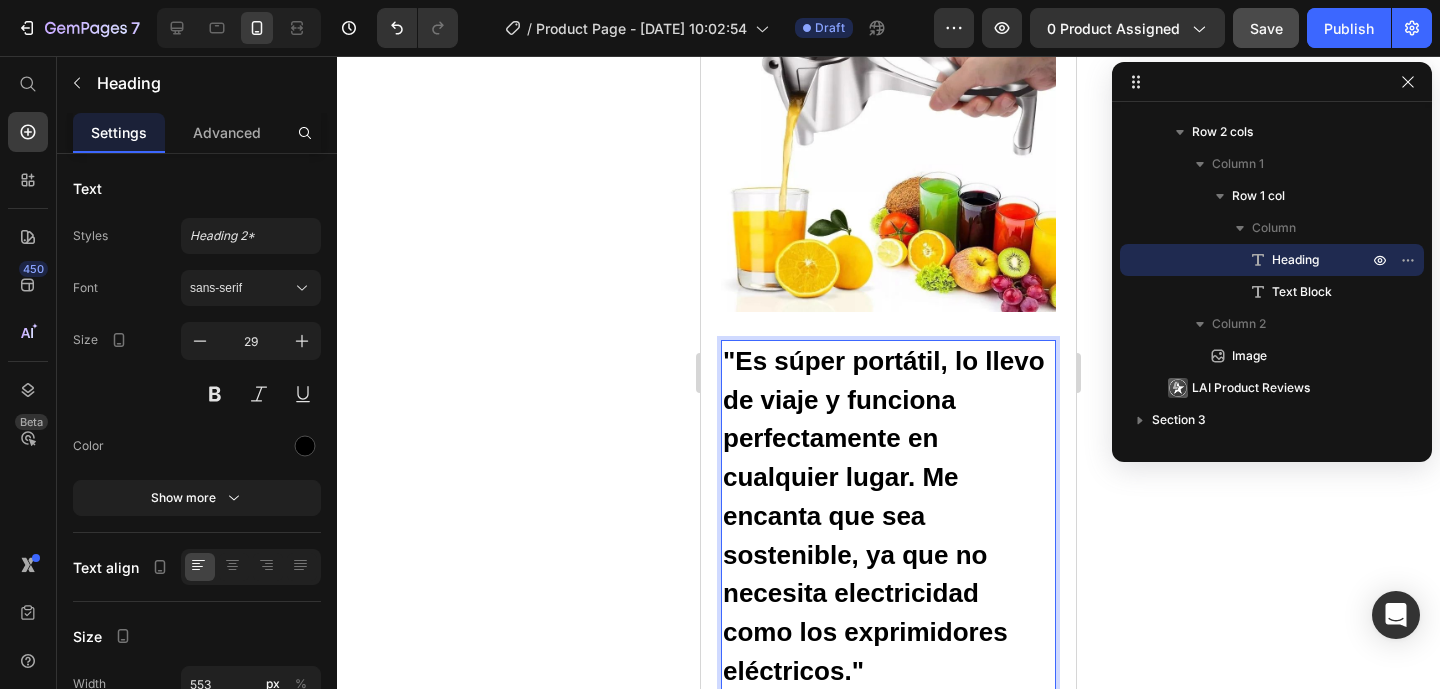 click on ""Es súper portátil, lo llevo de viaje y funciona perfectamente en cualquier lugar. Me encanta que sea sostenible, ya que no necesita electricidad como los exprimidores eléctricos."" at bounding box center [888, 516] 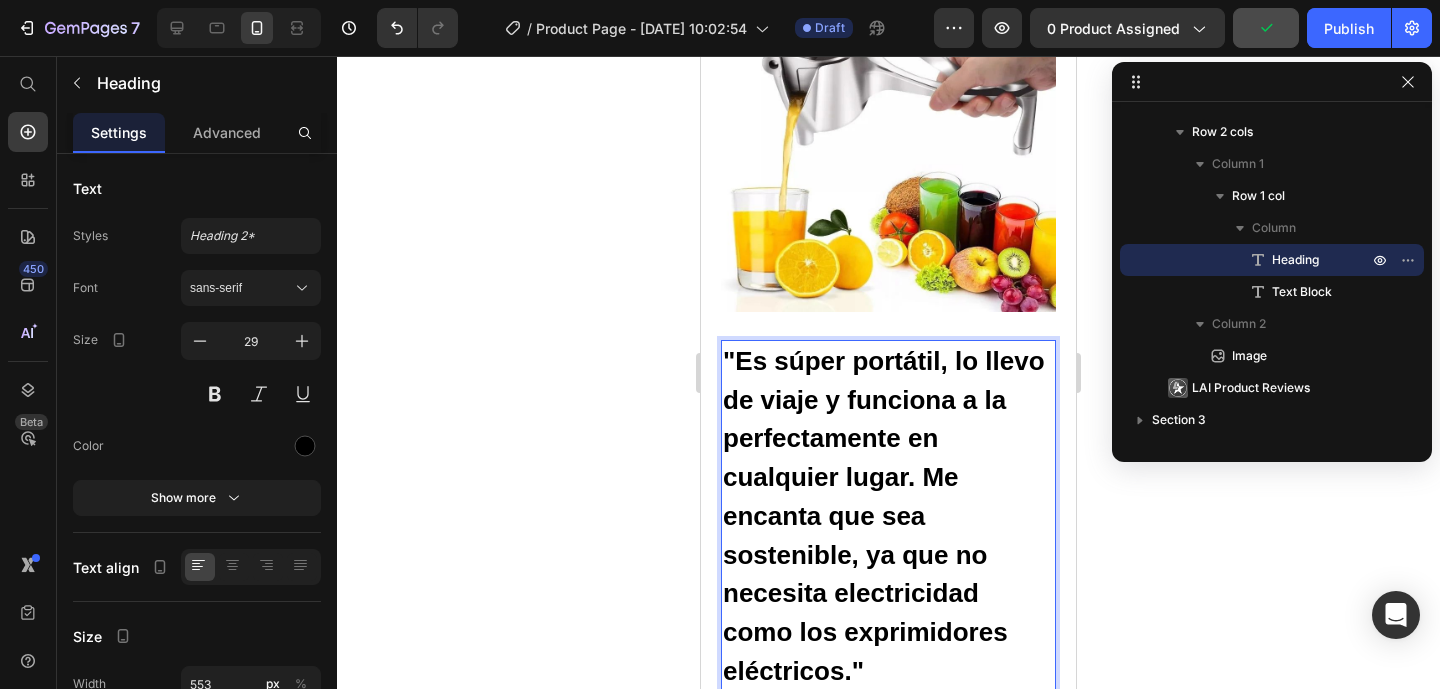 click on ""Es súper portátil, lo llevo de viaje y funciona a la perfectamente en cualquier lugar. Me encanta que sea sostenible, ya que no necesita electricidad como los exprimidores eléctricos."" at bounding box center (884, 516) 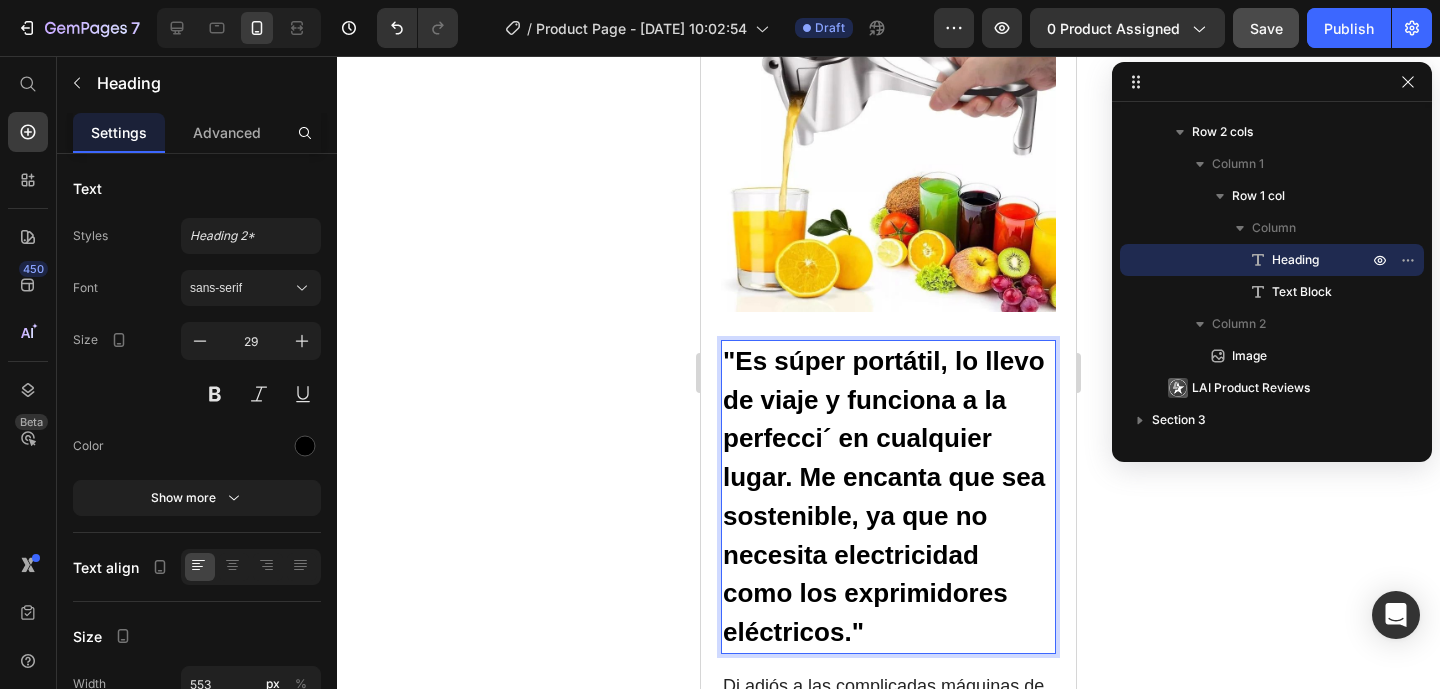 type 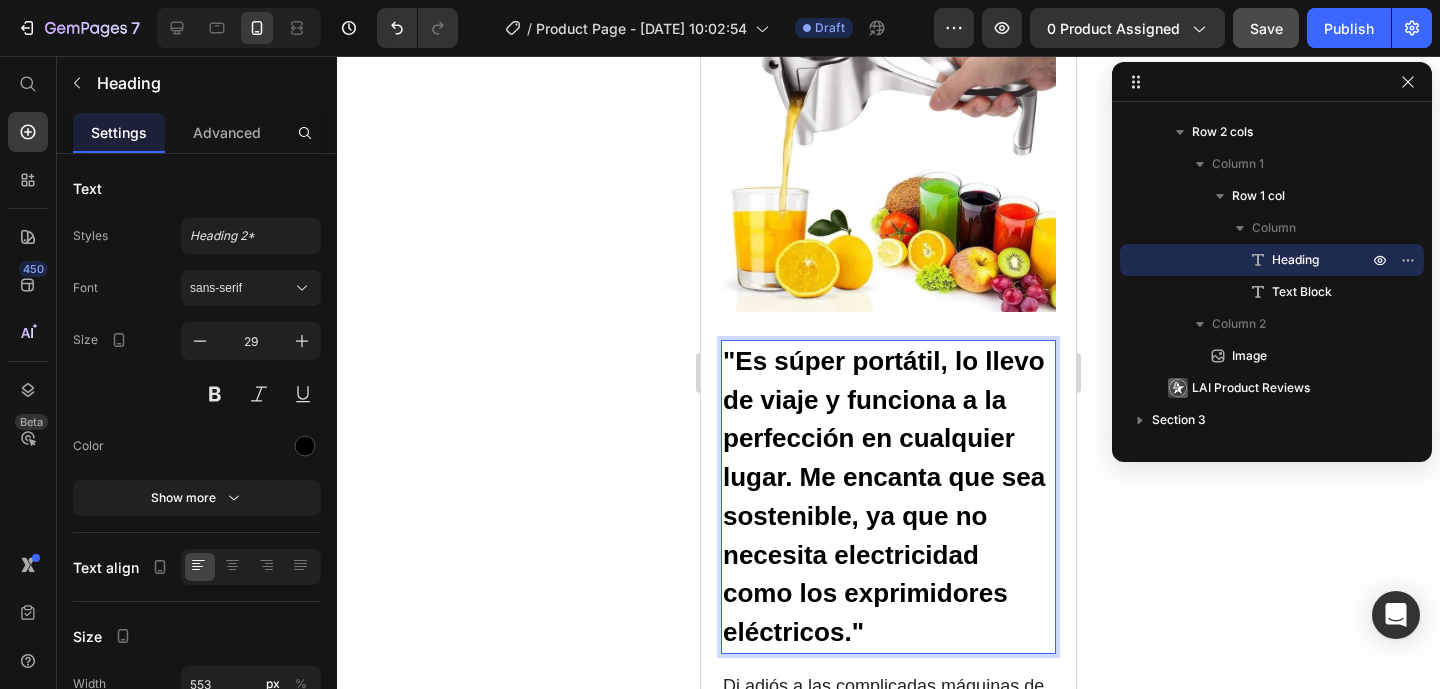 click on ""Es súper portátil, lo llevo de viaje y funciona a la perfección en cualquier lugar. Me encanta que sea sostenible, ya que no necesita electricidad como los exprimidores eléctricos."" at bounding box center (888, 497) 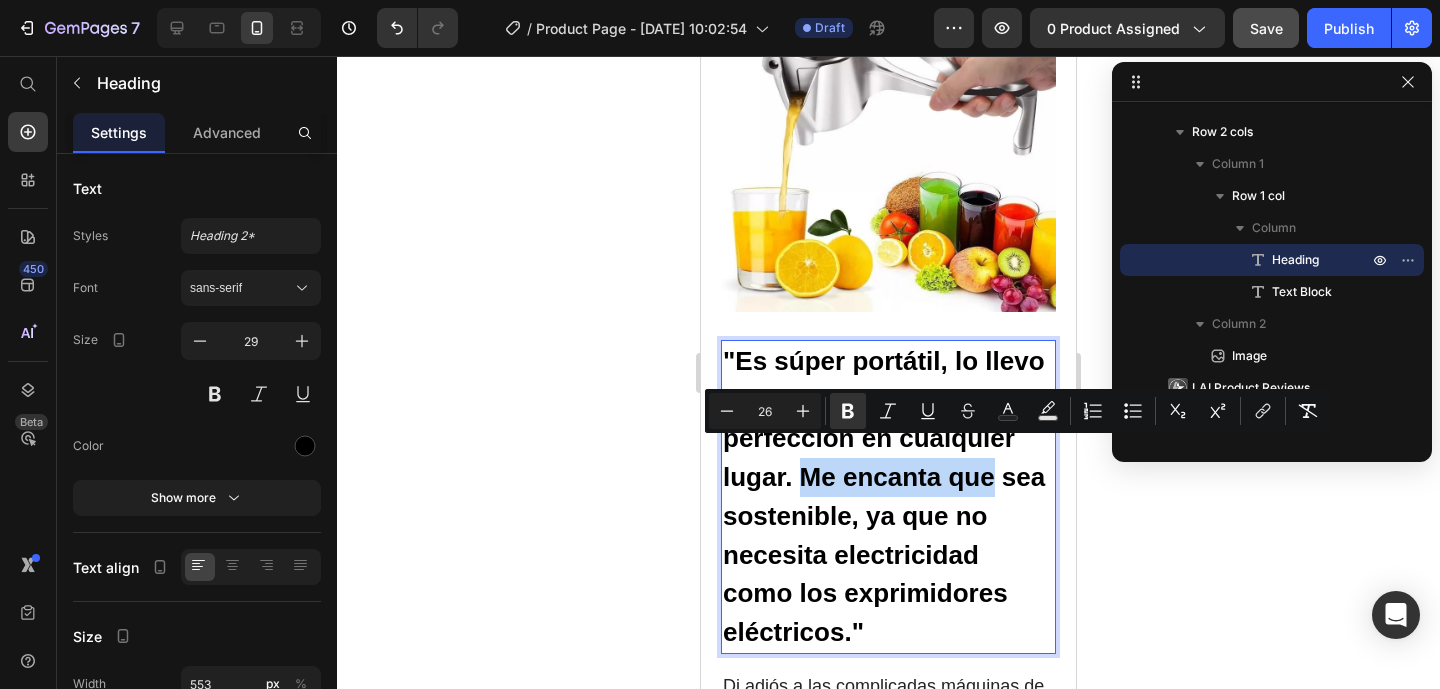 drag, startPoint x: 998, startPoint y: 449, endPoint x: 798, endPoint y: 458, distance: 200.2024 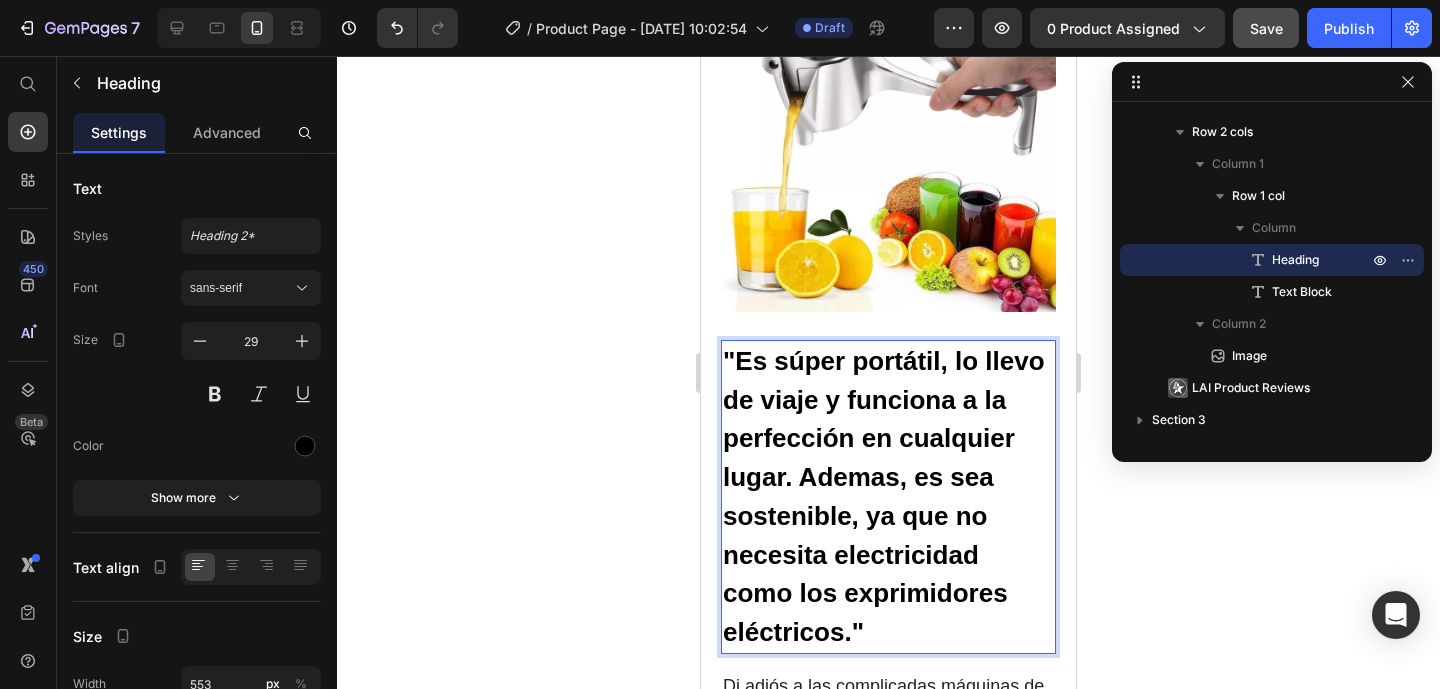click on ""Es súper portátil, lo llevo de viaje y funciona a la perfección en cualquier lugar. Ademas, es sea sostenible, ya que no necesita electricidad como los exprimidores eléctricos."" at bounding box center [888, 497] 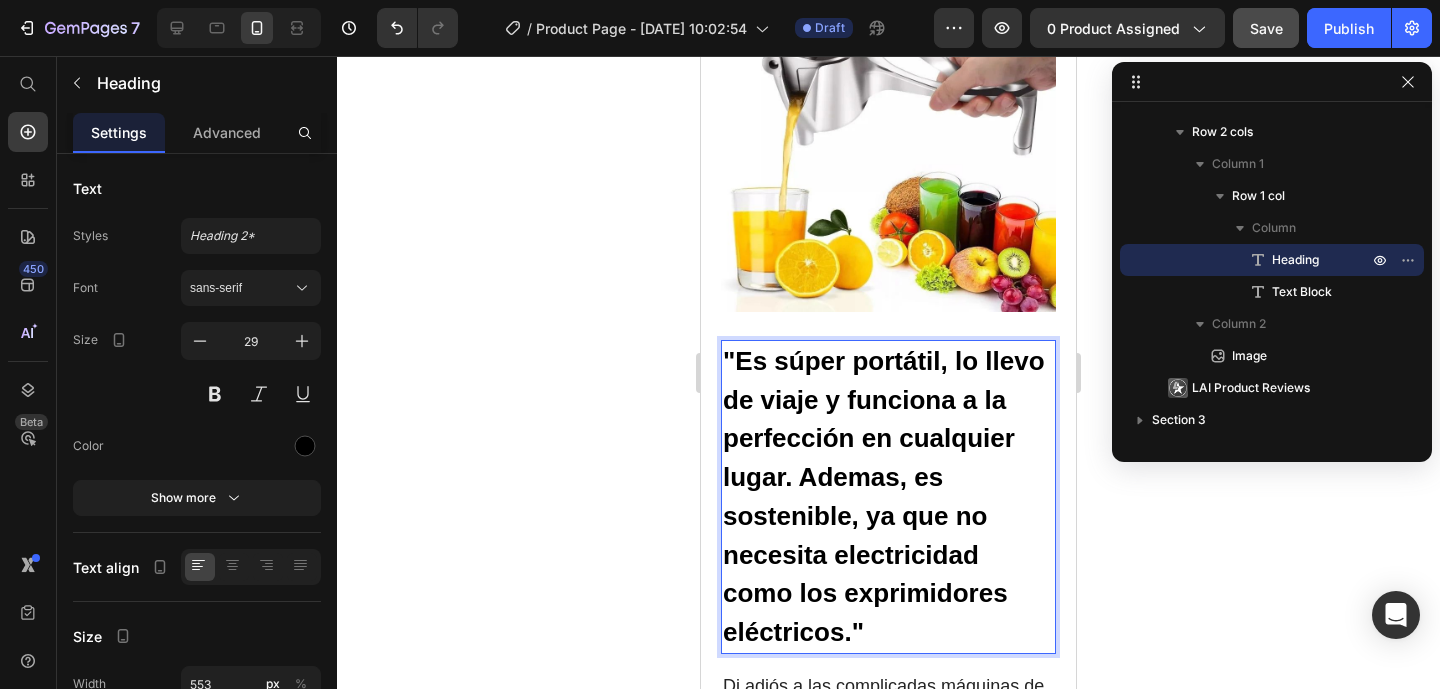 scroll, scrollTop: 2952, scrollLeft: 0, axis: vertical 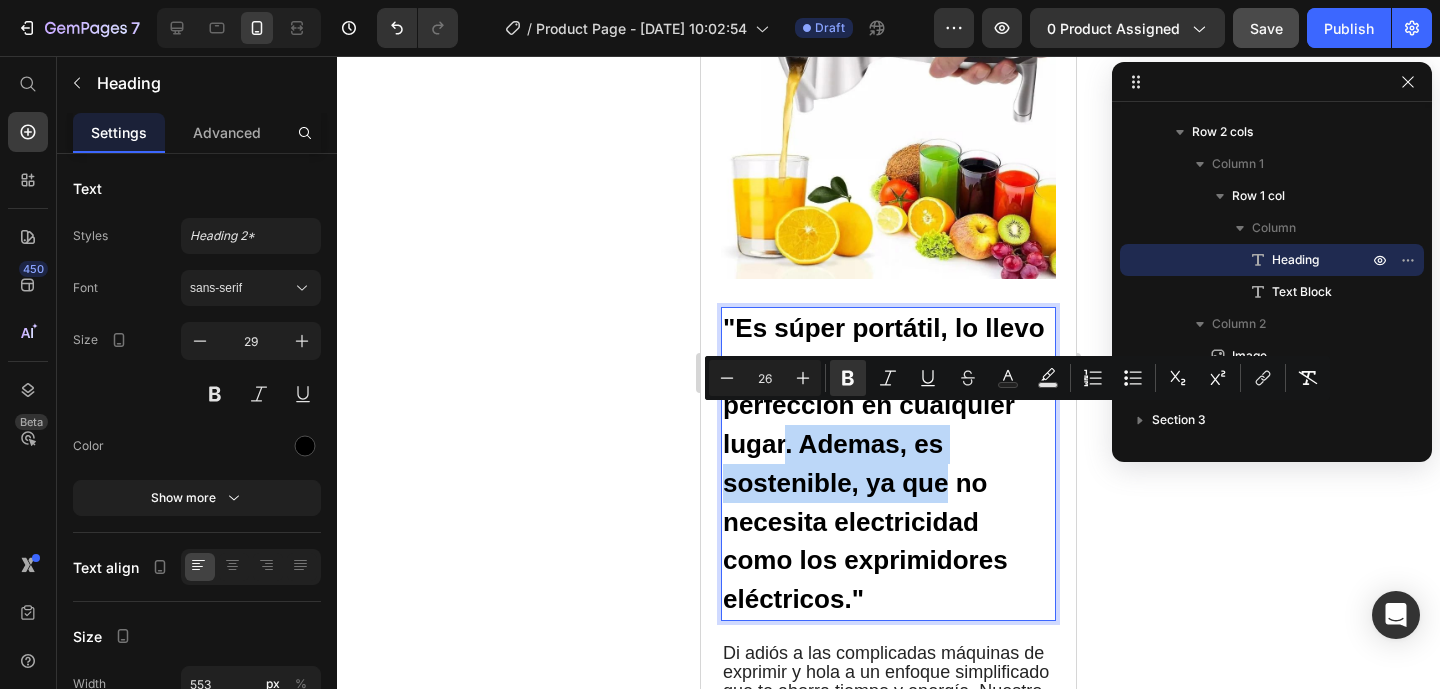 drag, startPoint x: 837, startPoint y: 421, endPoint x: 789, endPoint y: 419, distance: 48.04165 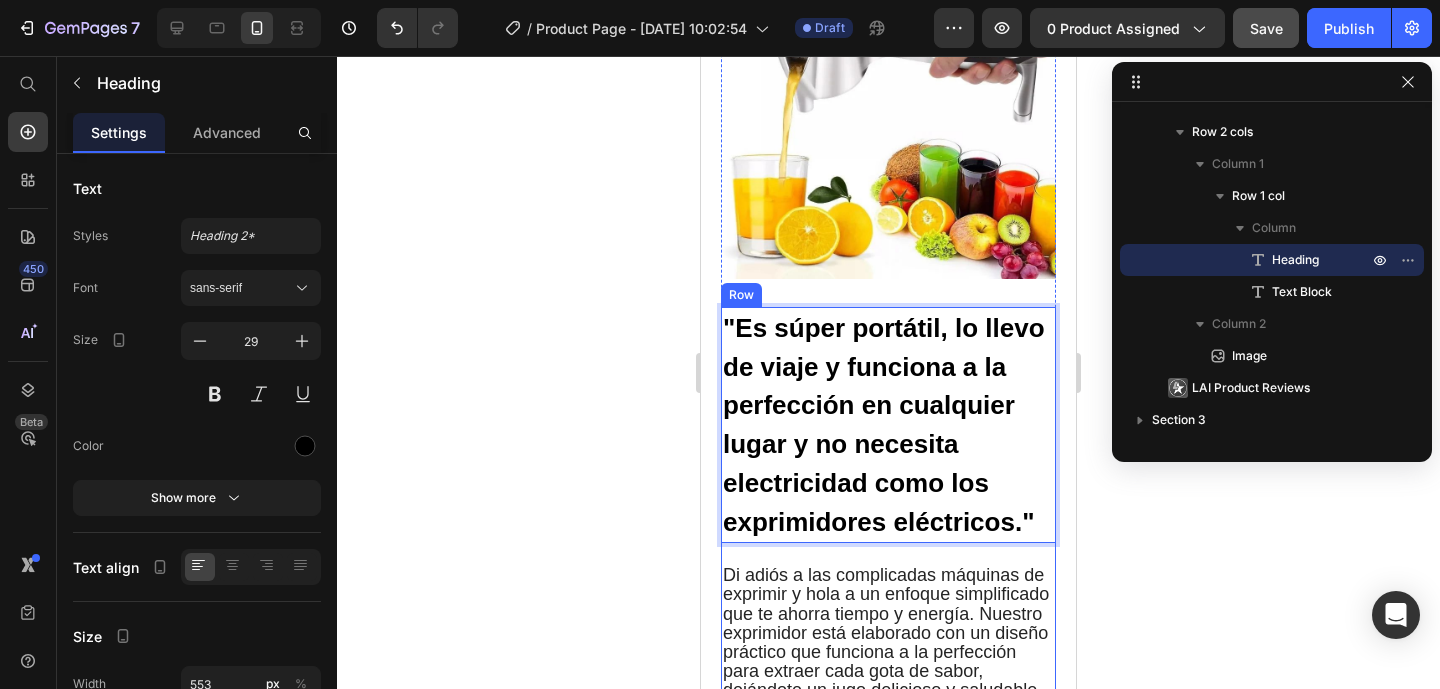 click on "Di adiós a las complicadas máquinas de exprimir y hola a un enfoque simplificado que te ahorra tiempo y energía. Nuestro" at bounding box center [886, 594] 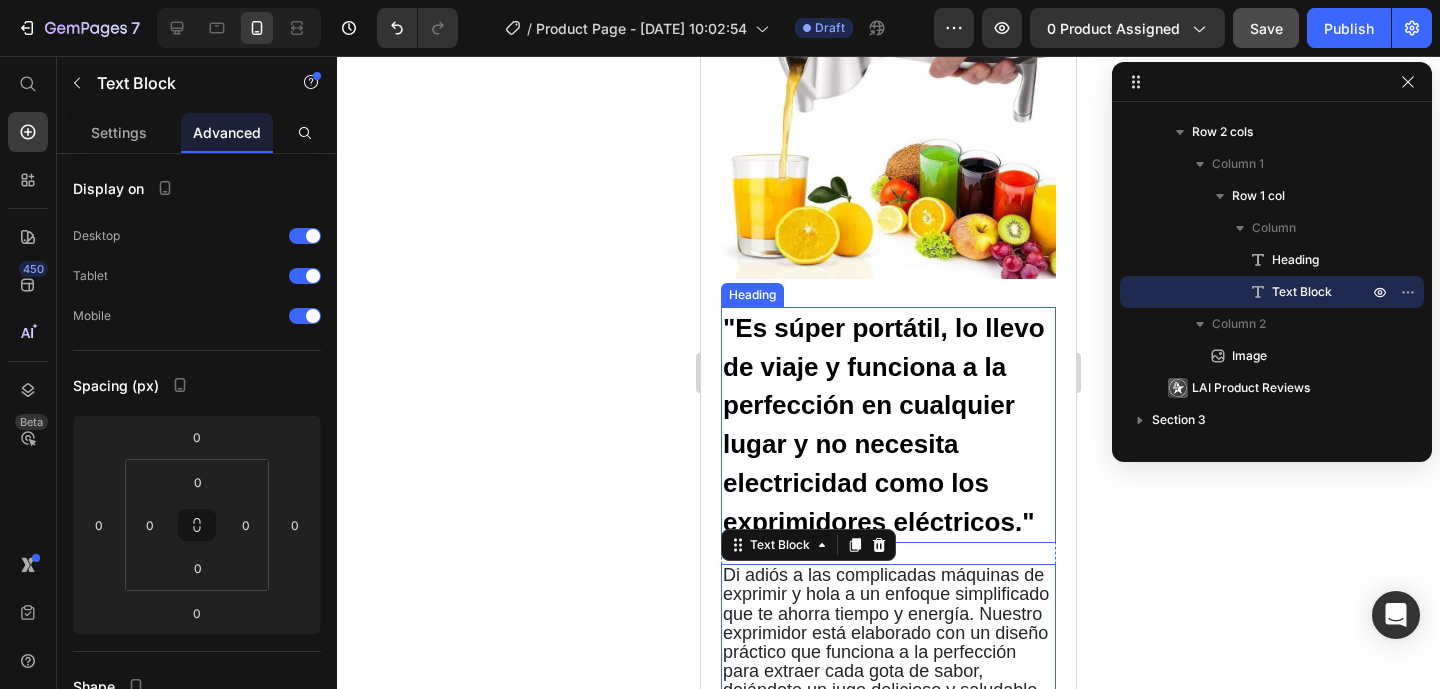 click on ""Es súper portátil, lo llevo de viaje y funciona a la perfección en cualquier lugar y no necesita electricidad como los exprimidores eléctricos."" at bounding box center [884, 425] 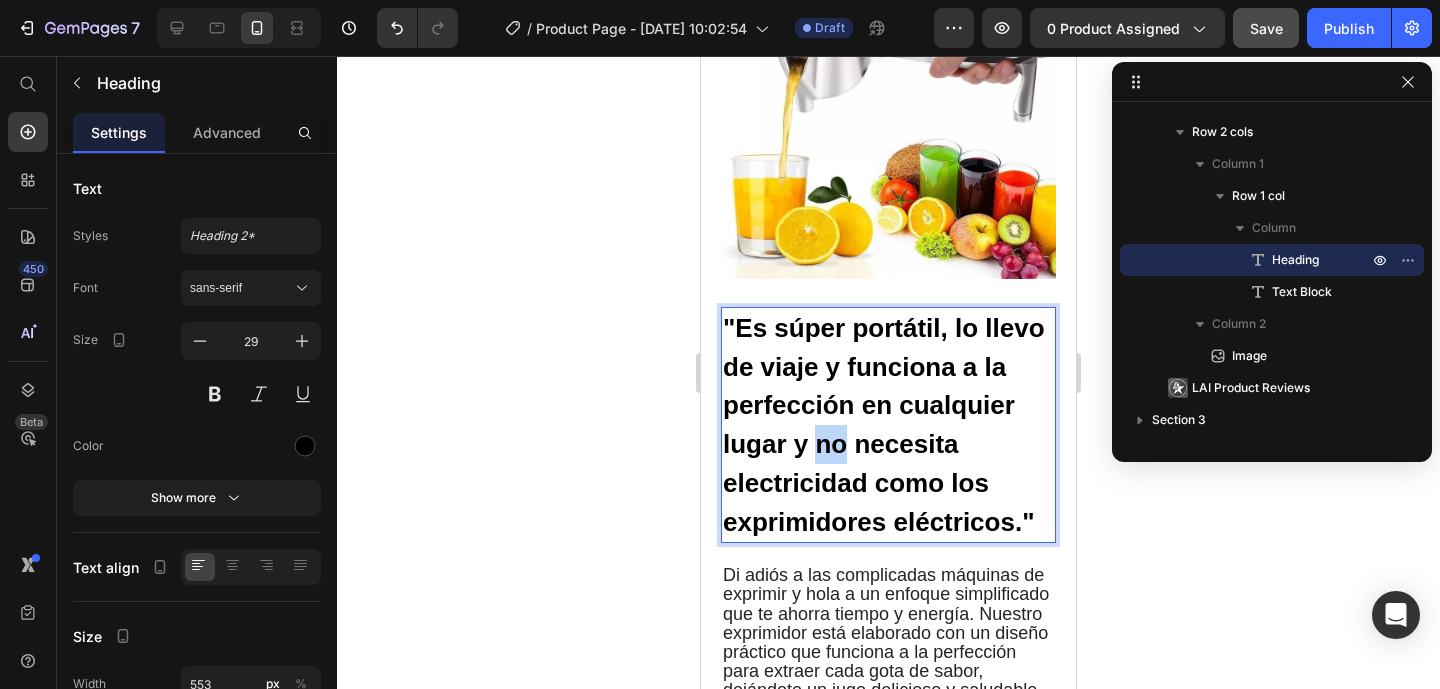 click on ""Es súper portátil, lo llevo de viaje y funciona a la perfección en cualquier lugar y no necesita electricidad como los exprimidores eléctricos."" at bounding box center (884, 425) 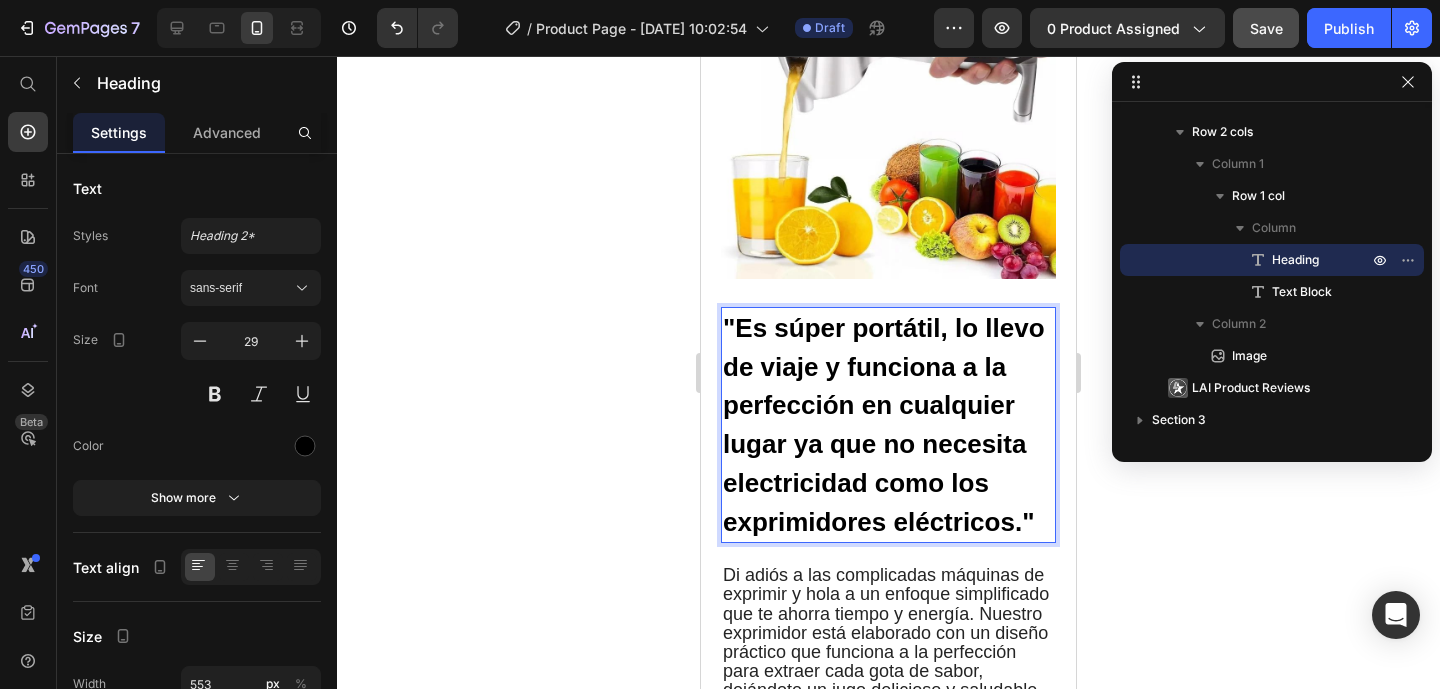 click on ""Es súper portátil, lo llevo de viaje y funciona a la perfección en cualquier lugar ya que no necesita electricidad como los exprimidores eléctricos."" at bounding box center [884, 425] 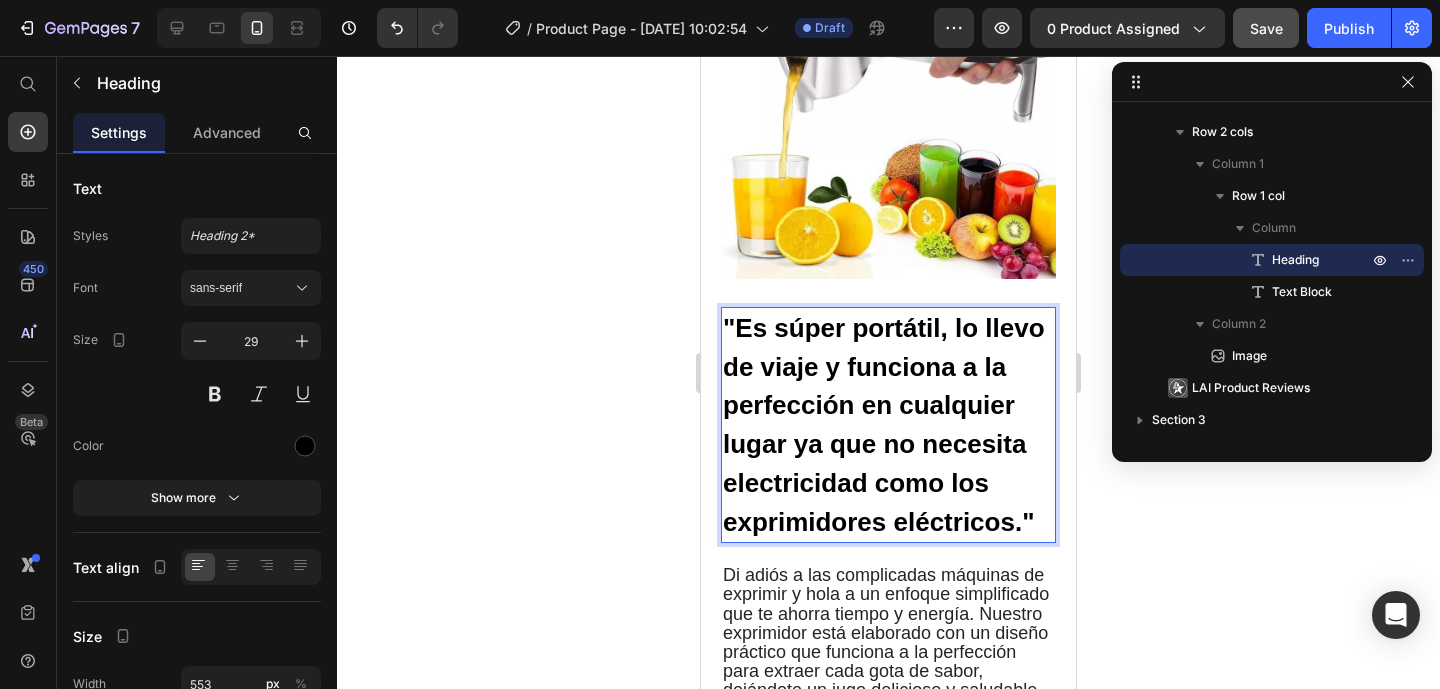 click on ""Es súper portátil, lo llevo de viaje y funciona a la perfección en cualquier lugar ya que no necesita electricidad como los exprimidores eléctricos."" at bounding box center [884, 425] 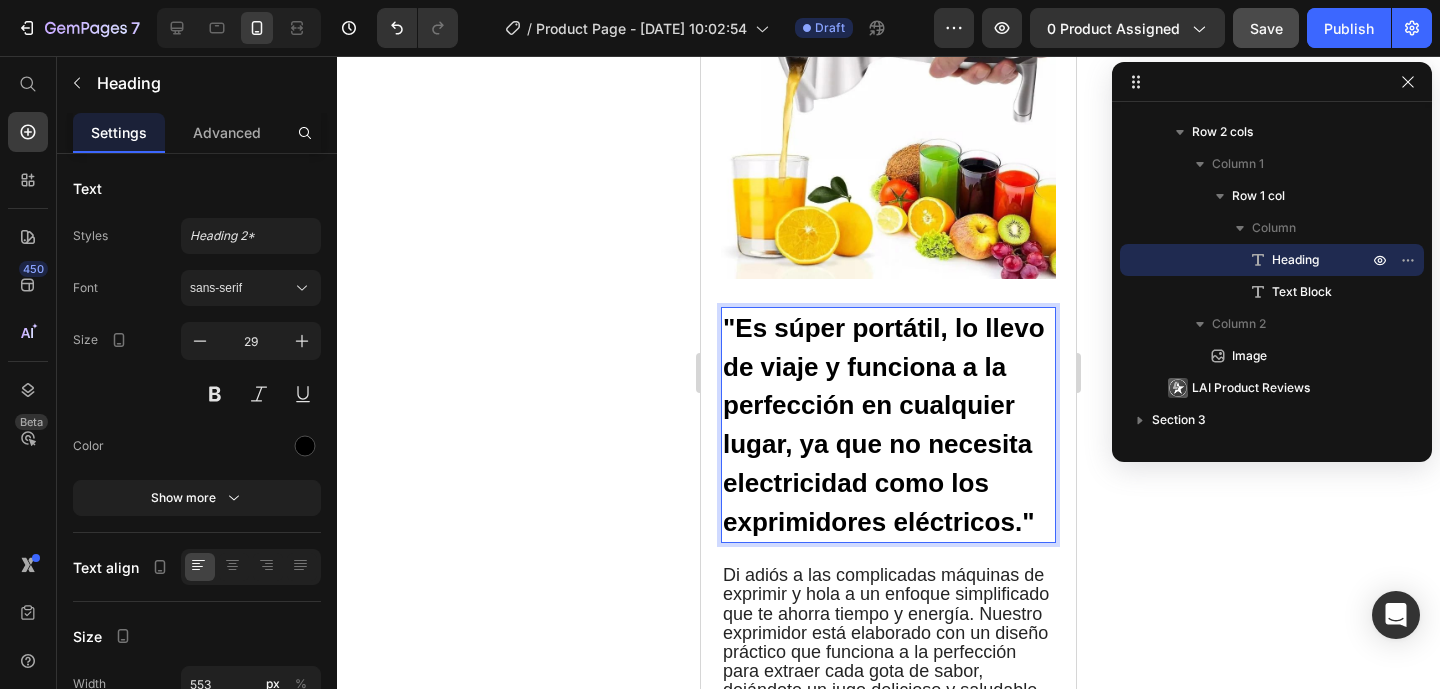 click on ""Es súper portátil, lo llevo de viaje y funciona a la perfección en cualquier lugar, ya que no necesita electricidad como los exprimidores eléctricos."" at bounding box center [884, 425] 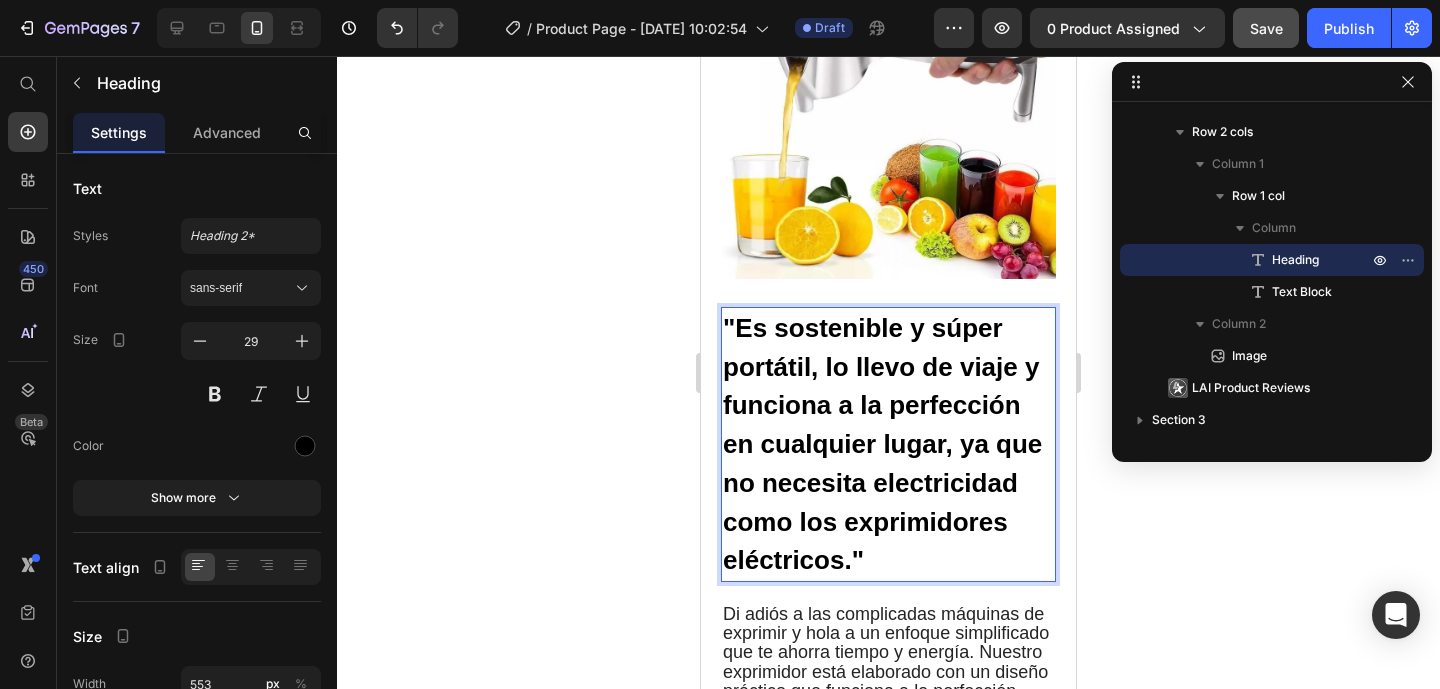 click on ""Es sostenible y súper portátil, lo llevo de viaje y funciona a la perfección en cualquier lugar, ya que no necesita electricidad como los exprimidores eléctricos."" at bounding box center [882, 444] 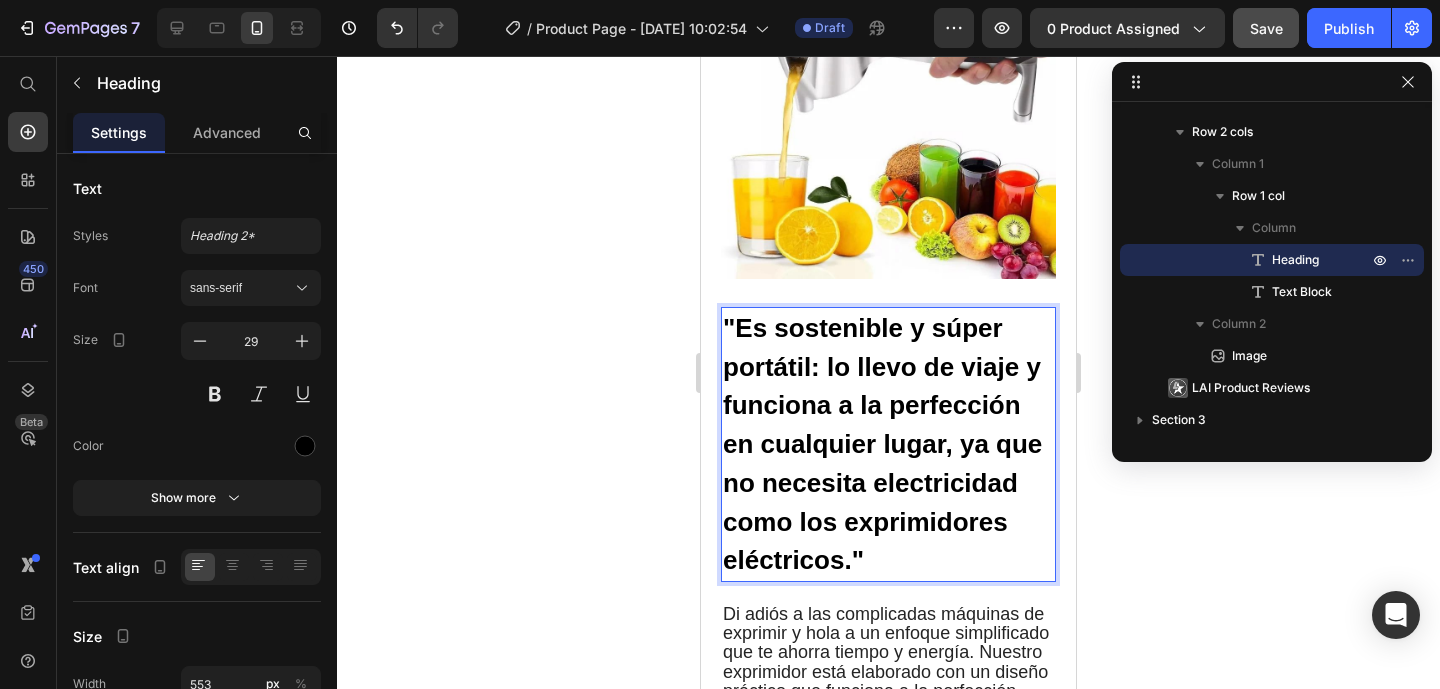 click on ""Es sostenible y súper portátil: lo llevo de viaje y funciona a la perfección en cualquier lugar, ya que no necesita electricidad como los exprimidores eléctricos."" at bounding box center (882, 444) 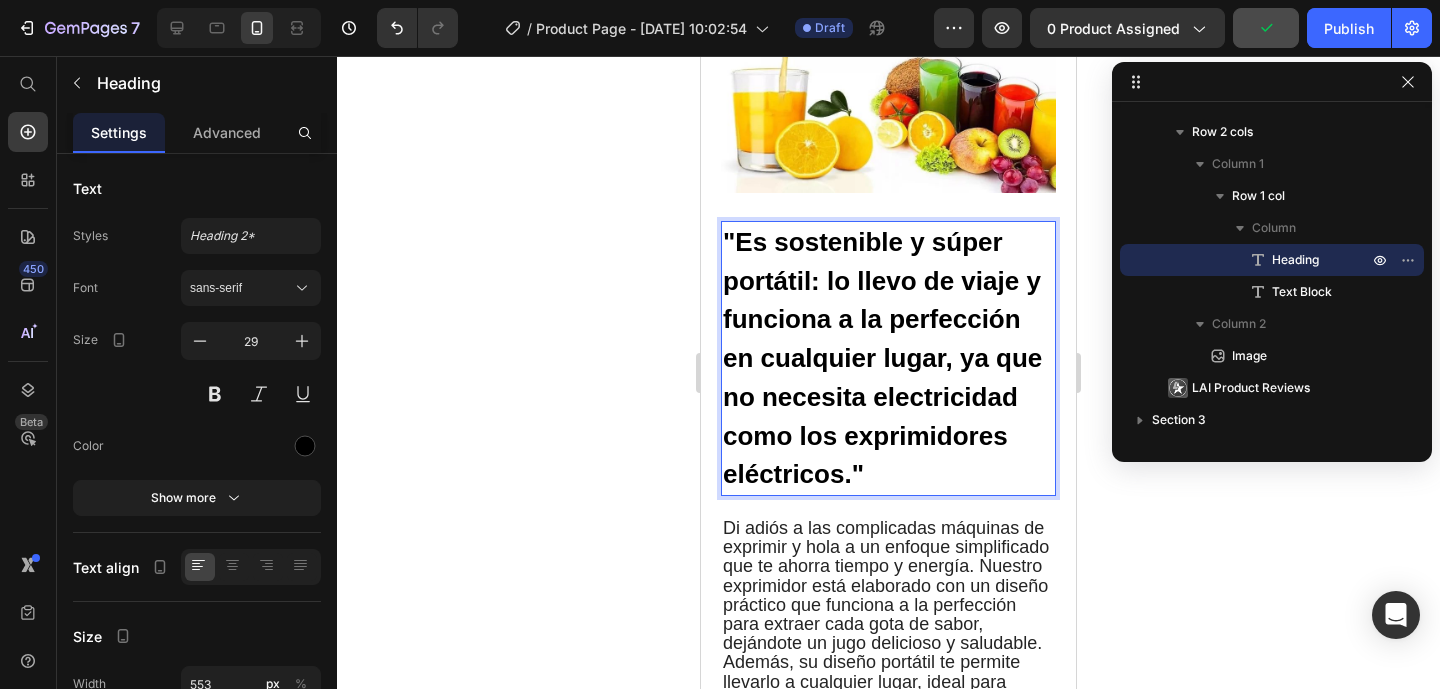 scroll, scrollTop: 3037, scrollLeft: 0, axis: vertical 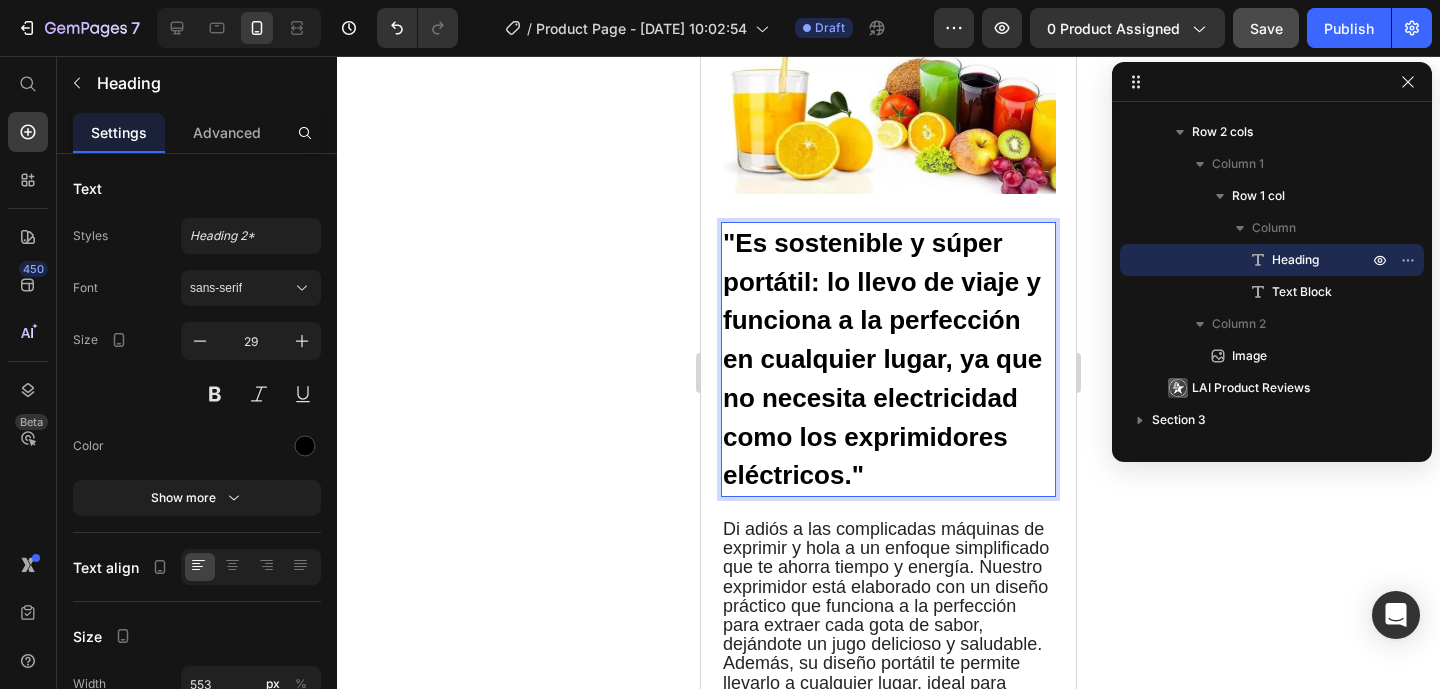 click on ""Es sostenible y súper portátil: lo llevo de viaje y funciona a la perfección en cualquier lugar, ya que no necesita electricidad como los exprimidores eléctricos."" at bounding box center [882, 359] 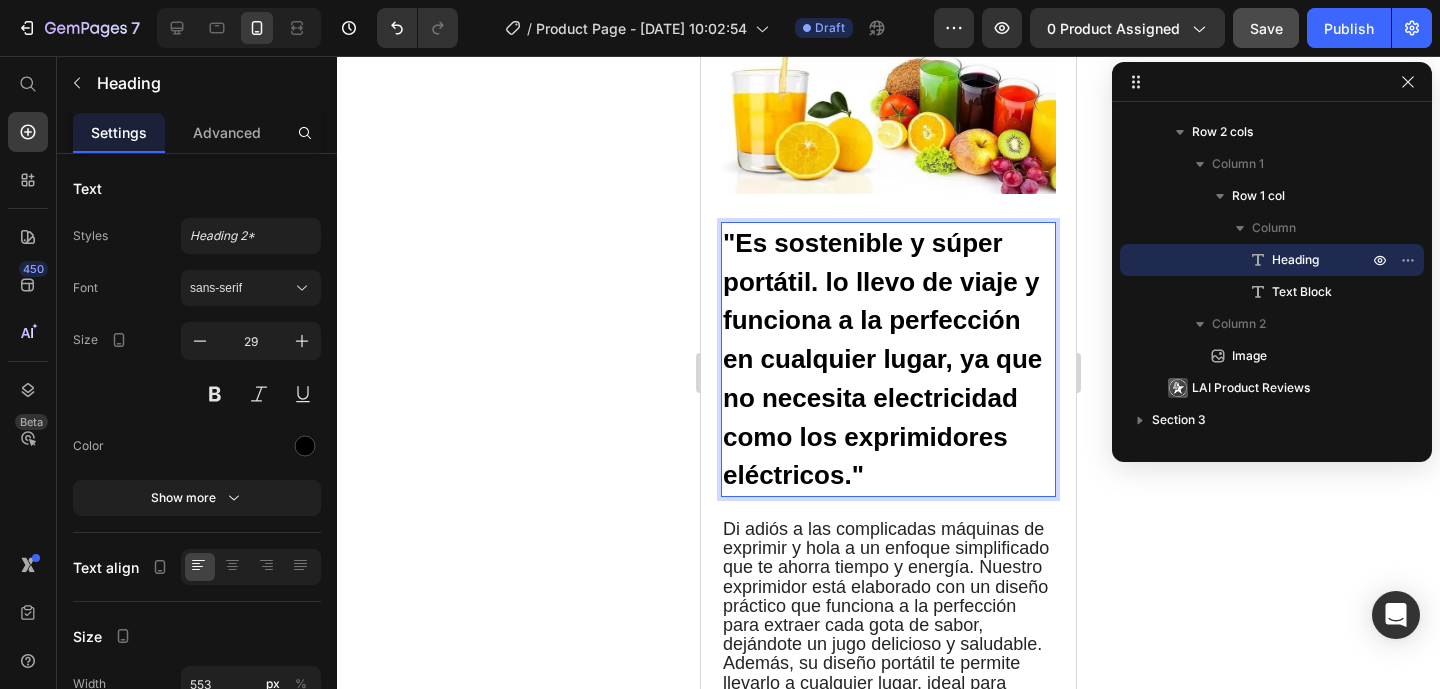 click on ""Es sostenible y súper portátil. lo llevo de viaje y funciona a la perfección en cualquier lugar, ya que no necesita electricidad como los exprimidores eléctricos."" at bounding box center (882, 359) 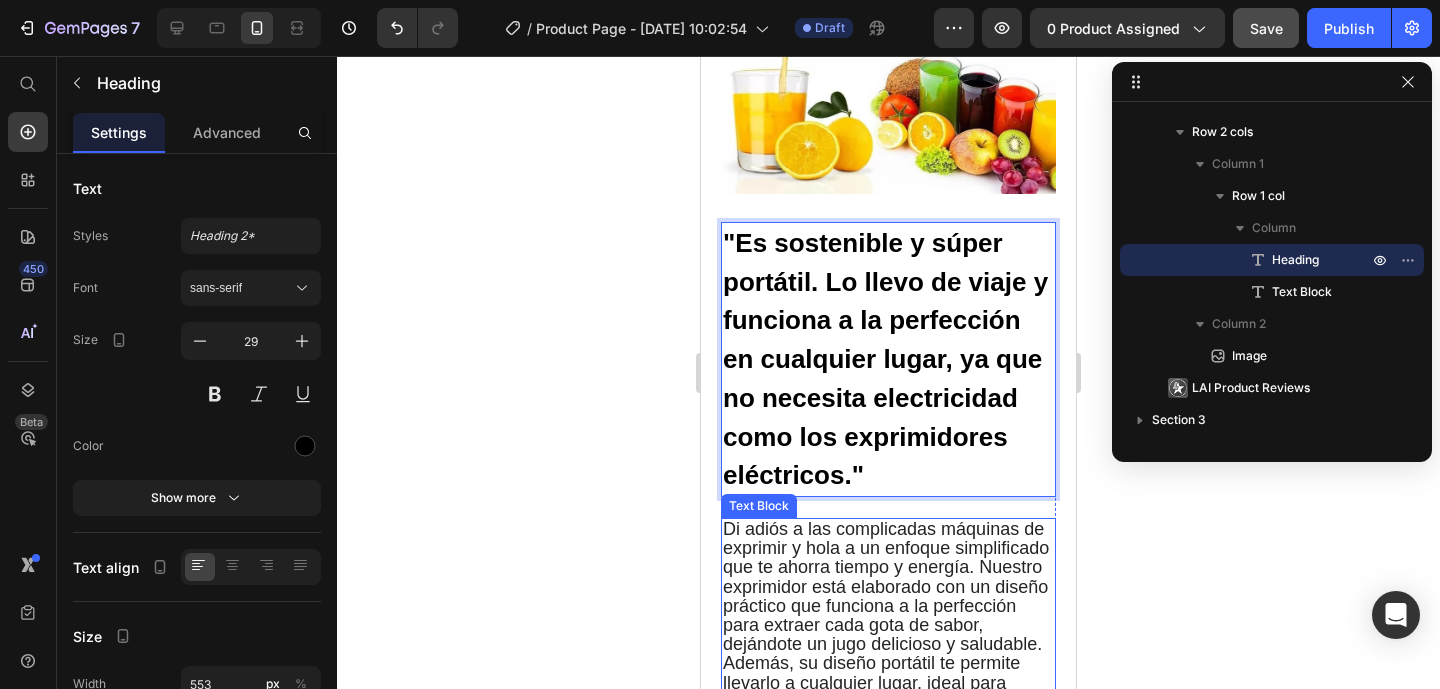 scroll, scrollTop: 3180, scrollLeft: 0, axis: vertical 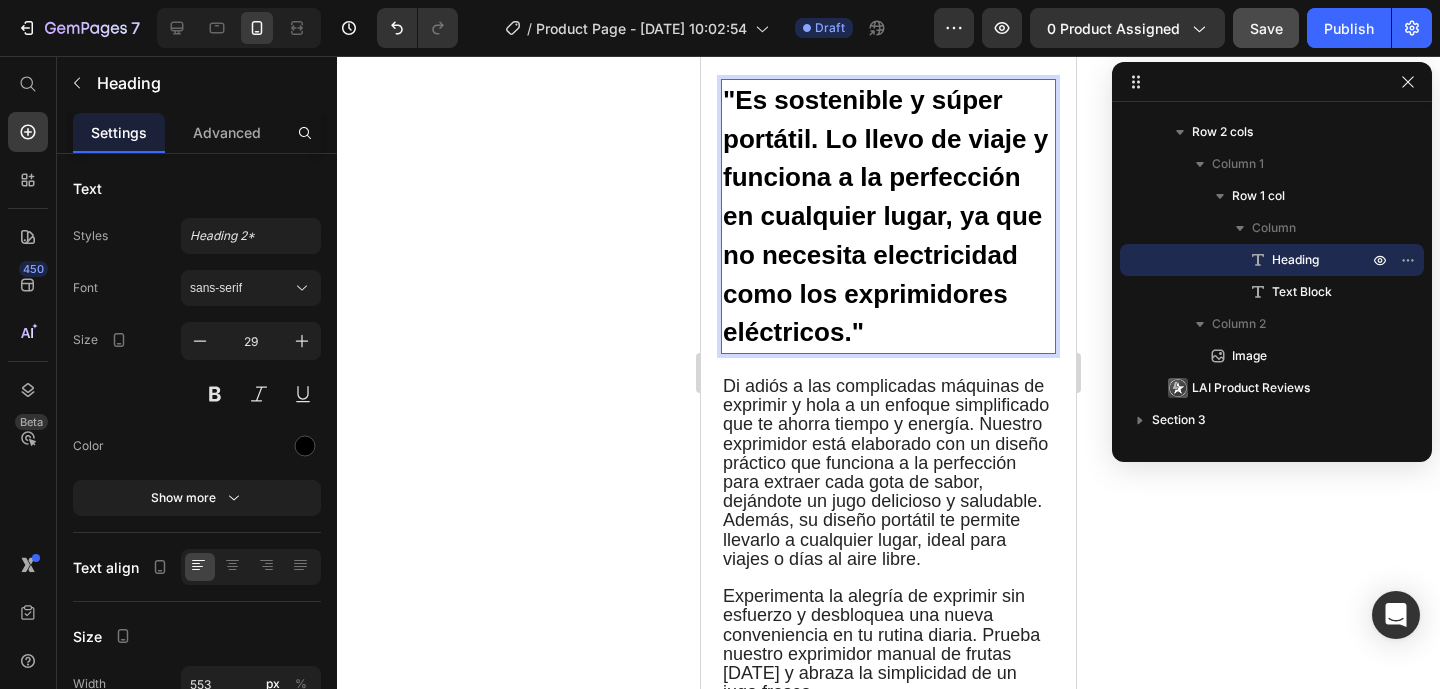 click on ""Es sostenible y súper portátil. Lo llevo de viaje y funciona a la perfección en cualquier lugar, ya que no necesita electricidad como los exprimidores eléctricos."" at bounding box center (885, 216) 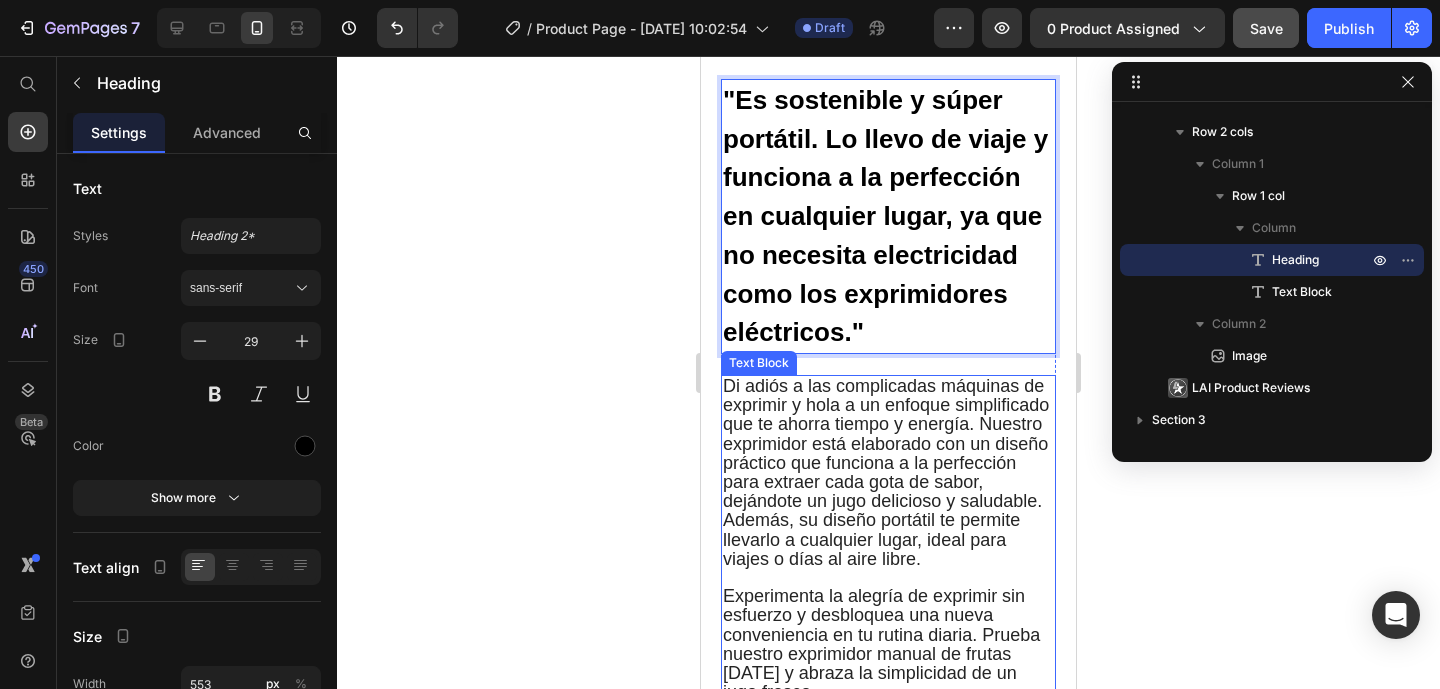 click on "exprimidor está elaborado con un diseño práctico que funciona a la perfección para extraer cada gota de sabor, dejándote un jugo delicioso y saludable. Además, su diseño portátil te permite" at bounding box center (885, 482) 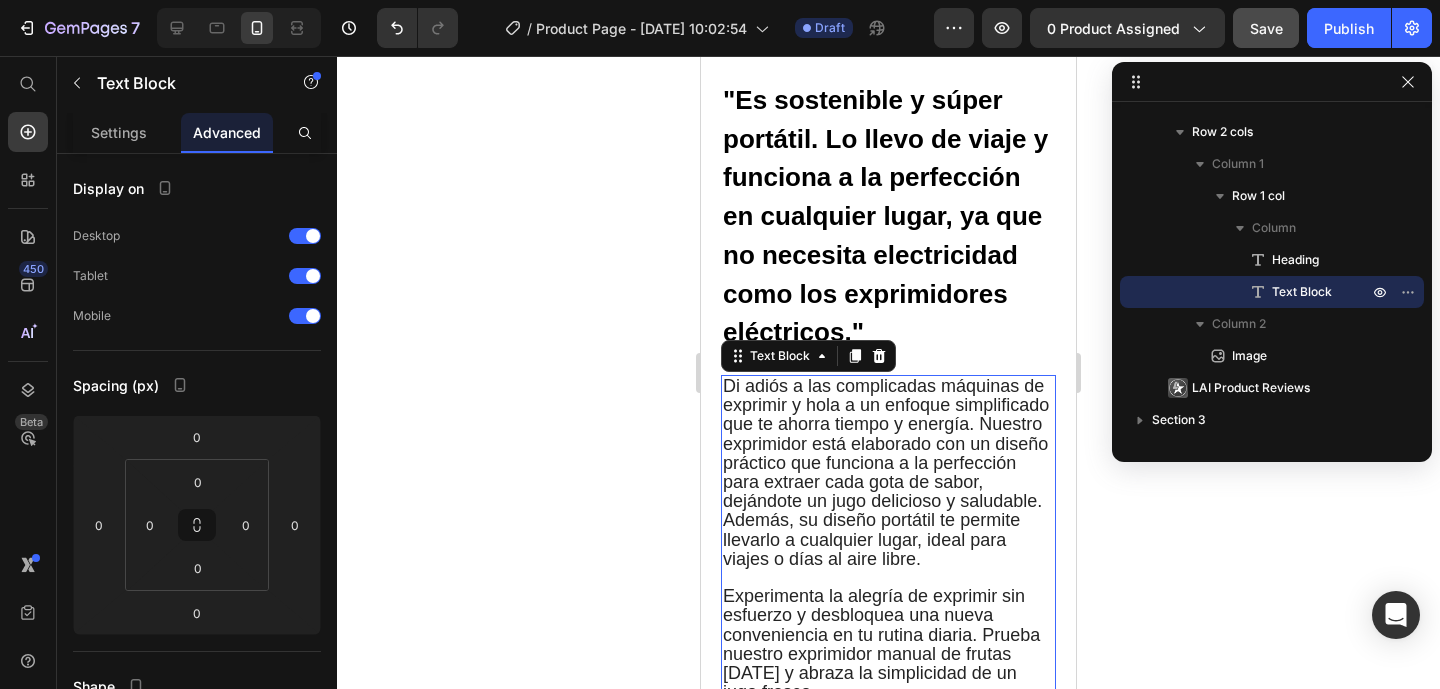 click on "exprimidor está elaborado con un diseño práctico que funciona a la perfección para extraer cada gota de sabor, dejándote un jugo delicioso y saludable. Además, su diseño portátil te permite" at bounding box center (885, 482) 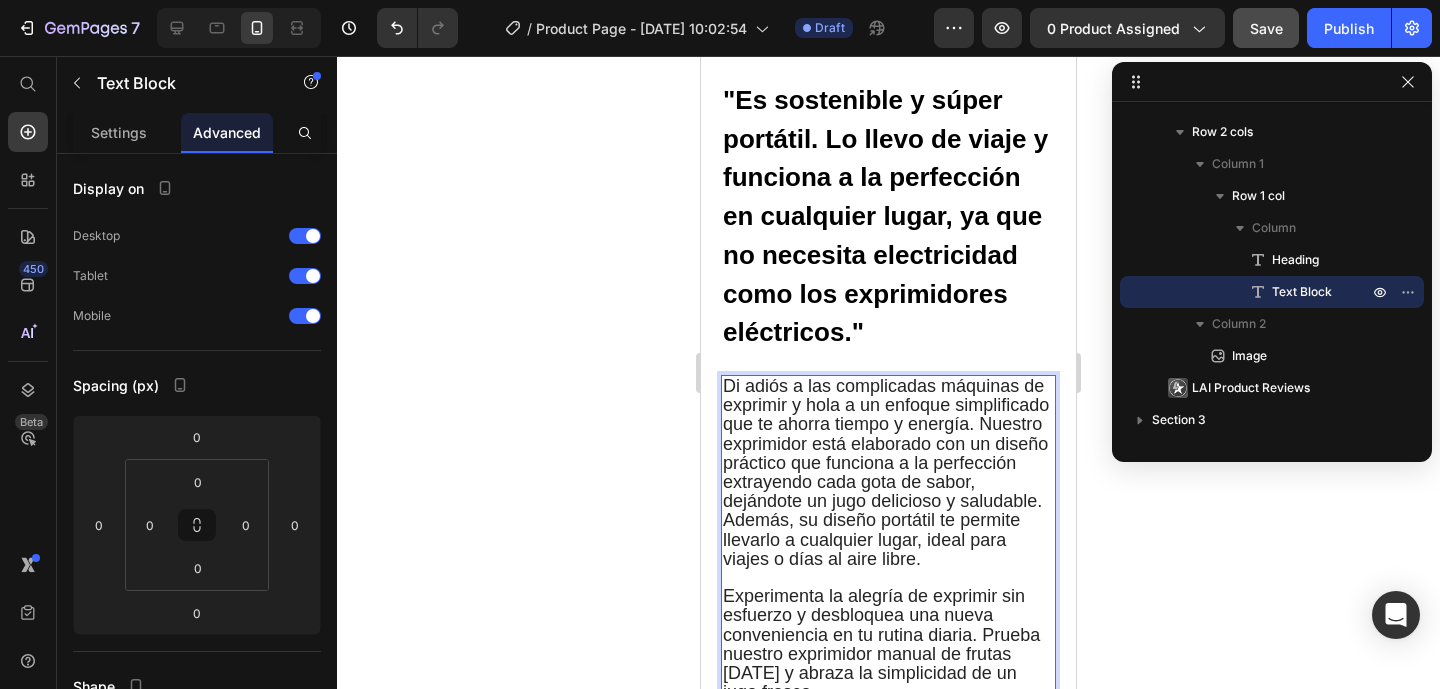 click on "exprimidor está elaborado con un diseño práctico que funciona a la perfección extrayendo cada gota de sabor, dejándote un jugo delicioso y saludable. Además, su diseño portátil te permite" at bounding box center (888, 483) 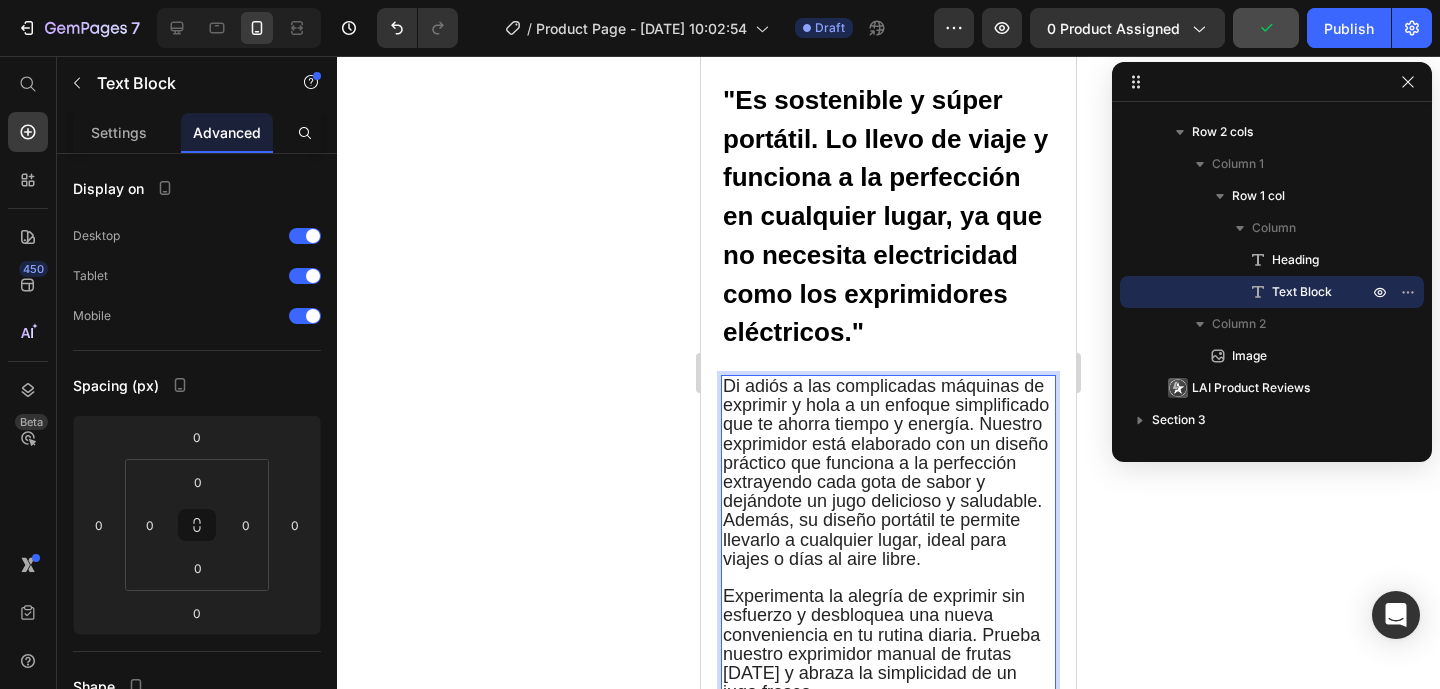 click on "exprimidor está elaborado con un diseño práctico que funciona a la perfección extrayendo cada gota de sabor y dejándote un jugo delicioso y saludable. Además, su diseño portátil te permite" at bounding box center (885, 482) 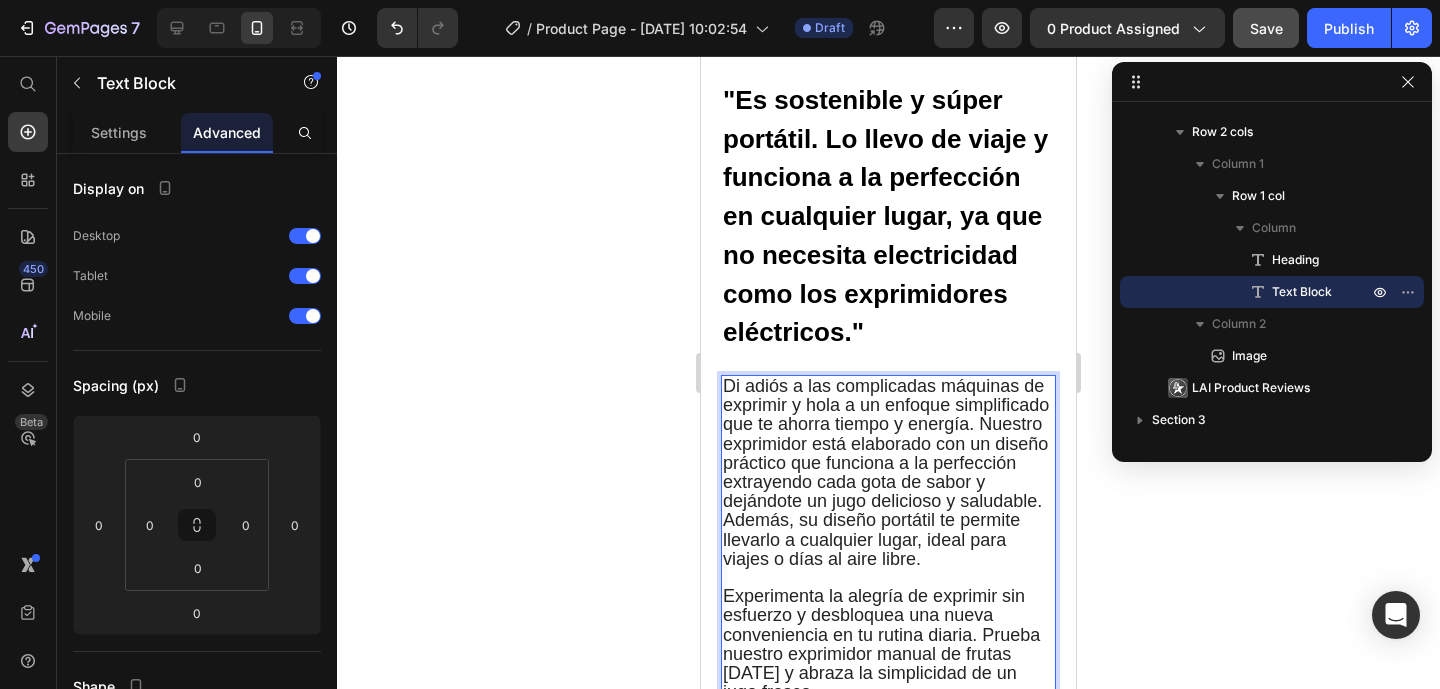 click on "exprimidor está elaborado con un diseño práctico que funciona a la perfección extrayendo cada gota de sabor y dejándote un jugo delicioso y saludable. Además, su diseño portátil te permite" at bounding box center [885, 482] 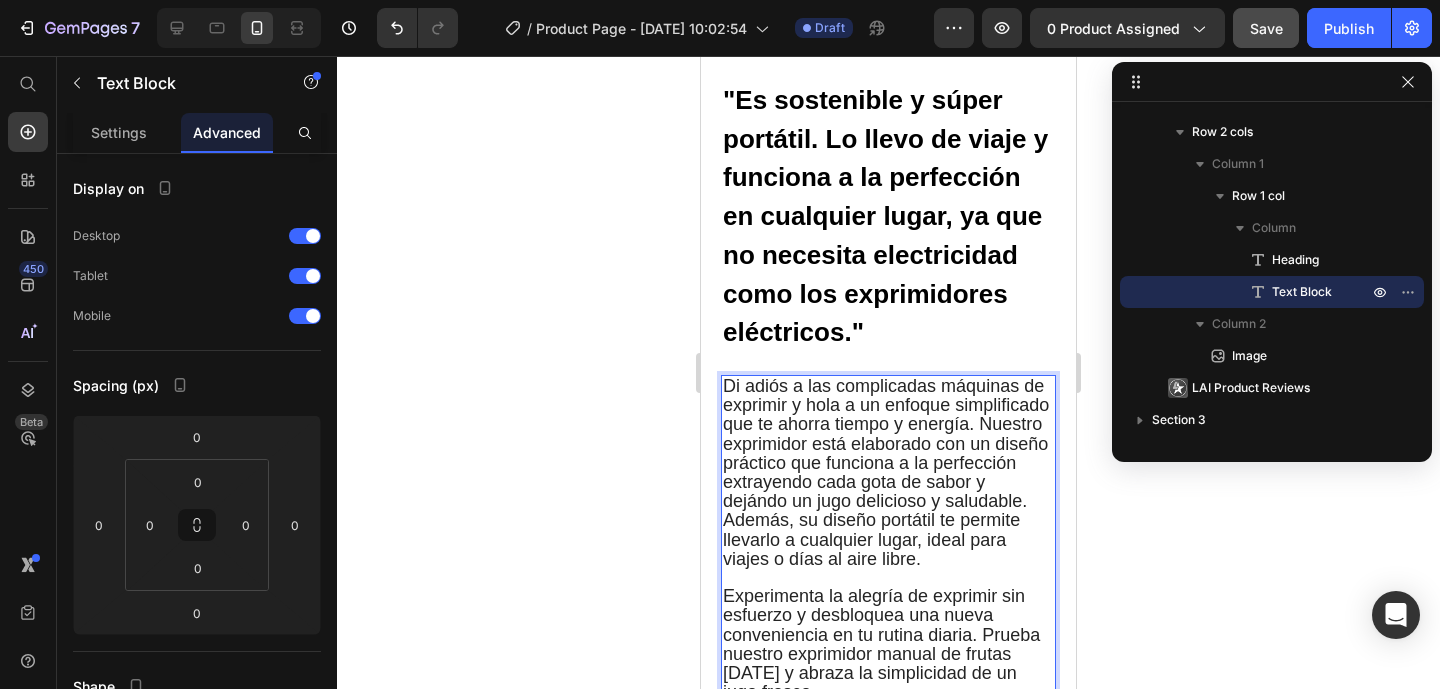 click on "exprimidor está elaborado con un diseño práctico que funciona a la perfección extrayendo cada gota de sabor y dejándo un jugo delicioso y saludable. Además, su diseño portátil te permite" at bounding box center [885, 482] 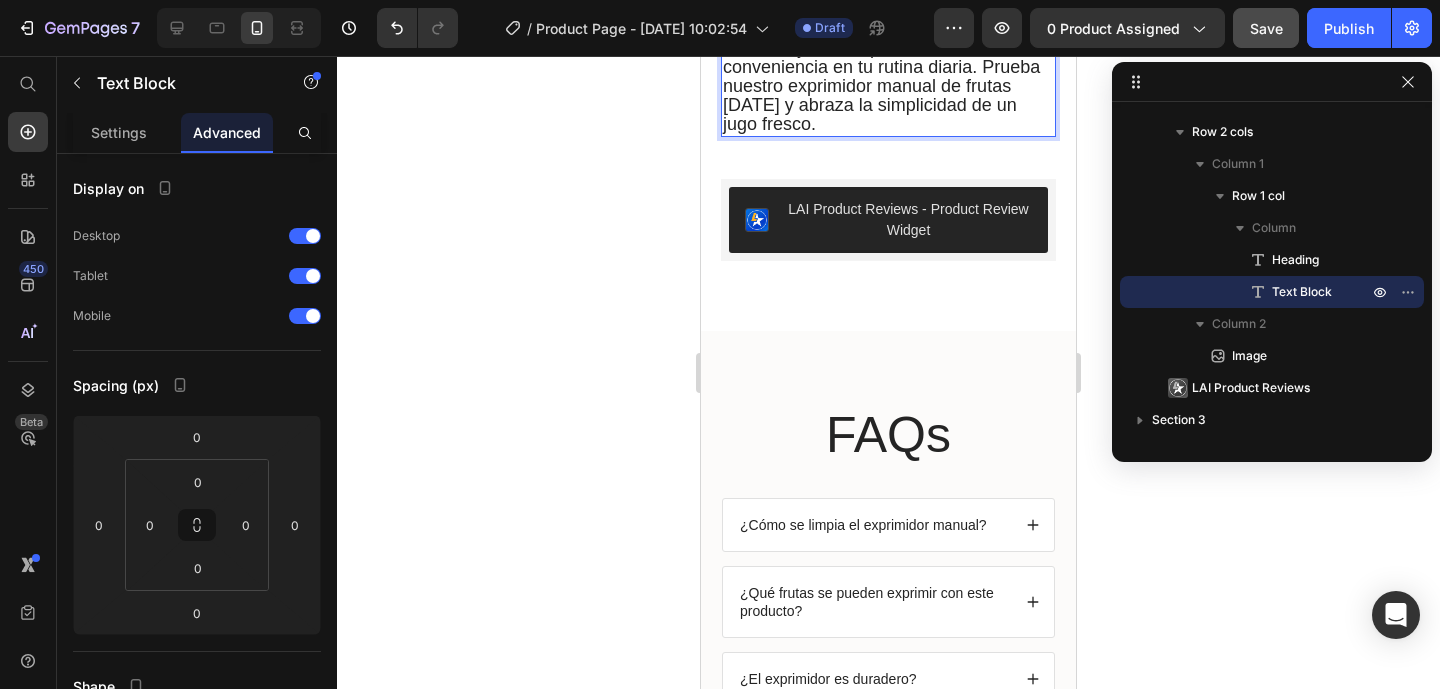 scroll, scrollTop: 3768, scrollLeft: 0, axis: vertical 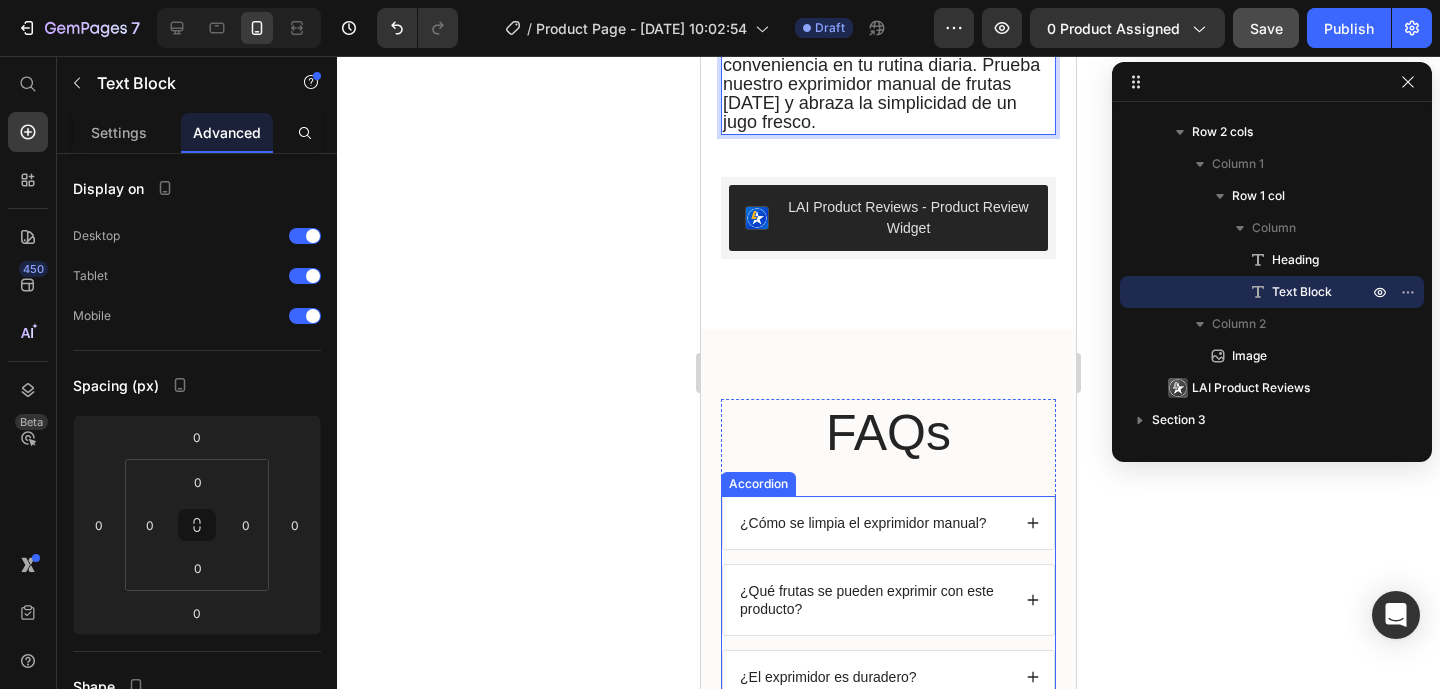 click 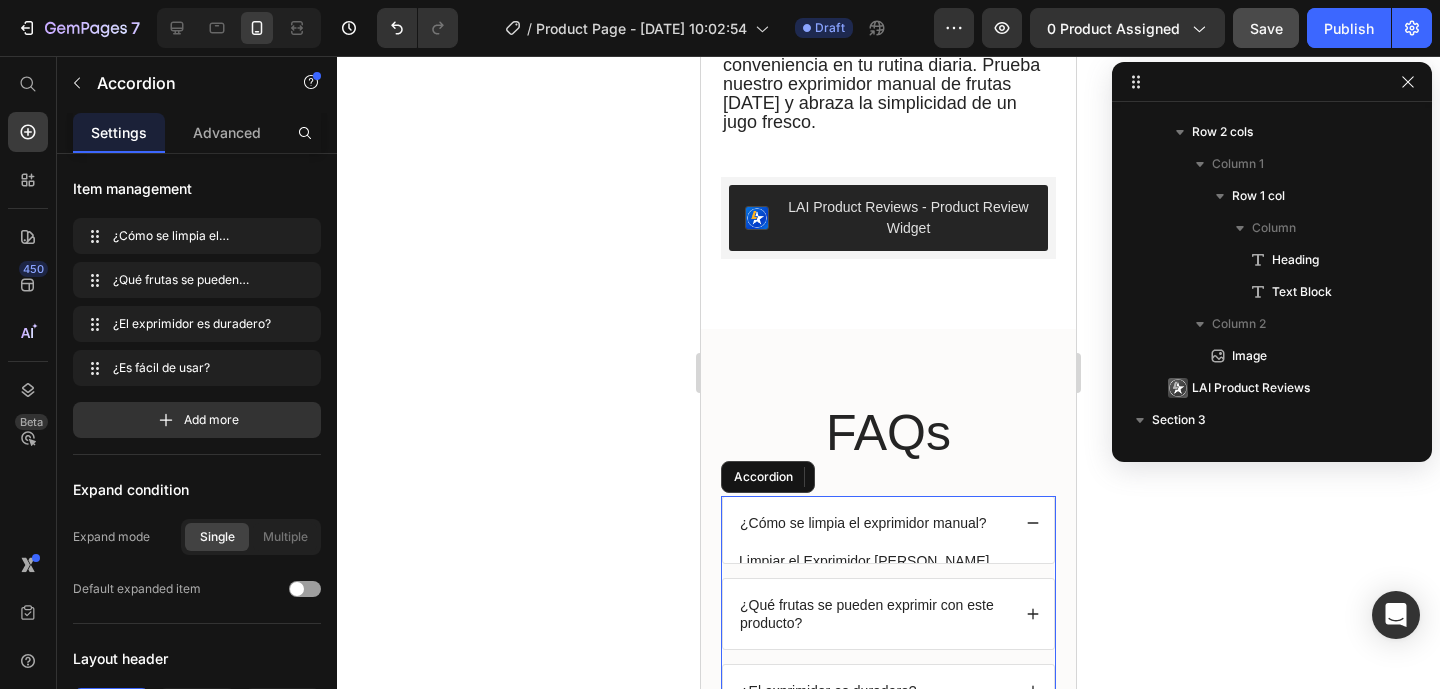 scroll, scrollTop: 566, scrollLeft: 0, axis: vertical 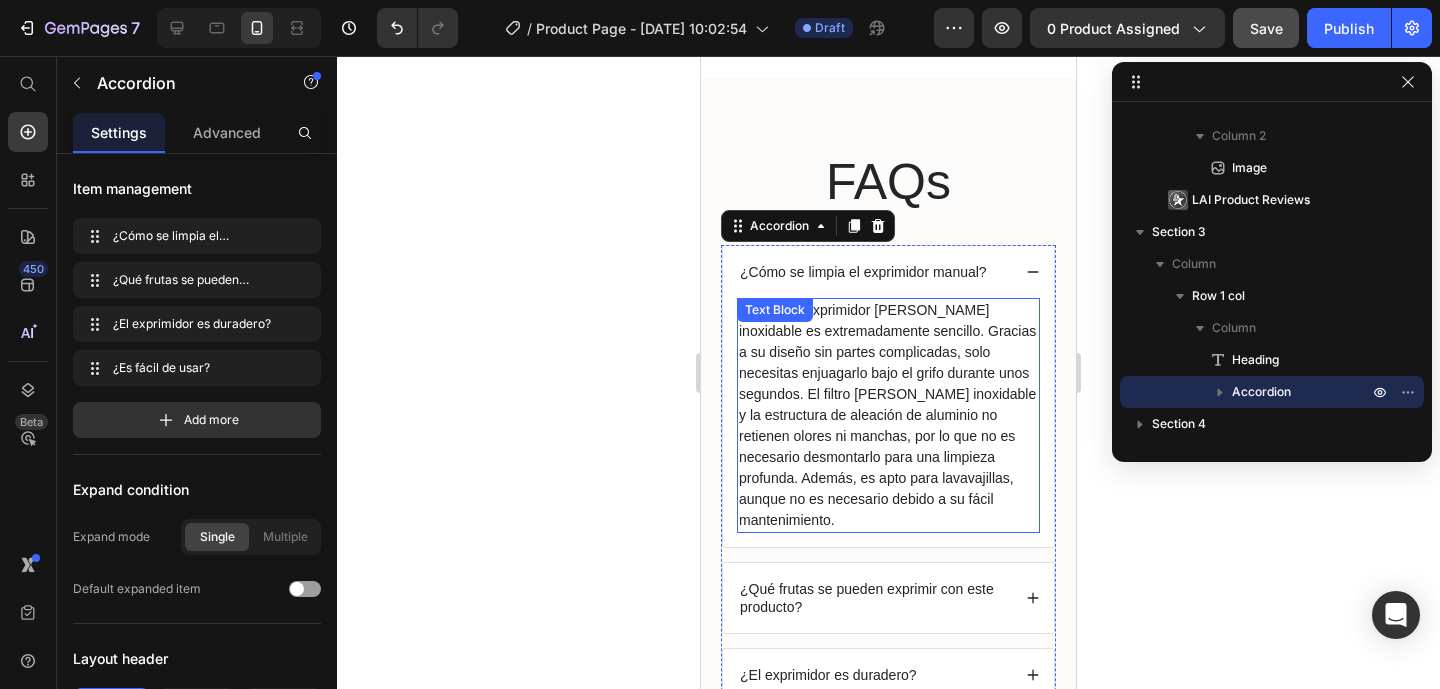 click on "Limpiar el Exprimidor [PERSON_NAME] inoxidable es extremadamente sencillo. Gracias a su diseño sin partes complicadas, solo necesitas enjuagarlo bajo el grifo durante unos segundos. El filtro [PERSON_NAME] inoxidable y la estructura de aleación de aluminio no retienen olores ni manchas, por lo que no es necesario desmontarlo para una limpieza profunda. Además, es apto para lavavajillas, aunque no es necesario debido a su fácil mantenimiento." at bounding box center (888, 415) 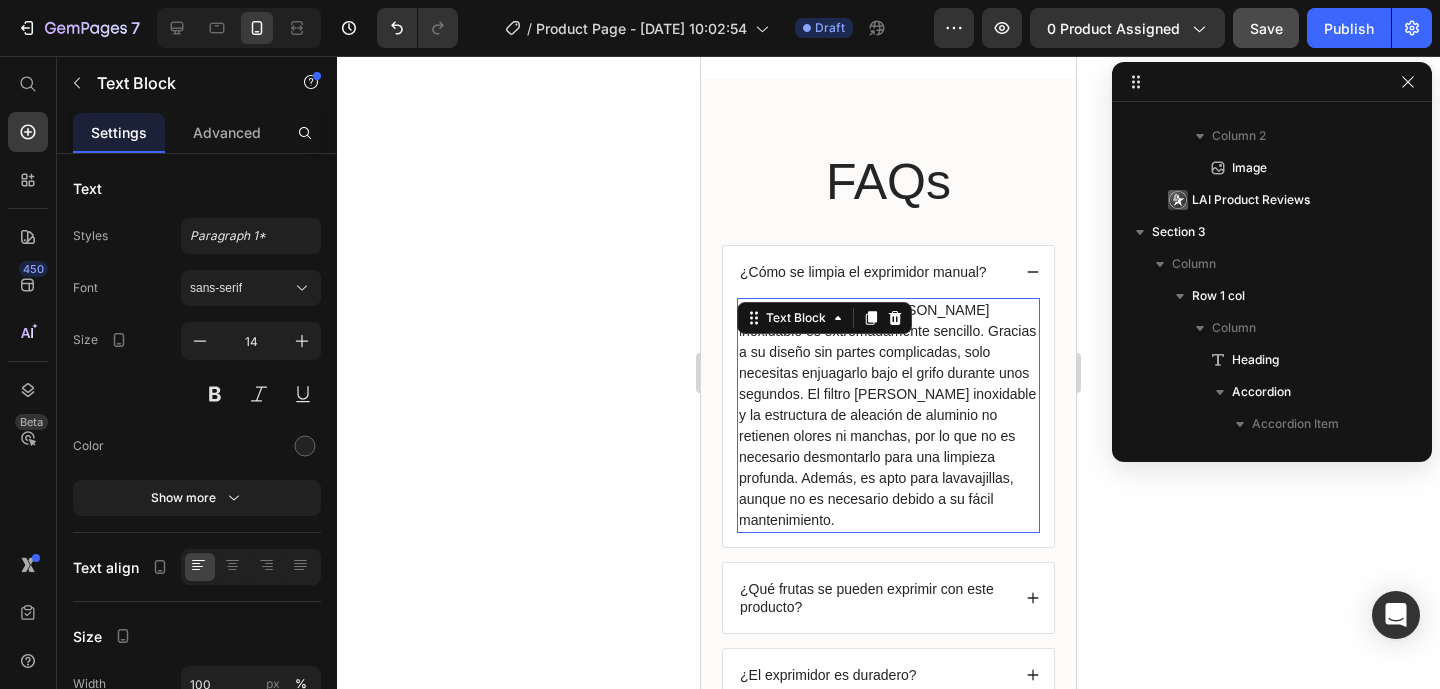 scroll, scrollTop: 794, scrollLeft: 0, axis: vertical 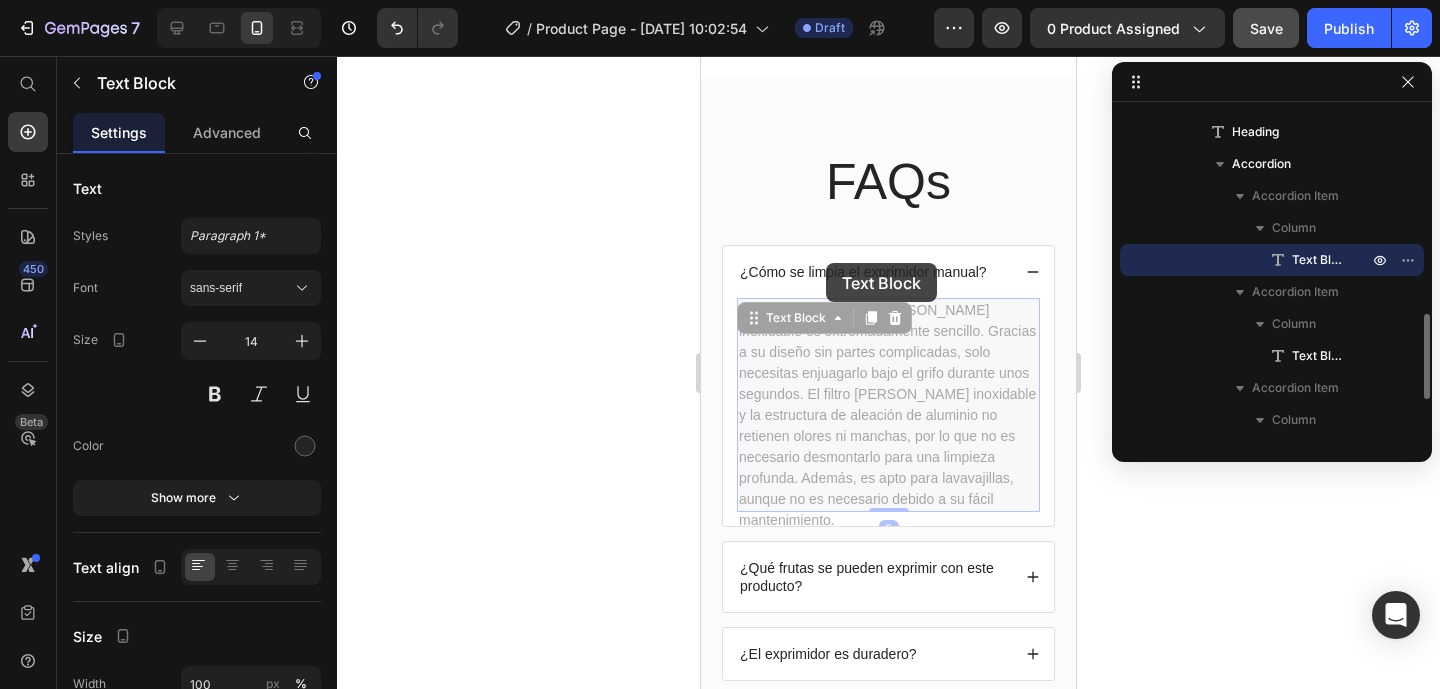 click on "Limpiar el Exprimidor [PERSON_NAME] inoxidable es extremadamente sencillo. Gracias a su diseño sin partes complicadas, solo necesitas enjuagarlo bajo el grifo durante unos segundos. El filtro [PERSON_NAME] inoxidable y la estructura de aleación de aluminio no retienen olores ni manchas, por lo que no es necesario desmontarlo para una limpieza profunda. Además, es apto para lavavajillas, aunque no es necesario debido a su fácil mantenimiento. Text Block   0 Limpiar el Exprimidor [PERSON_NAME] inoxidable es extremadamente sencillo. Gracias a su diseño sin partes complicadas, solo necesitas enjuagarlo bajo el grifo durante unos segundos. El filtro [PERSON_NAME] inoxidable y la estructura de aleación de aluminio no retienen olores ni manchas, por lo que no es necesario desmontarlo para una limpieza profunda. Además, es apto para lavavajillas, aunque no es necesario debido a su fácil mantenimiento. Text Block   0" at bounding box center (888, 405) 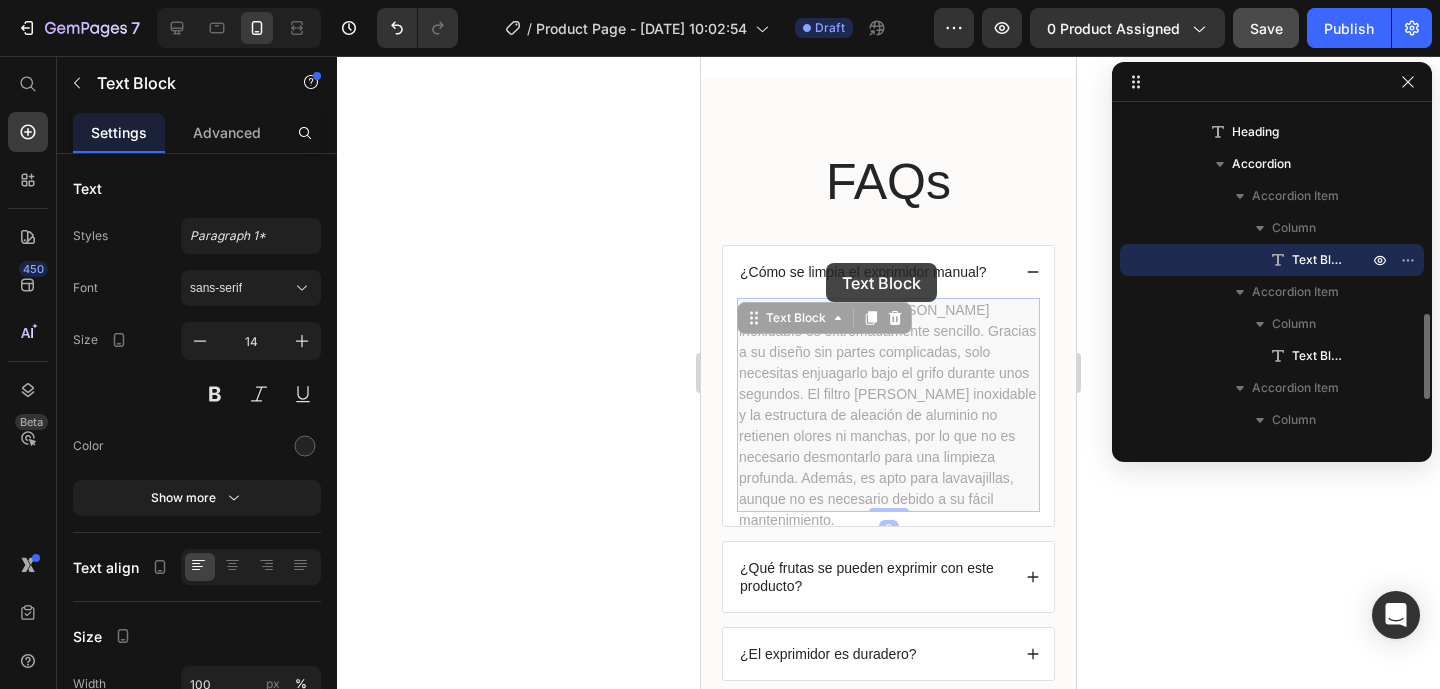 click on "Text Block" at bounding box center (701, 56) 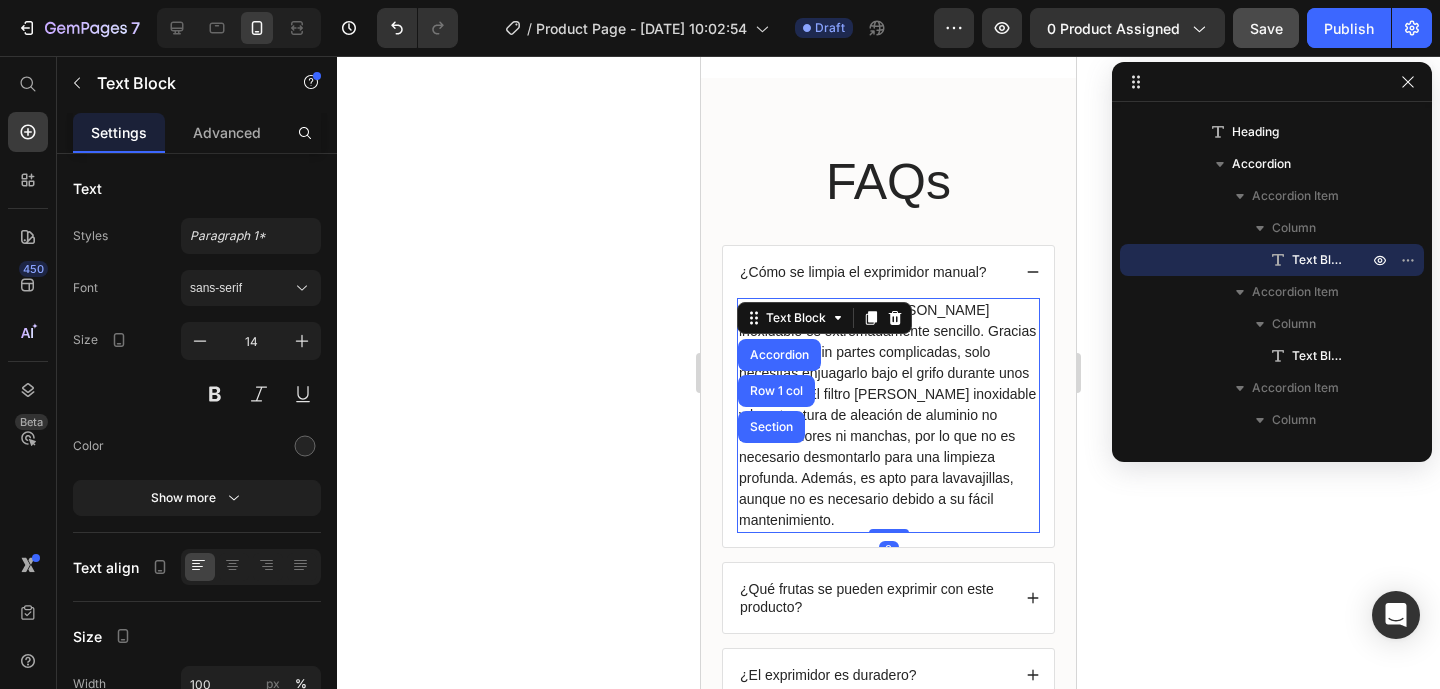 click on "Limpiar el Exprimidor [PERSON_NAME] inoxidable es extremadamente sencillo. Gracias a su diseño sin partes complicadas, solo necesitas enjuagarlo bajo el grifo durante unos segundos. El filtro [PERSON_NAME] inoxidable y la estructura de aleación de aluminio no retienen olores ni manchas, por lo que no es necesario desmontarlo para una limpieza profunda. Además, es apto para lavavajillas, aunque no es necesario debido a su fácil mantenimiento." at bounding box center [888, 415] 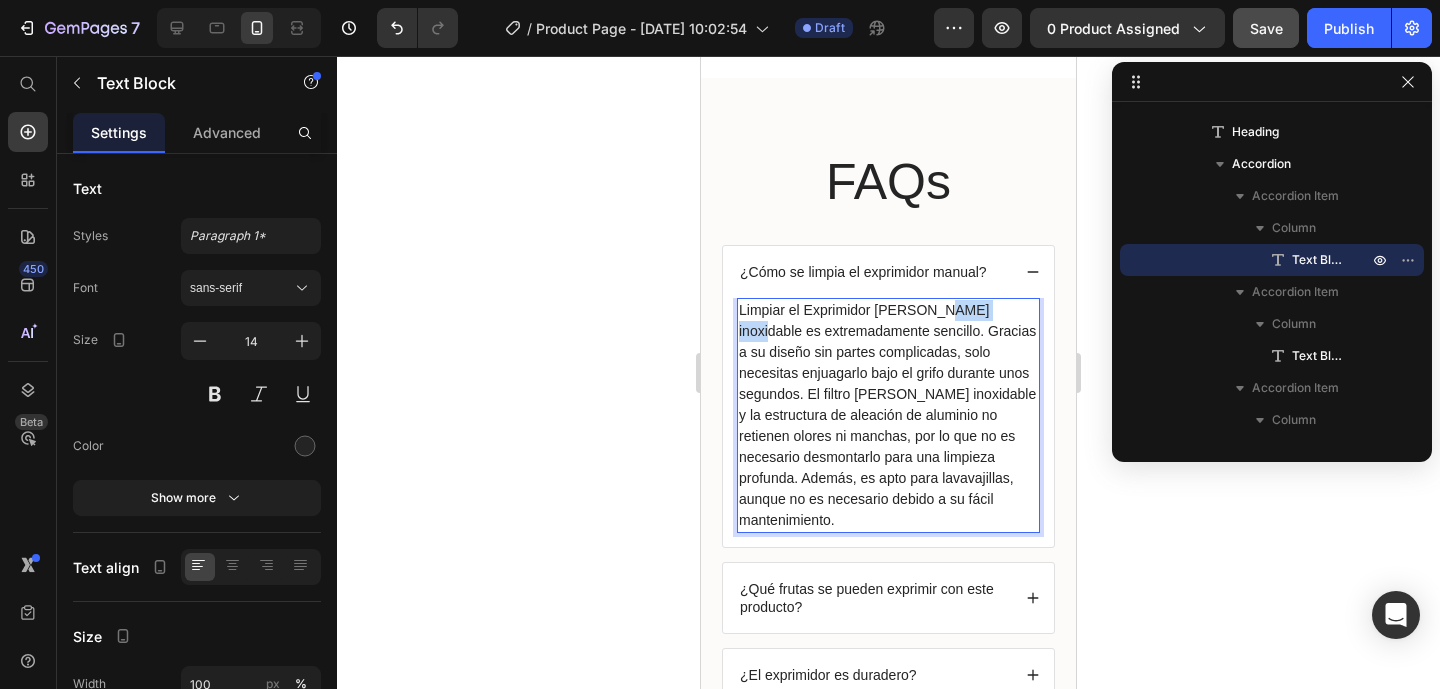 click on "Limpiar el Exprimidor [PERSON_NAME] inoxidable es extremadamente sencillo. Gracias a su diseño sin partes complicadas, solo necesitas enjuagarlo bajo el grifo durante unos segundos. El filtro [PERSON_NAME] inoxidable y la estructura de aleación de aluminio no retienen olores ni manchas, por lo que no es necesario desmontarlo para una limpieza profunda. Además, es apto para lavavajillas, aunque no es necesario debido a su fácil mantenimiento." at bounding box center (888, 415) 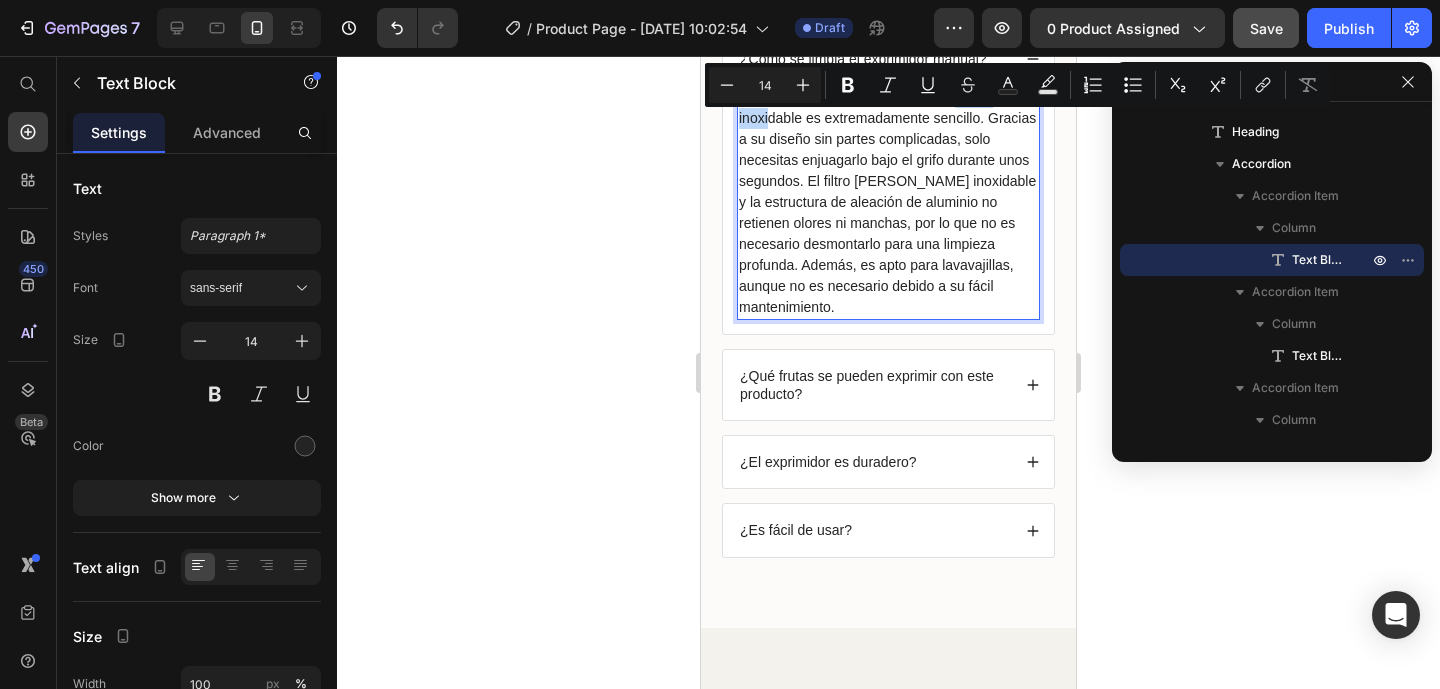 scroll, scrollTop: 4238, scrollLeft: 0, axis: vertical 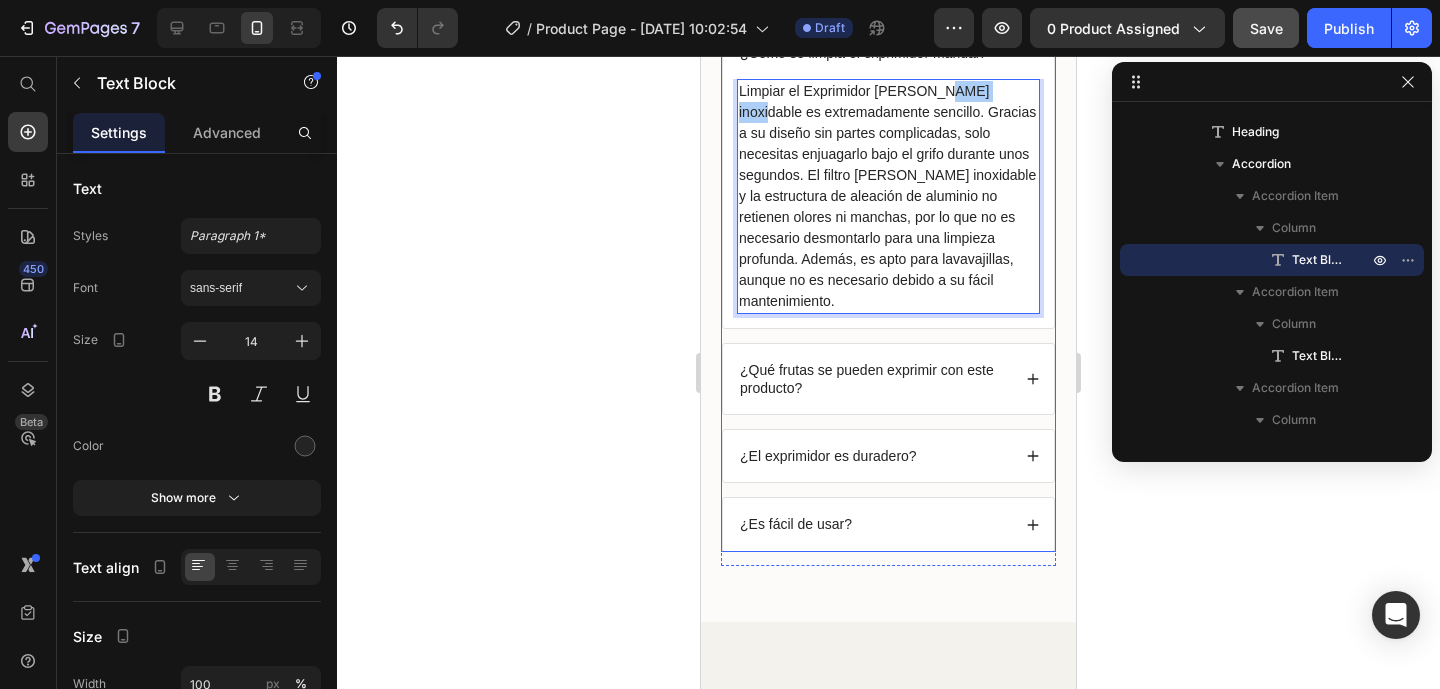 click 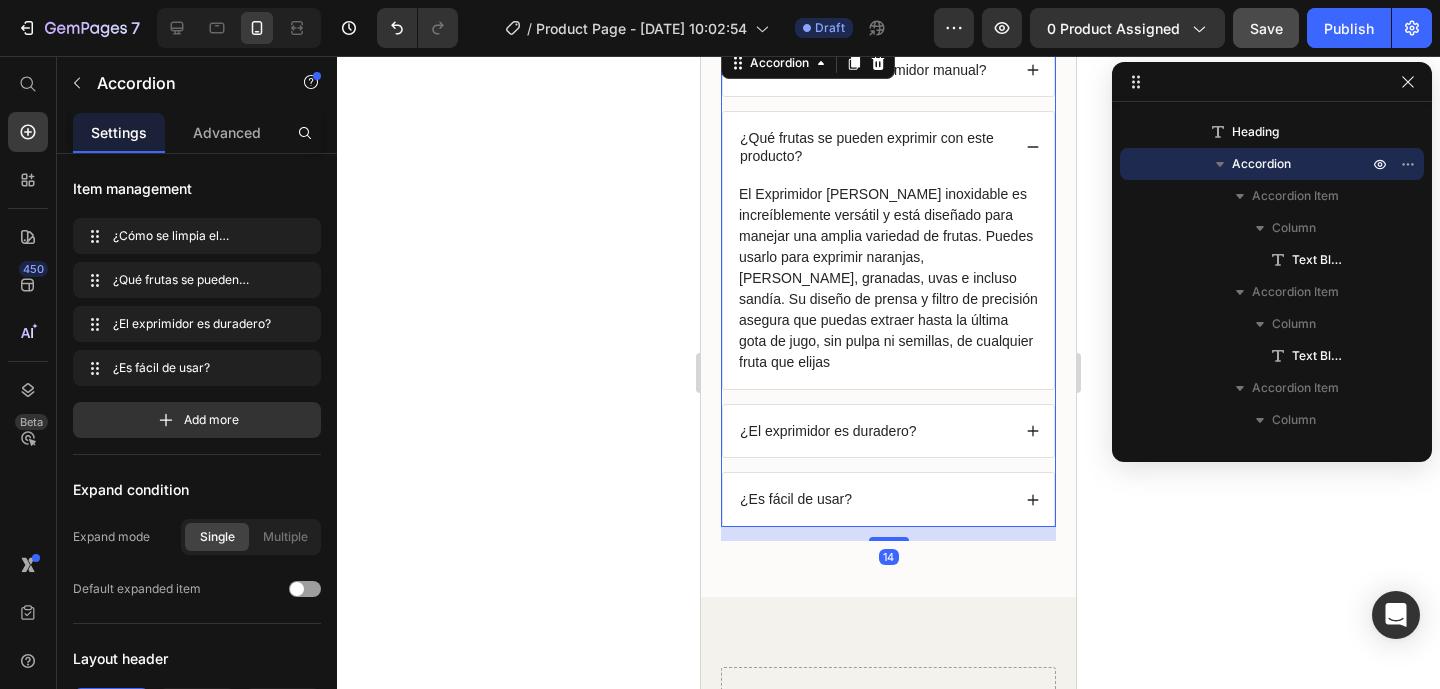 scroll, scrollTop: 4220, scrollLeft: 0, axis: vertical 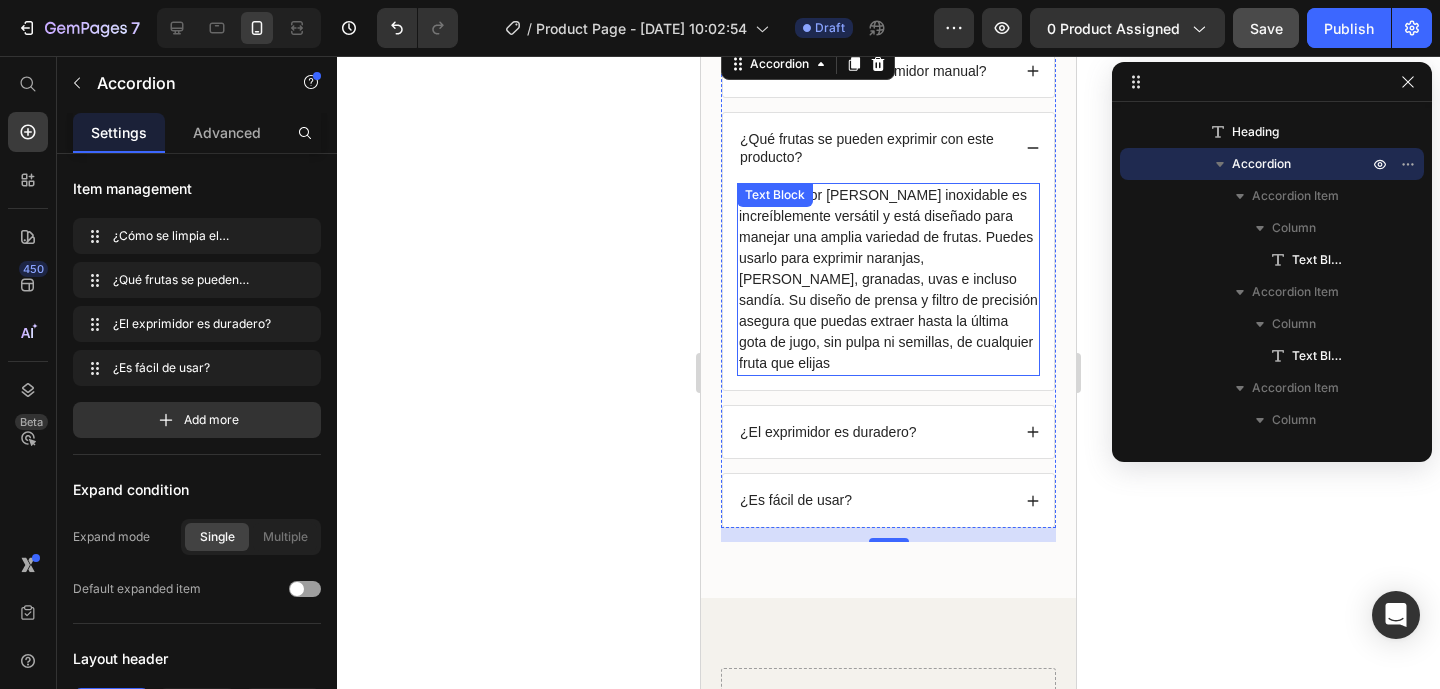 click on "El Exprimidor [PERSON_NAME] inoxidable es increíblemente versátil y está diseñado para manejar una amplia variedad de frutas. Puedes usarlo para exprimir naranjas, [PERSON_NAME], granadas, uvas e incluso sandía. Su diseño de prensa y filtro de precisión asegura que puedas extraer hasta la última gota de jugo, sin pulpa ni semillas, de cualquier fruta que elijas" at bounding box center (888, 279) 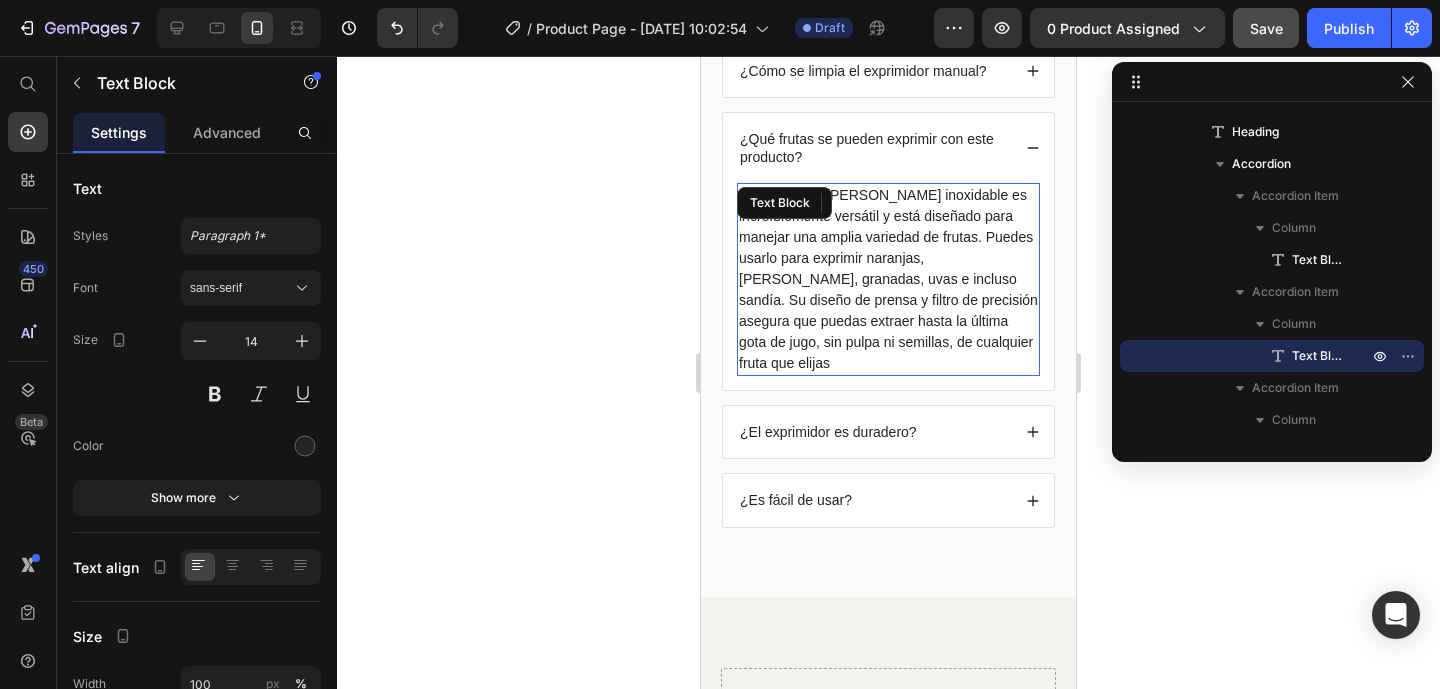 click on "El Exprimidor [PERSON_NAME] inoxidable es increíblemente versátil y está diseñado para manejar una amplia variedad de frutas. Puedes usarlo para exprimir naranjas, [PERSON_NAME], granadas, uvas e incluso sandía. Su diseño de prensa y filtro de precisión asegura que puedas extraer hasta la última gota de jugo, sin pulpa ni semillas, de cualquier fruta que elijas" at bounding box center (888, 279) 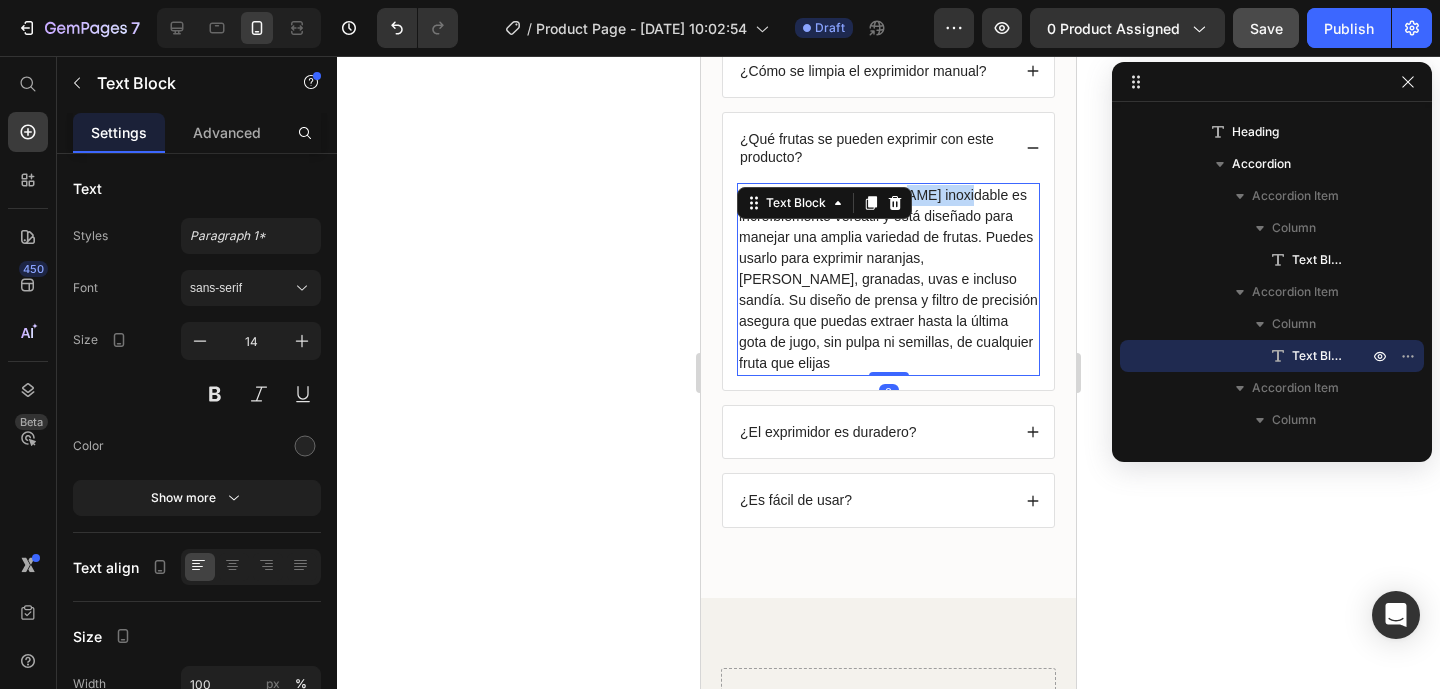 click on "El Exprimidor [PERSON_NAME] inoxidable es increíblemente versátil y está diseñado para manejar una amplia variedad de frutas. Puedes usarlo para exprimir naranjas, [PERSON_NAME], granadas, uvas e incluso sandía. Su diseño de prensa y filtro de precisión asegura que puedas extraer hasta la última gota de jugo, sin pulpa ni semillas, de cualquier fruta que elijas" at bounding box center (888, 279) 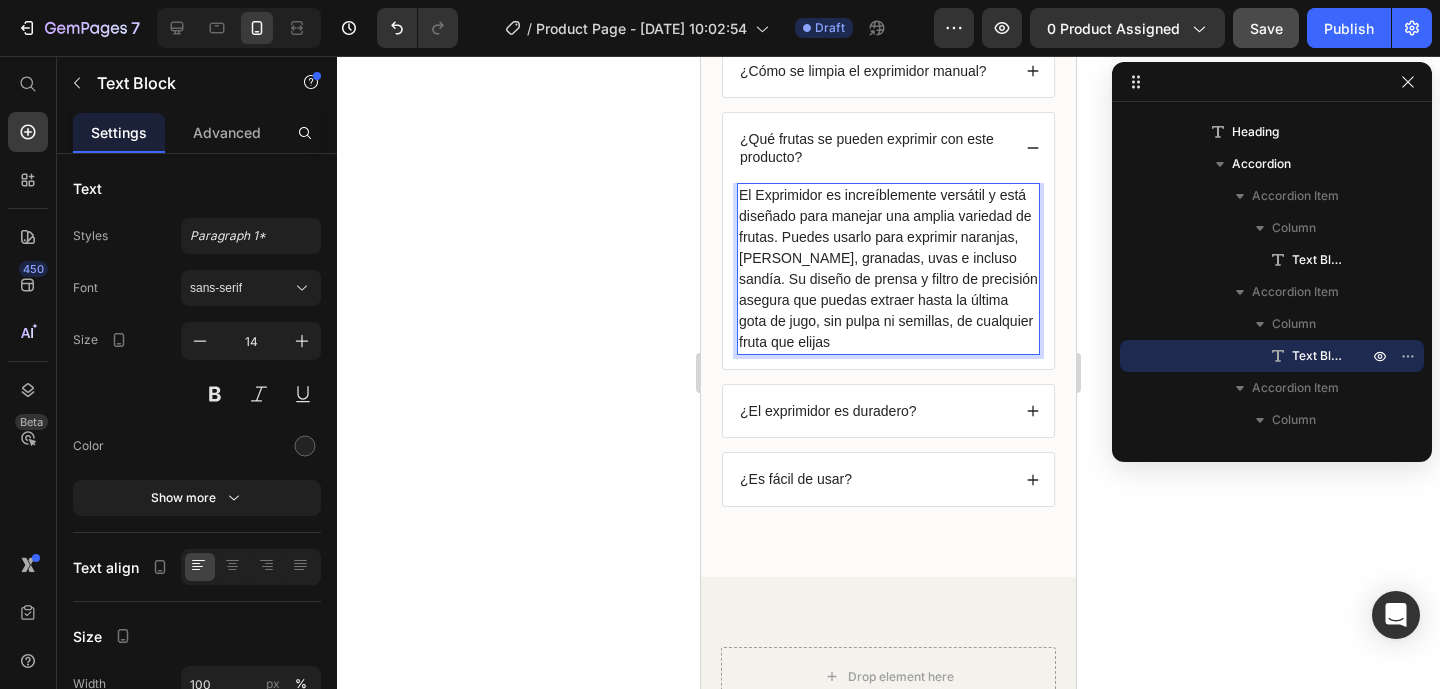 click on "El Exprimidor es increíblemente versátil y está diseñado para manejar una amplia variedad de frutas. Puedes usarlo para exprimir naranjas, [PERSON_NAME], granadas, uvas e incluso sandía. Su diseño de prensa y filtro de precisión asegura que puedas extraer hasta la última gota de jugo, sin pulpa ni semillas, de cualquier fruta que elijas" at bounding box center (888, 269) 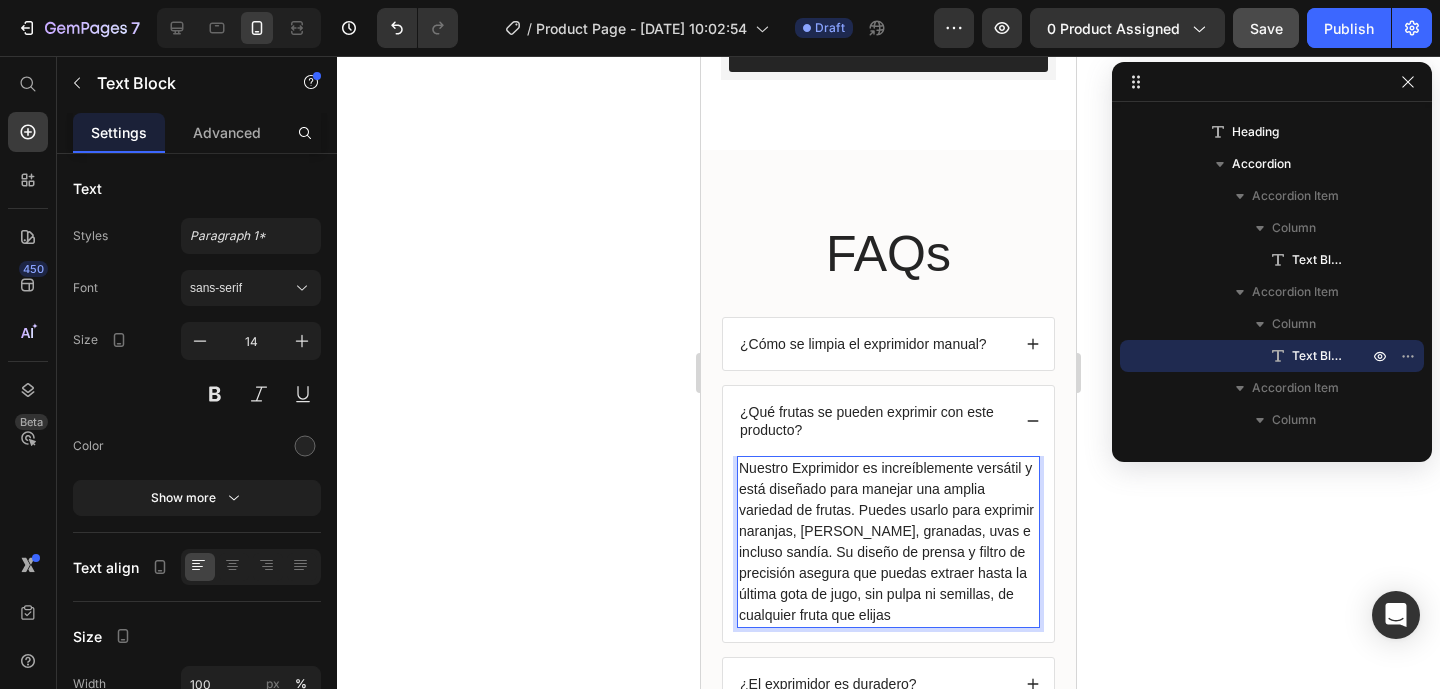 scroll, scrollTop: 3942, scrollLeft: 0, axis: vertical 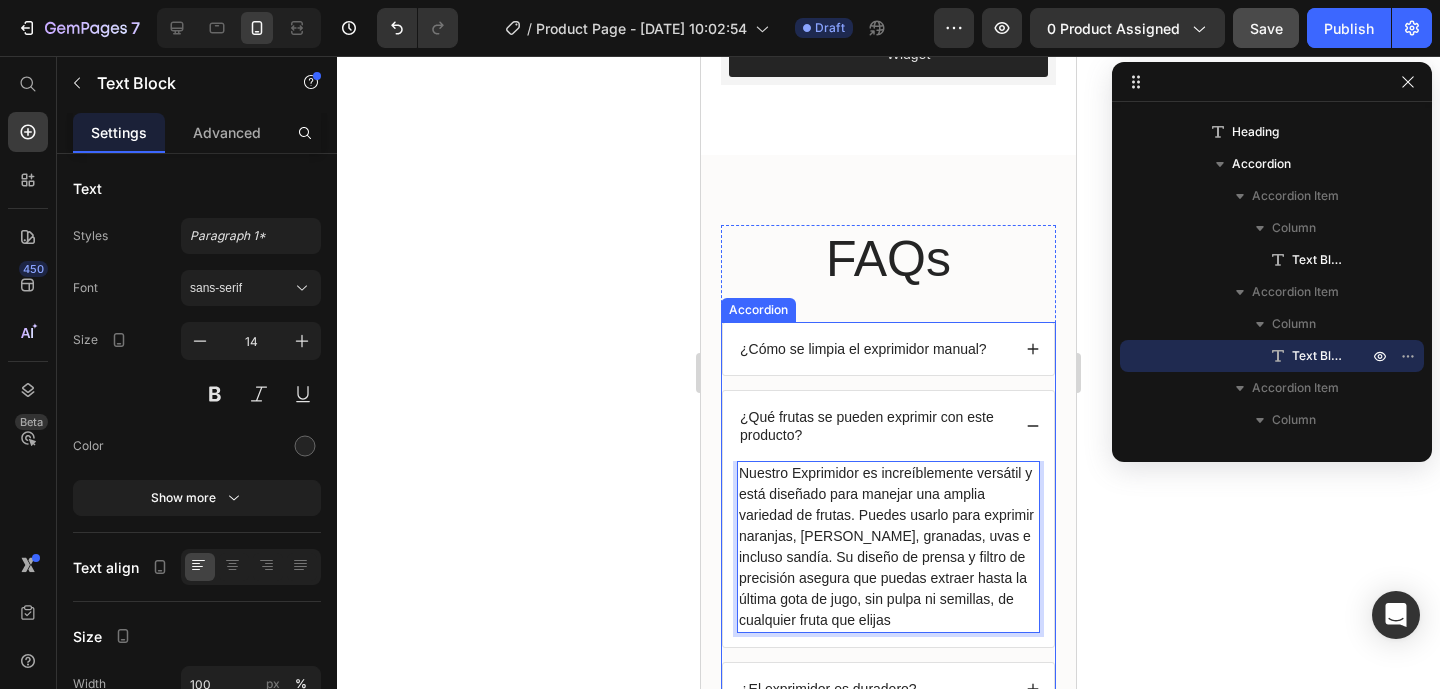 click on "¿Cómo se limpia el exprimidor manual?" at bounding box center [873, 349] 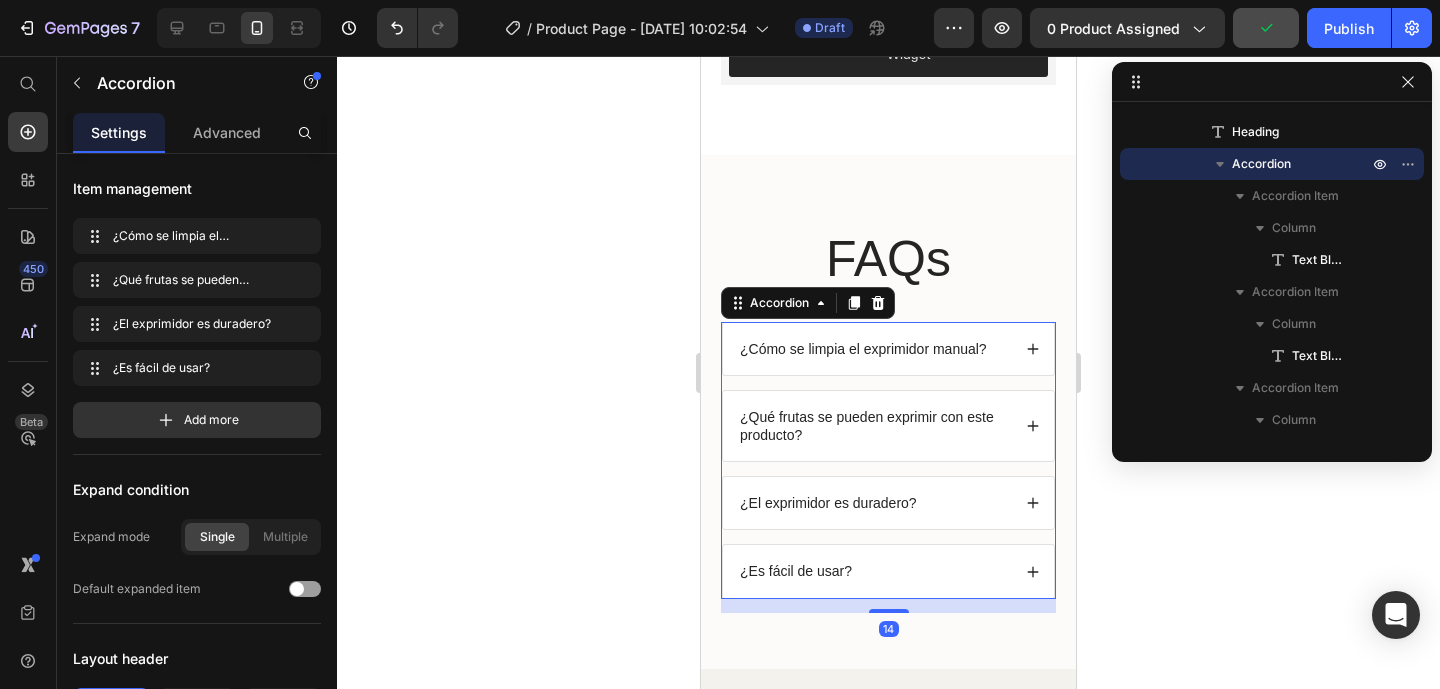 click 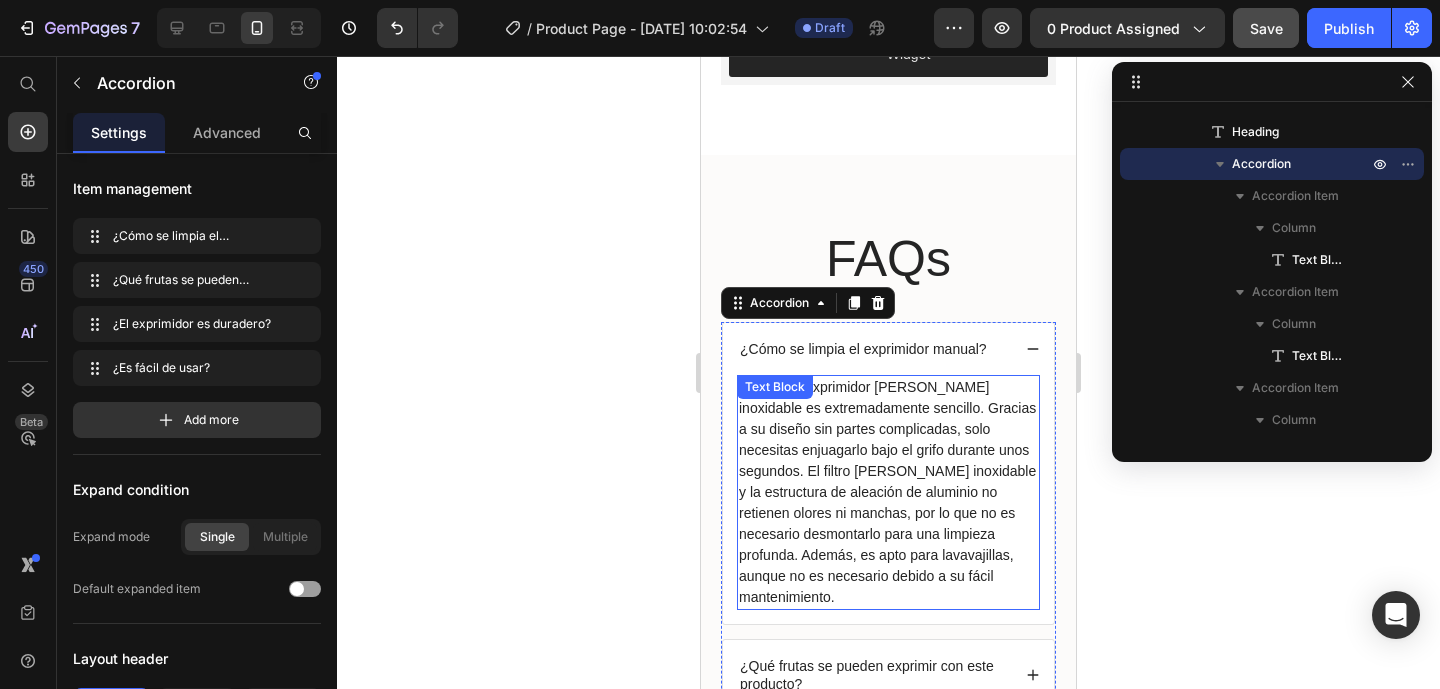 click on "Text Block" at bounding box center (775, 387) 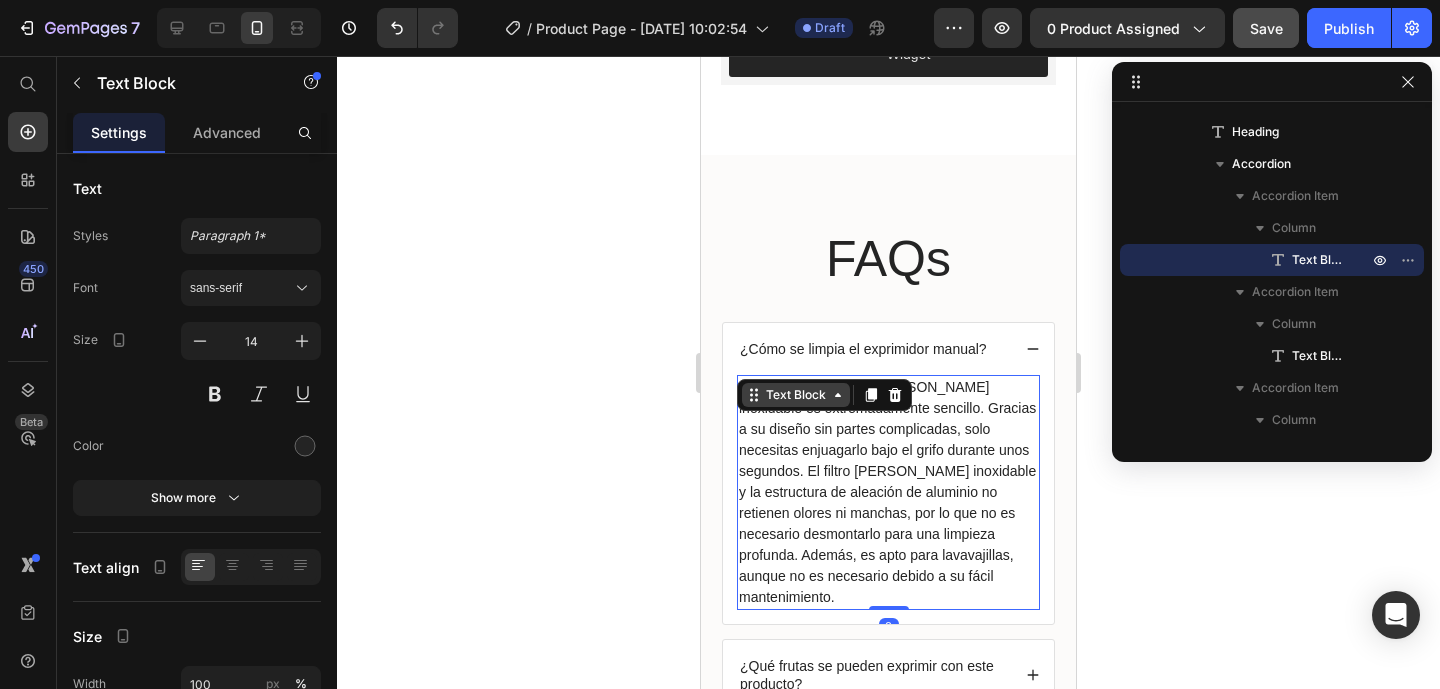 click on "Text Block" at bounding box center [796, 395] 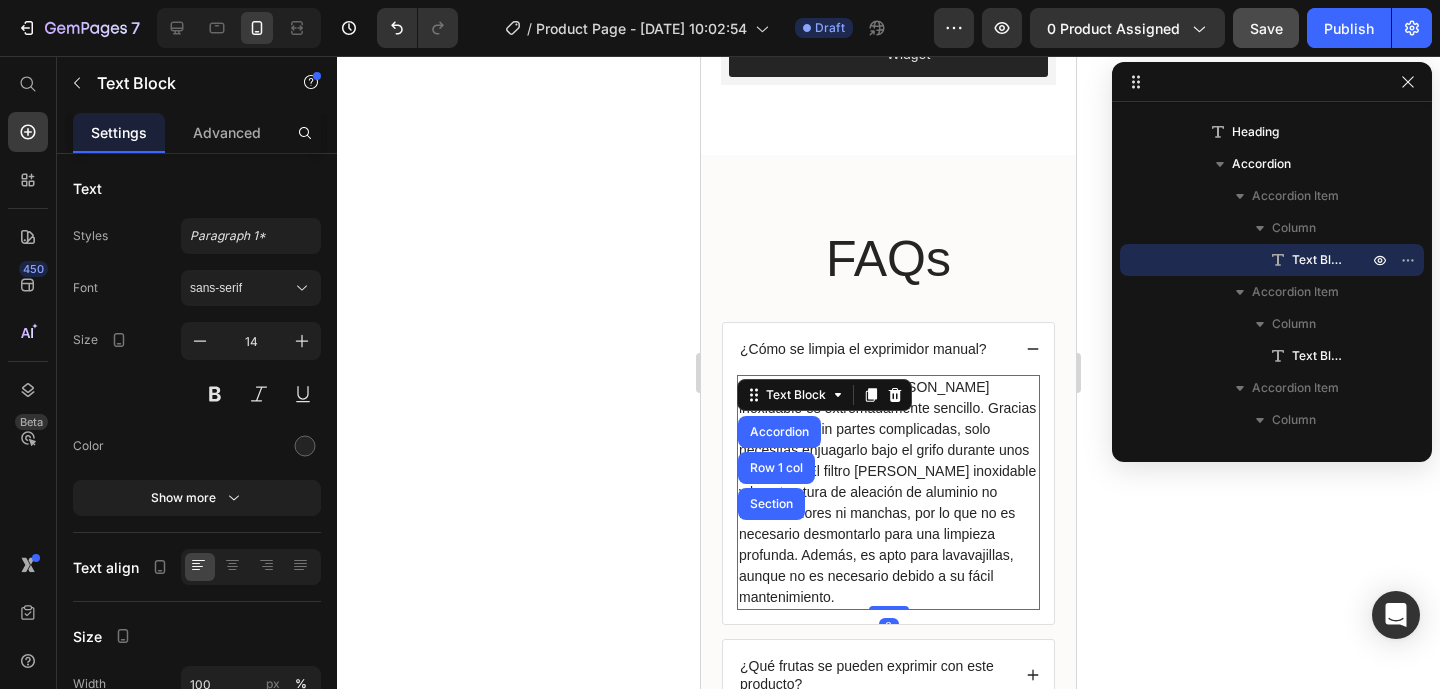 click on "Limpiar el Exprimidor [PERSON_NAME] inoxidable es extremadamente sencillo. Gracias a su diseño sin partes complicadas, solo necesitas enjuagarlo bajo el grifo durante unos segundos. El filtro [PERSON_NAME] inoxidable y la estructura de aleación de aluminio no retienen olores ni manchas, por lo que no es necesario desmontarlo para una limpieza profunda. Además, es apto para lavavajillas, aunque no es necesario debido a su fácil mantenimiento." at bounding box center (888, 492) 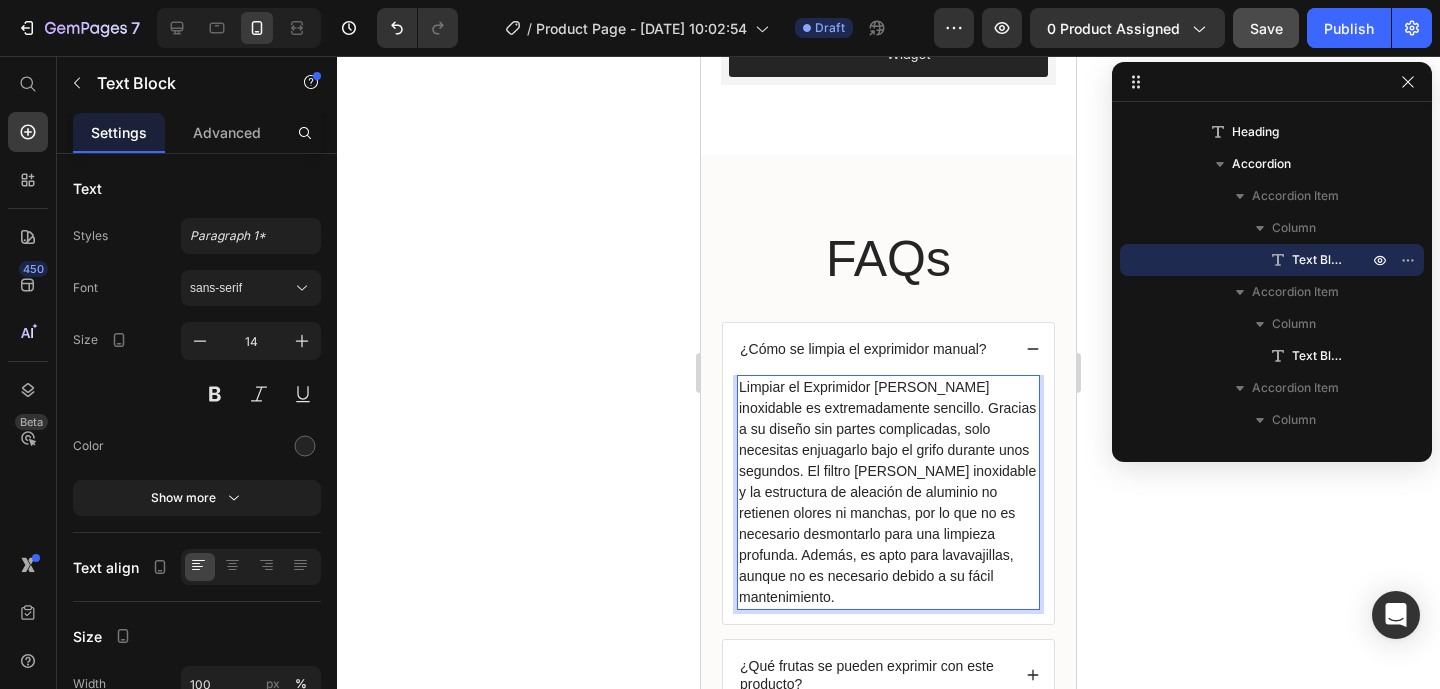 click on "Limpiar el Exprimidor [PERSON_NAME] inoxidable es extremadamente sencillo. Gracias a su diseño sin partes complicadas, solo necesitas enjuagarlo bajo el grifo durante unos segundos. El filtro [PERSON_NAME] inoxidable y la estructura de aleación de aluminio no retienen olores ni manchas, por lo que no es necesario desmontarlo para una limpieza profunda. Además, es apto para lavavajillas, aunque no es necesario debido a su fácil mantenimiento." at bounding box center (888, 492) 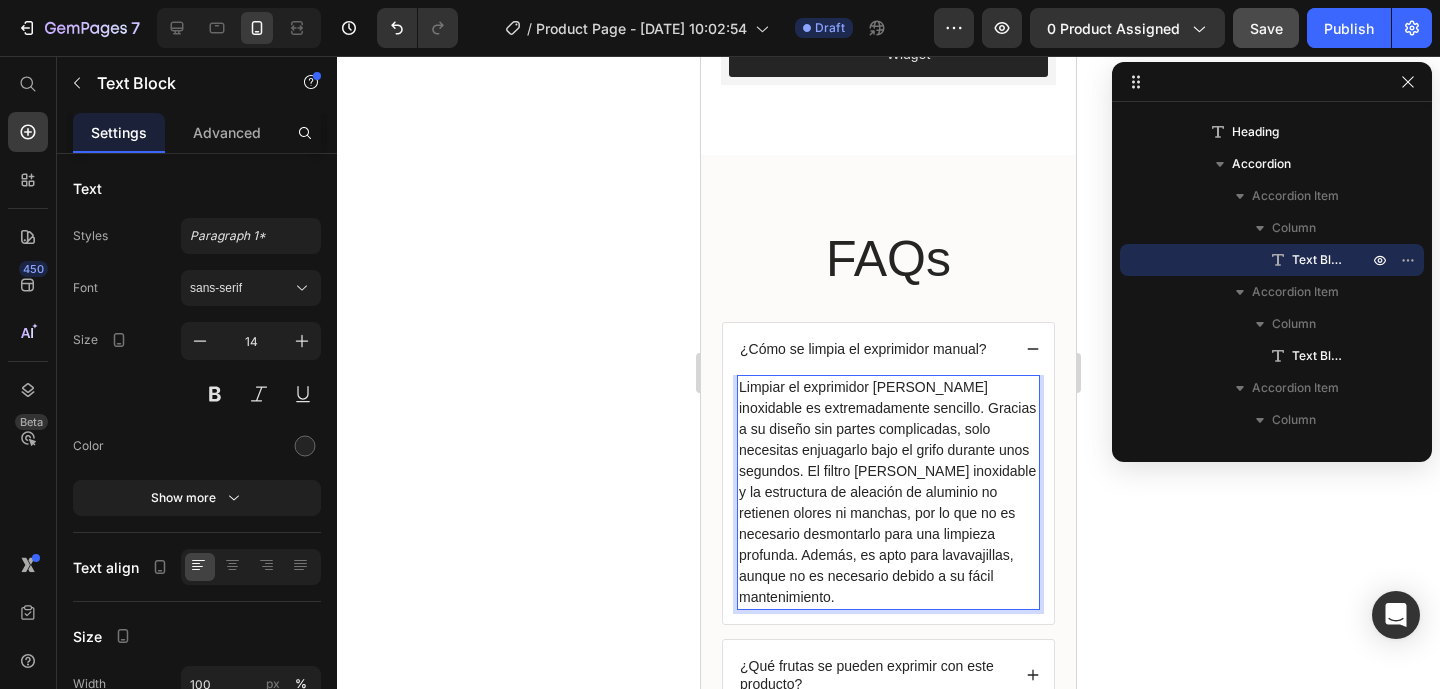 click on "Limpiar el exprimidor [PERSON_NAME] inoxidable es extremadamente sencillo. Gracias a su diseño sin partes complicadas, solo necesitas enjuagarlo bajo el grifo durante unos segundos. El filtro [PERSON_NAME] inoxidable y la estructura de aleación de aluminio no retienen olores ni manchas, por lo que no es necesario desmontarlo para una limpieza profunda. Además, es apto para lavavajillas, aunque no es necesario debido a su fácil mantenimiento." at bounding box center [888, 492] 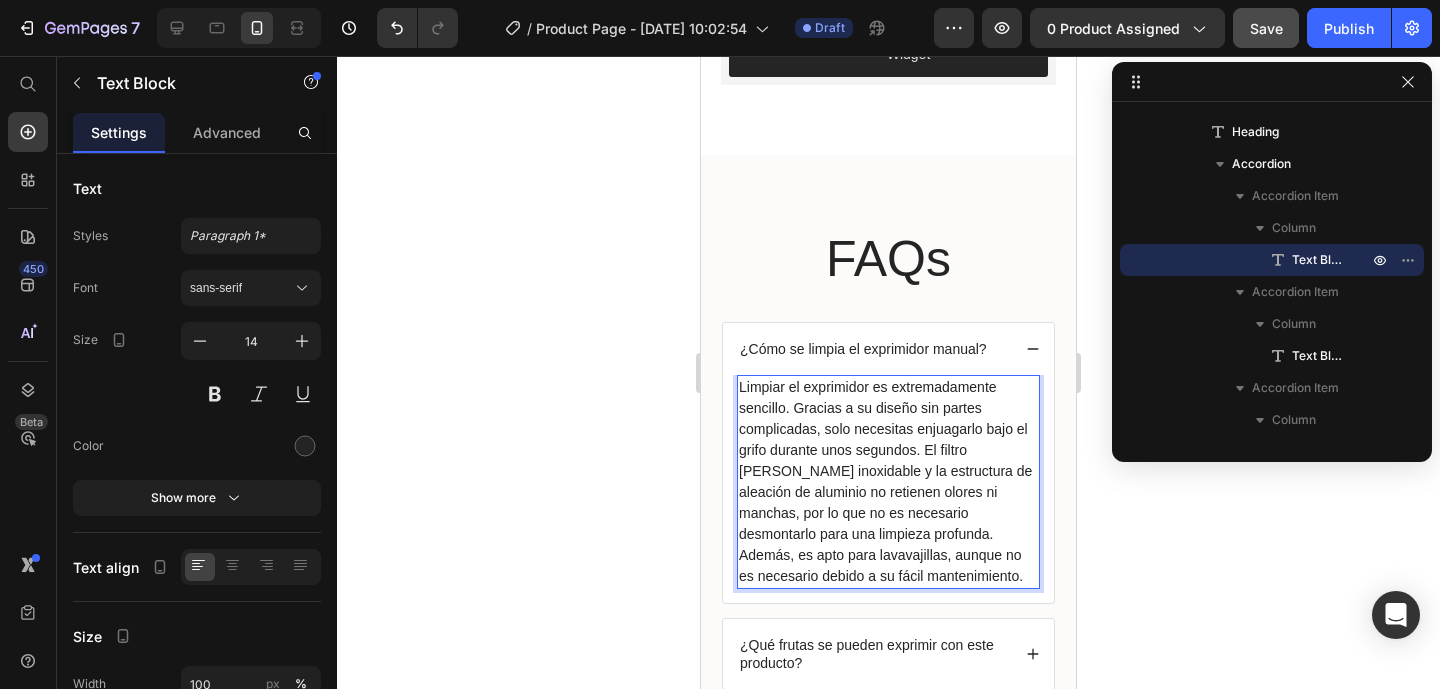 click on "Limpiar el exprimidor es extremadamente sencillo. Gracias a su diseño sin partes complicadas, solo necesitas enjuagarlo bajo el grifo durante unos segundos. El filtro [PERSON_NAME] inoxidable y la estructura de aleación de aluminio no retienen olores ni manchas, por lo que no es necesario desmontarlo para una limpieza profunda. Además, es apto para lavavajillas, aunque no es necesario debido a su fácil mantenimiento." at bounding box center (888, 482) 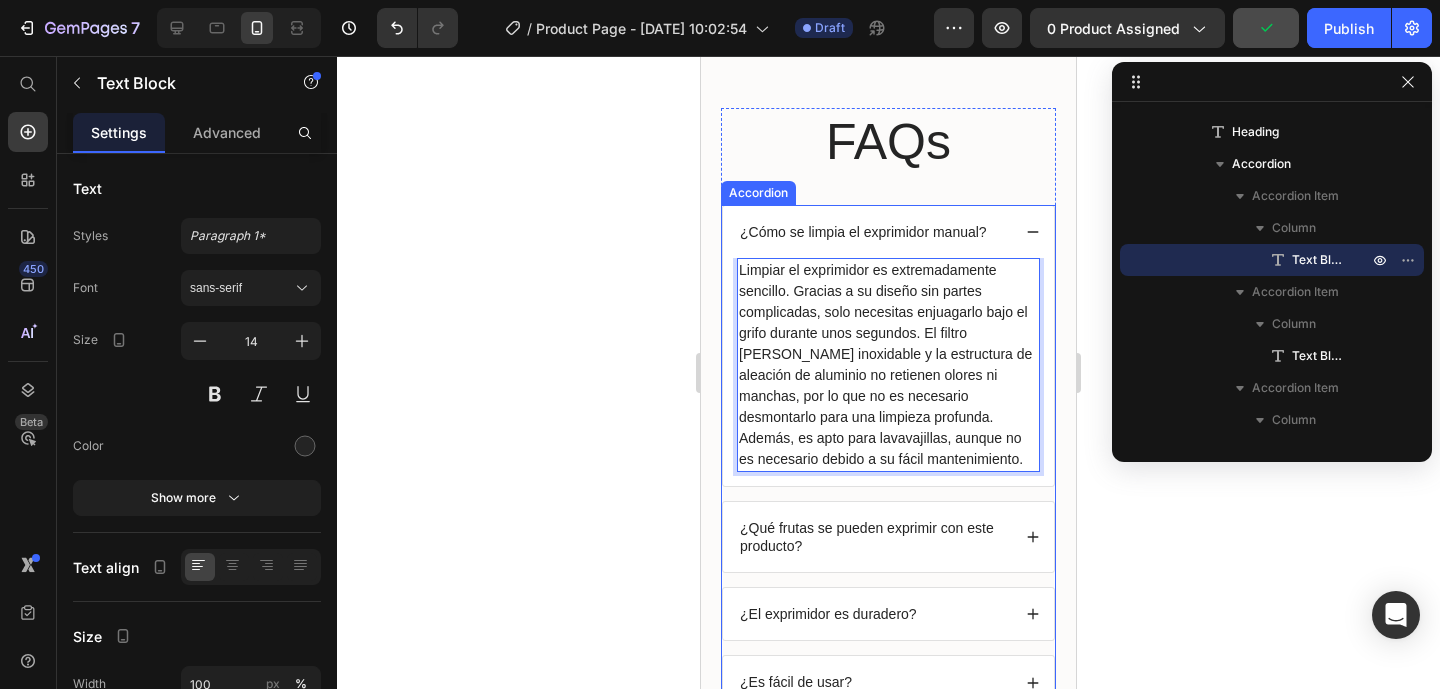 scroll, scrollTop: 4112, scrollLeft: 0, axis: vertical 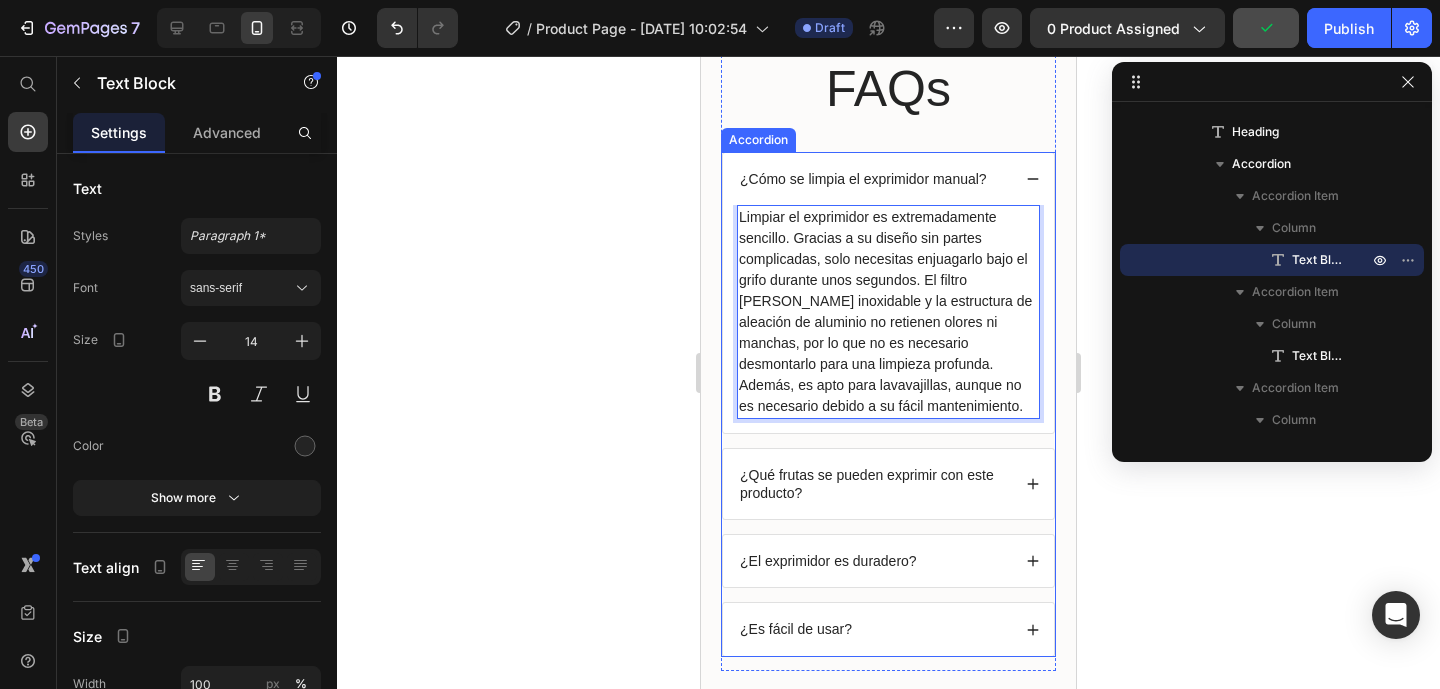 click on "¿Qué frutas se pueden exprimir con este producto?" at bounding box center [888, 484] 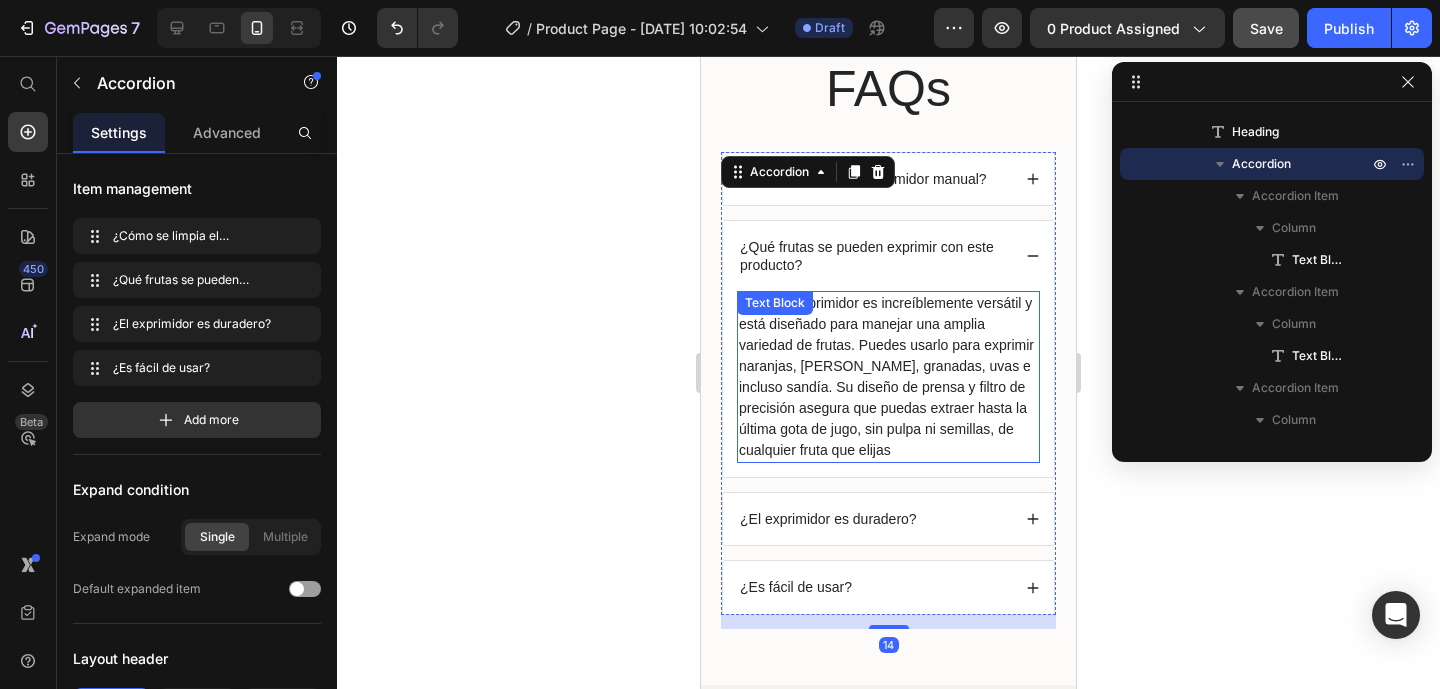 click on "Nuestro Exprimidor es increíblemente versátil y está diseñado para manejar una amplia variedad de frutas. Puedes usarlo para exprimir naranjas, [PERSON_NAME], granadas, uvas e incluso sandía. Su diseño de prensa y filtro de precisión asegura que puedas extraer hasta la última gota de jugo, sin pulpa ni semillas, de cualquier fruta que elijas Text Block" at bounding box center (888, 377) 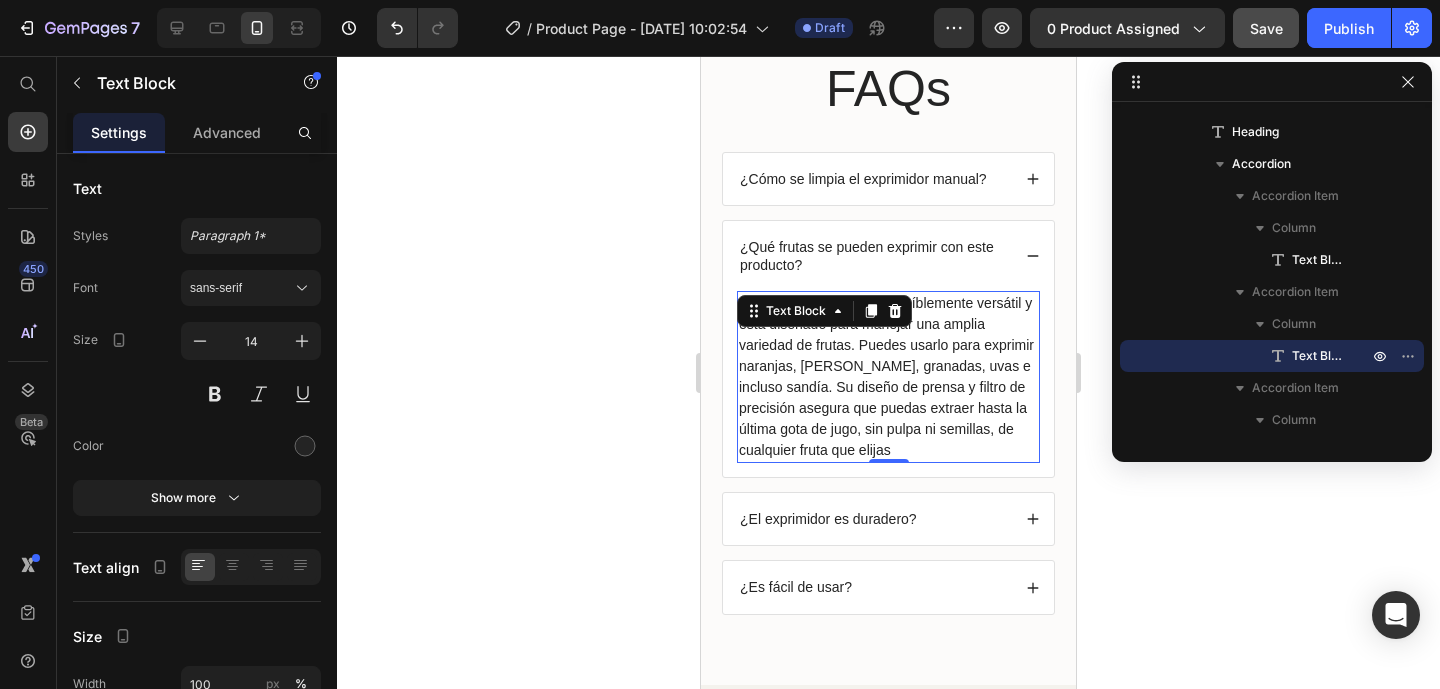 click on "Text Block" at bounding box center [824, 311] 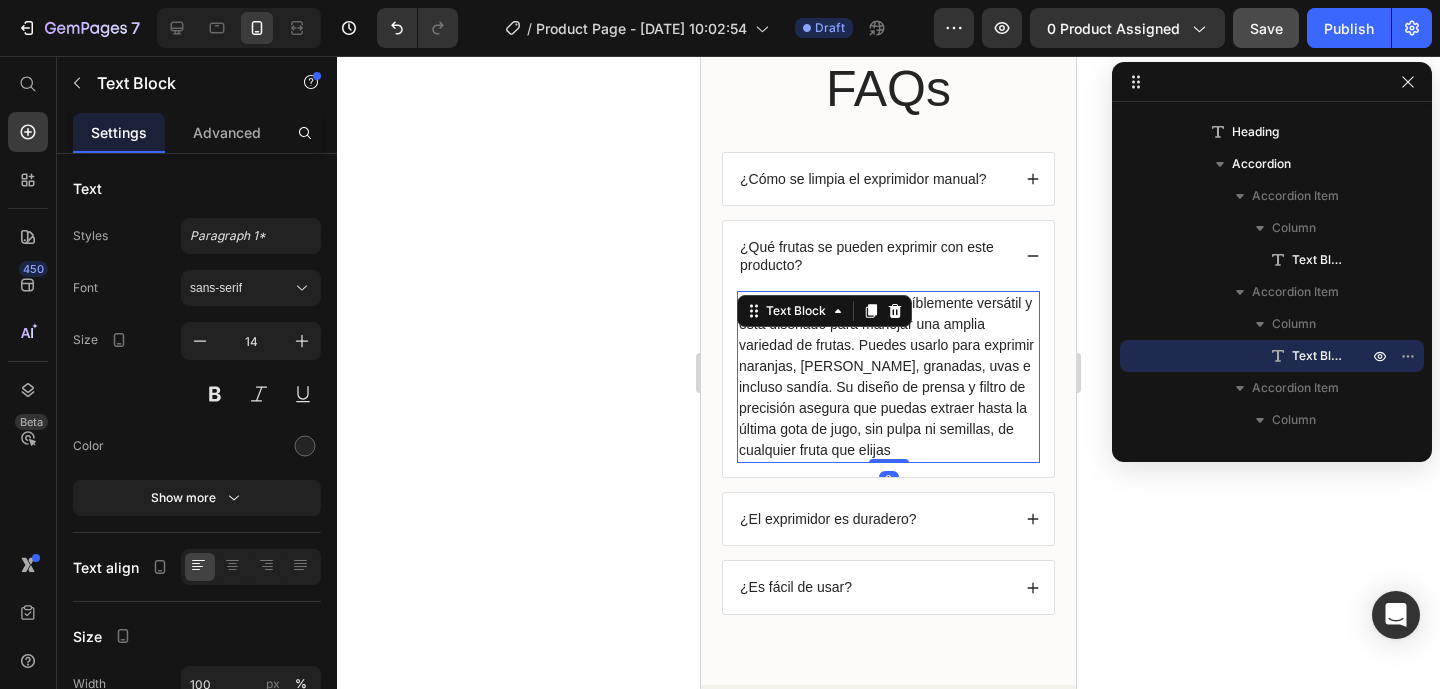 click on "Nuestro Exprimidor es increíblemente versátil y está diseñado para manejar una amplia variedad de frutas. Puedes usarlo para exprimir naranjas, [PERSON_NAME], granadas, uvas e incluso sandía. Su diseño de prensa y filtro de precisión asegura que puedas extraer hasta la última gota de jugo, sin pulpa ni semillas, de cualquier fruta que elijas" at bounding box center [888, 377] 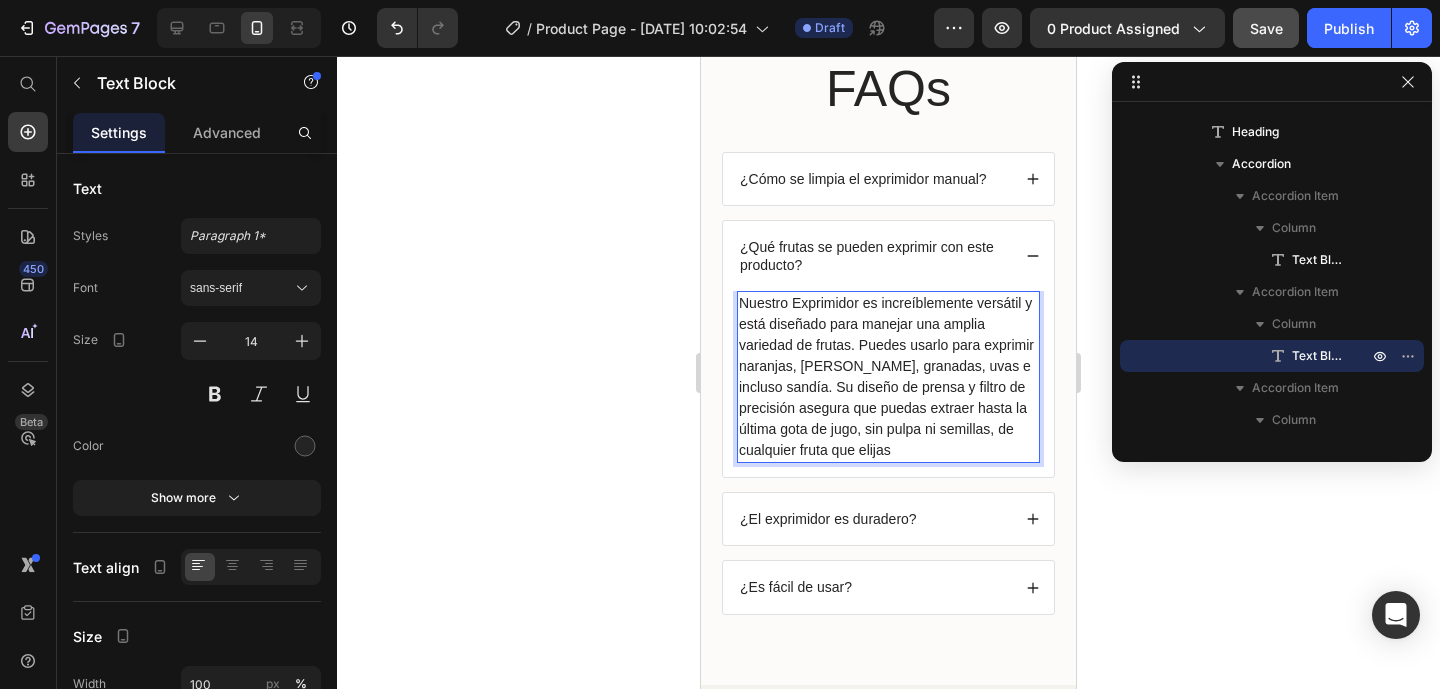 click on "Nuestro Exprimidor es increíblemente versátil y está diseñado para manejar una amplia variedad de frutas. Puedes usarlo para exprimir naranjas, [PERSON_NAME], granadas, uvas e incluso sandía. Su diseño de prensa y filtro de precisión asegura que puedas extraer hasta la última gota de jugo, sin pulpa ni semillas, de cualquier fruta que elijas" at bounding box center [888, 377] 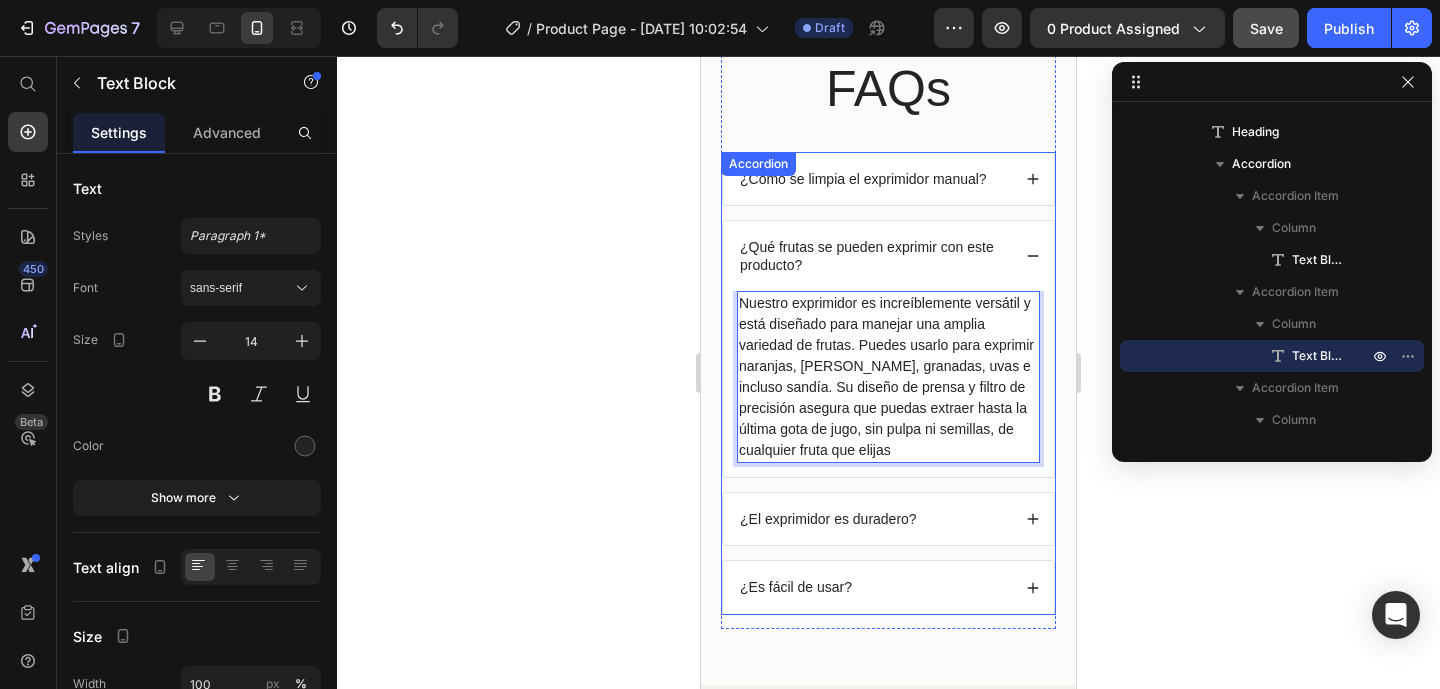 click on "¿El exprimidor es duradero?" at bounding box center [873, 519] 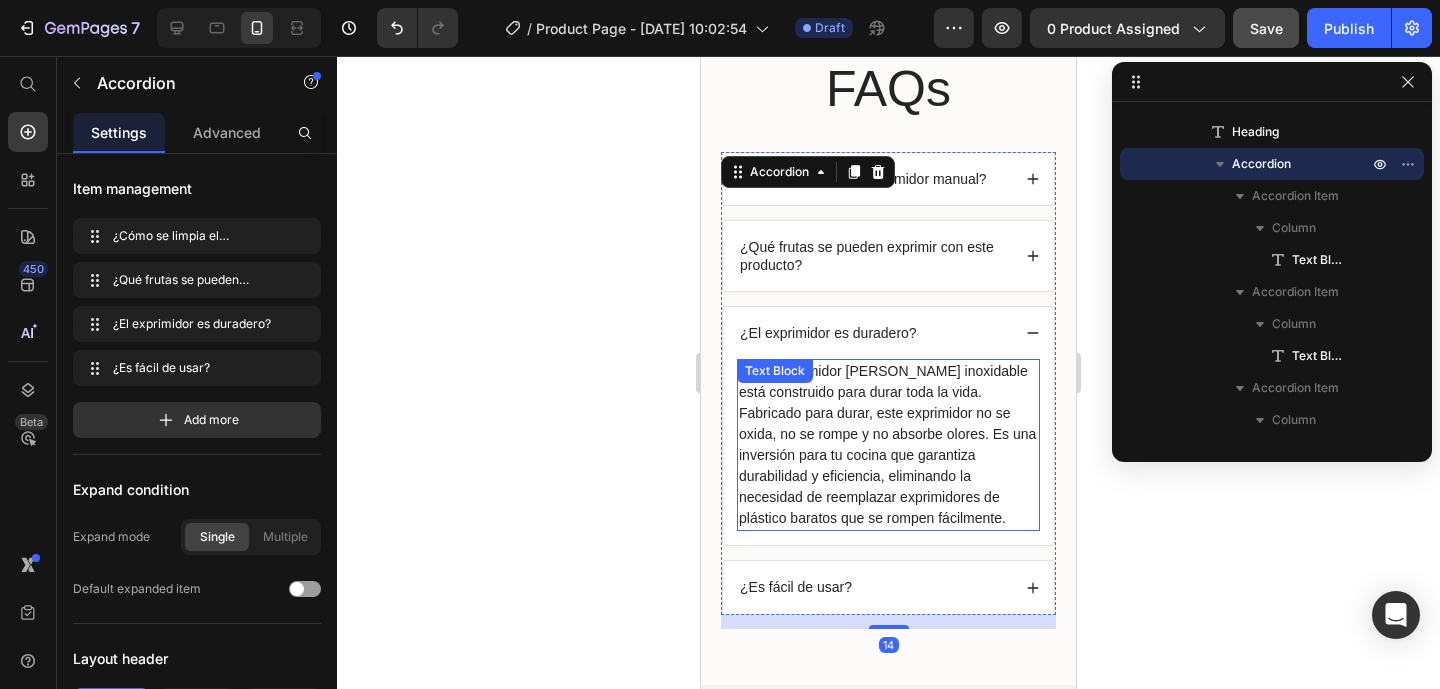 click on "Sí, el Exprimidor [PERSON_NAME] inoxidable está construido para durar toda la vida. Fabricado para durar, este exprimidor no se oxida, no se rompe y no absorbe olores. Es una inversión para tu cocina que garantiza durabilidad y eficiencia, eliminando la necesidad de reemplazar exprimidores de plástico baratos que se rompen fácilmente." at bounding box center [888, 445] 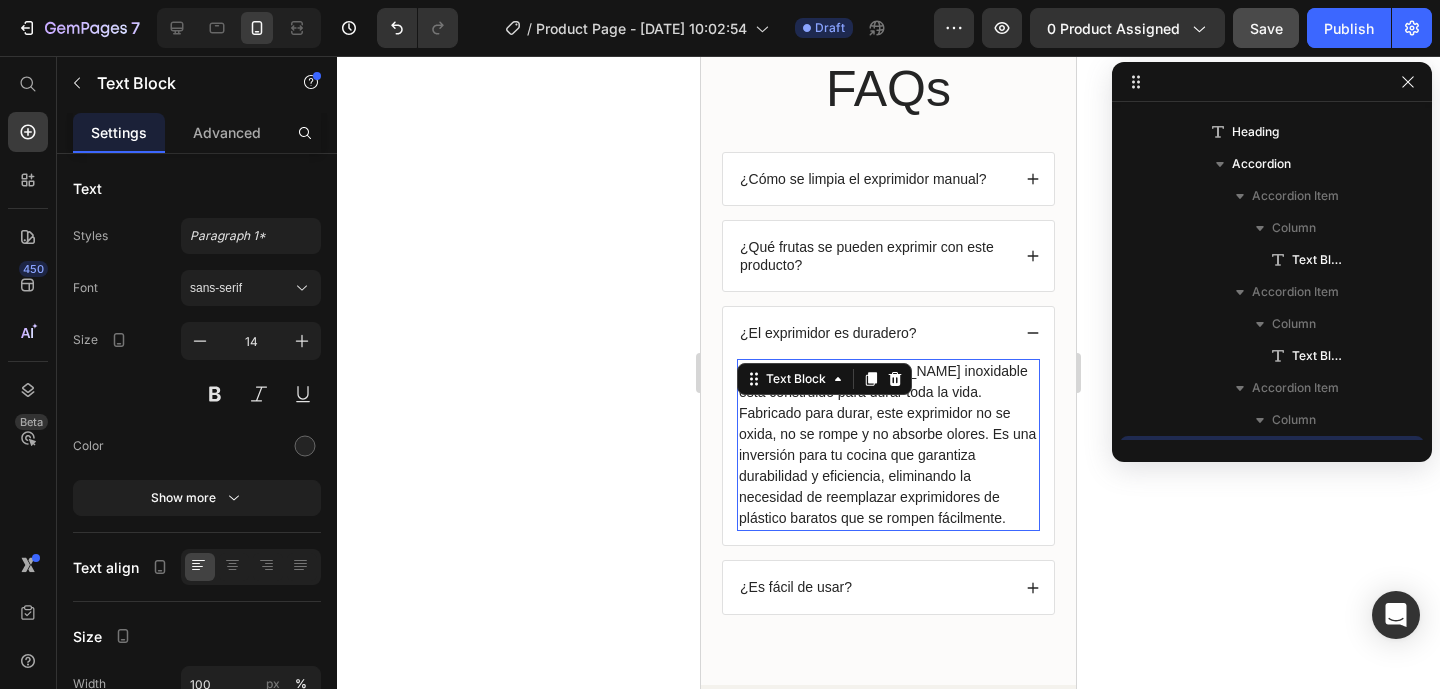 scroll, scrollTop: 950, scrollLeft: 0, axis: vertical 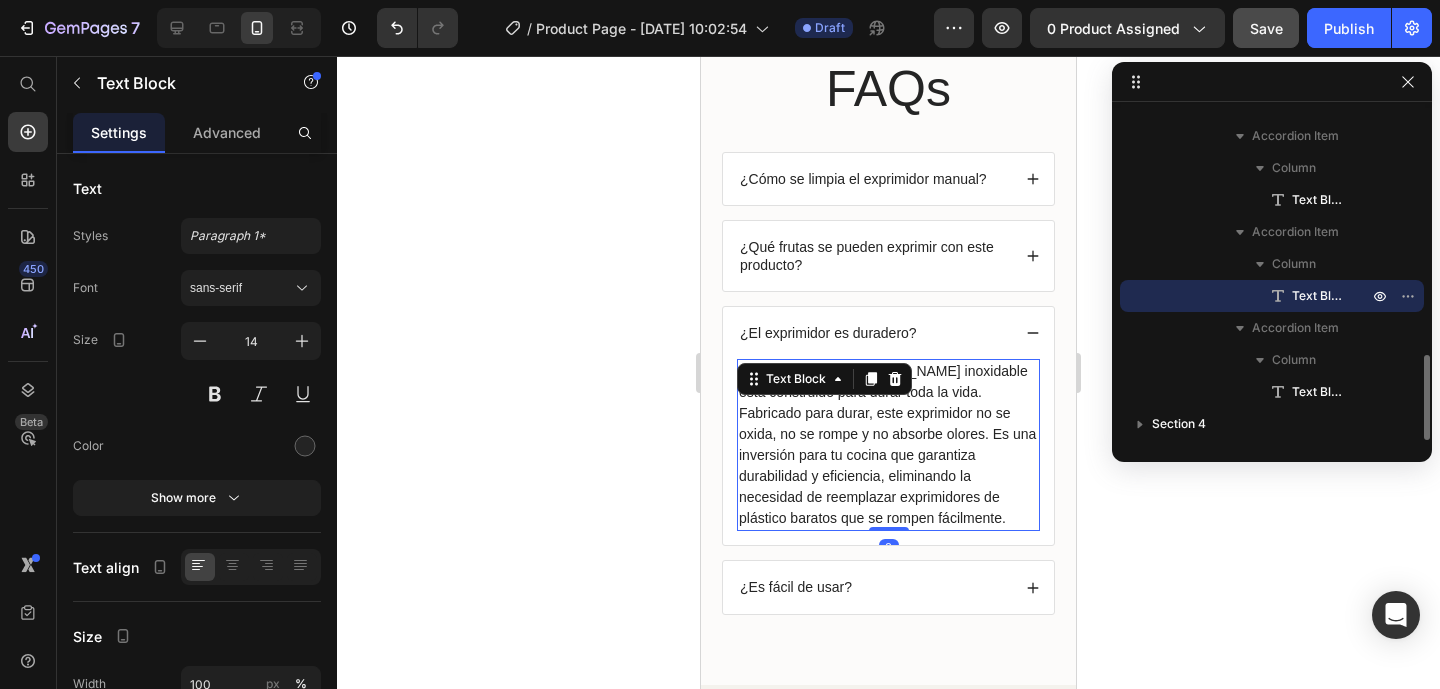 click on "Sí, el Exprimidor [PERSON_NAME] inoxidable está construido para durar toda la vida. Fabricado para durar, este exprimidor no se oxida, no se rompe y no absorbe olores. Es una inversión para tu cocina que garantiza durabilidad y eficiencia, eliminando la necesidad de reemplazar exprimidores de plástico baratos que se rompen fácilmente." at bounding box center [888, 445] 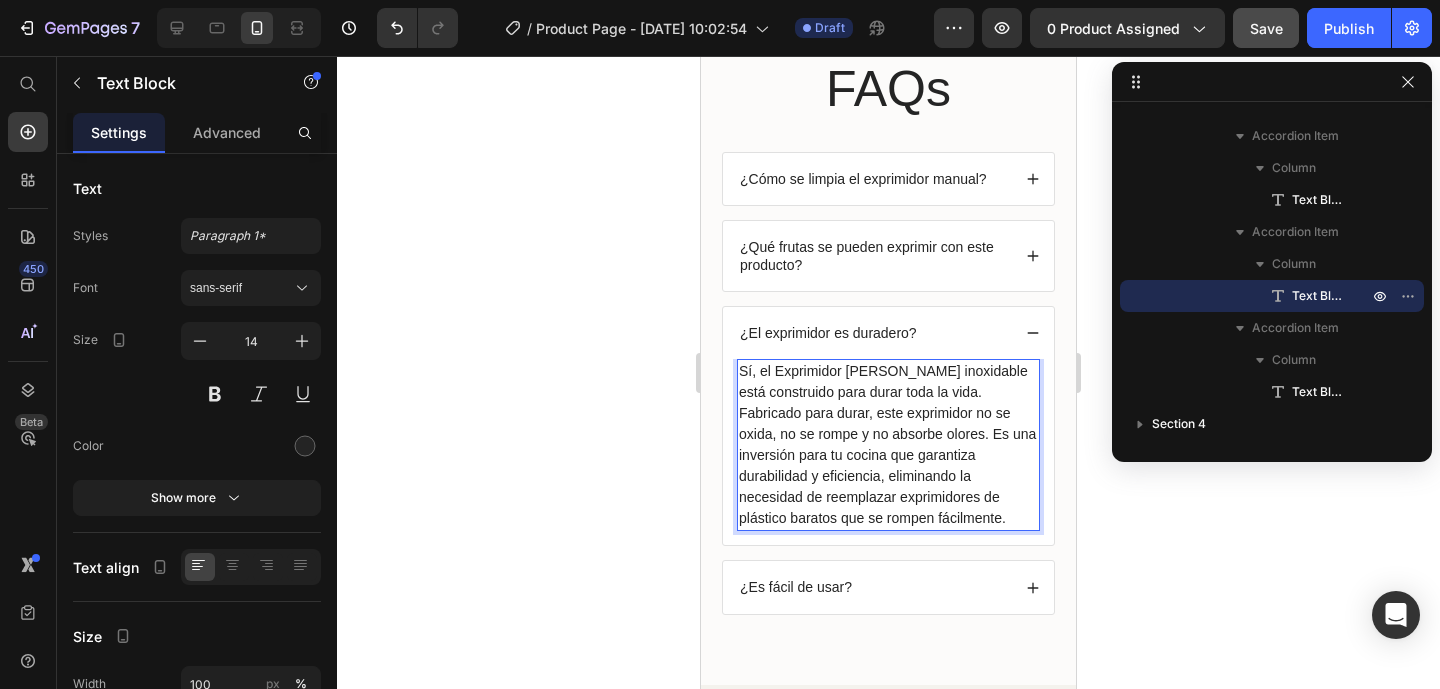 click on "Sí, el Exprimidor [PERSON_NAME] inoxidable está construido para durar toda la vida. Fabricado para durar, este exprimidor no se oxida, no se rompe y no absorbe olores. Es una inversión para tu cocina que garantiza durabilidad y eficiencia, eliminando la necesidad de reemplazar exprimidores de plástico baratos que se rompen fácilmente." at bounding box center [888, 445] 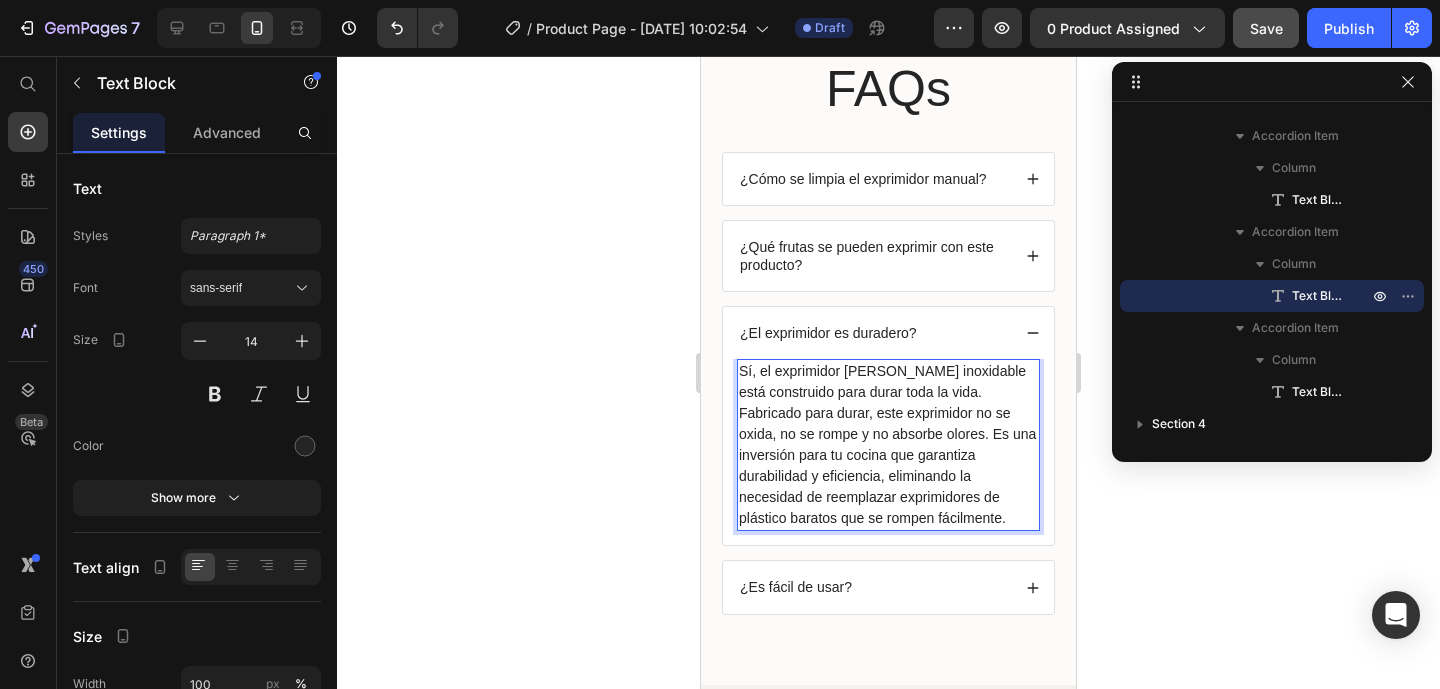 click on "Sí, el exprimidor [PERSON_NAME] inoxidable está construido para durar toda la vida. Fabricado para durar, este exprimidor no se oxida, no se rompe y no absorbe olores. Es una inversión para tu cocina que garantiza durabilidad y eficiencia, eliminando la necesidad de reemplazar exprimidores de plástico baratos que se rompen fácilmente." at bounding box center (888, 445) 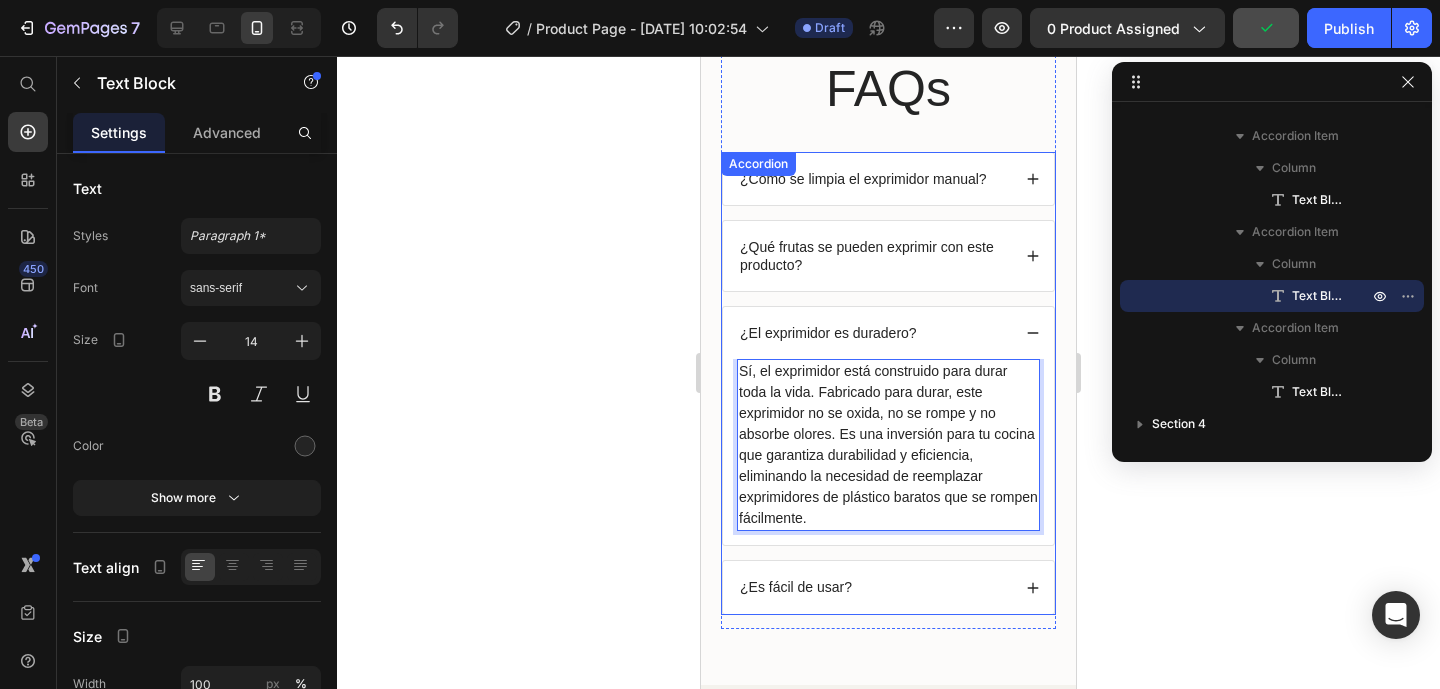 click 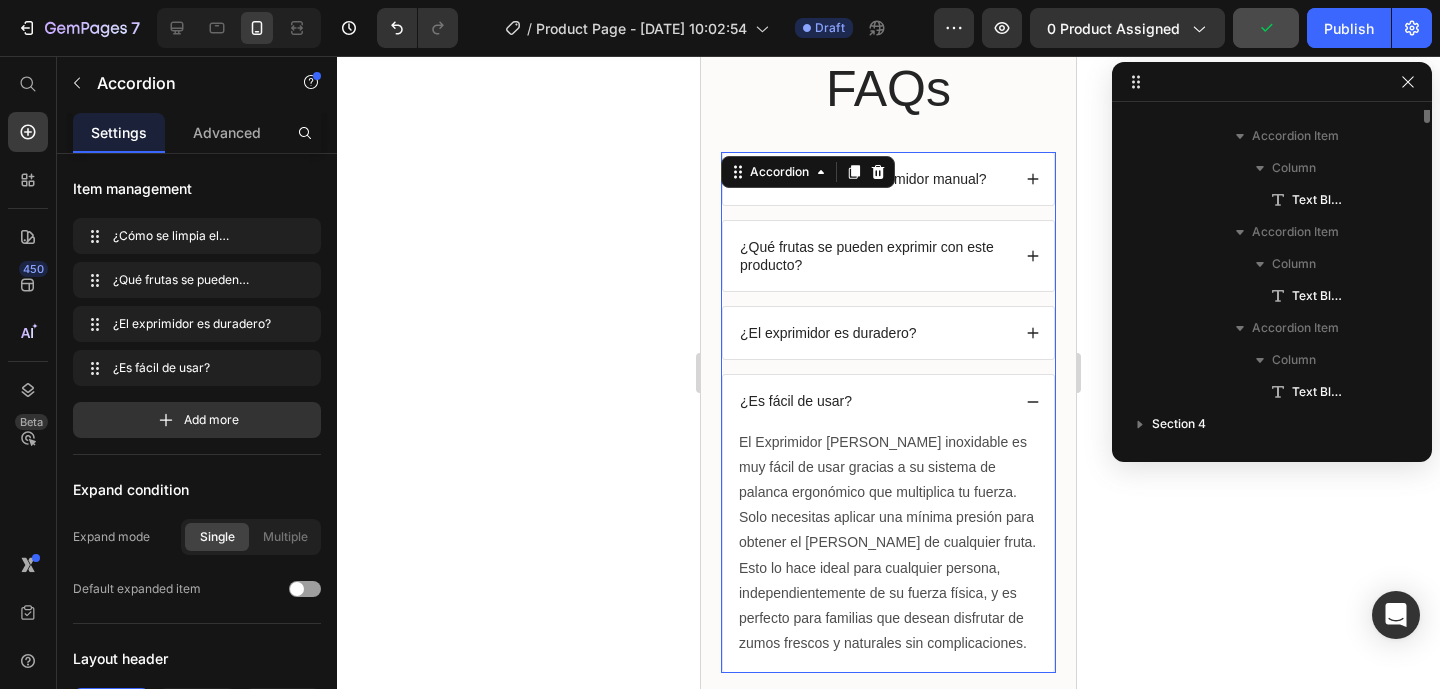 scroll, scrollTop: 698, scrollLeft: 0, axis: vertical 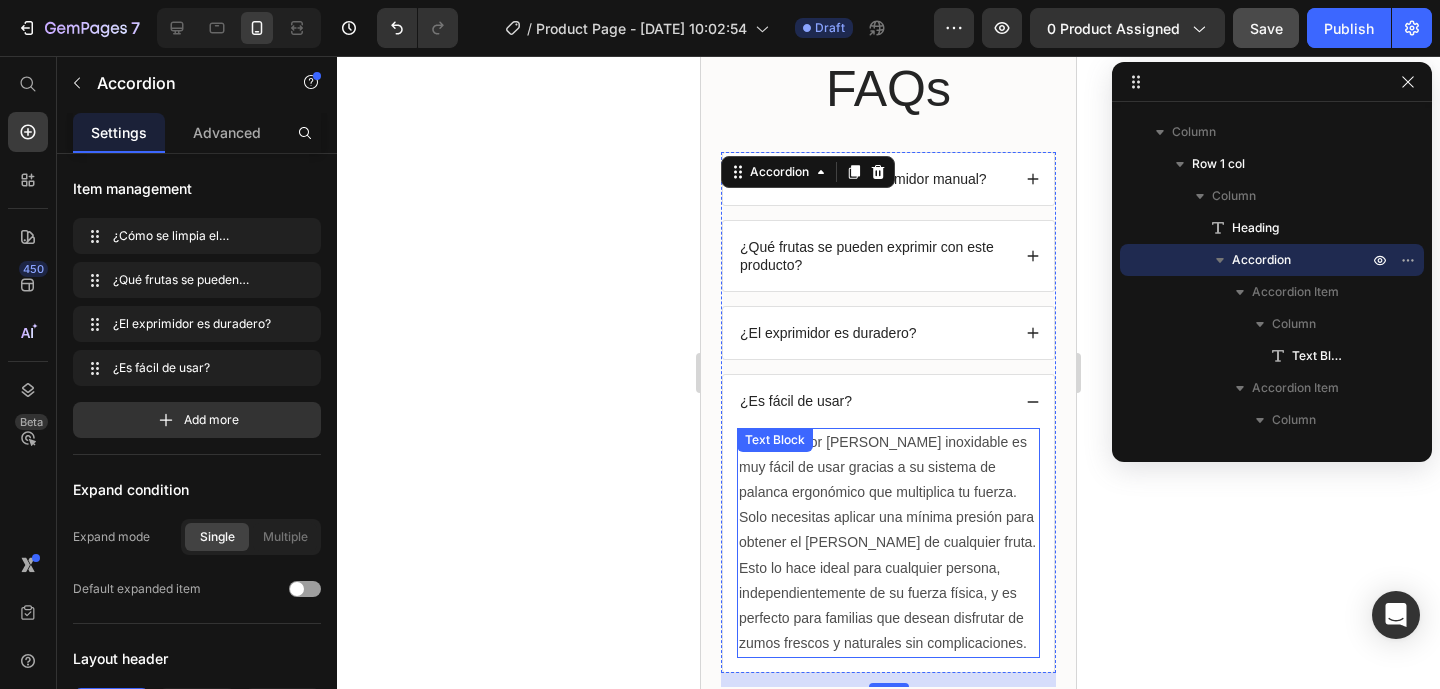 click on "El Exprimidor [PERSON_NAME] inoxidable es muy fácil de usar gracias a su sistema de palanca ergonómico que multiplica tu fuerza. Solo necesitas aplicar una mínima presión para obtener el [PERSON_NAME] de cualquier fruta. Esto lo hace ideal para cualquier persona, independientemente de su fuerza física, y es perfecto para familias que desean disfrutar de zumos frescos y naturales sin complicaciones." at bounding box center (888, 543) 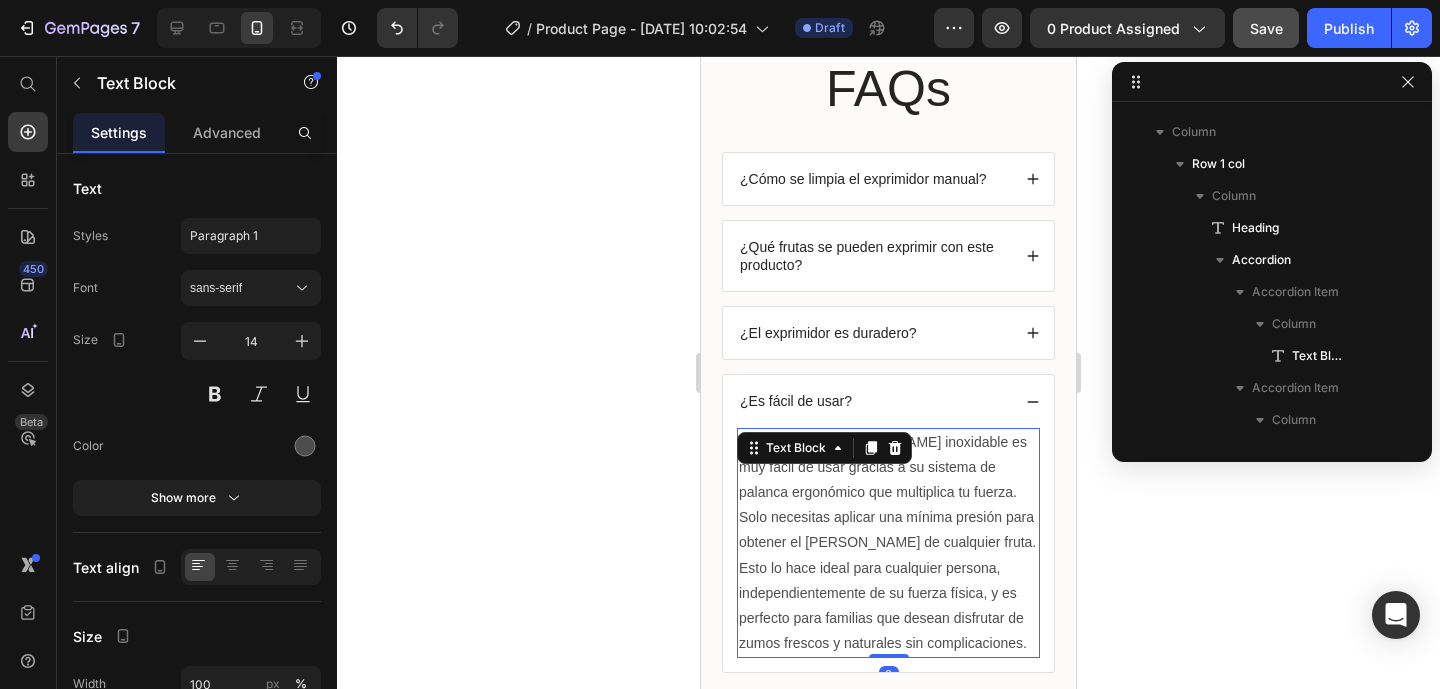scroll, scrollTop: 950, scrollLeft: 0, axis: vertical 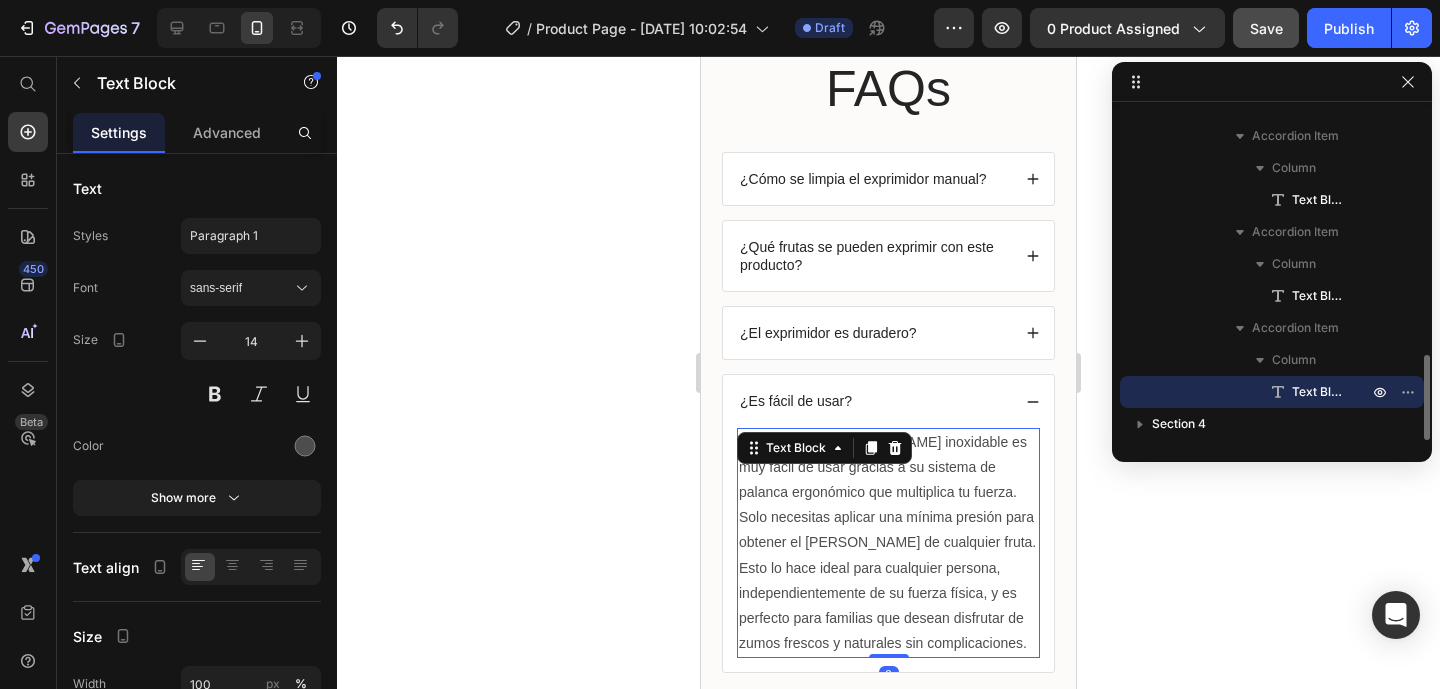 click on "El Exprimidor [PERSON_NAME] inoxidable es muy fácil de usar gracias a su sistema de palanca ergonómico que multiplica tu fuerza. Solo necesitas aplicar una mínima presión para obtener el [PERSON_NAME] de cualquier fruta. Esto lo hace ideal para cualquier persona, independientemente de su fuerza física, y es perfecto para familias que desean disfrutar de zumos frescos y naturales sin complicaciones." at bounding box center [888, 543] 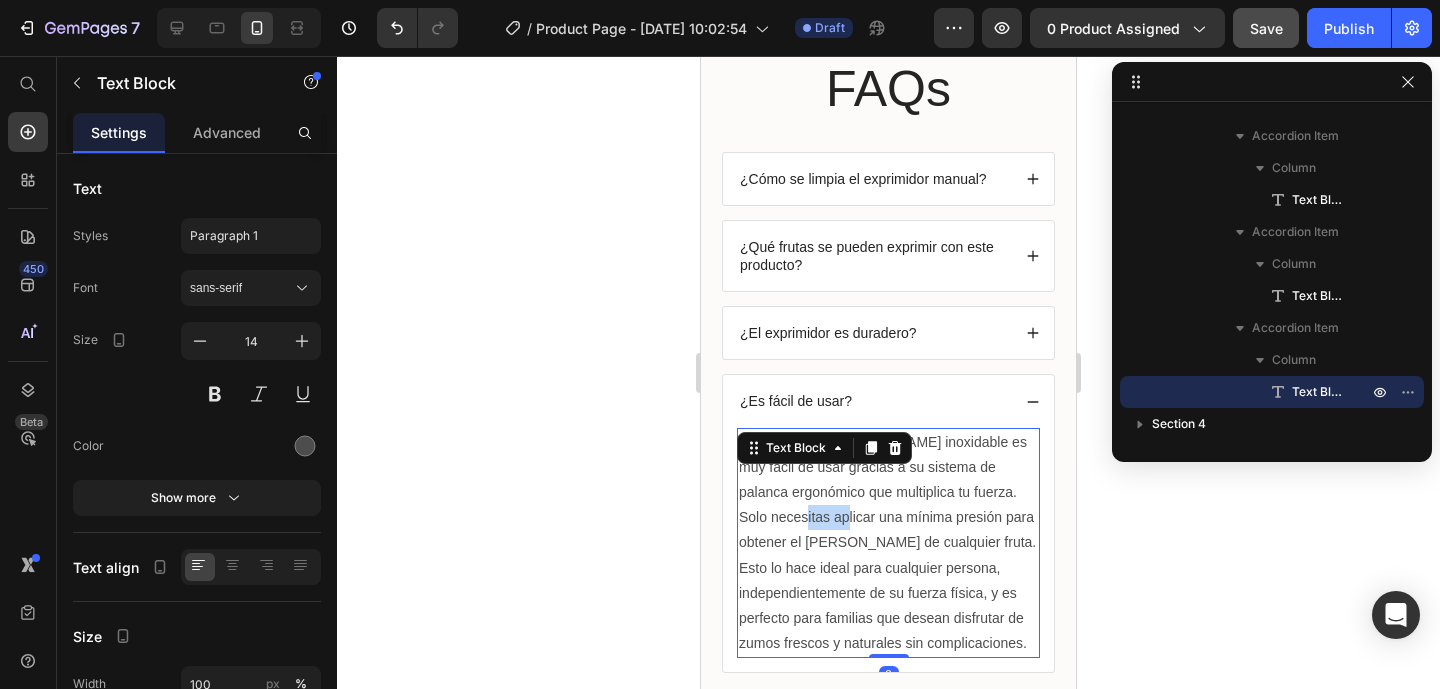 click on "El Exprimidor [PERSON_NAME] inoxidable es muy fácil de usar gracias a su sistema de palanca ergonómico que multiplica tu fuerza. Solo necesitas aplicar una mínima presión para obtener el [PERSON_NAME] de cualquier fruta. Esto lo hace ideal para cualquier persona, independientemente de su fuerza física, y es perfecto para familias que desean disfrutar de zumos frescos y naturales sin complicaciones." at bounding box center (888, 543) 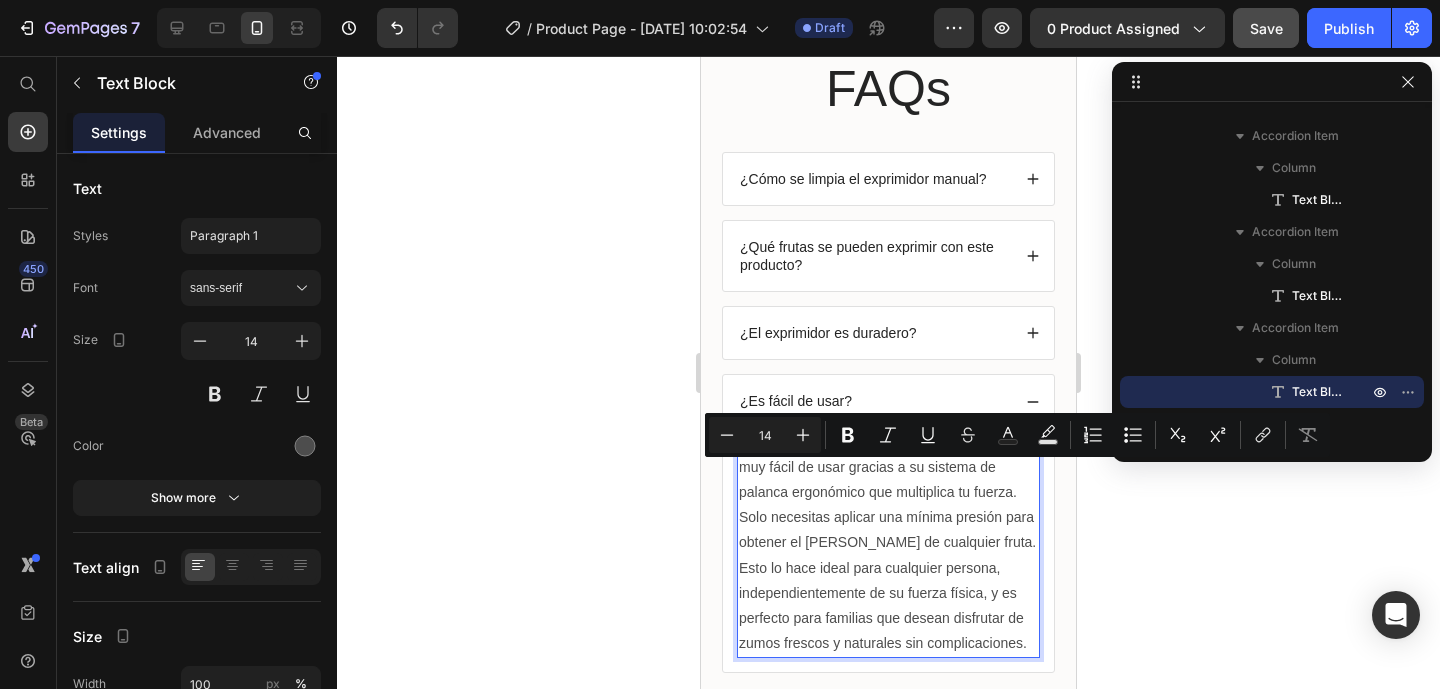 click on "El Exprimidor [PERSON_NAME] inoxidable es muy fácil de usar gracias a su sistema de palanca ergonómico que multiplica tu fuerza. Solo necesitas aplicar una mínima presión para obtener el [PERSON_NAME] de cualquier fruta. Esto lo hace ideal para cualquier persona, independientemente de su fuerza física, y es perfecto para familias que desean disfrutar de zumos frescos y naturales sin complicaciones." at bounding box center [888, 543] 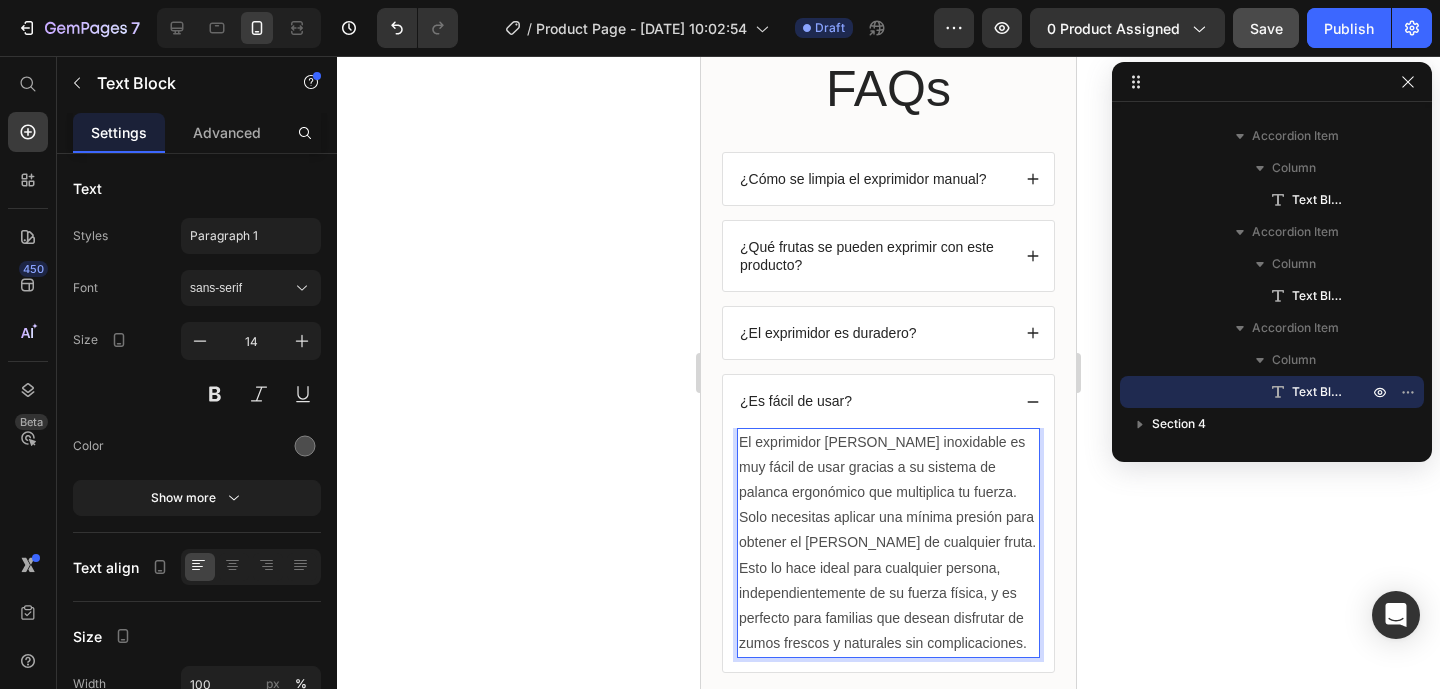 click on "El exprimidor [PERSON_NAME] inoxidable es muy fácil de usar gracias a su sistema de palanca ergonómico que multiplica tu fuerza. Solo necesitas aplicar una mínima presión para obtener el [PERSON_NAME] de cualquier fruta. Esto lo hace ideal para cualquier persona, independientemente de su fuerza física, y es perfecto para familias que desean disfrutar de zumos frescos y naturales sin complicaciones." at bounding box center (888, 543) 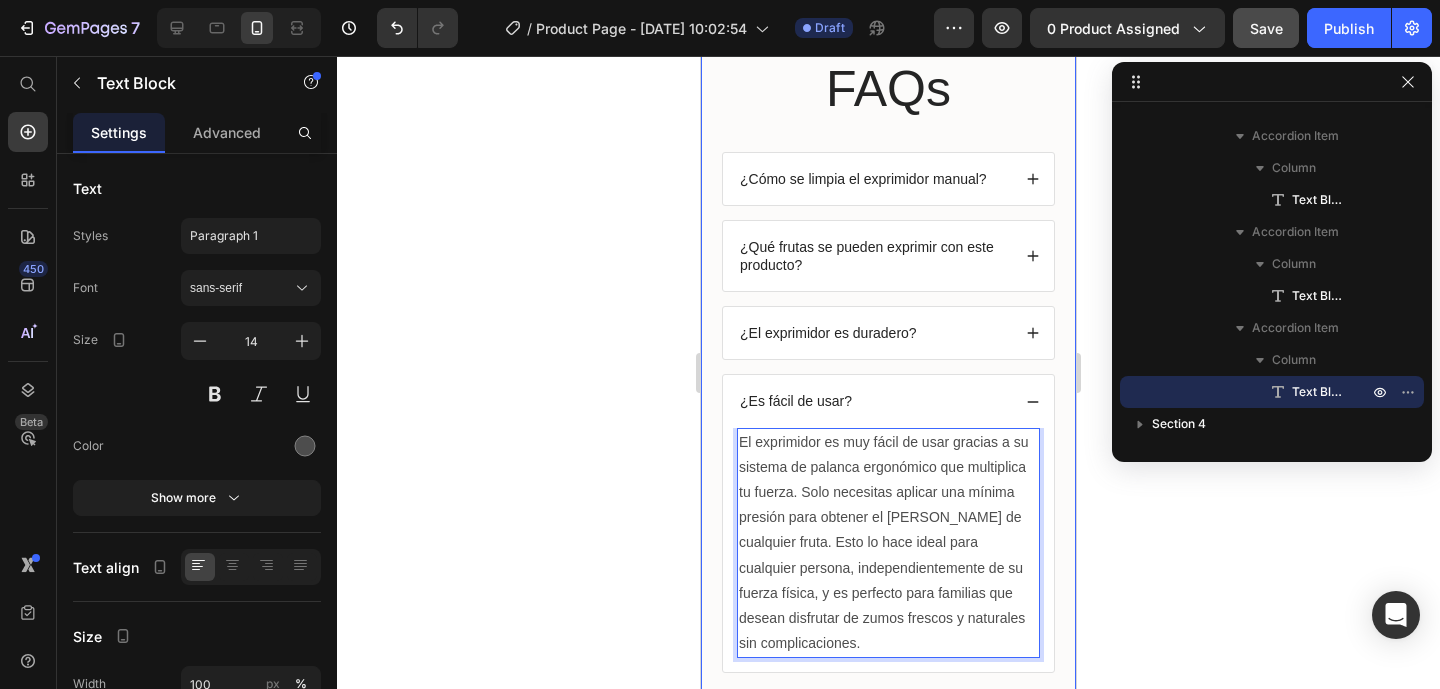 drag, startPoint x: 929, startPoint y: 646, endPoint x: 1018, endPoint y: 553, distance: 128.72452 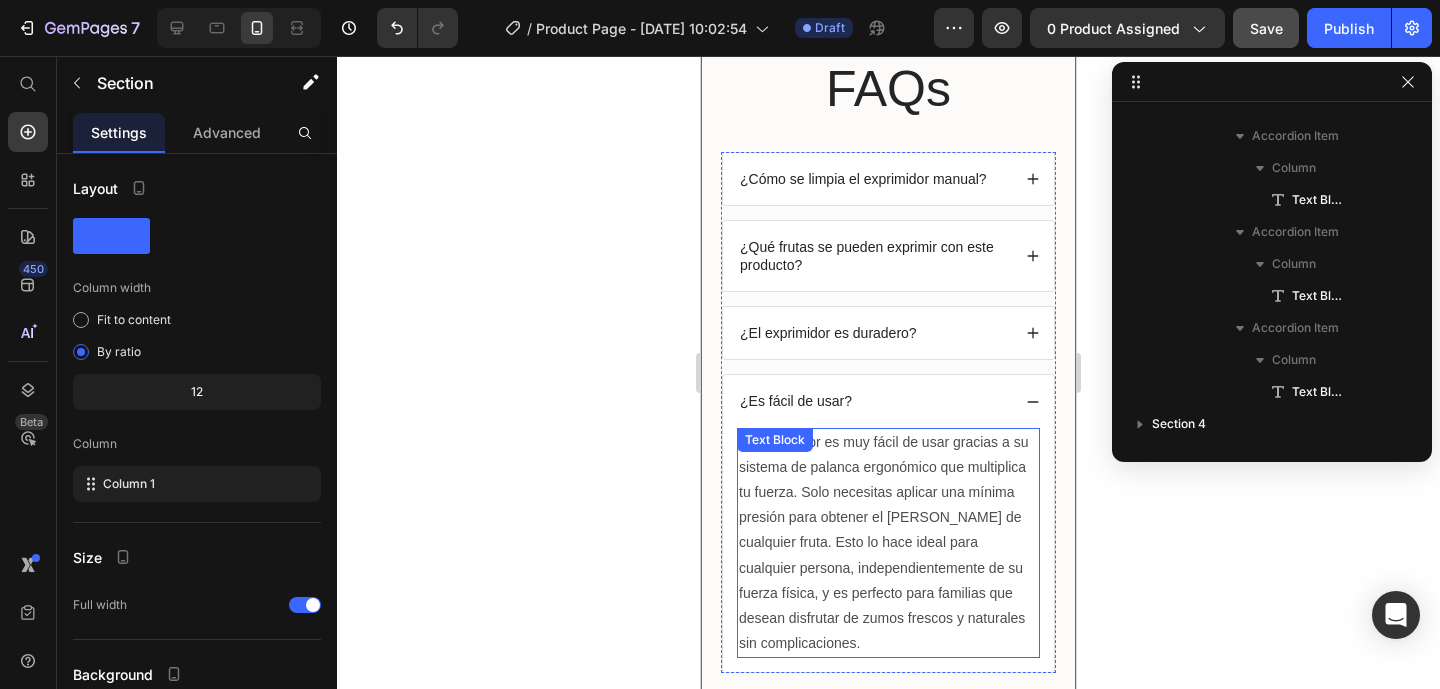 scroll, scrollTop: 538, scrollLeft: 0, axis: vertical 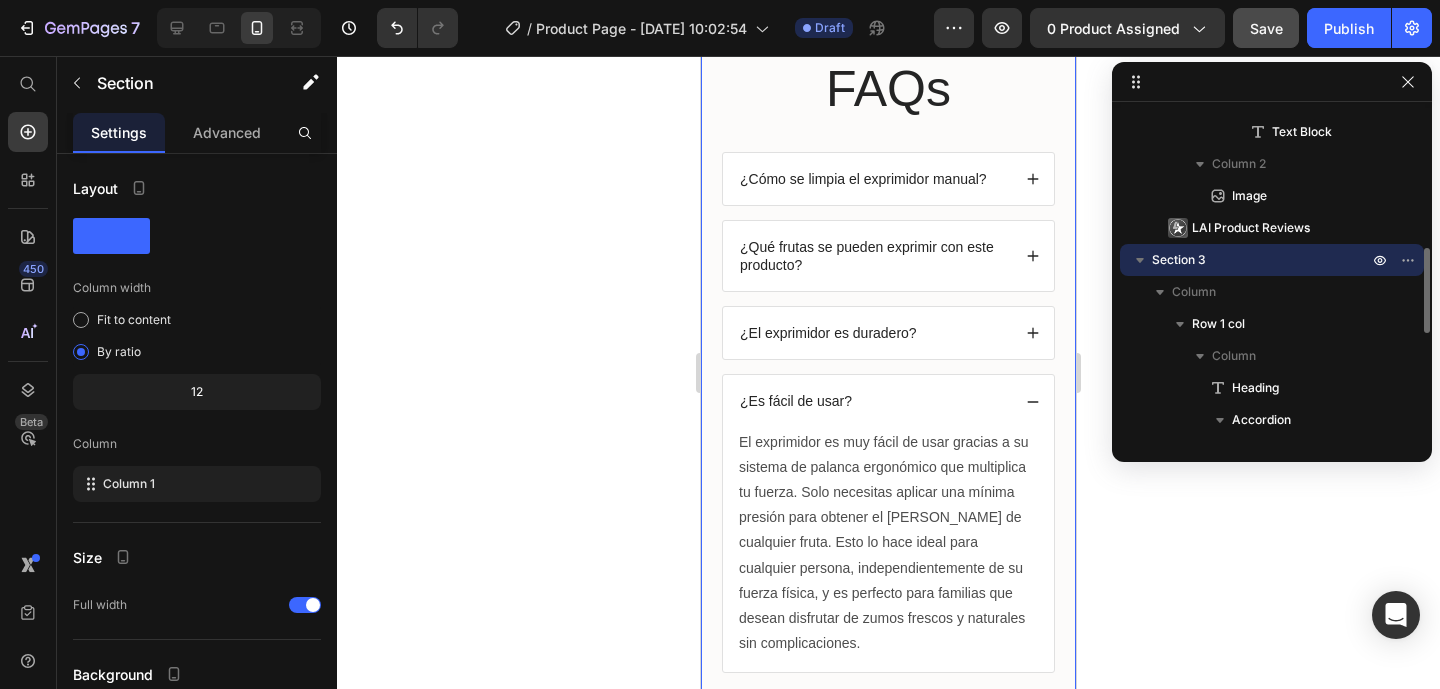 click on "FAQs Heading
¿Cómo se limpia el exprimidor manual?
¿Qué frutas se pueden exprimir con este producto?
¿El exprimidor es duradero?
¿Es fácil de usar? El exprimidor es muy fácil de usar gracias a su sistema de palanca ergonómico que multiplica tu fuerza. Solo necesitas aplicar una mínima presión para obtener el [PERSON_NAME] de cualquier fruta. Esto lo hace ideal para cualquier persona, independientemente de su fuerza física, y es perfecto para familias que desean disfrutar de zumos frescos y naturales sin complicaciones. Text Block Accordion Row Section 3   You can create reusable sections Create Theme Section AI Content Write with [PERSON_NAME] What would you like to describe here? Tone and Voice Persuasive Product 💆🏻‍♂️ ¡Masajeador Inteligente de Espalda sin Cables! Show more Generate" at bounding box center [888, 364] 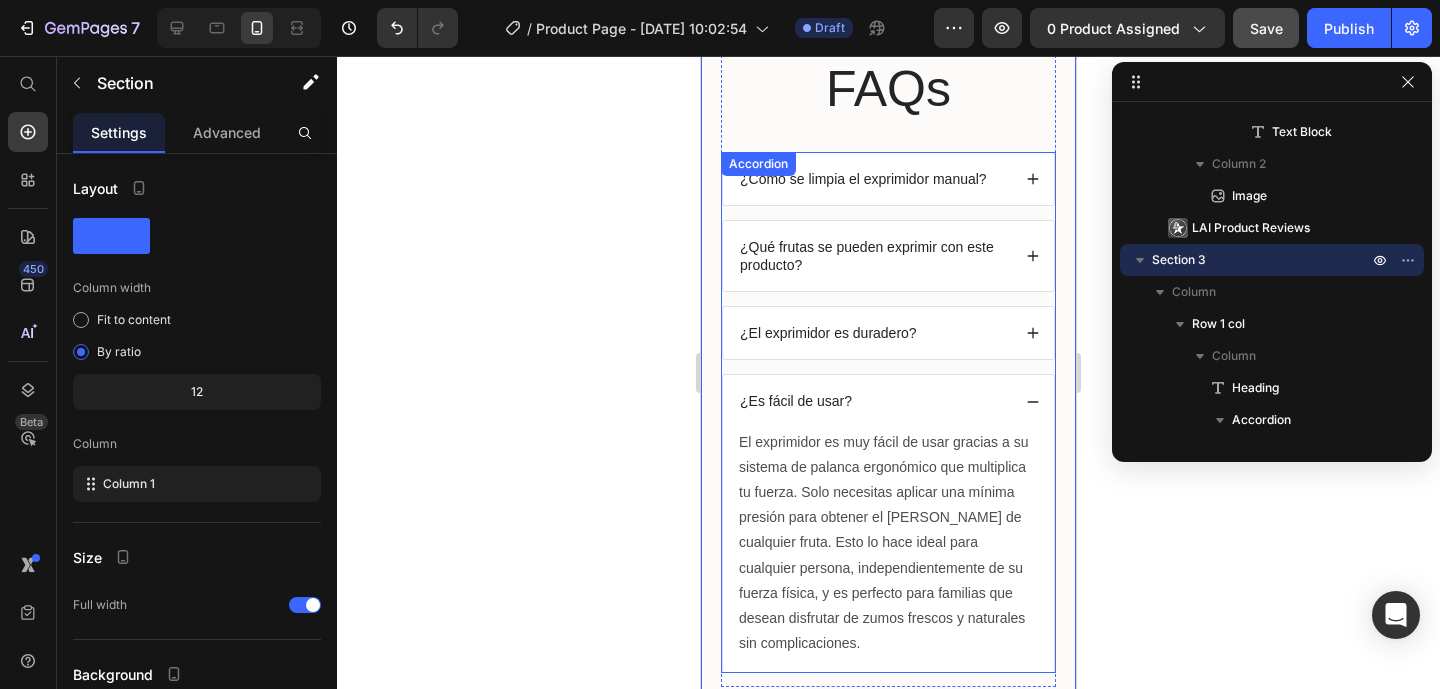 click 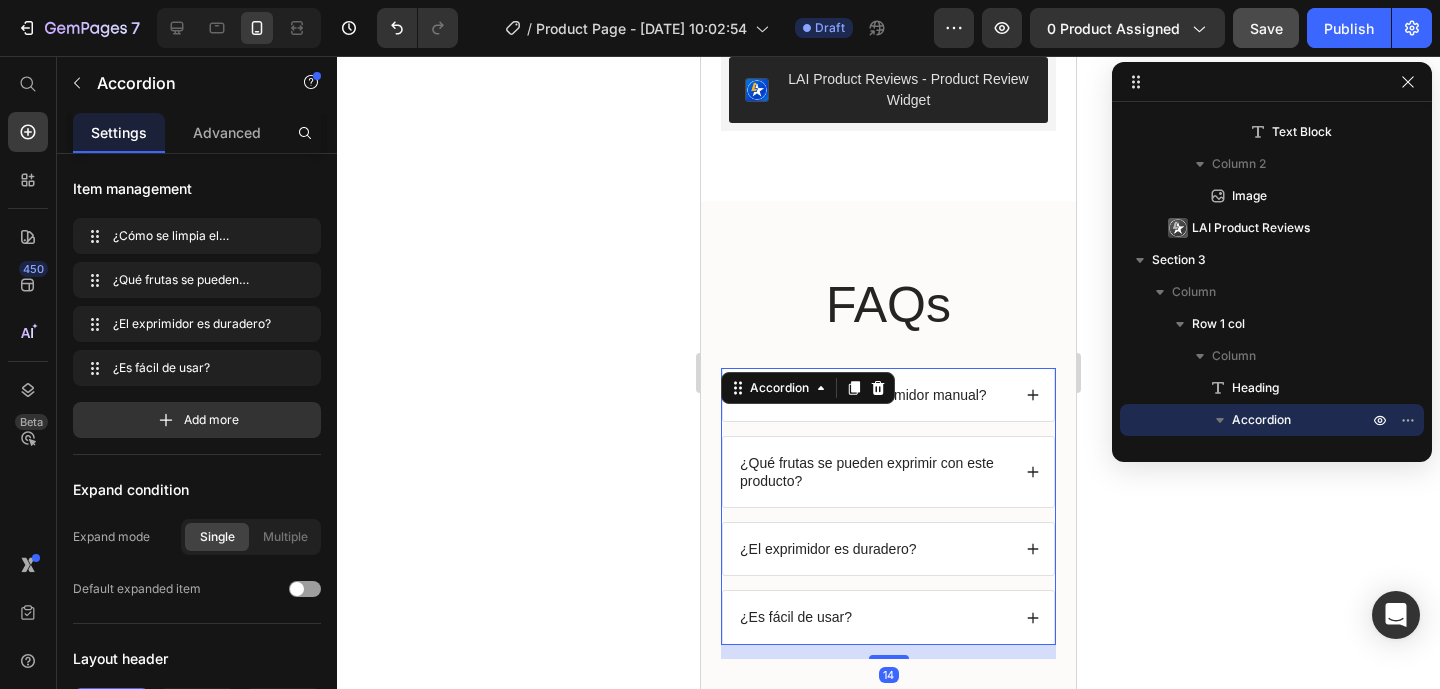 scroll, scrollTop: 3725, scrollLeft: 0, axis: vertical 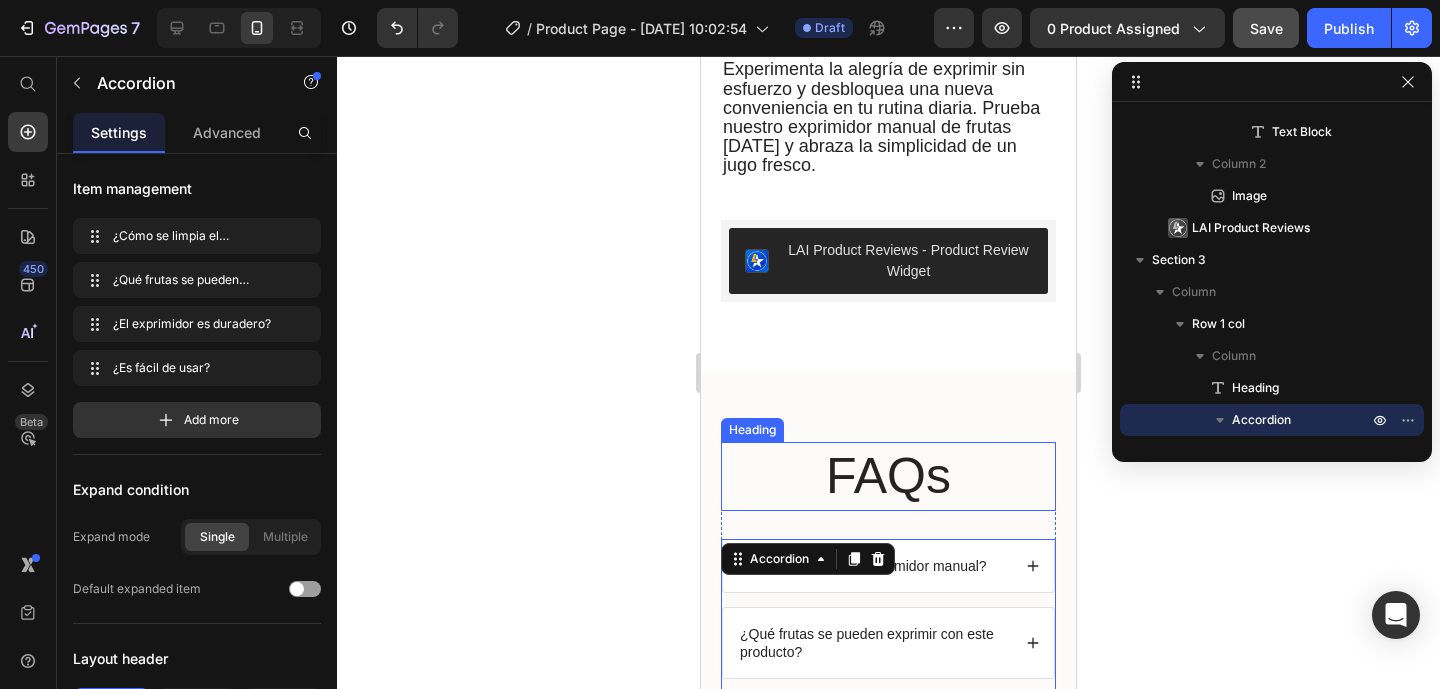 click on "FAQs" at bounding box center [888, 476] 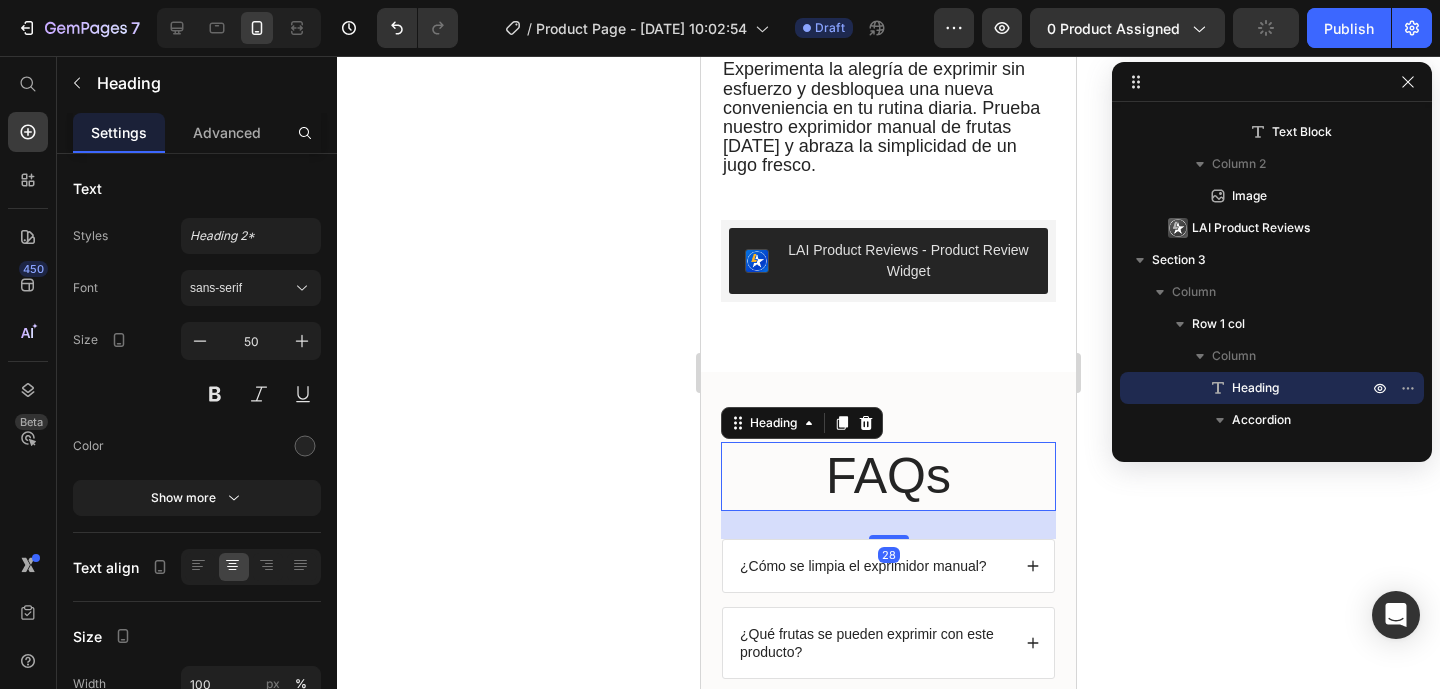 click on "FAQs Heading   28
¿Cómo se limpia el exprimidor manual?
¿Qué frutas se pueden exprimir con este producto?
¿El exprimidor es duradero?
¿Es fácil de usar? Accordion" at bounding box center (888, 636) 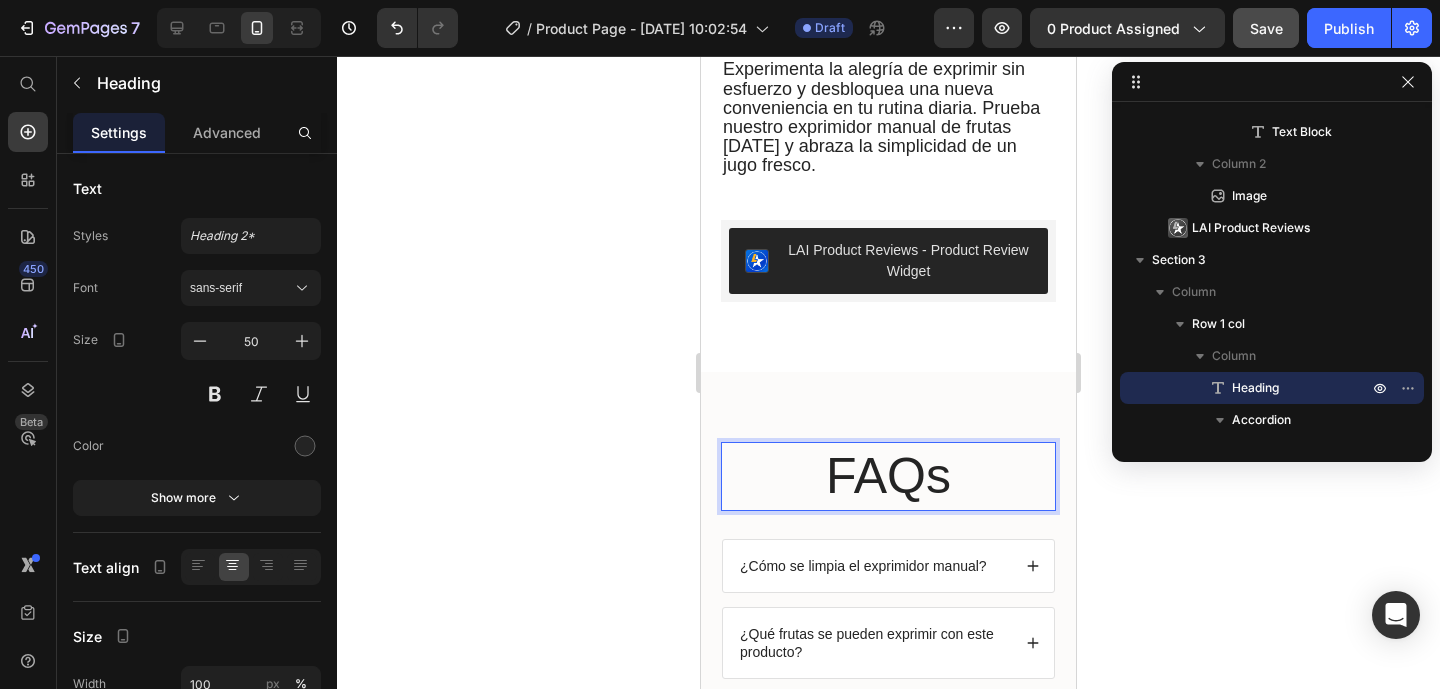 click on "FAQs" at bounding box center (888, 476) 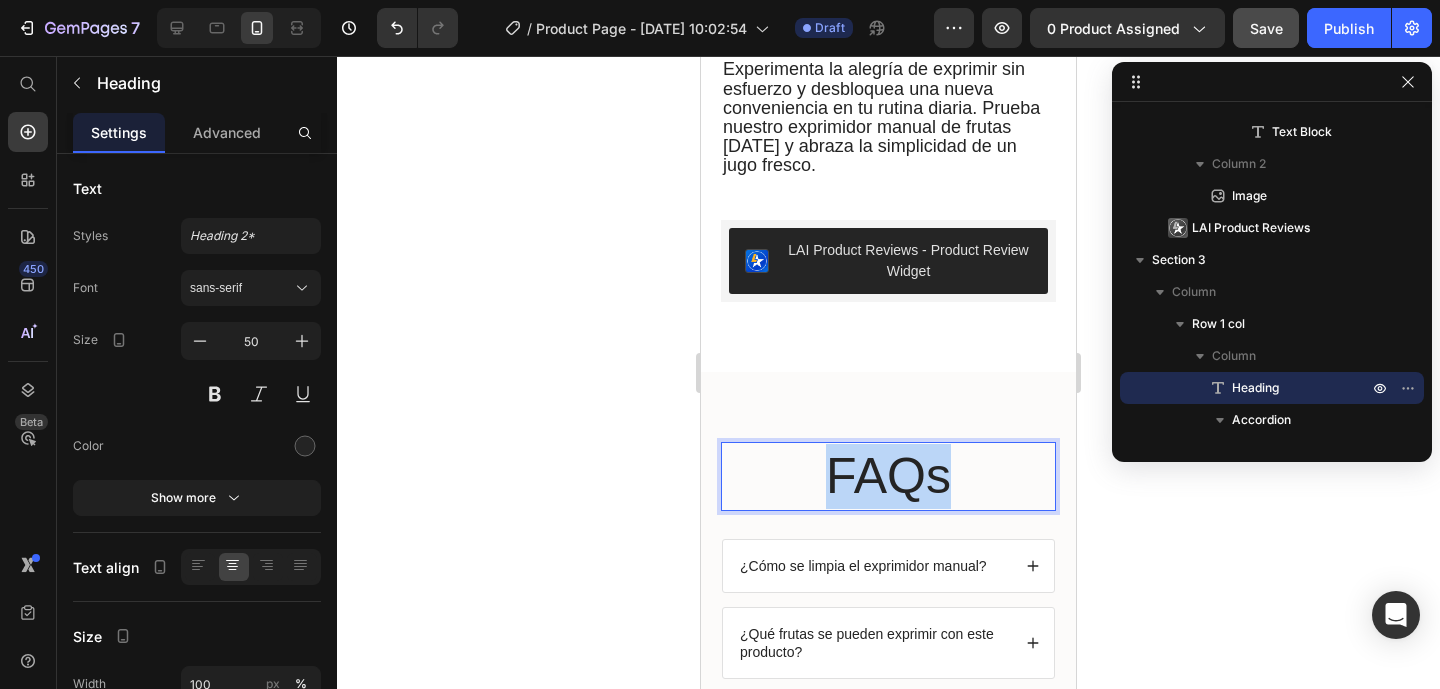 drag, startPoint x: 831, startPoint y: 429, endPoint x: 956, endPoint y: 429, distance: 125 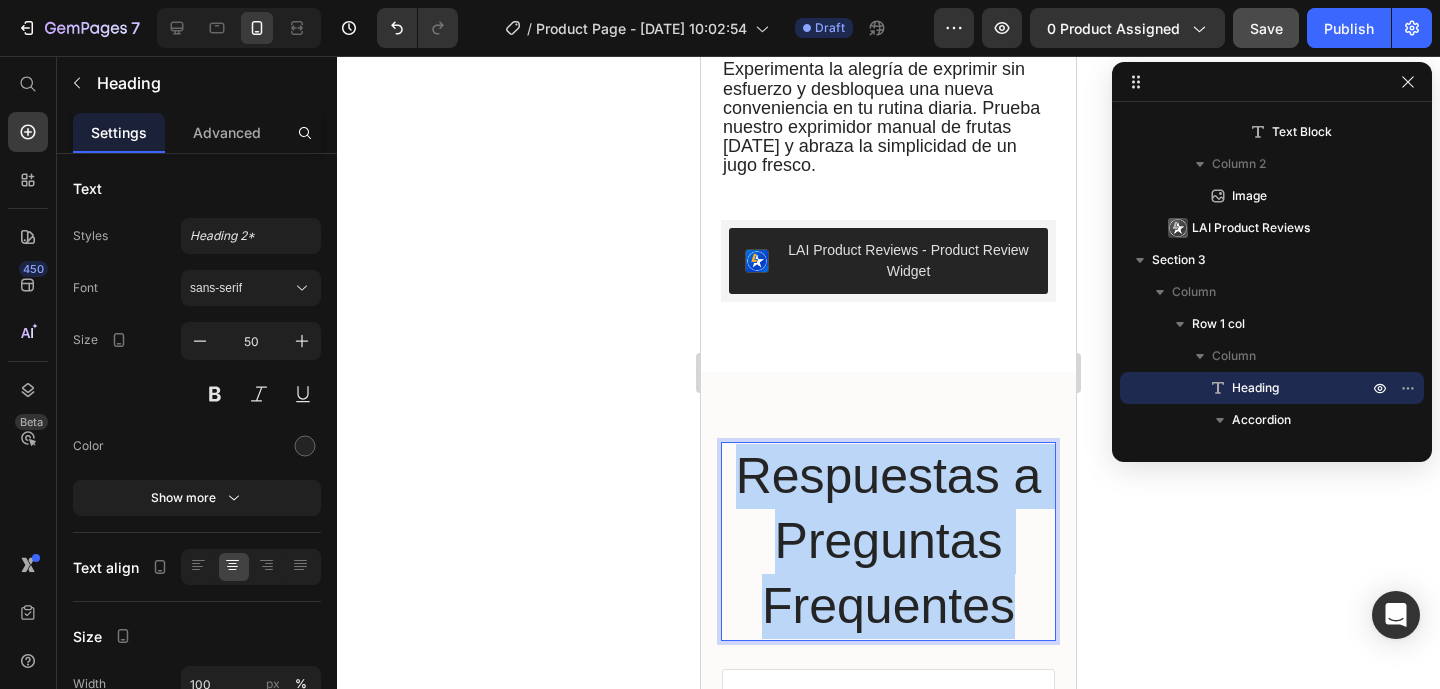 drag, startPoint x: 1024, startPoint y: 564, endPoint x: 715, endPoint y: 417, distance: 342.18417 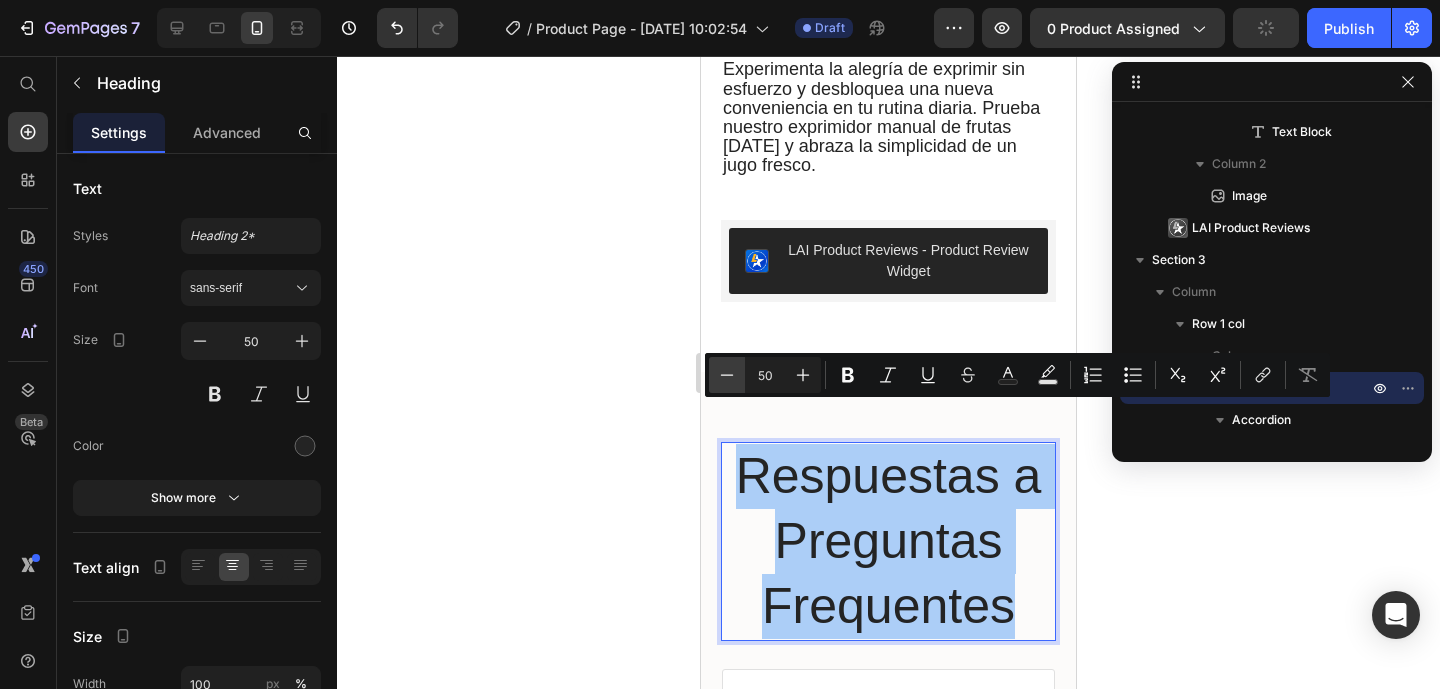 click 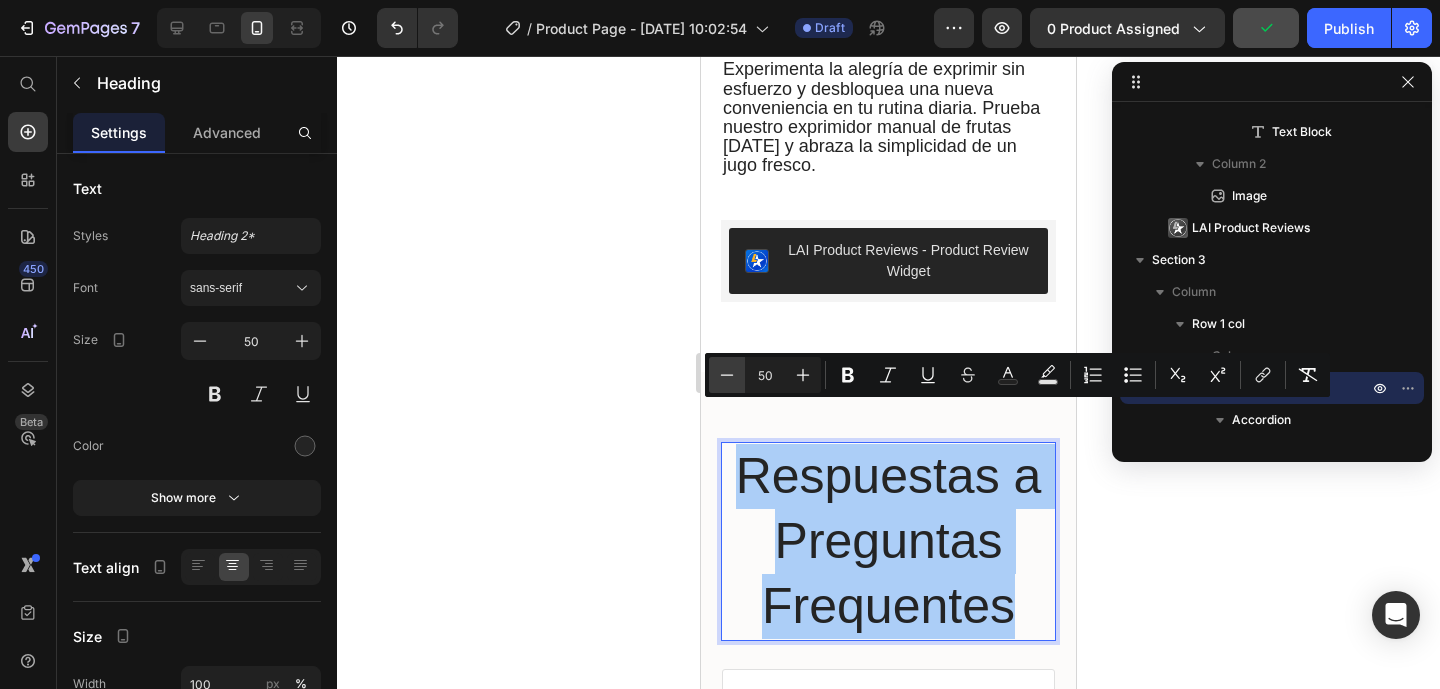 click 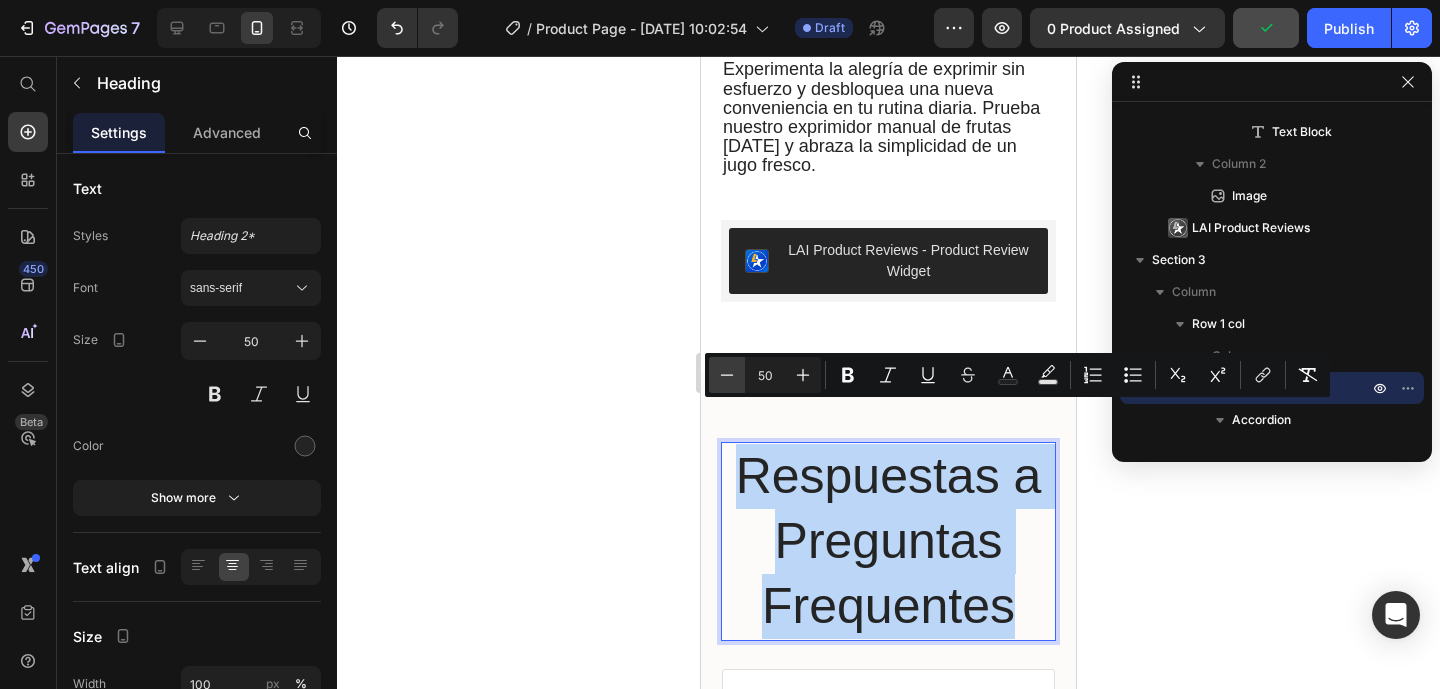 type on "48" 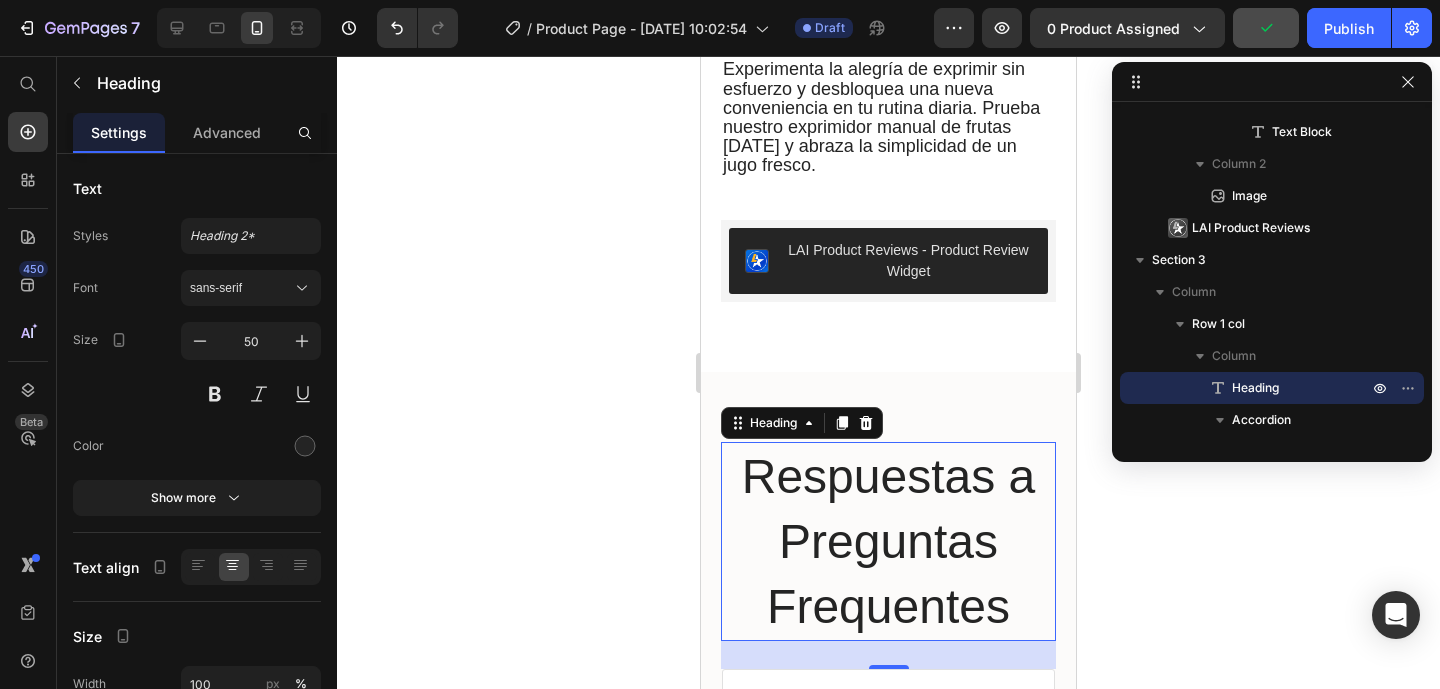 click 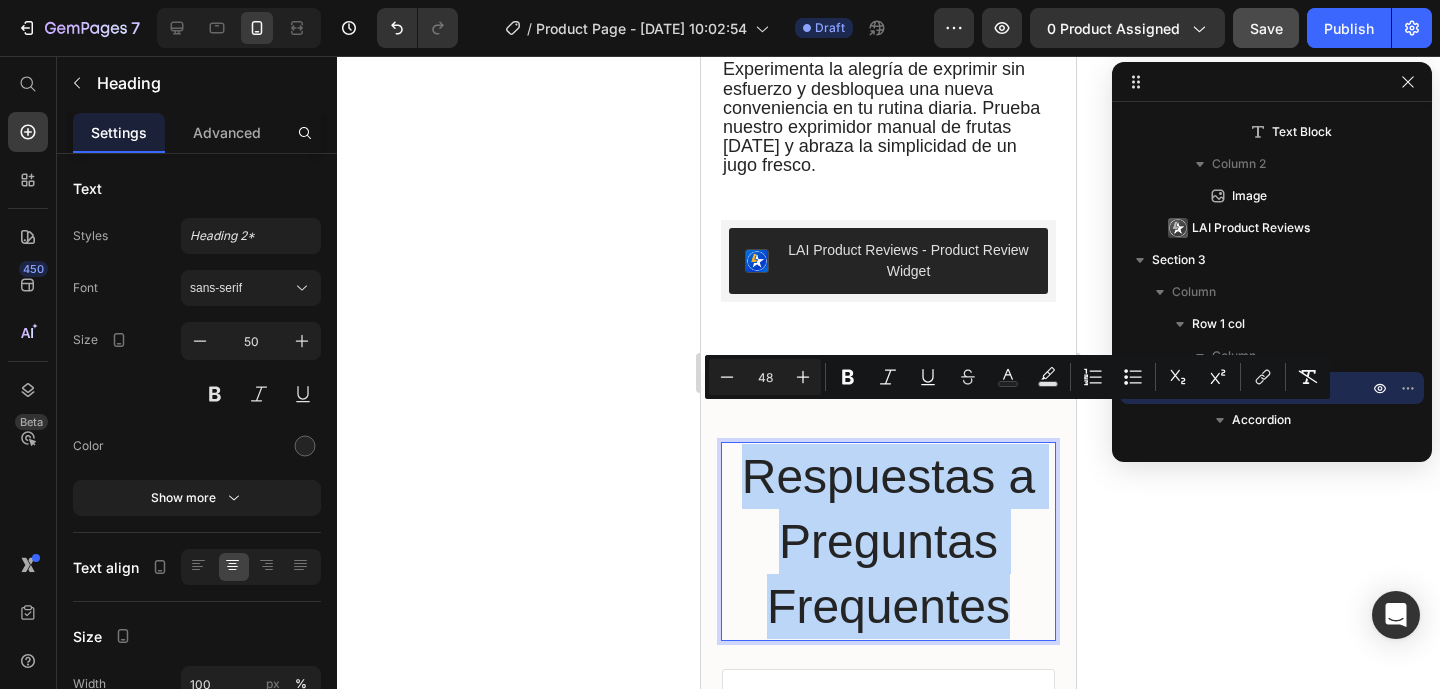 drag, startPoint x: 754, startPoint y: 431, endPoint x: 1029, endPoint y: 570, distance: 308.1331 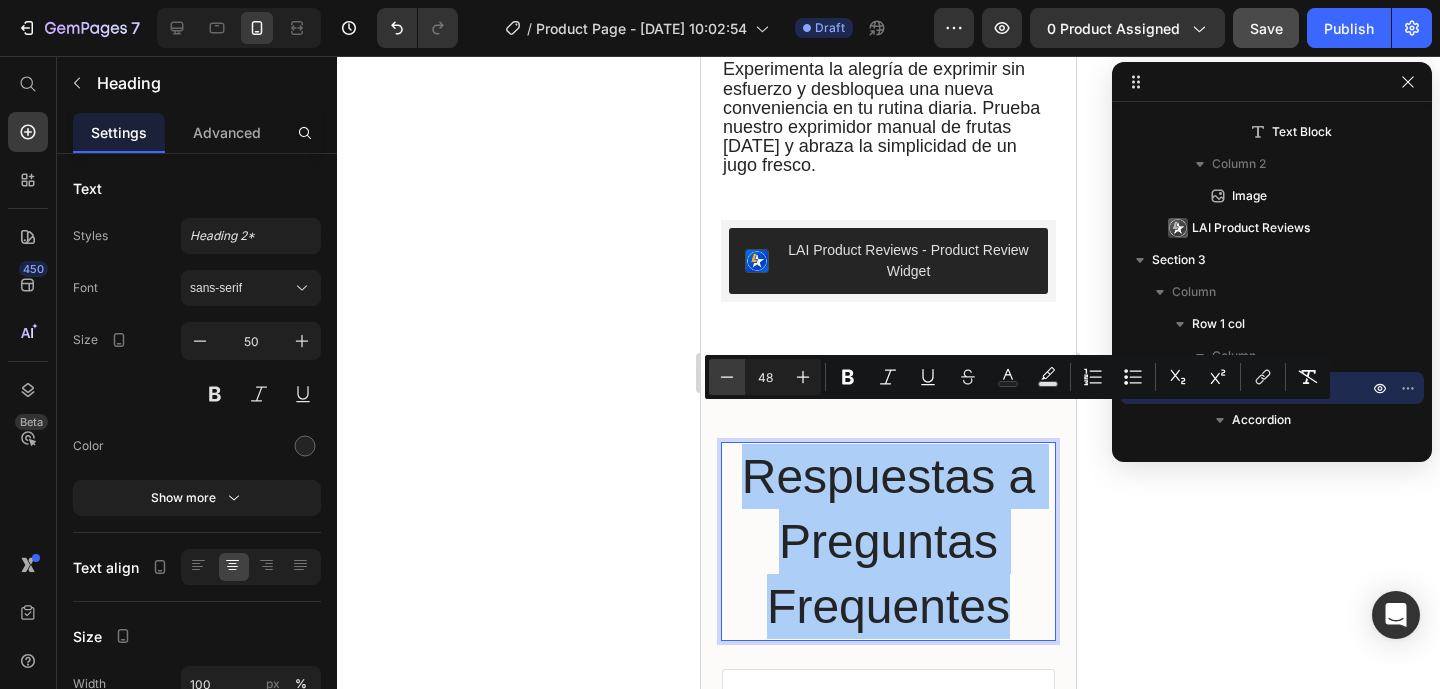click 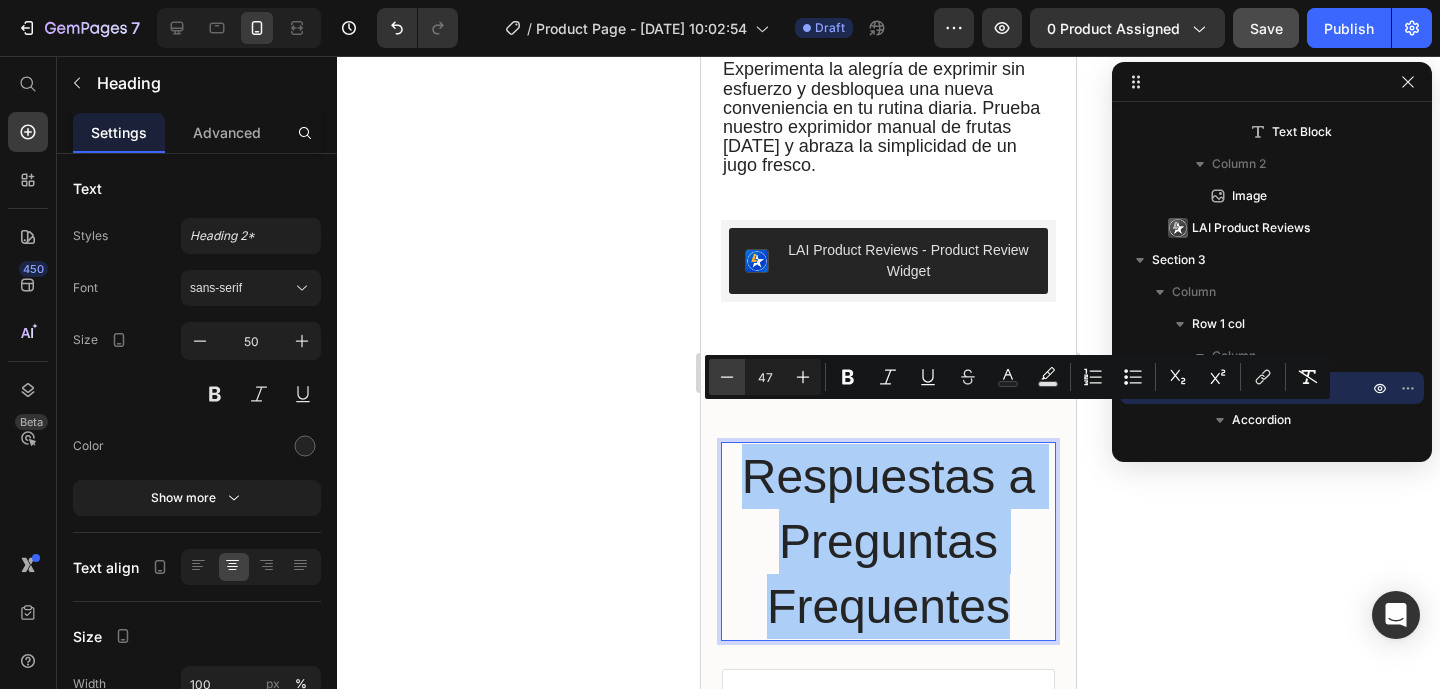 click 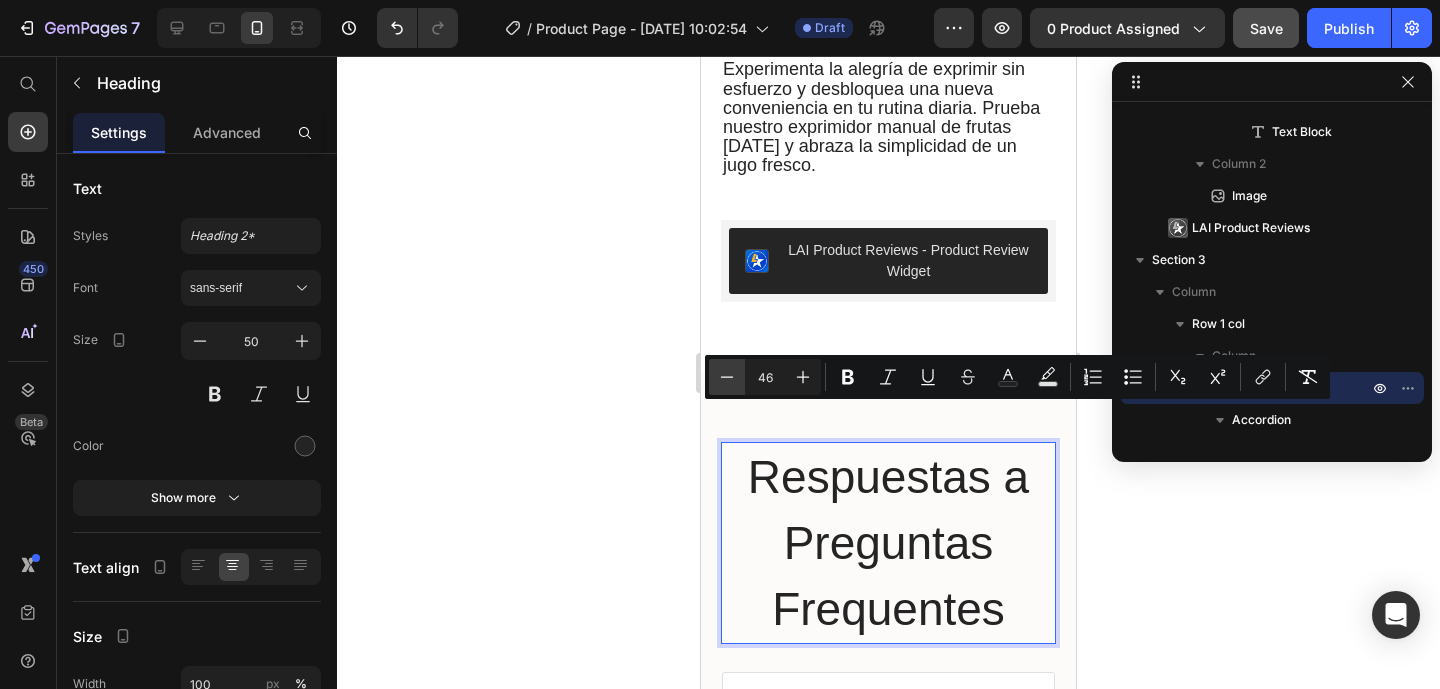 click 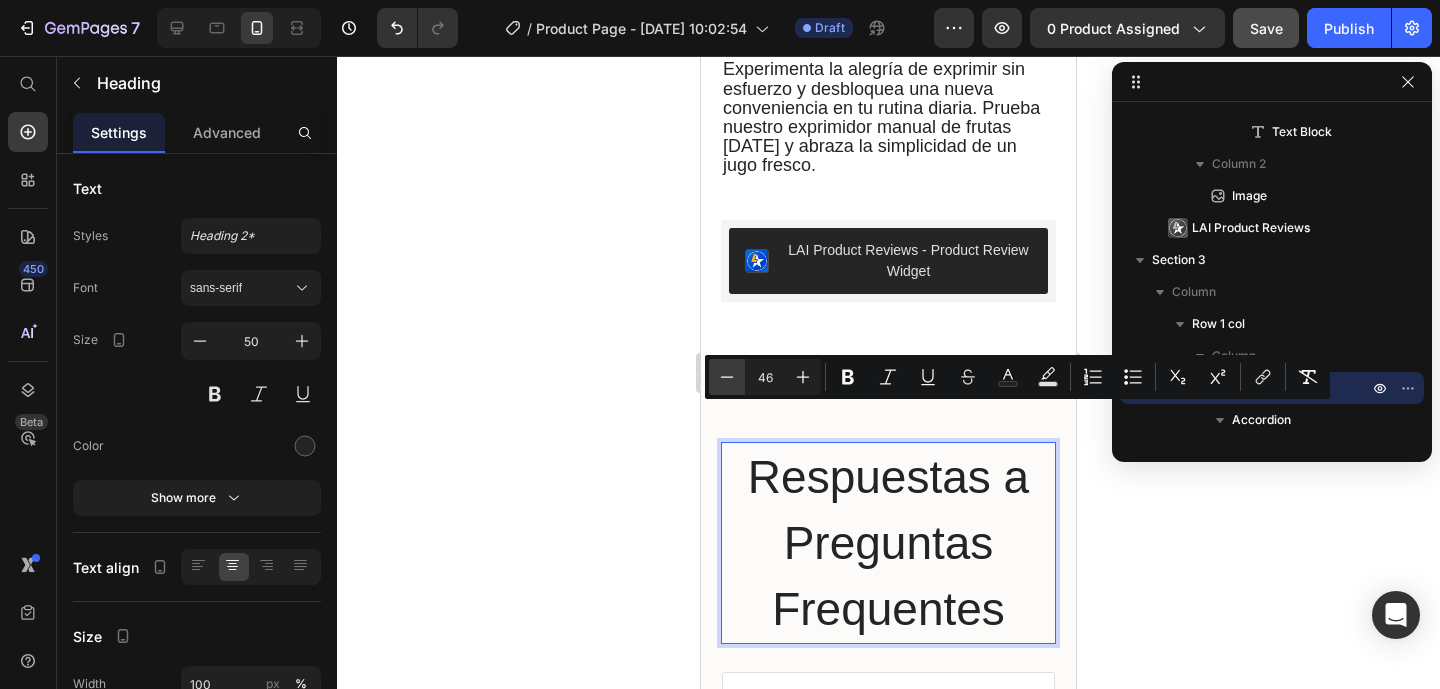 type on "45" 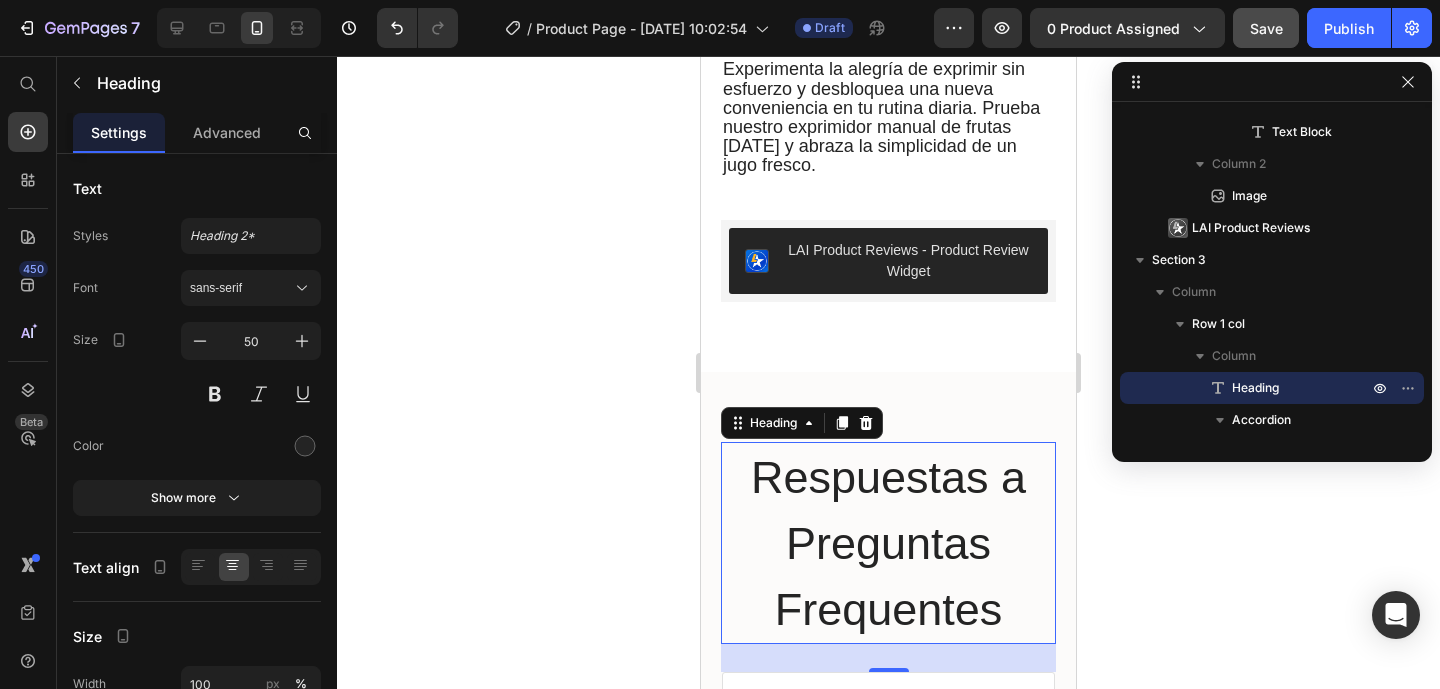 click on "Heading" at bounding box center [773, 423] 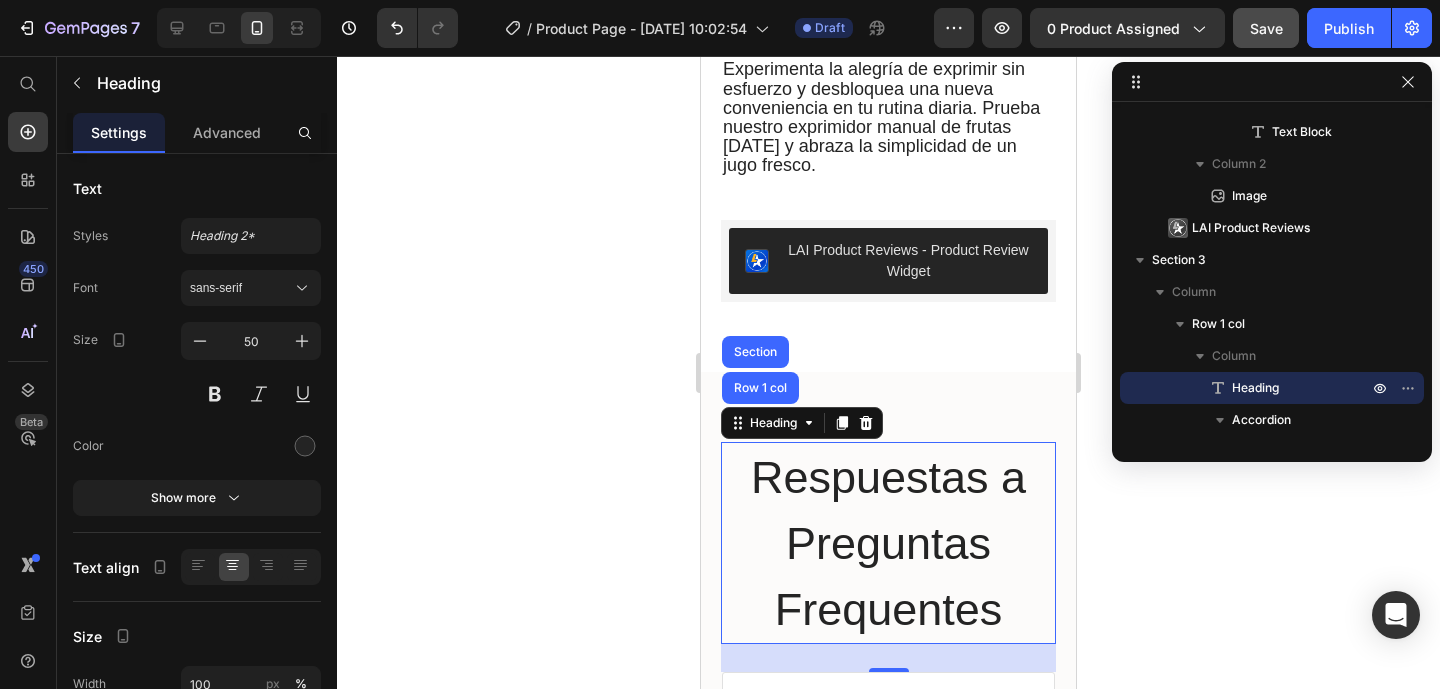 click on "Heading" at bounding box center (773, 423) 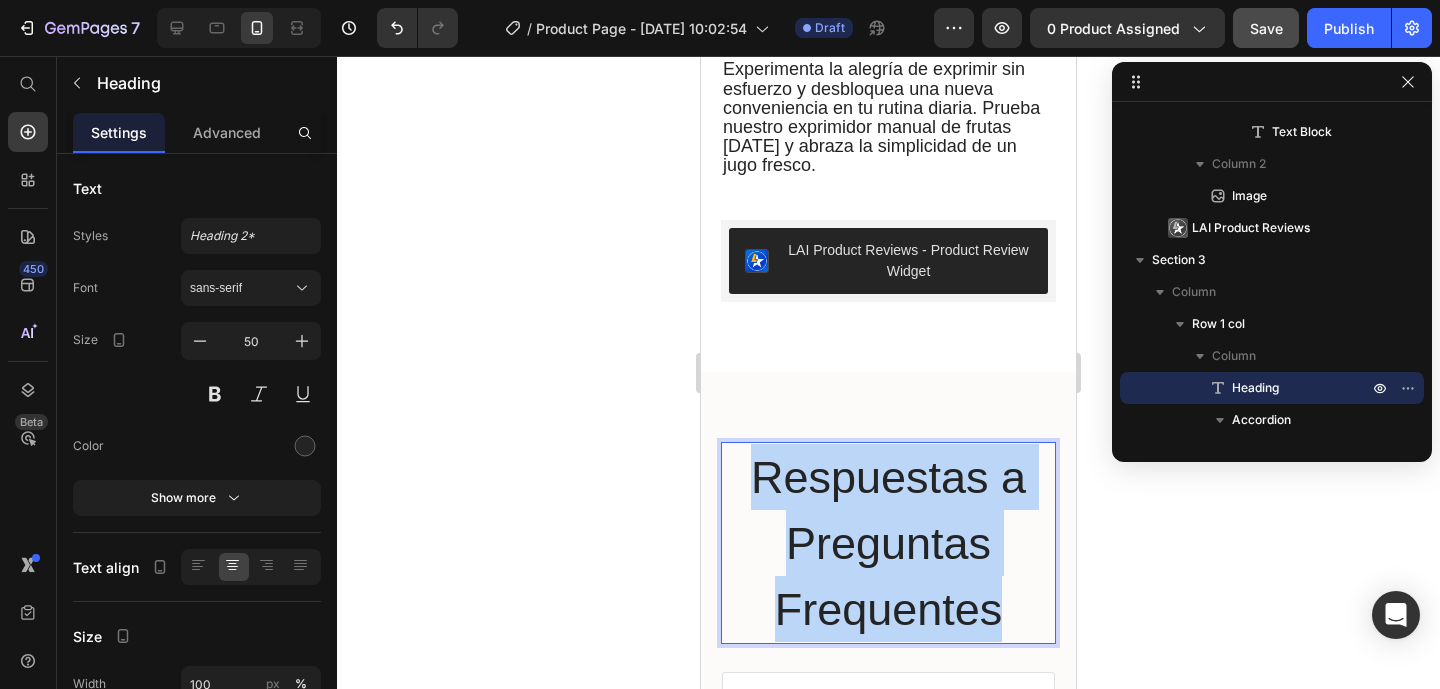 drag, startPoint x: 756, startPoint y: 432, endPoint x: 1010, endPoint y: 566, distance: 287.17938 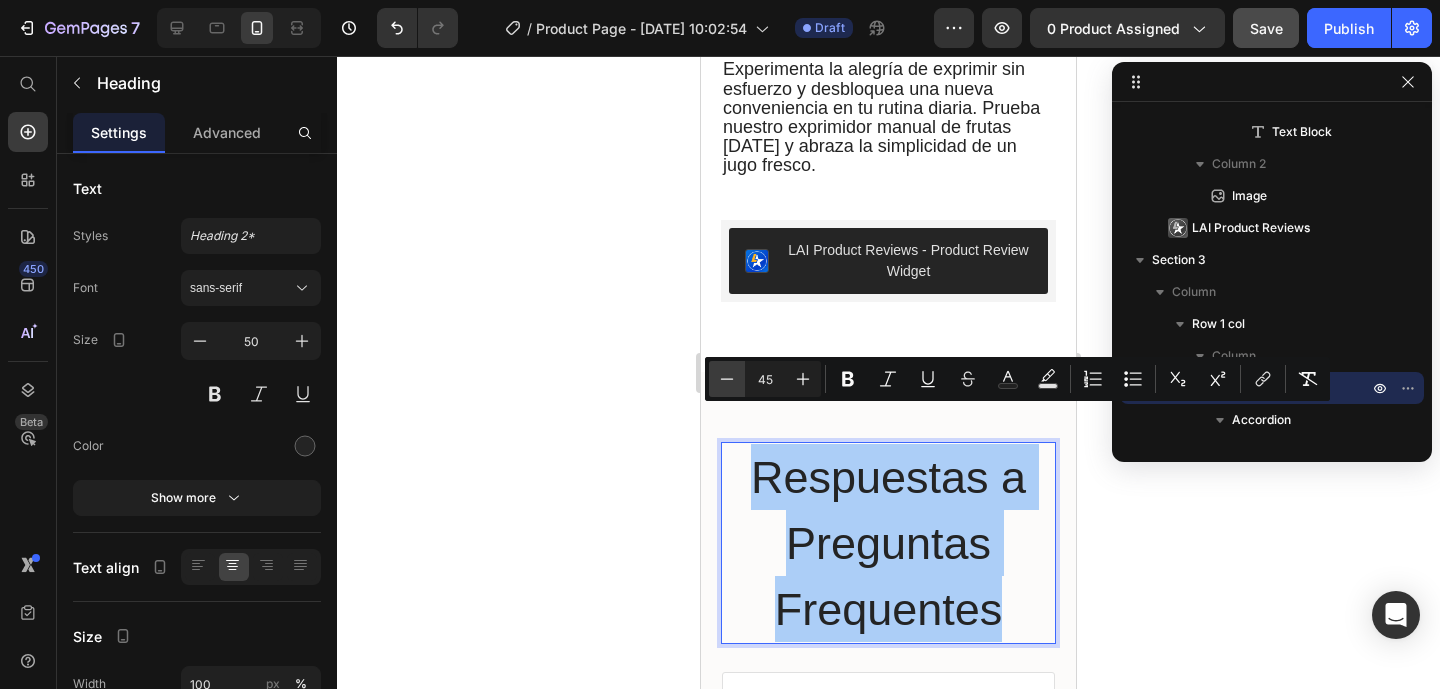click 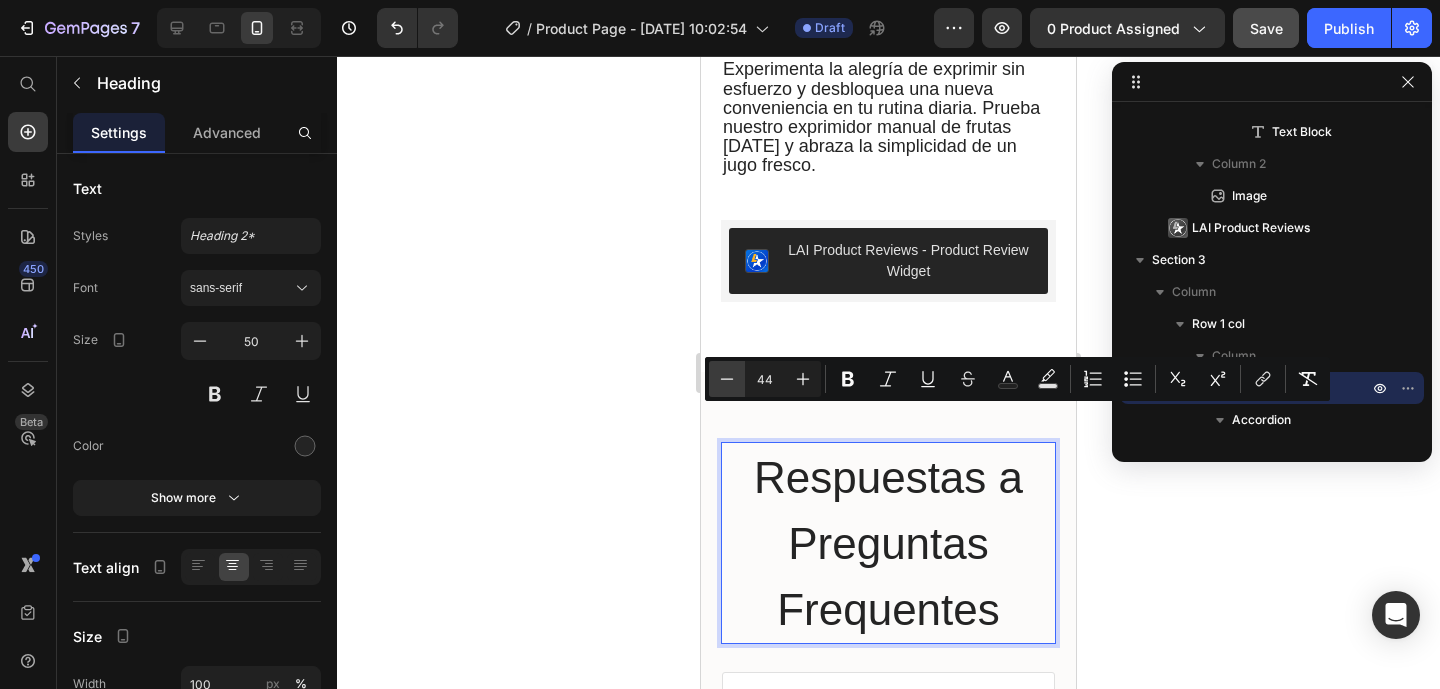 click 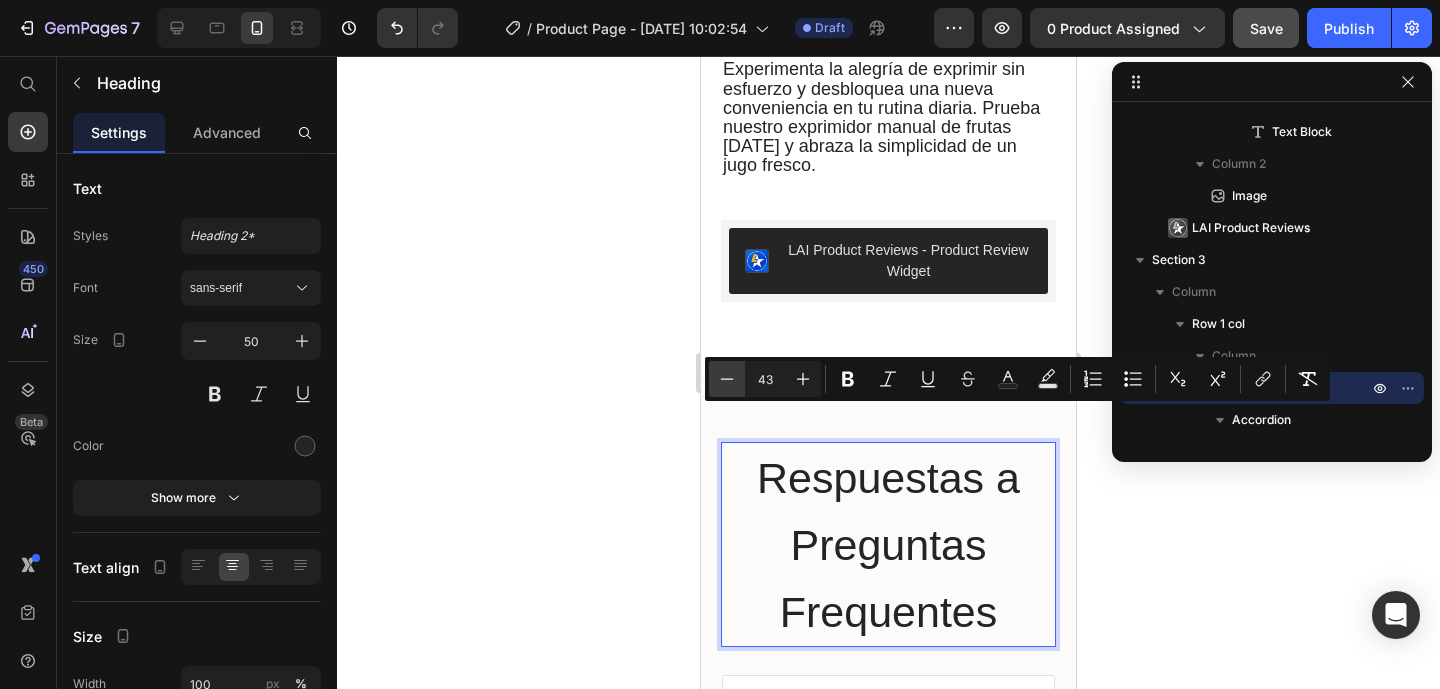 click 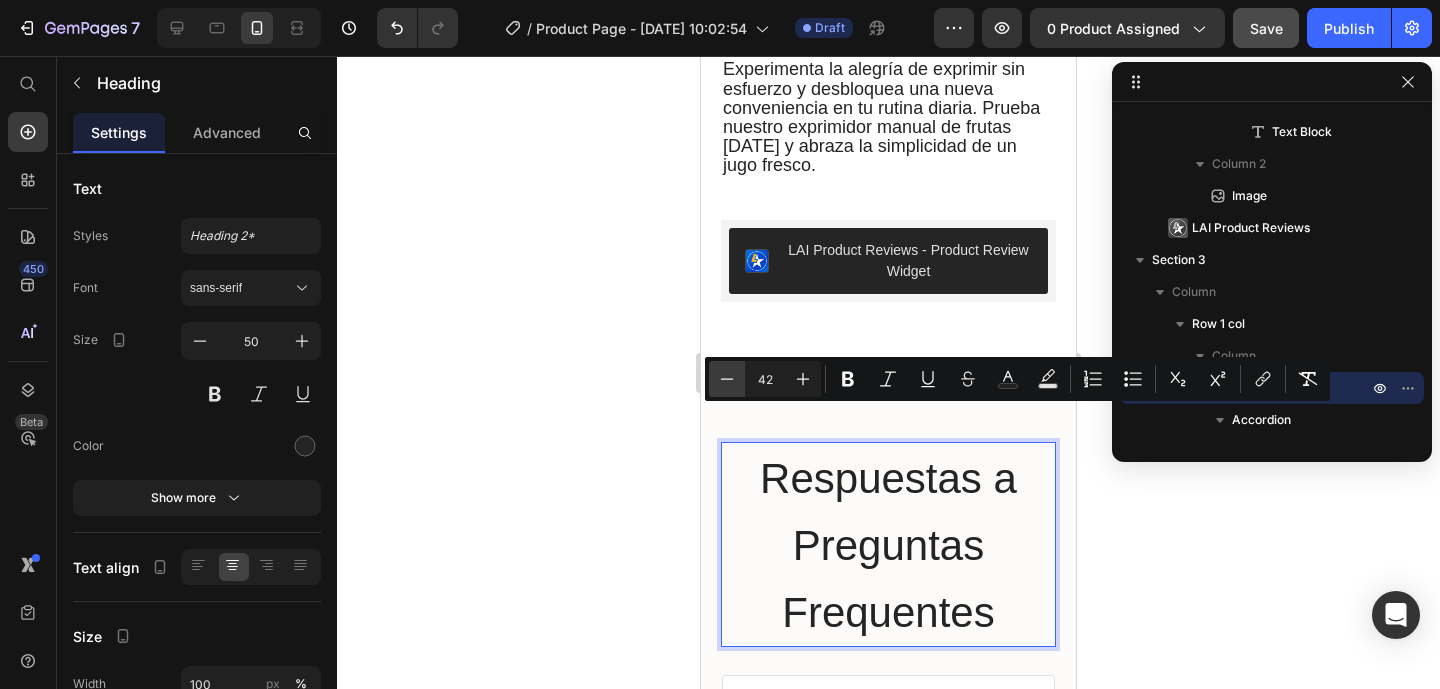 click 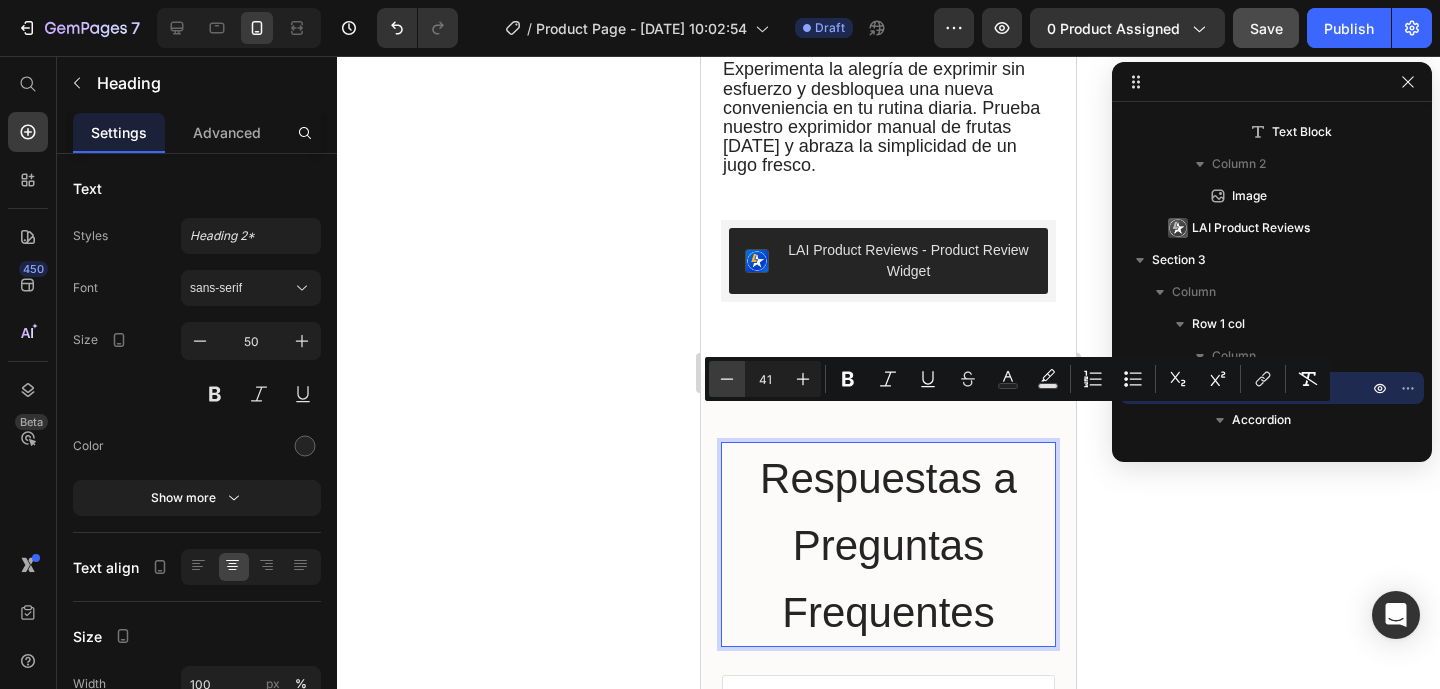 click 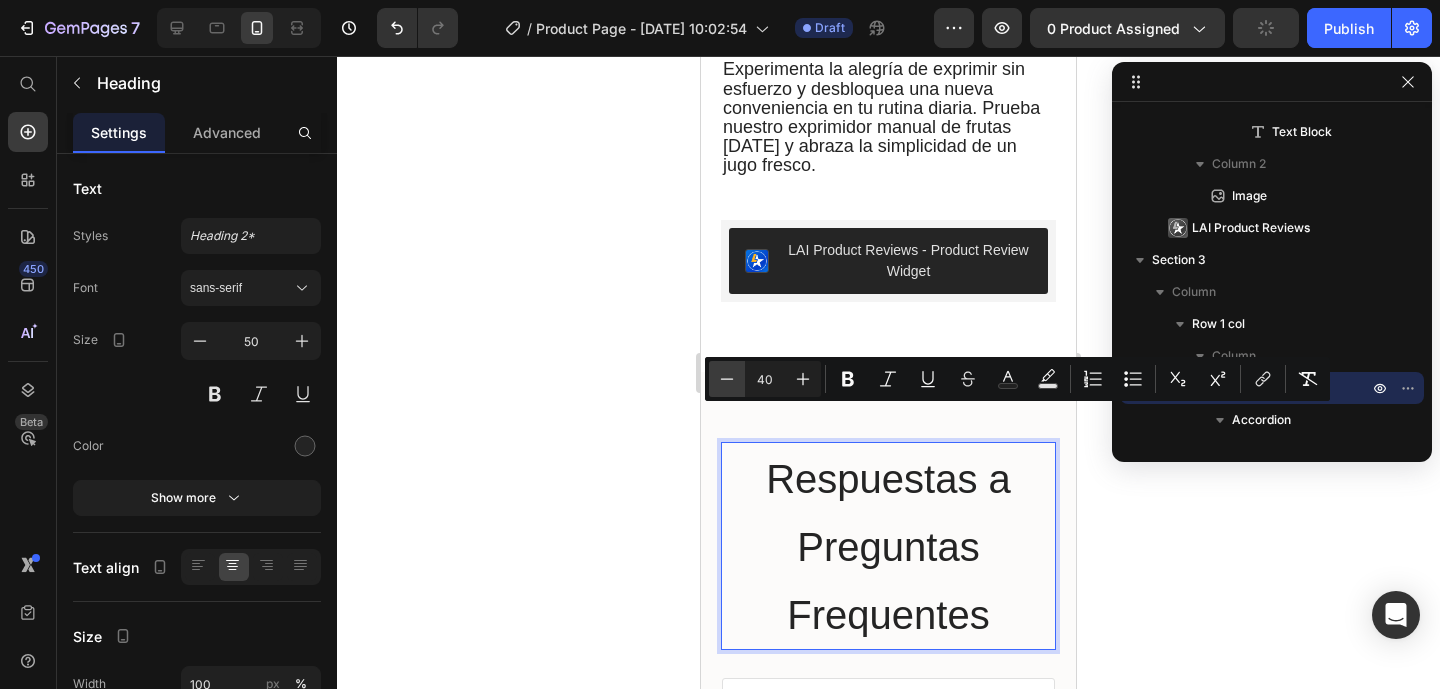 click 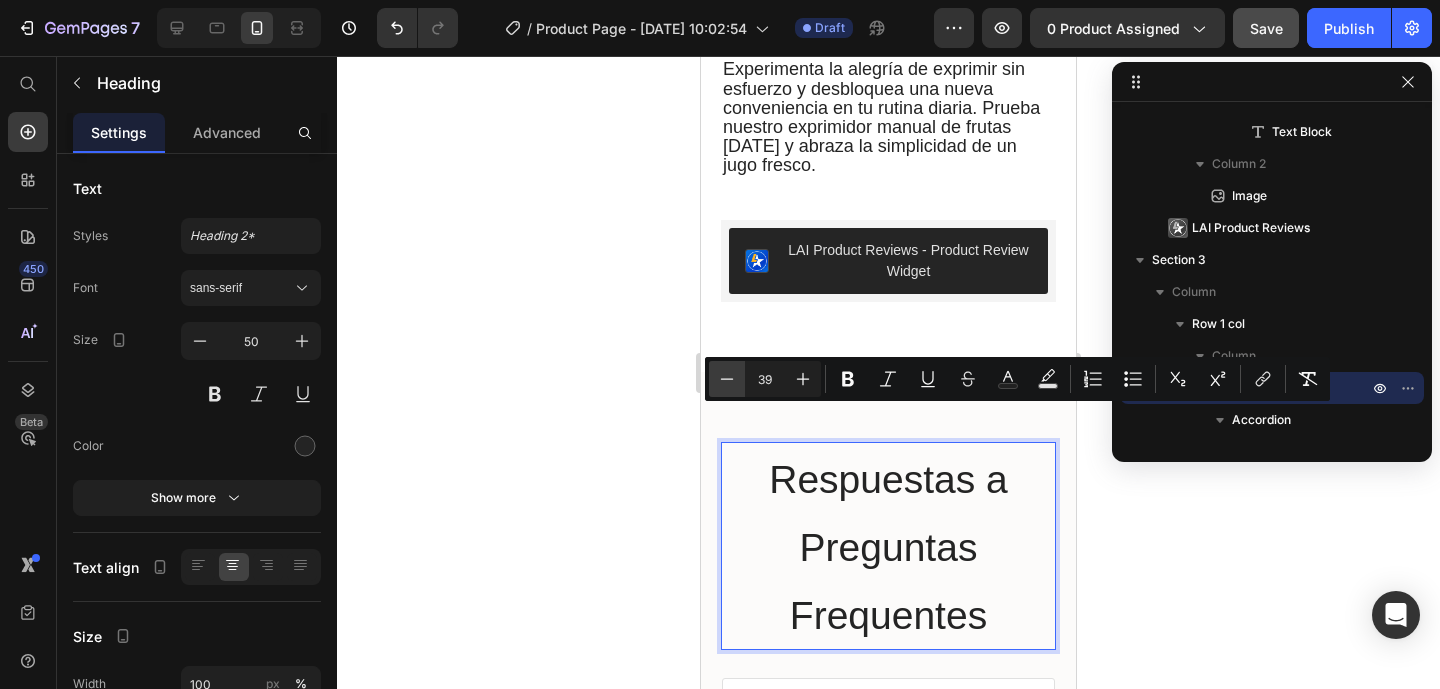 click 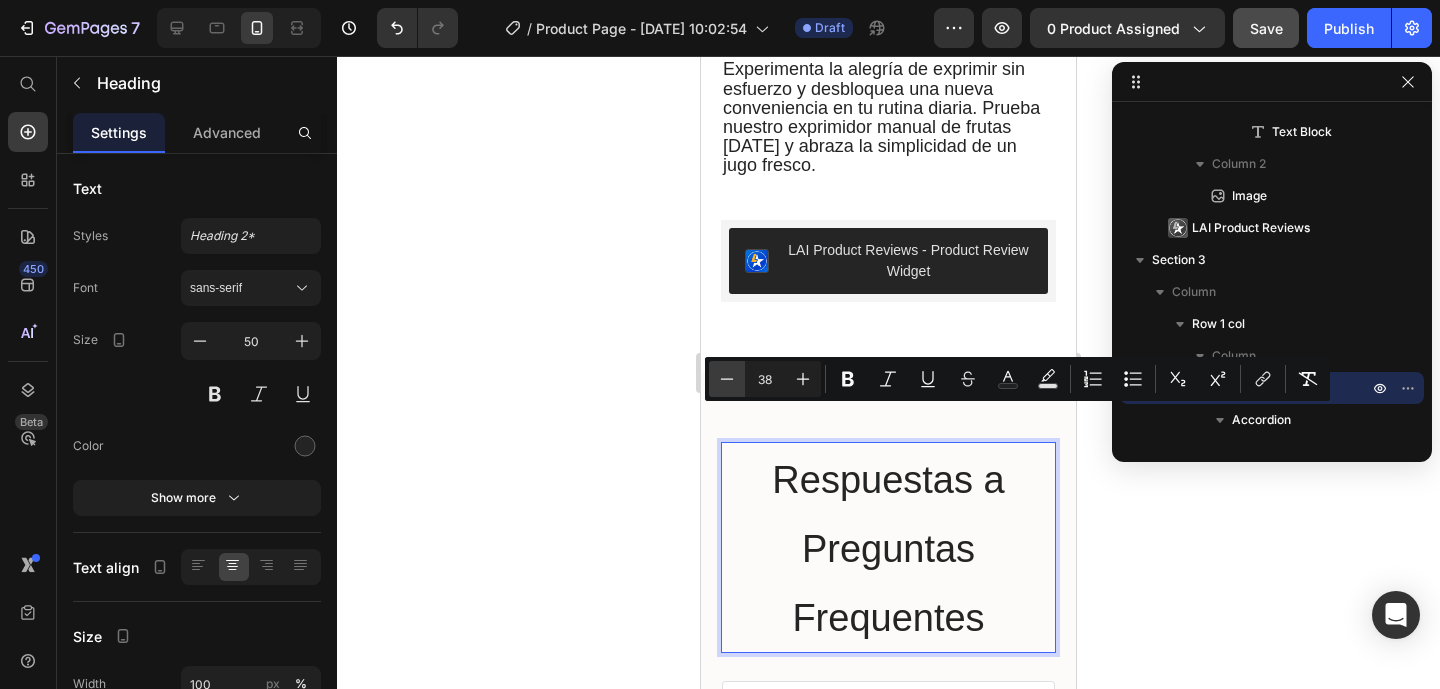 click 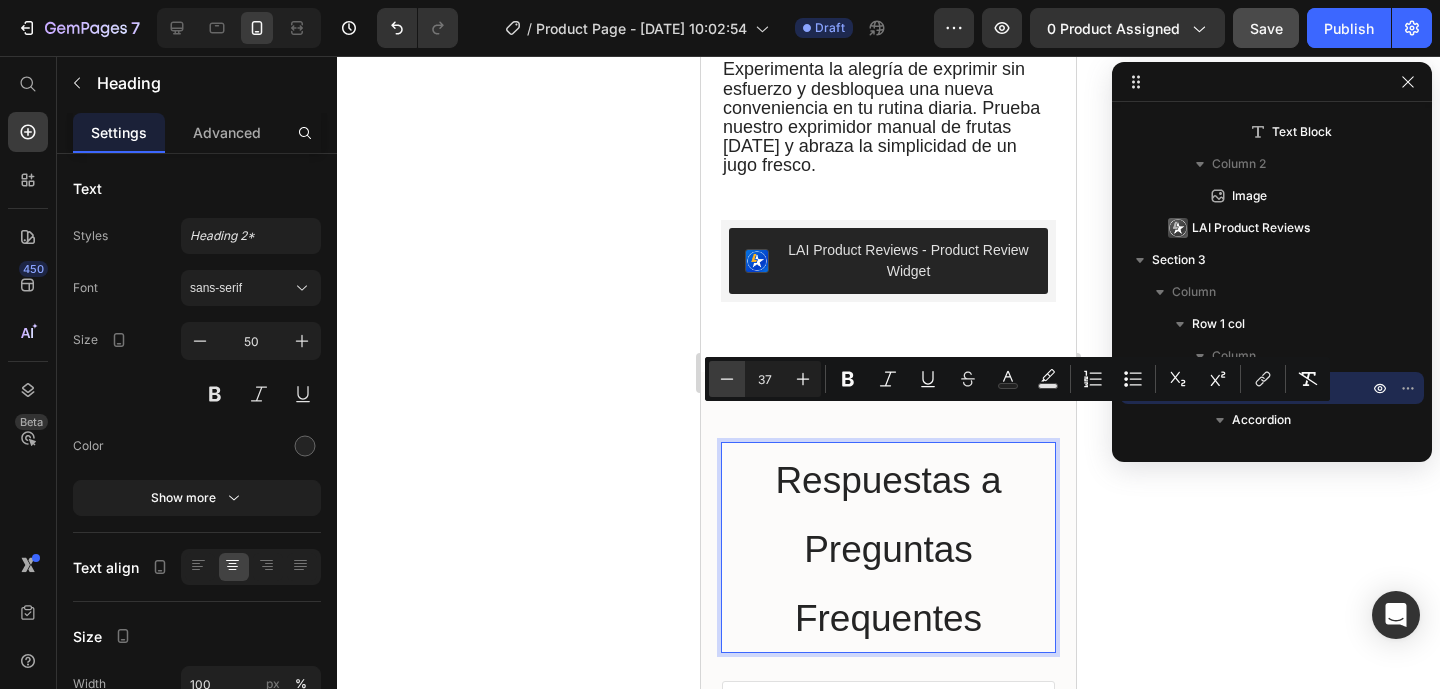 click 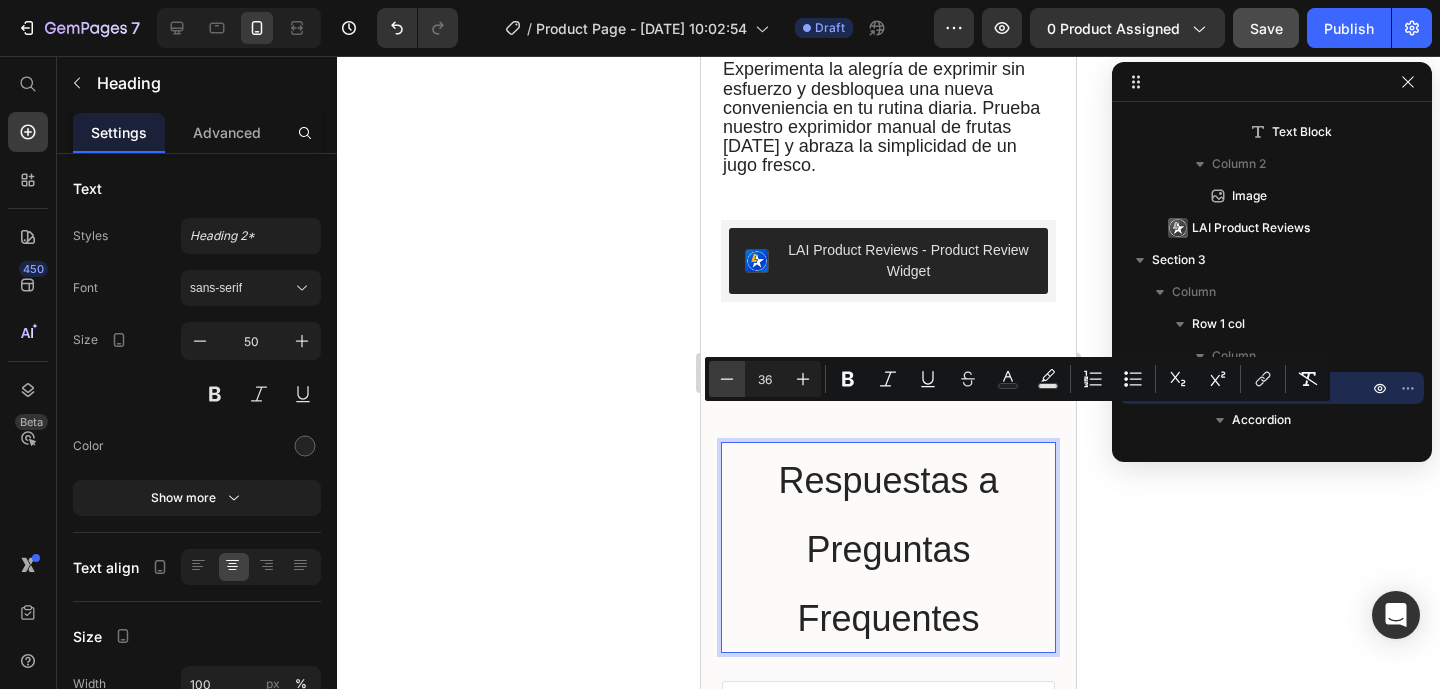 click 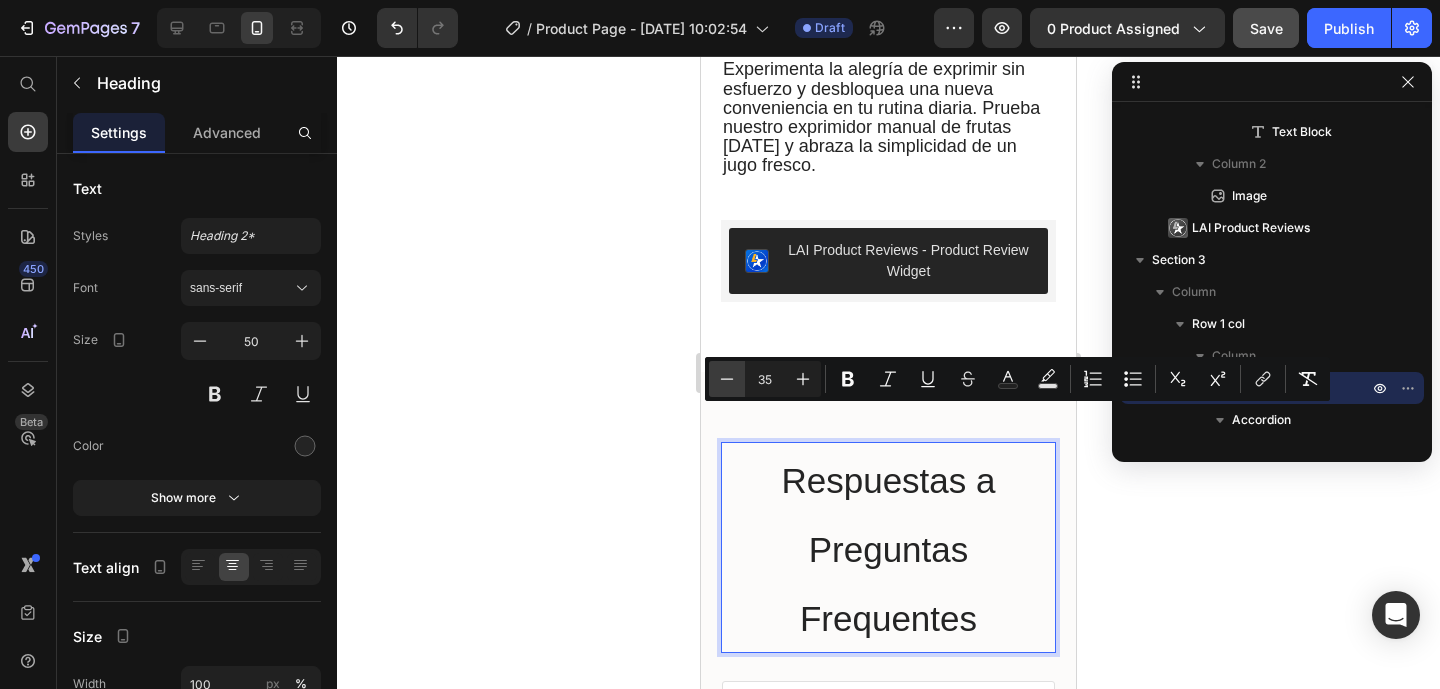 click 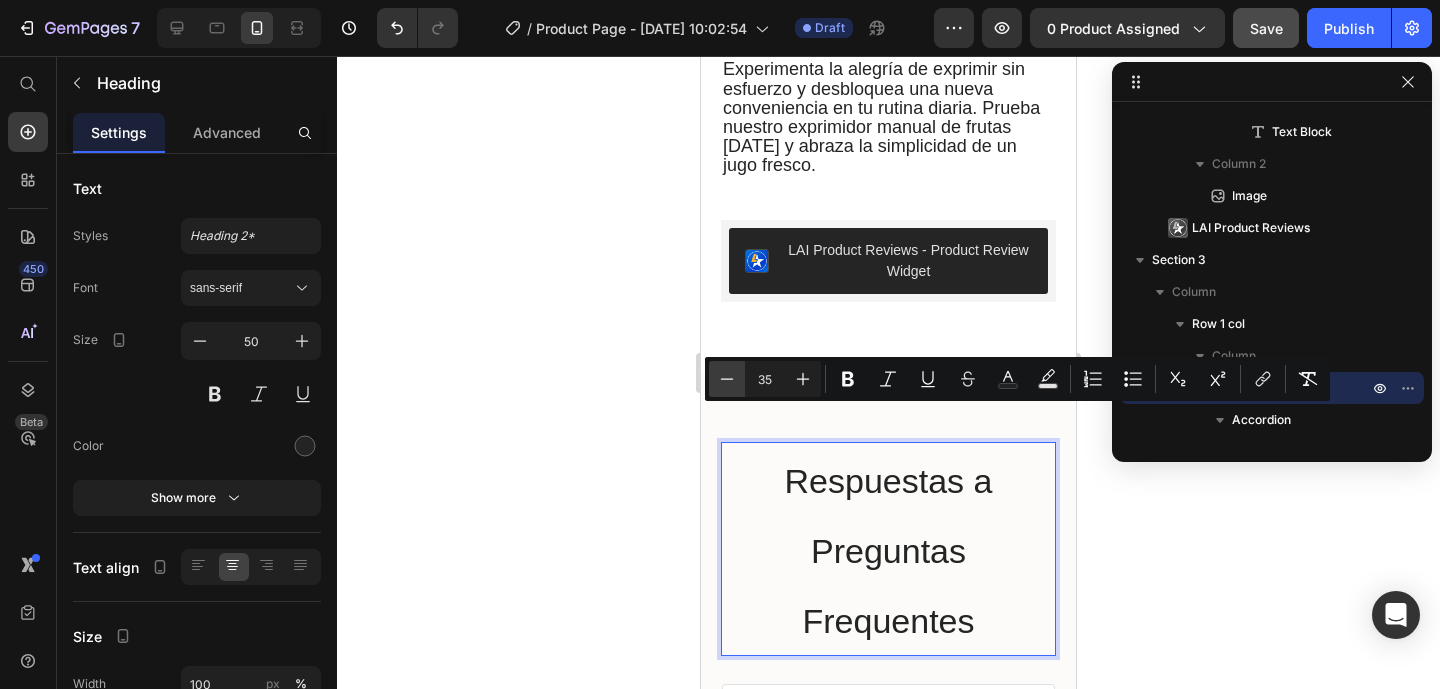 type on "34" 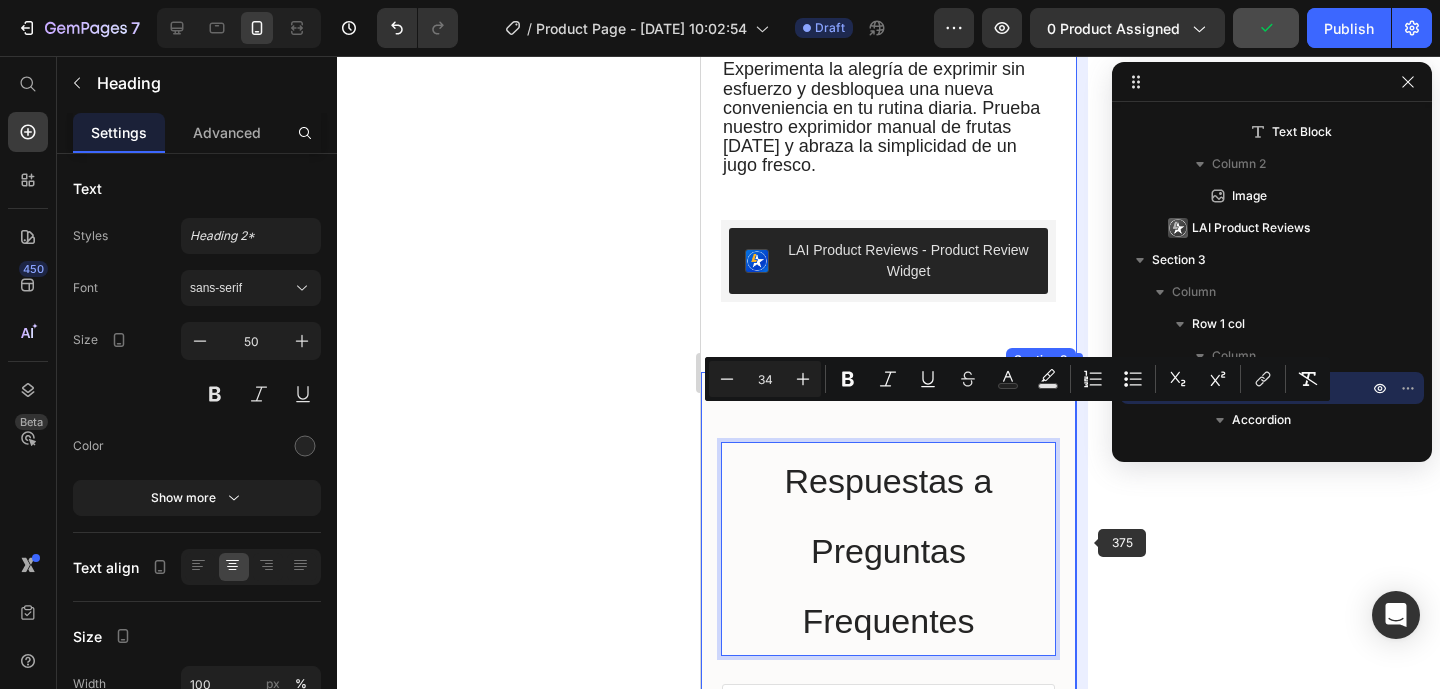 click on "7  Version history  /  Product Page - [DATE] 10:02:54 Draft Preview 0 product assigned  Publish  450 Beta Start with Sections Elements Hero Section Product Detail Brands Trusted Badges Guarantee Product Breakdown How to use Testimonials Compare Bundle FAQs Social Proof Brand Story Product List Collection Blog List Contact Sticky Add to Cart Custom Footer Browse Library 450 Layout
Row
Row
Row
Row Text
Heading
Text Block Button
Button
Button
Sticky Back to top Media" at bounding box center (720, 0) 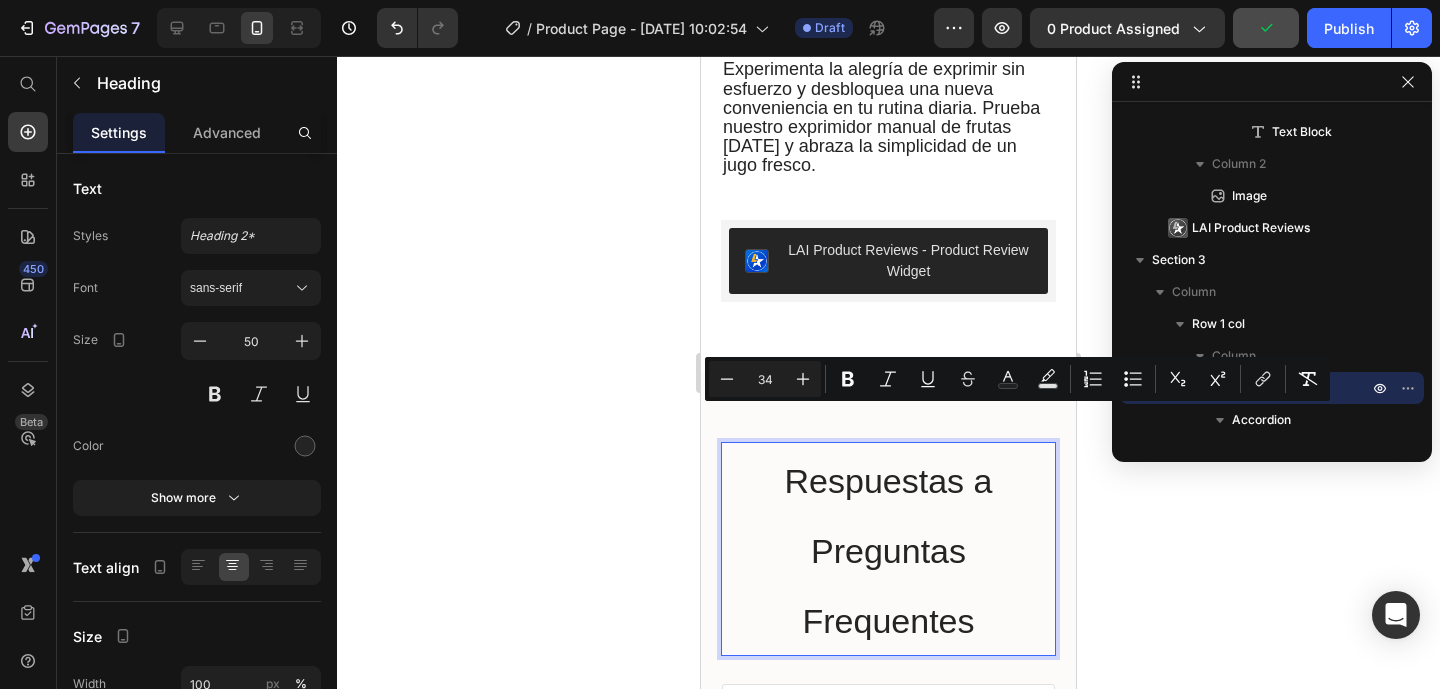 click on ""Es fácil de usar y limpiar, y me encanta que pueda exprimir diferentes tipos de frutas sin problema." Heading ¡Obtén jugo perfecto y sin pulpa de cualquier fruta con nuestro exprimidor manual de frutas! Su sistema práctico extrae todo el sabor sin residuos y su diseño fácil de limpiar te permite enjuagarlo en segundos, perfecto para mantener tu cocina impecable sin complicaciones. ¡Llévatelo a casa [DATE] y eleva tu experiencia de jugos al siguiente nivel!  Text Block Row Image Row ⁠⁠⁠⁠⁠⁠⁠ "...y lo mejor es que no tendrás que preocuparte por el ruido que haces, ni desperdiciar ni una gota [PERSON_NAME]". Heading El exprimidor manual [PERSON_NAME] inoxidable está diseñado para maximizar la extracción [PERSON_NAME], asegurando que no se desperdicie ni una gota. Con su filtro de precisión y sistema ergonómico, te permite disfrutar de zumos frescos y saludables sin complicaciones. Olvídate de los exprimidores que dejan restos Text Block Row Image Row ⁠⁠⁠⁠⁠⁠⁠ Heading Text Block Row Image" at bounding box center [888, -1037] 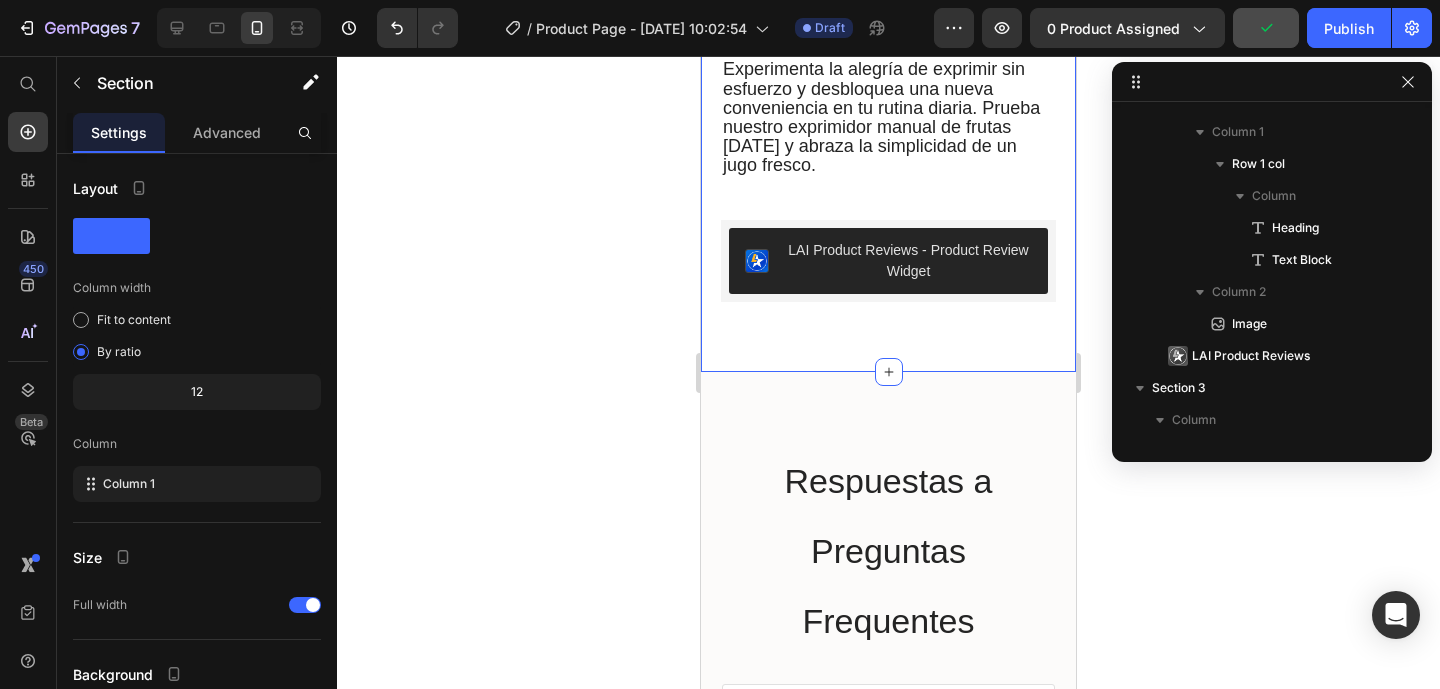 scroll, scrollTop: 0, scrollLeft: 0, axis: both 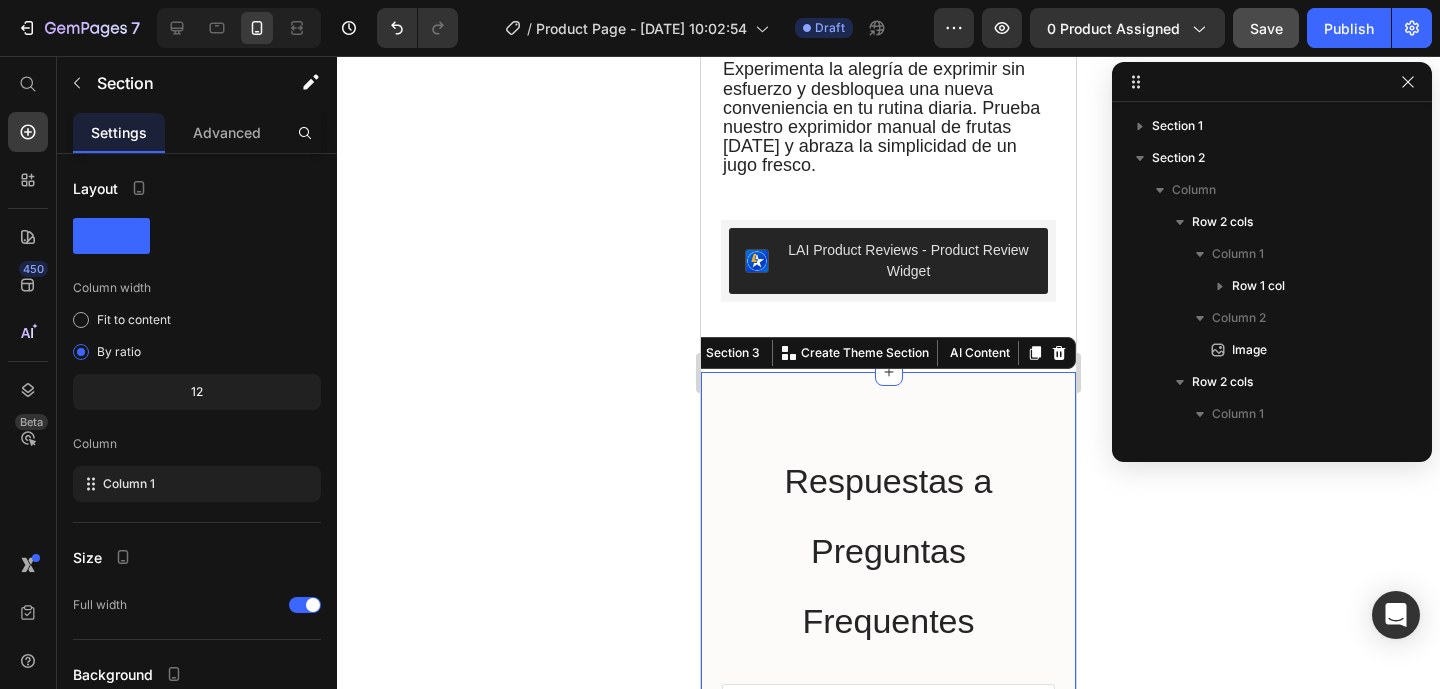 click on "⁠⁠⁠⁠⁠⁠⁠ Respuestas a Preguntas Frequentes Heading
¿Cómo se limpia el exprimidor manual?
¿Qué frutas se pueden exprimir con este producto?
¿El exprimidor es duradero?
¿Es fácil de usar? Accordion Row Section 3   You can create reusable sections Create Theme Section AI Content Write with [PERSON_NAME] What would you like to describe here? Tone and Voice Persuasive Product Show more Generate" at bounding box center [888, 701] 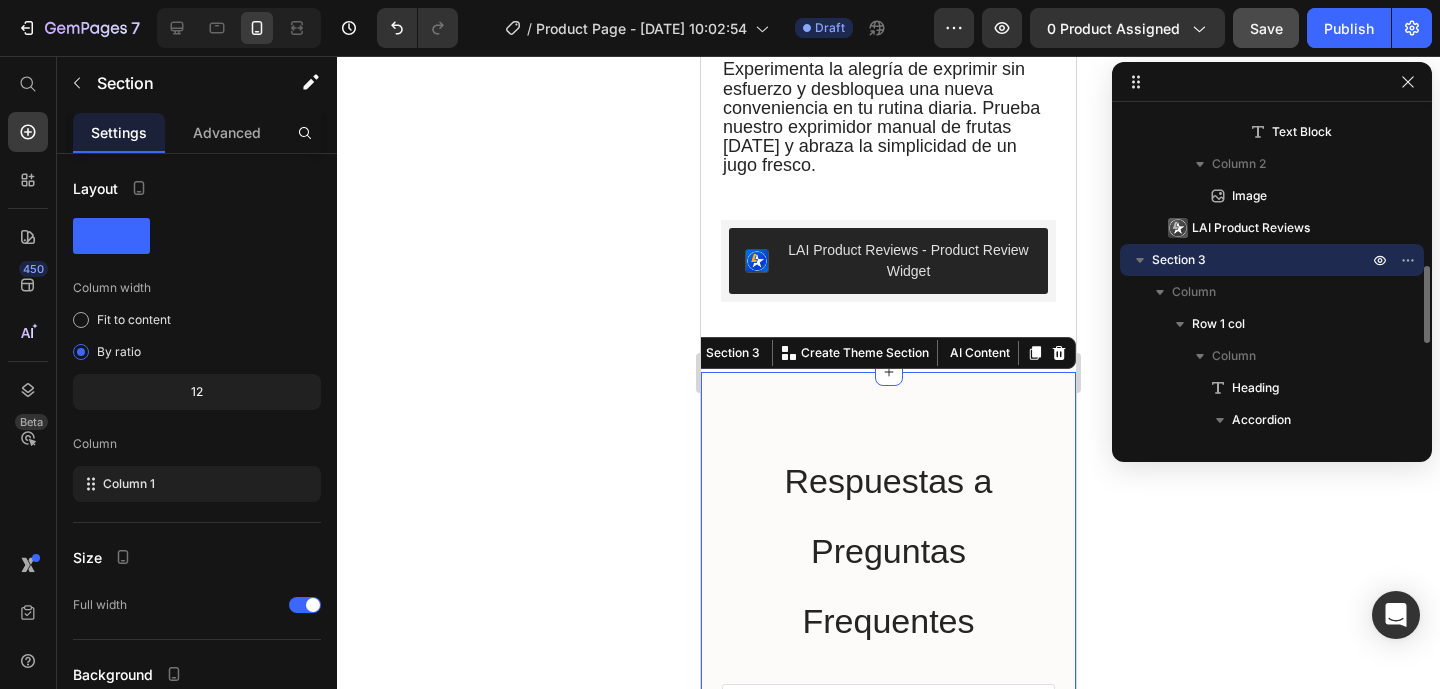click on "⁠⁠⁠⁠⁠⁠⁠ Respuestas a Preguntas Frequentes" at bounding box center (888, 549) 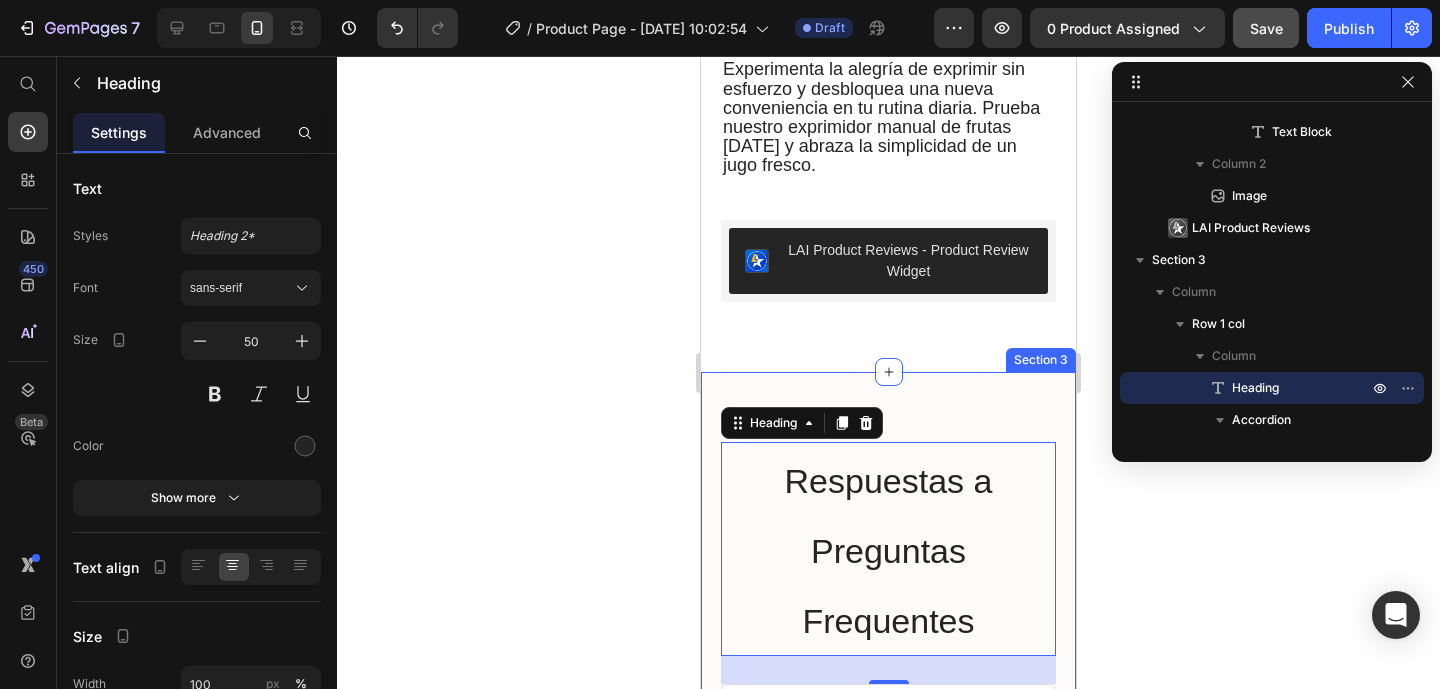 click on "⁠⁠⁠⁠⁠⁠⁠ Respuestas a Preguntas Frequentes Heading   28
¿Cómo se limpia el exprimidor manual?
¿Qué frutas se pueden exprimir con este producto?
¿El exprimidor es duradero?
¿Es fácil de usar? Accordion Row Section 3" at bounding box center [888, 701] 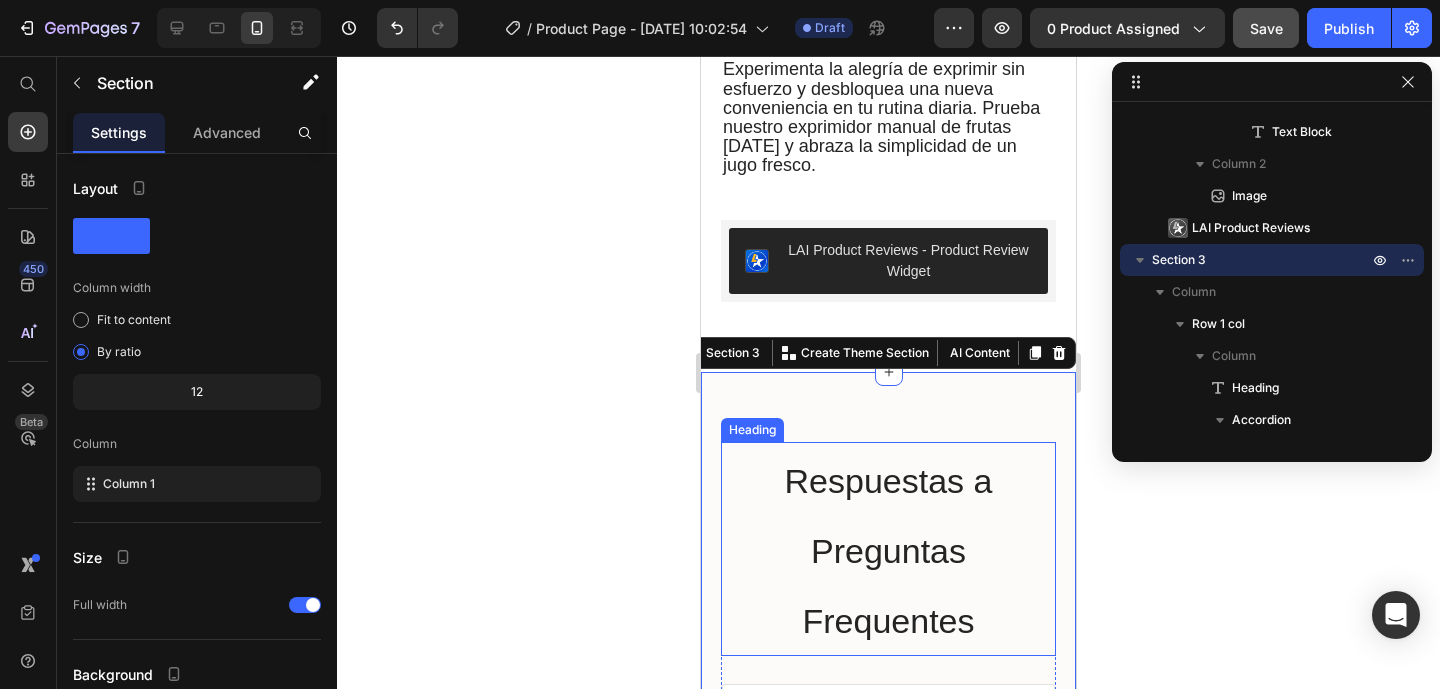 click on "⁠⁠⁠⁠⁠⁠⁠ Respuestas a Preguntas Frequentes" at bounding box center (888, 549) 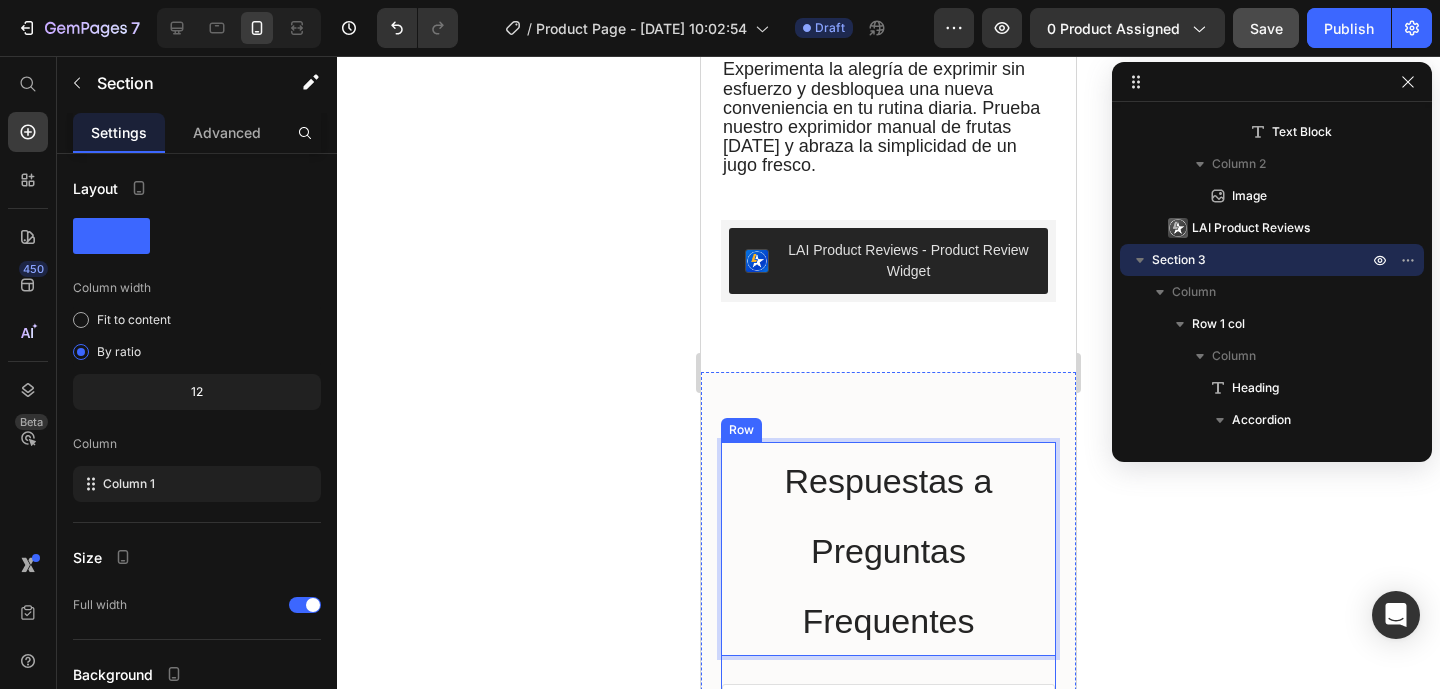 click on "Respuestas a Preguntas Frequentes Heading   28
¿Cómo se limpia el exprimidor manual?
¿Qué frutas se pueden exprimir con este producto?
¿El exprimidor es duradero?
¿Es fácil de usar? Accordion Row Section 3" at bounding box center [888, 701] 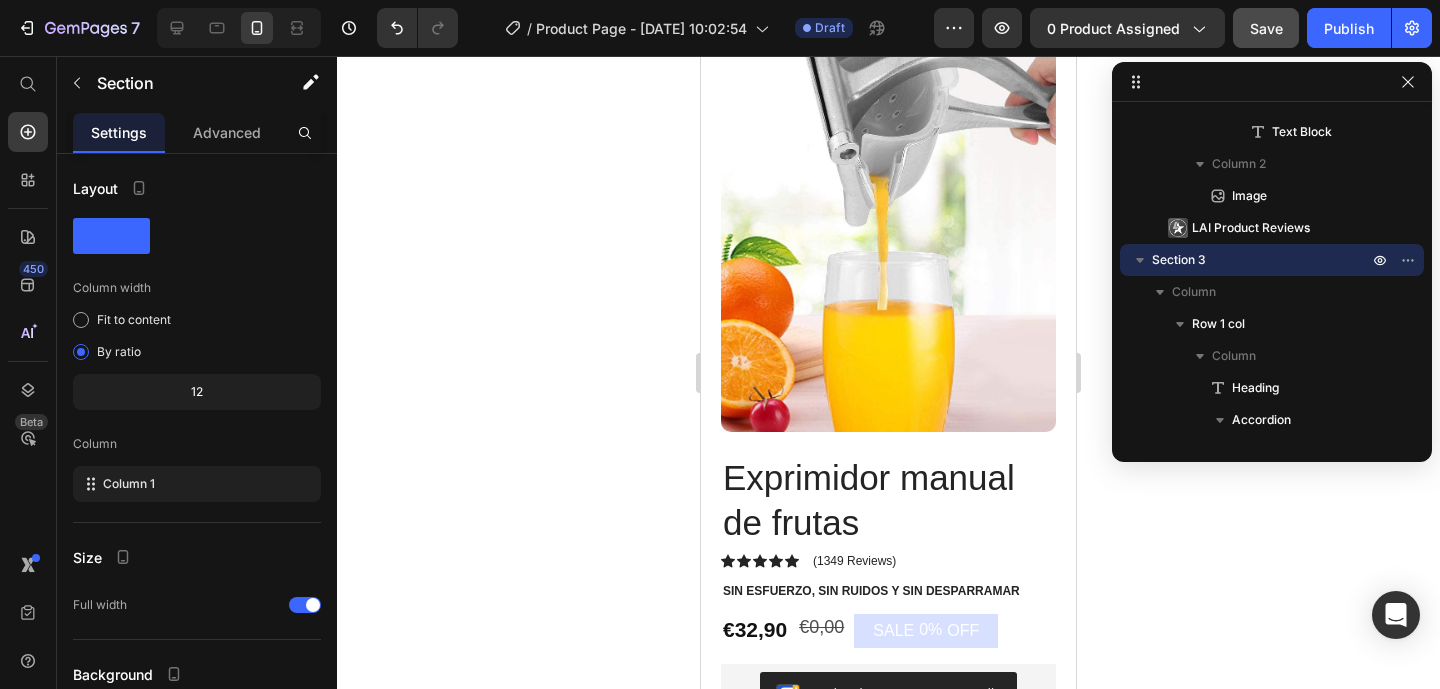 scroll, scrollTop: 0, scrollLeft: 0, axis: both 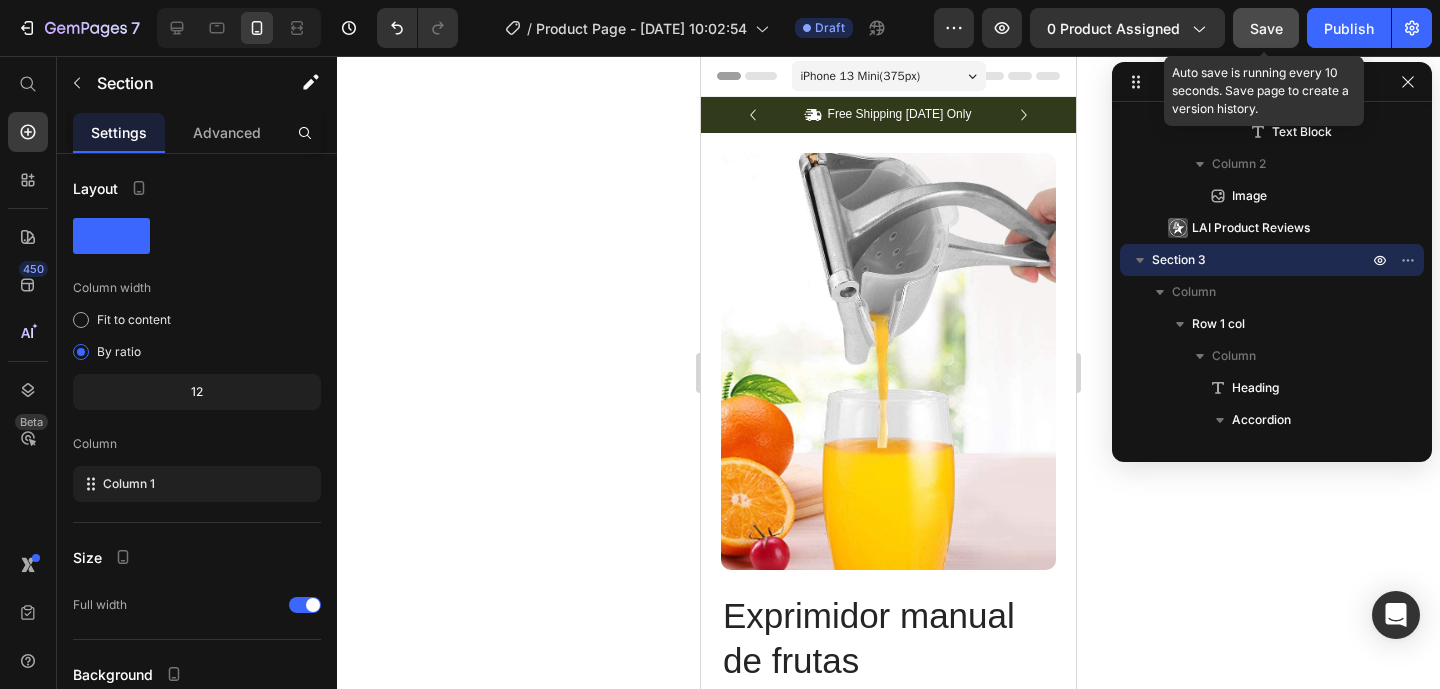 click on "Save" at bounding box center (1266, 28) 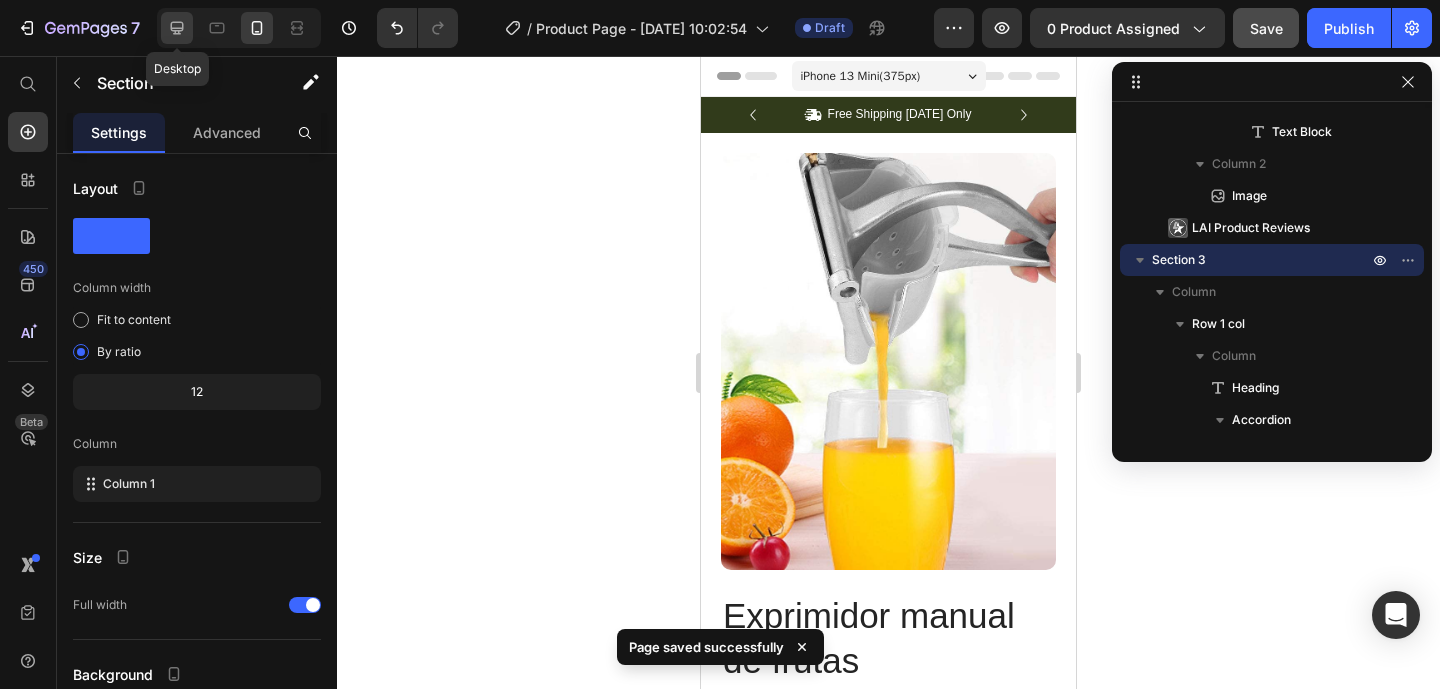 click 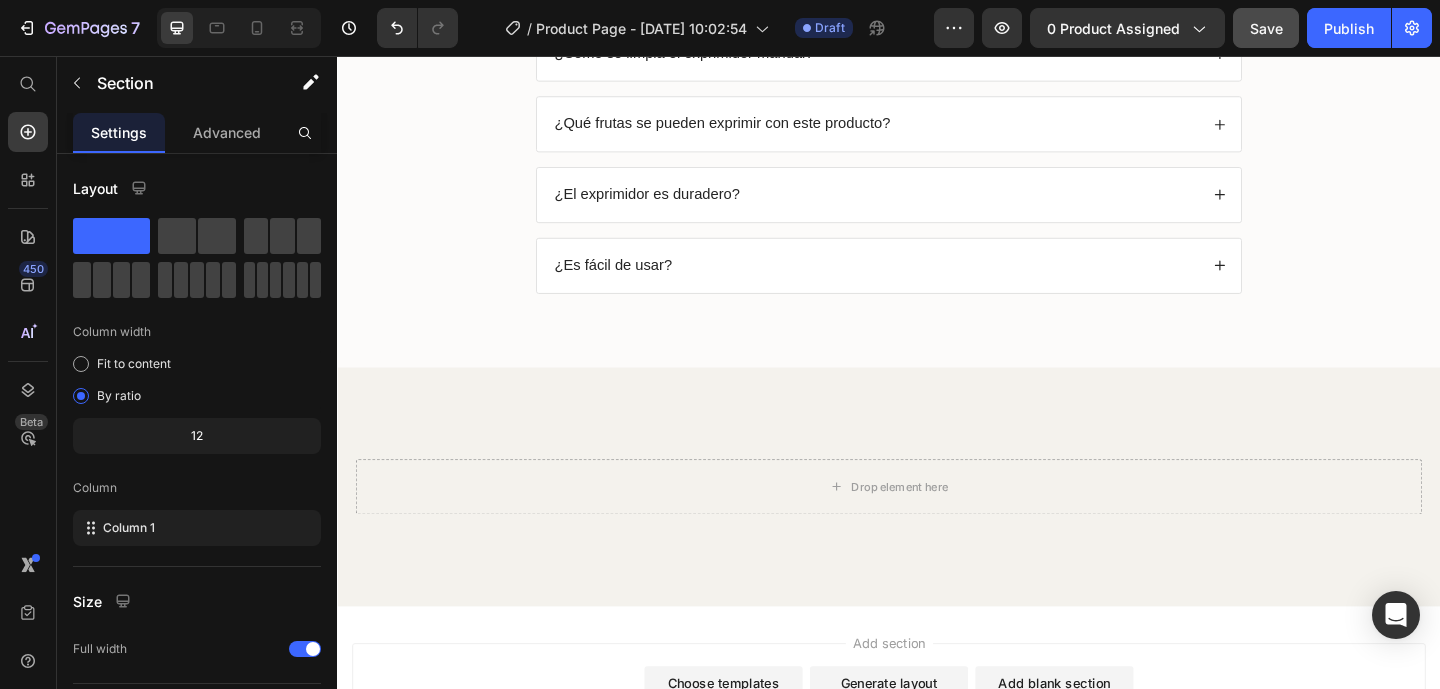scroll, scrollTop: 3589, scrollLeft: 0, axis: vertical 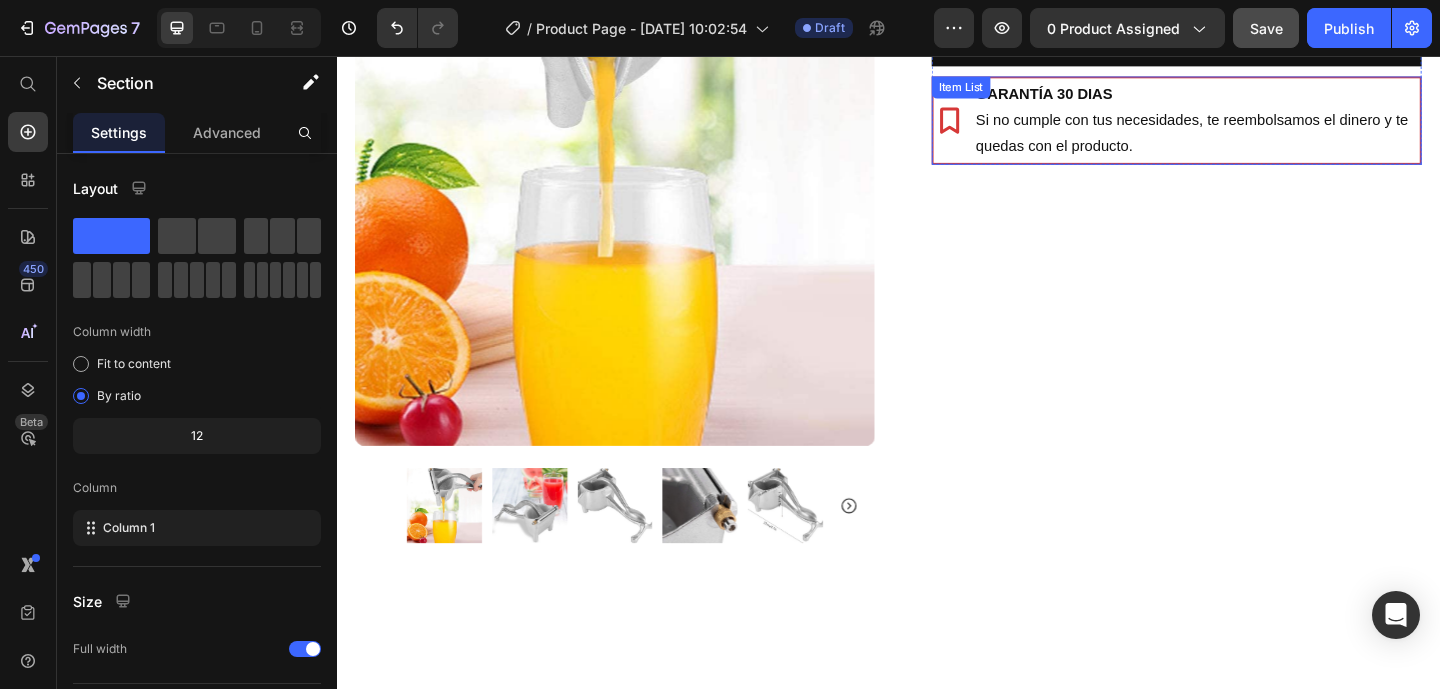 click on "Si no cumple con tus necesidades, te reembolsamos el dinero y te quedas con el producto." at bounding box center (1272, 141) 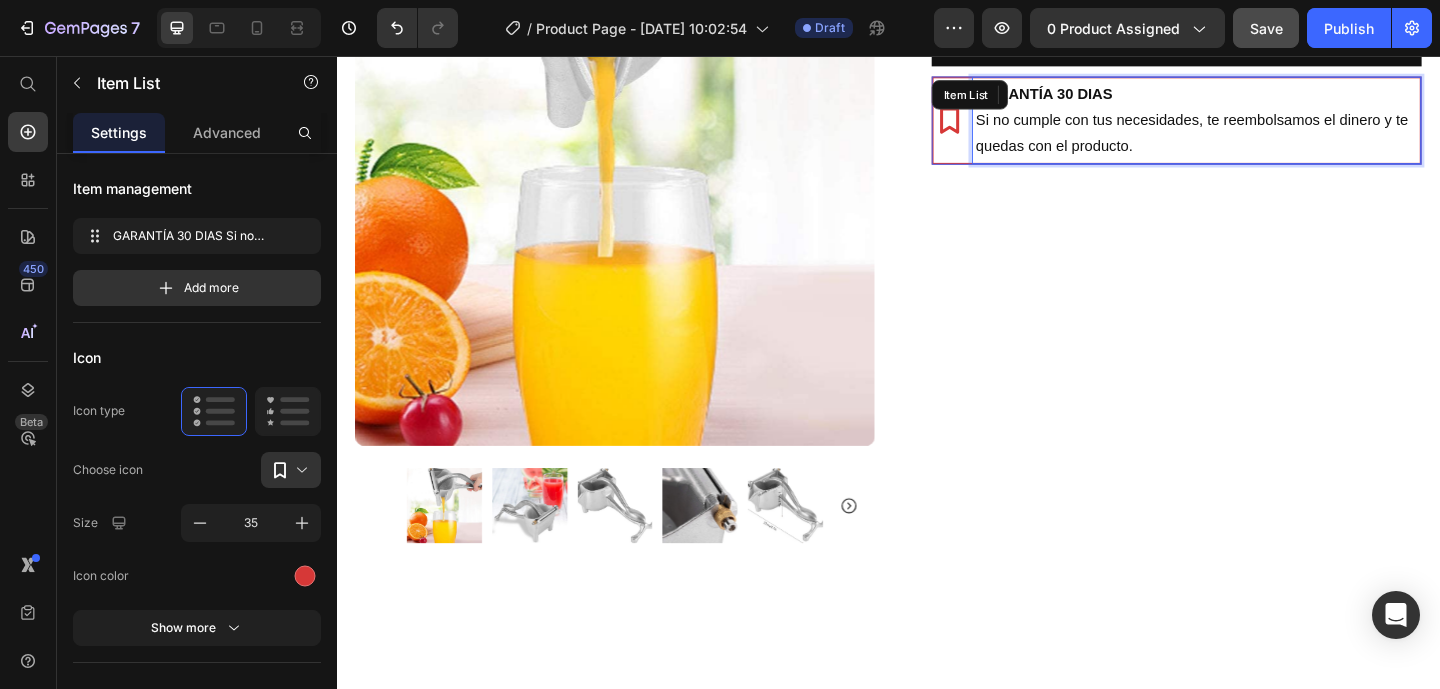 click on "Si no cumple con tus necesidades, te reembolsamos el dinero y te quedas con el producto." at bounding box center (1272, 141) 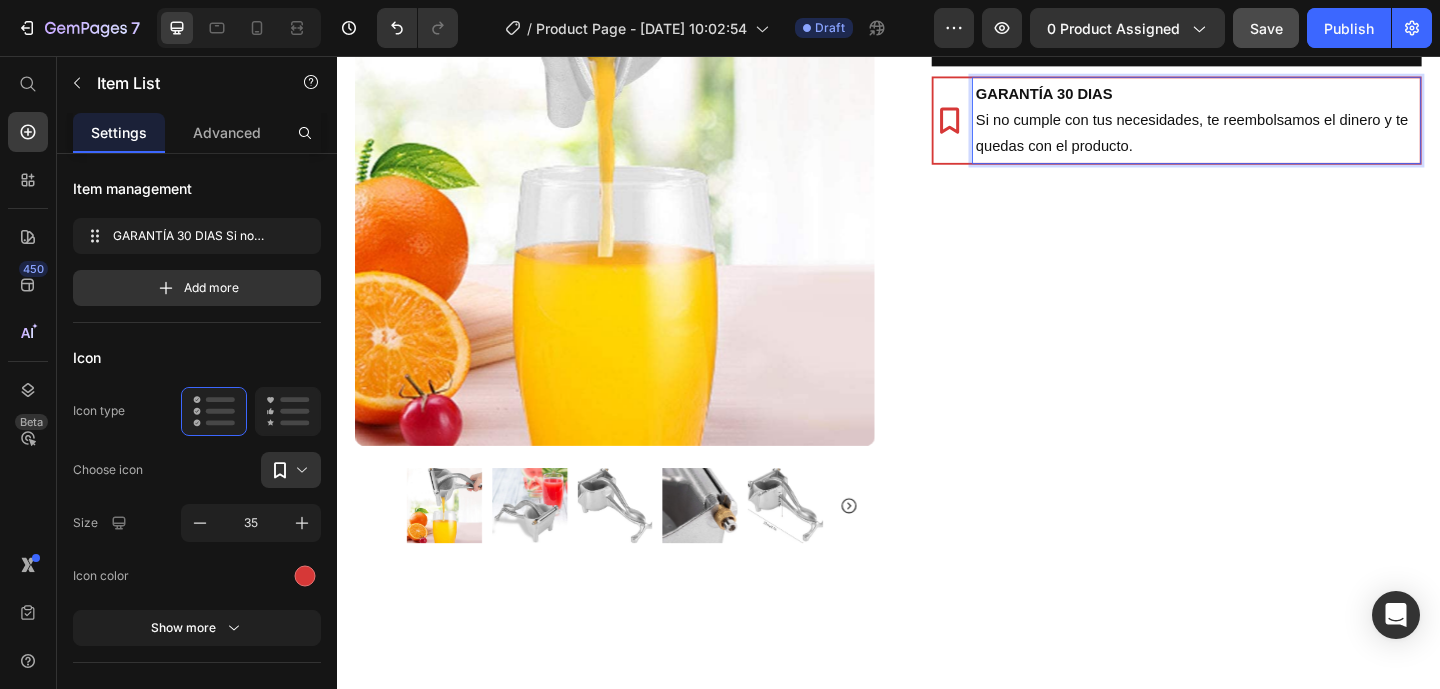 click on "Si no cumple con tus necesidades, te reembolsamos el dinero y te quedas con el producto." at bounding box center [1272, 141] 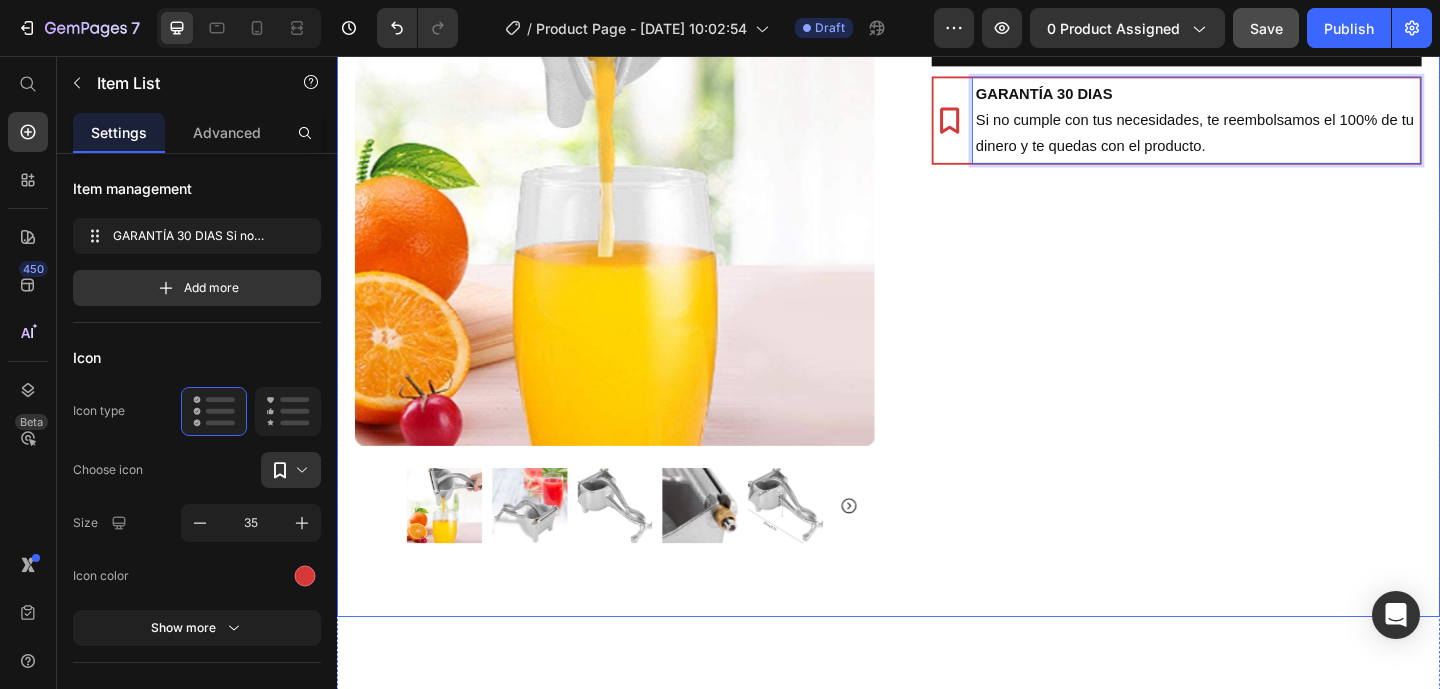 drag, startPoint x: 1177, startPoint y: 344, endPoint x: 1174, endPoint y: 326, distance: 18.248287 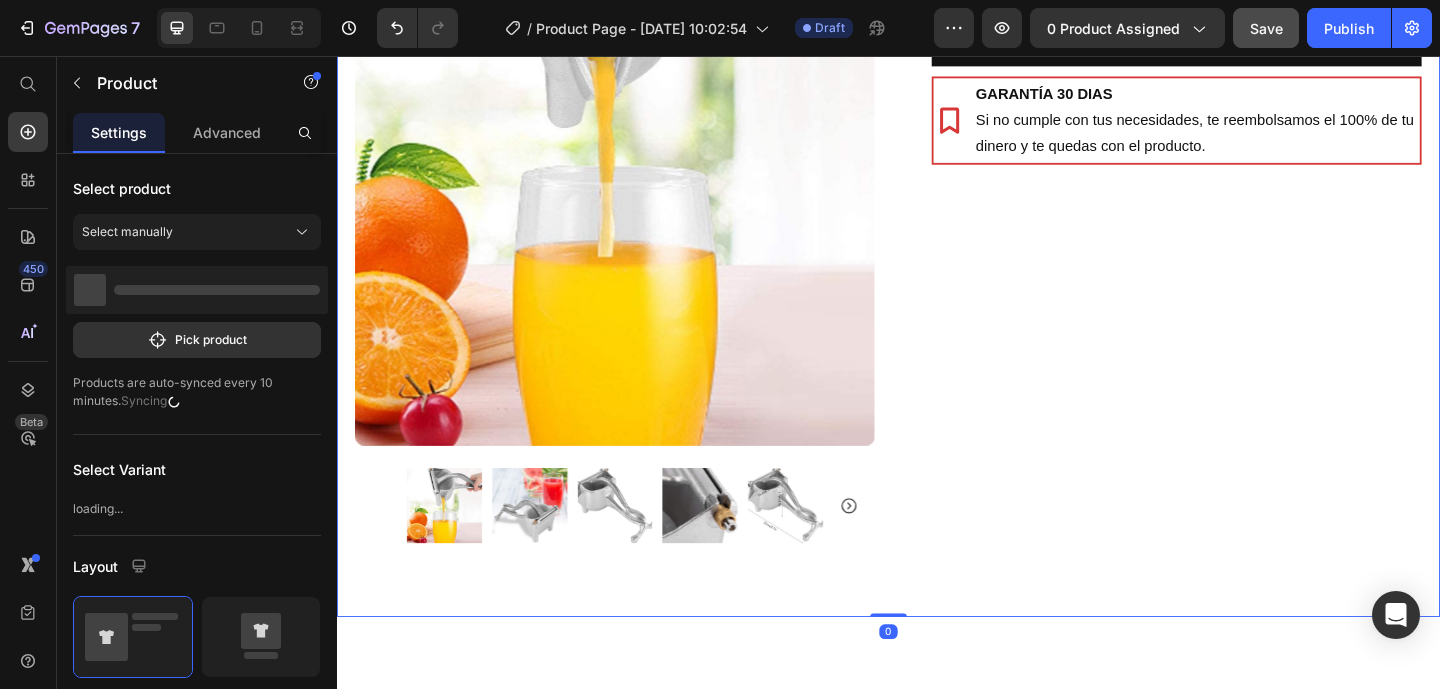 click on "Exprimidor manual de frutas Product Title Icon Icon Icon Icon Icon Icon List (1349 Reviews) Text Block Row Sin Esfuerzo, Sin Ruidos y Sin Desparramar Text Block €32,90 Product Price €0,00 Product Price SALE 0% OFF Discount Tag Row Releasit COD Form & Upsells Releasit COD Form & Upsells
Añade a la Cesta
€32,90 Add to Cart
GARANTÍA 30 DIAS   Si no cumple con tus necesidades, te reembolsamos el 100% de tu dinero y te quedas con el producto. Item List Row Row Image
Icon [PERSON_NAME]. ([GEOGRAPHIC_DATA], [GEOGRAPHIC_DATA]) Compra verificada Text Block Row Icon Icon Icon Icon “Este exprimidor es el mejor que he usado, con diferencia.  Text Block Icon List Row Row" at bounding box center [1234, 221] 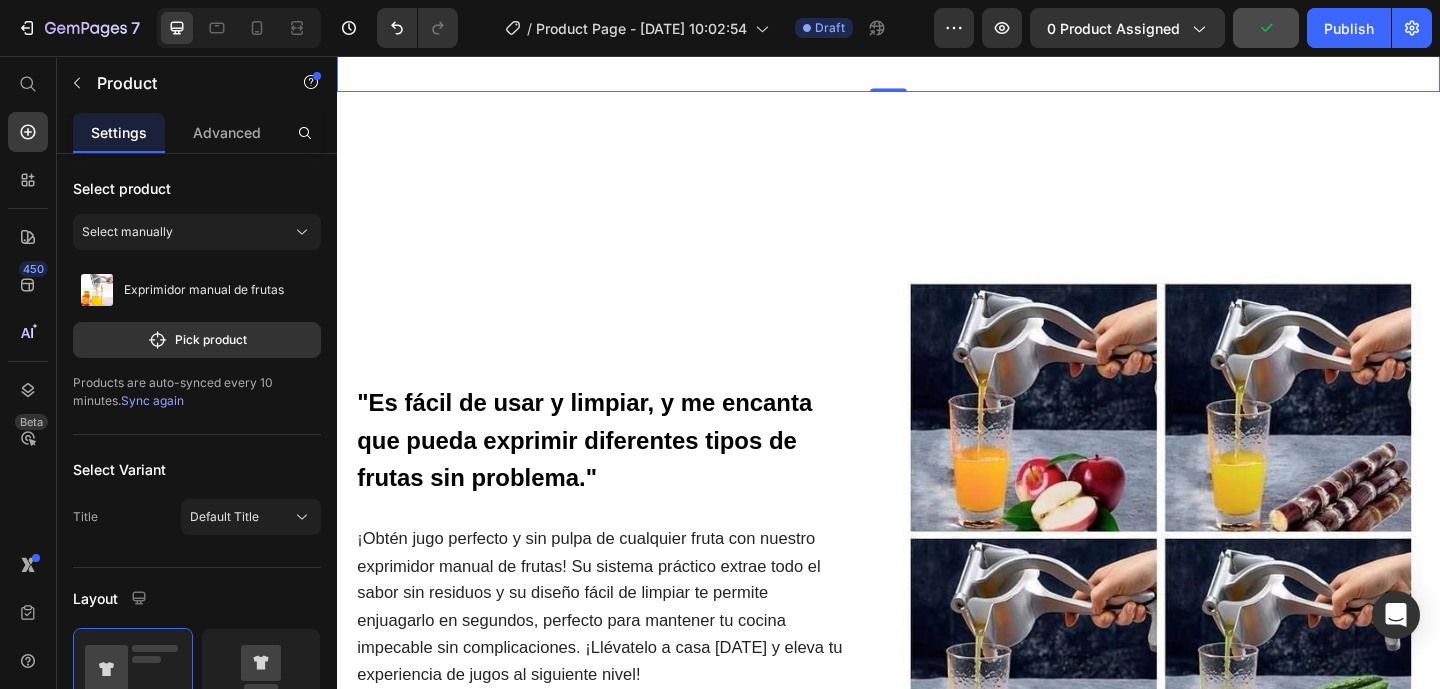 scroll, scrollTop: 983, scrollLeft: 0, axis: vertical 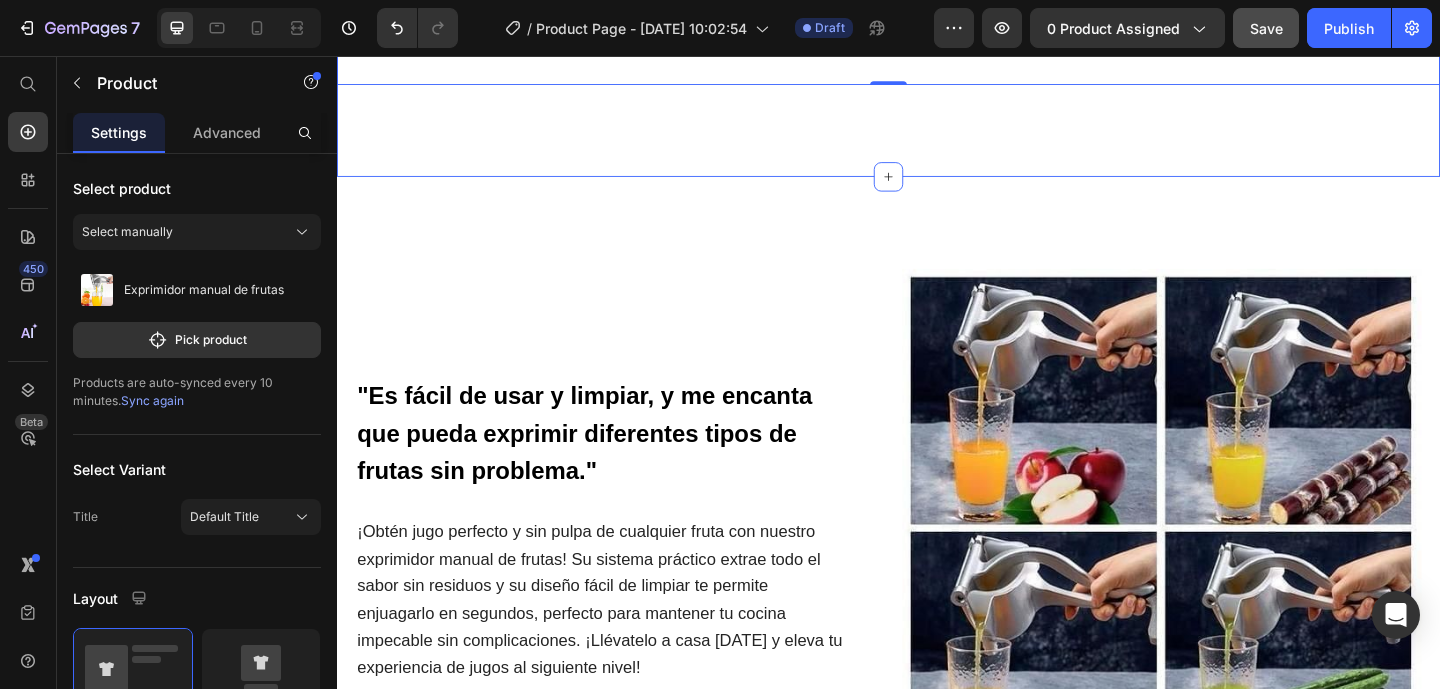 click on "Icon Free Shipping [DATE] Only Text Block Row
Icon 84,000+ Happy Customer Text Block Row Carousel Row
Product Images Row Exprimidor manual de frutas Product Title Icon Icon Icon Icon Icon Icon List (1349 Reviews) Text Block Row Sin Esfuerzo, Sin Ruidos y Sin Desparramar Text Block €32,90 Product Price €0,00 Product Price SALE 0% OFF Discount Tag Row Releasit COD Form & Upsells Releasit COD Form & Upsells
Añade a la Cesta
€32,90 Add to Cart
GARANTÍA 30 DIAS   Si no cumple con tus necesidades, te reembolsamos el 100% de tu dinero y te quedas con el producto. Item List Row Row Image
Icon [PERSON_NAME]. ([GEOGRAPHIC_DATA], [GEOGRAPHIC_DATA]) Compra verificada Text Block Row Icon Icon Icon Icon “Este exprimidor es el mejor que he usado, con diferencia.  Text Block Icon List Row Row Product   0 Section 1" at bounding box center [937, -349] 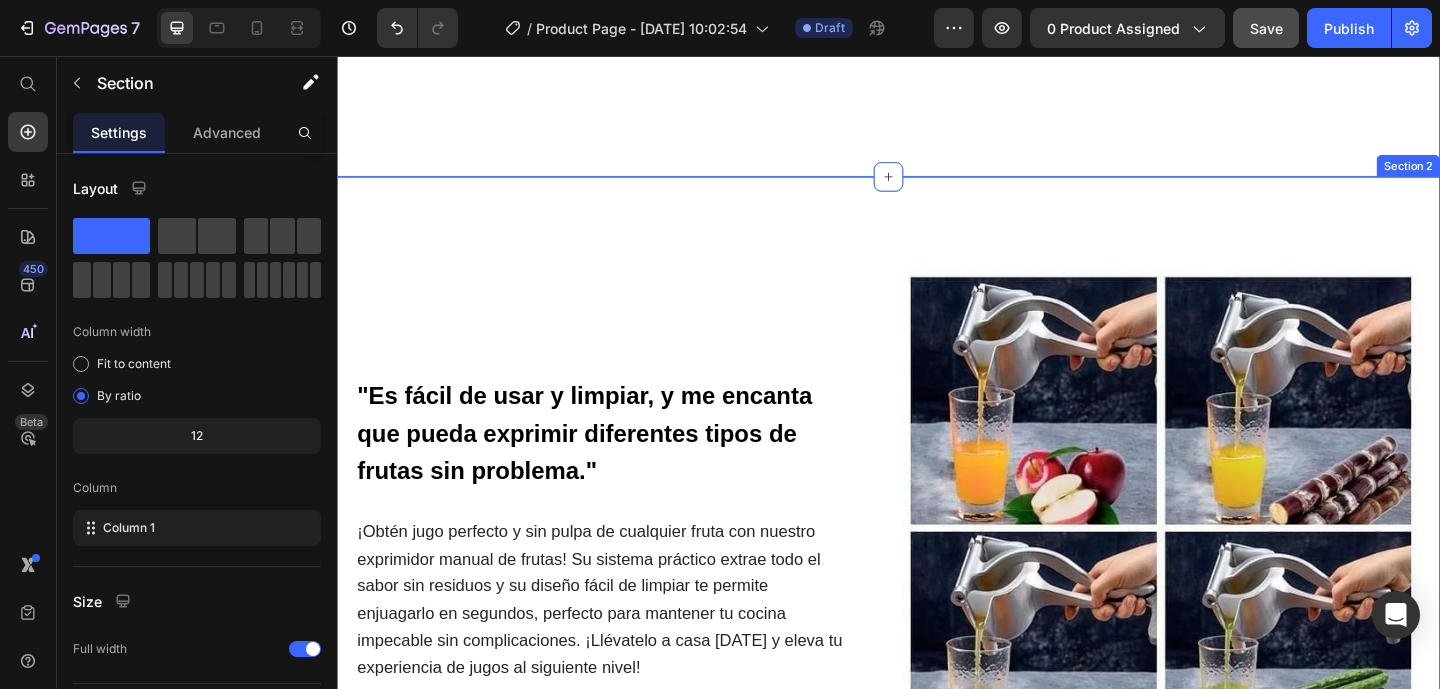 click on ""Es fácil de usar y limpiar, y me encanta que pueda exprimir diferentes tipos de frutas sin problema." Heading ¡Obtén jugo perfecto y sin pulpa de cualquier fruta con nuestro exprimidor manual de frutas! Su sistema práctico extrae todo el sabor sin residuos y su diseño fácil de limpiar te permite enjuagarlo en segundos, perfecto para mantener tu cocina impecable sin complicaciones. ¡Llévatelo a casa [DATE] y eleva tu experiencia de jugos al siguiente nivel!  Text Block Row Image Row "...y lo mejor es que no tendrás que preocuparte por el ruido que haces, ni desperdiciar ni una gota [PERSON_NAME]". Heading El exprimidor manual [PERSON_NAME] inoxidable está diseñado para maximizar la extracción [PERSON_NAME], asegurando que no se desperdicie ni una gota. Con su filtro de precisión y sistema ergonómico, te permite disfrutar de zumos frescos y saludables sin complicaciones. Olvídate de los exprimidores que dejan restos y de los eléctricos difíciles de limpiar. Invierte en calidad y durabilidad para tu cocina! Row" at bounding box center (937, 1211) 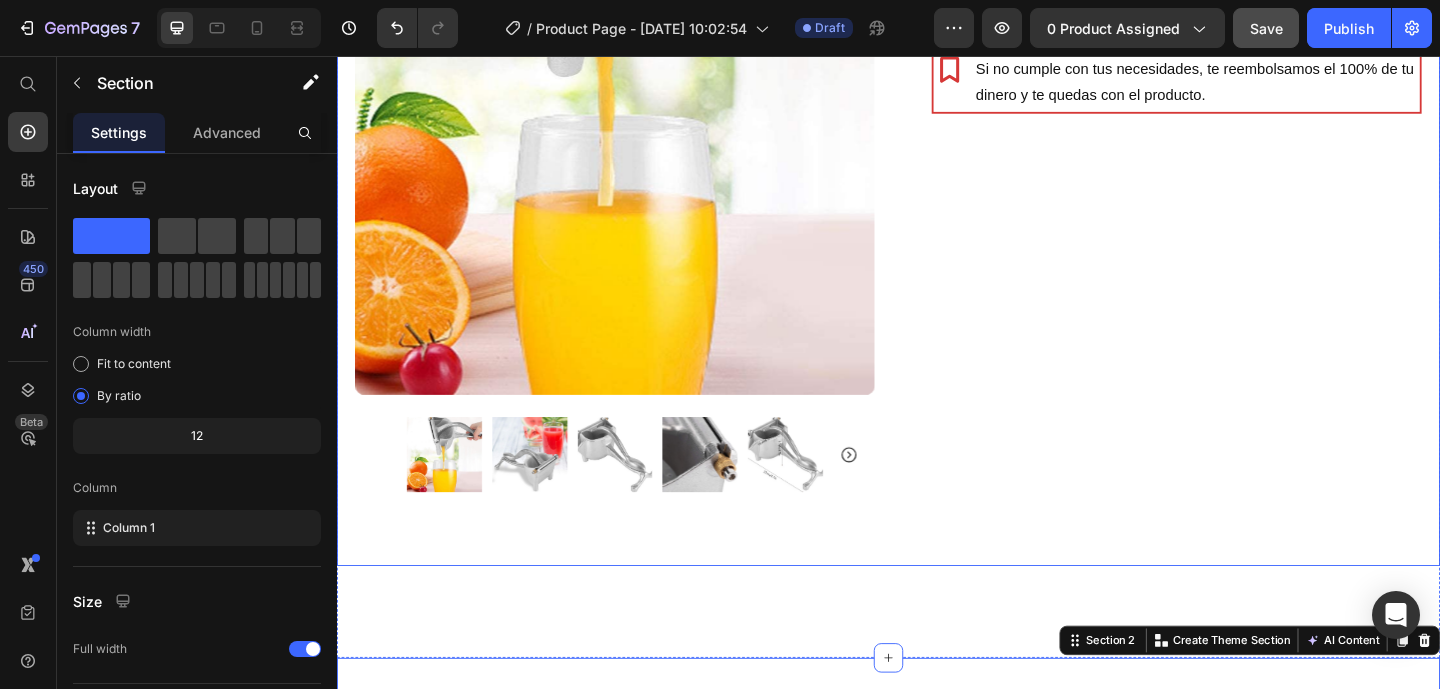 scroll, scrollTop: 414, scrollLeft: 0, axis: vertical 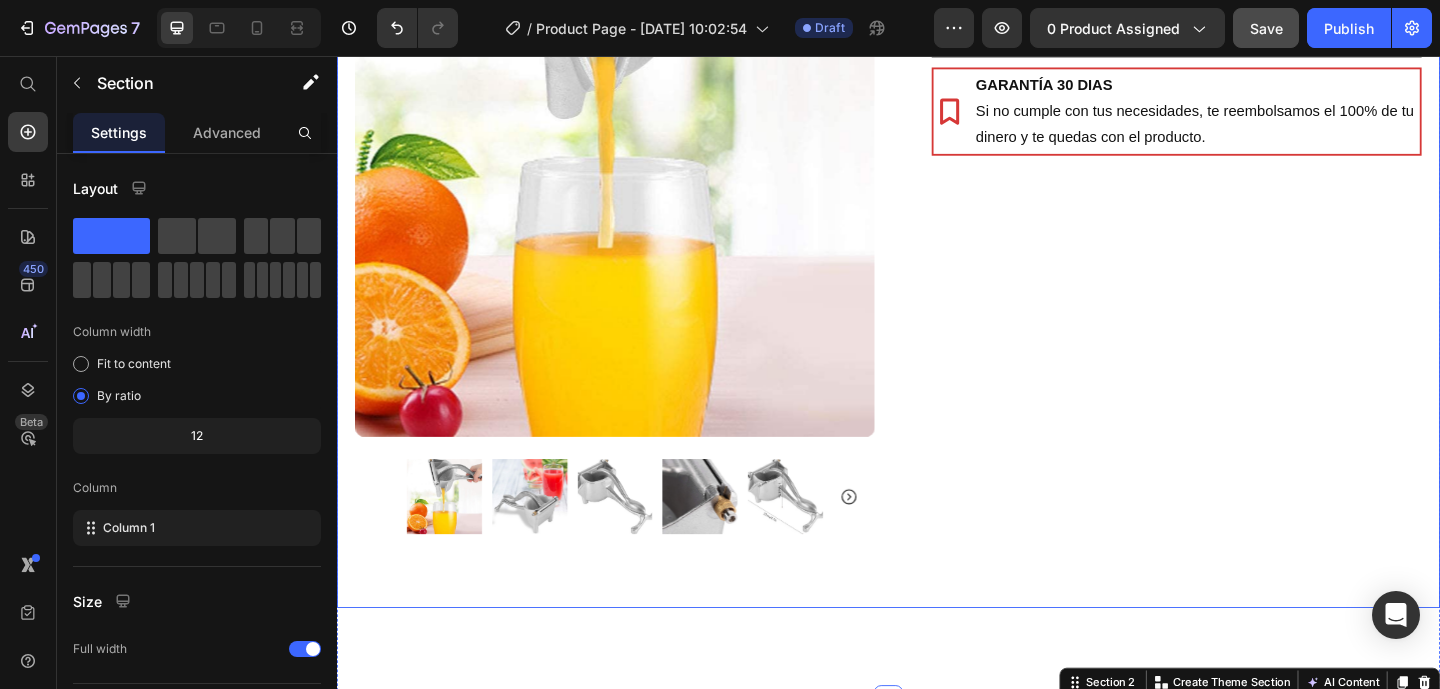 click on "Exprimidor manual de frutas Product Title Icon Icon Icon Icon Icon Icon List (1349 Reviews) Text Block Row Sin Esfuerzo, Sin Ruidos y Sin Desparramar Text Block €32,90 Product Price €0,00 Product Price SALE 0% OFF Discount Tag Row Releasit COD Form & Upsells Releasit COD Form & Upsells
Añade a la Cesta
€32,90 Add to Cart
GARANTÍA 30 DIAS   Si no cumple con tus necesidades, te reembolsamos el 100% de tu dinero y te quedas con el producto. Item List Row Row Image
Icon [PERSON_NAME]. ([GEOGRAPHIC_DATA], [GEOGRAPHIC_DATA]) Compra verificada Text Block Row Icon Icon Icon Icon “Este exprimidor es el mejor que he usado, con diferencia.  Text Block Icon List Row Row" at bounding box center (1234, 212) 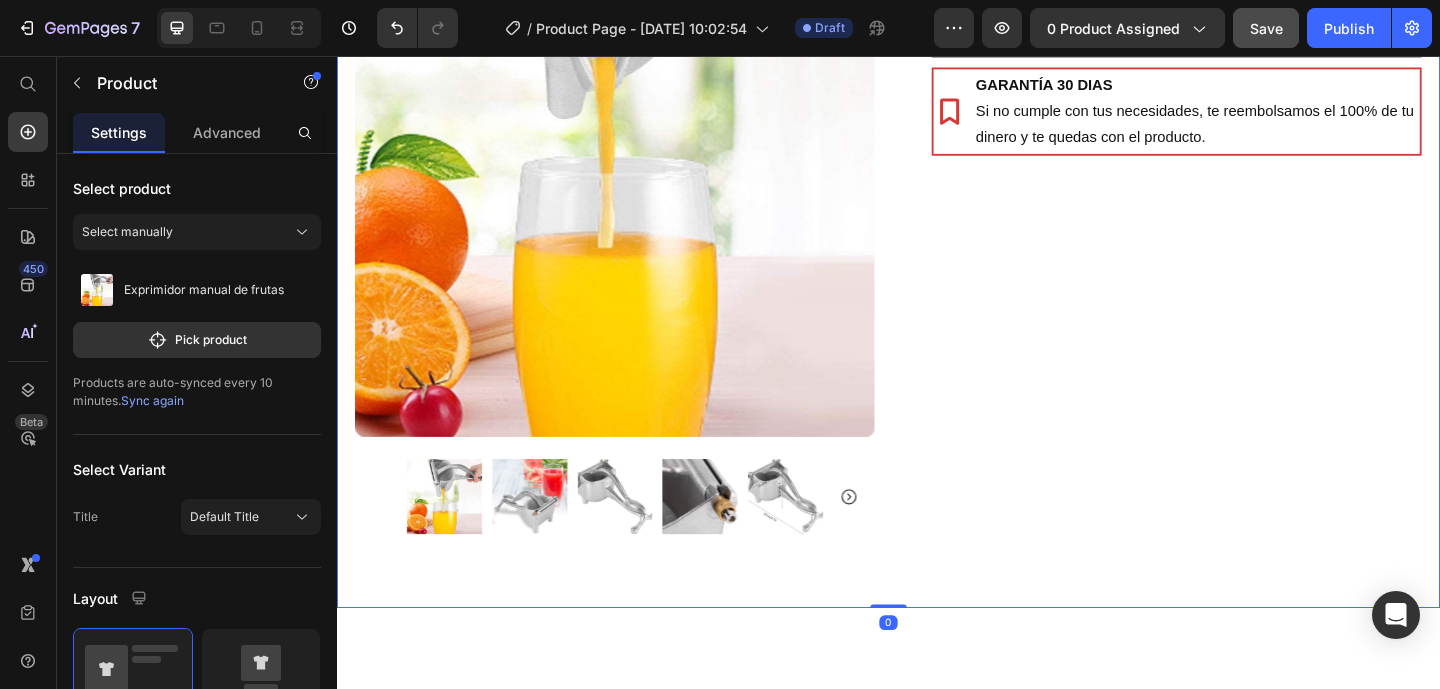 click on "Exprimidor manual de frutas Product Title Icon Icon Icon Icon Icon Icon List (1349 Reviews) Text Block Row Sin Esfuerzo, Sin Ruidos y Sin Desparramar Text Block €32,90 Product Price €0,00 Product Price SALE 0% OFF Discount Tag Row Releasit COD Form & Upsells Releasit COD Form & Upsells
Añade a la Cesta
€32,90 Add to Cart
GARANTÍA 30 DIAS   Si no cumple con tus necesidades, te reembolsamos el 100% de tu dinero y te quedas con el producto. Item List Row Row Image
Icon [PERSON_NAME]. ([GEOGRAPHIC_DATA], [GEOGRAPHIC_DATA]) Compra verificada Text Block Row Icon Icon Icon Icon “Este exprimidor es el mejor que he usado, con diferencia.  Text Block Icon List Row Row" at bounding box center [1234, 212] 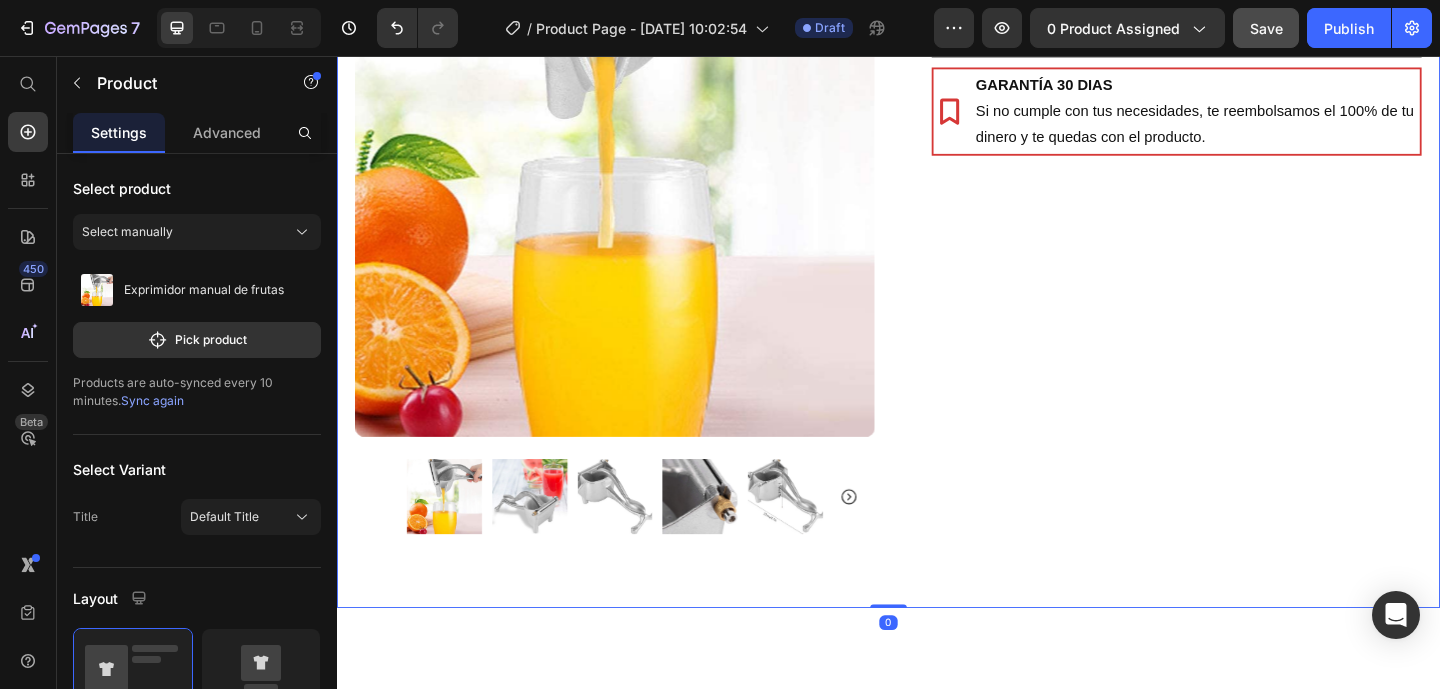 click on "Exprimidor manual de frutas Product Title Icon Icon Icon Icon Icon Icon List (1349 Reviews) Text Block Row Sin Esfuerzo, Sin Ruidos y Sin Desparramar Text Block €32,90 Product Price €0,00 Product Price SALE 0% OFF Discount Tag Row Releasit COD Form & Upsells Releasit COD Form & Upsells
Añade a la Cesta
€32,90 Add to Cart
GARANTÍA 30 DIAS   Si no cumple con tus necesidades, te reembolsamos el 100% de tu dinero y te quedas con el producto. Item List Row Row Image
Icon [PERSON_NAME]. ([GEOGRAPHIC_DATA], [GEOGRAPHIC_DATA]) Compra verificada Text Block Row Icon Icon Icon Icon “Este exprimidor es el mejor que he usado, con diferencia.  Text Block Icon List Row Row" at bounding box center [1234, 212] 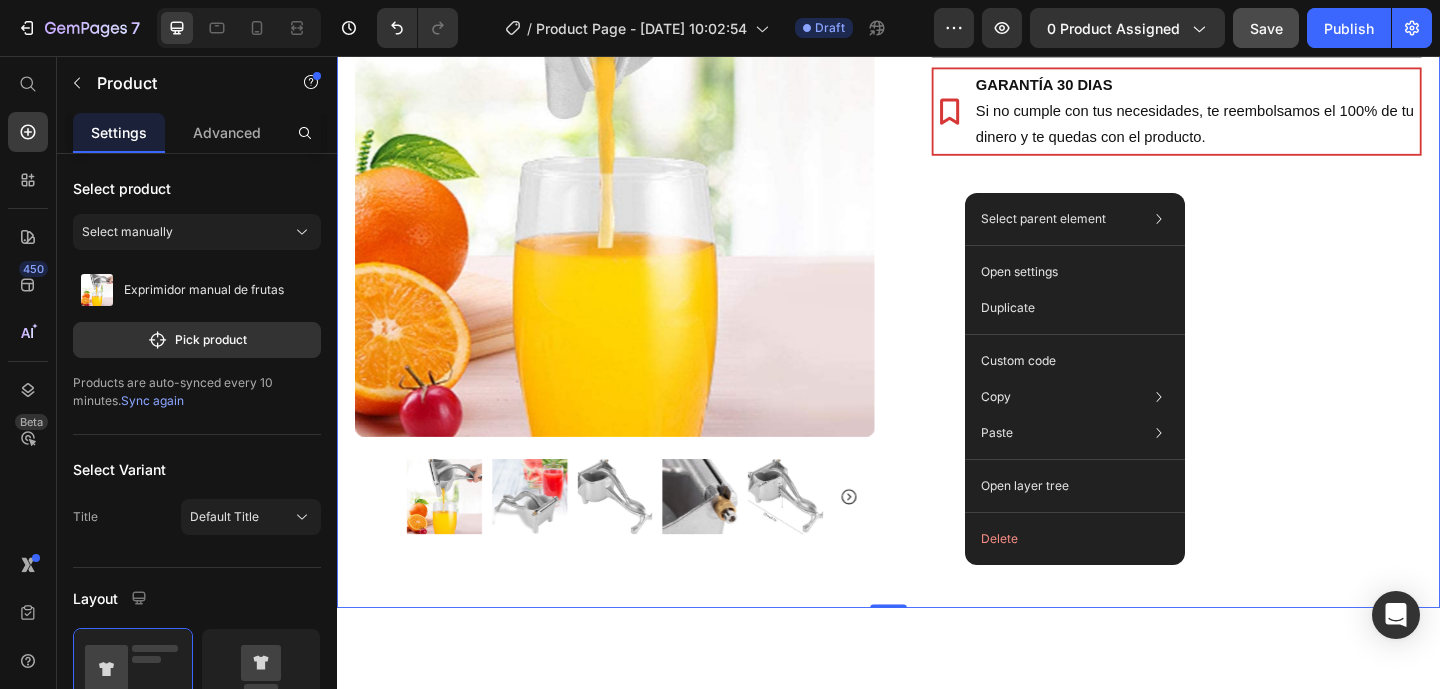 click on "Exprimidor manual de frutas Product Title Icon Icon Icon Icon Icon Icon List (1349 Reviews) Text Block Row Sin Esfuerzo, Sin Ruidos y Sin Desparramar Text Block €32,90 Product Price €0,00 Product Price SALE 0% OFF Discount Tag Row Releasit COD Form & Upsells Releasit COD Form & Upsells
Añade a la Cesta
€32,90 Add to Cart
GARANTÍA 30 DIAS   Si no cumple con tus necesidades, te reembolsamos el 100% de tu dinero y te quedas con el producto. Item List Row Row Image
Icon [PERSON_NAME]. ([GEOGRAPHIC_DATA], [GEOGRAPHIC_DATA]) Compra verificada Text Block Row Icon Icon Icon Icon “Este exprimidor es el mejor que he usado, con diferencia.  Text Block Icon List Row Row" at bounding box center [1234, 212] 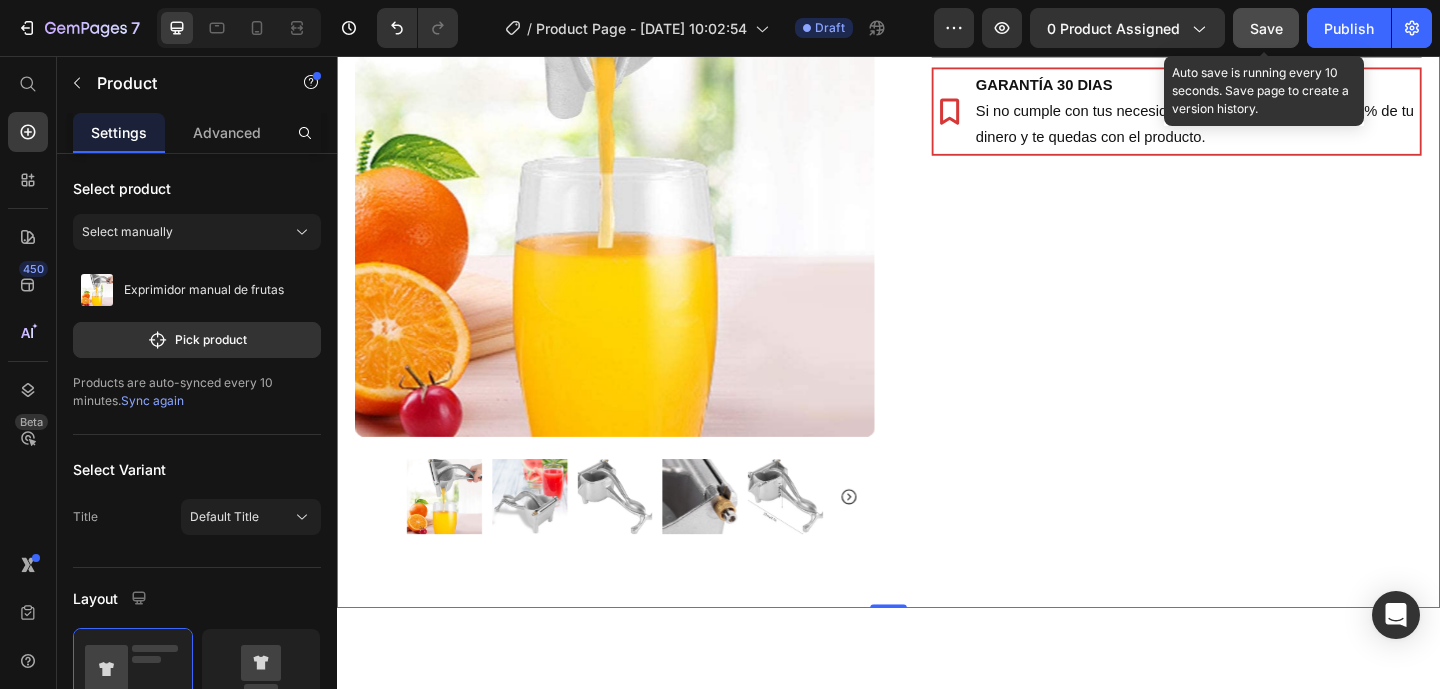 click on "Save" at bounding box center (1266, 28) 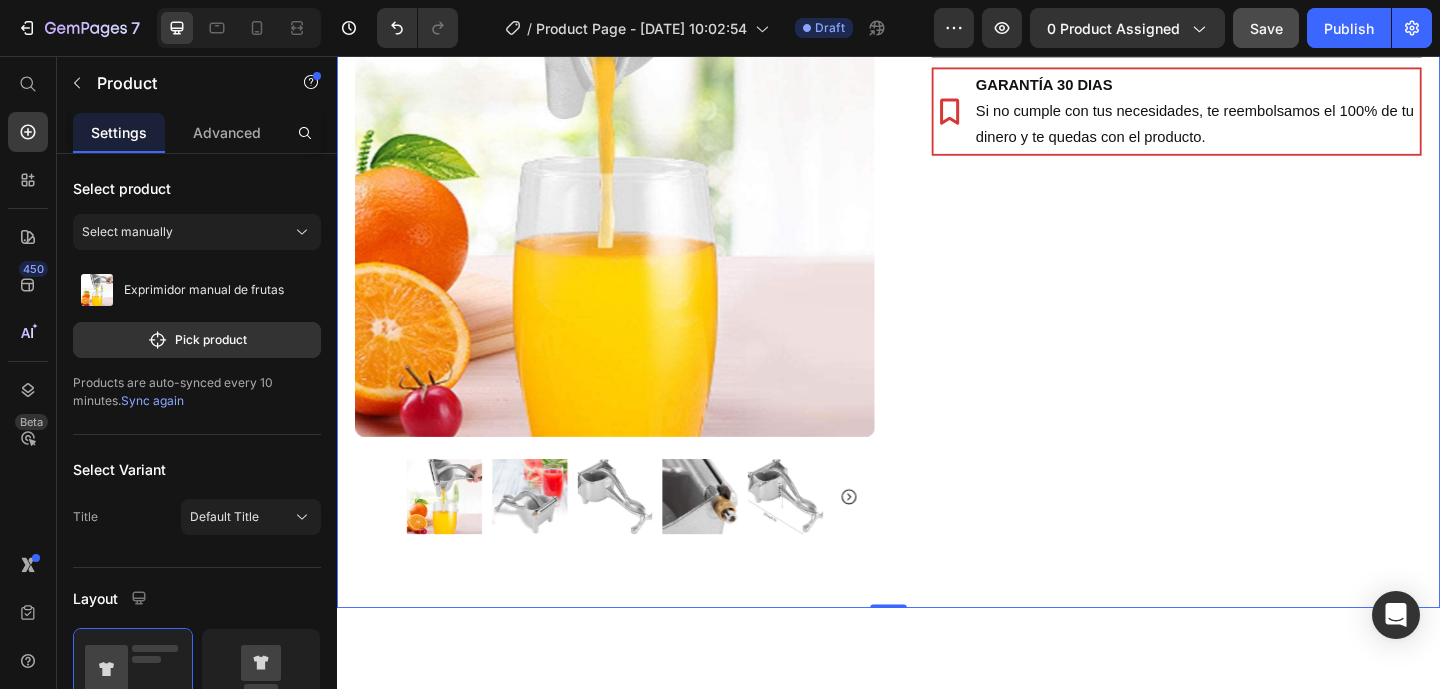 click on "Exprimidor manual de frutas Product Title Icon Icon Icon Icon Icon Icon List (1349 Reviews) Text Block Row Sin Esfuerzo, Sin Ruidos y Sin Desparramar Text Block €32,90 Product Price €0,00 Product Price SALE 0% OFF Discount Tag Row Releasit COD Form & Upsells Releasit COD Form & Upsells
Añade a la Cesta
€32,90 Add to Cart
GARANTÍA 30 DIAS   Si no cumple con tus necesidades, te reembolsamos el 100% de tu dinero y te quedas con el producto. Item List Row Row Image
Icon [PERSON_NAME]. ([GEOGRAPHIC_DATA], [GEOGRAPHIC_DATA]) Compra verificada Text Block Row Icon Icon Icon Icon “Este exprimidor es el mejor que he usado, con diferencia.  Text Block Icon List Row Row" at bounding box center (1234, 212) 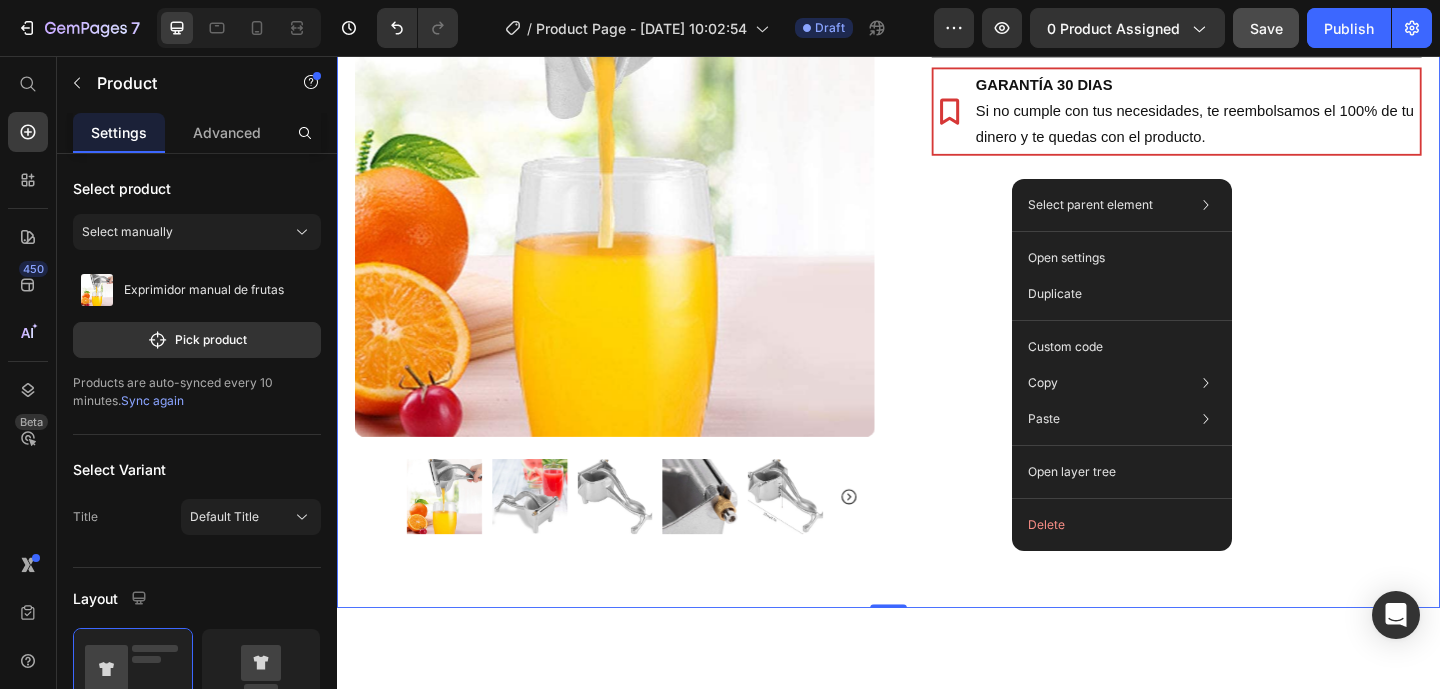 click on "Exprimidor manual de frutas Product Title Icon Icon Icon Icon Icon Icon List (1349 Reviews) Text Block Row Sin Esfuerzo, Sin Ruidos y Sin Desparramar Text Block €32,90 Product Price €0,00 Product Price SALE 0% OFF Discount Tag Row Releasit COD Form & Upsells Releasit COD Form & Upsells
Añade a la Cesta
€32,90 Add to Cart
GARANTÍA 30 DIAS   Si no cumple con tus necesidades, te reembolsamos el 100% de tu dinero y te quedas con el producto. Item List Row Row Image
Icon [PERSON_NAME]. ([GEOGRAPHIC_DATA], [GEOGRAPHIC_DATA]) Compra verificada Text Block Row Icon Icon Icon Icon “Este exprimidor es el mejor que he usado, con diferencia.  Text Block Icon List Row Row" at bounding box center [1234, 212] 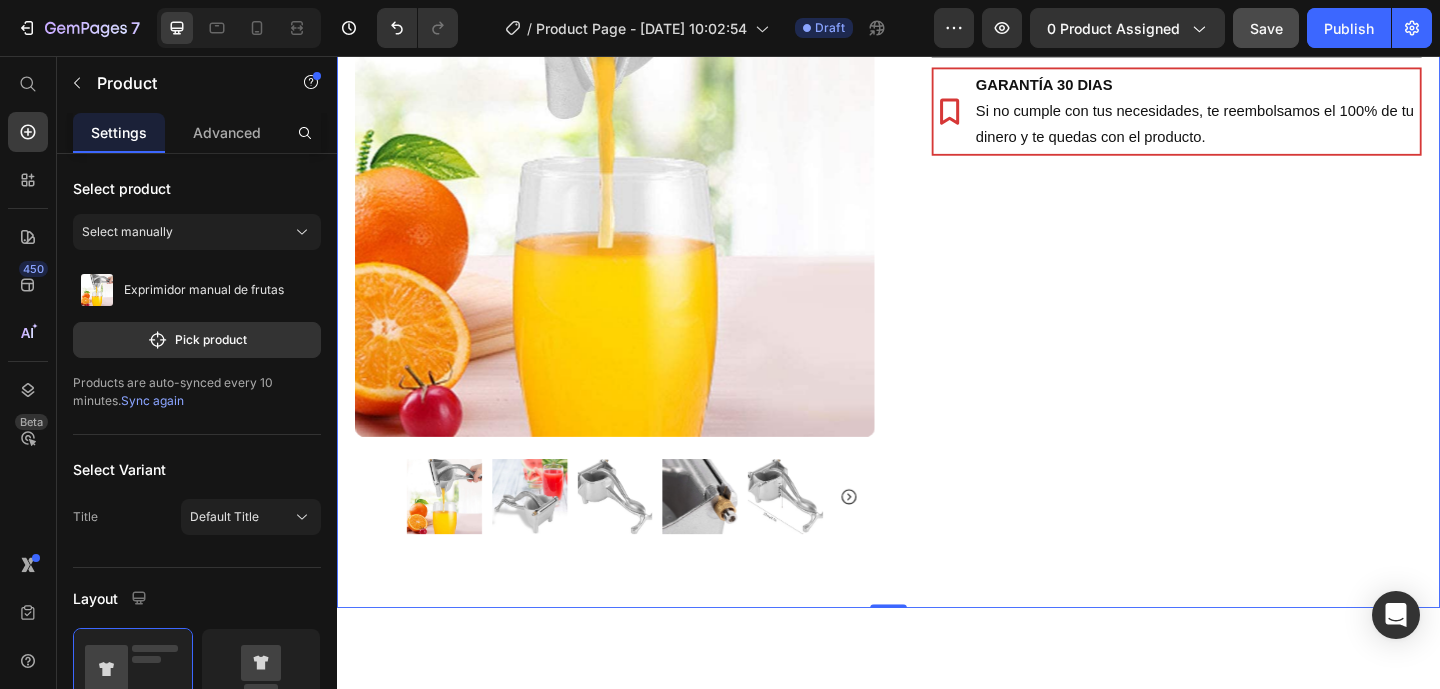 click on "Exprimidor manual de frutas Product Title Icon Icon Icon Icon Icon Icon List (1349 Reviews) Text Block Row Sin Esfuerzo, Sin Ruidos y Sin Desparramar Text Block €32,90 Product Price €0,00 Product Price SALE 0% OFF Discount Tag Row Releasit COD Form & Upsells Releasit COD Form & Upsells
Añade a la Cesta
€32,90 Add to Cart
GARANTÍA 30 DIAS   Si no cumple con tus necesidades, te reembolsamos el 100% de tu dinero y te quedas con el producto. Item List Row Row Image
Icon [PERSON_NAME]. ([GEOGRAPHIC_DATA], [GEOGRAPHIC_DATA]) Compra verificada Text Block Row Icon Icon Icon Icon “Este exprimidor es el mejor que he usado, con diferencia.  Text Block Icon List Row Row" at bounding box center [1234, 212] 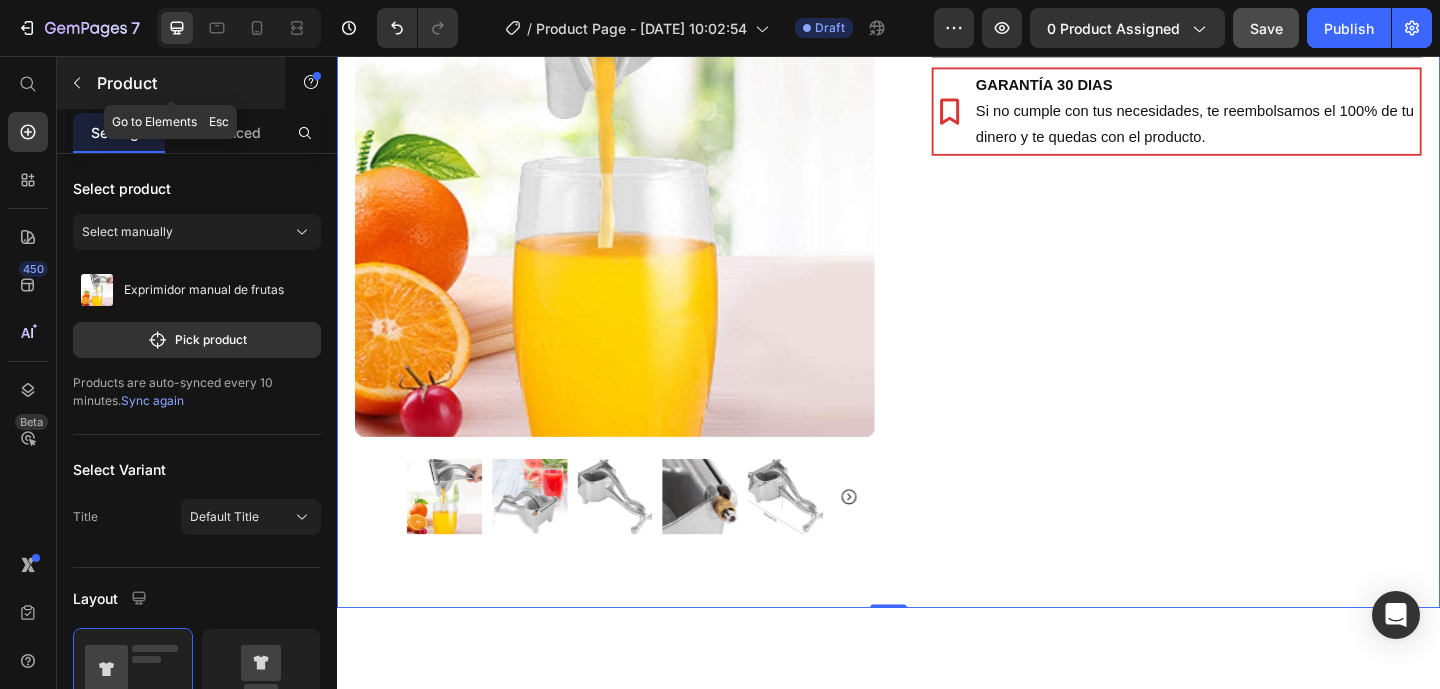 click 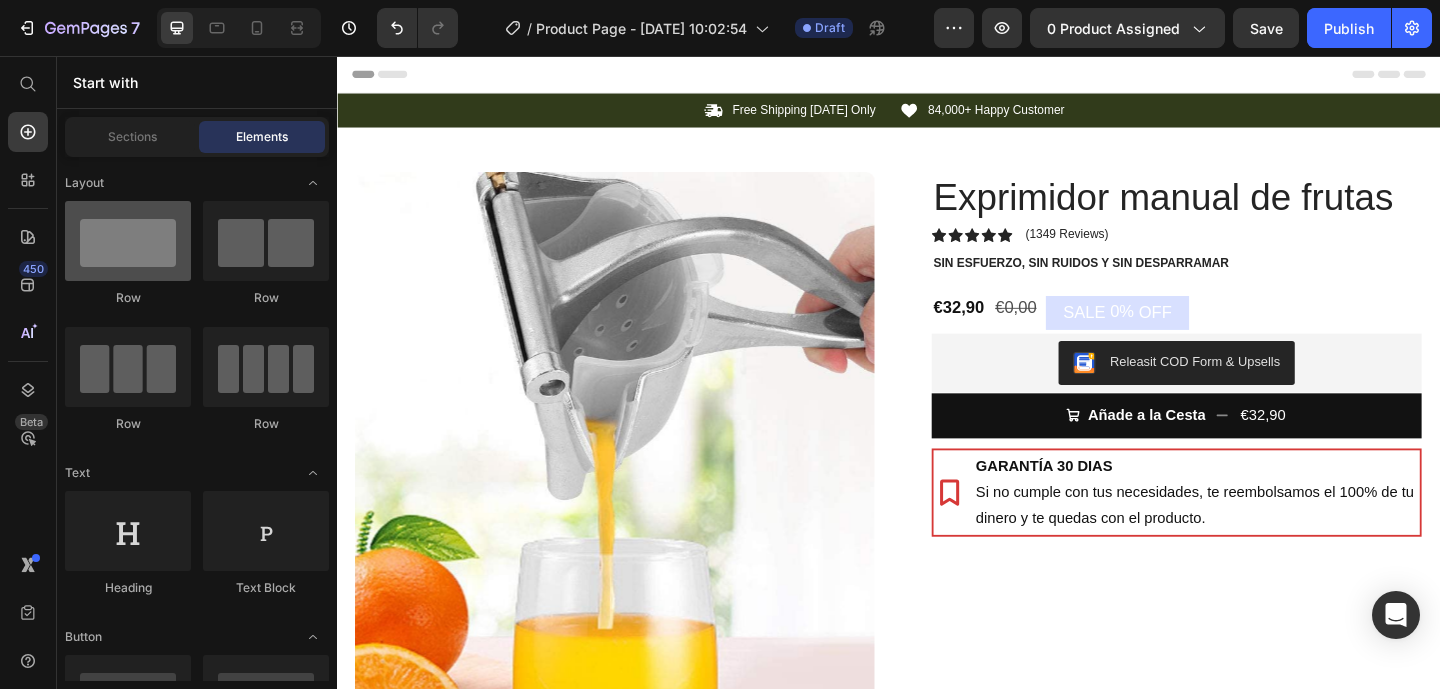 scroll, scrollTop: 414, scrollLeft: 0, axis: vertical 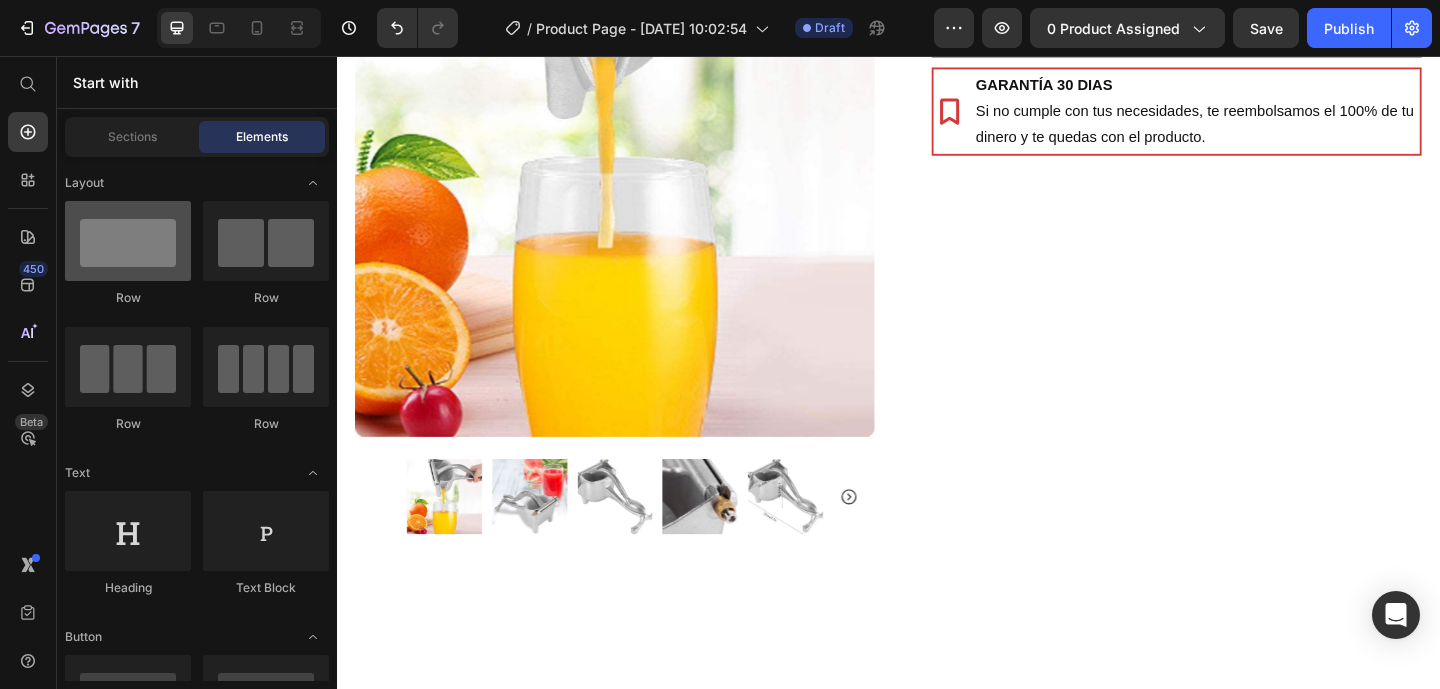 click at bounding box center (128, 241) 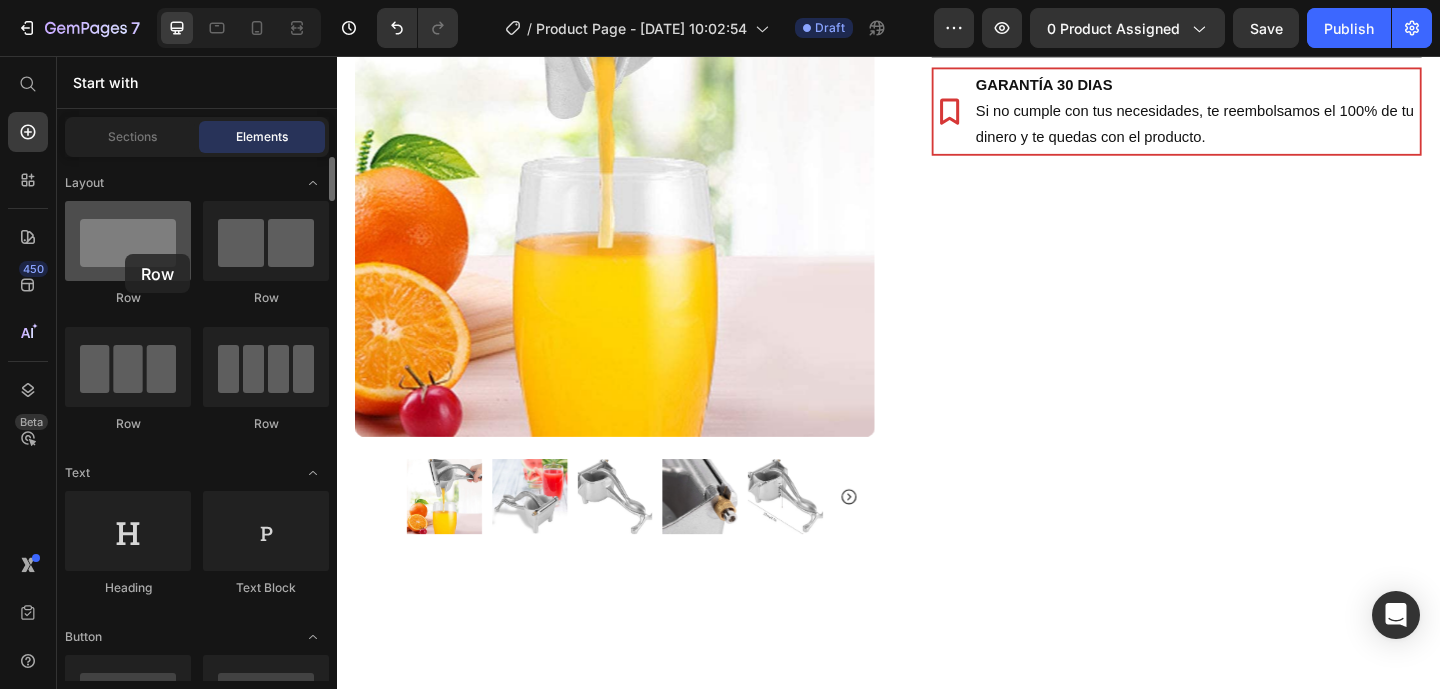 click at bounding box center (128, 241) 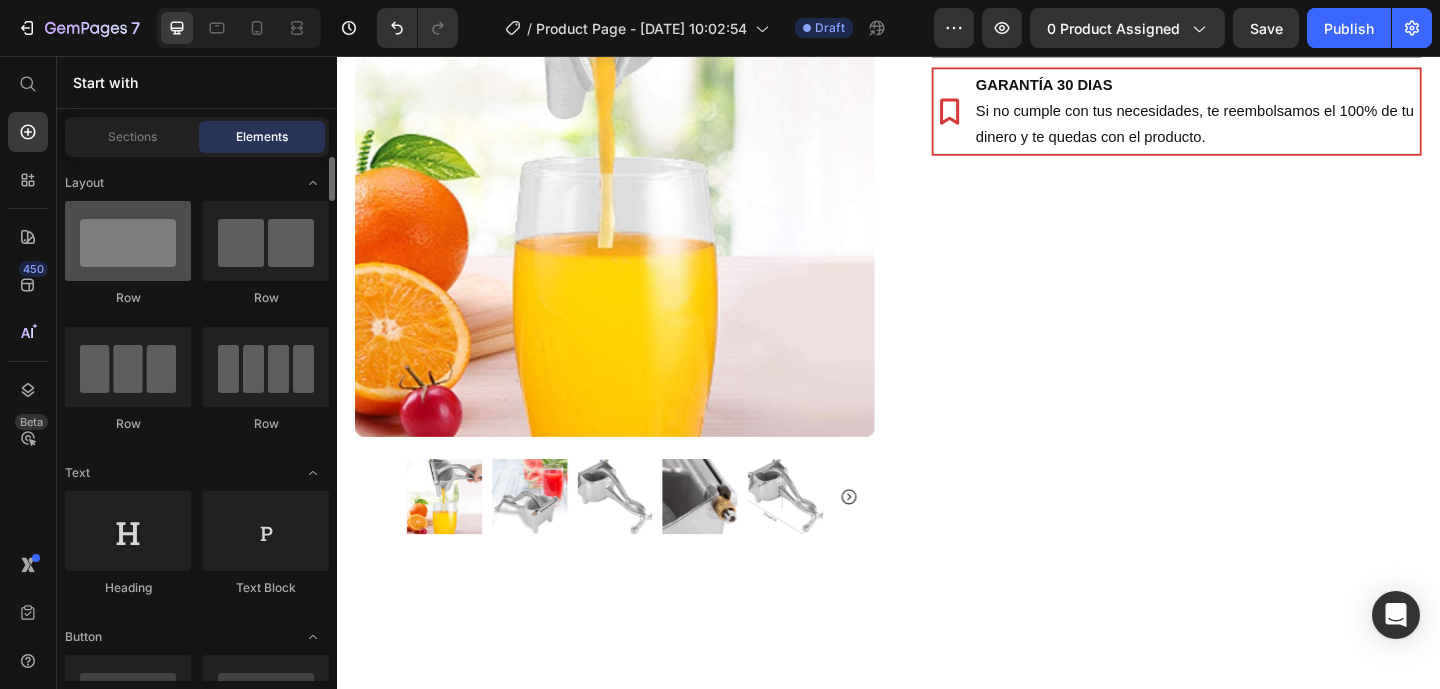 click at bounding box center [128, 241] 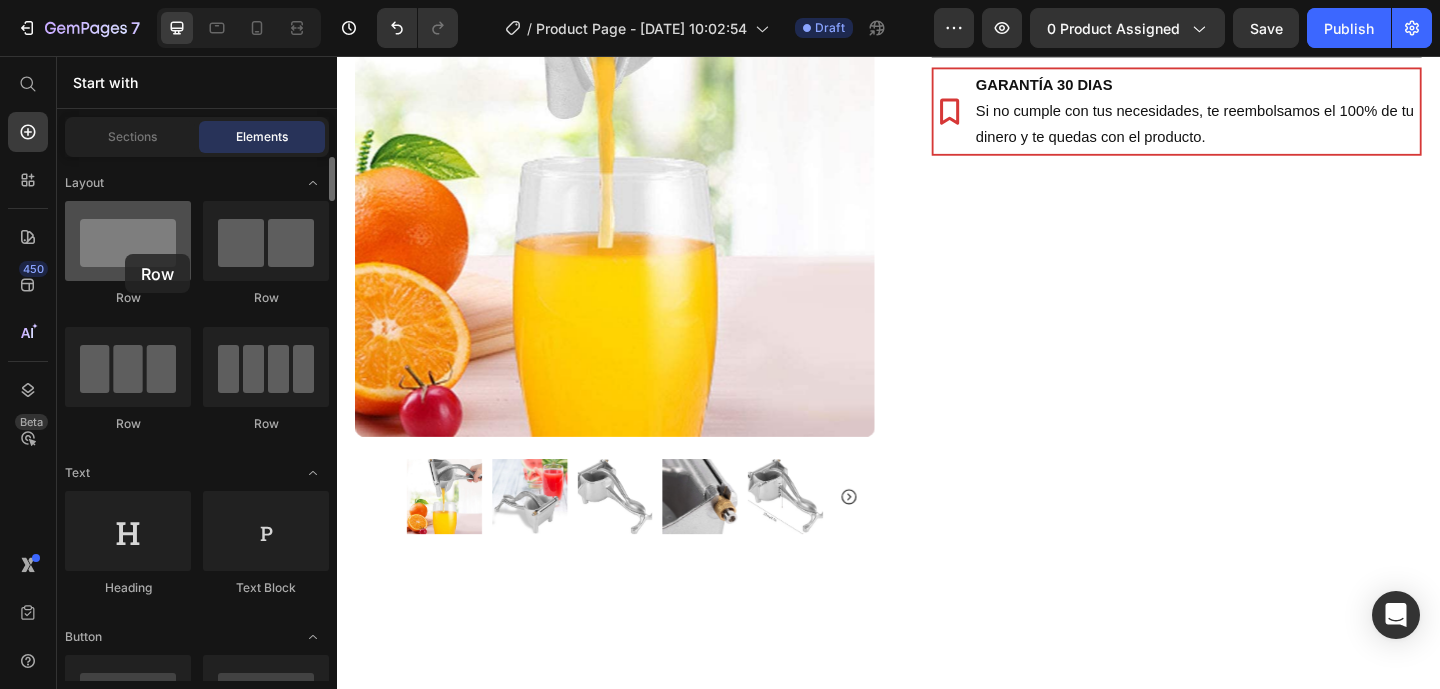 click at bounding box center (128, 241) 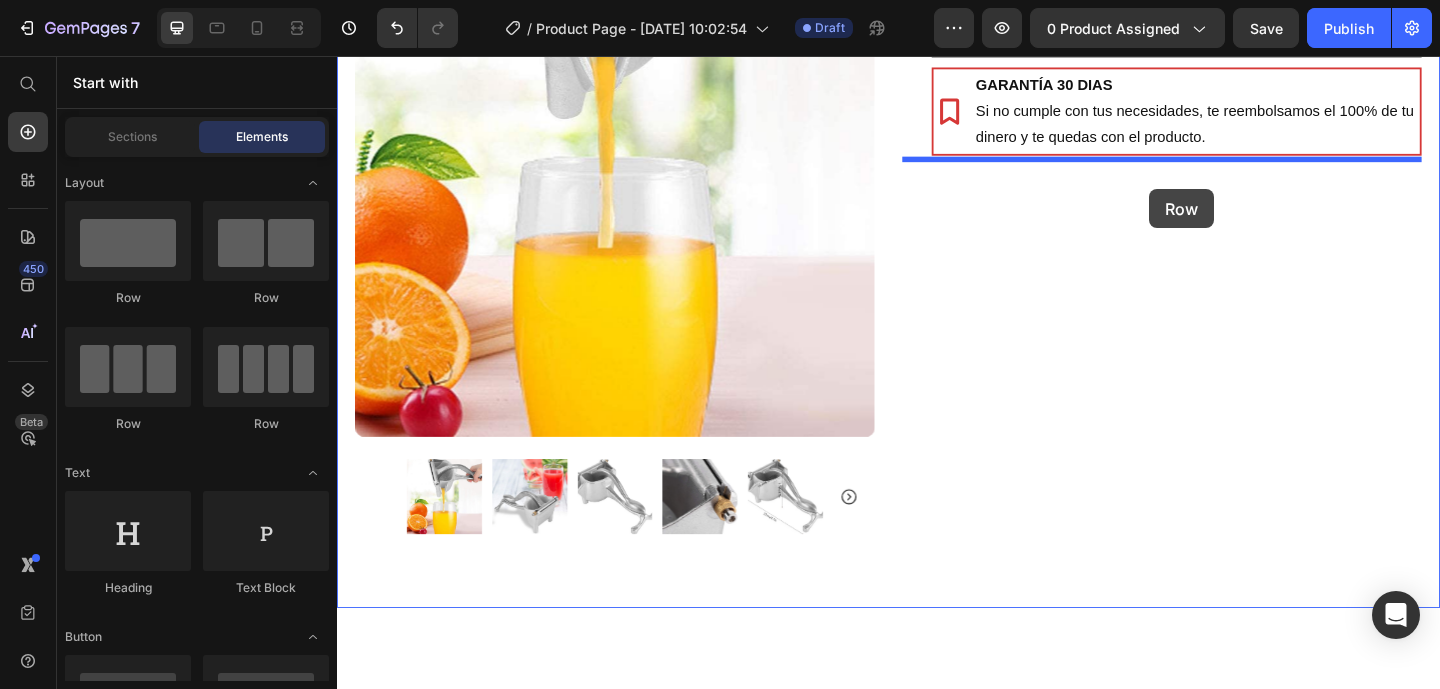 drag, startPoint x: 462, startPoint y: 310, endPoint x: 1149, endPoint y: 189, distance: 697.57434 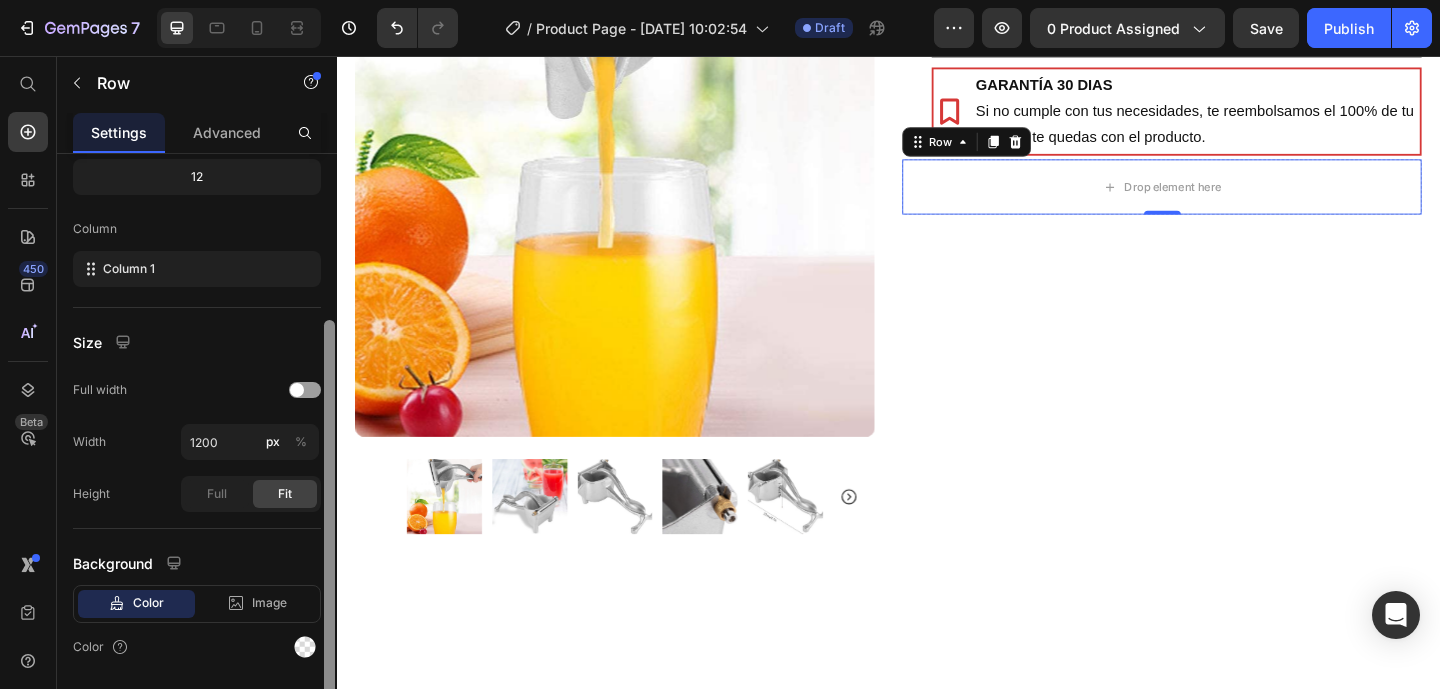 scroll, scrollTop: 258, scrollLeft: 0, axis: vertical 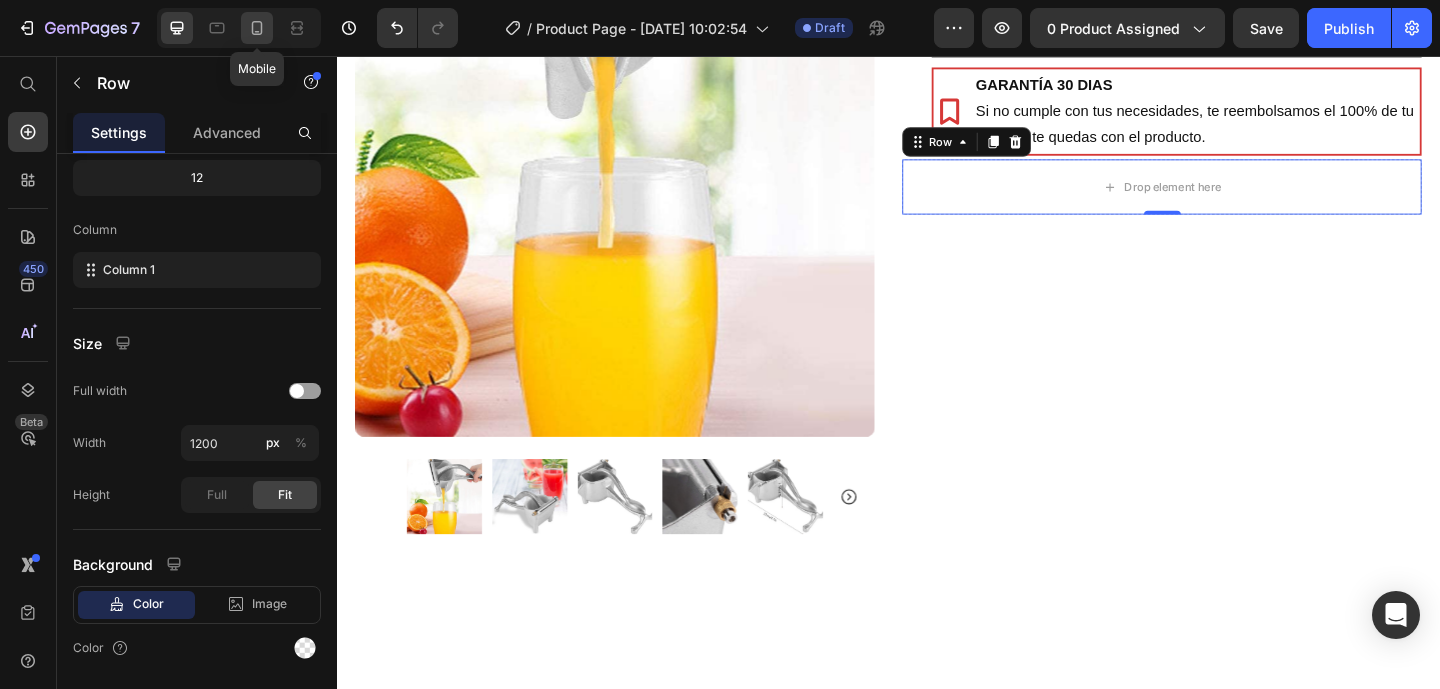 click 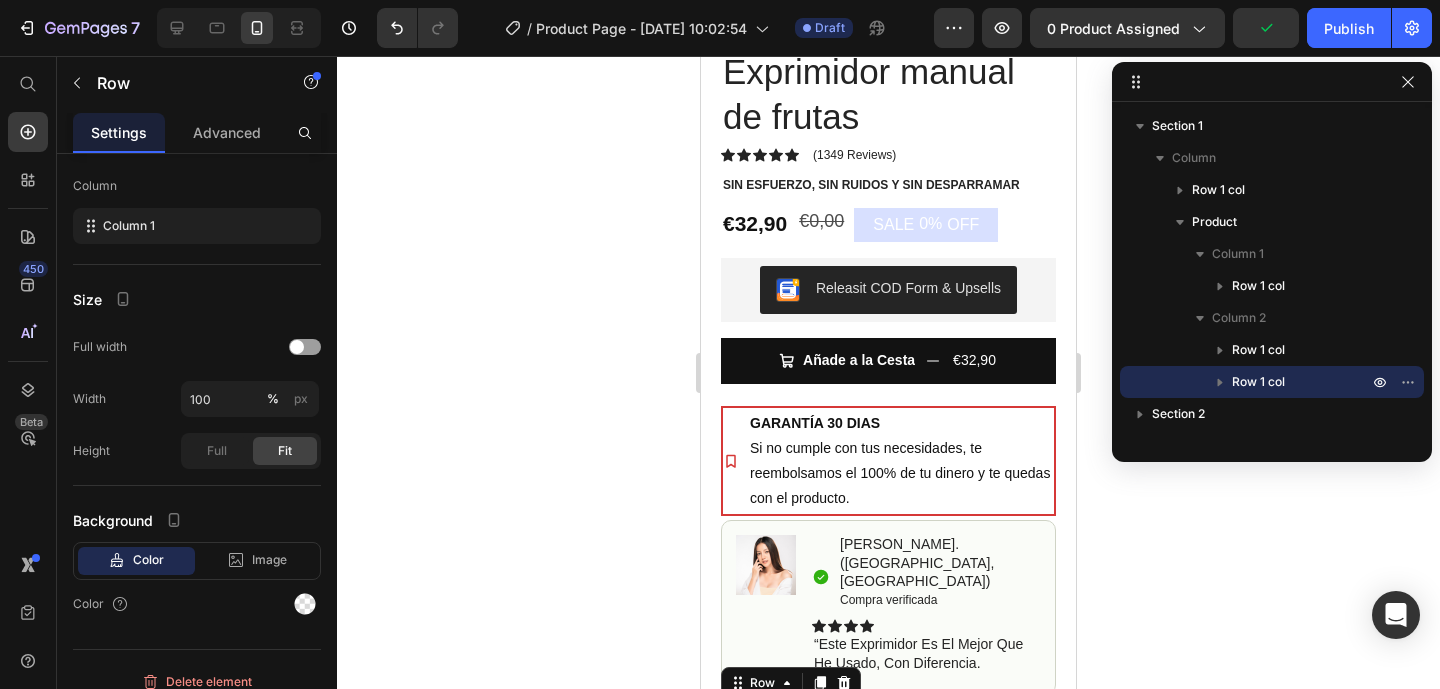 scroll, scrollTop: 557, scrollLeft: 0, axis: vertical 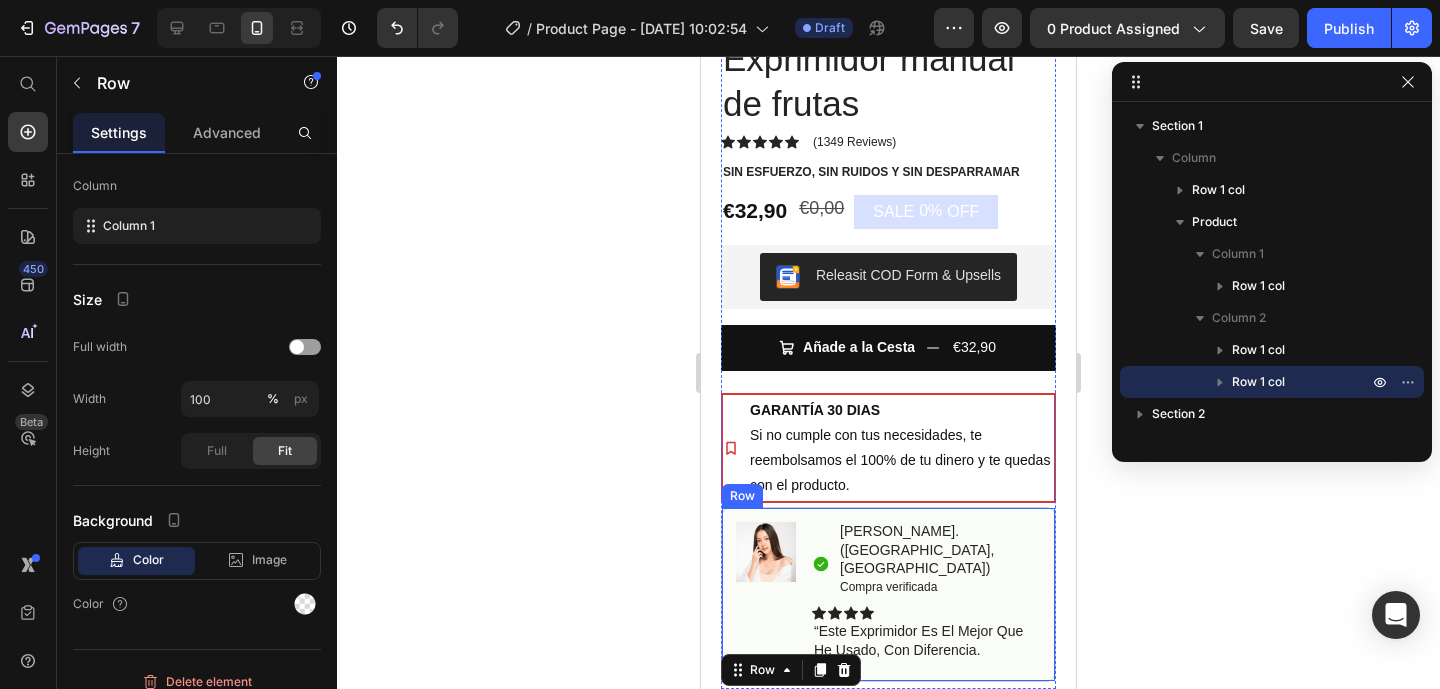 click on "Image
Icon Sarai. (Almeria, España) Compra verificada Text Block Row Icon Icon Icon Icon “Este exprimidor es el mejor que he usado, con diferencia.  Text Block Icon List Row" at bounding box center (888, 594) 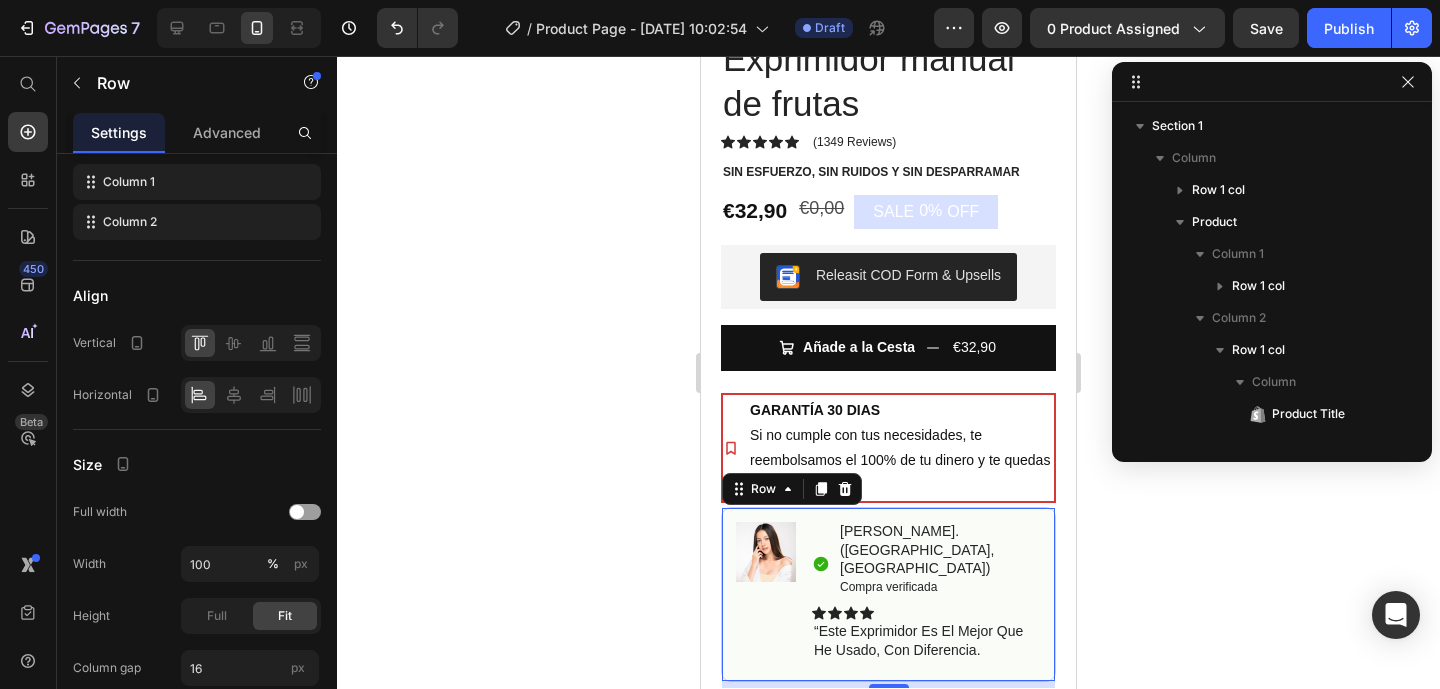 scroll, scrollTop: 278, scrollLeft: 0, axis: vertical 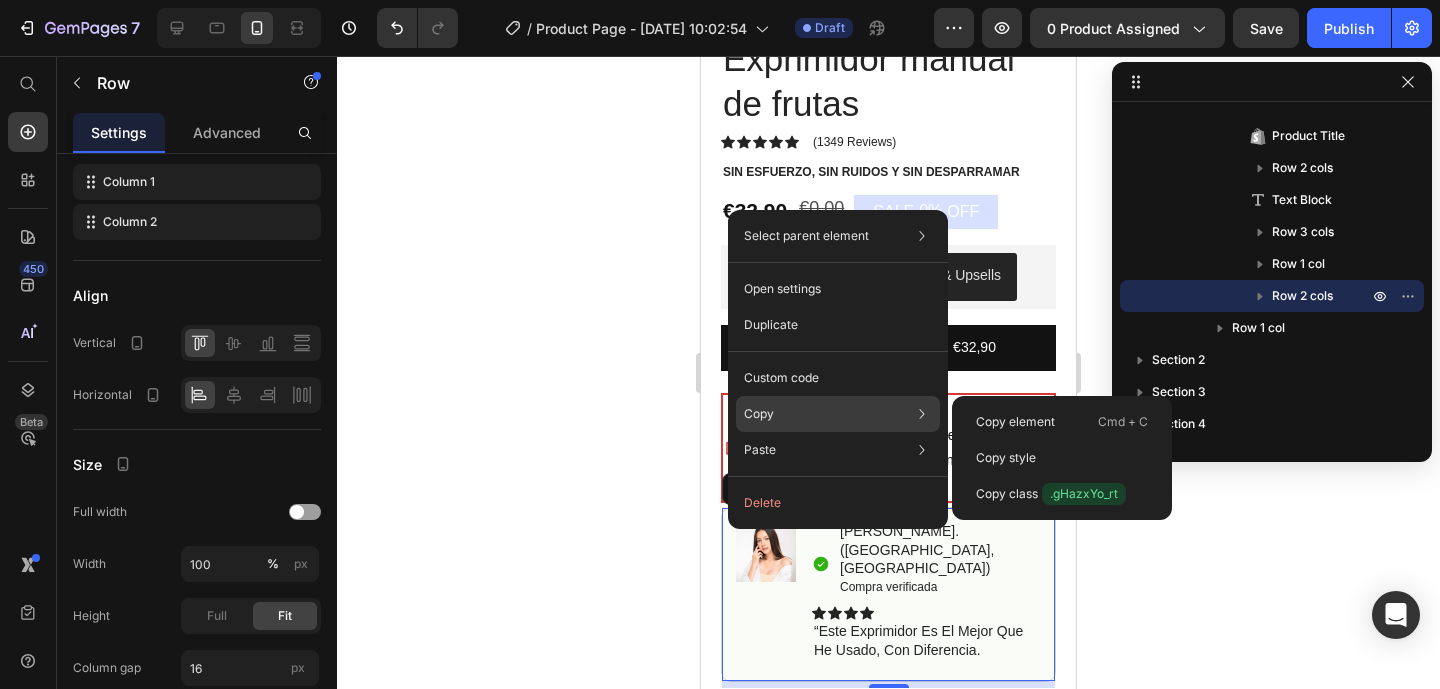 click on "Copy" at bounding box center (759, 414) 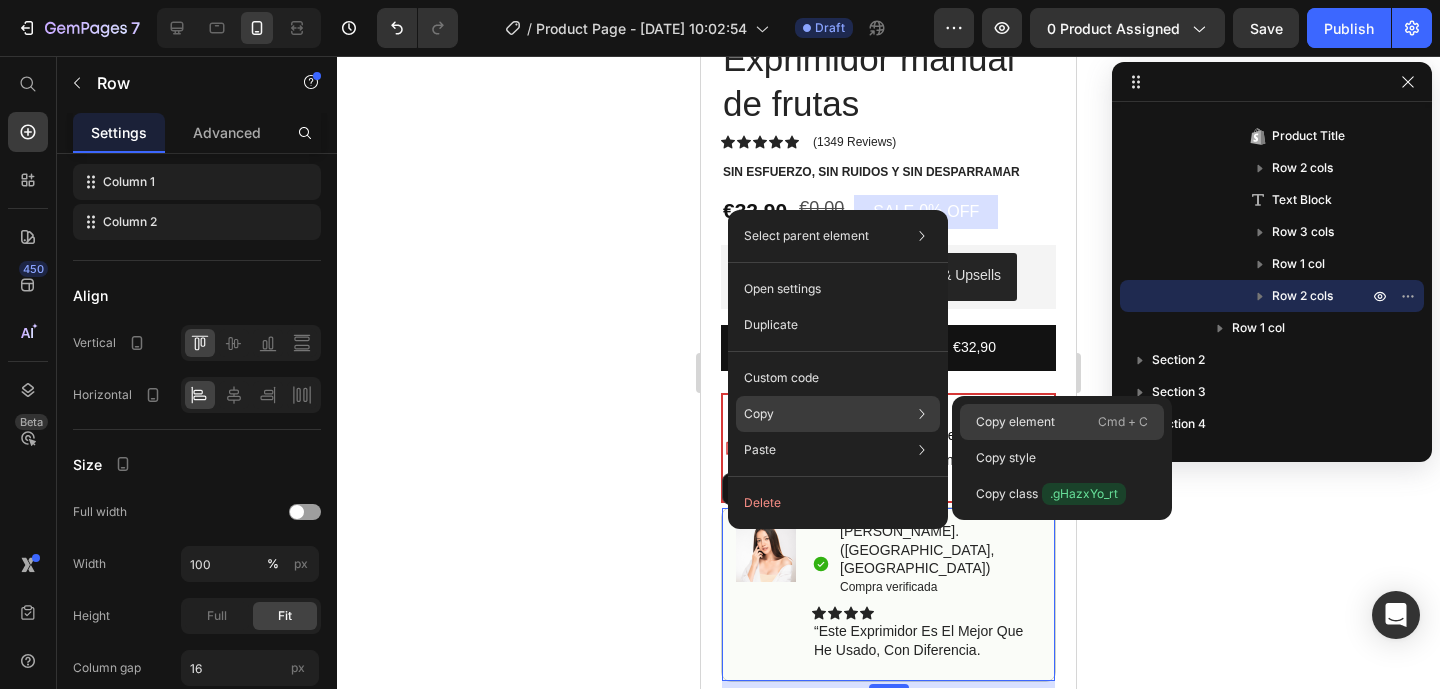 click on "Copy element" at bounding box center [1015, 422] 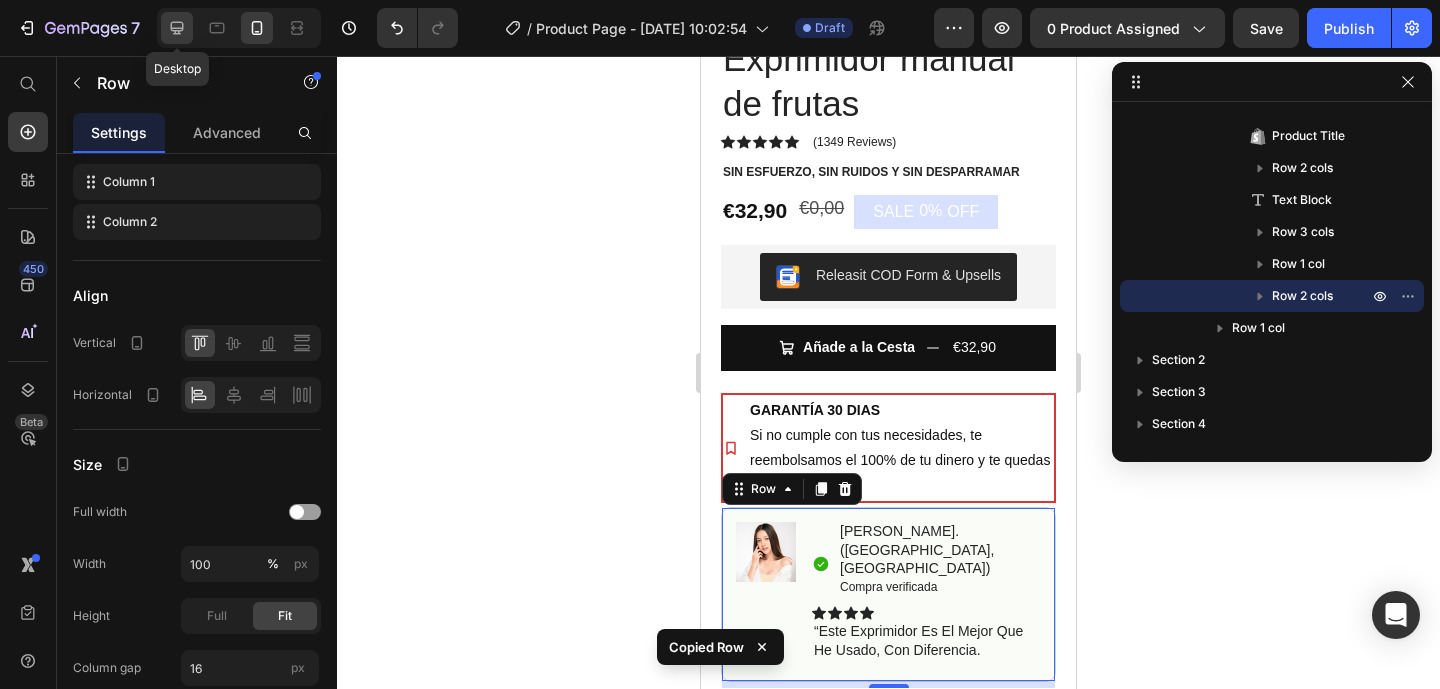 click 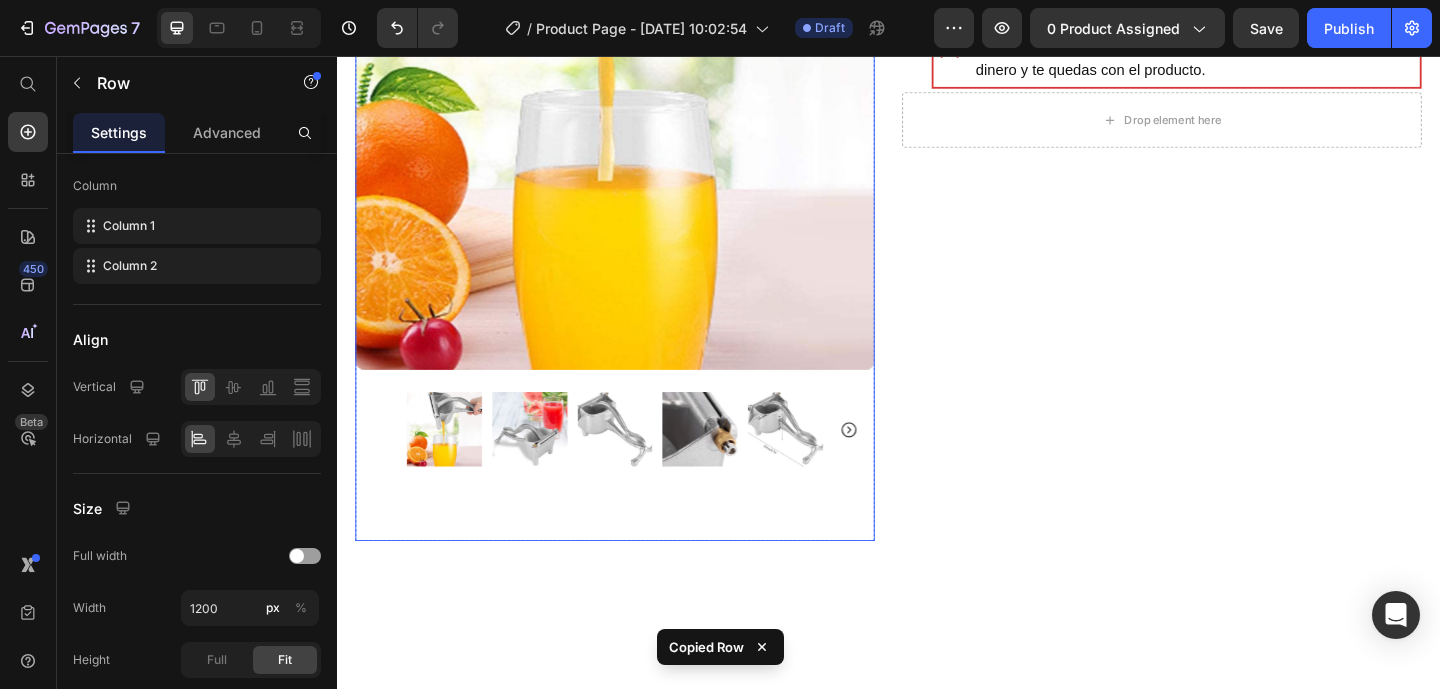 scroll, scrollTop: 486, scrollLeft: 0, axis: vertical 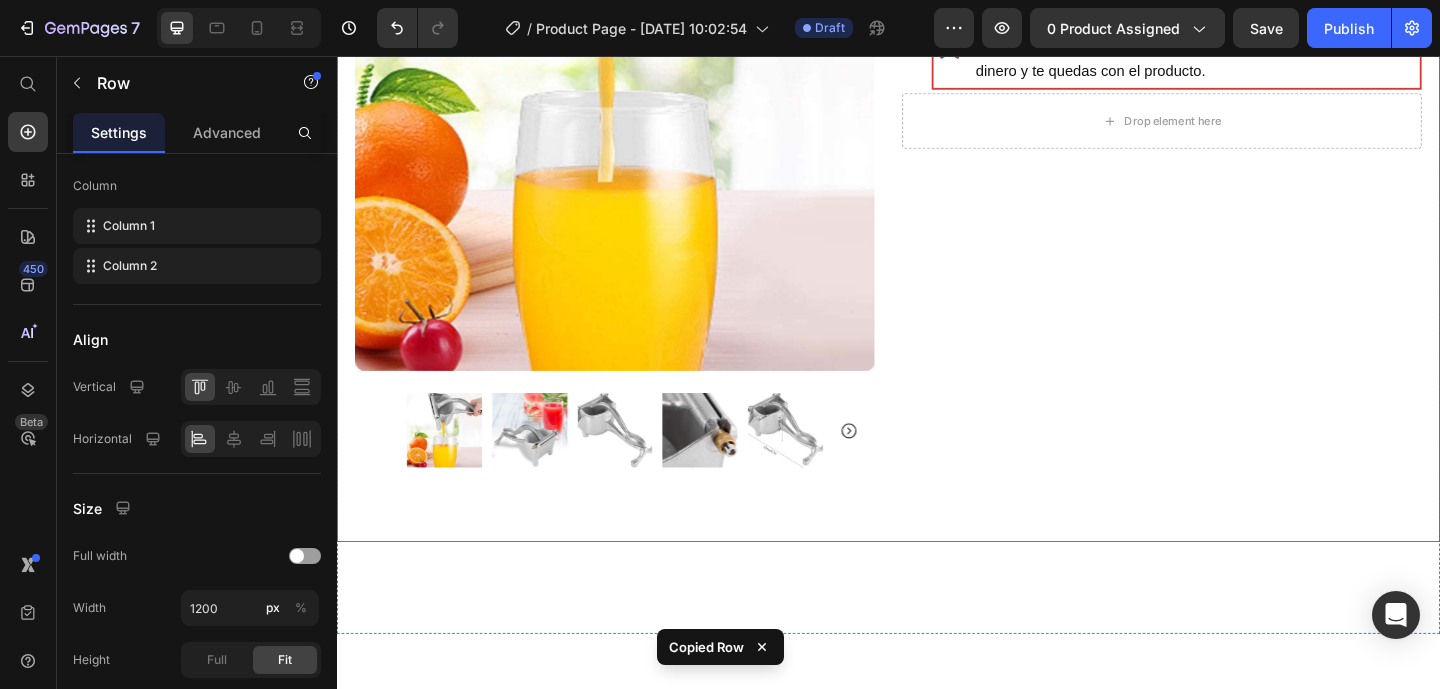 click on "Drop element here" at bounding box center (1234, 127) 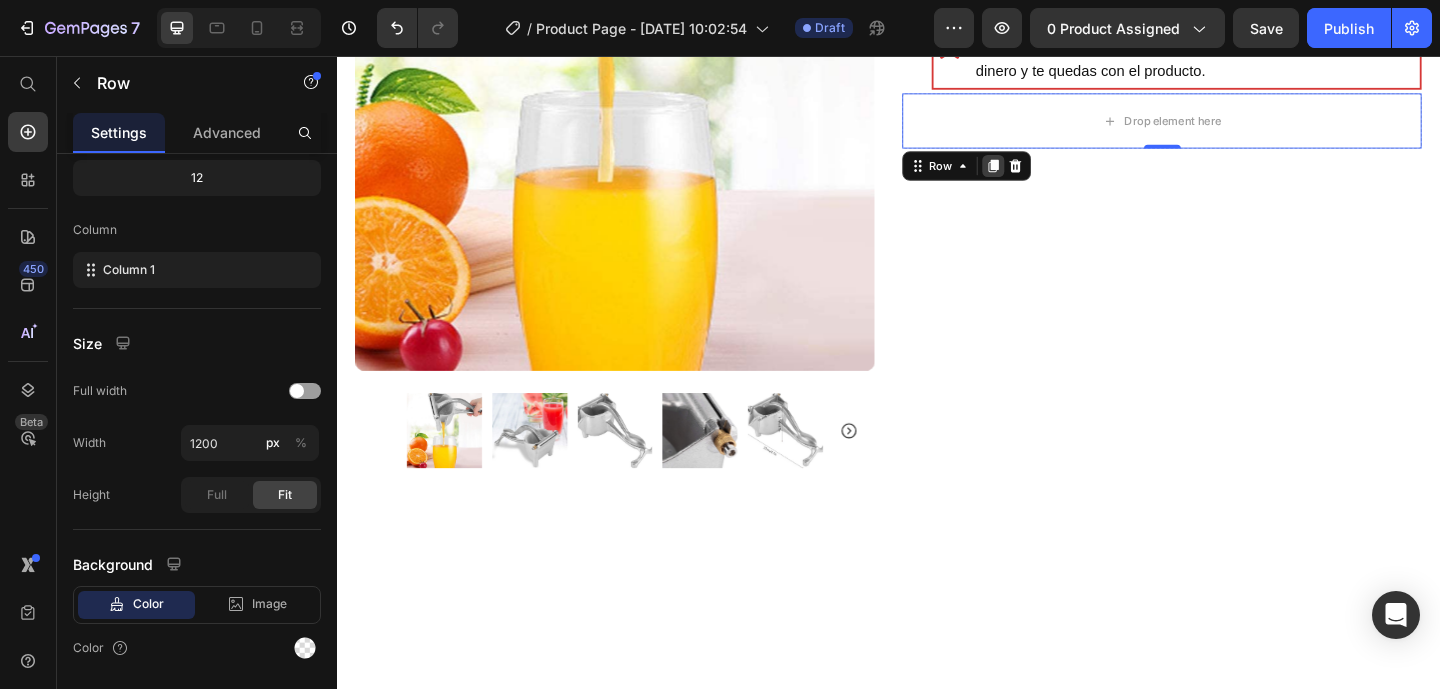 click 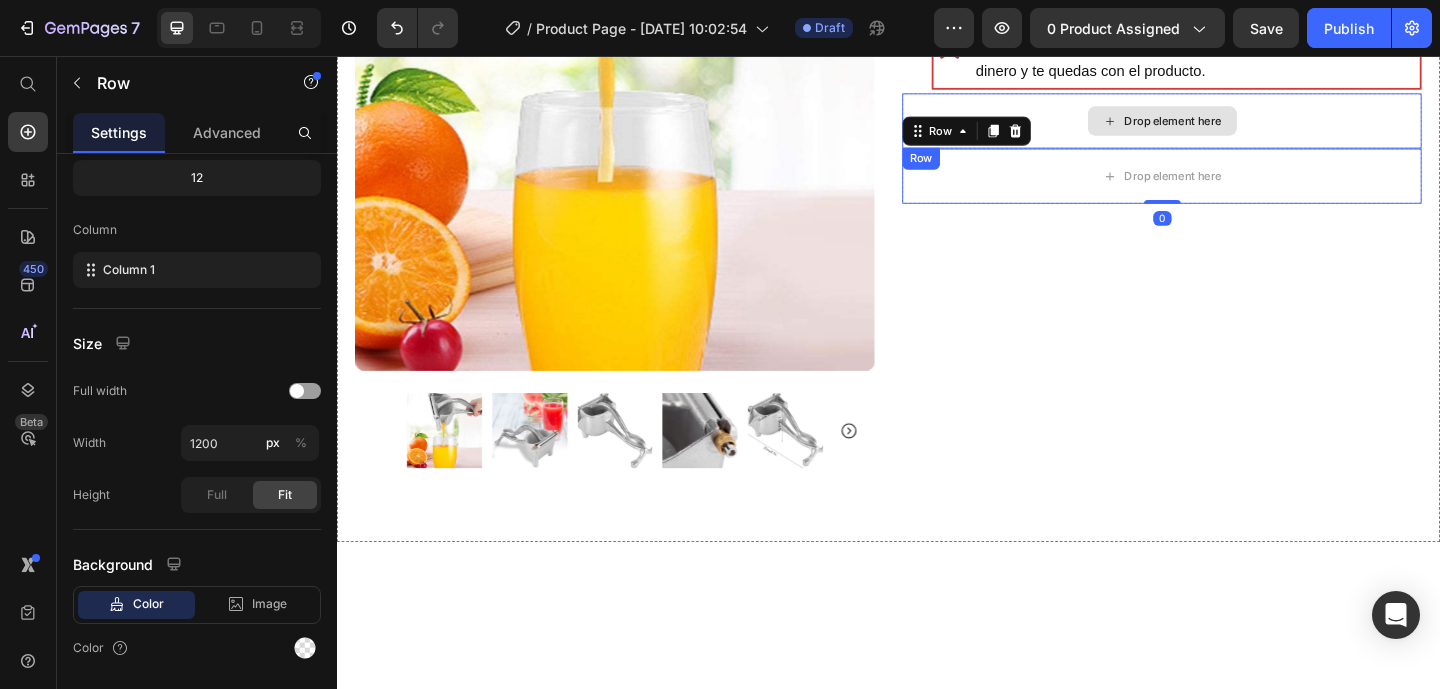 click on "Drop element here" at bounding box center [1234, 127] 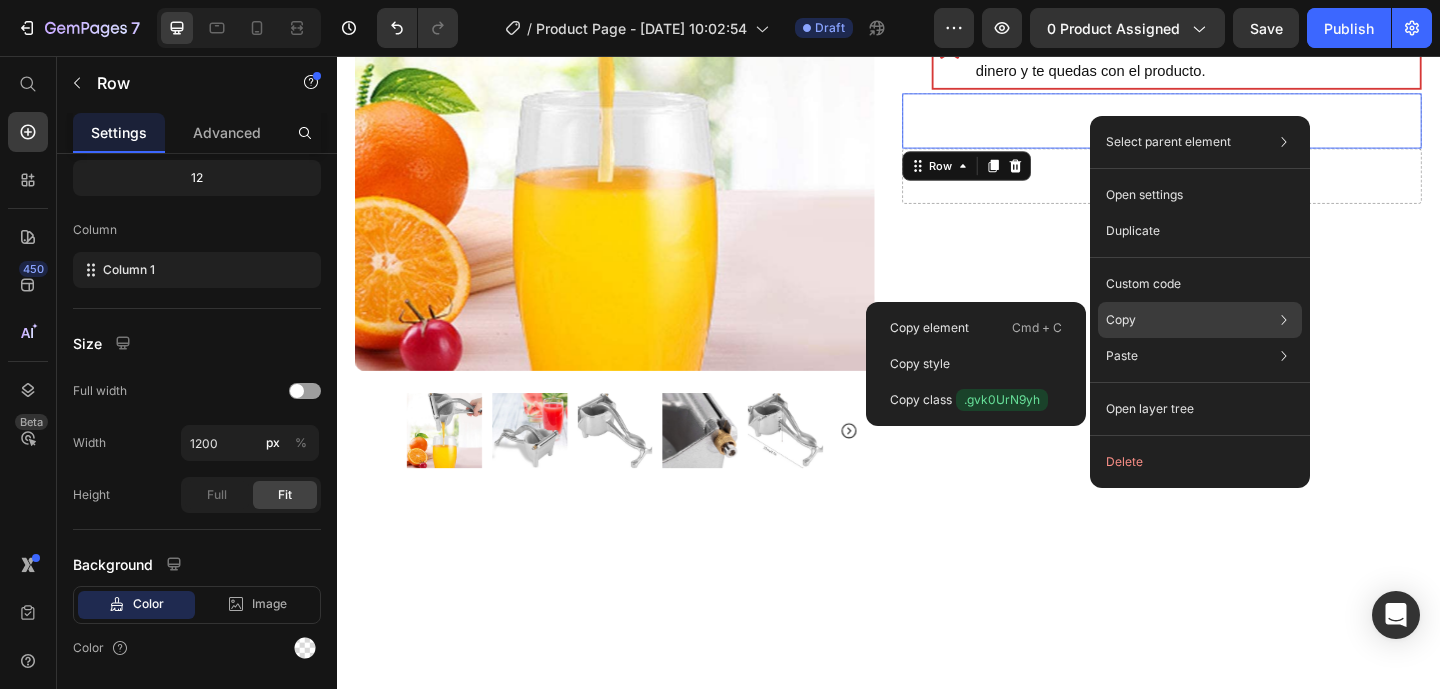 scroll, scrollTop: 258, scrollLeft: 0, axis: vertical 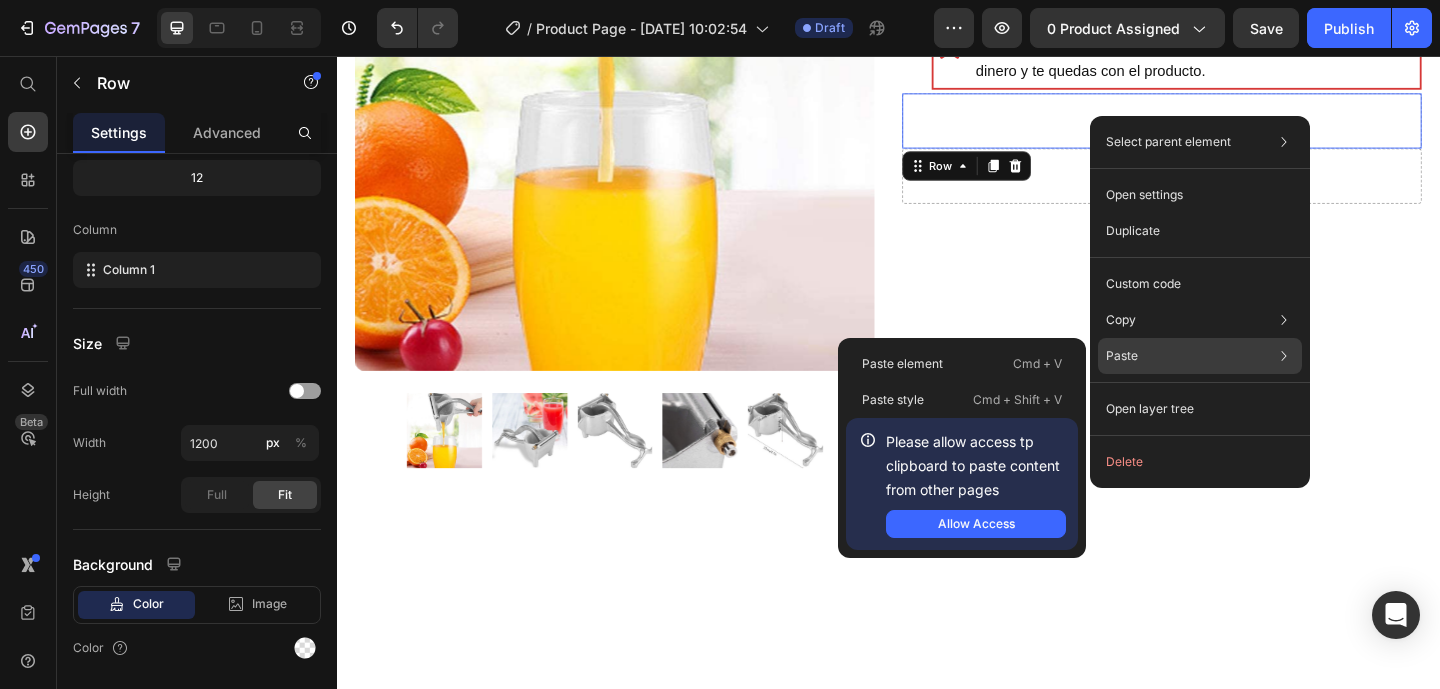 click on "Paste" at bounding box center [1122, 356] 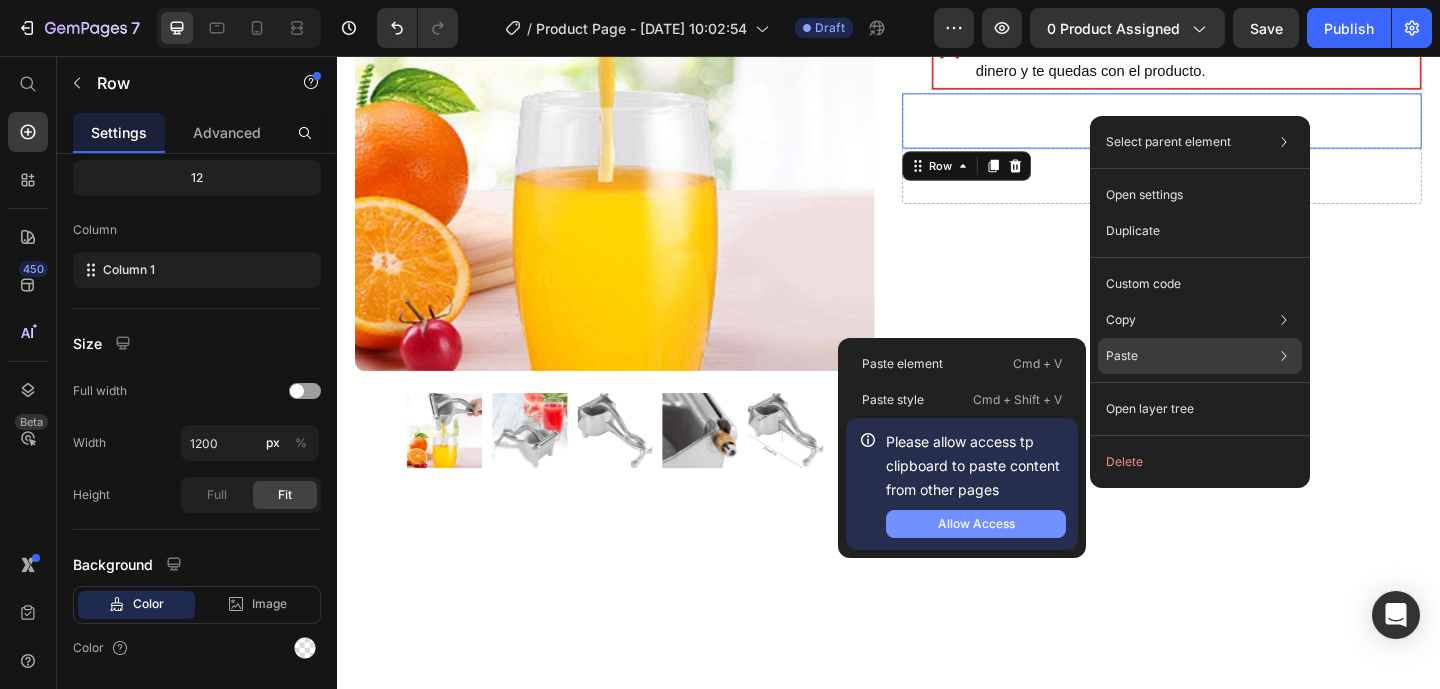 drag, startPoint x: 983, startPoint y: 520, endPoint x: 733, endPoint y: 382, distance: 285.5591 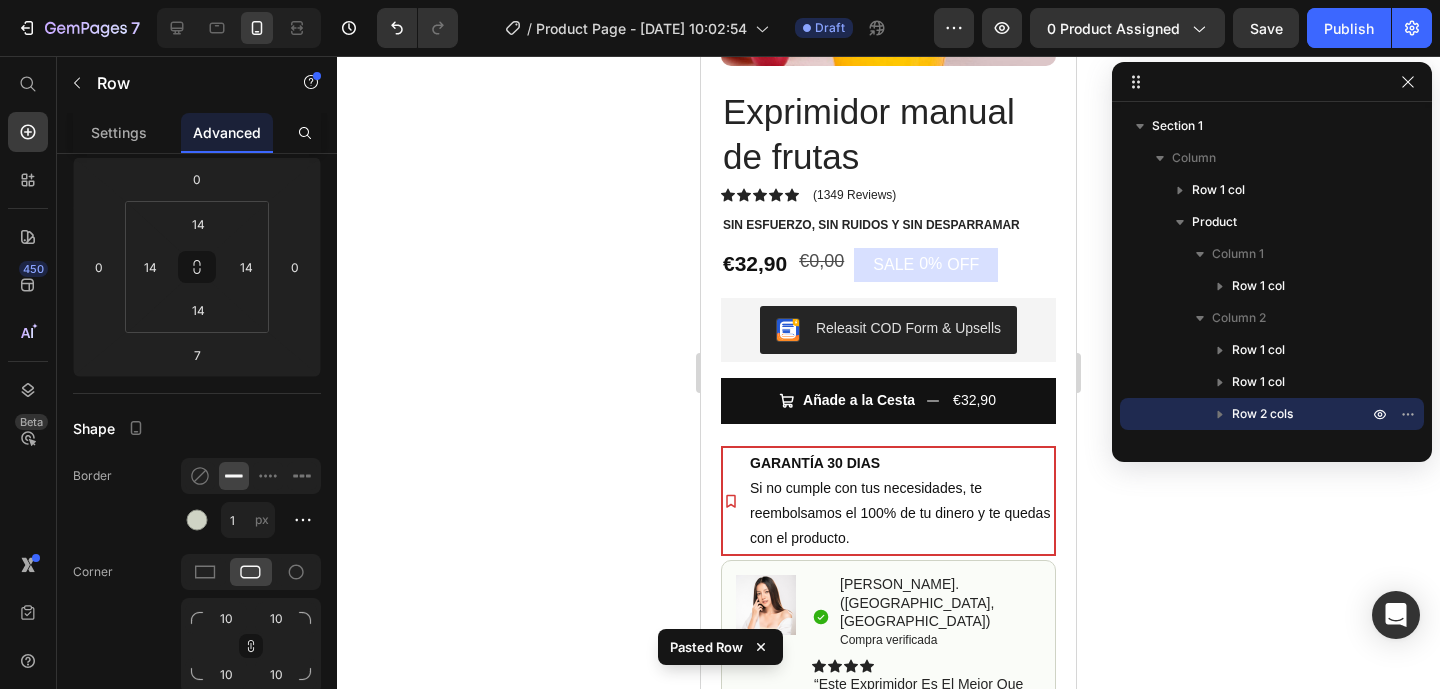 scroll, scrollTop: 758, scrollLeft: 0, axis: vertical 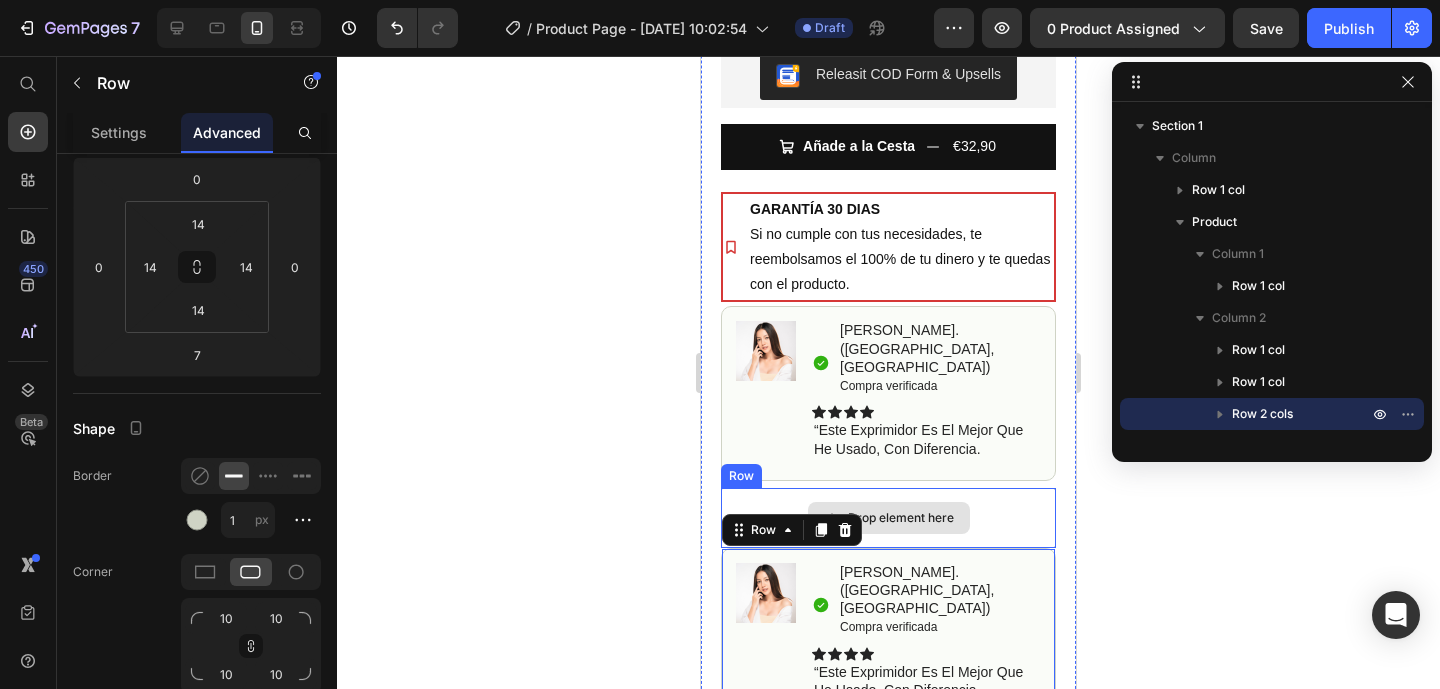 click on "Drop element here" at bounding box center [888, 518] 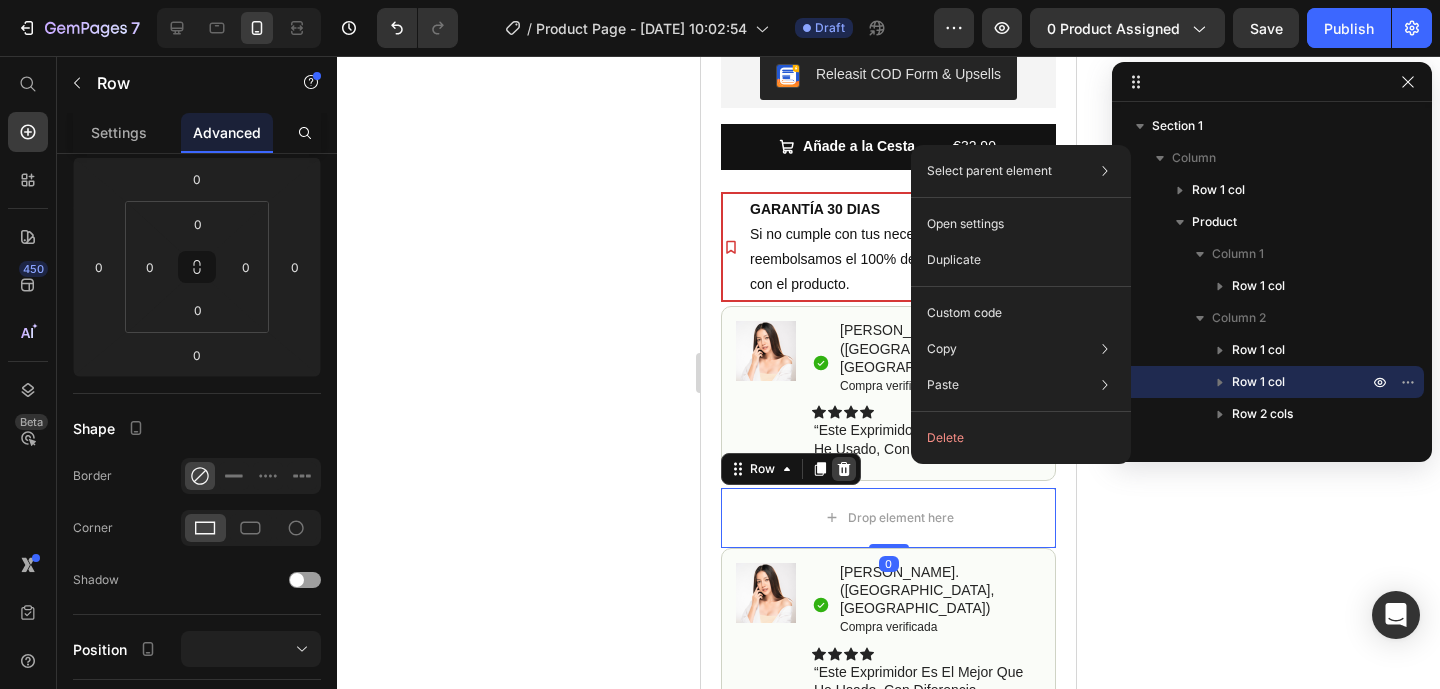 scroll, scrollTop: 258, scrollLeft: 0, axis: vertical 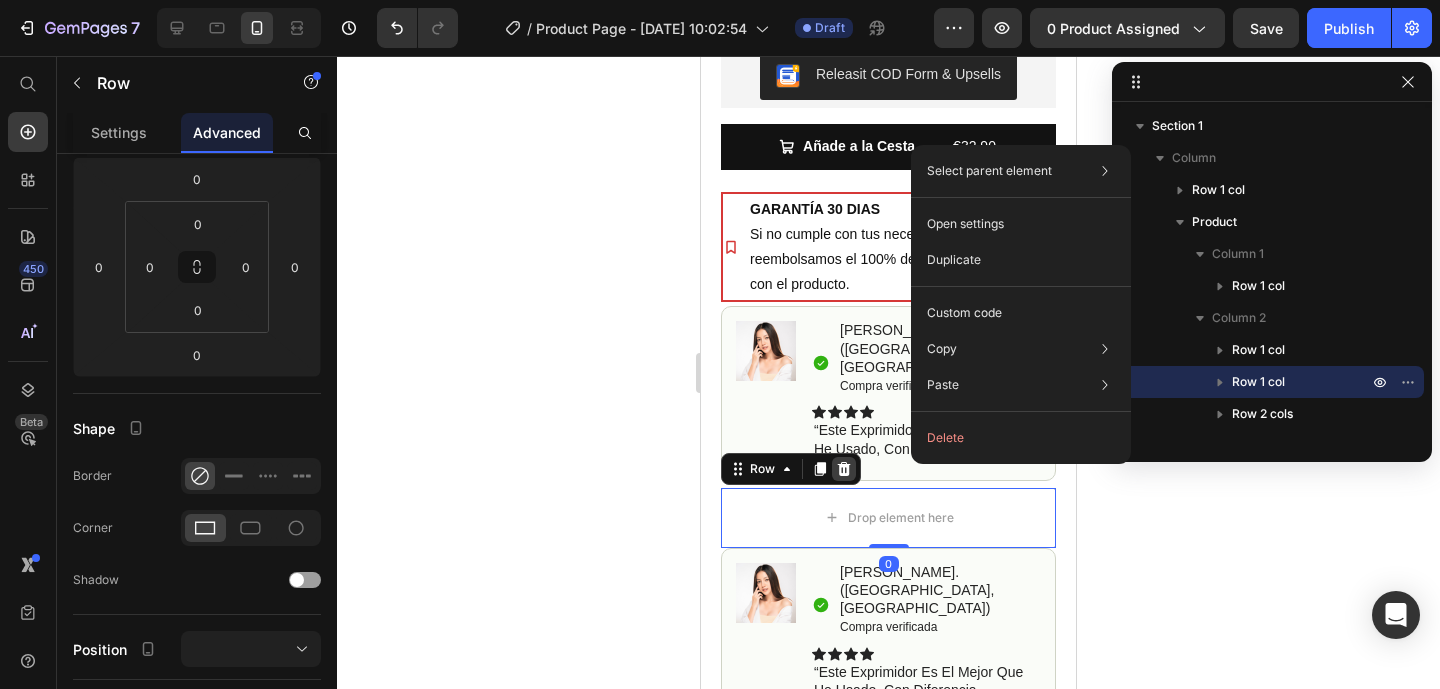 click 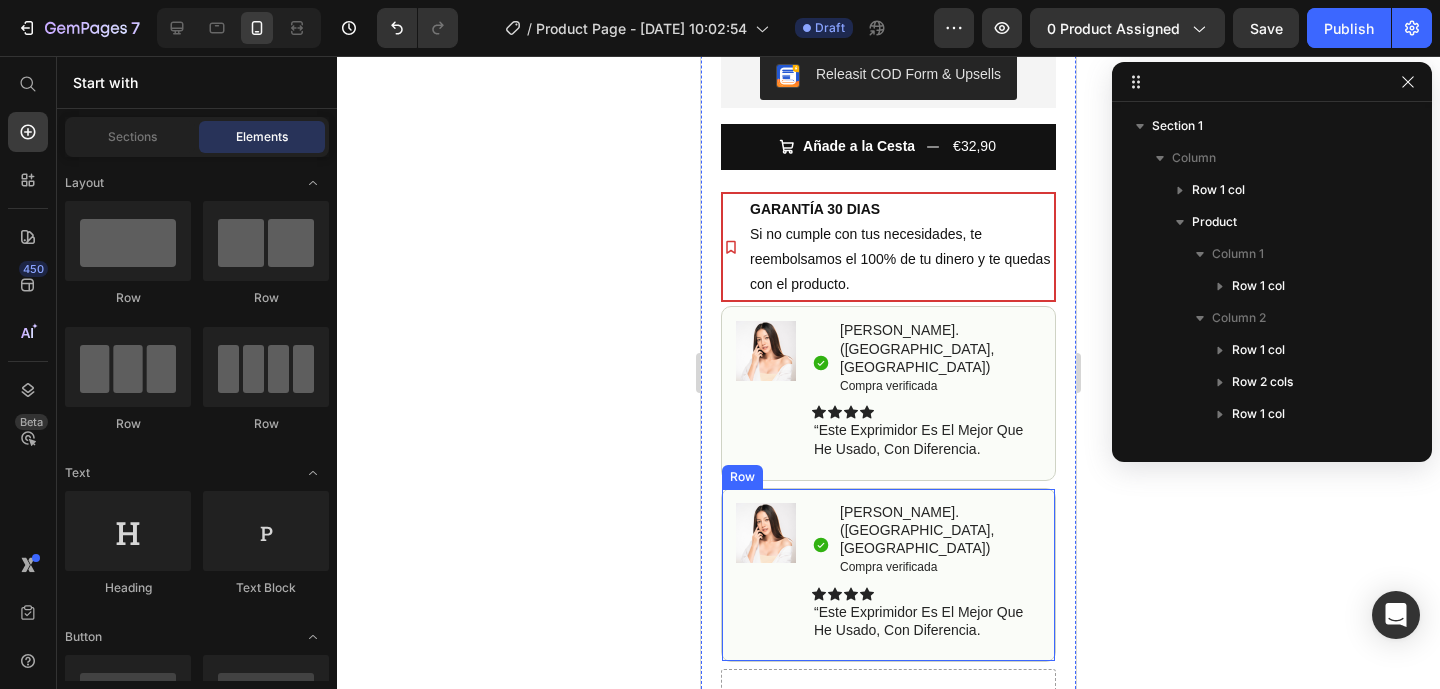 click on "Image
Icon Sarai. (Almeria, España) Compra verificada Text Block Row Icon Icon Icon Icon “Este exprimidor es el mejor que he usado, con diferencia.  Text Block Icon List Row" at bounding box center [888, 575] 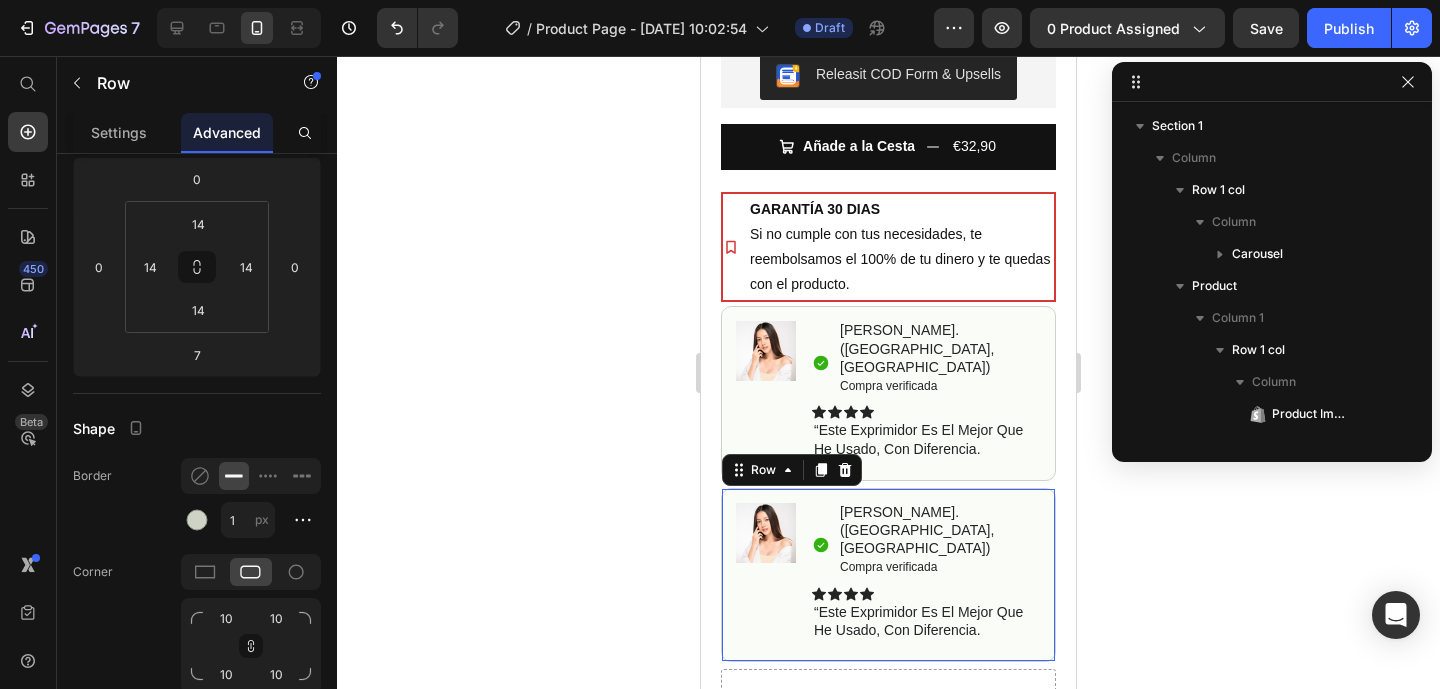 scroll, scrollTop: 757, scrollLeft: 0, axis: vertical 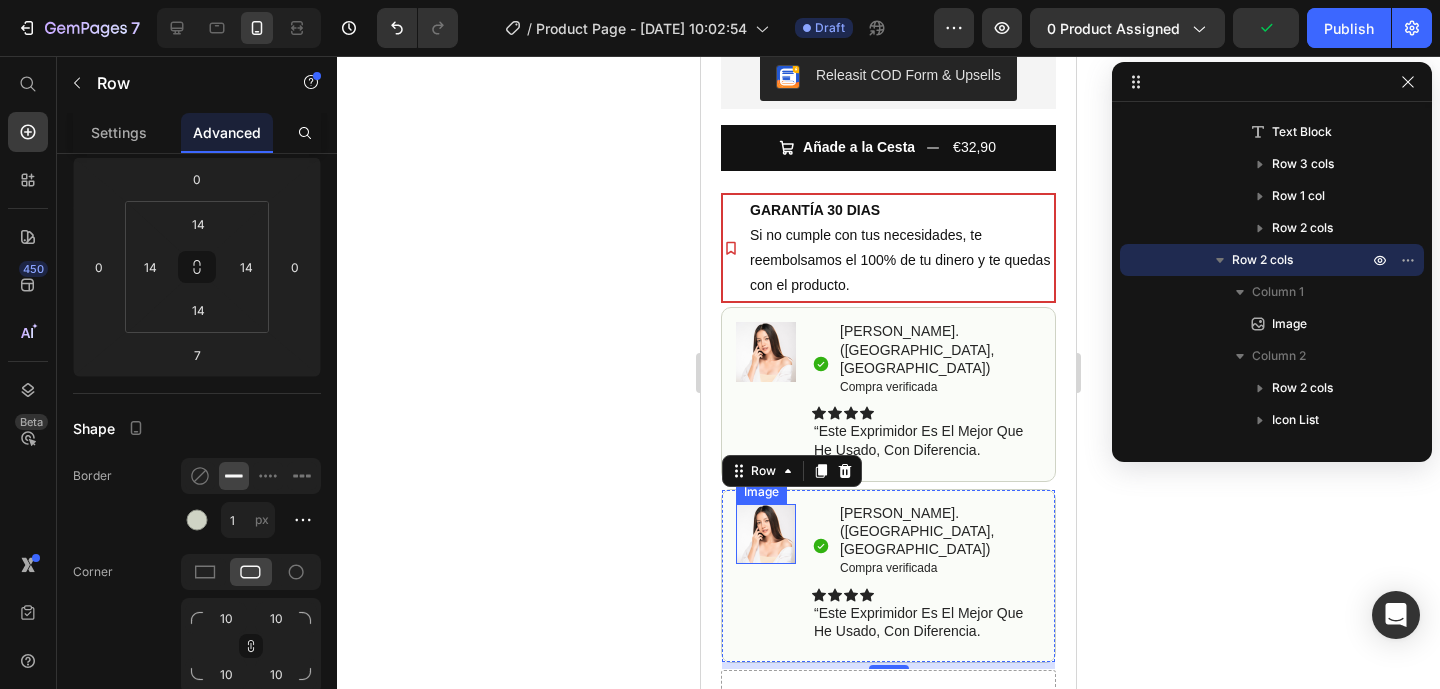 click at bounding box center (766, 534) 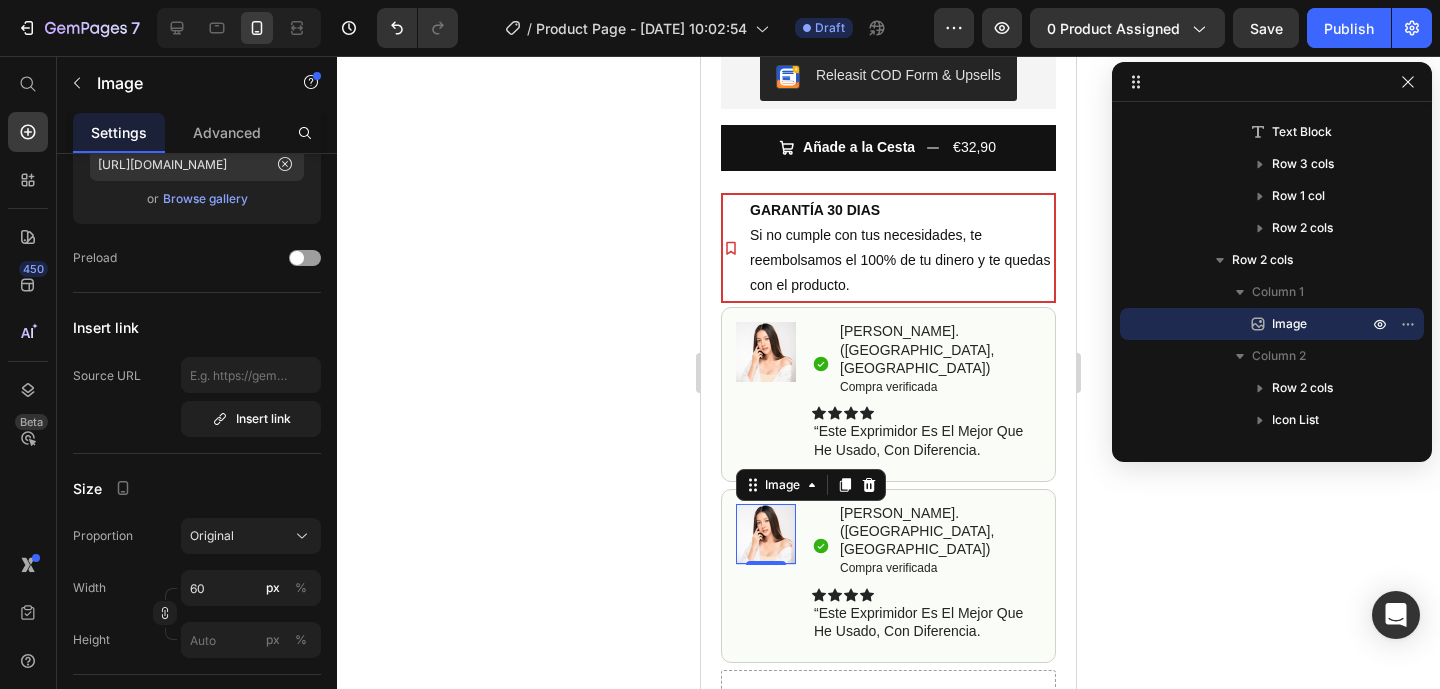 scroll, scrollTop: 0, scrollLeft: 0, axis: both 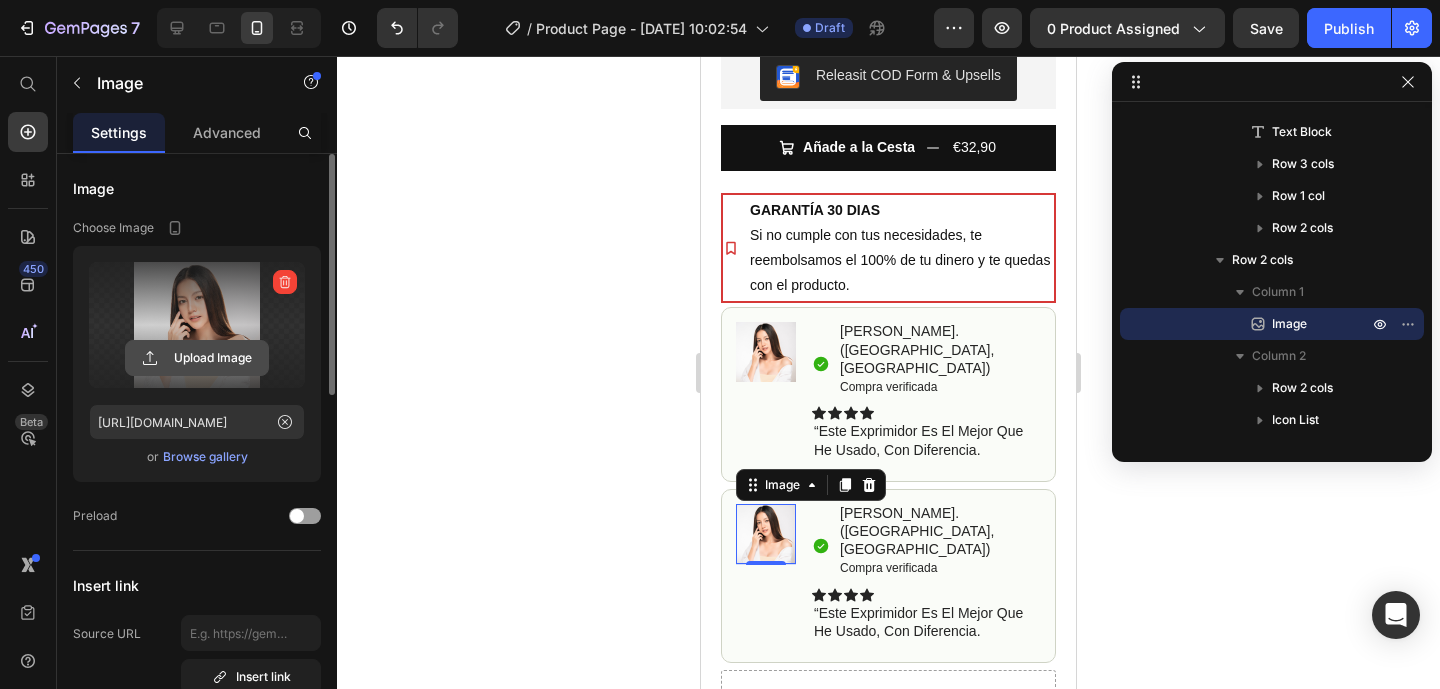 click 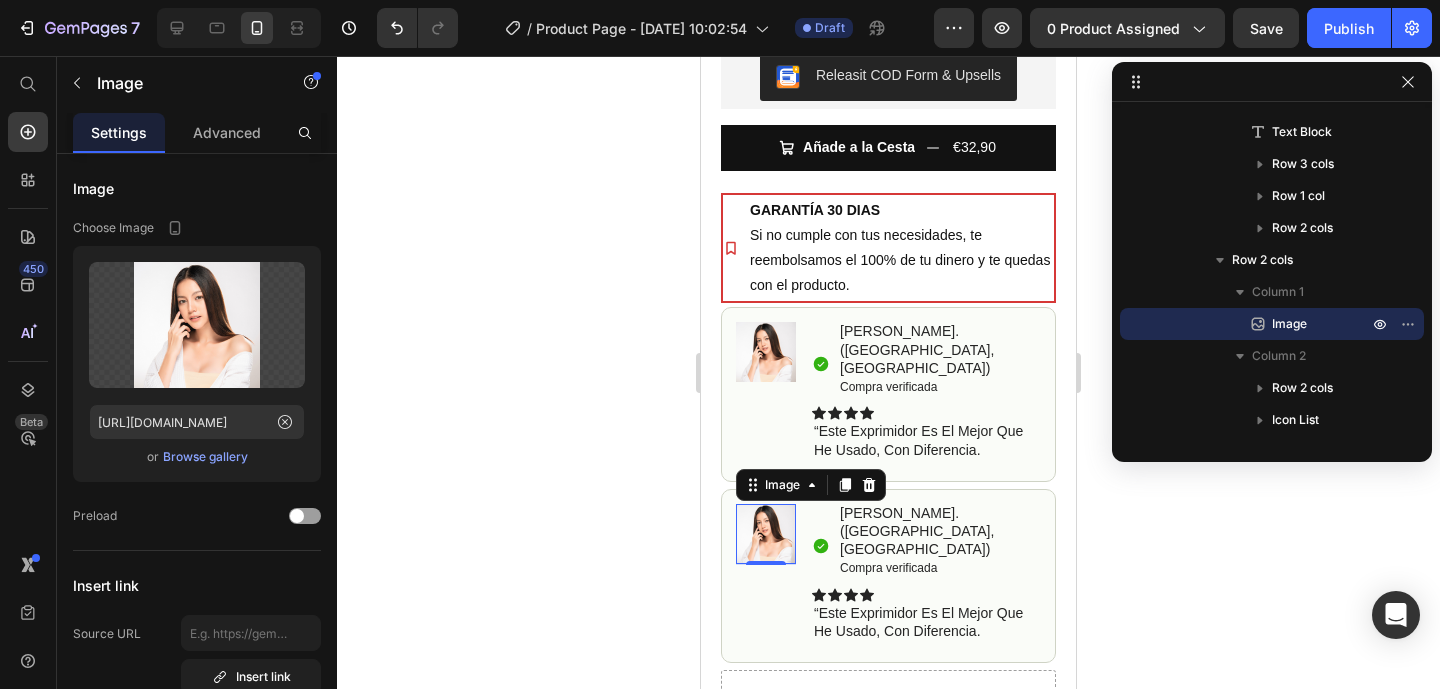 click at bounding box center [766, 534] 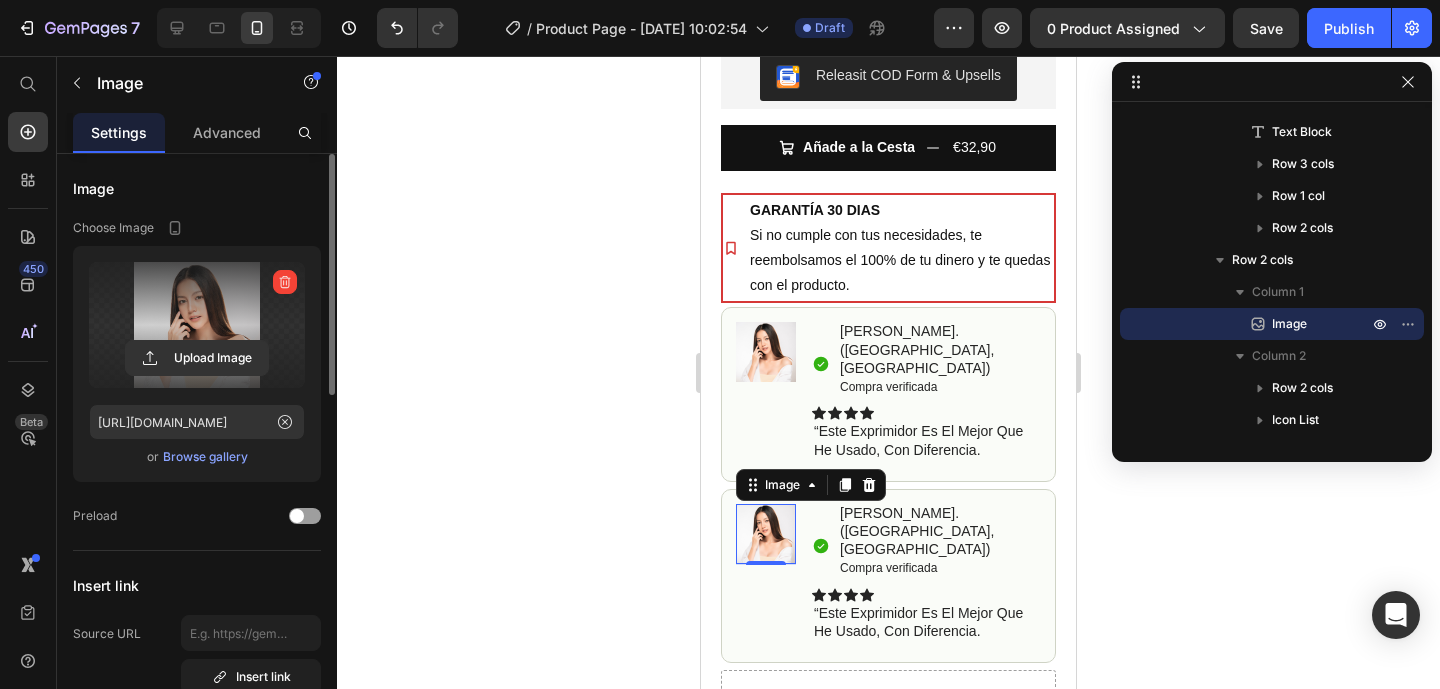 click at bounding box center (197, 325) 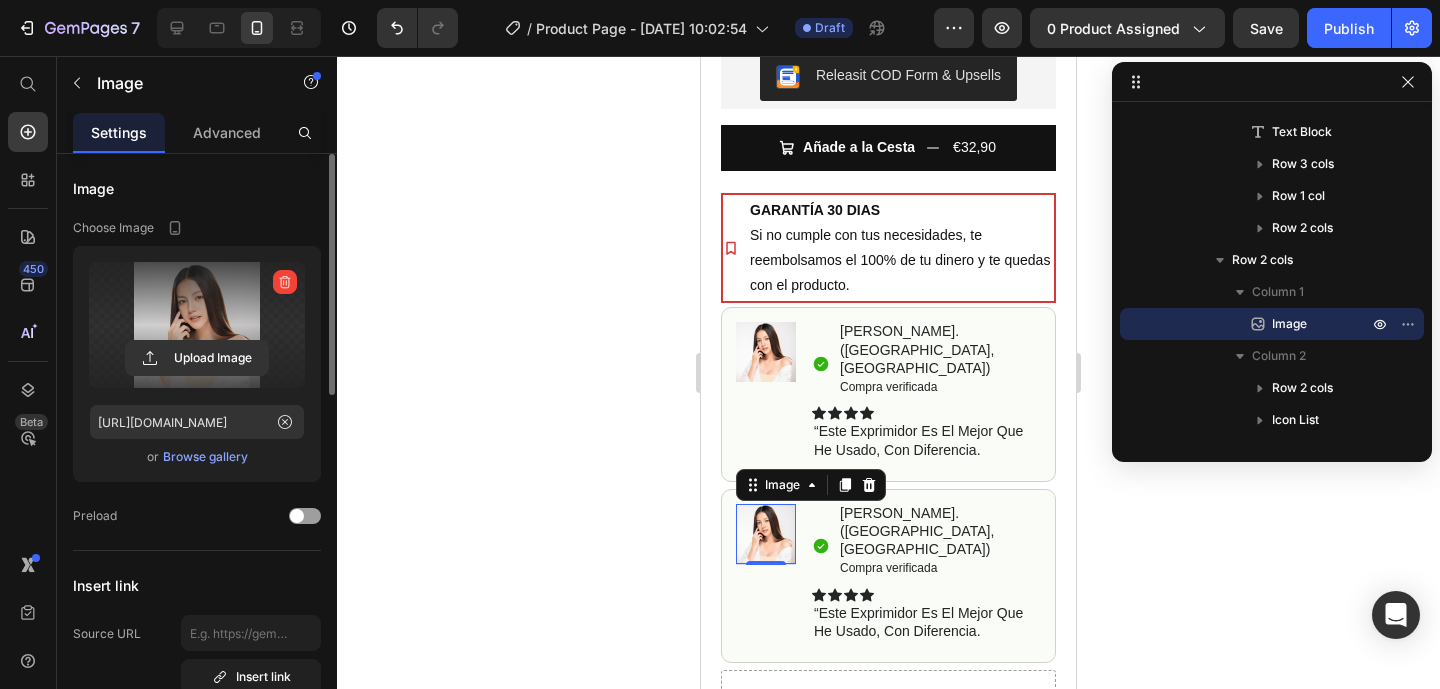 click 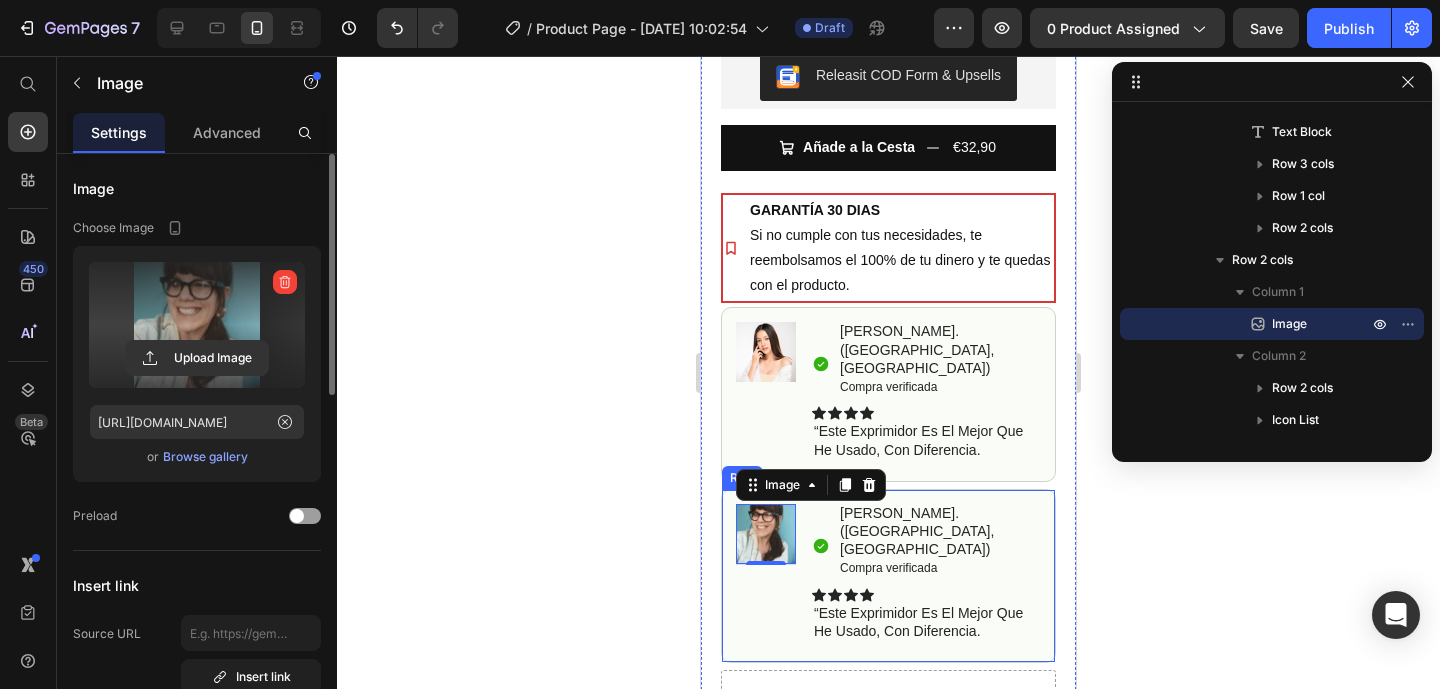 type on "https://cdn.shopify.com/s/files/1/0915/2384/2427/files/gempages_569896253303817088-8a495bbd-e328-49e9-8ef2-55d2131d55ce.jpg" 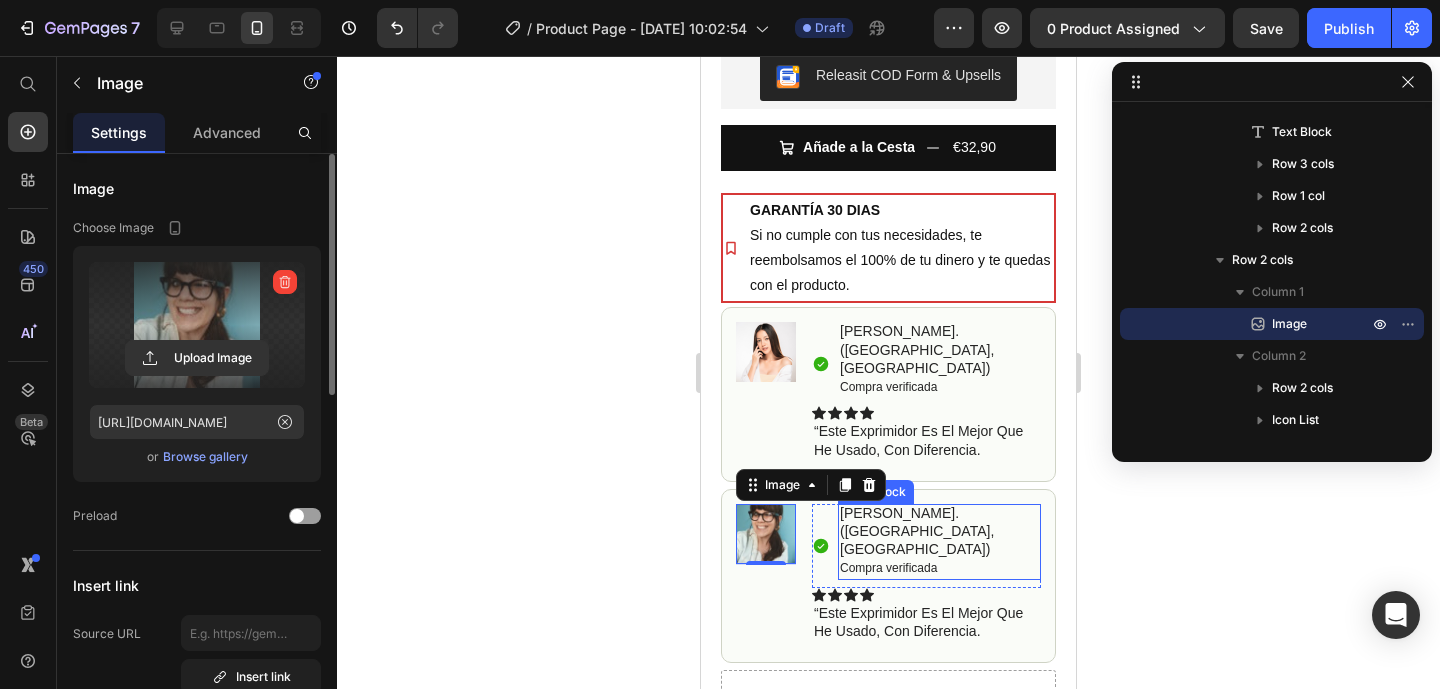 click on "[PERSON_NAME]. ([GEOGRAPHIC_DATA], [GEOGRAPHIC_DATA])" at bounding box center [939, 531] 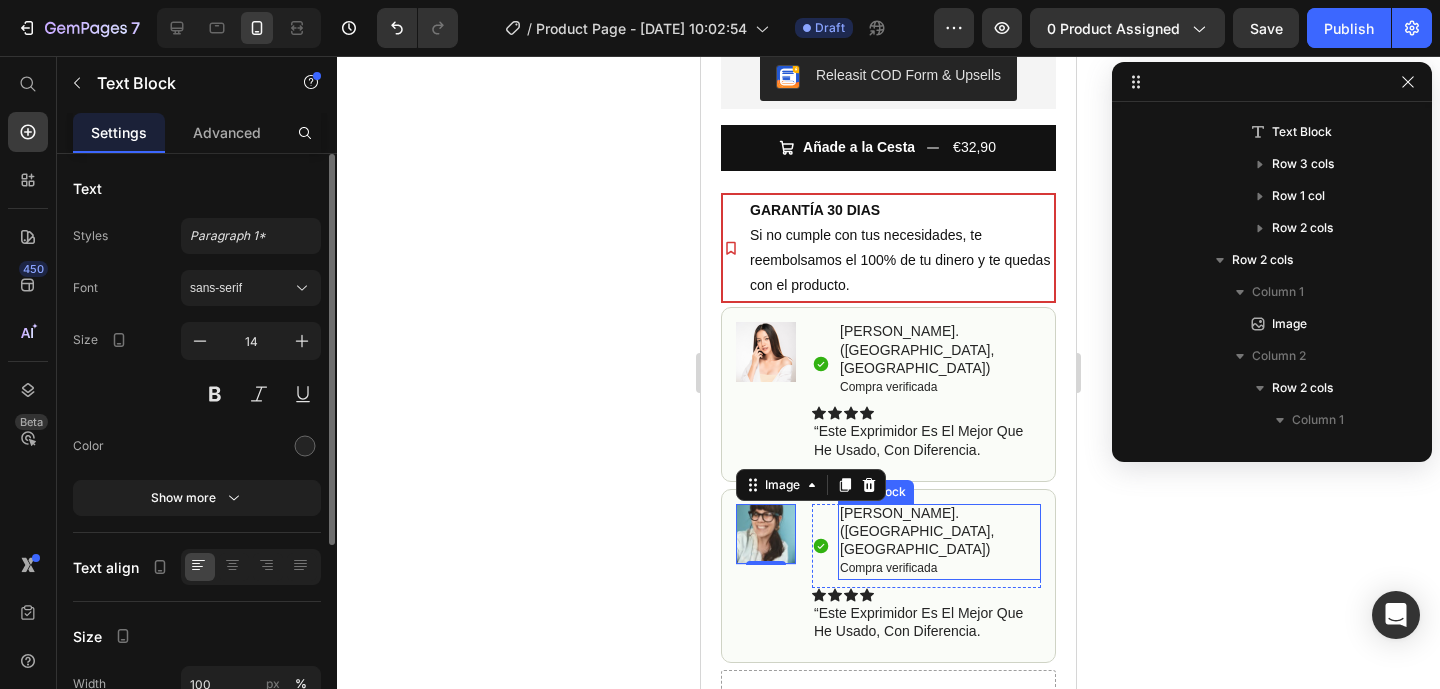 click on "[PERSON_NAME]. ([GEOGRAPHIC_DATA], [GEOGRAPHIC_DATA])" at bounding box center (939, 531) 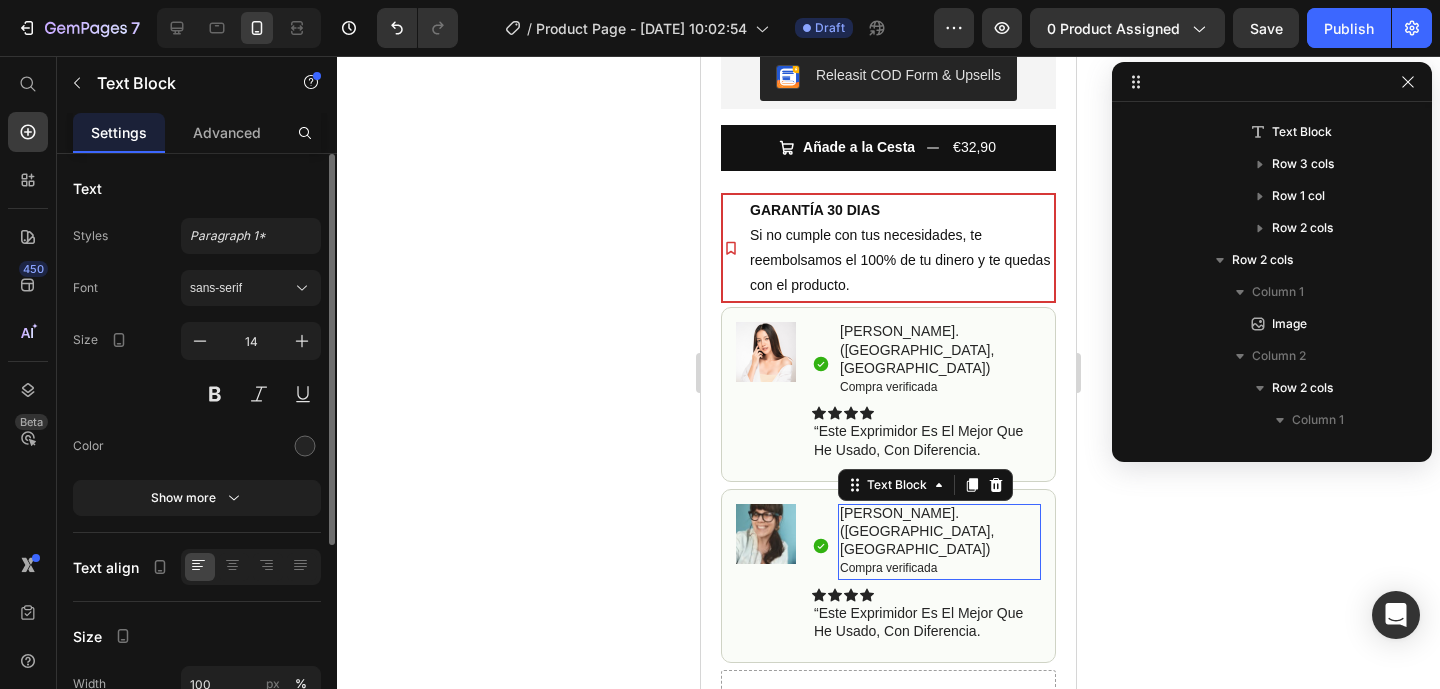click on "[PERSON_NAME]. ([GEOGRAPHIC_DATA], [GEOGRAPHIC_DATA])" at bounding box center [939, 531] 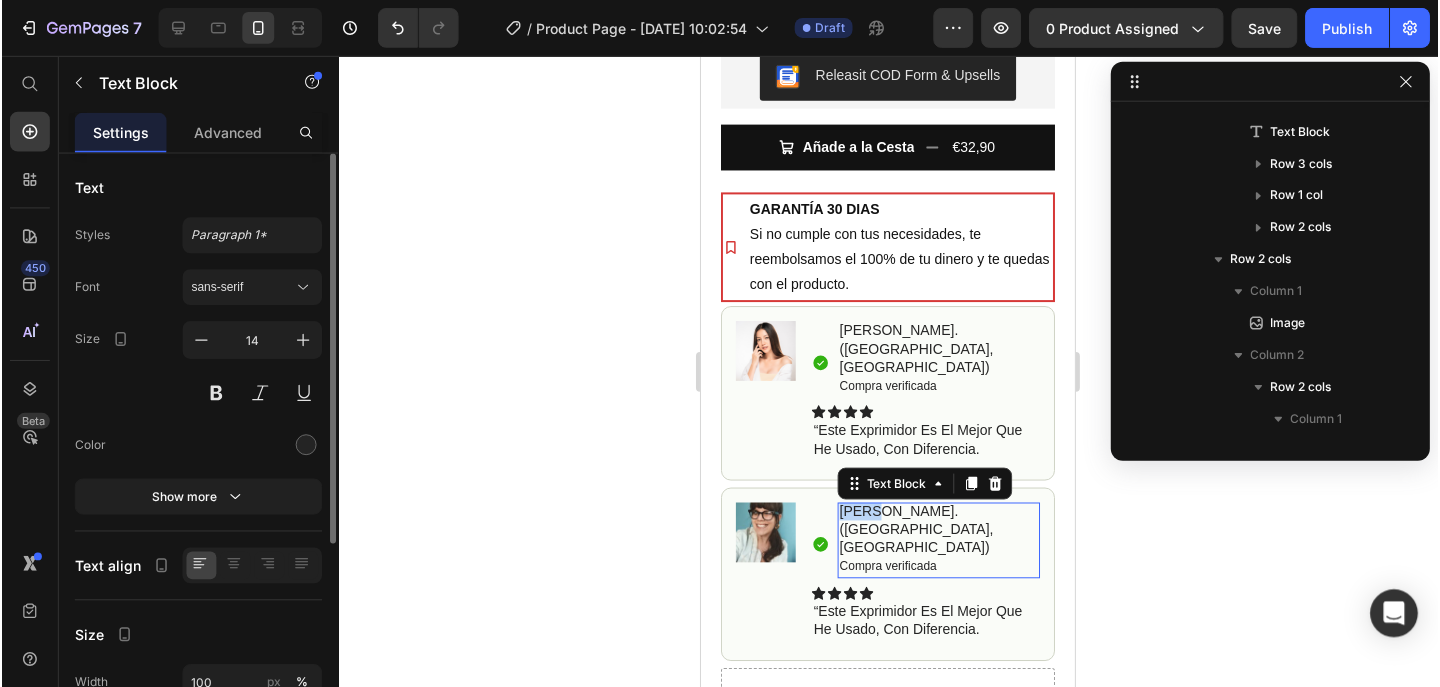 scroll, scrollTop: 730, scrollLeft: 0, axis: vertical 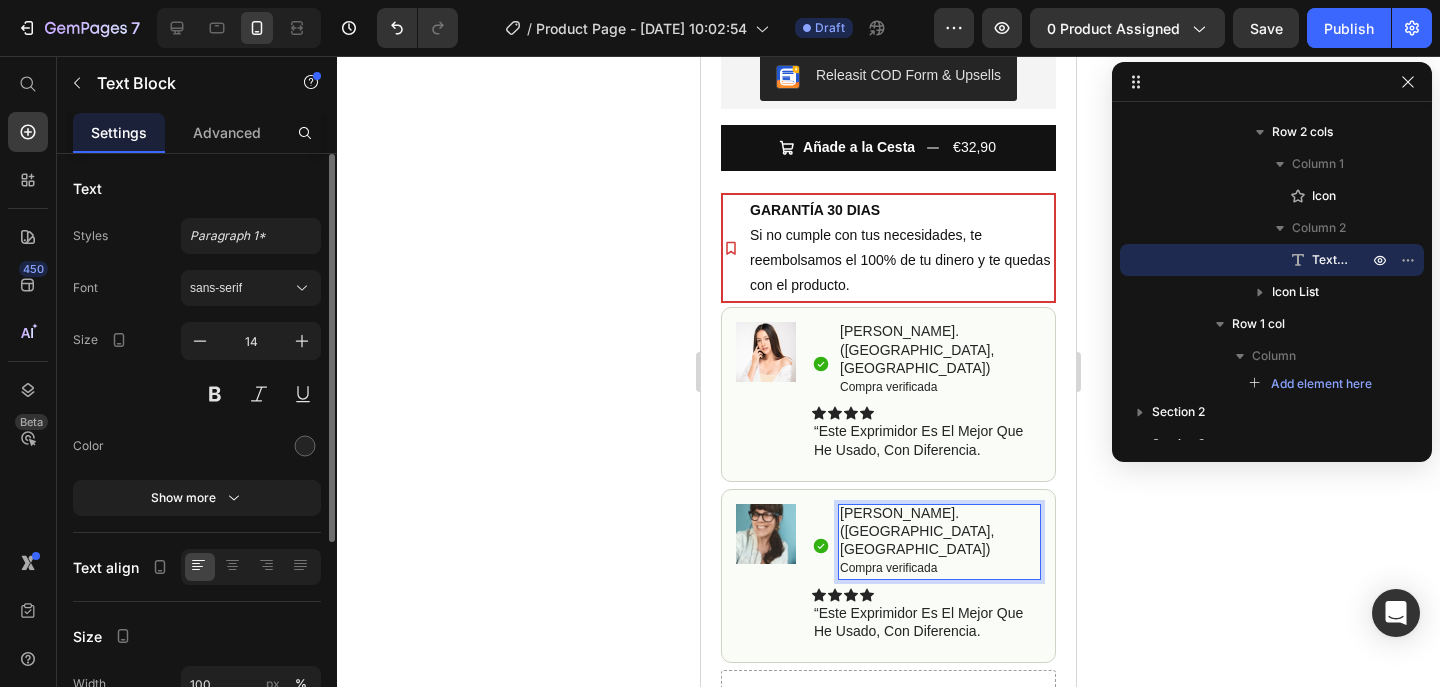 click on "Alejandra. (Almeria, España)" at bounding box center (939, 531) 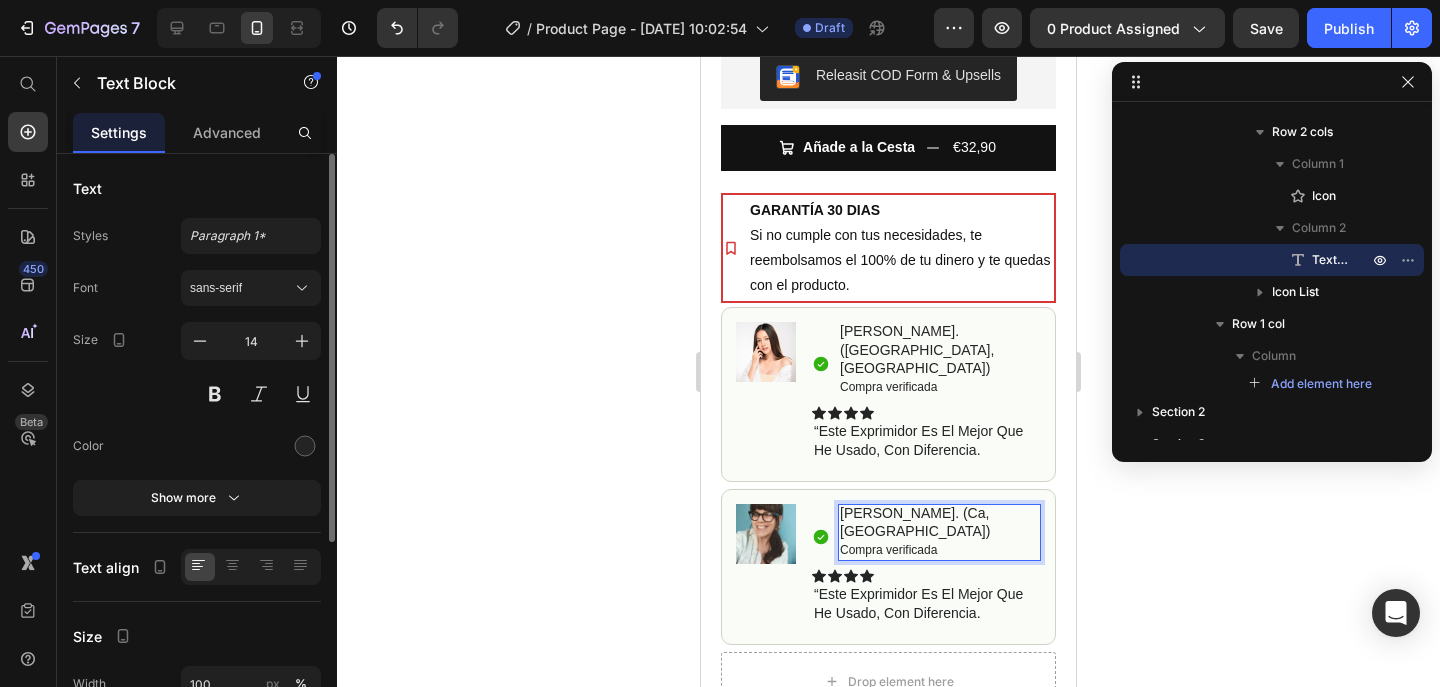 type 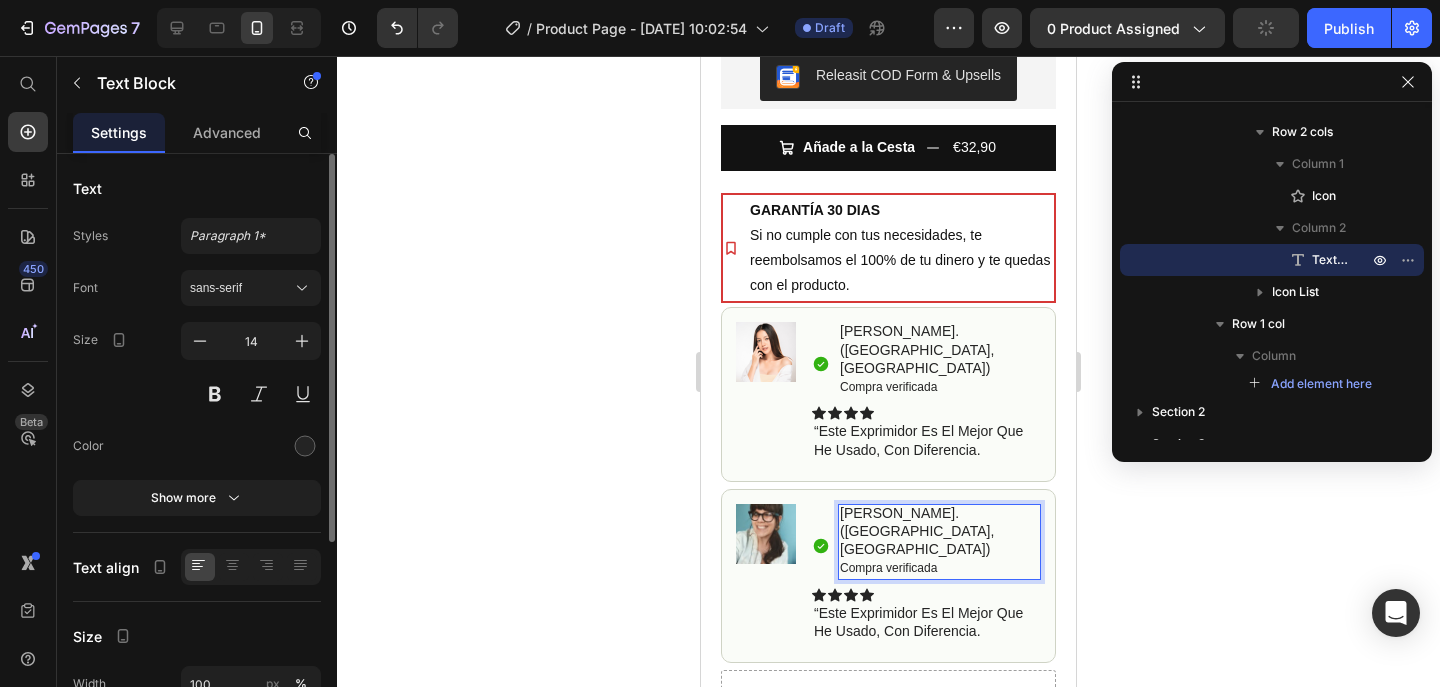 click on "Compra verificada" at bounding box center [888, 568] 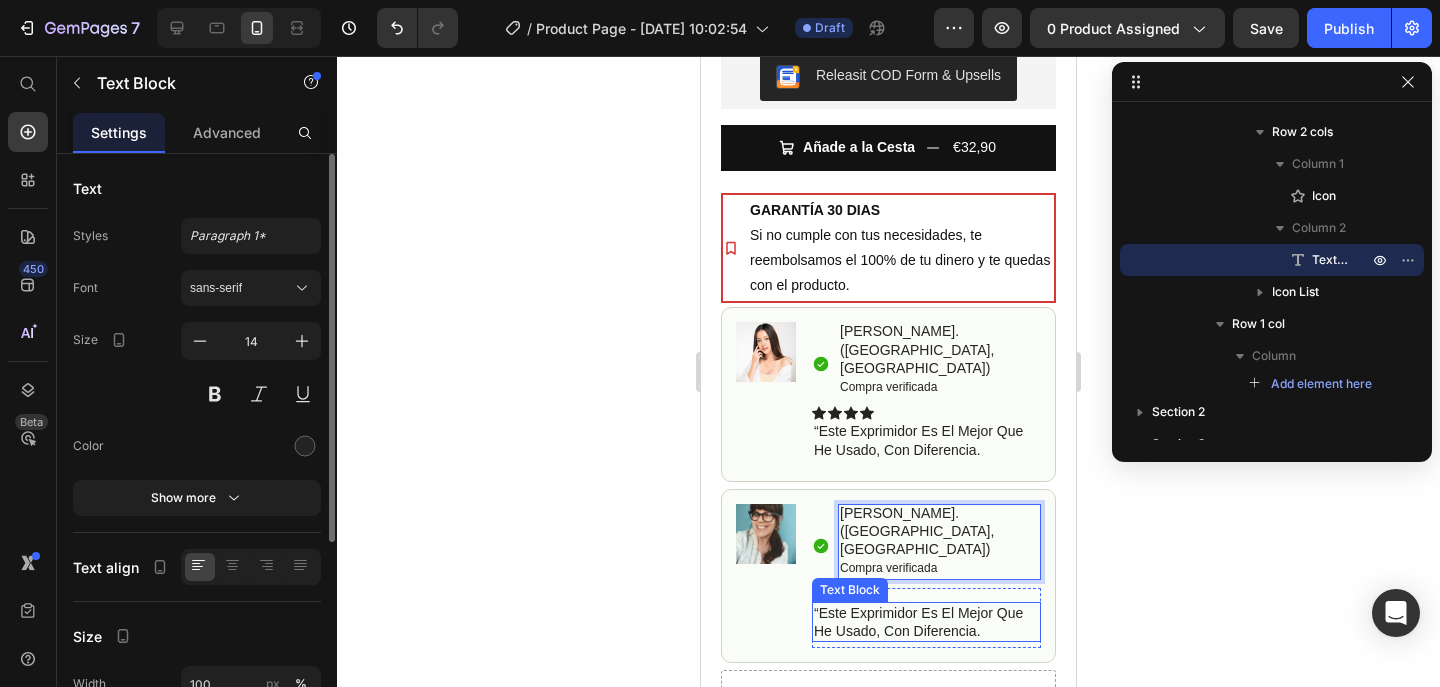 click on "“Este exprimidor es el mejor que he usado, con diferencia." at bounding box center (926, 622) 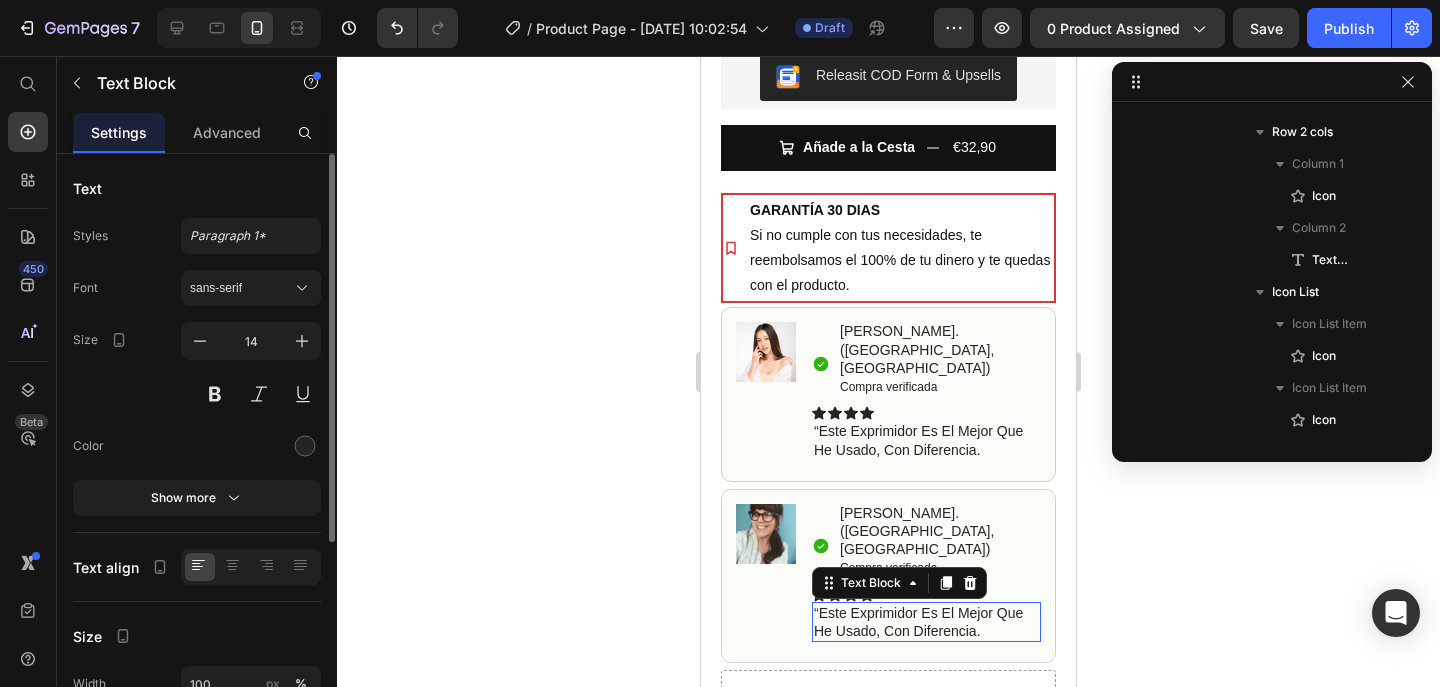 scroll, scrollTop: 1082, scrollLeft: 0, axis: vertical 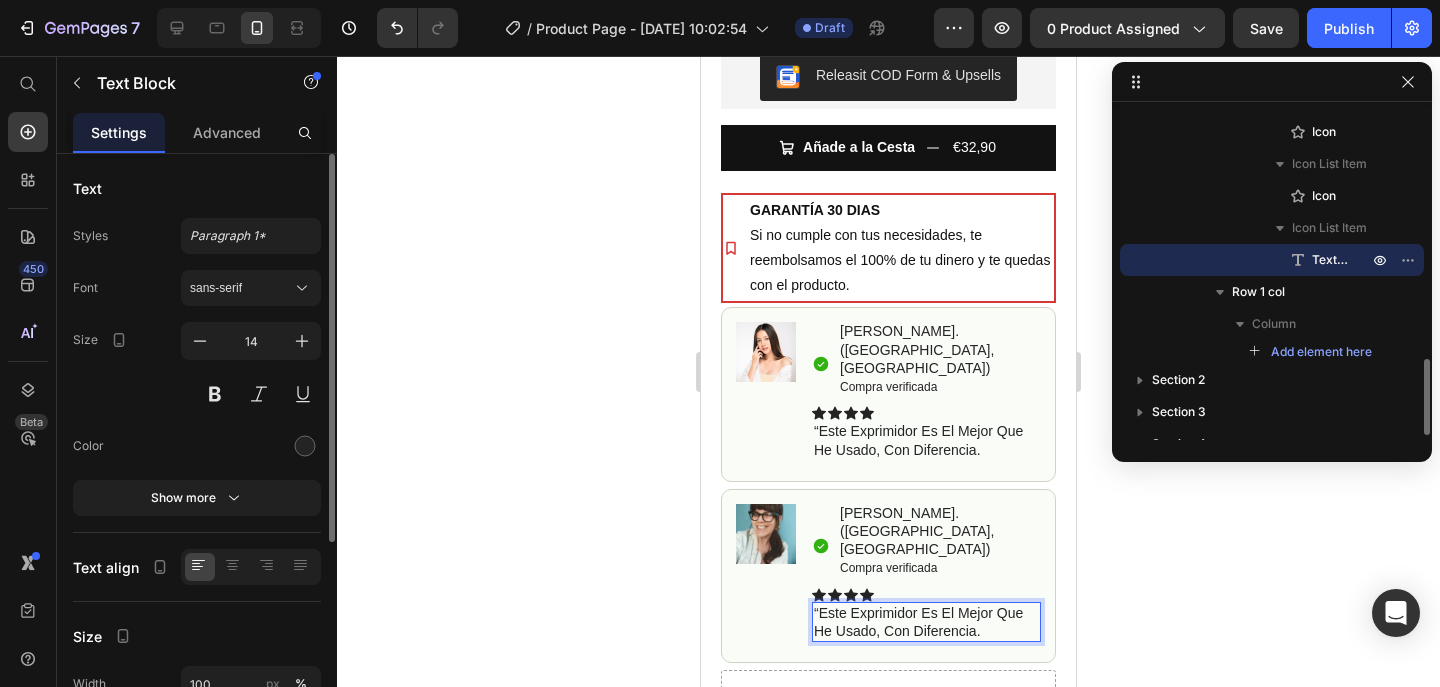 click on "“Este exprimidor es el mejor que he usado, con diferencia." at bounding box center [926, 622] 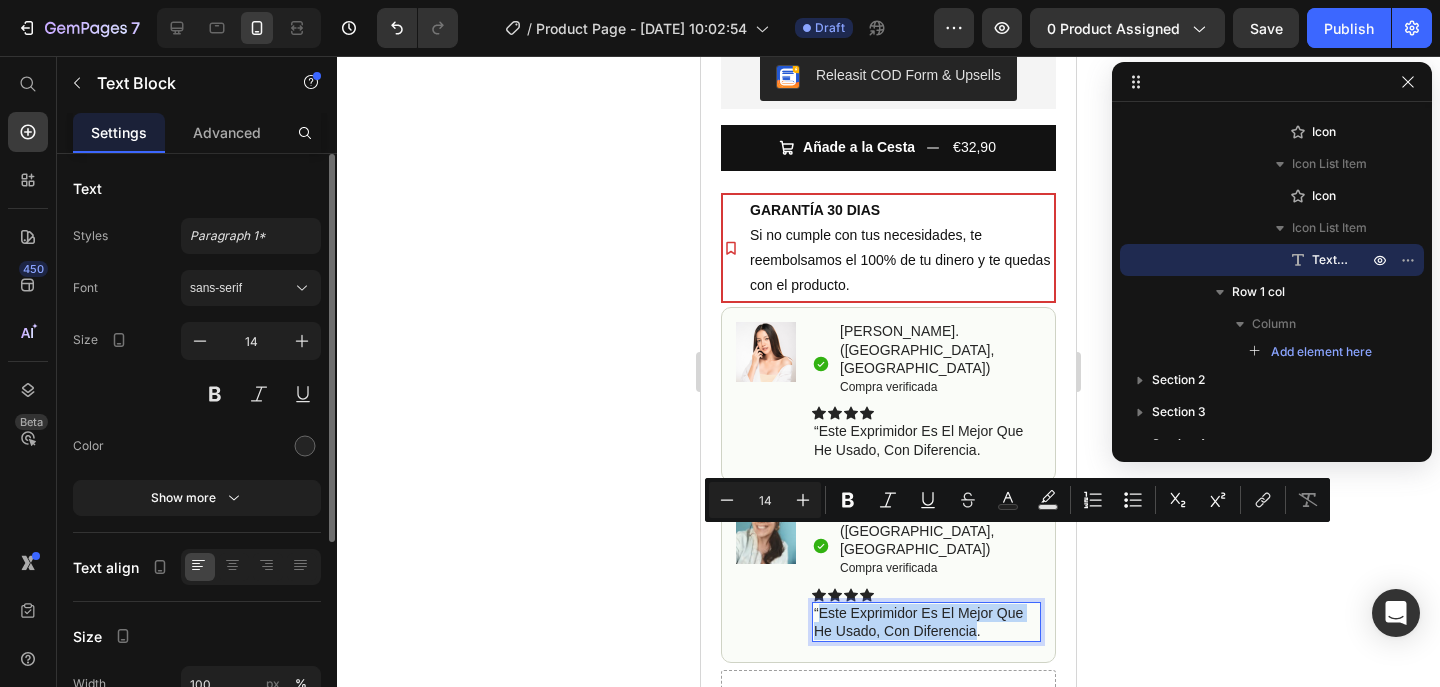 drag, startPoint x: 822, startPoint y: 538, endPoint x: 977, endPoint y: 559, distance: 156.4161 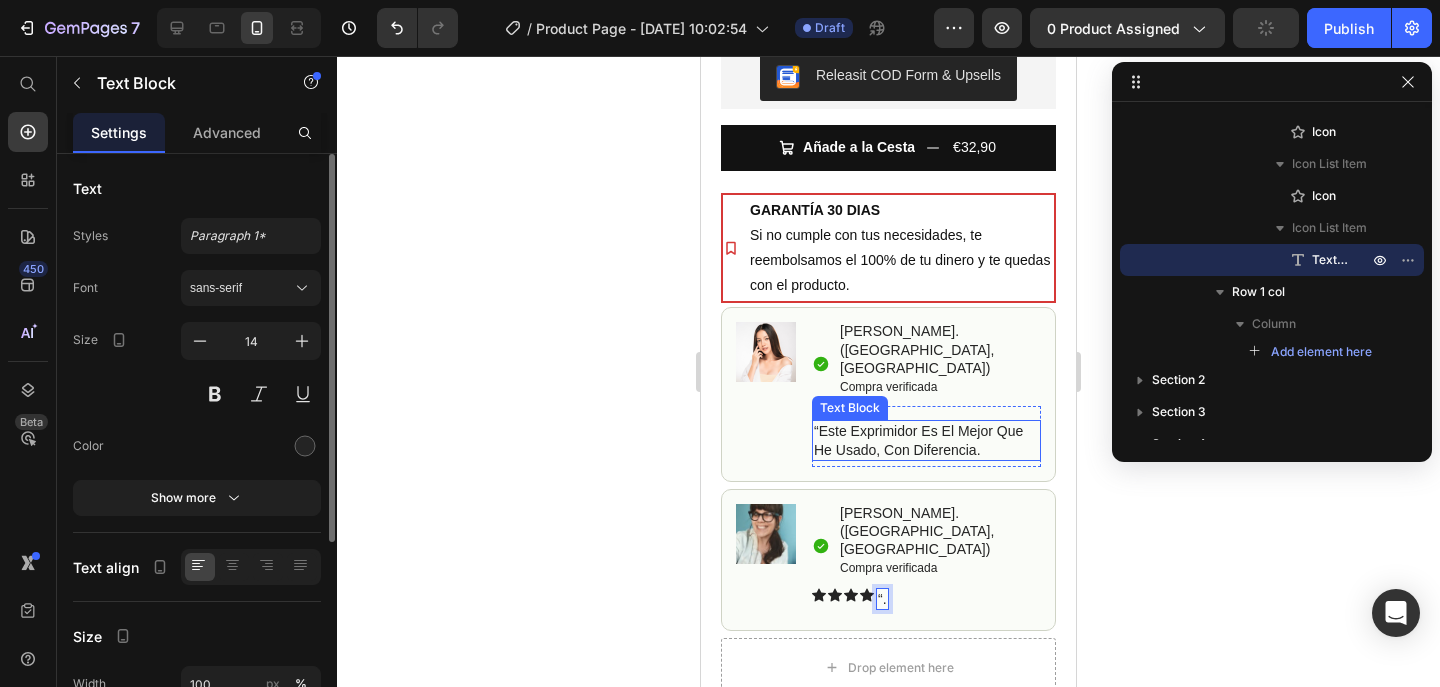 click on "“Este exprimidor es el mejor que he usado, con diferencia." at bounding box center (926, 440) 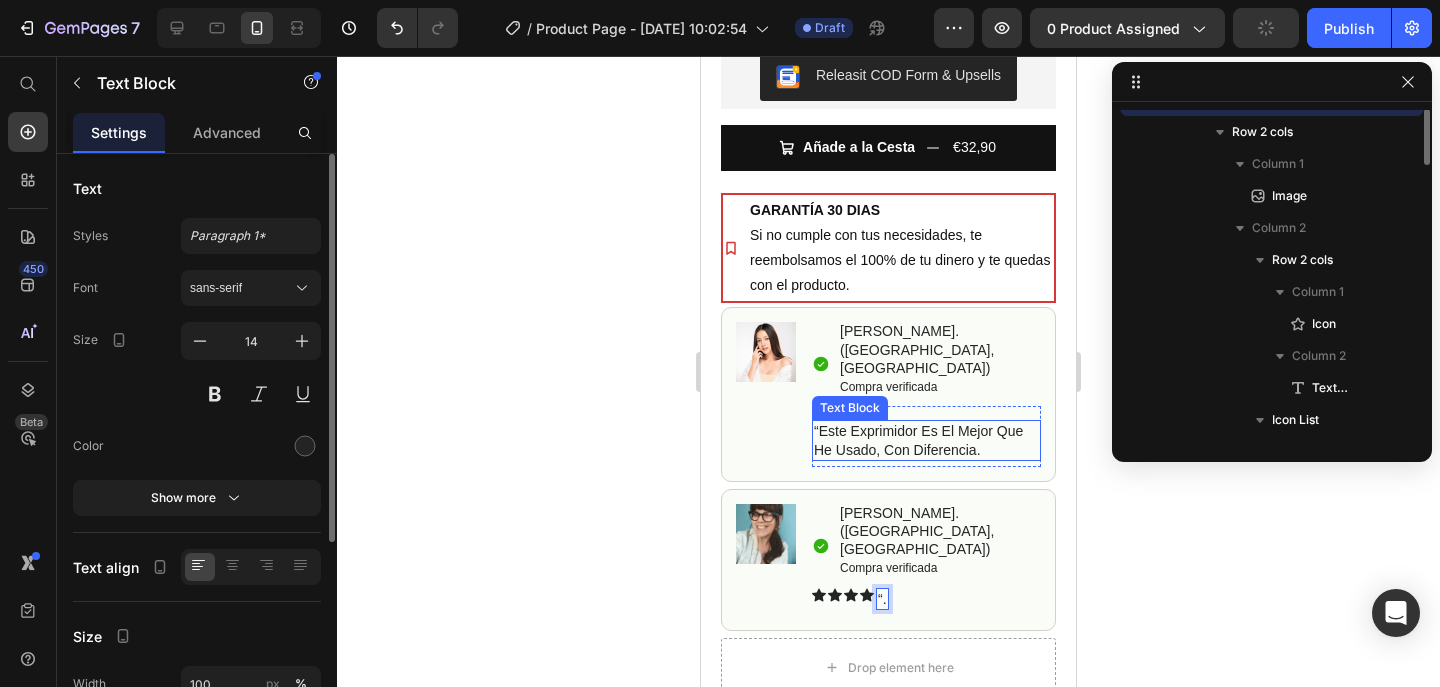 click on "“Este exprimidor es el mejor que he usado, con diferencia." at bounding box center [926, 440] 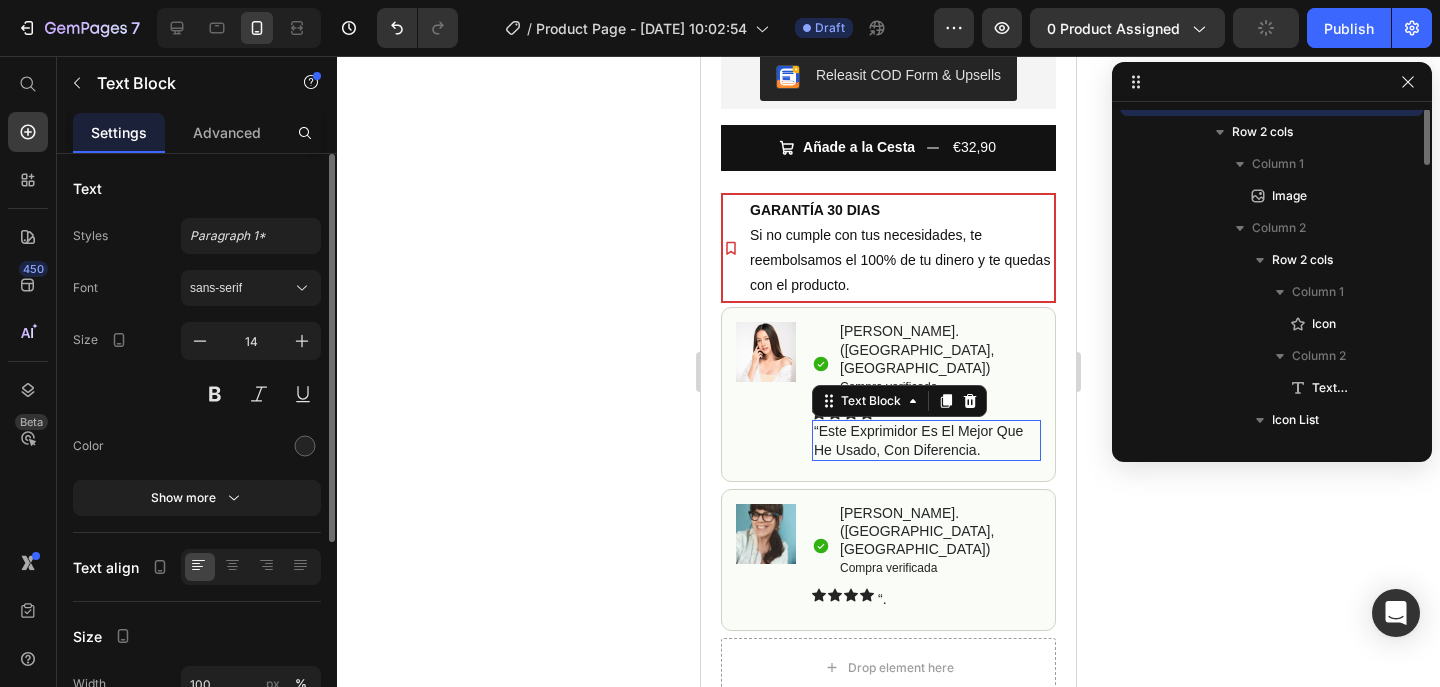 scroll, scrollTop: 922, scrollLeft: 0, axis: vertical 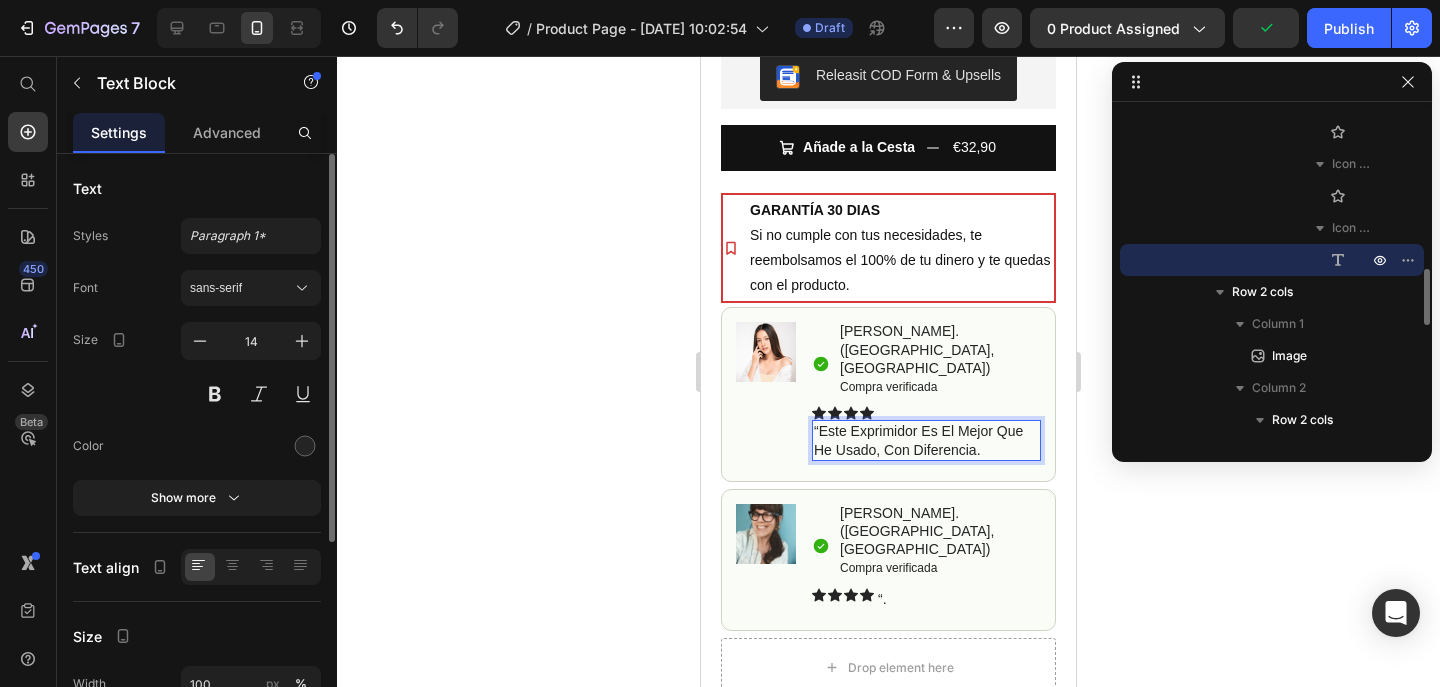 click on "“Este exprimidor es el mejor que he usado, con diferencia." at bounding box center (926, 440) 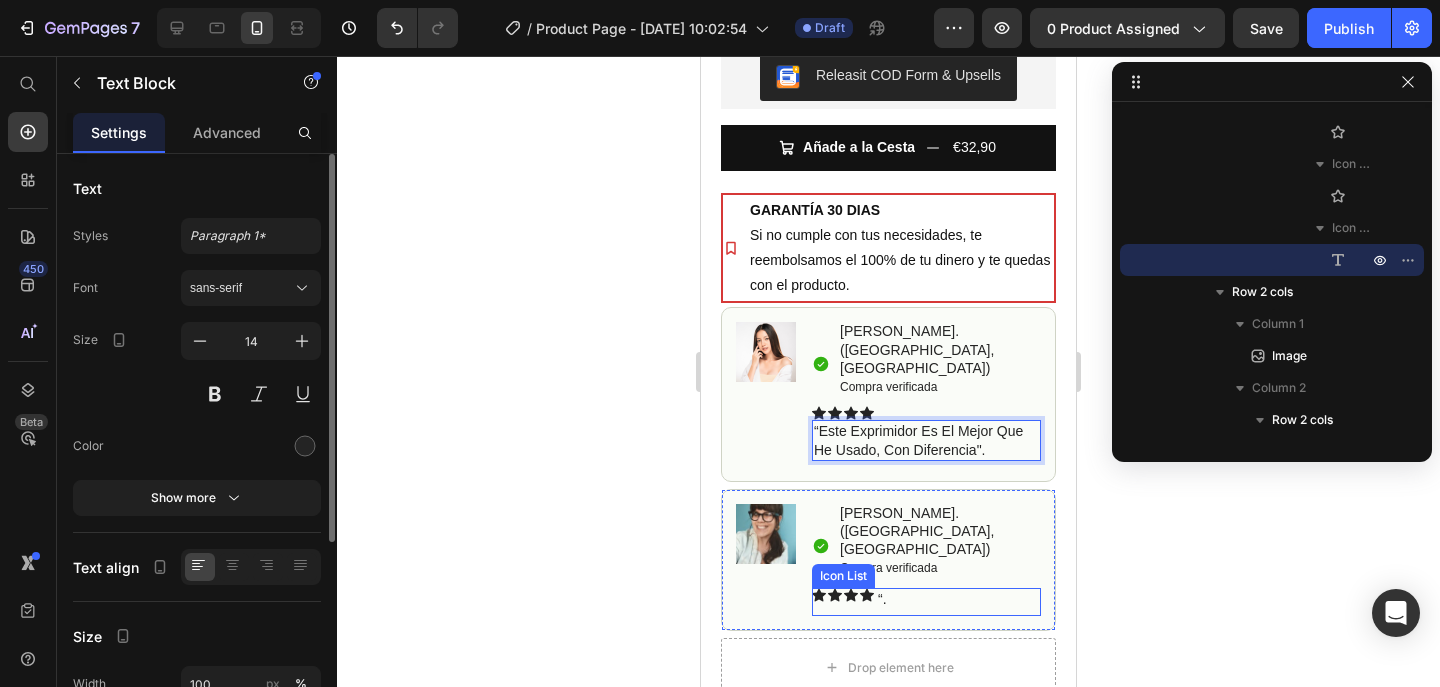 click on "“.  Text Block" at bounding box center (882, 602) 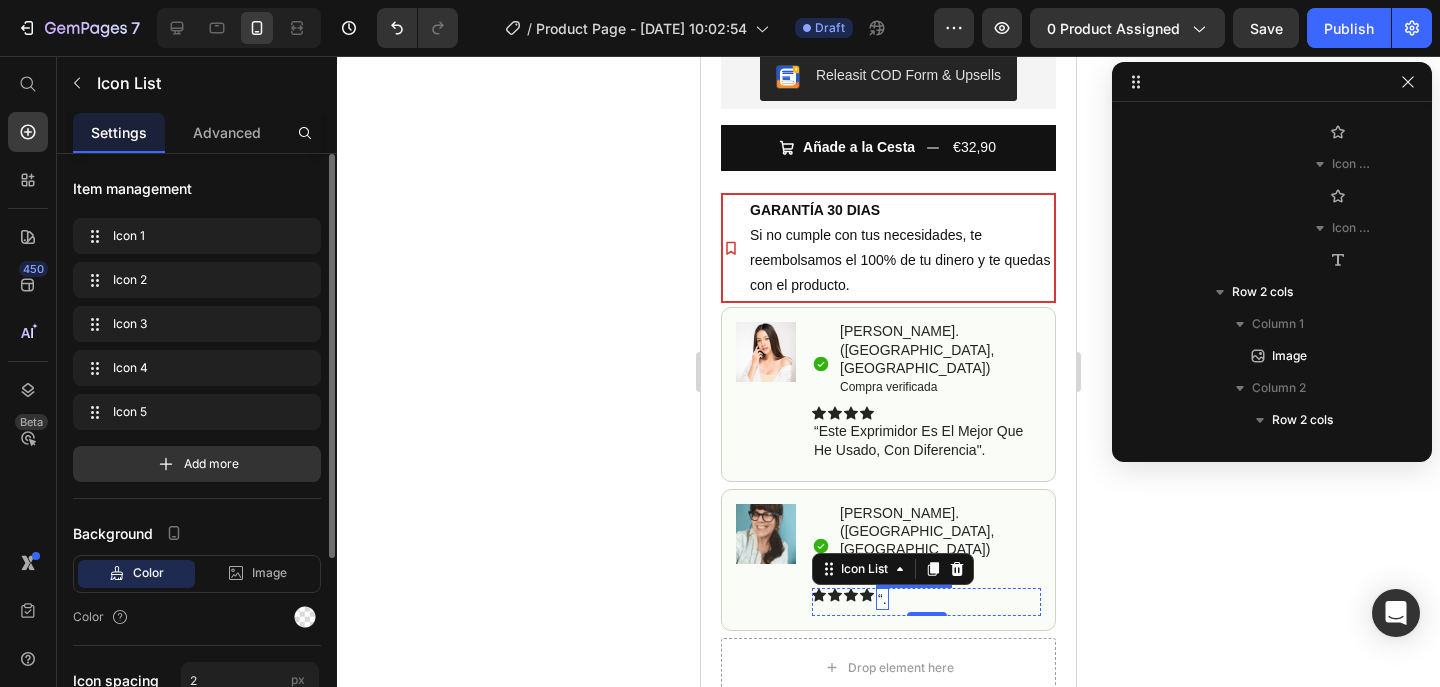scroll, scrollTop: 1242, scrollLeft: 0, axis: vertical 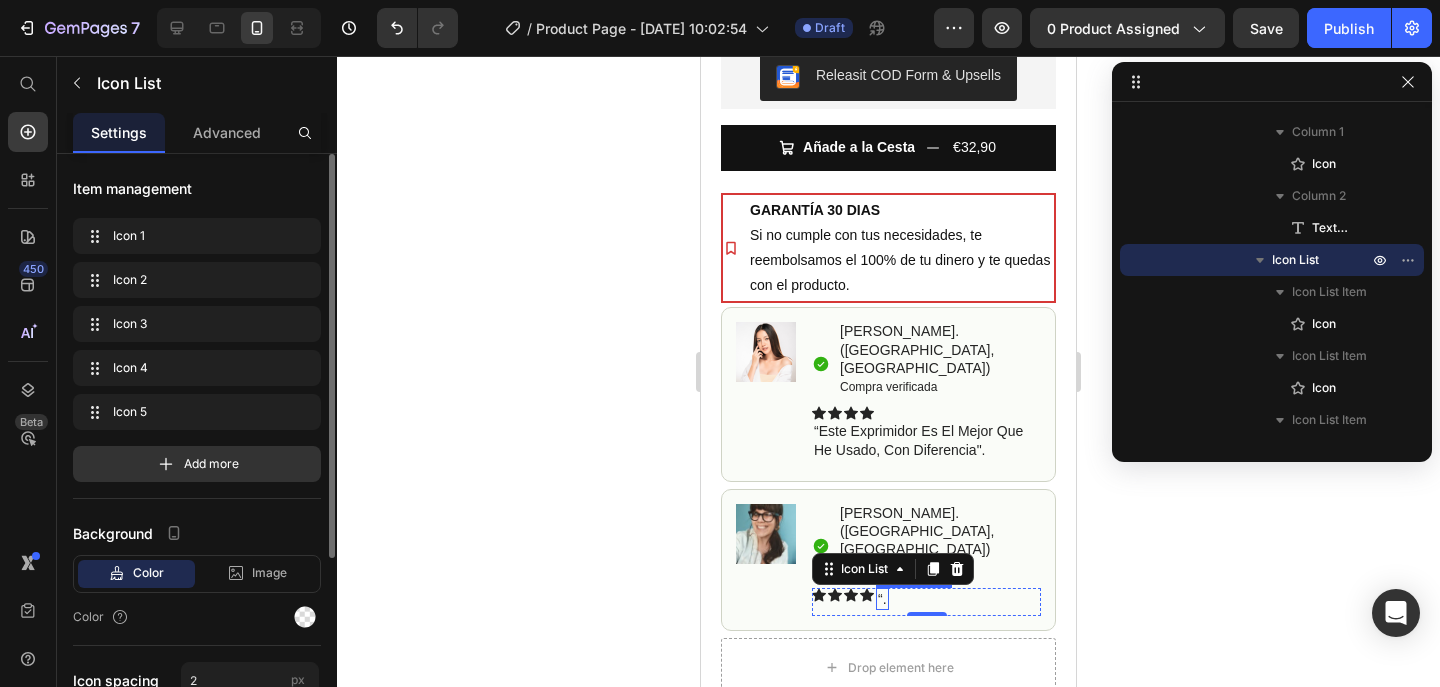 click on "“." at bounding box center (882, 599) 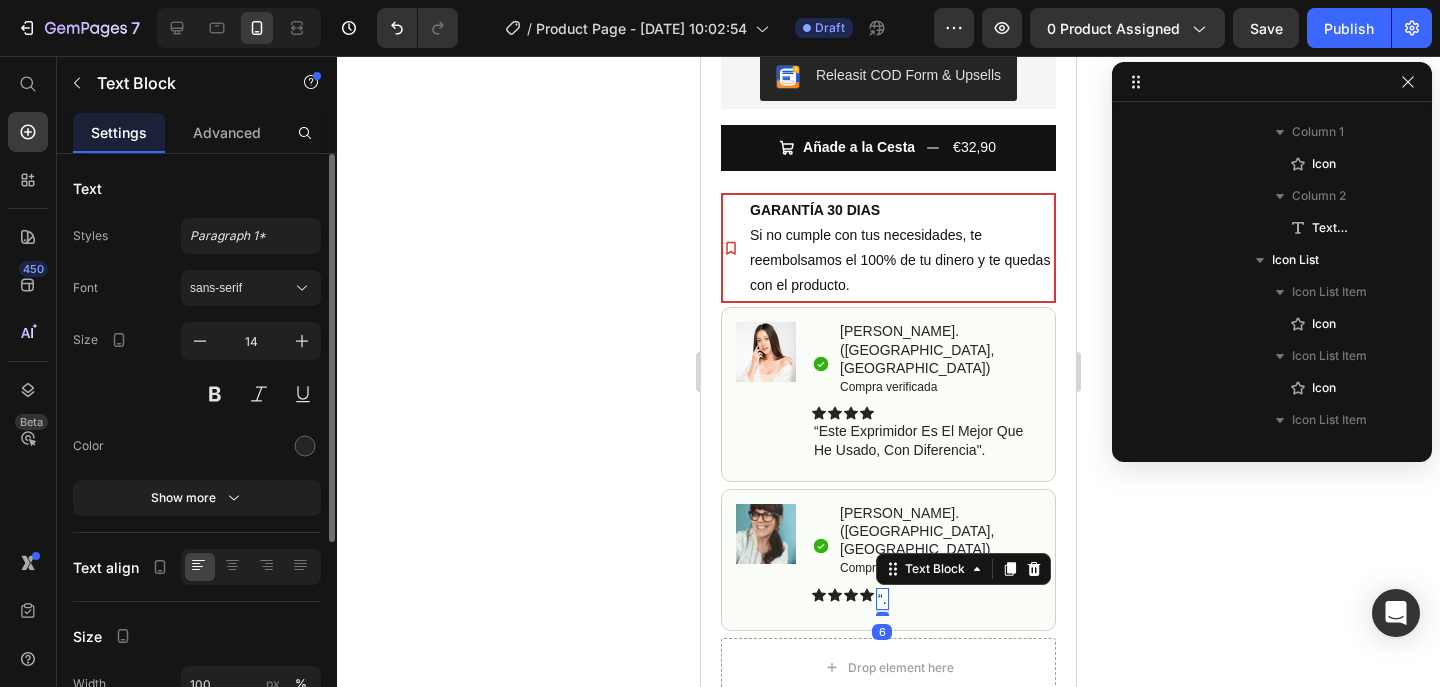 scroll, scrollTop: 1562, scrollLeft: 0, axis: vertical 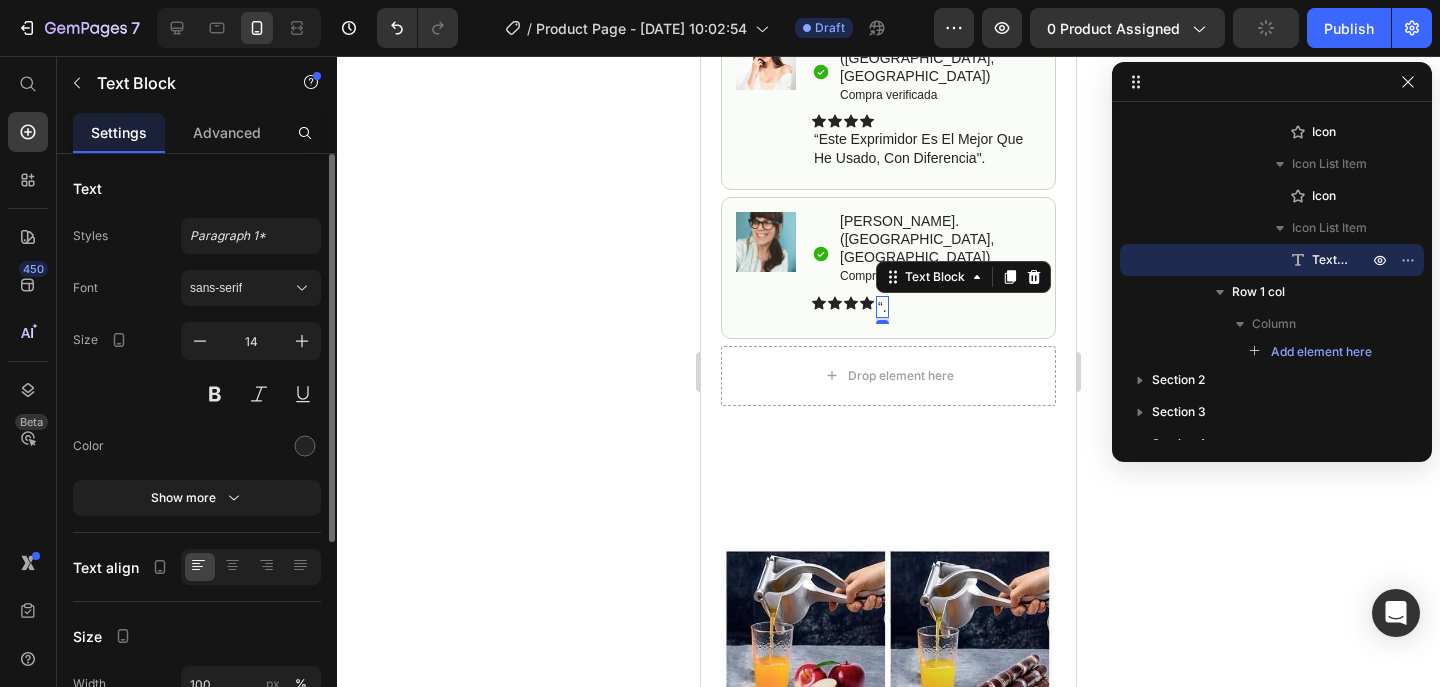 click on "“." at bounding box center (882, 307) 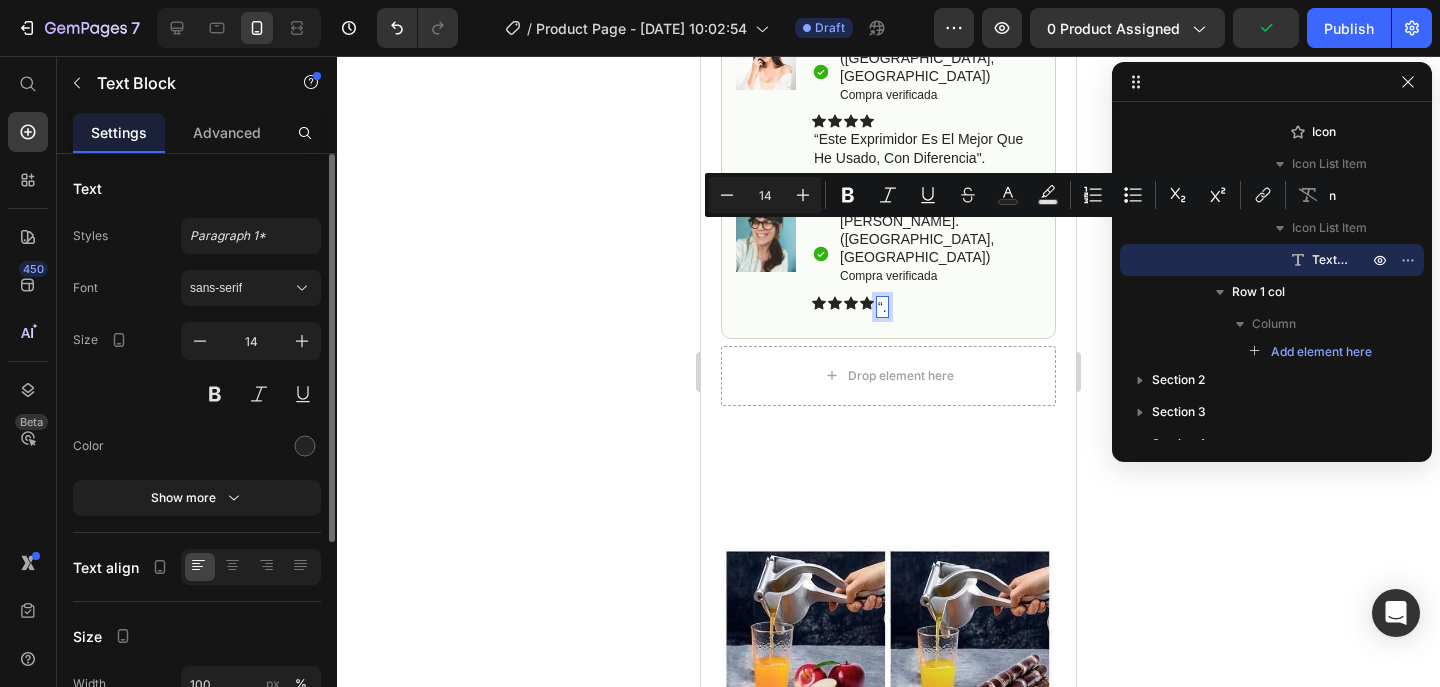 click on "“." at bounding box center [882, 307] 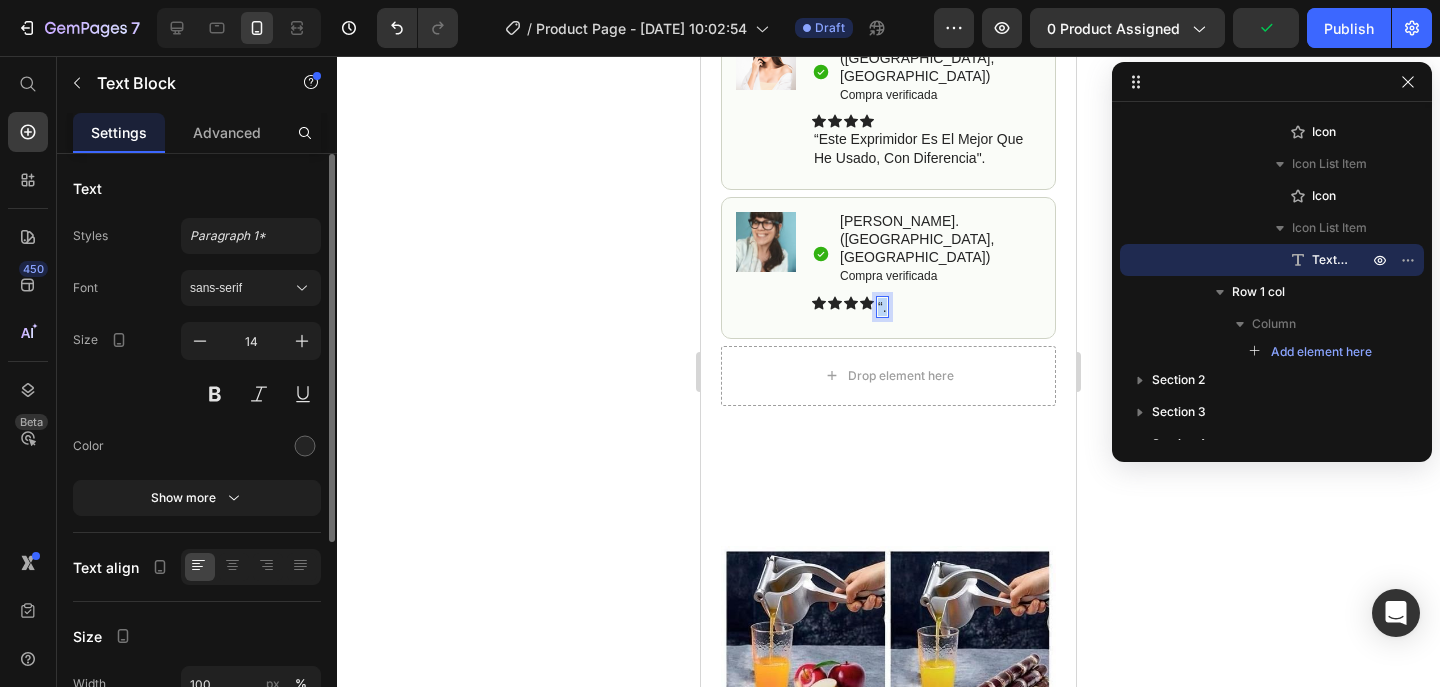 click on "“." at bounding box center [882, 307] 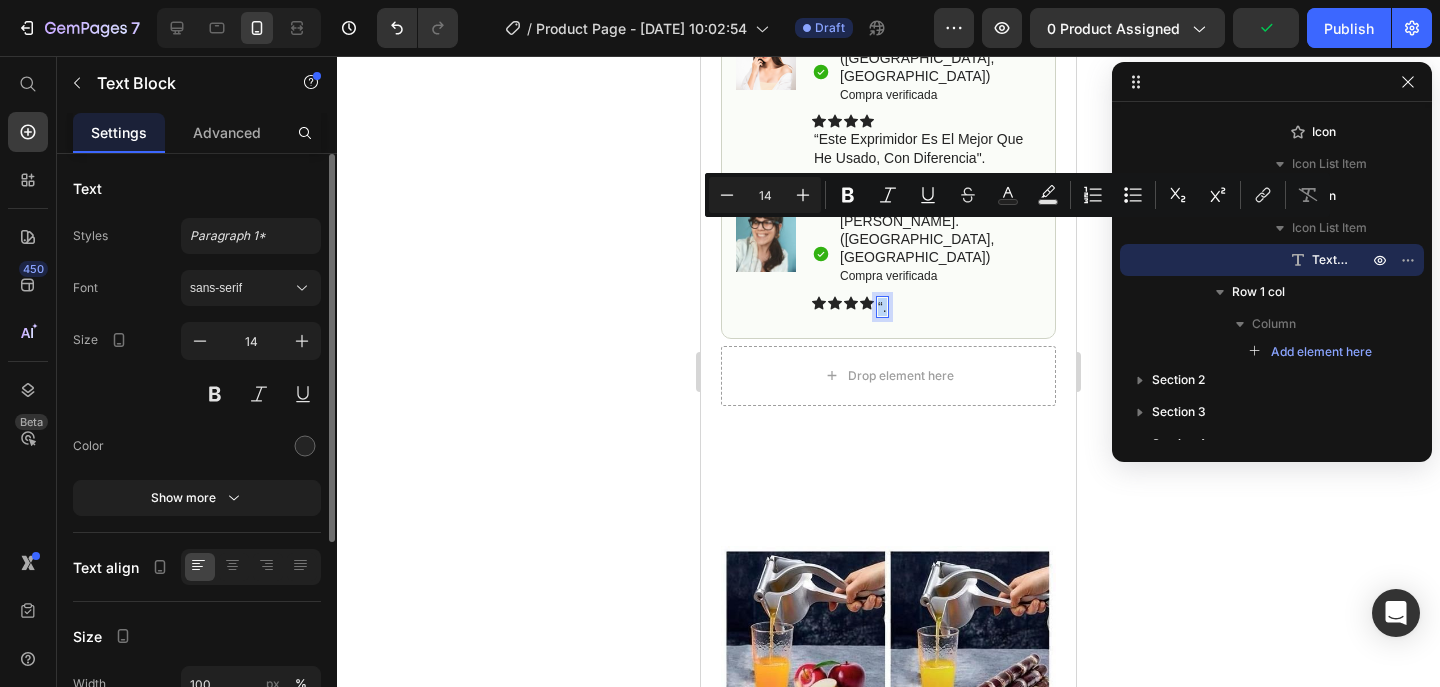 click on "“." at bounding box center [882, 307] 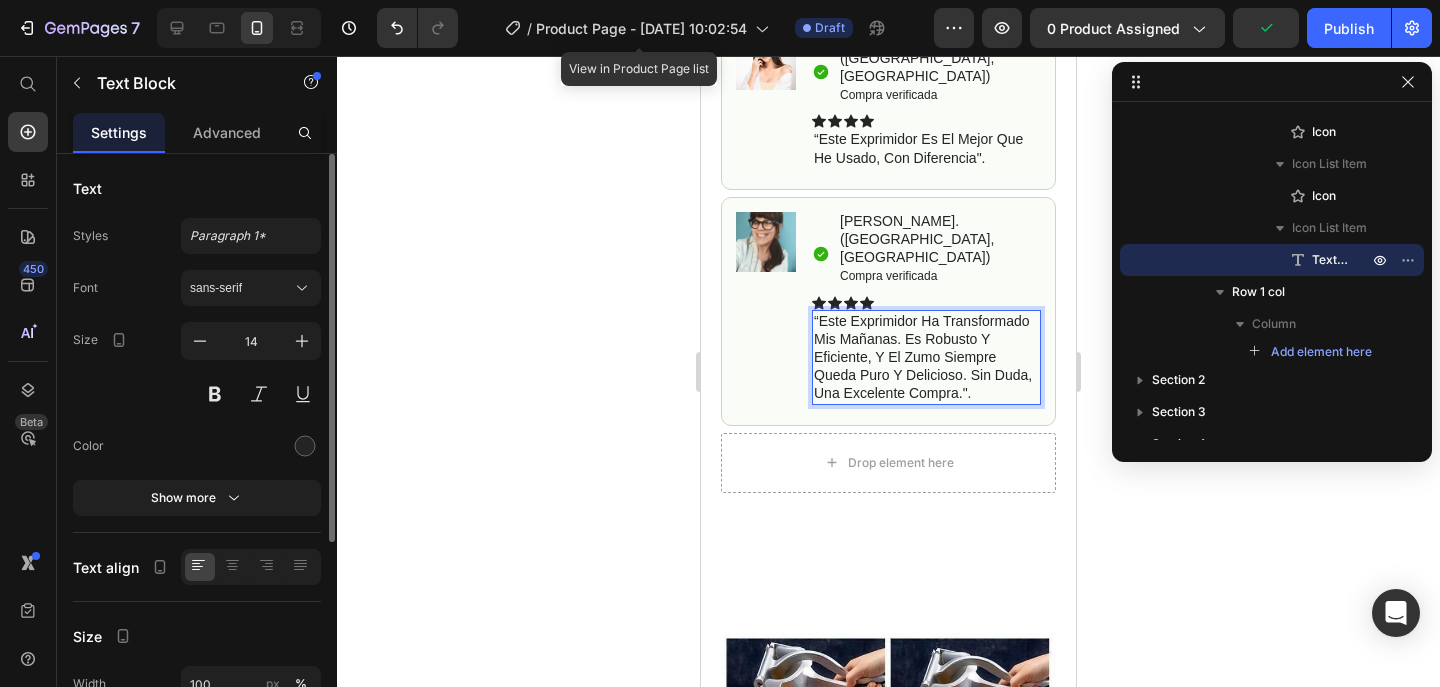 click on "“Este exprimidor ha transformado mis mañanas. Es robusto y eficiente, y el zumo siempre queda puro y delicioso. Sin duda, una excelente compra."." at bounding box center [926, 357] 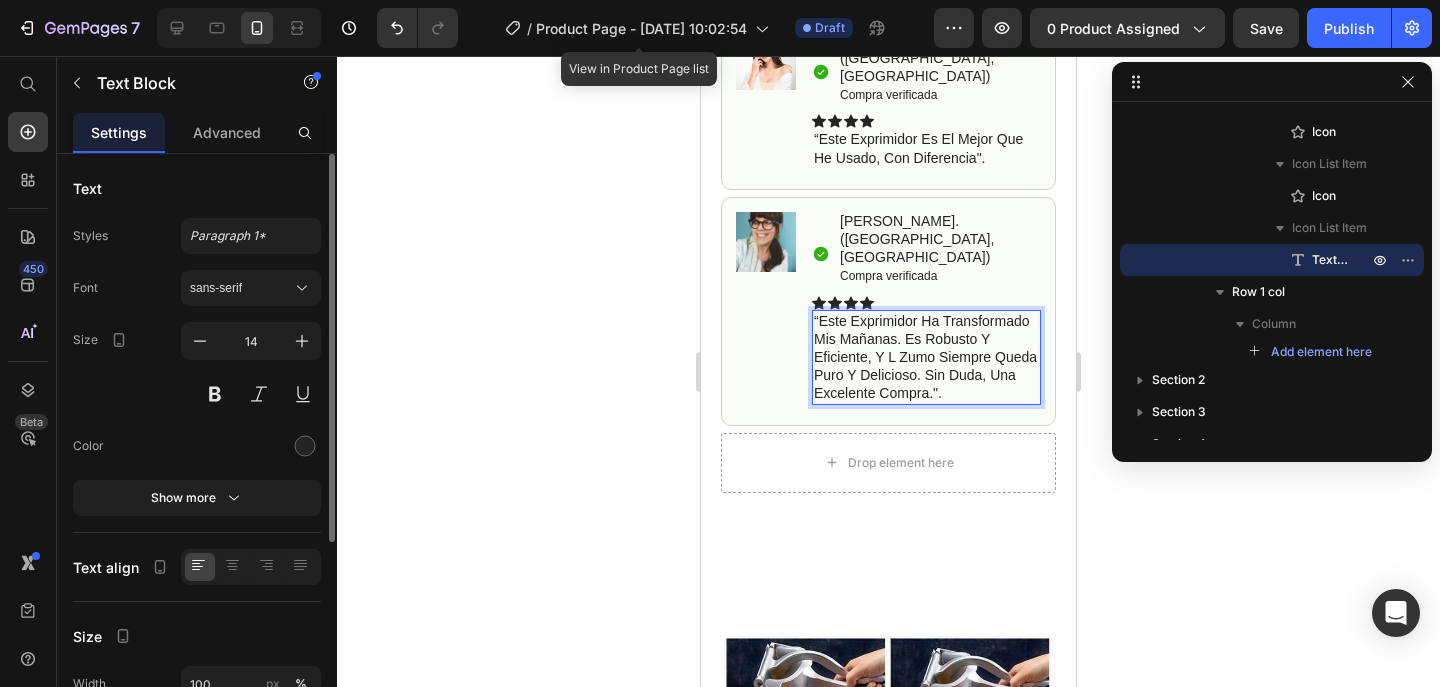 click on "“Este exprimidor ha transformado mis mañanas. Es robusto y eficiente, Y l zumo siempre queda puro y delicioso. Sin duda, una excelente compra."." at bounding box center (926, 357) 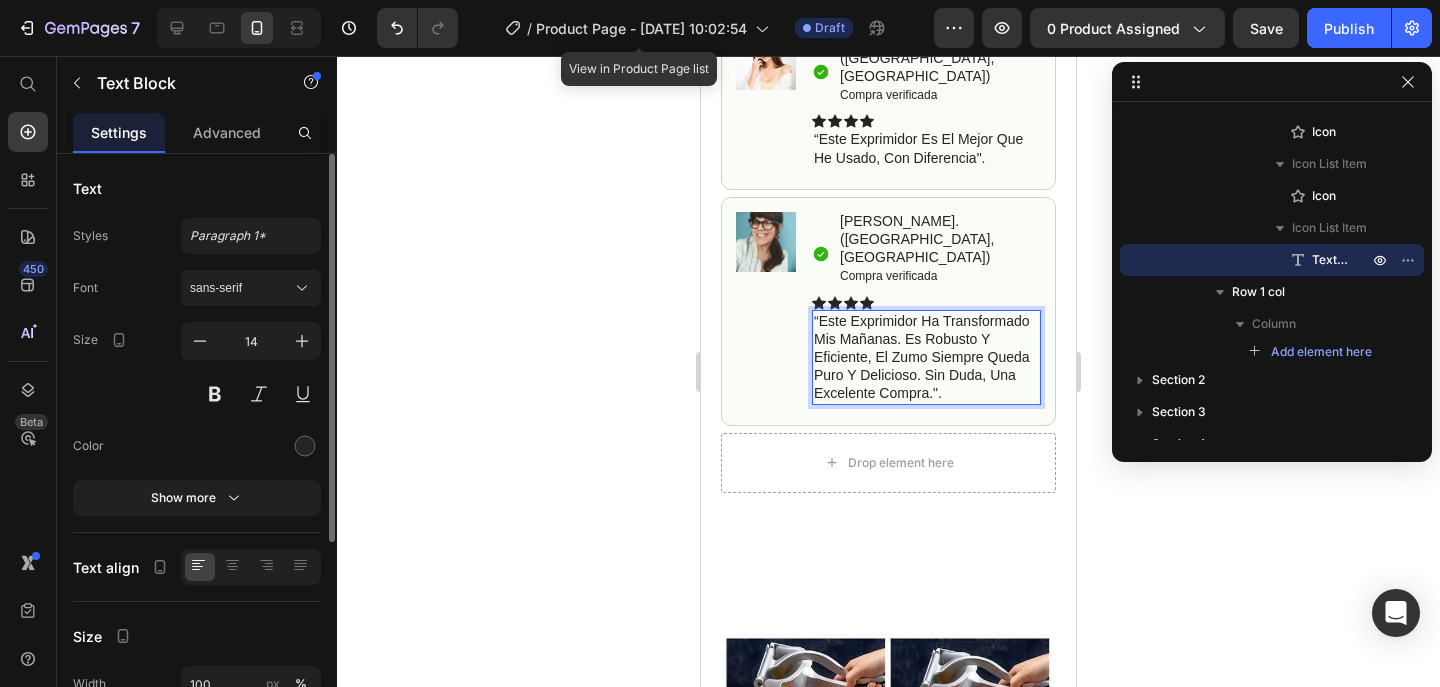 click on "“Este exprimidor ha transformado mis mañanas. Es robusto y eficiente, El zumo siempre queda puro y delicioso. Sin duda, una excelente compra."." at bounding box center [926, 357] 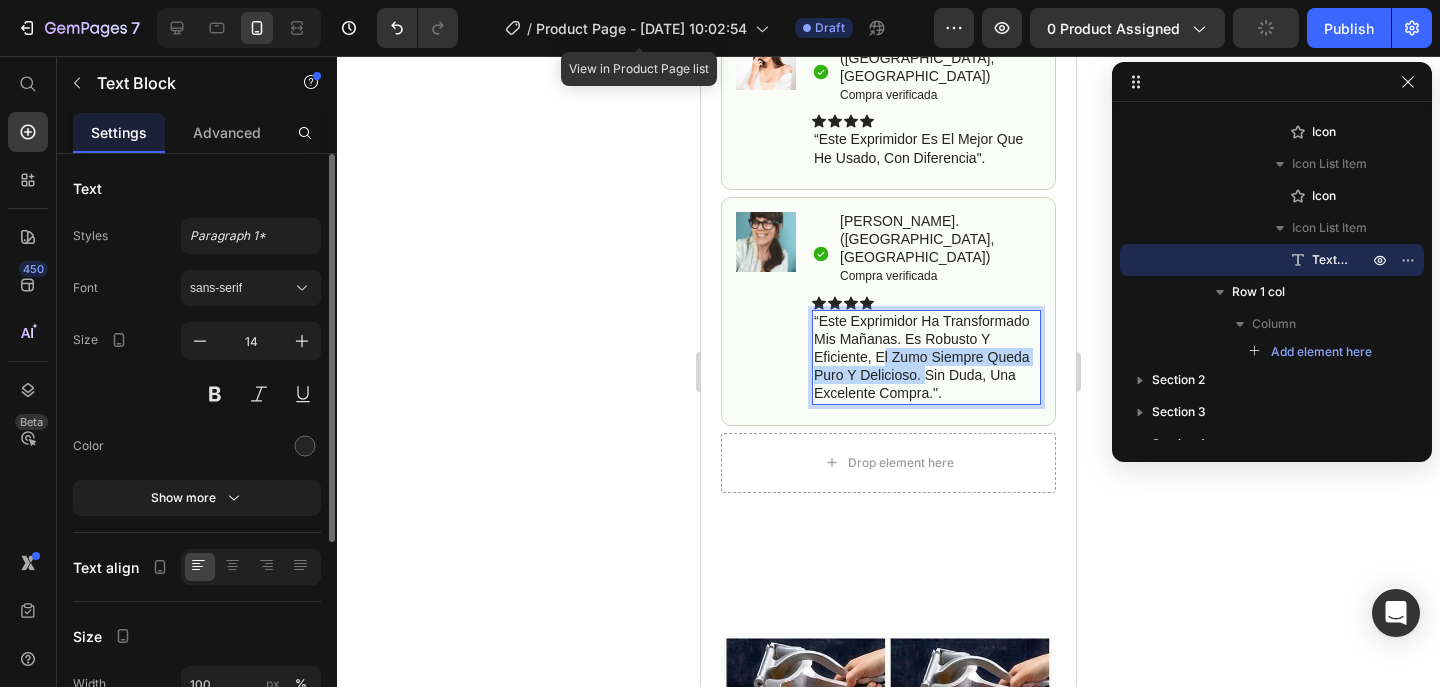 drag, startPoint x: 926, startPoint y: 305, endPoint x: 885, endPoint y: 288, distance: 44.38468 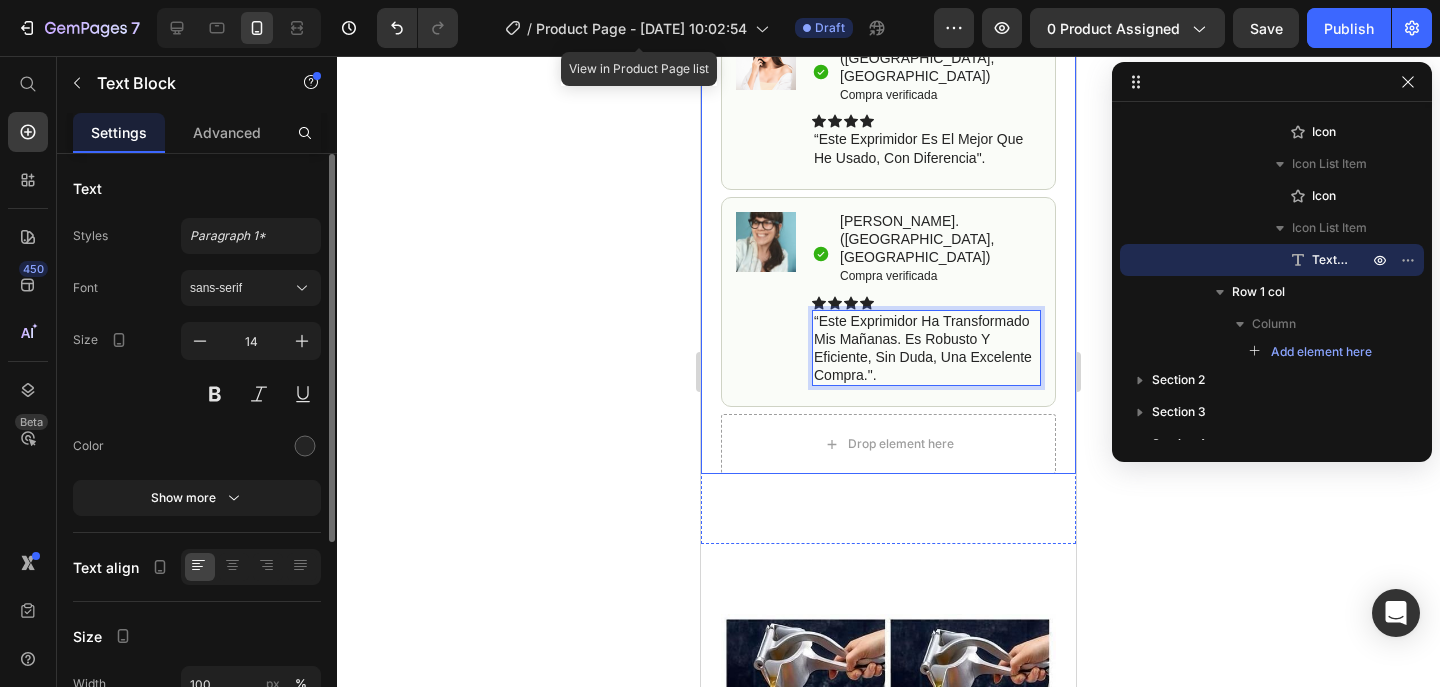 click 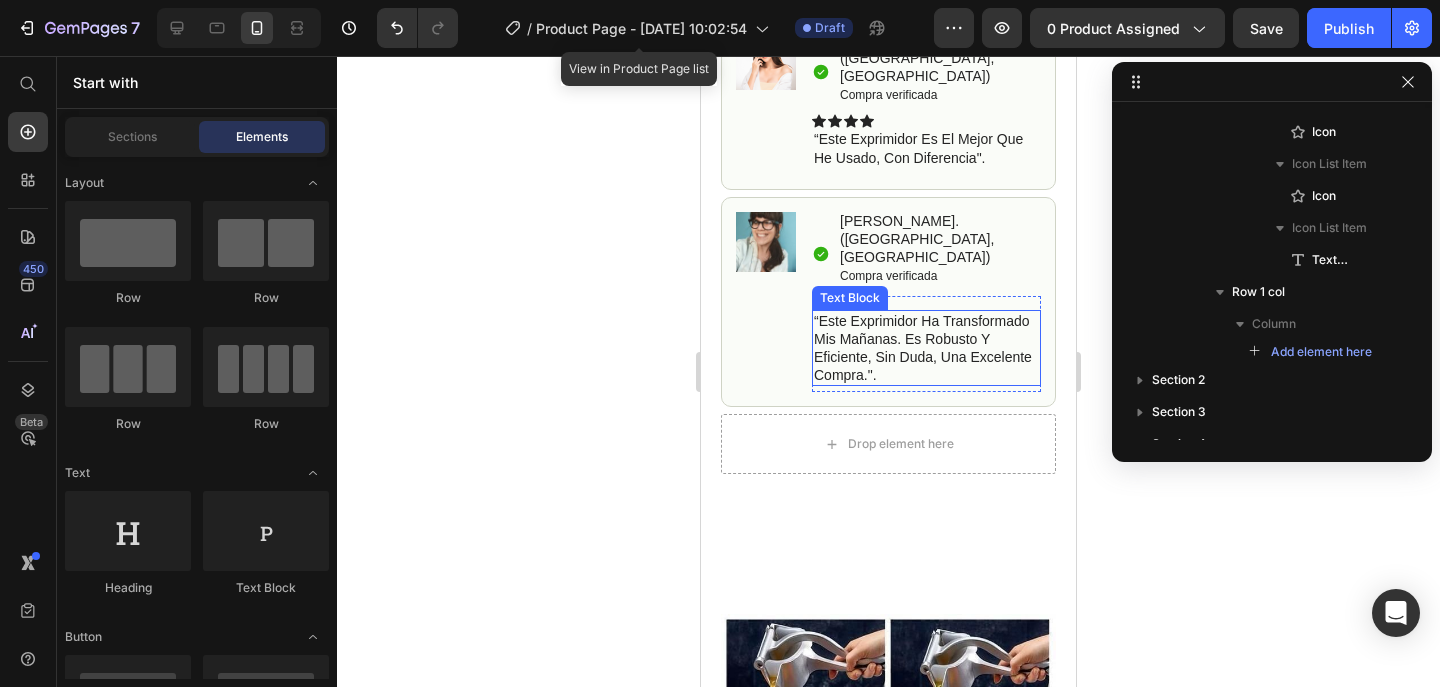 click on "“Este exprimidor ha transformado mis mañanas. Es robusto y eficiente, Sin duda, una excelente compra."." at bounding box center (926, 348) 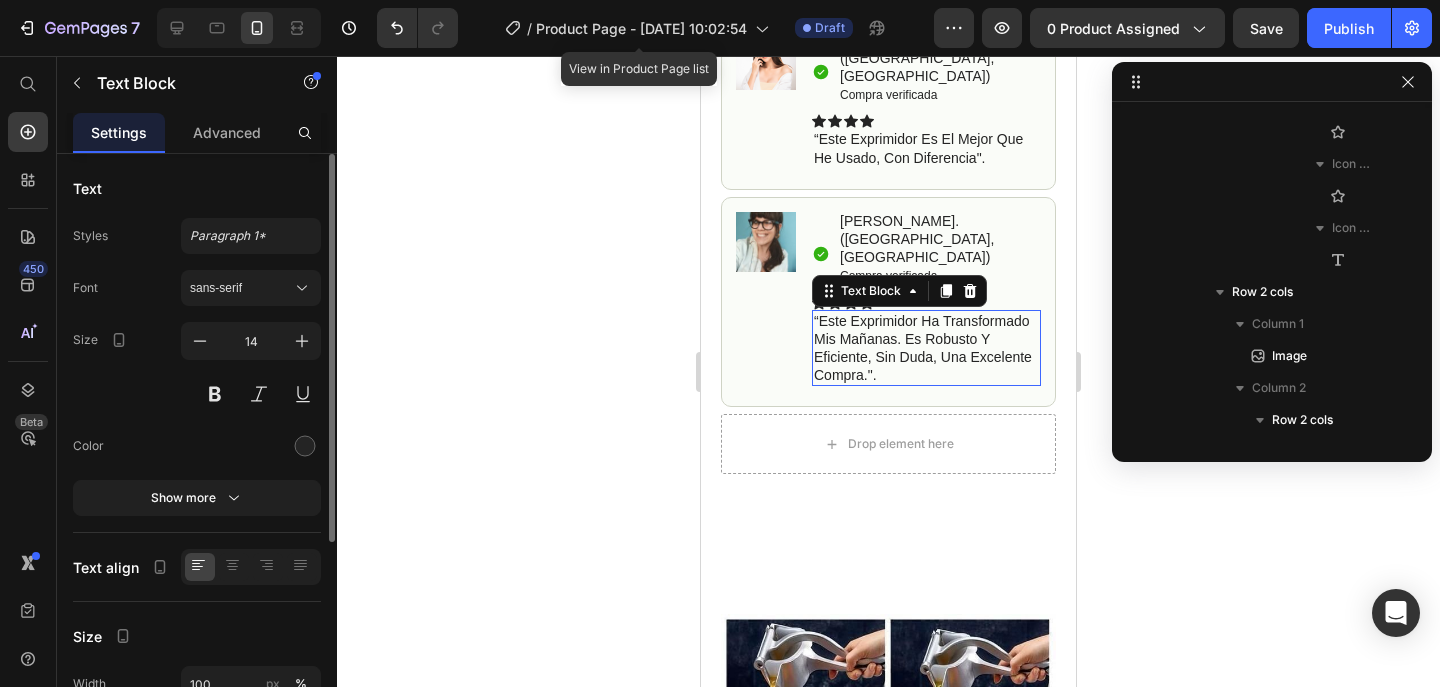 scroll, scrollTop: 2202, scrollLeft: 0, axis: vertical 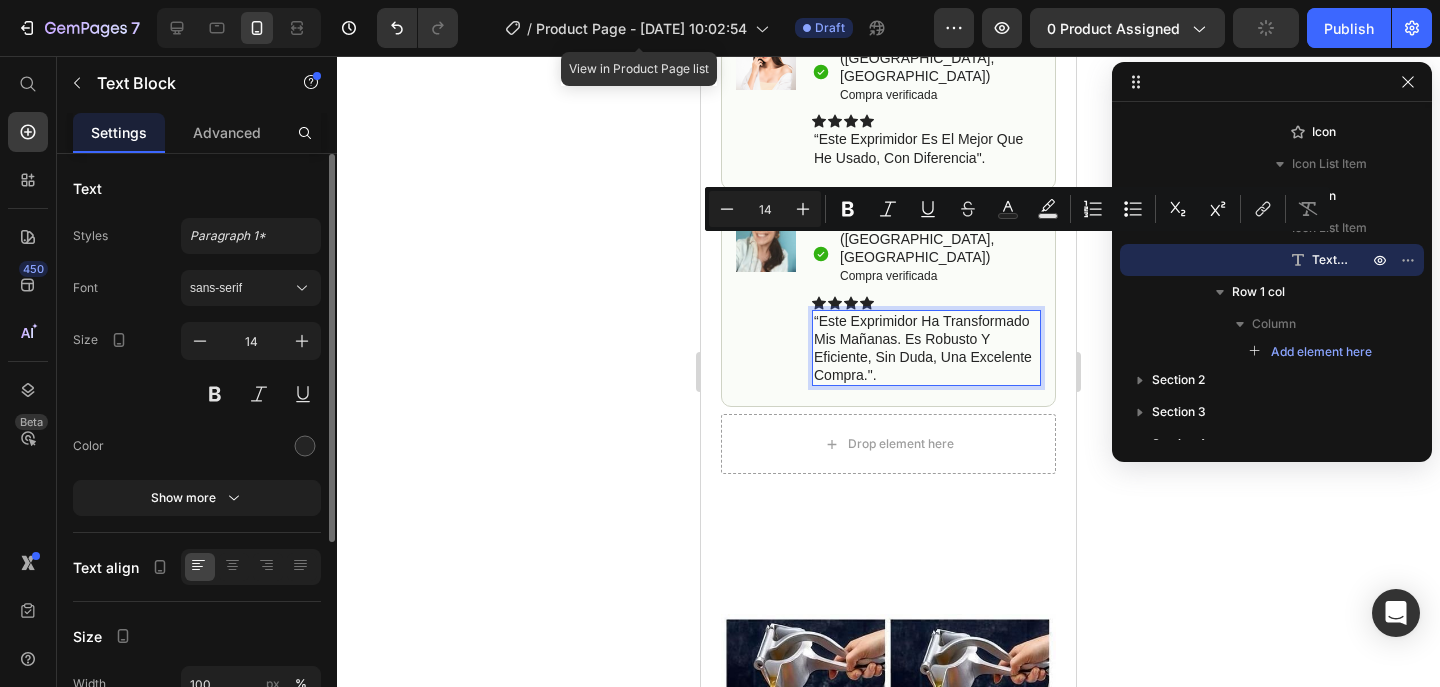 drag, startPoint x: 881, startPoint y: 304, endPoint x: 797, endPoint y: 240, distance: 105.60303 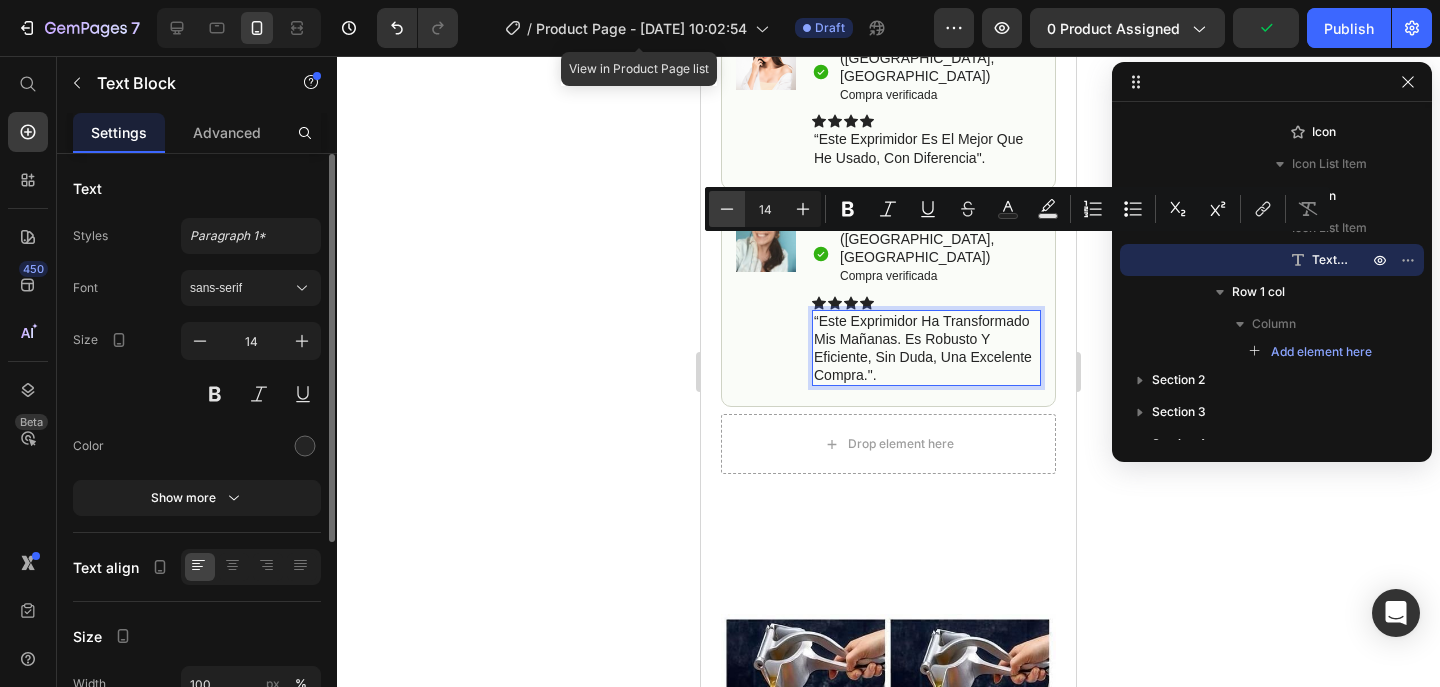 click 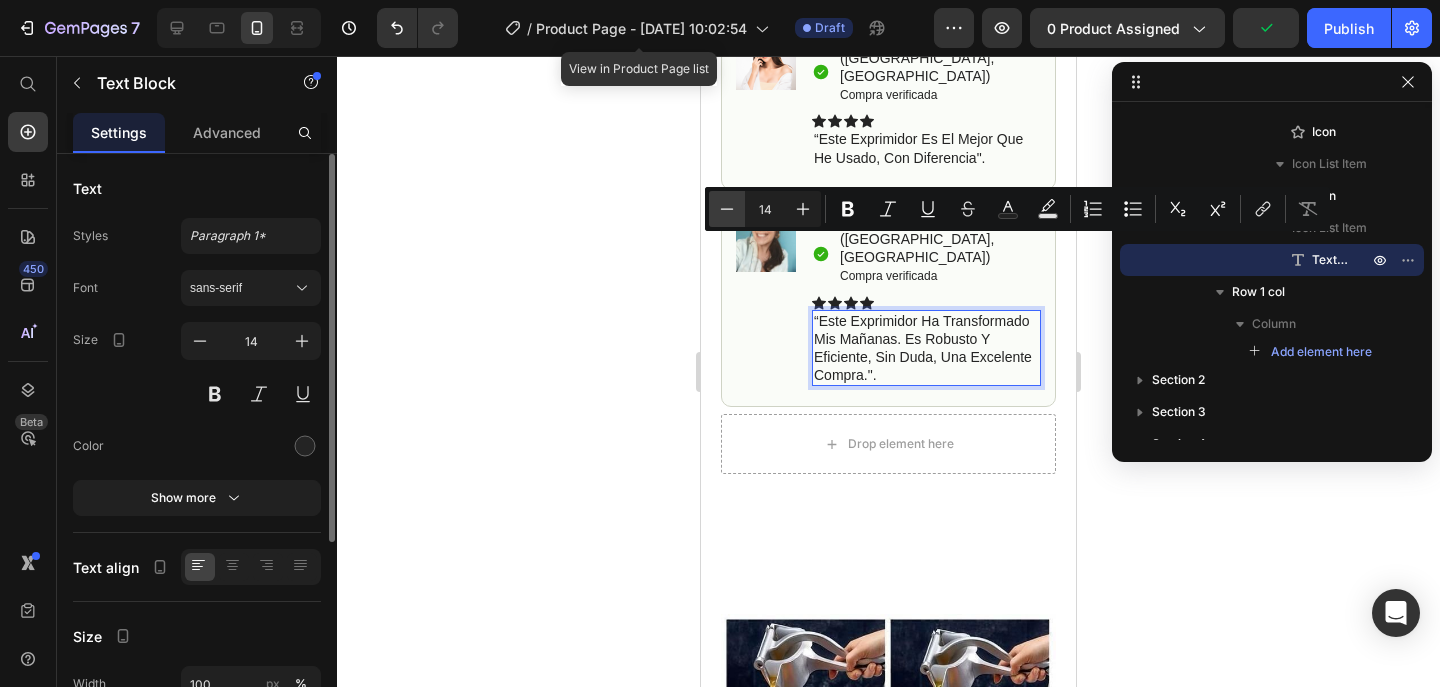 type on "13" 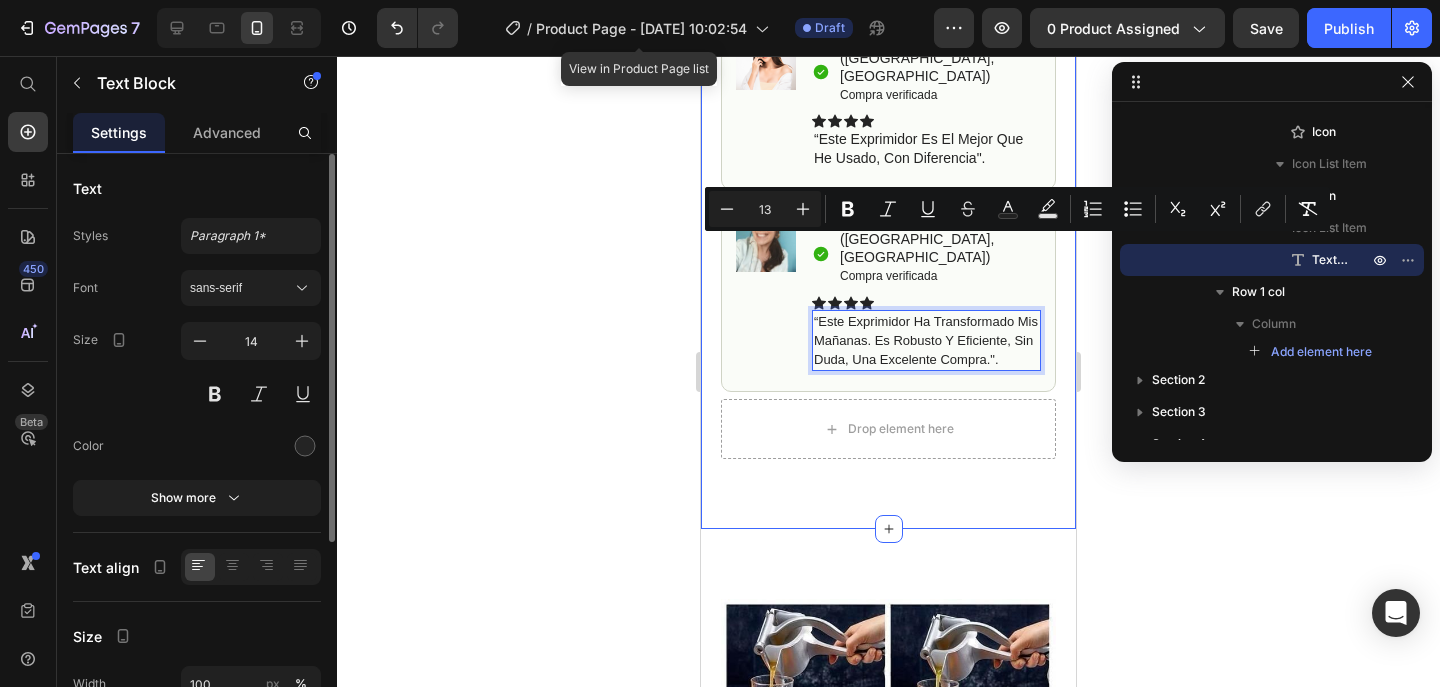 click on "Icon Free Shipping Today Only Text Block Row
Icon 84,000+ Happy Customer Text Block Row
Carousel Row Product Images Row Exprimidor manual de frutas Product Title Icon Icon Icon Icon Icon Icon List (1349 Reviews) Text Block Row Sin Esfuerzo, Sin Ruidos y Sin Desparramar Text Block €32,90 Product Price €0,00 Product Price SALE 0% OFF Discount Tag Row Releasit COD Form & Upsells Releasit COD Form & Upsells
Añade a la Cesta
€32,90 Add to Cart
GARANTÍA 30 DIAS   Si no cumple con tus necesidades, te reembolsamos el 100% de tu dinero y te quedas con el producto. Item List Row Row Image
Icon Sarai. (Almeria, España) Compra verificada Text Block Row Icon Icon Icon Icon “Este exprimidor es el mejor que he usado, con diferencia".  Text Block Icon List Row Row Image
Icon Alejandra. (Córdoba, España) Compra verificada Text Block Row" at bounding box center [888, -212] 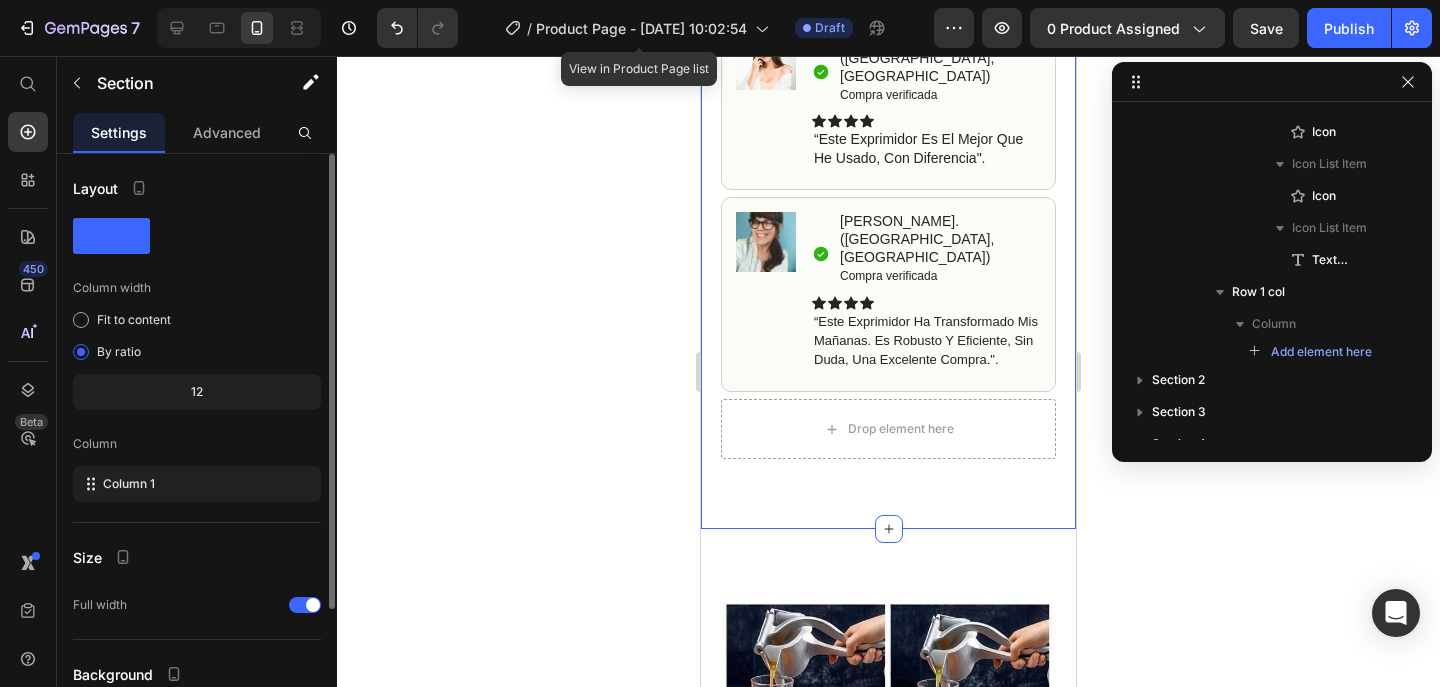 scroll, scrollTop: 0, scrollLeft: 0, axis: both 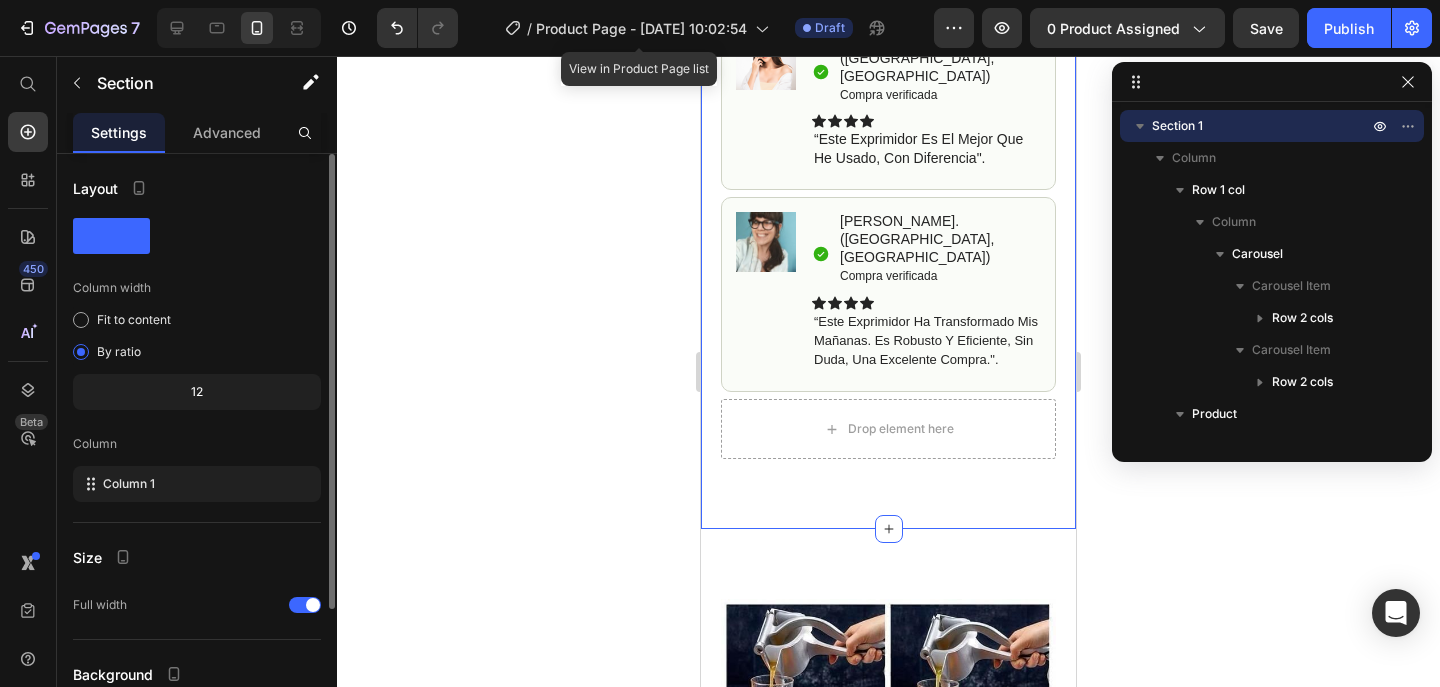 click 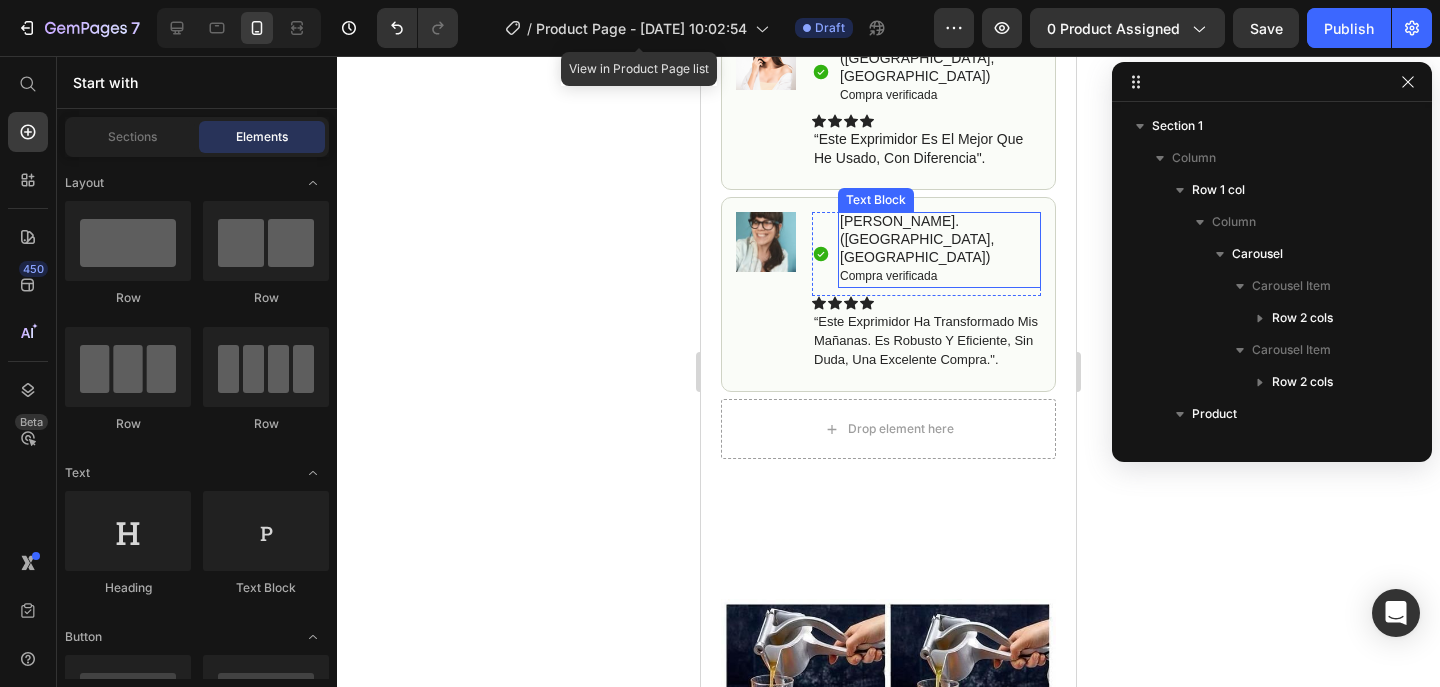 click on "Alejandra. (Córdoba, España)" at bounding box center [939, 239] 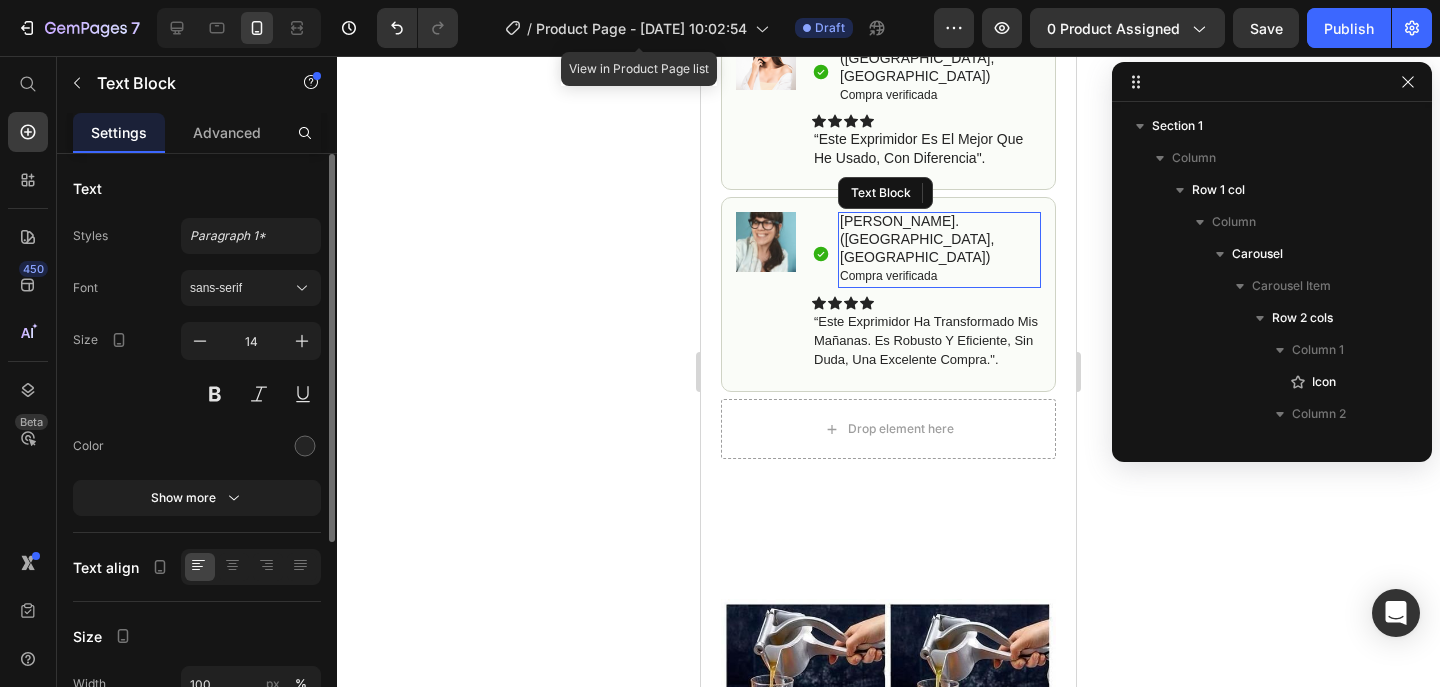 click on "Alejandra. (Córdoba, España)" at bounding box center [939, 239] 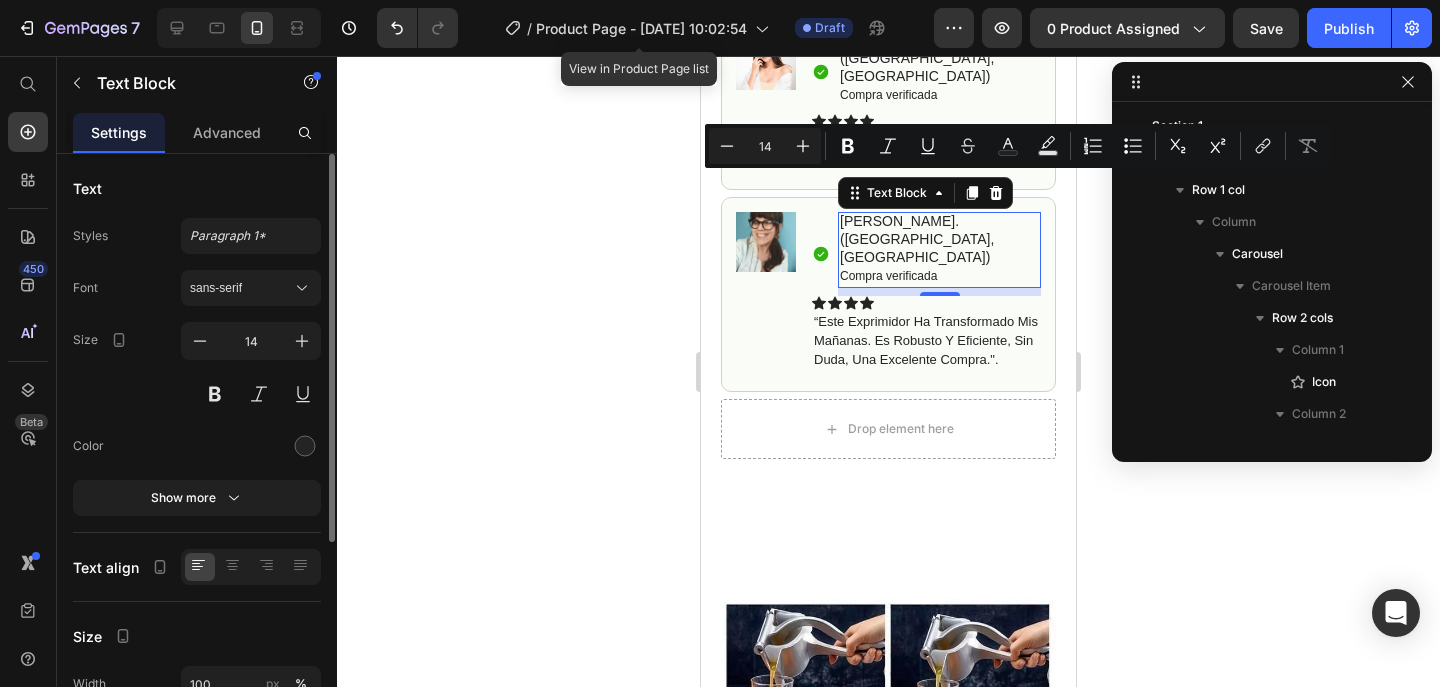 scroll, scrollTop: 2554, scrollLeft: 0, axis: vertical 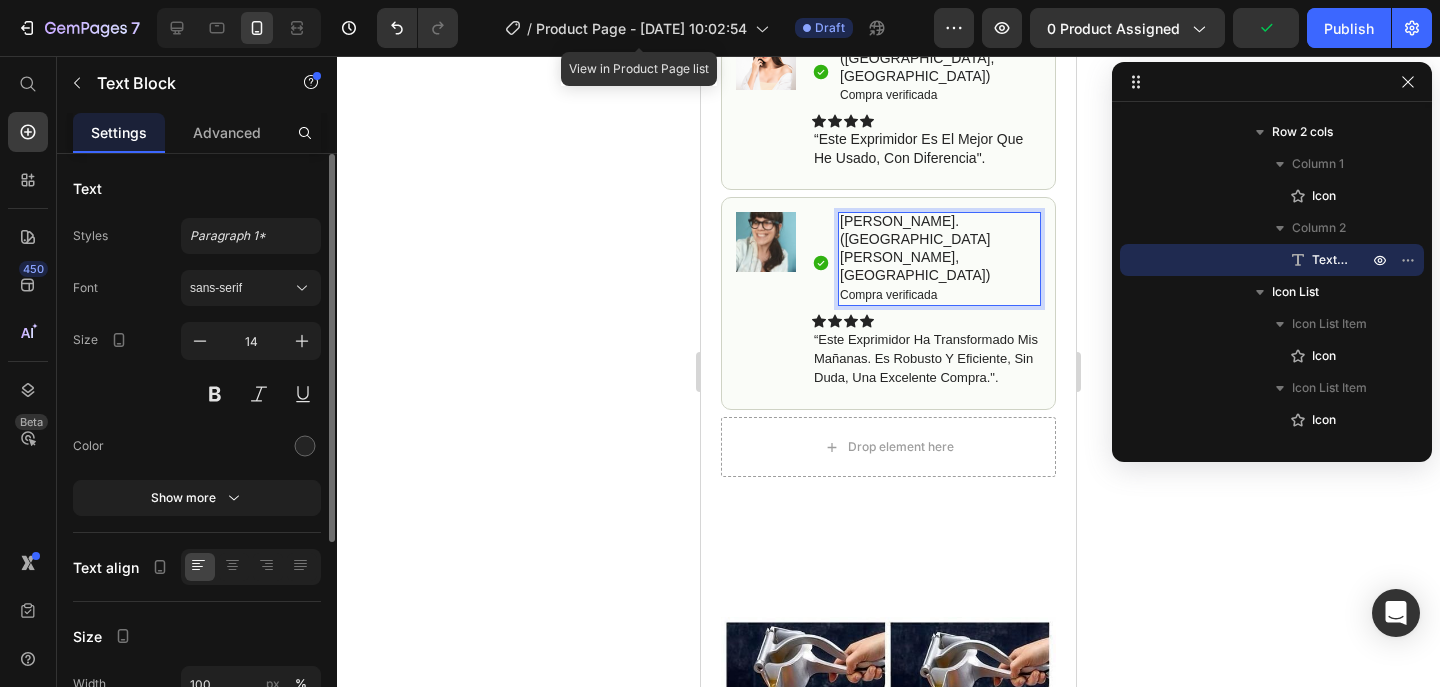 click on "Compra verificada" at bounding box center [888, 295] 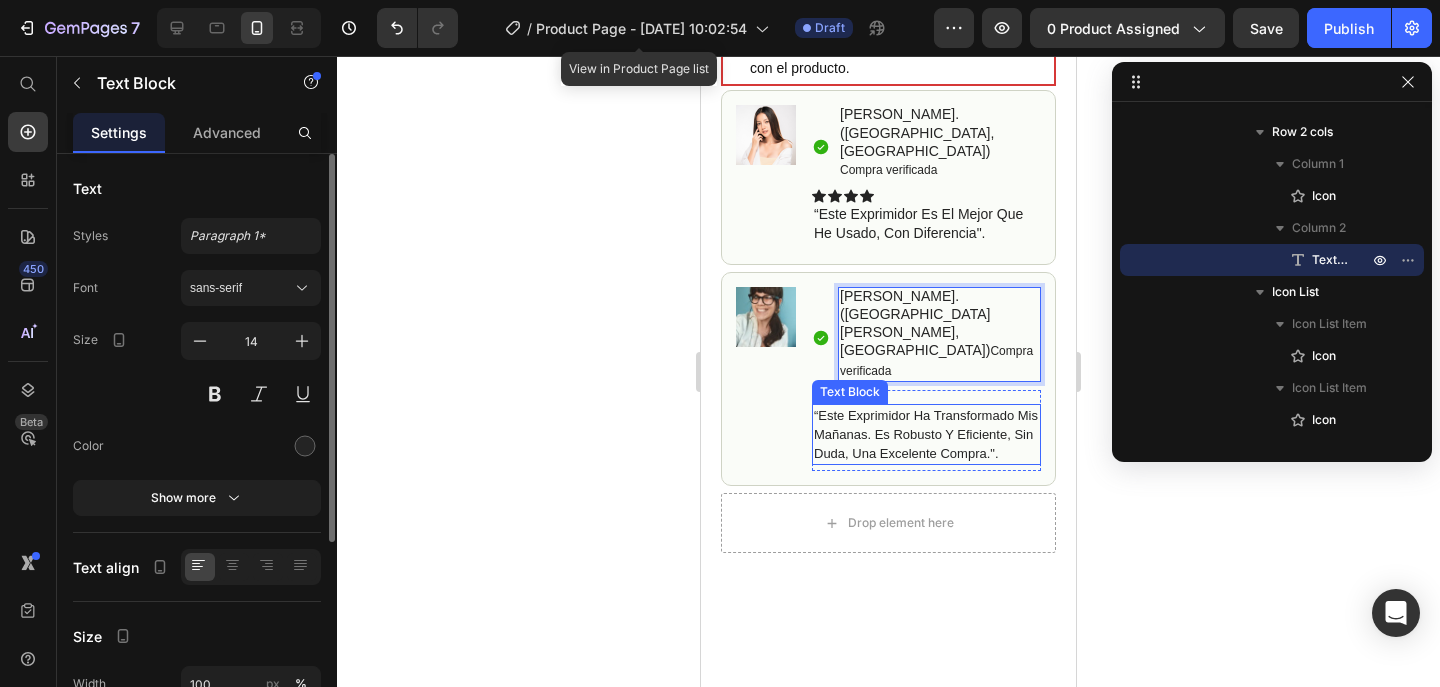 scroll, scrollTop: 967, scrollLeft: 0, axis: vertical 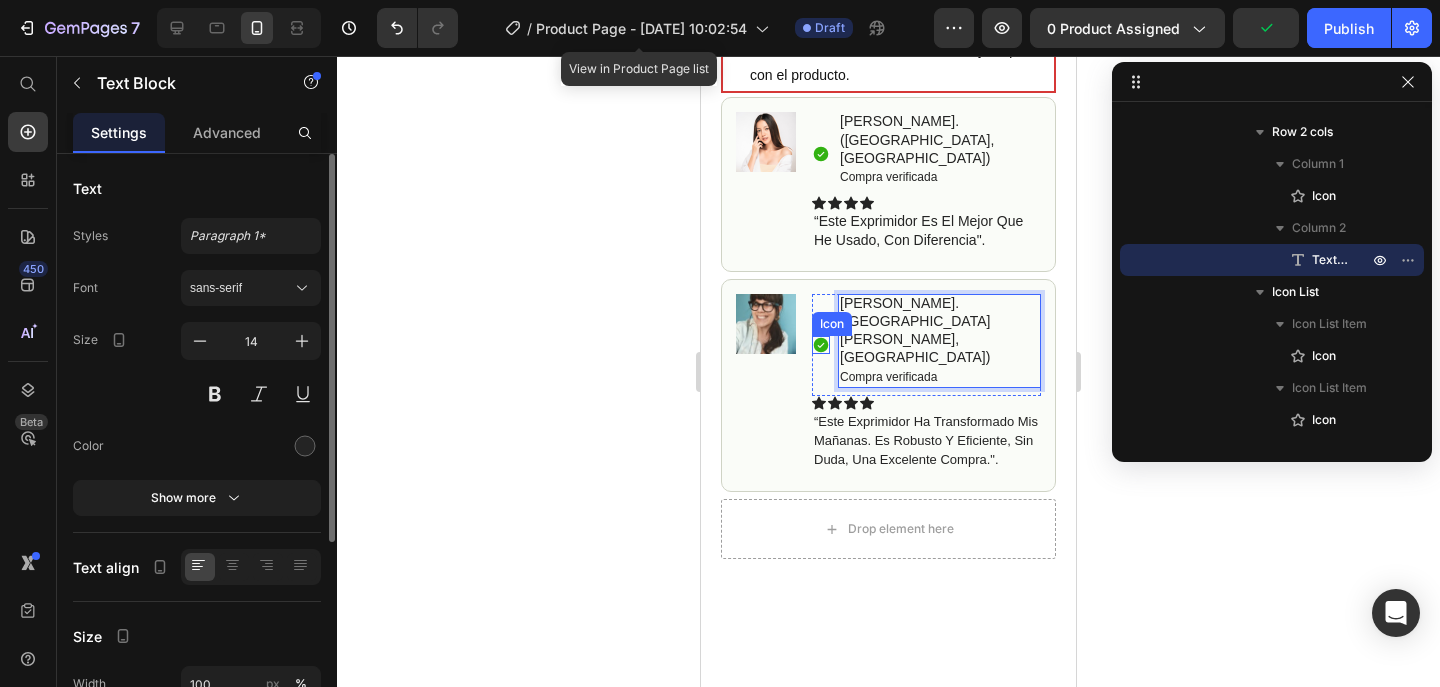 drag, startPoint x: 817, startPoint y: 280, endPoint x: 820, endPoint y: 290, distance: 10.440307 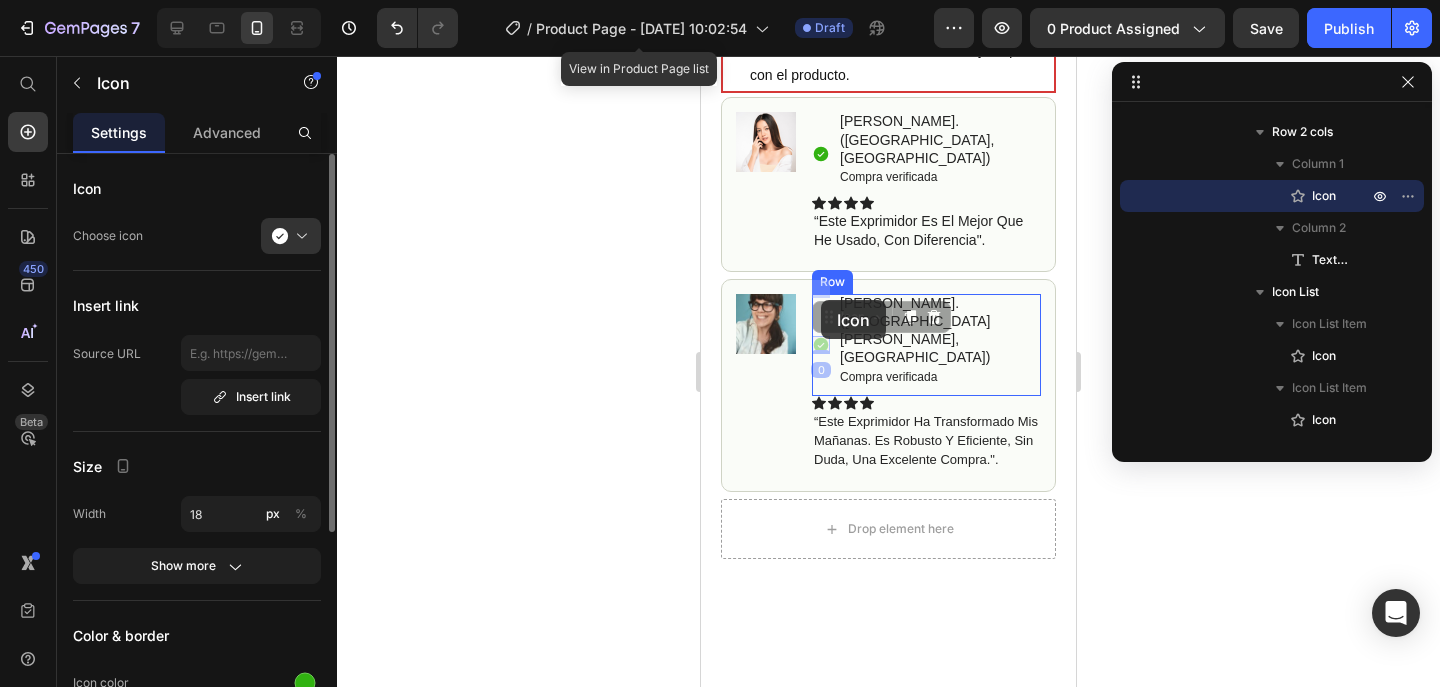drag, startPoint x: 820, startPoint y: 290, endPoint x: 821, endPoint y: 300, distance: 10.049875 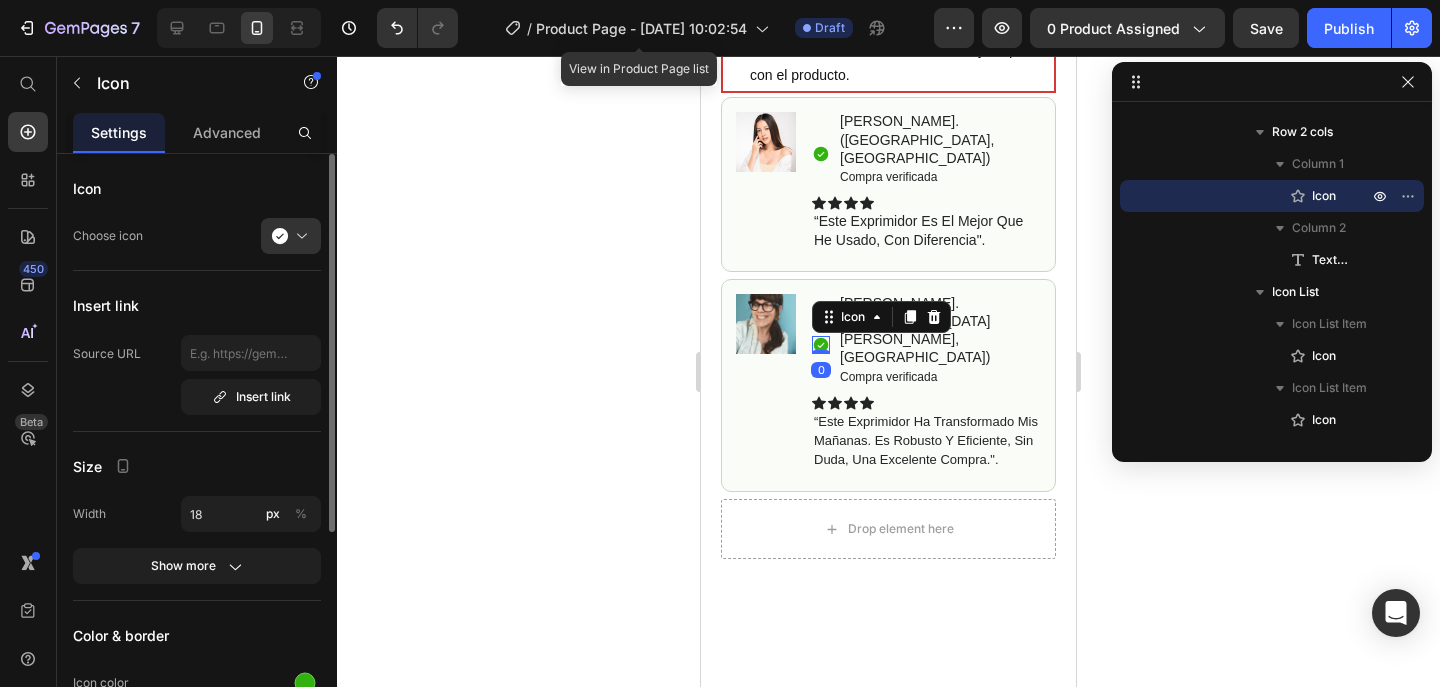 click on "Icon   0" at bounding box center [821, 345] 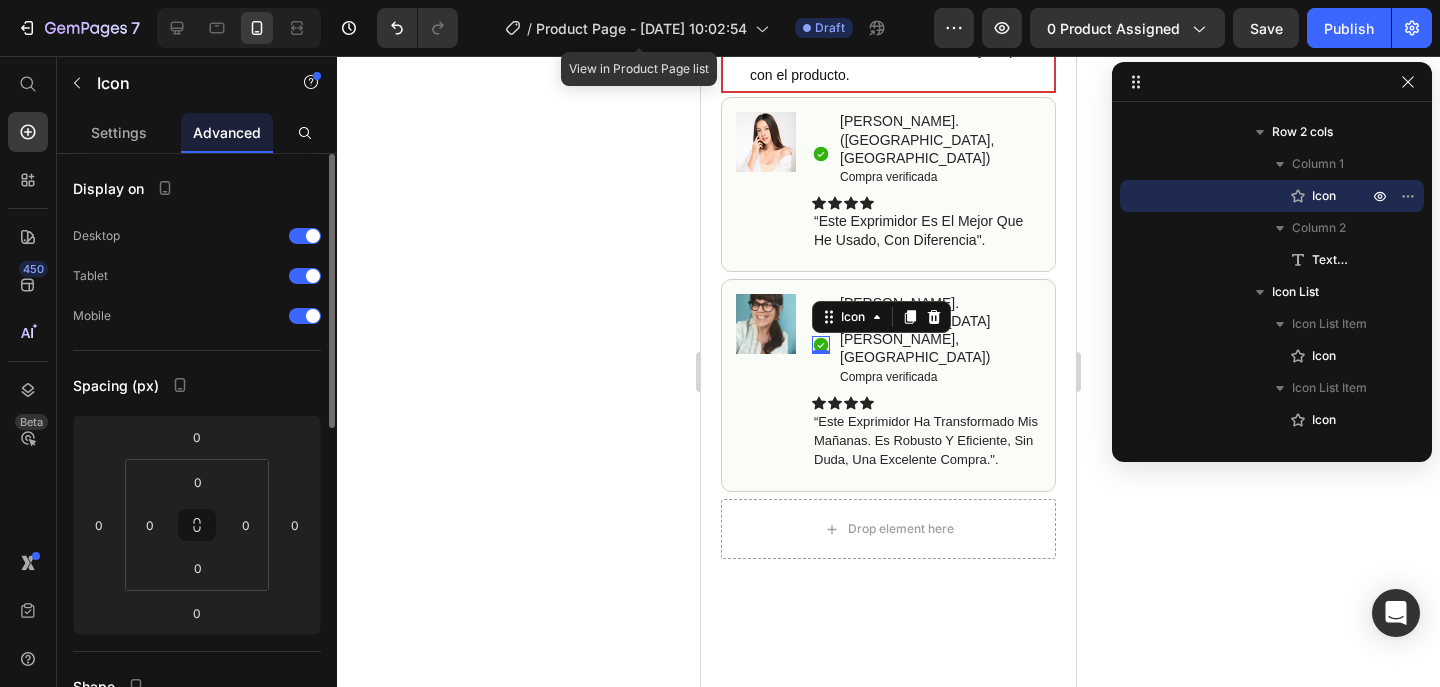 click 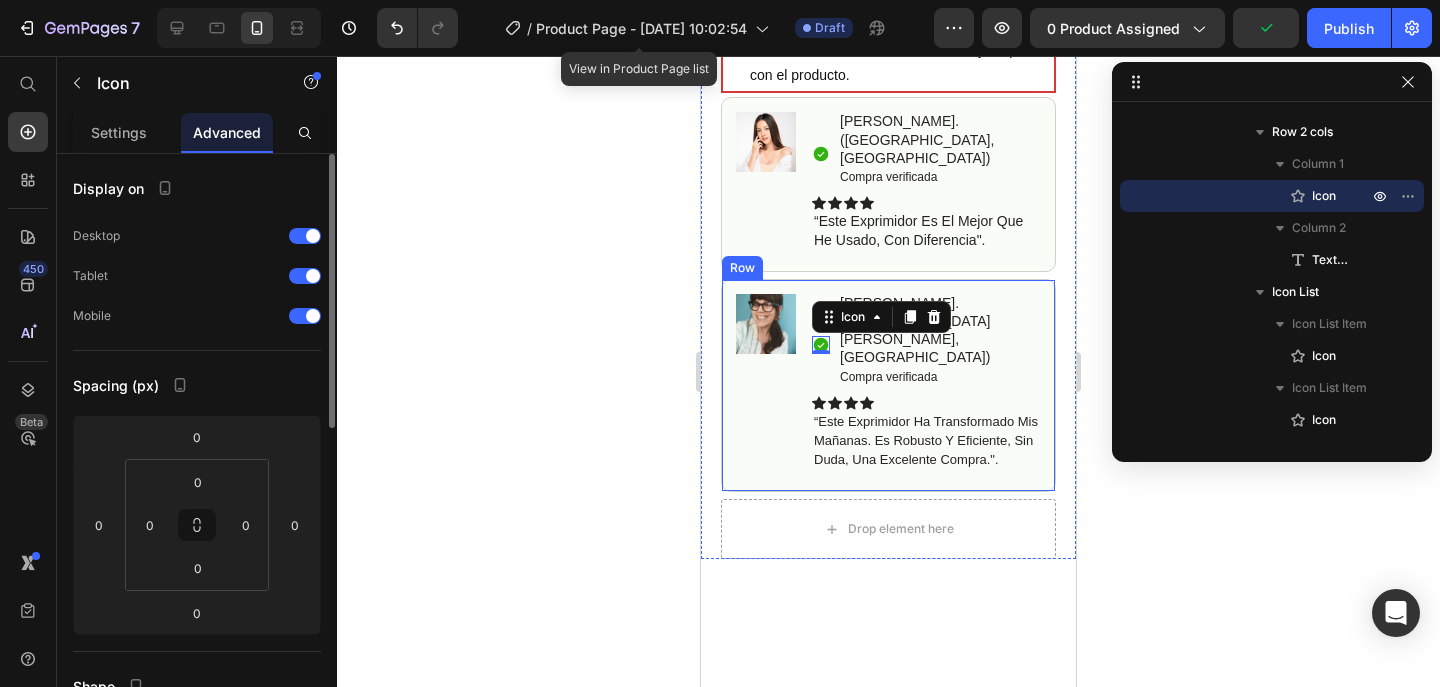 click on "Image
Icon   0 Alejandra. (Corrales de Buelna, España)  Compra verificada Text Block Row Icon Icon Icon Icon “Este exprimidor ha transformado mis mañanas. Es robusto y eficiente, Sin duda, una excelente compra.".  Text Block Icon List Row" at bounding box center (888, 386) 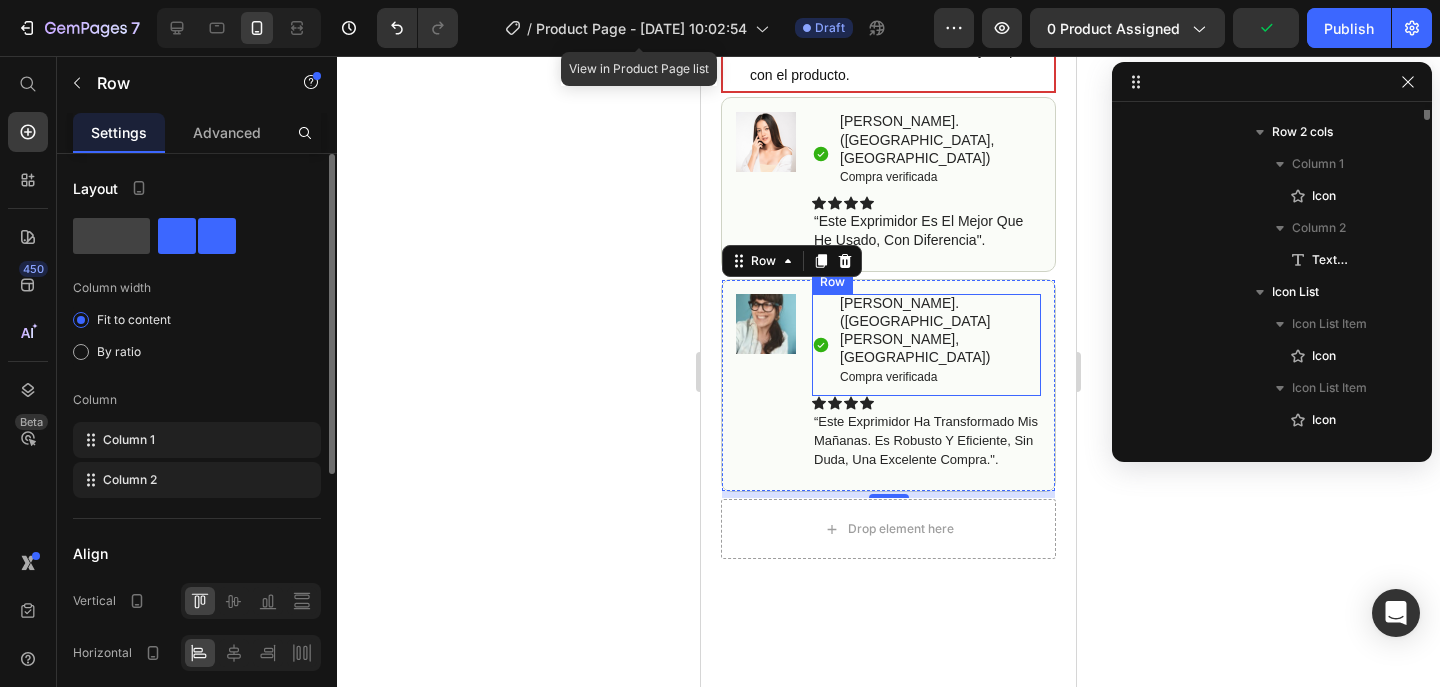 scroll, scrollTop: 2298, scrollLeft: 0, axis: vertical 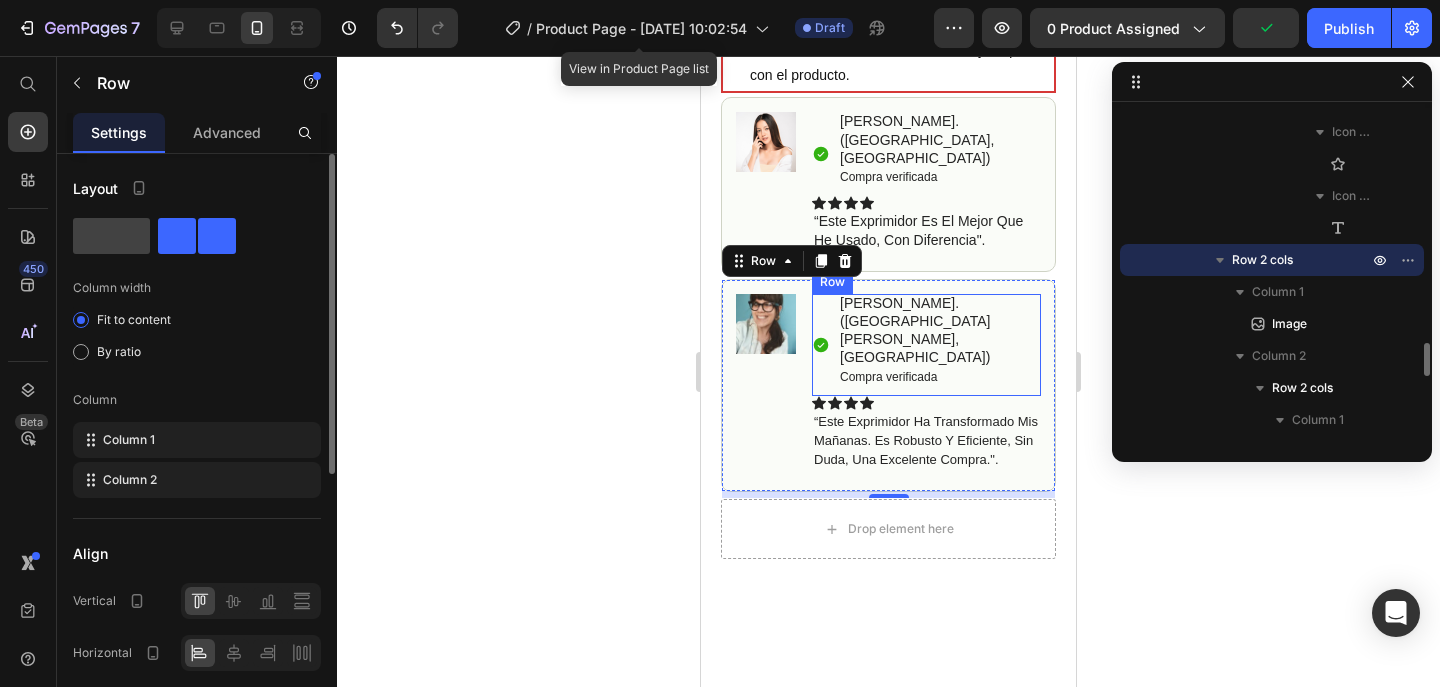click on "Icon" at bounding box center [821, 345] 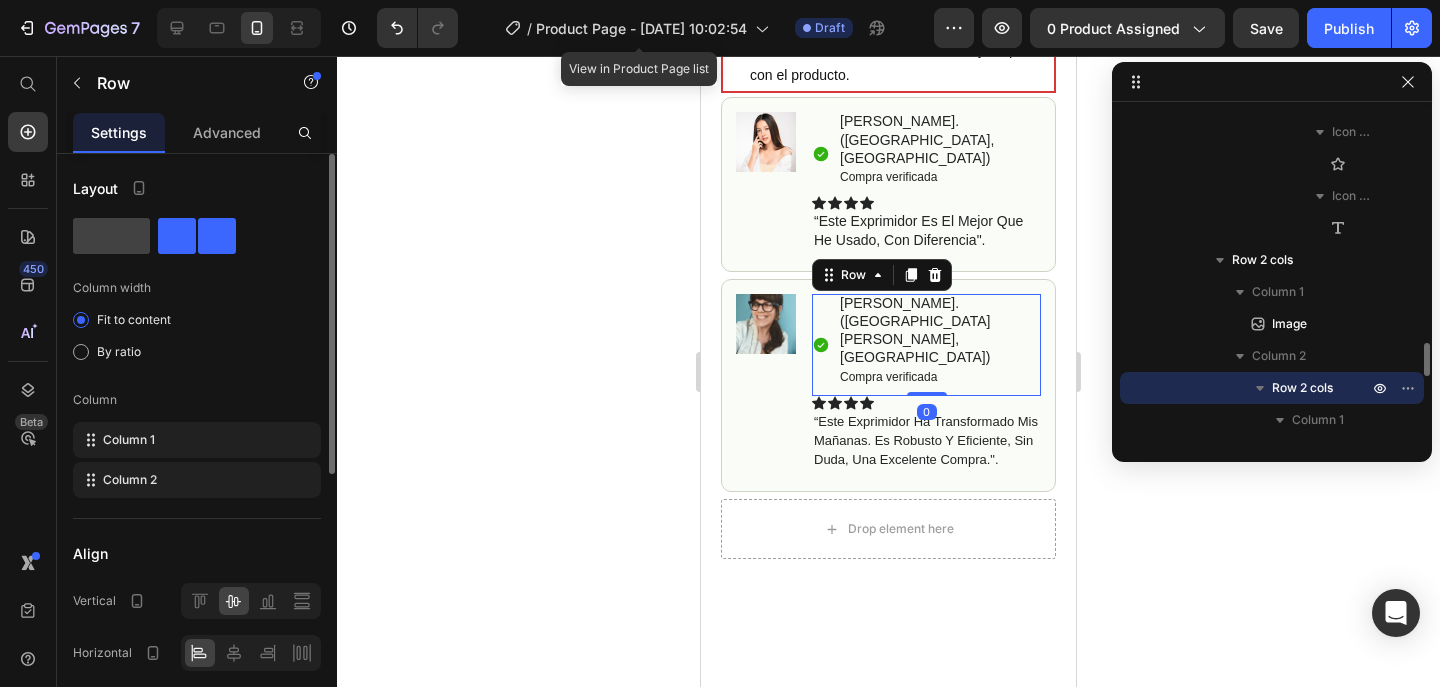 click on "Icon" at bounding box center [821, 345] 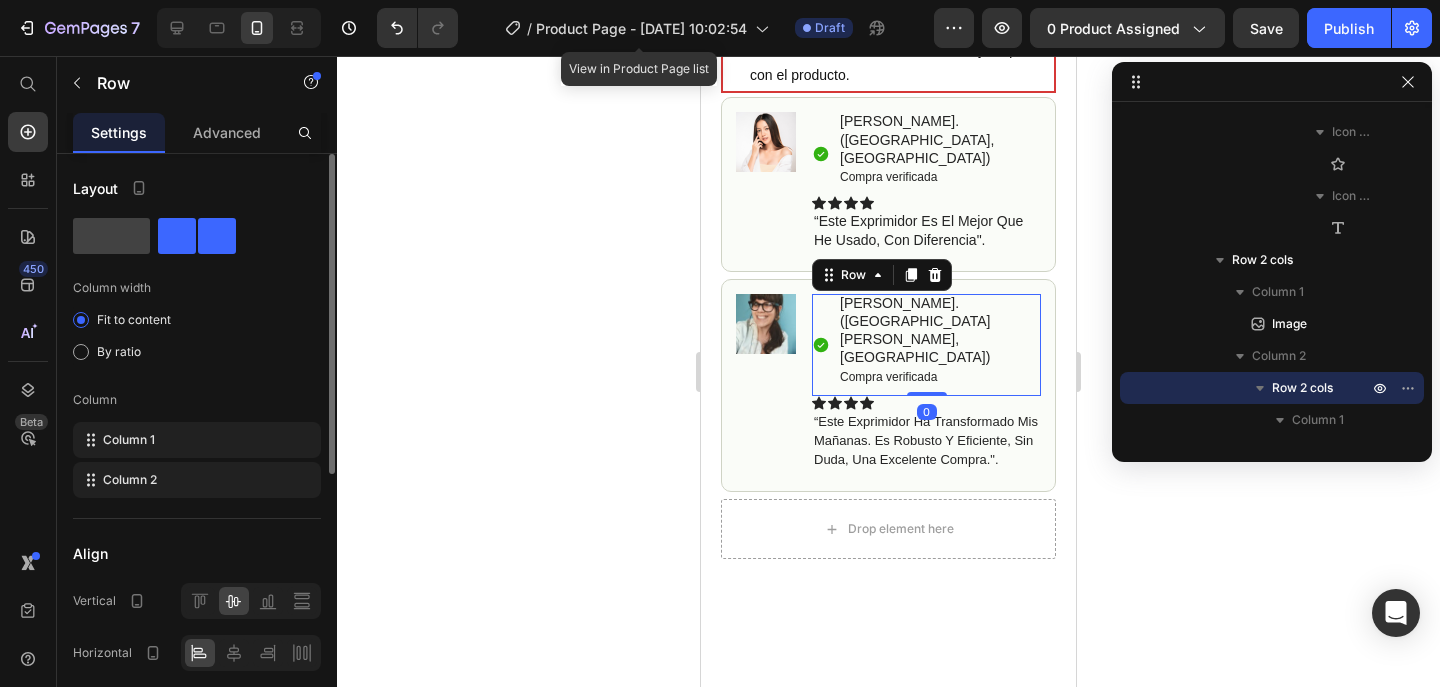 click on "Icon" at bounding box center (821, 345) 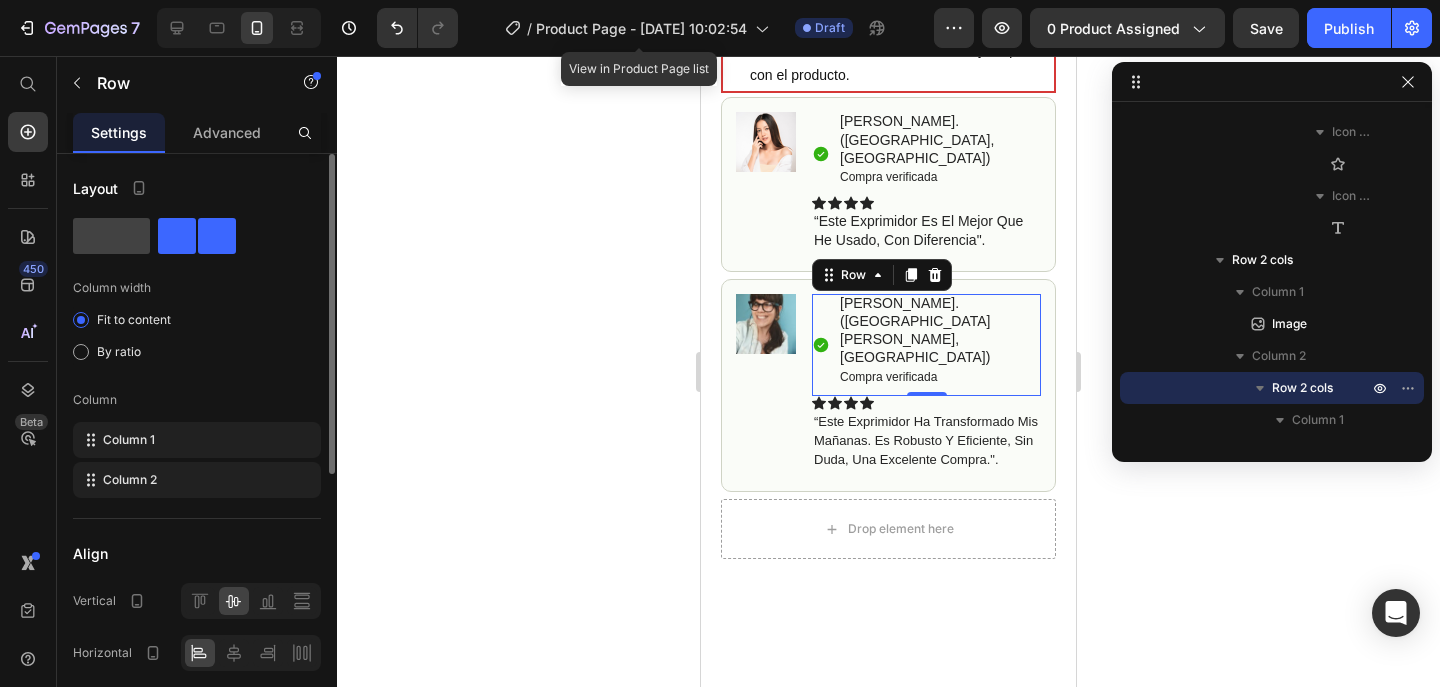 click on "Icon Alejandra. (Corrales de Buelna, España)  Compra verificada Text Block Row   0 Icon Icon Icon Icon “Este exprimidor ha transformado mis mañanas. Es robusto y eficiente, Sin duda, una excelente compra.".  Text Block Icon List" at bounding box center (926, 386) 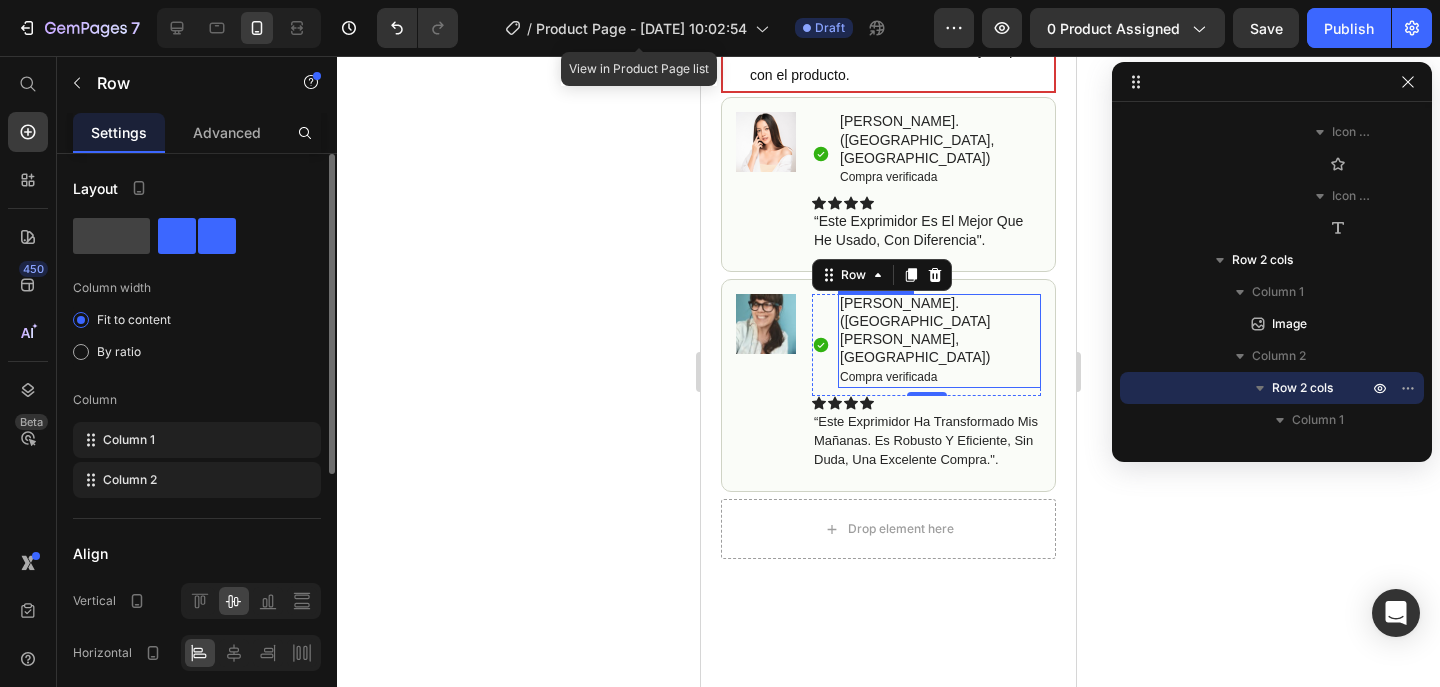 click on "Compra verificada" at bounding box center [888, 377] 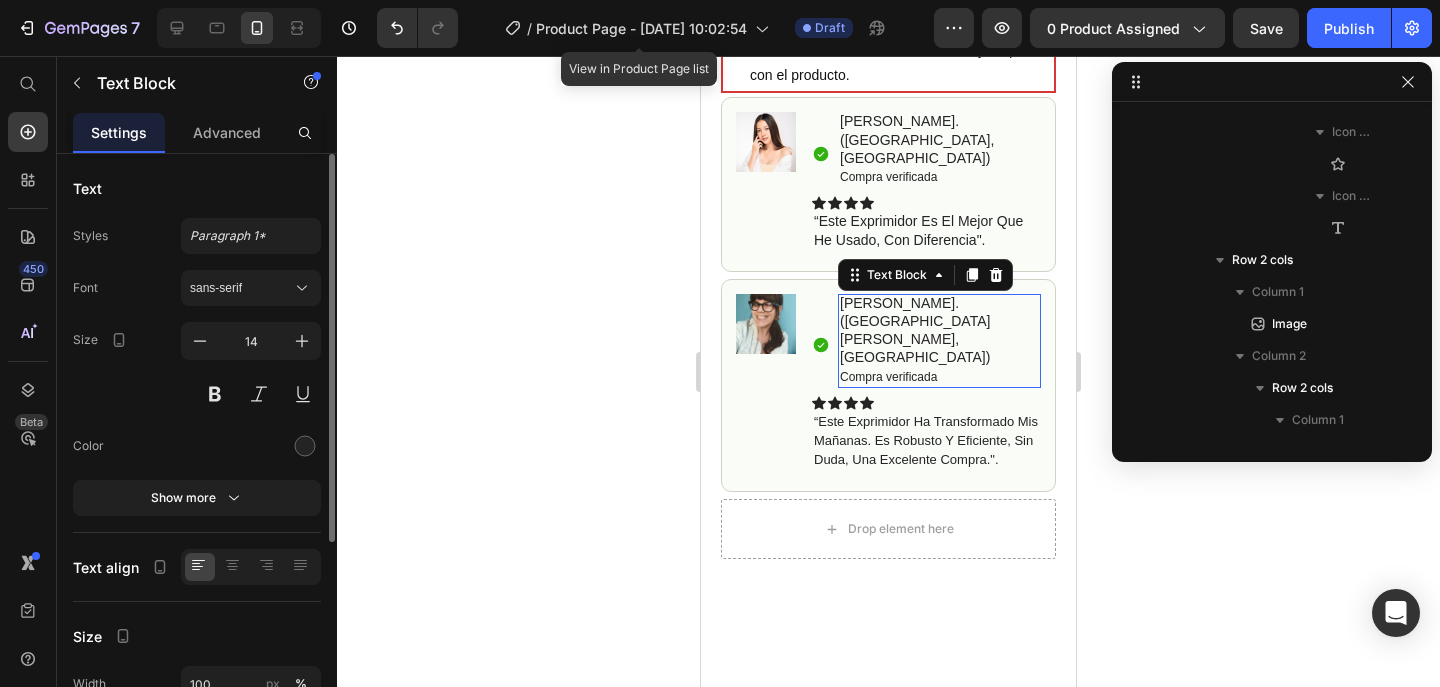 scroll, scrollTop: 2554, scrollLeft: 0, axis: vertical 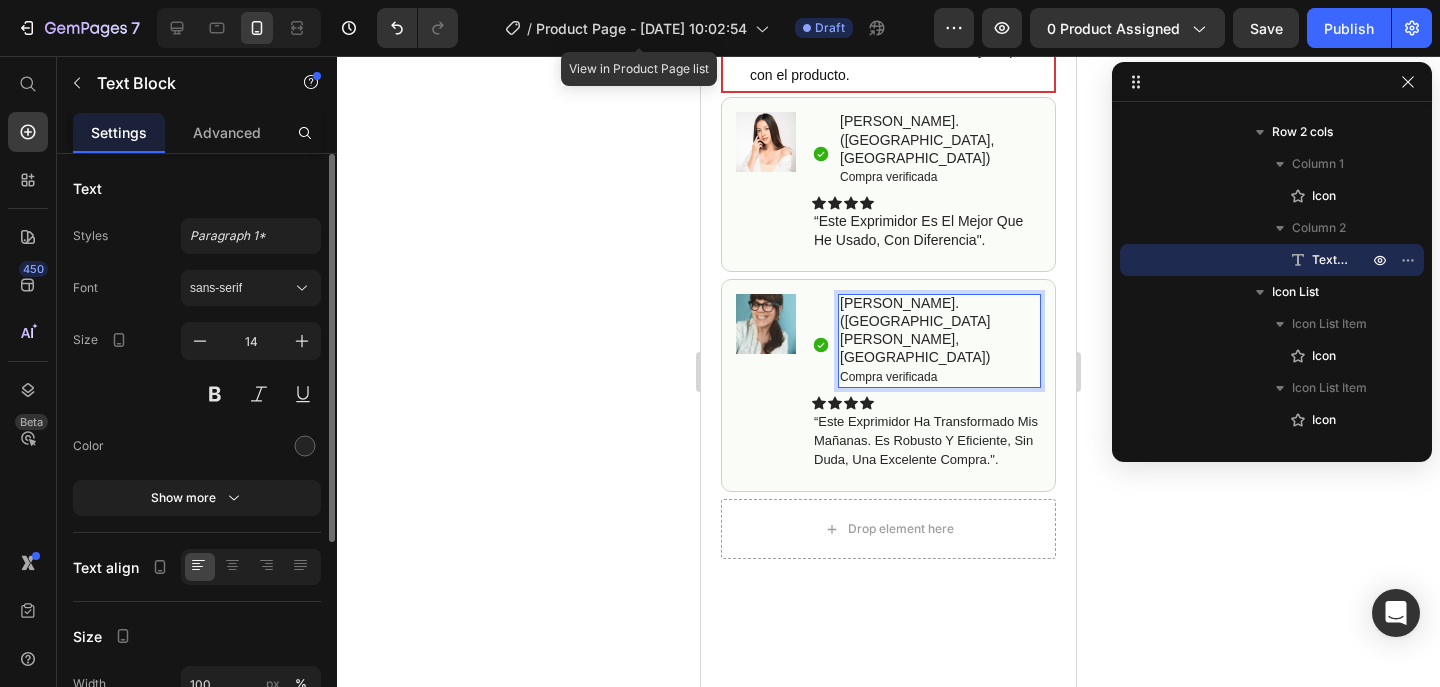 click on "Alejandra. (Corrales de Buelna, España)" at bounding box center (939, 330) 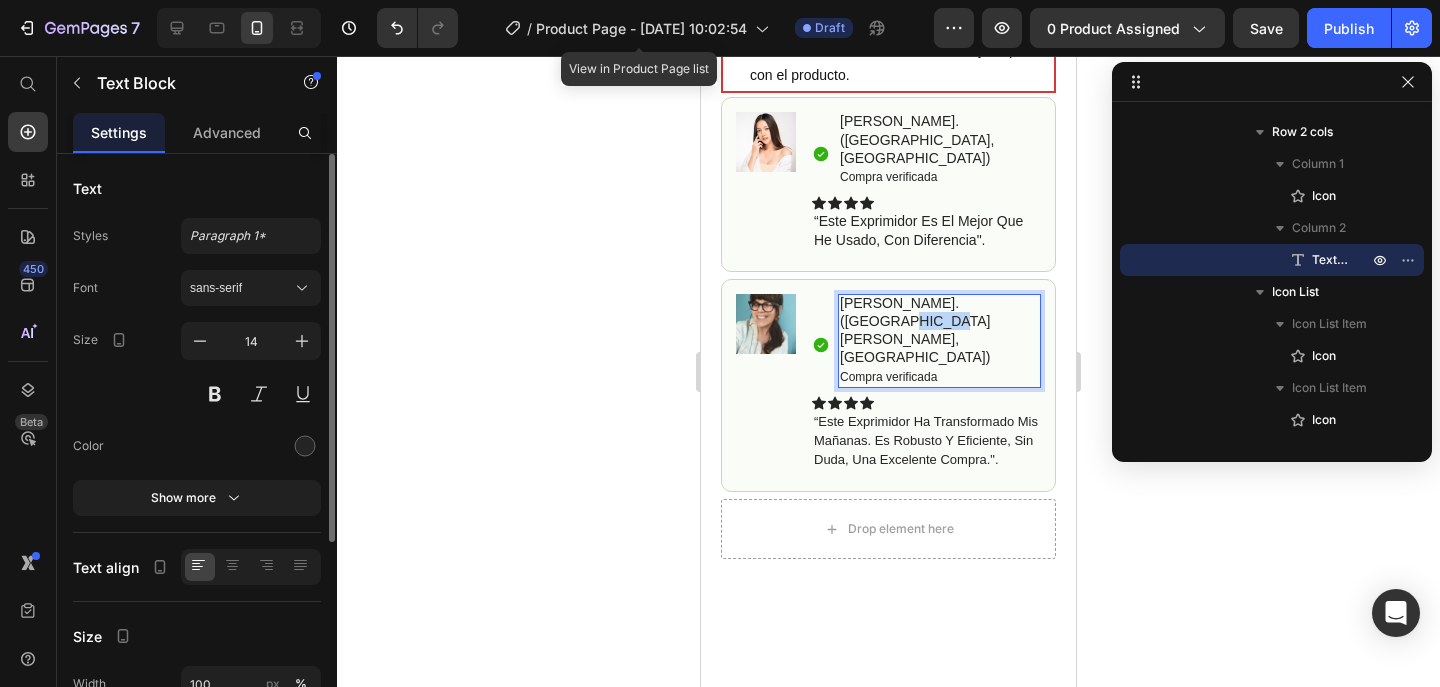 click on "Alejandra. (Corrales de Buelna, España)" at bounding box center [939, 330] 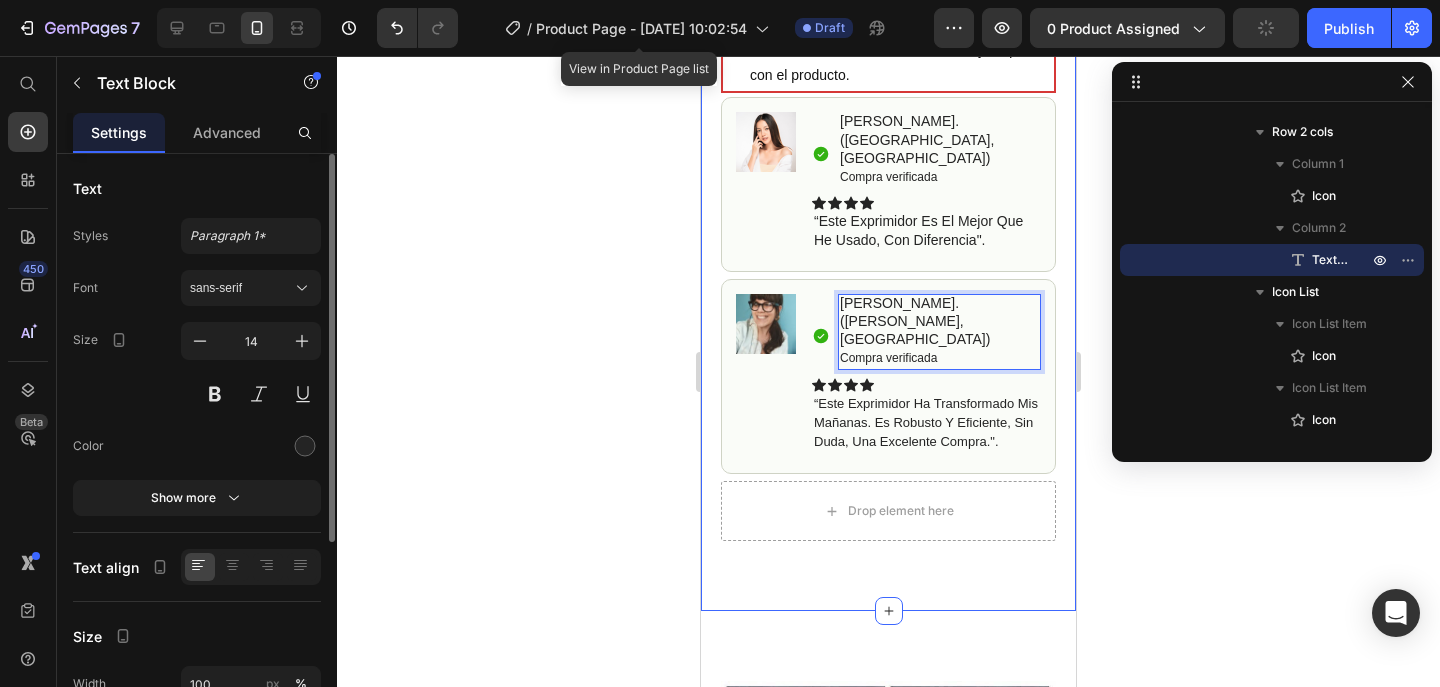 click on "Icon Free Shipping Today Only Text Block Row
Icon 84,000+ Happy Customer Text Block Row
Carousel Row Product Images Row Exprimidor manual de frutas Product Title Icon Icon Icon Icon Icon Icon List (1349 Reviews) Text Block Row Sin Esfuerzo, Sin Ruidos y Sin Desparramar Text Block €32,90 Product Price €0,00 Product Price SALE 0% OFF Discount Tag Row Releasit COD Form & Upsells Releasit COD Form & Upsells
Añade a la Cesta
€32,90 Add to Cart
GARANTÍA 30 DIAS   Si no cumple con tus necesidades, te reembolsamos el 100% de tu dinero y te quedas con el producto. Item List Row Row Image
Icon Sarai. (Almeria, España) Compra verificada Text Block Row Icon Icon Icon Icon “Este exprimidor es el mejor que he usado, con diferencia".  Text Block Icon List Row Row Image
Icon Alejandra. (Zamora, España)  Compra verificada Text Block   8" at bounding box center (888, -130) 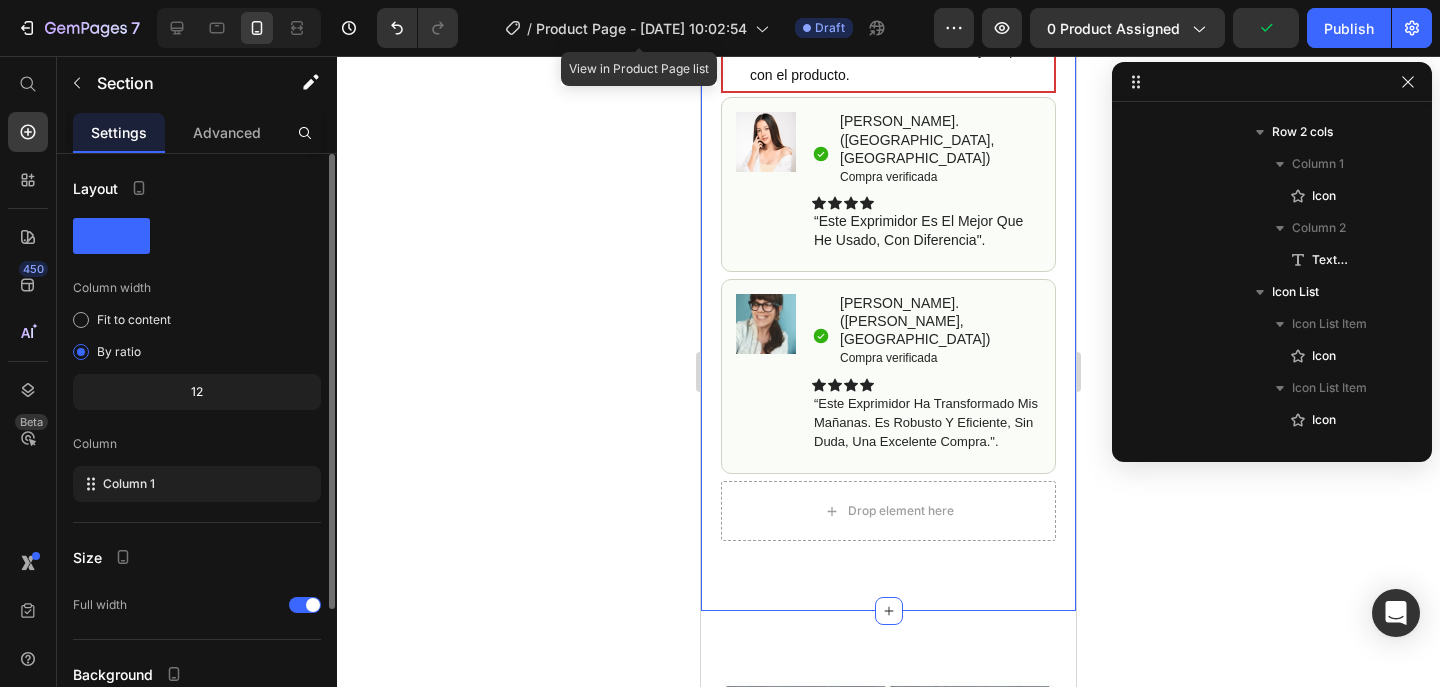 scroll, scrollTop: 0, scrollLeft: 0, axis: both 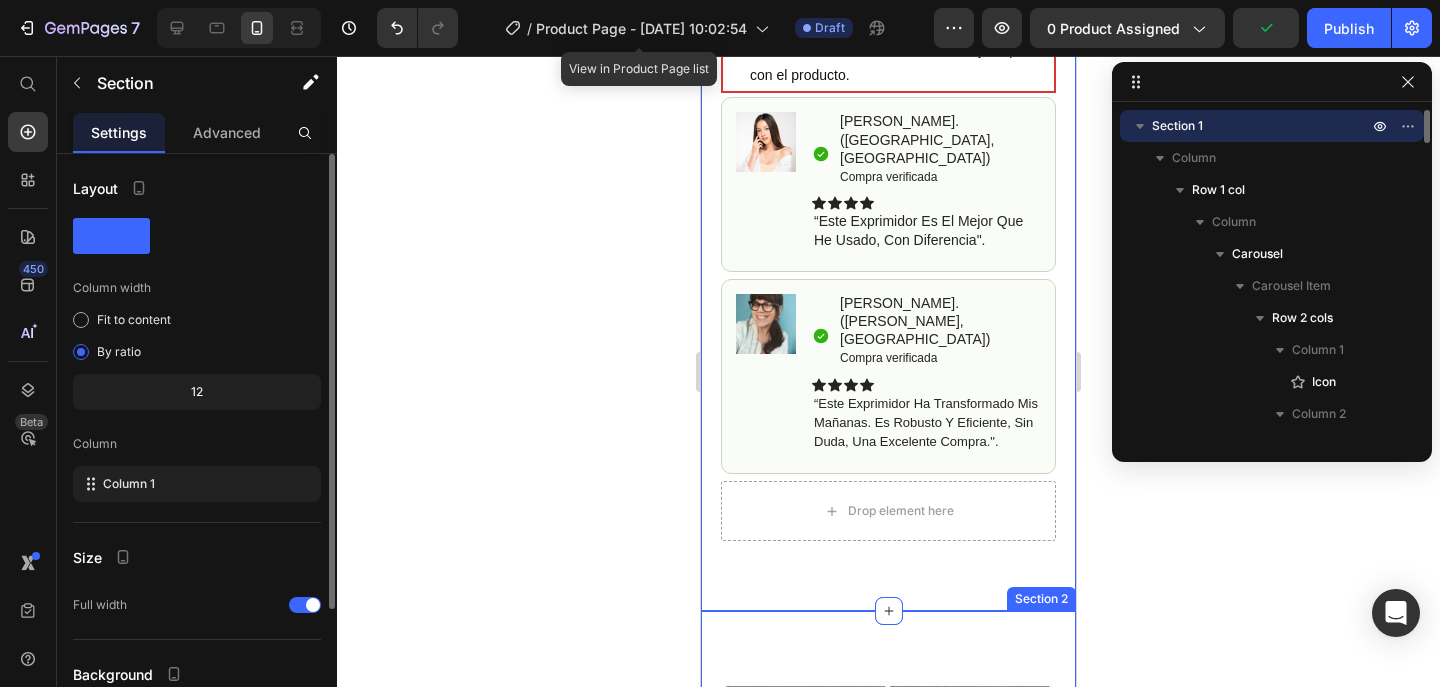 click on ""Es fácil de usar y limpiar, y me encanta que pueda exprimir diferentes tipos de frutas sin problema." Heading ¡Obtén jugo perfecto y sin pulpa de cualquier fruta con nuestro exprimidor manual de frutas! Su sistema práctico extrae todo el sabor sin residuos y su diseño fácil de limpiar te permite enjuagarlo en segundos, perfecto para mantener tu cocina impecable sin complicaciones. ¡Llévatelo a casa [DATE] y eleva tu experiencia de jugos al siguiente nivel!  Text Block Row Image Row "...y lo mejor es que no tendrás que preocuparte por el ruido que haces, ni desperdiciar ni una gota [PERSON_NAME]". Heading El exprimidor manual [PERSON_NAME] inoxidable está diseñado para maximizar la extracción [PERSON_NAME], asegurando que no se desperdicie ni una gota. Con su filtro de precisión y sistema ergonómico, te permite disfrutar de zumos frescos y saludables sin complicaciones. Olvídate de los exprimidores que dejan restos y de los eléctricos difíciles de limpiar. Invierte en calidad y durabilidad para tu cocina! Row" at bounding box center [888, 1685] 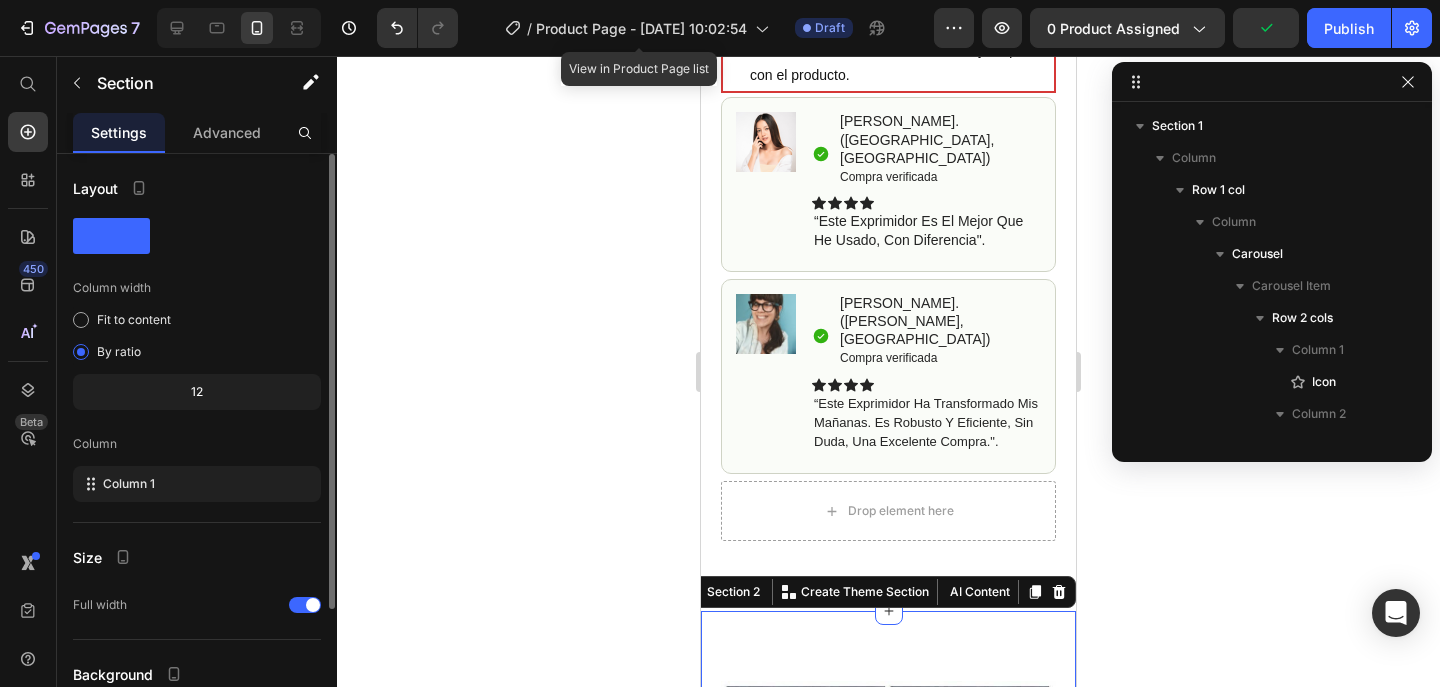 scroll, scrollTop: 3026, scrollLeft: 0, axis: vertical 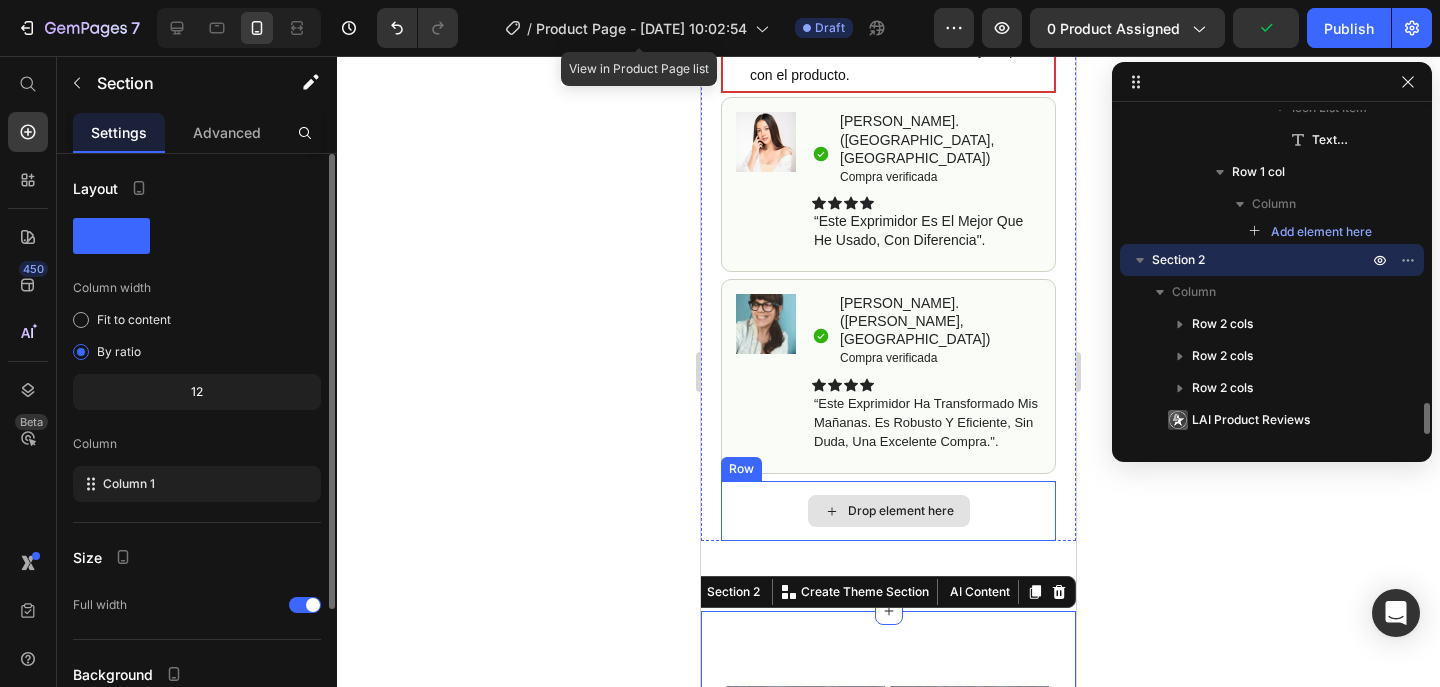 click on "Drop element here" at bounding box center (901, 511) 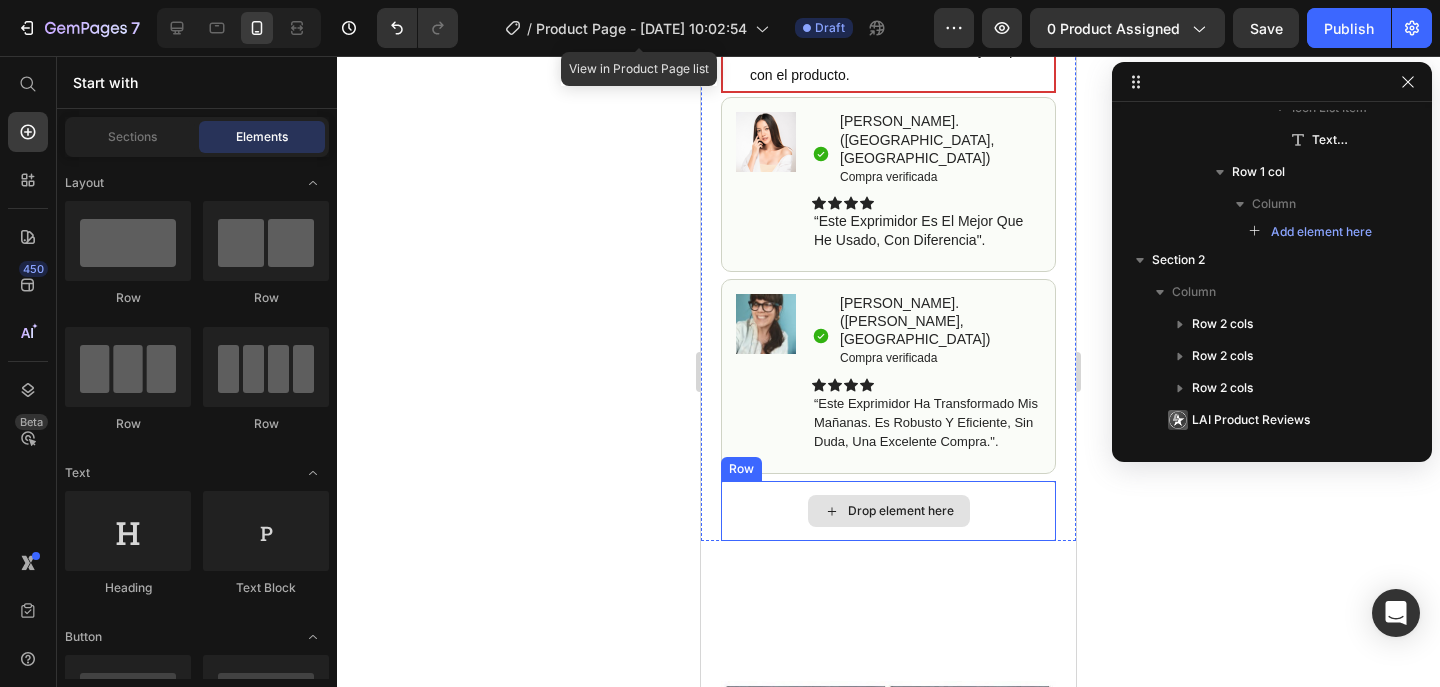 click on "Drop element here" at bounding box center [888, 511] 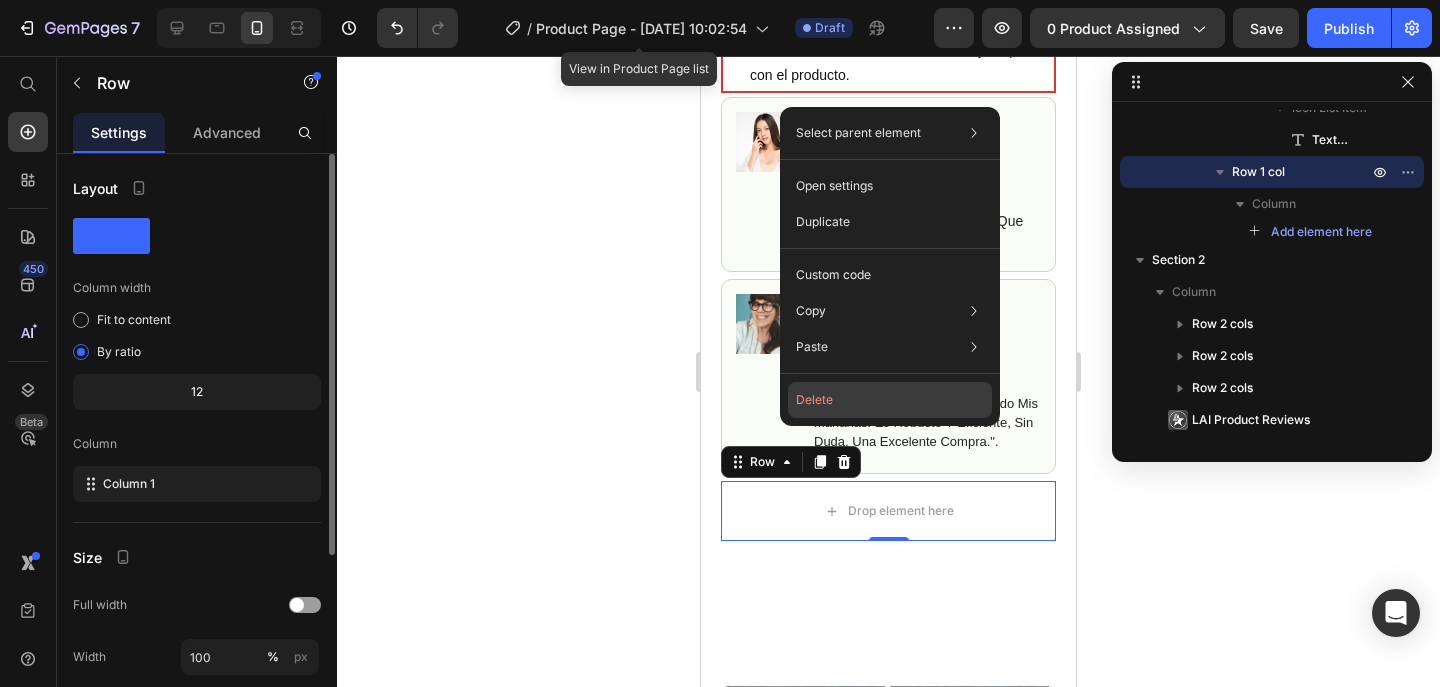 click on "Delete" 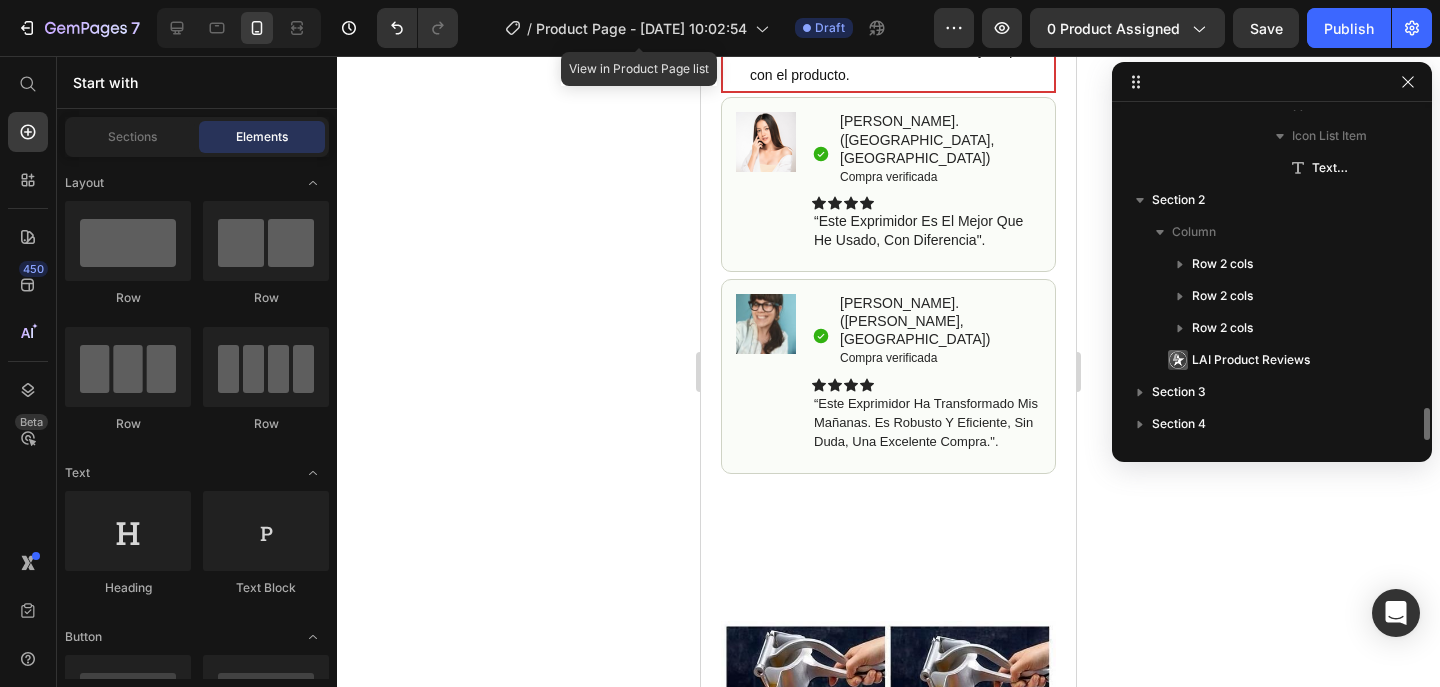 scroll, scrollTop: 2998, scrollLeft: 0, axis: vertical 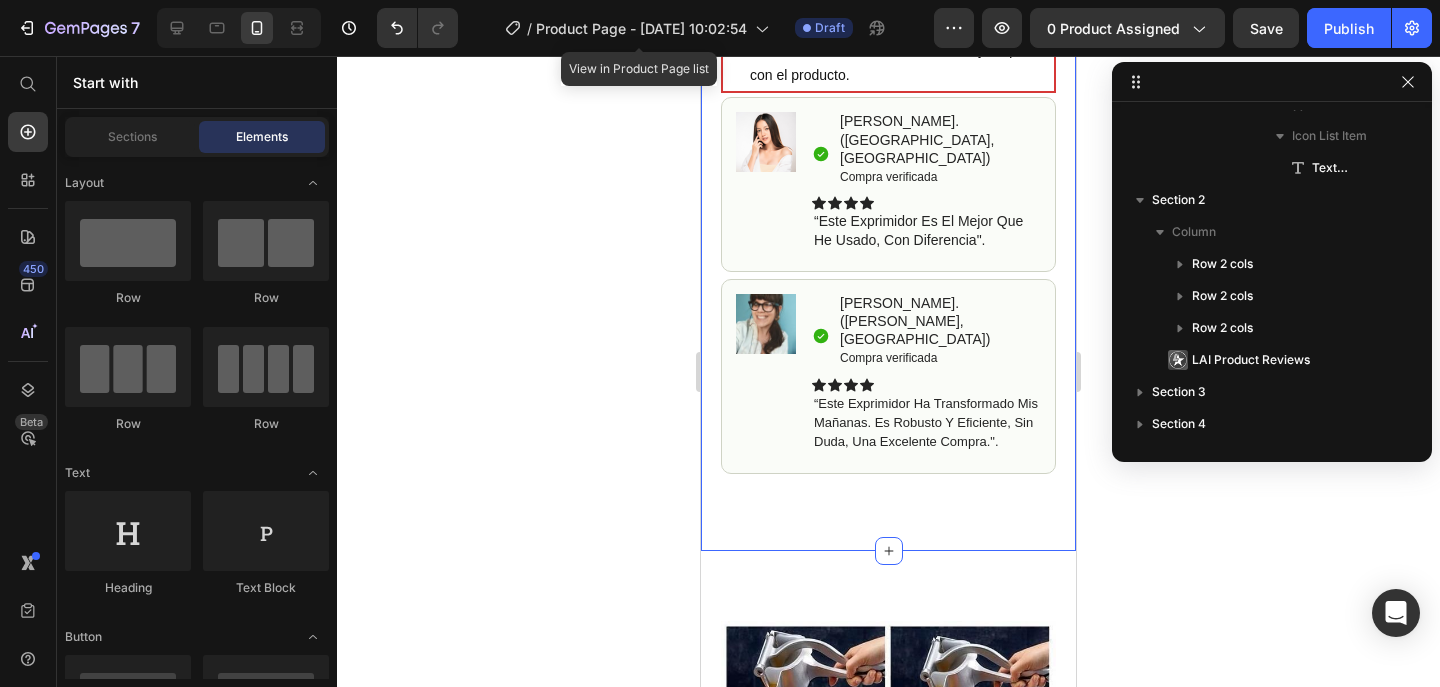 click 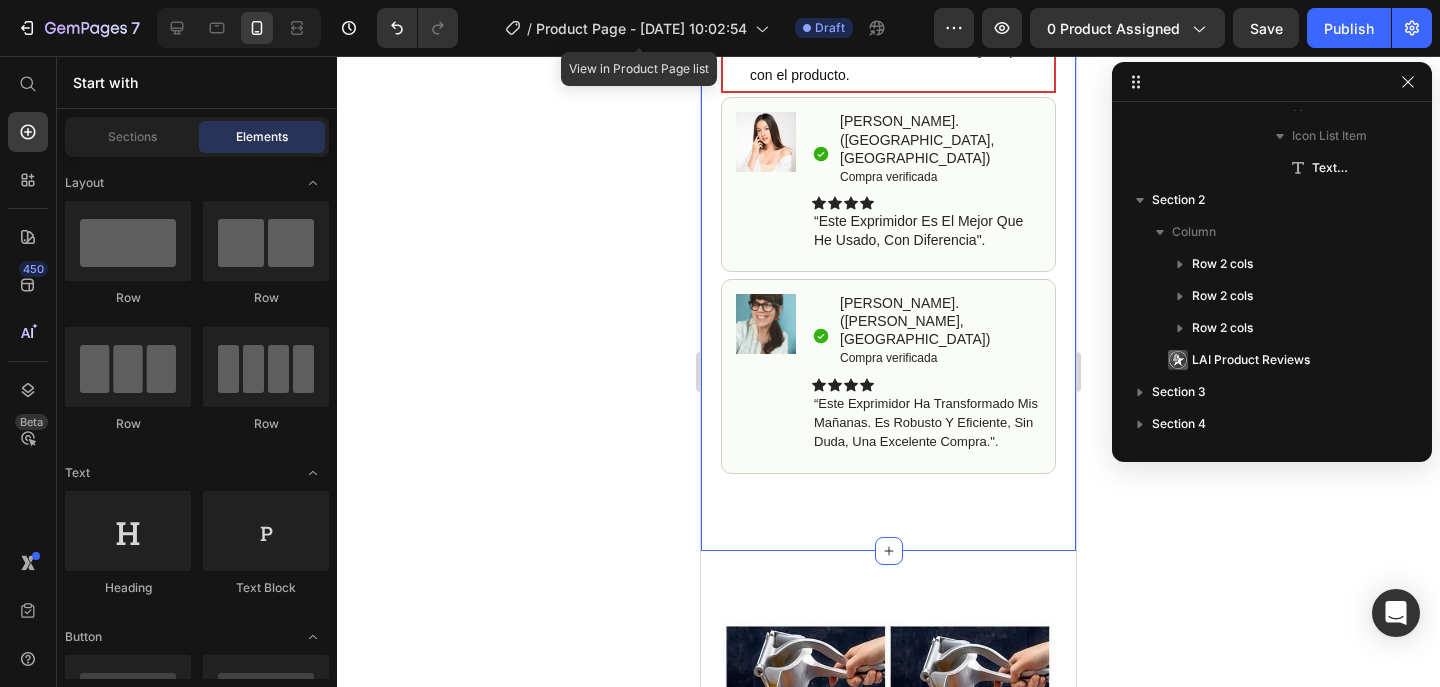 click 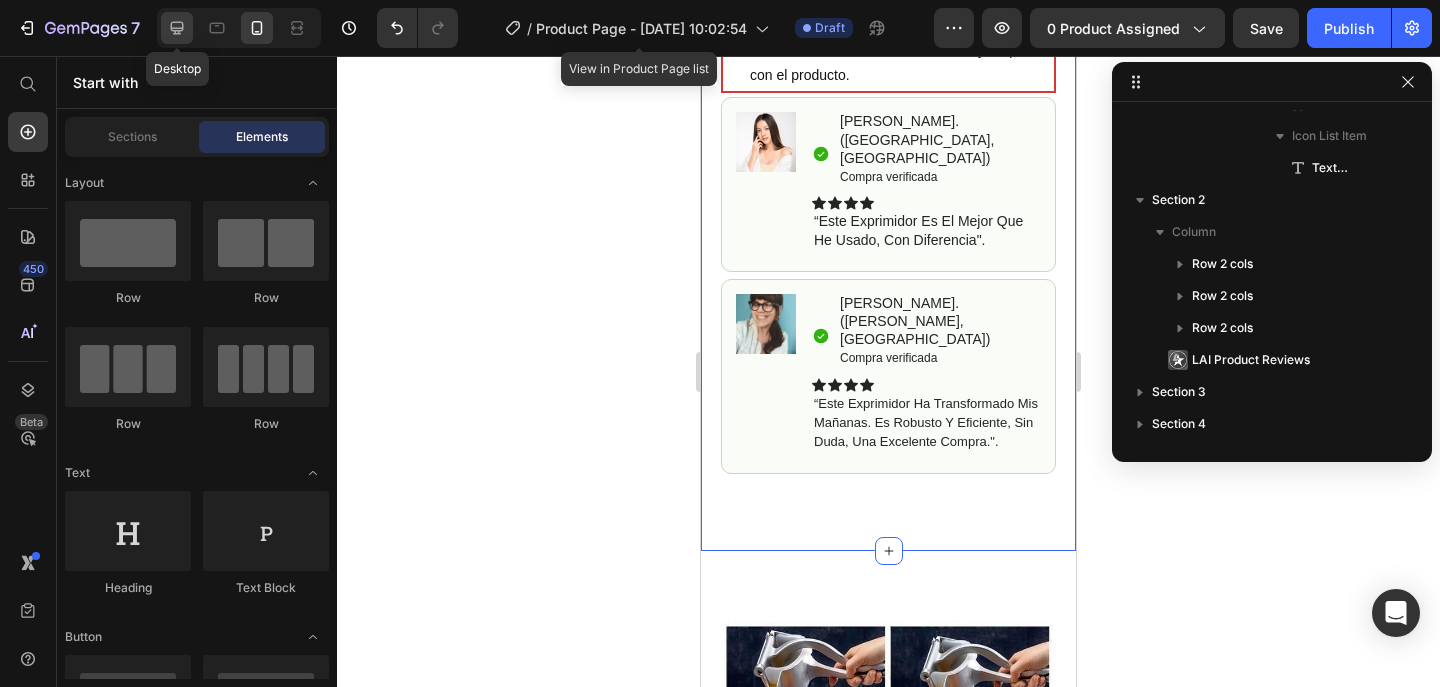 click 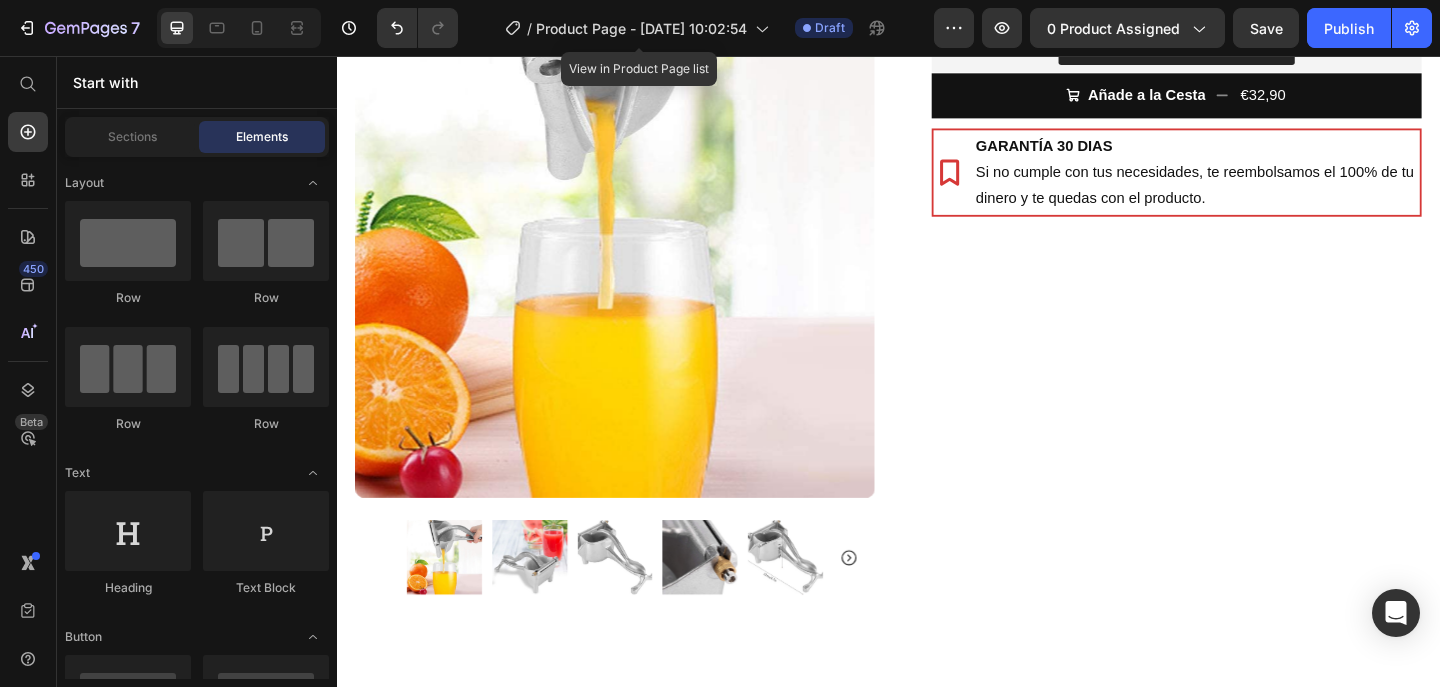 scroll, scrollTop: 346, scrollLeft: 0, axis: vertical 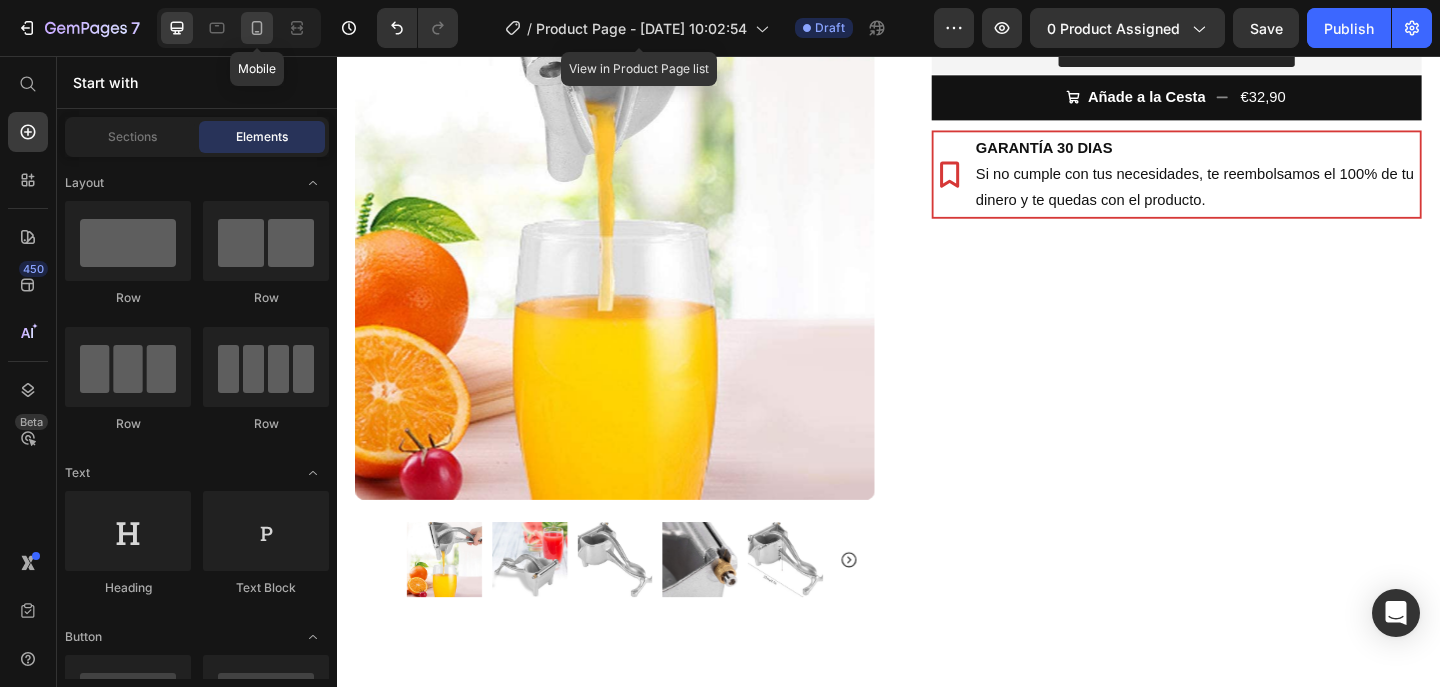 click 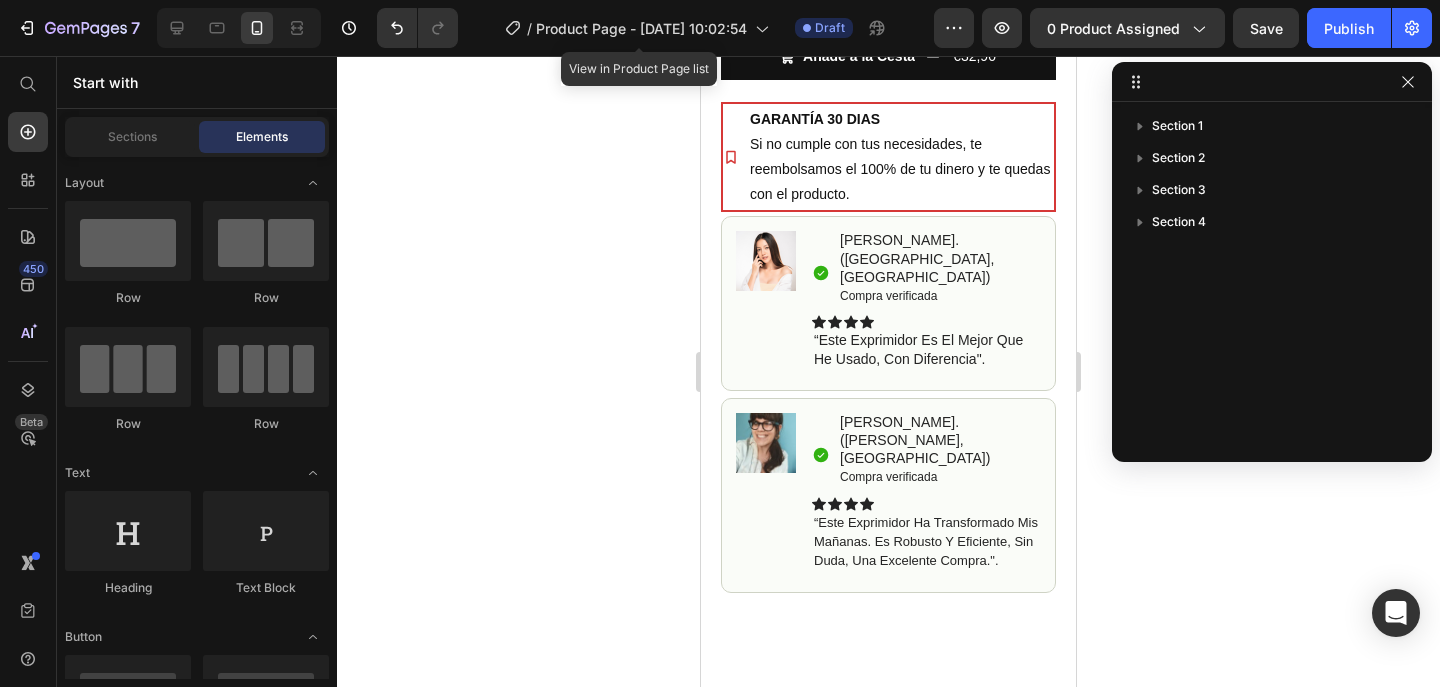 scroll, scrollTop: 958, scrollLeft: 0, axis: vertical 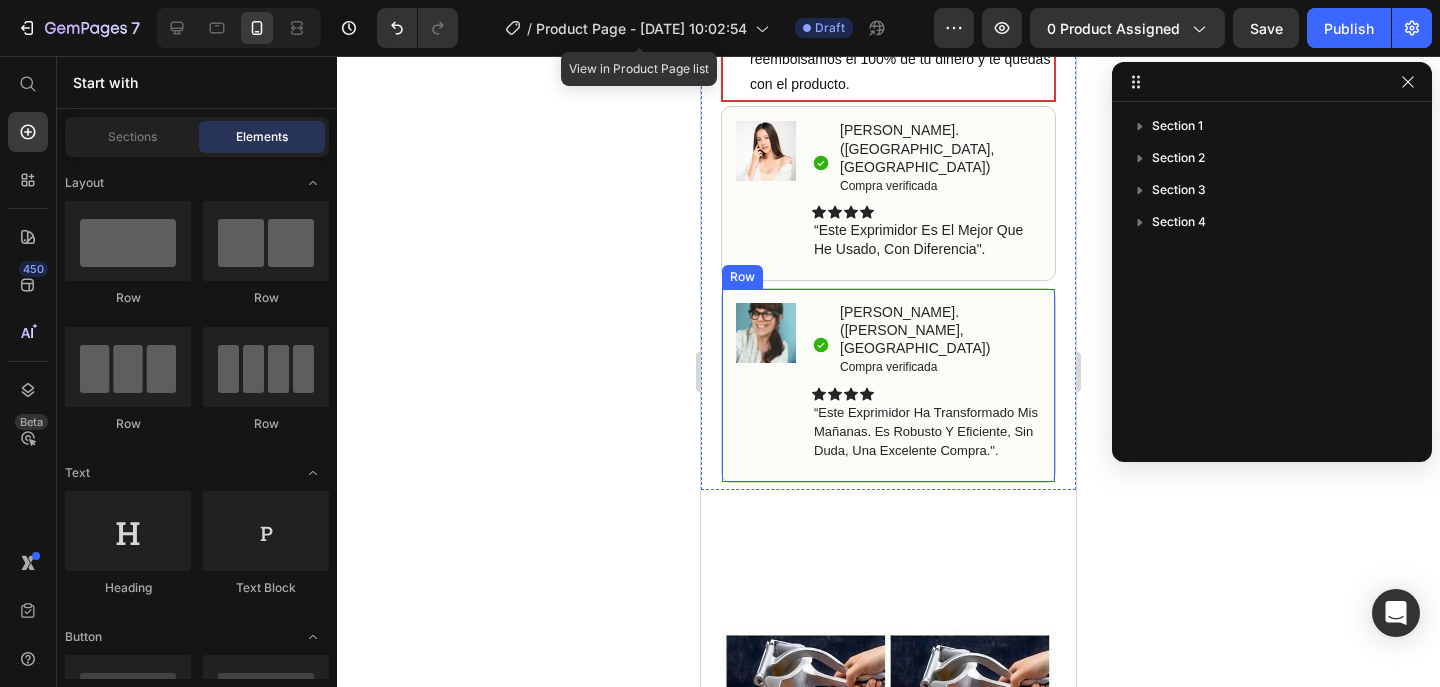 click on "Image
Icon Alejandra. (Zamora, España)  Compra verificada Text Block Row Icon Icon Icon Icon “Este exprimidor ha transformado mis mañanas. Es robusto y eficiente, Sin duda, una excelente compra.".  Text Block Icon List Row" at bounding box center (888, 385) 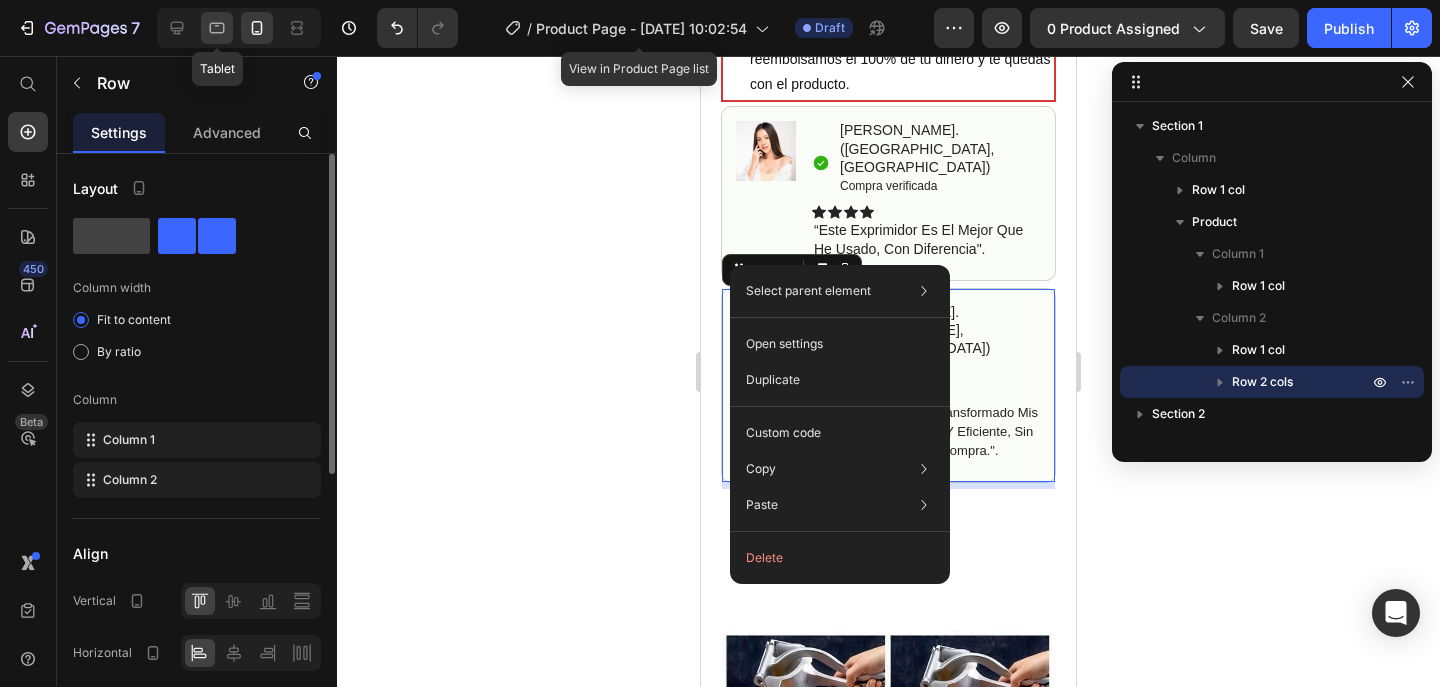 click 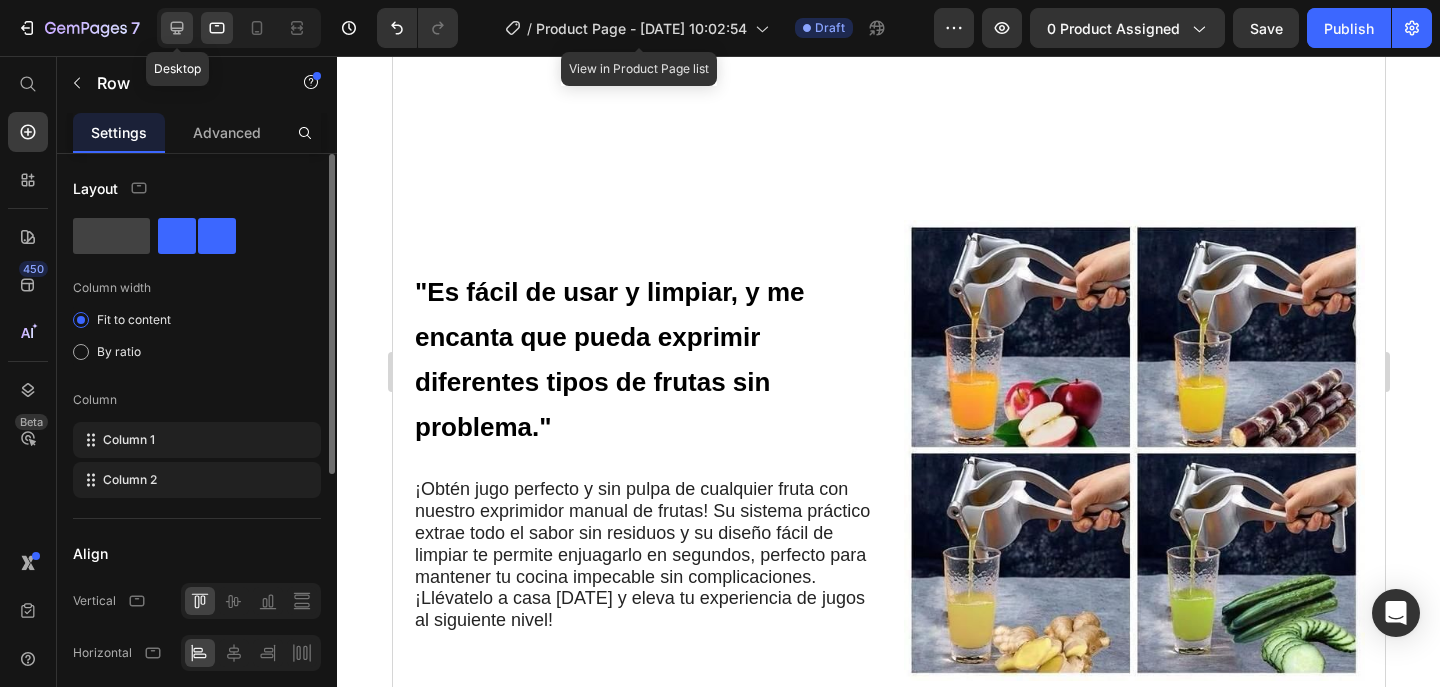 click 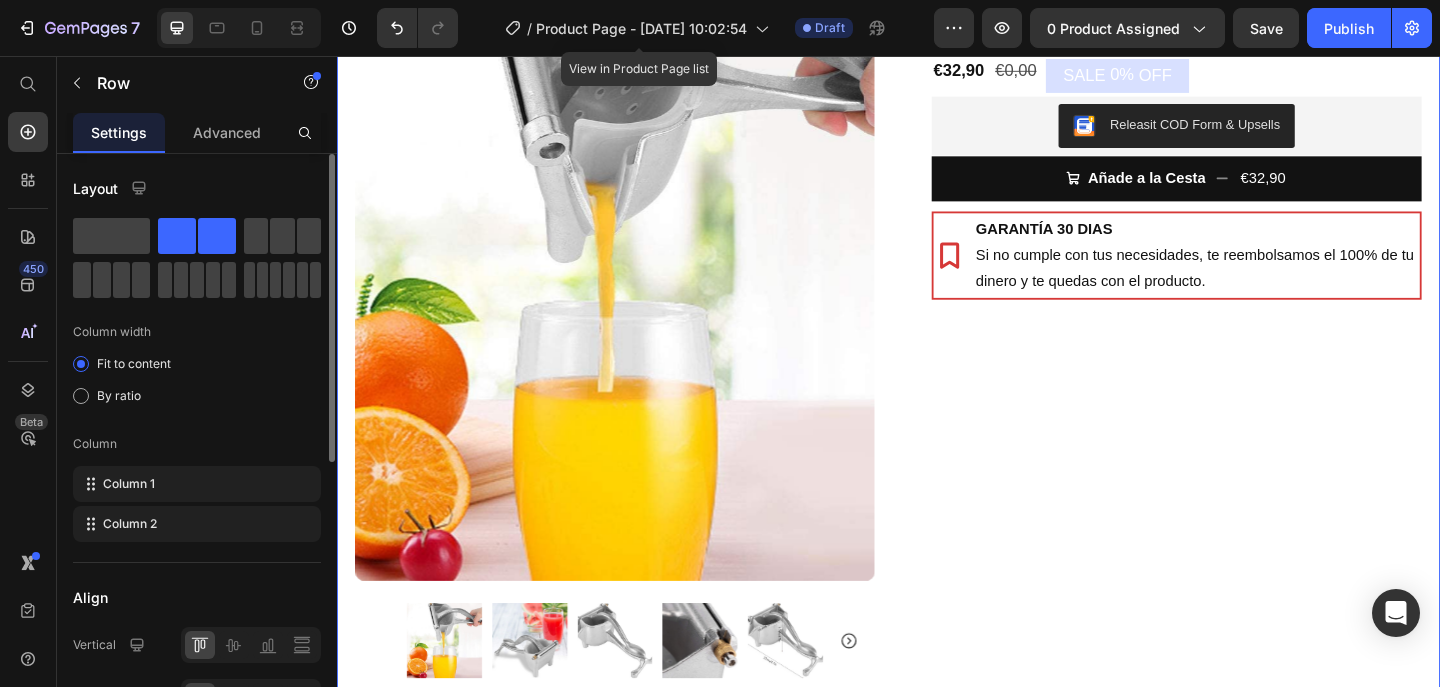 scroll, scrollTop: 253, scrollLeft: 0, axis: vertical 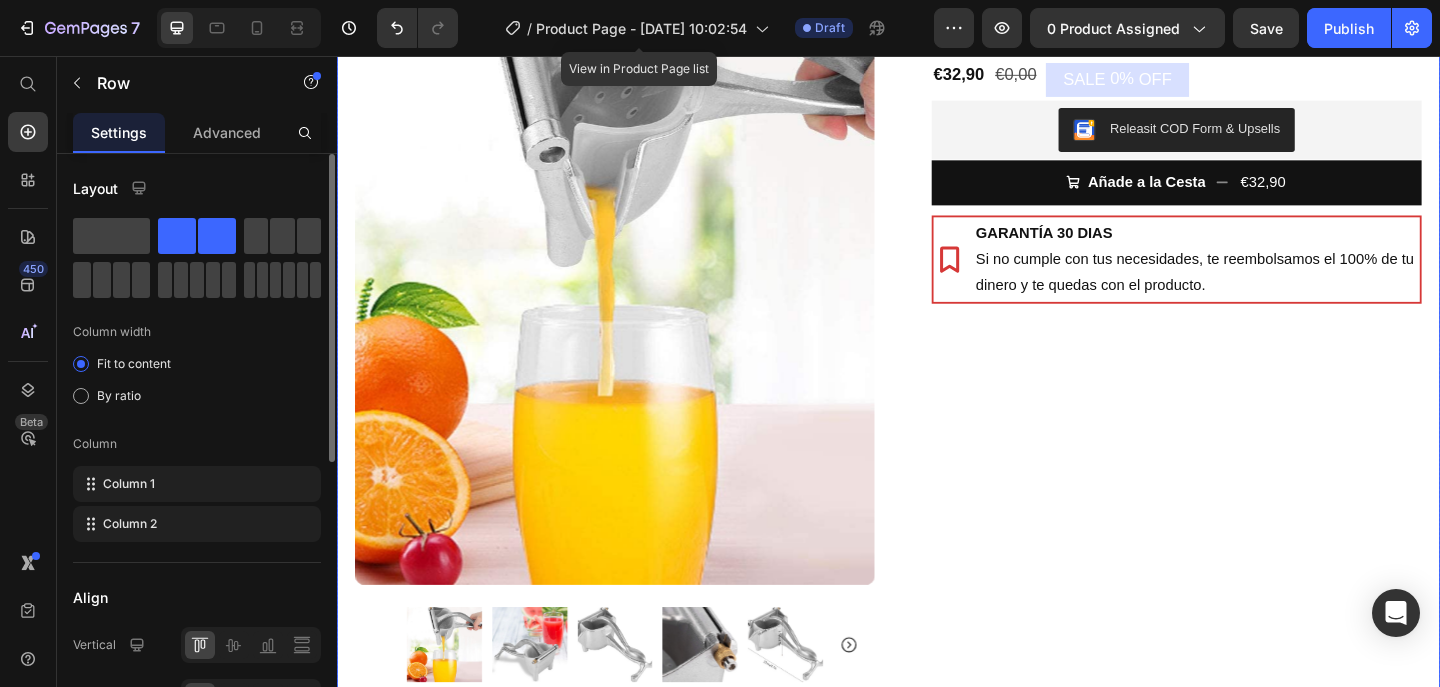 click on "Exprimidor manual de frutas Product Title Icon Icon Icon Icon Icon Icon List (1349 Reviews) Text Block Row Sin Esfuerzo, Sin Ruidos y Sin Desparramar Text Block €32,90 Product Price €0,00 Product Price SALE 0% OFF Discount Tag Row Releasit COD Form & Upsells Releasit COD Form & Upsells
Añade a la Cesta
€32,90 Add to Cart
GARANTÍA 30 DIAS   Si no cumple con tus necesidades, te reembolsamos el 100% de tu dinero y te quedas con el producto. Item List Row Row Image
Icon Sarai. (Almeria, España) Compra verificada Text Block Row Icon Icon Icon Icon “Este exprimidor es el mejor que he usado, con diferencia".  Text Block Icon List Row Row Image
Icon Alejandra. (Zamora, España)  Compra verificada Text Block Row Icon Icon Icon Icon “Este exprimidor ha transformado mis mañanas. Es robusto y eficiente, Sin duda, una excelente compra.".  Text Block Icon List Row   7" at bounding box center (1234, 373) 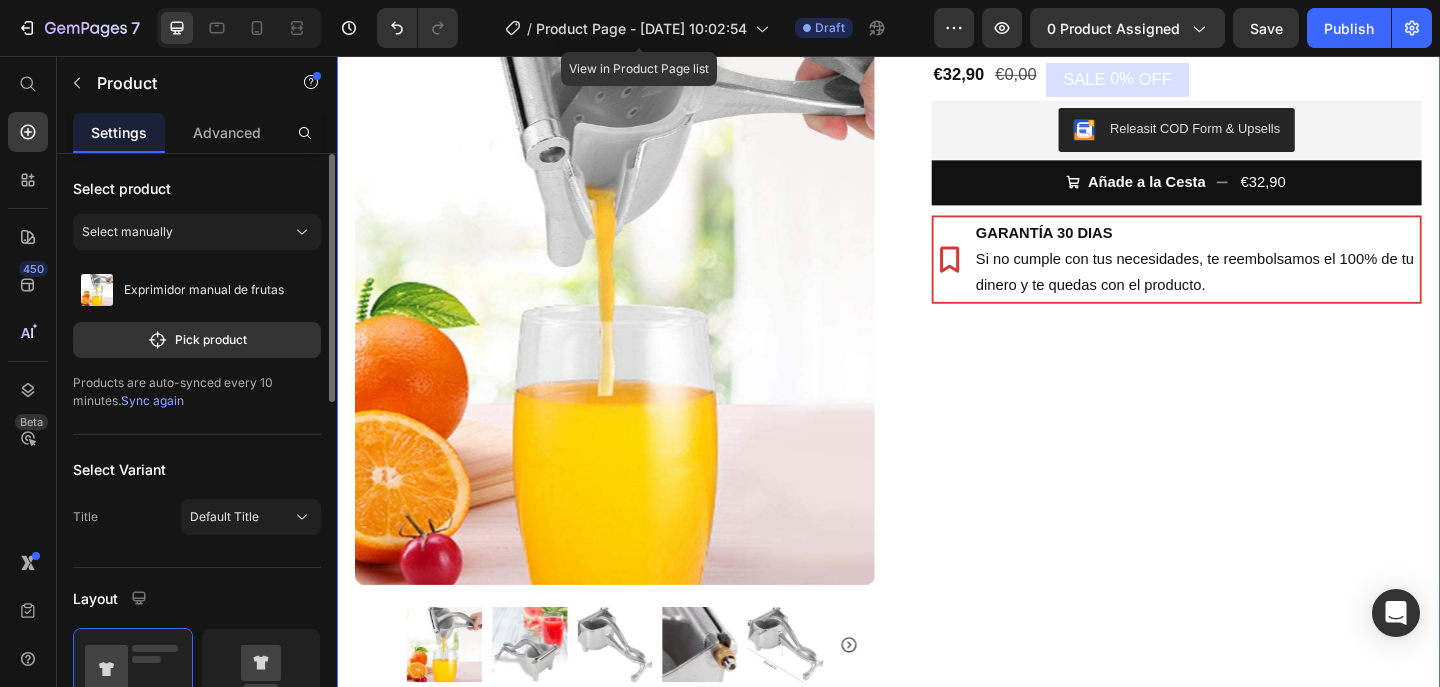 click on "Exprimidor manual de frutas Product Title Icon Icon Icon Icon Icon Icon List (1349 Reviews) Text Block Row Sin Esfuerzo, Sin Ruidos y Sin Desparramar Text Block €32,90 Product Price €0,00 Product Price SALE 0% OFF Discount Tag Row Releasit COD Form & Upsells Releasit COD Form & Upsells
Añade a la Cesta
€32,90 Add to Cart
GARANTÍA 30 DIAS   Si no cumple con tus necesidades, te reembolsamos el 100% de tu dinero y te quedas con el producto. Item List Row Row Image
Icon Sarai. (Almeria, España) Compra verificada Text Block Row Icon Icon Icon Icon “Este exprimidor es el mejor que he usado, con diferencia".  Text Block Icon List Row Row Image
Icon Alejandra. (Zamora, España)  Compra verificada Text Block Row Icon Icon Icon Icon “Este exprimidor ha transformado mis mañanas. Es robusto y eficiente, Sin duda, una excelente compra.".  Text Block Icon List Row" at bounding box center (1234, 373) 